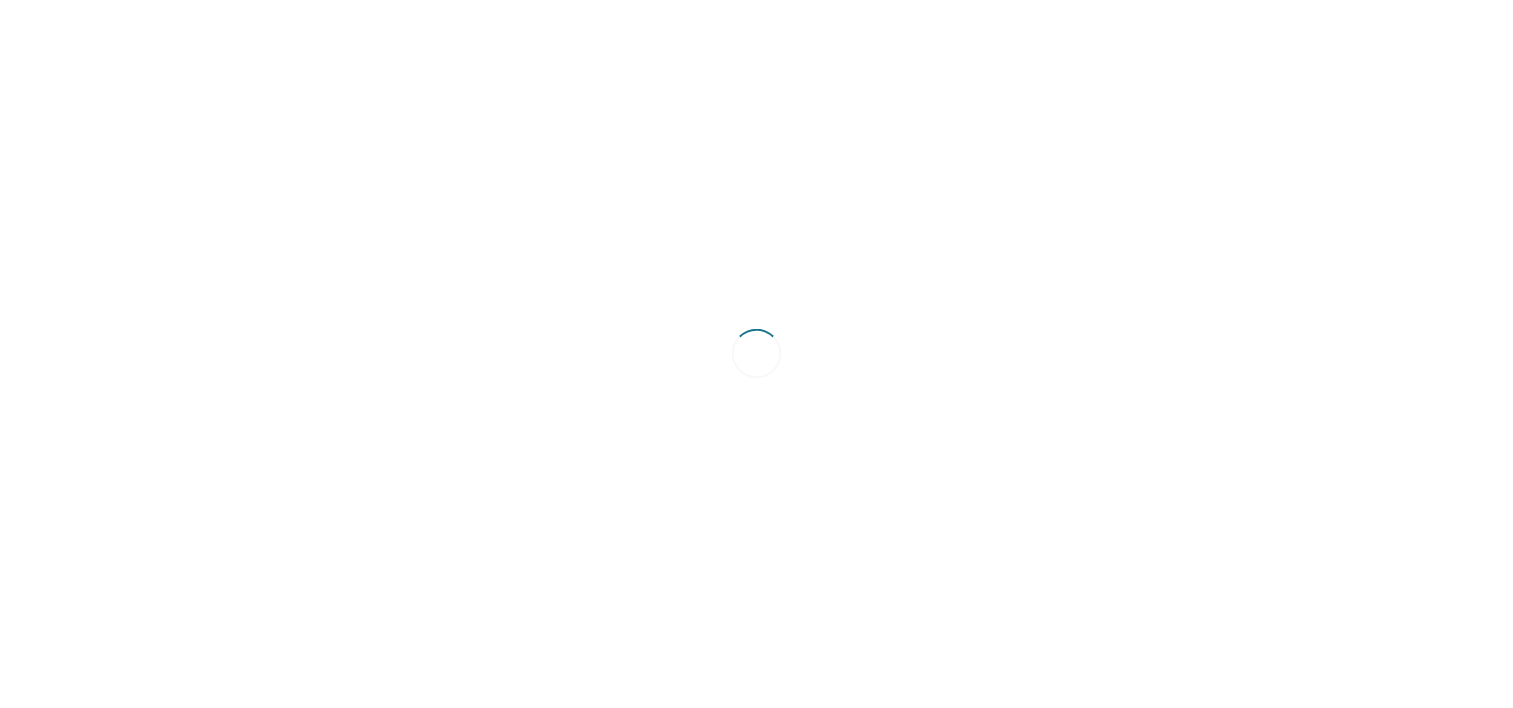 scroll, scrollTop: 0, scrollLeft: 0, axis: both 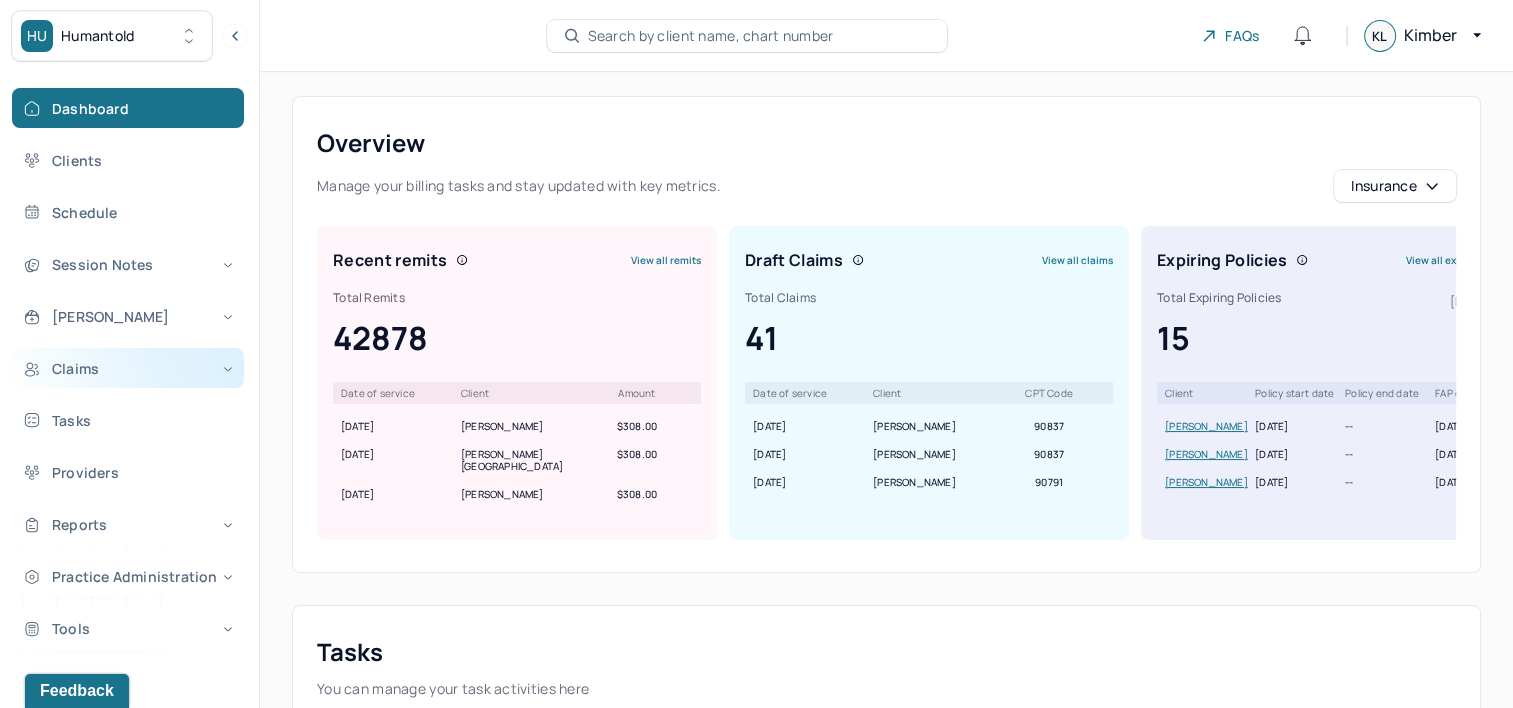click on "Claims" at bounding box center [128, 368] 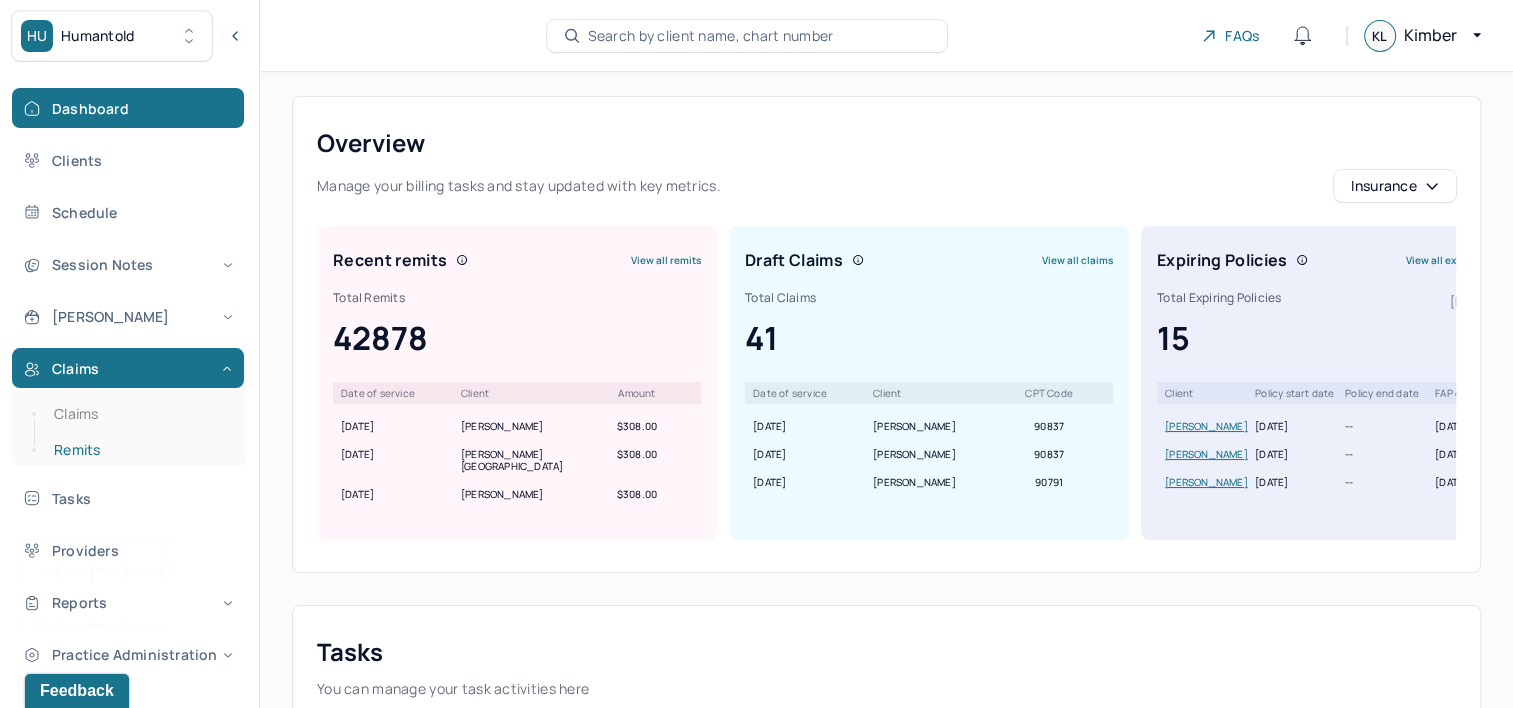 click on "Remits" at bounding box center (139, 450) 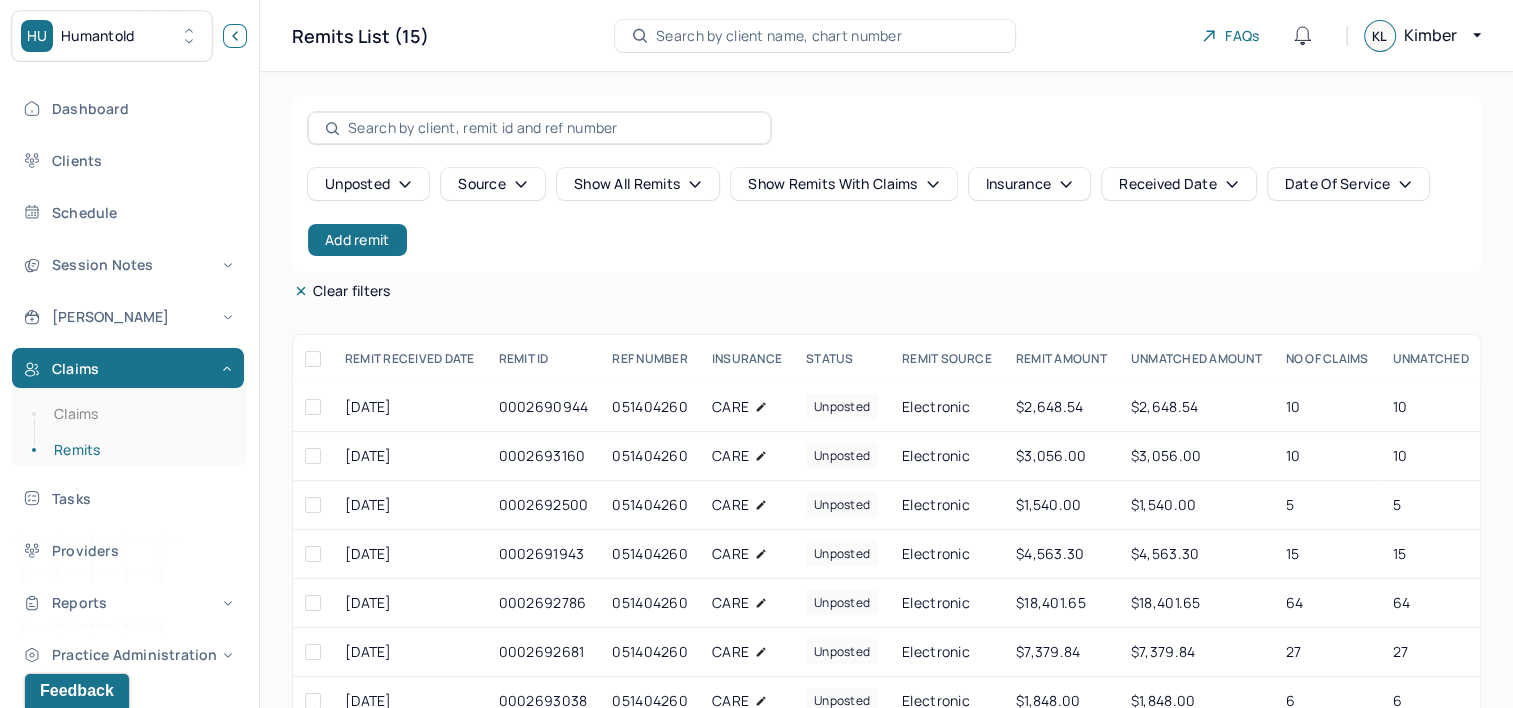 click at bounding box center [235, 36] 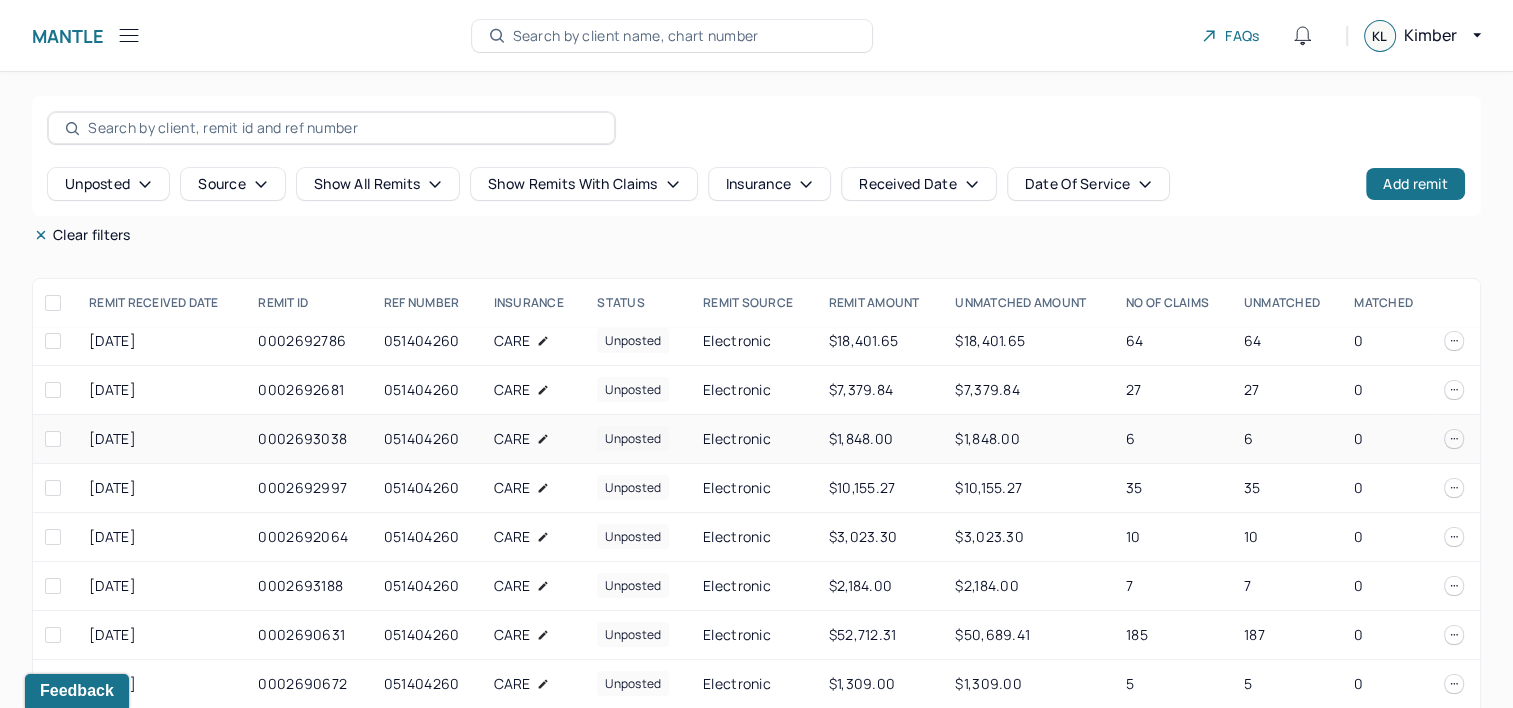 scroll, scrollTop: 215, scrollLeft: 0, axis: vertical 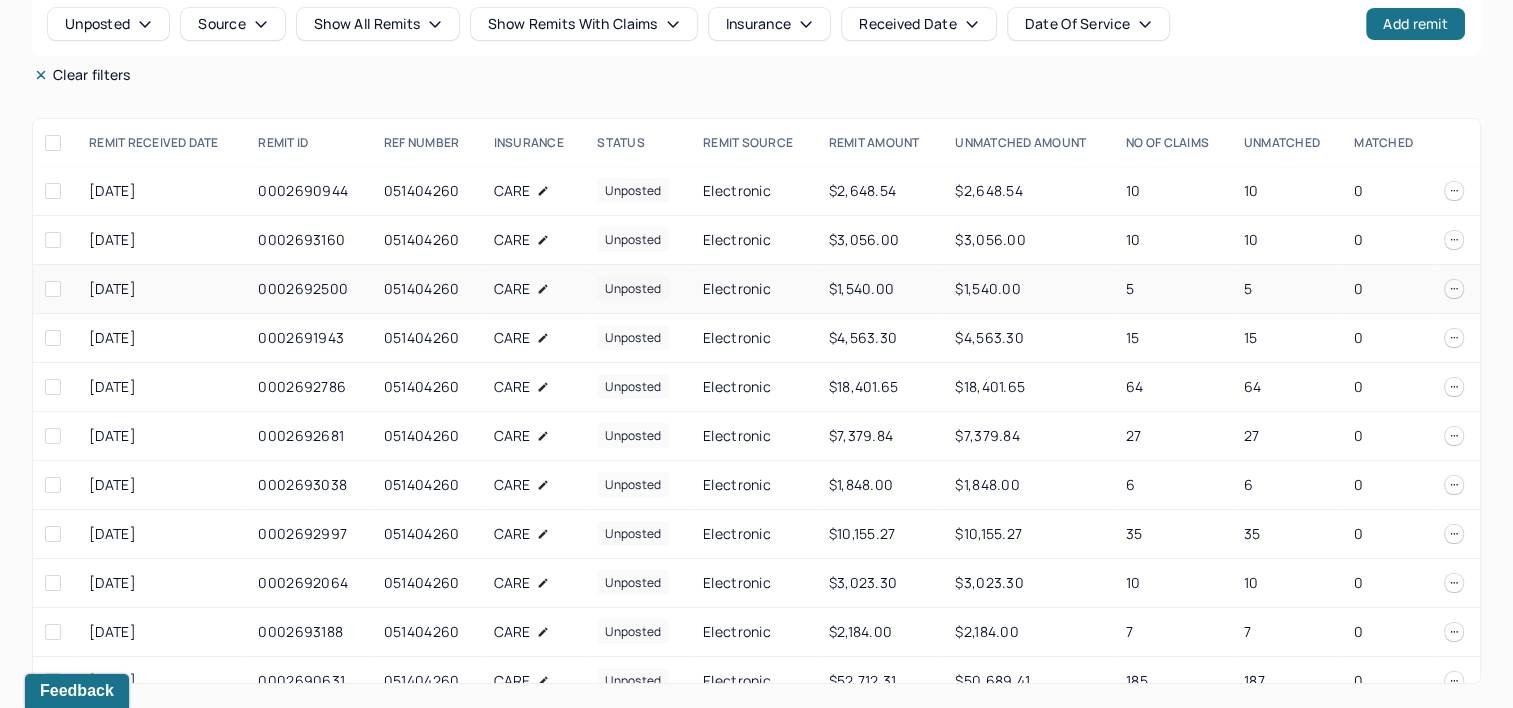 click on "$1,540.00" at bounding box center [880, 289] 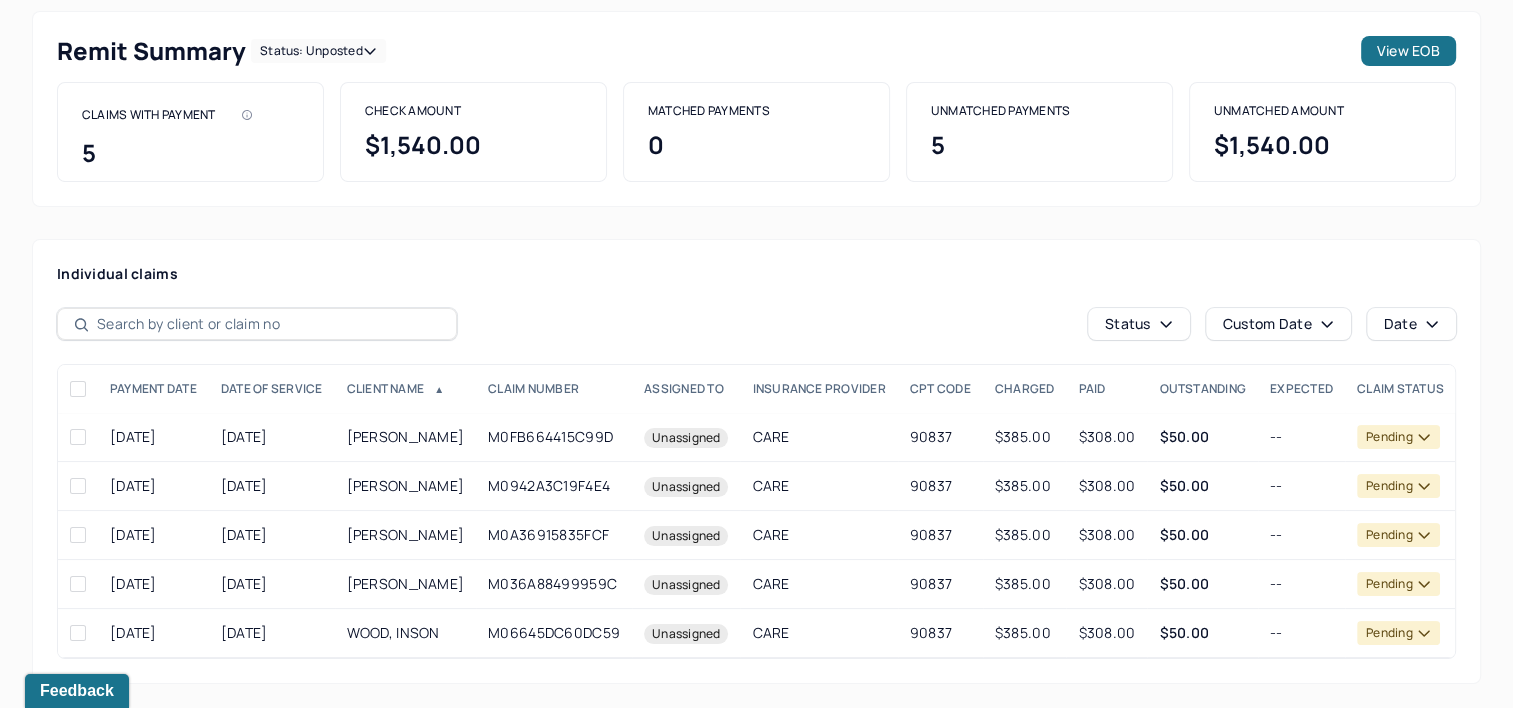 scroll, scrollTop: 133, scrollLeft: 0, axis: vertical 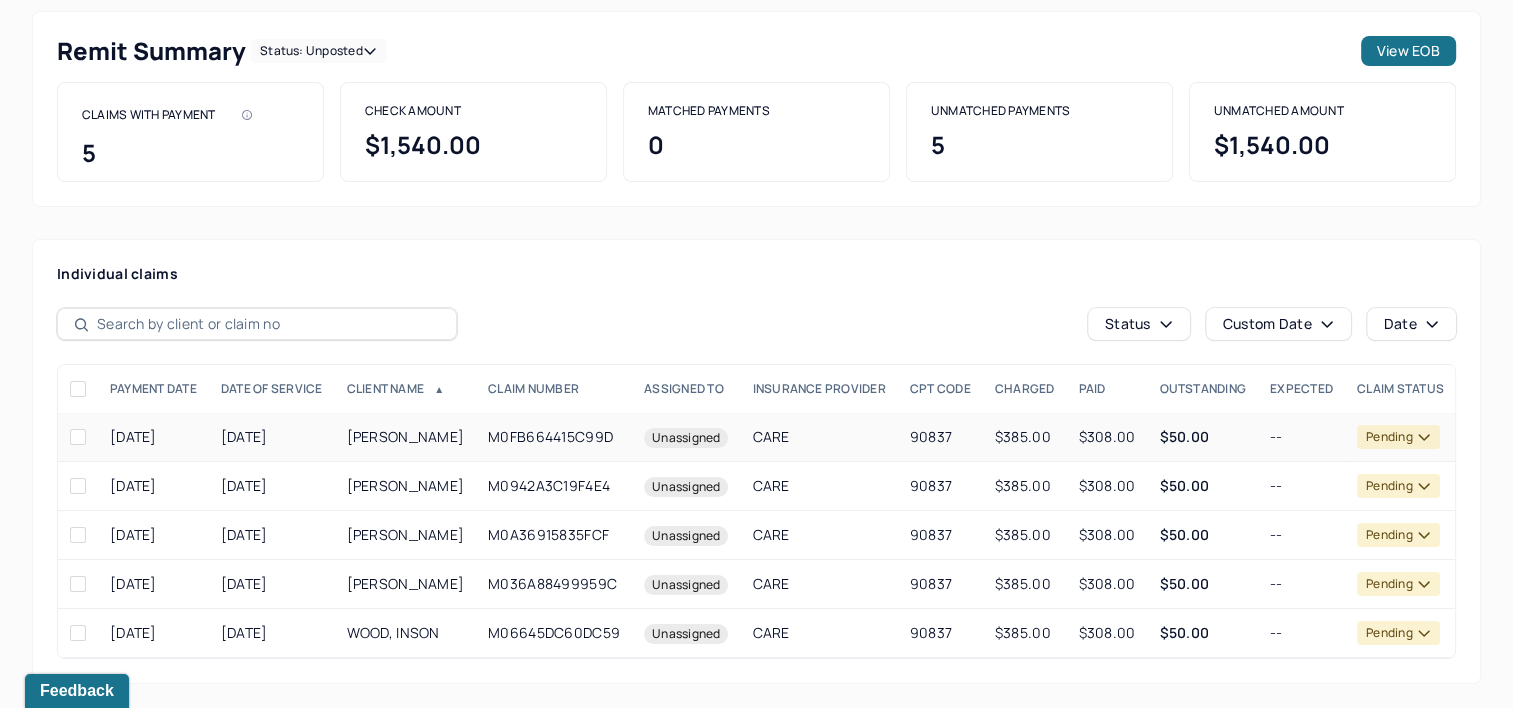 click on "M0FB664415C99D" at bounding box center [554, 437] 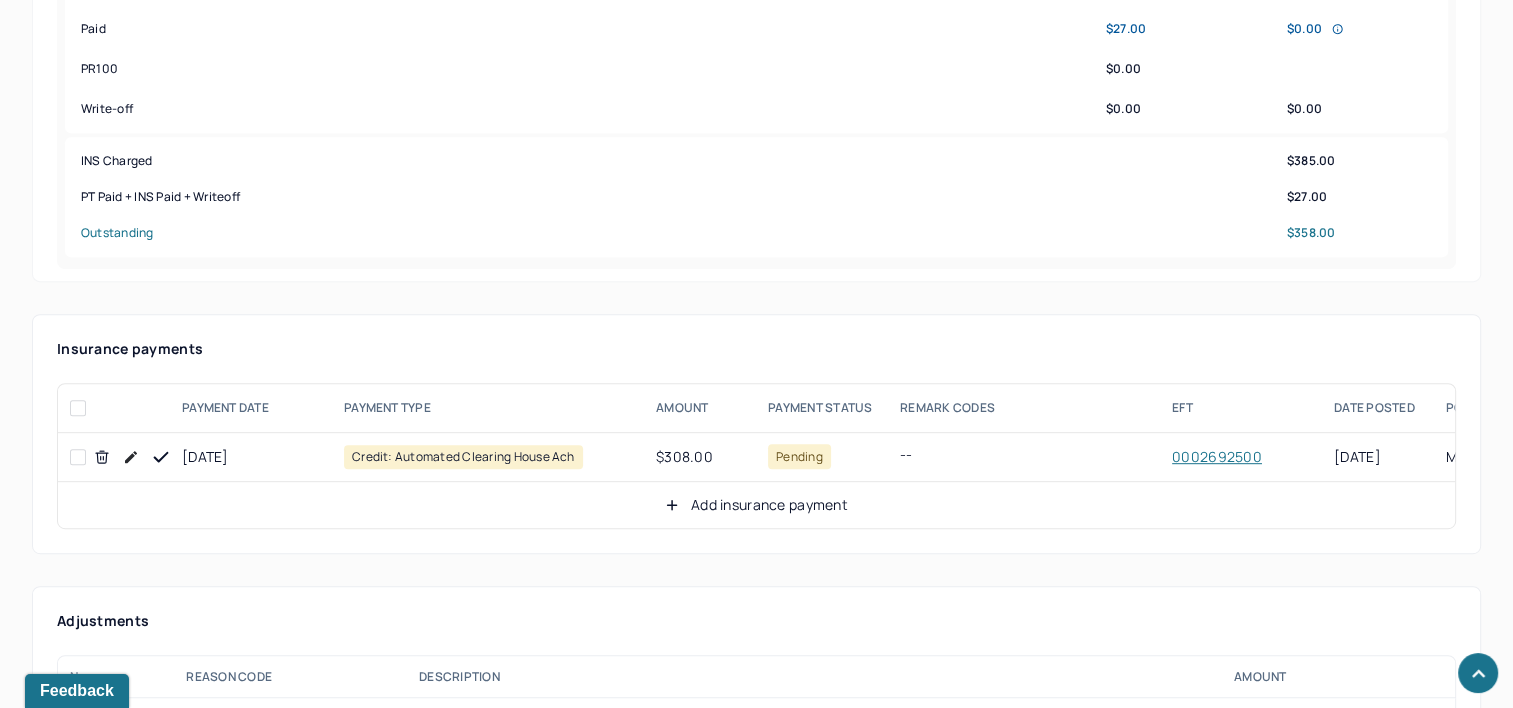 scroll, scrollTop: 960, scrollLeft: 0, axis: vertical 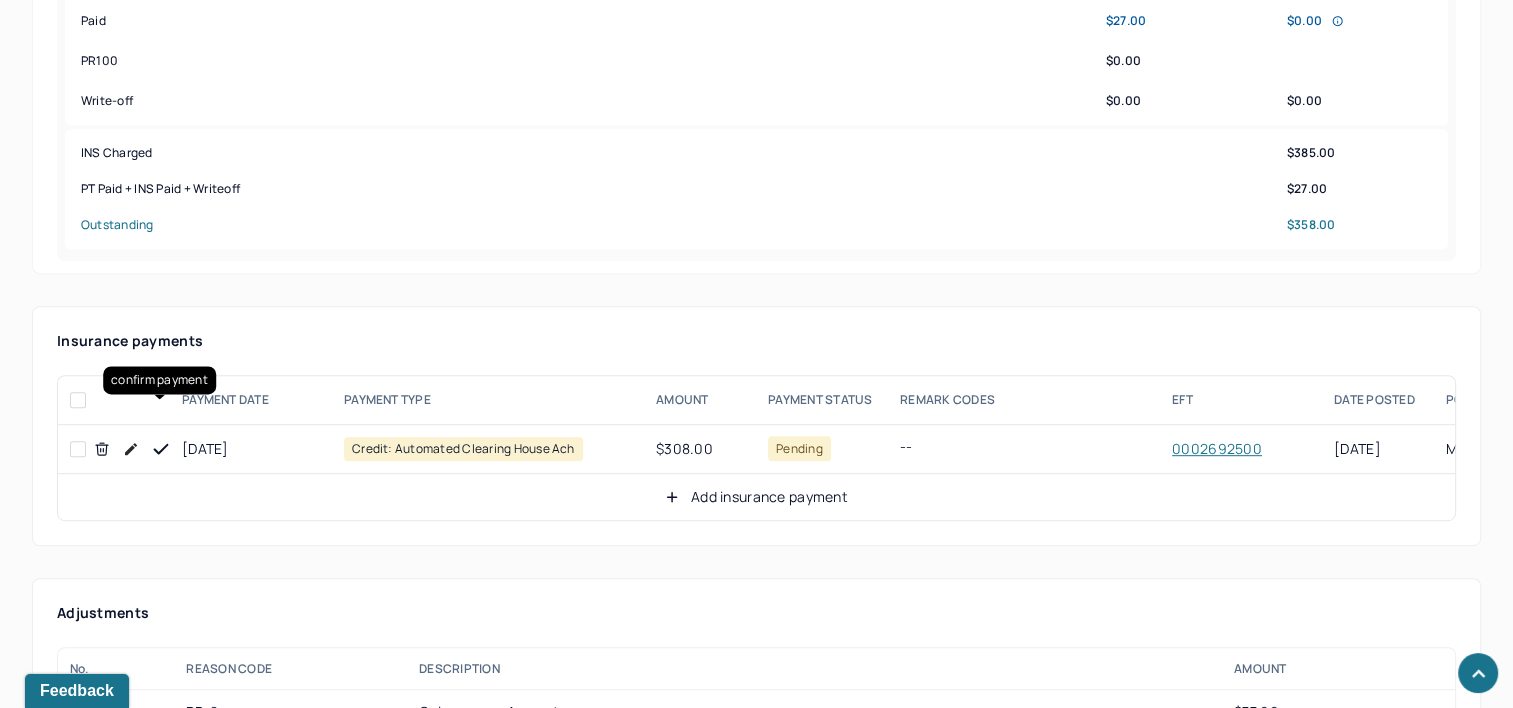 drag, startPoint x: 164, startPoint y: 404, endPoint x: 184, endPoint y: 406, distance: 20.09975 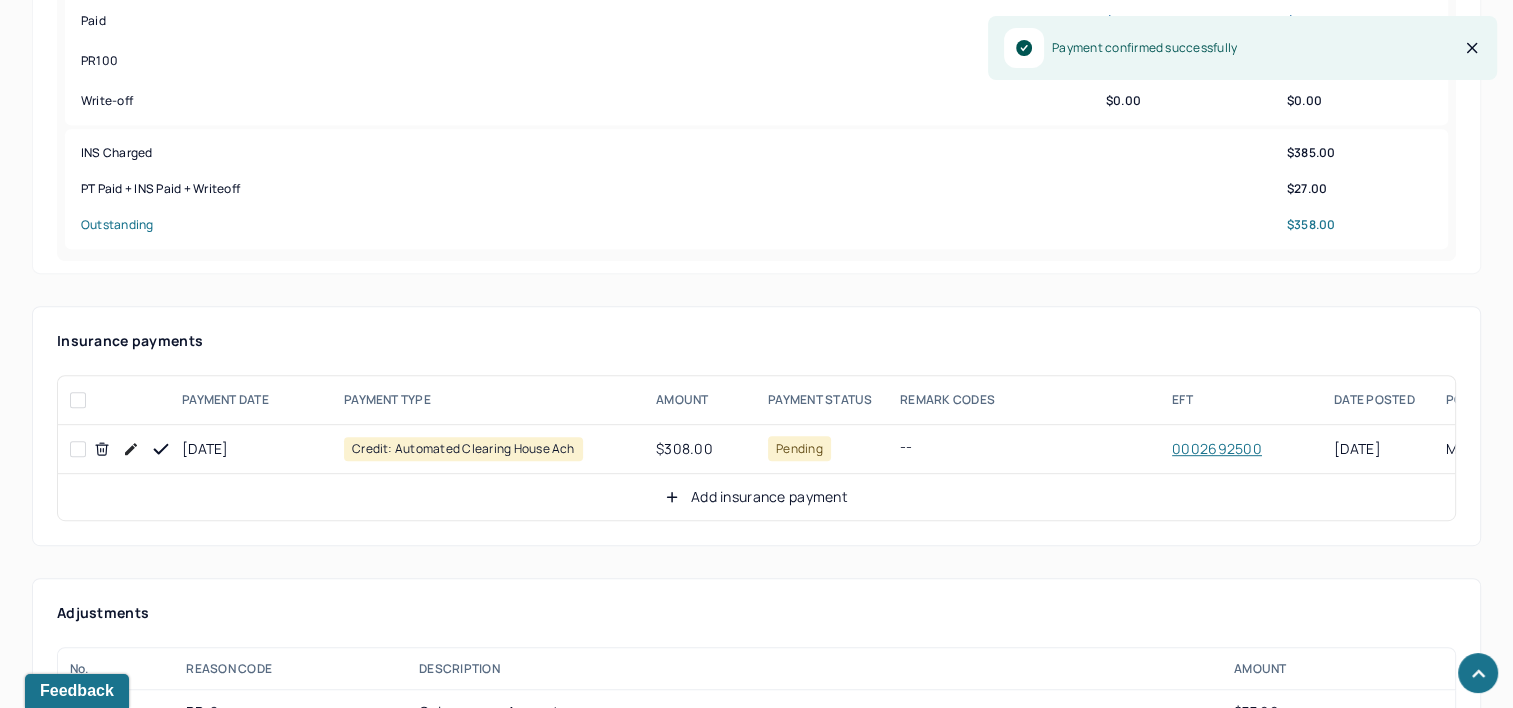 click on "Add insurance payment" at bounding box center (756, 497) 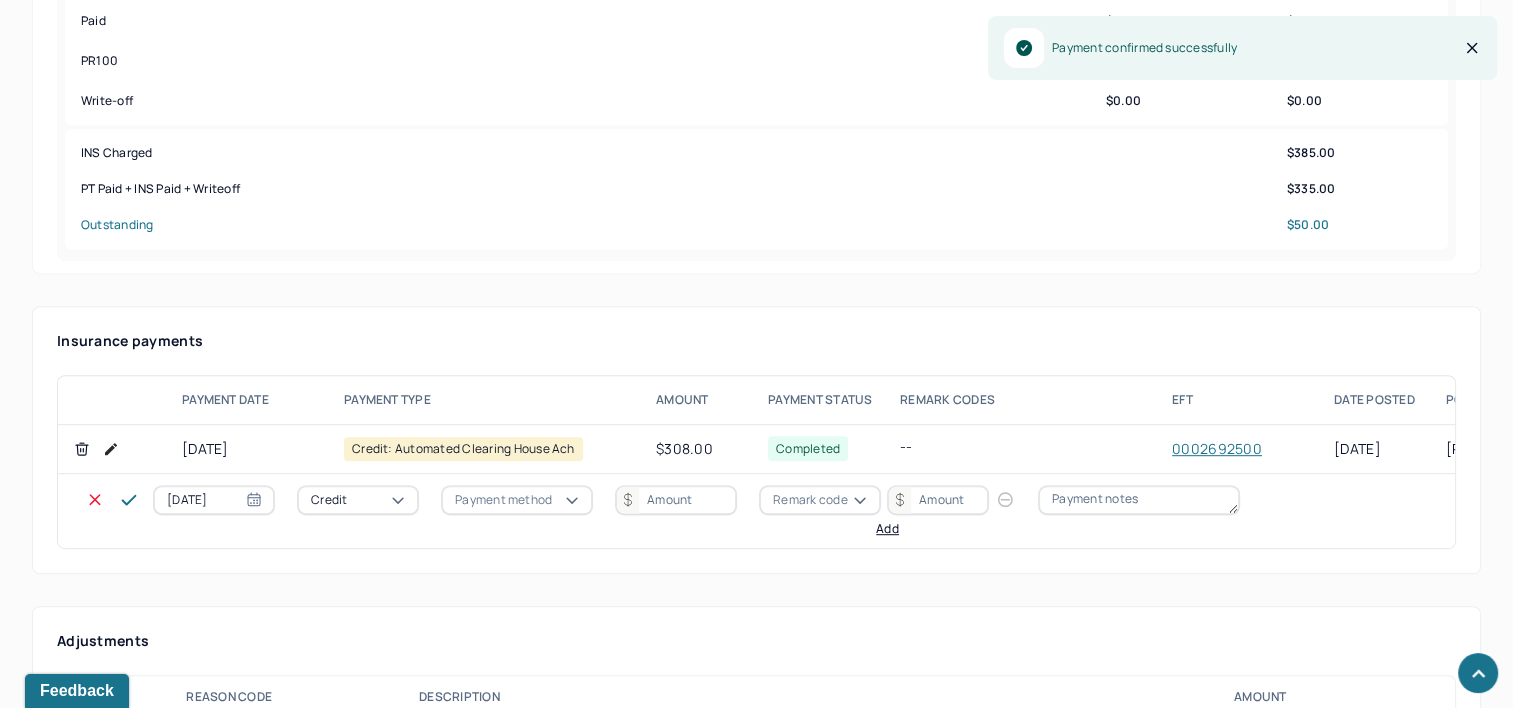 click on "[DATE]" at bounding box center (214, 500) 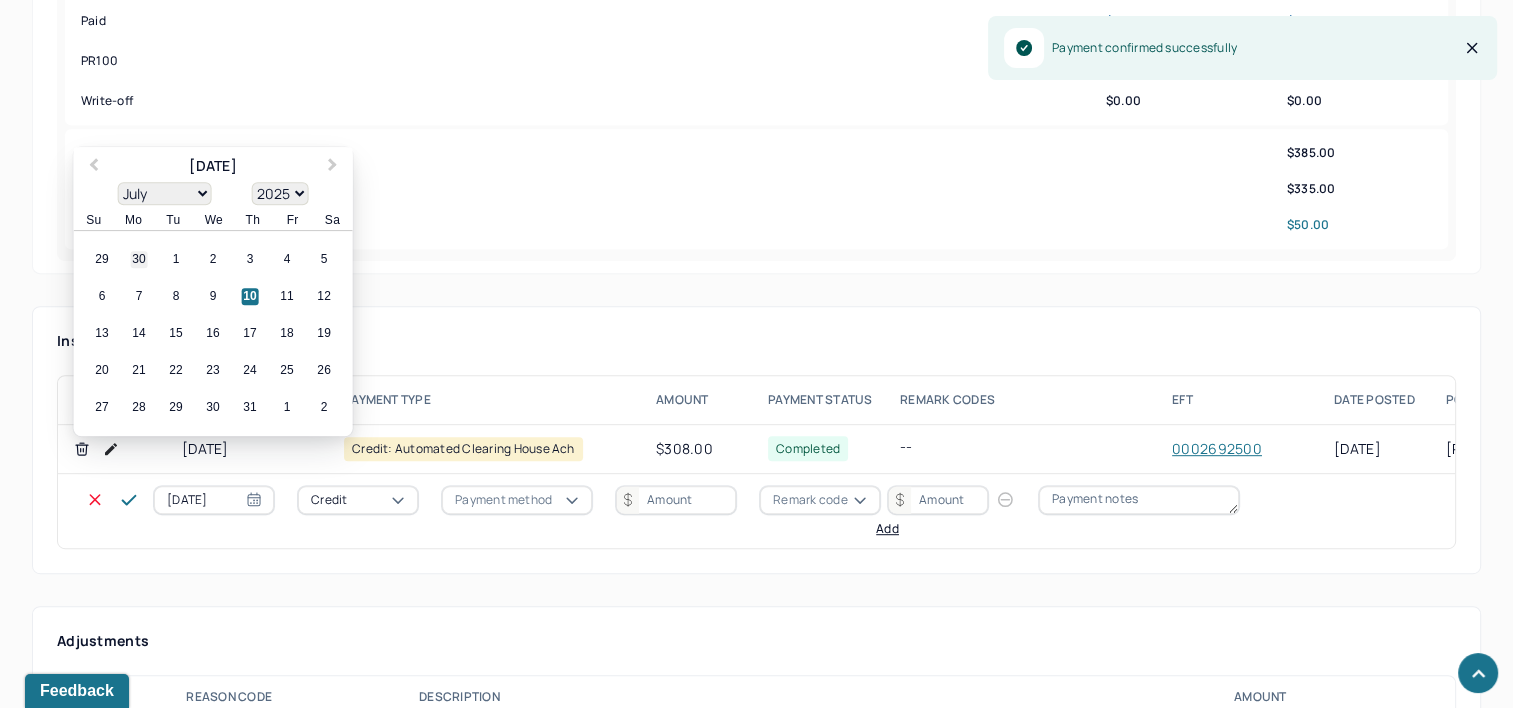 click on "30" at bounding box center [139, 260] 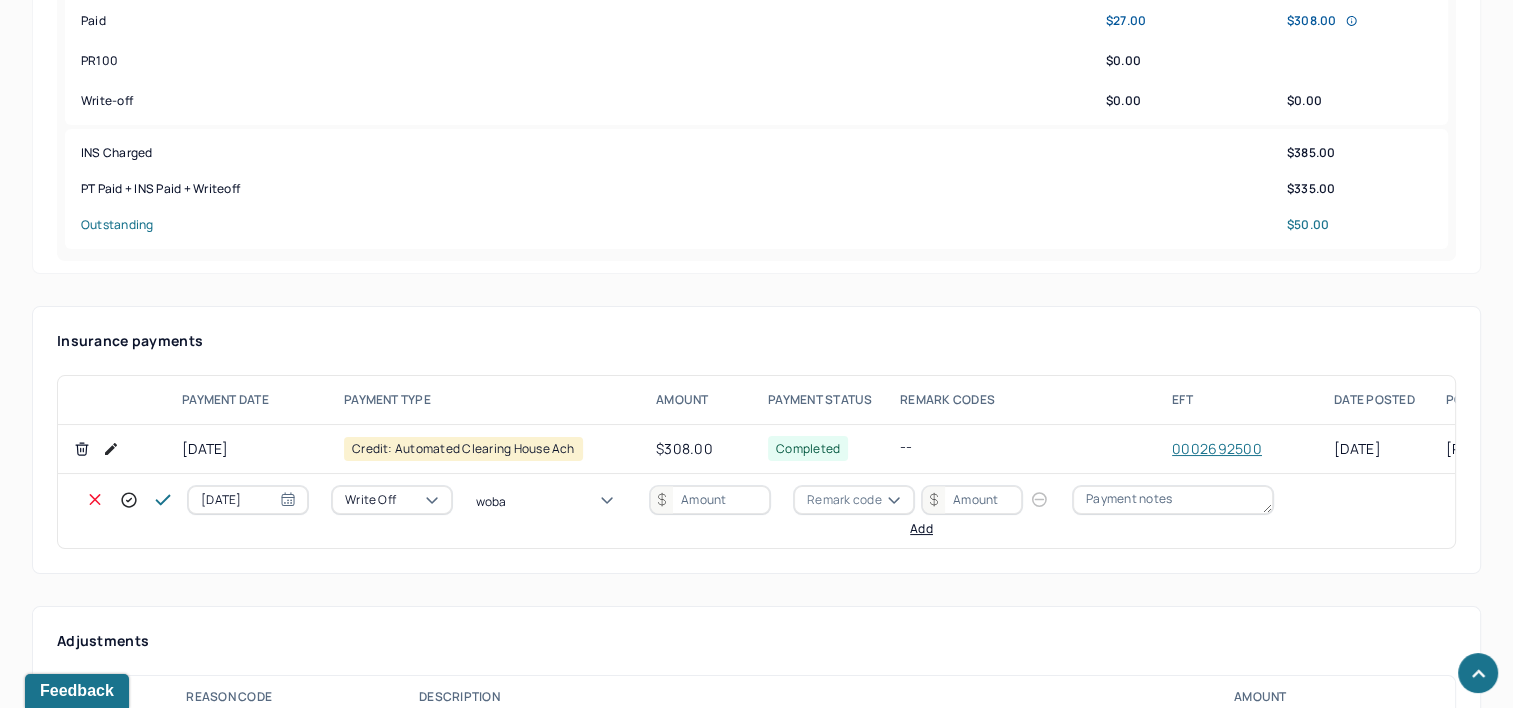 type on "wobal" 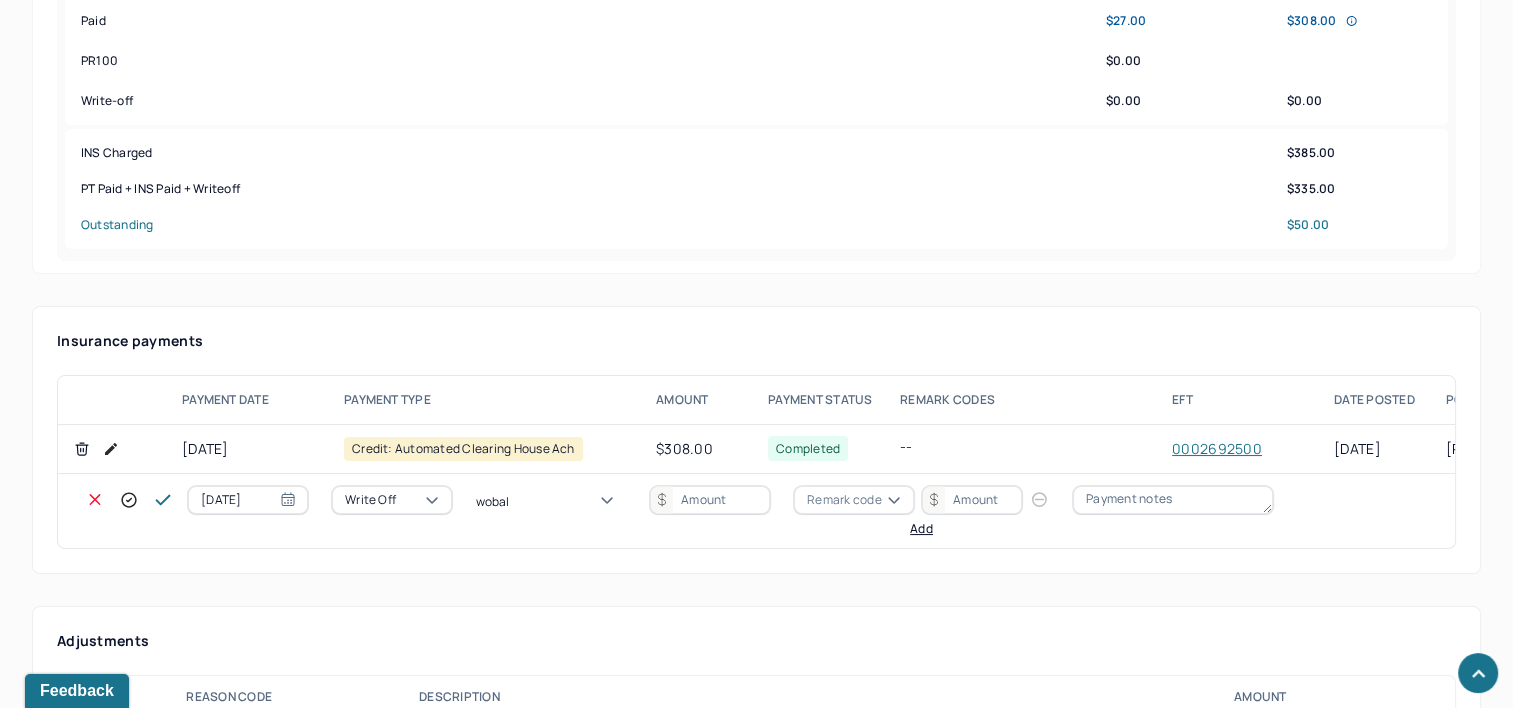 type 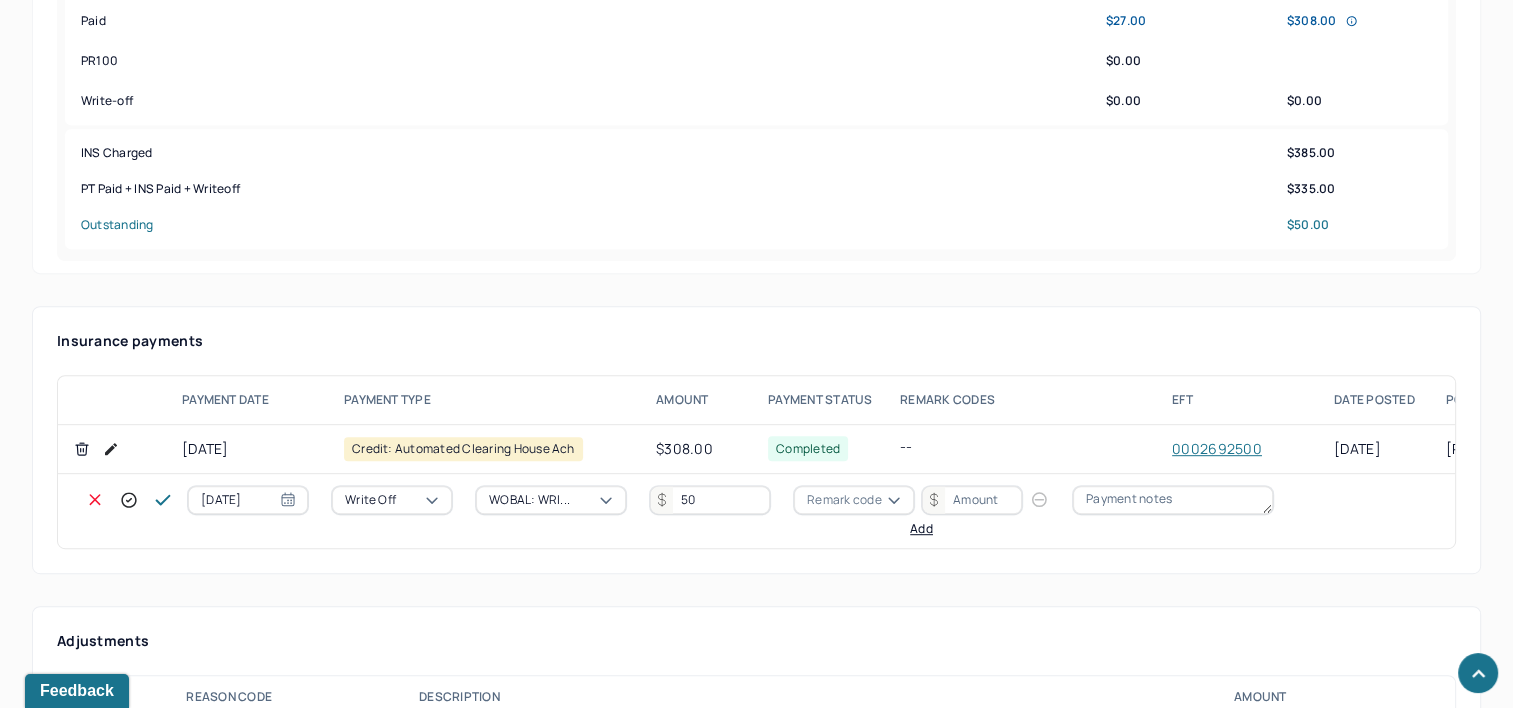 type on "50" 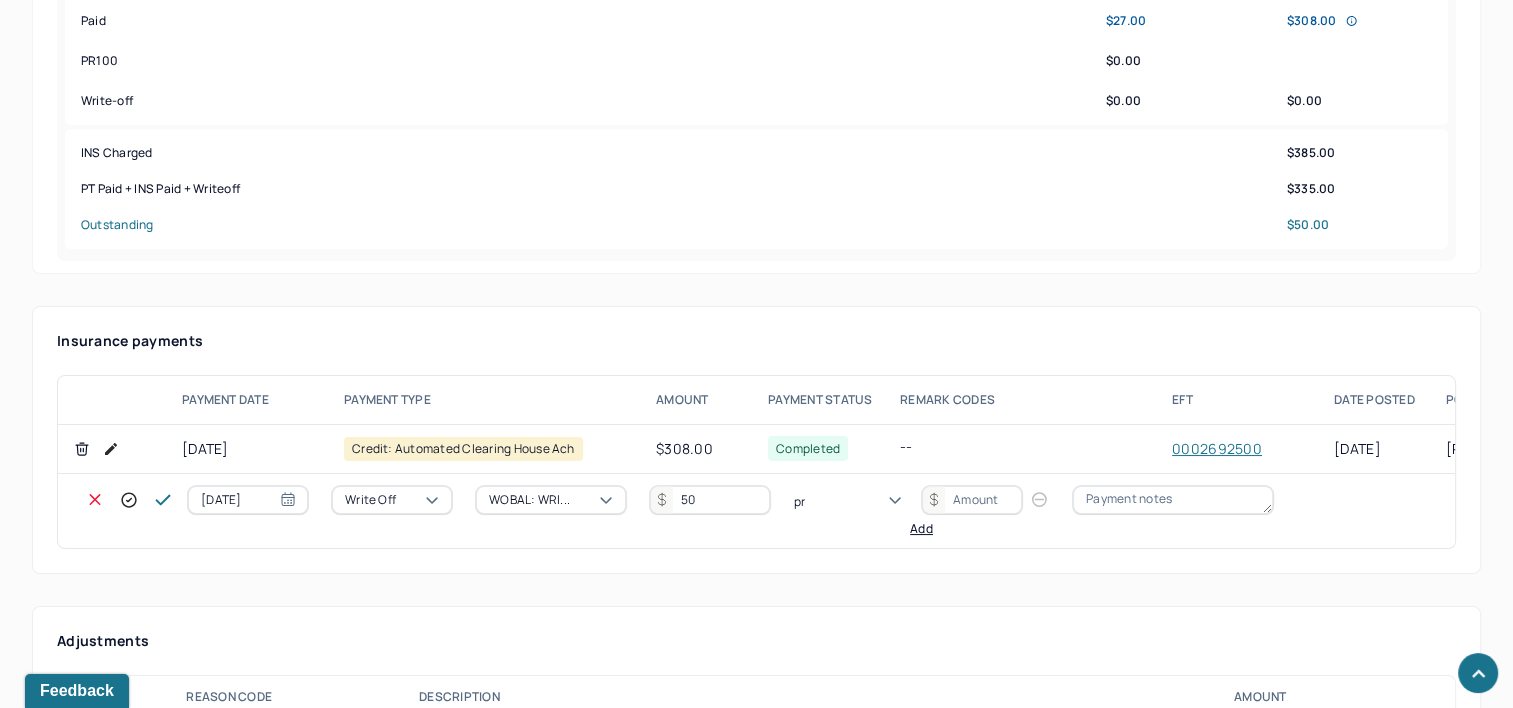 type on "pr2" 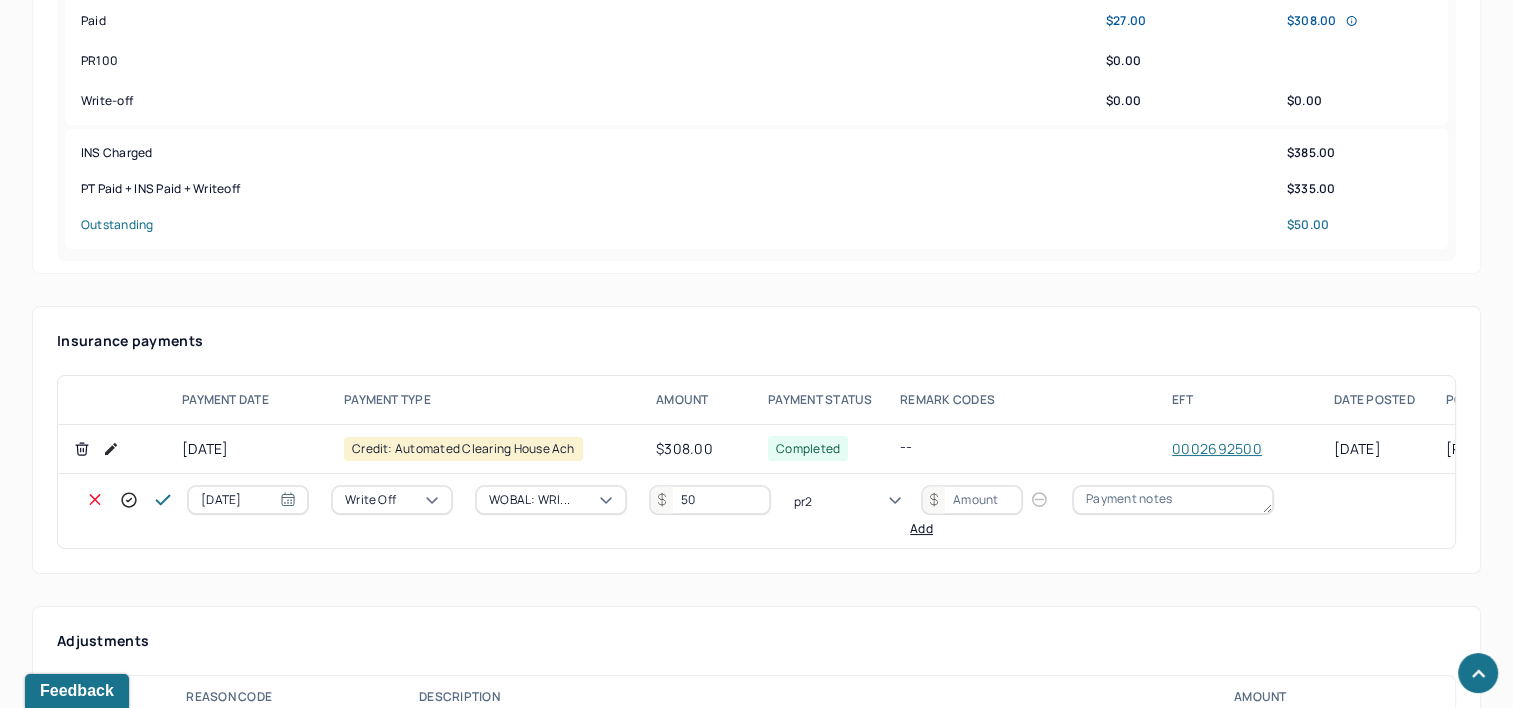 type 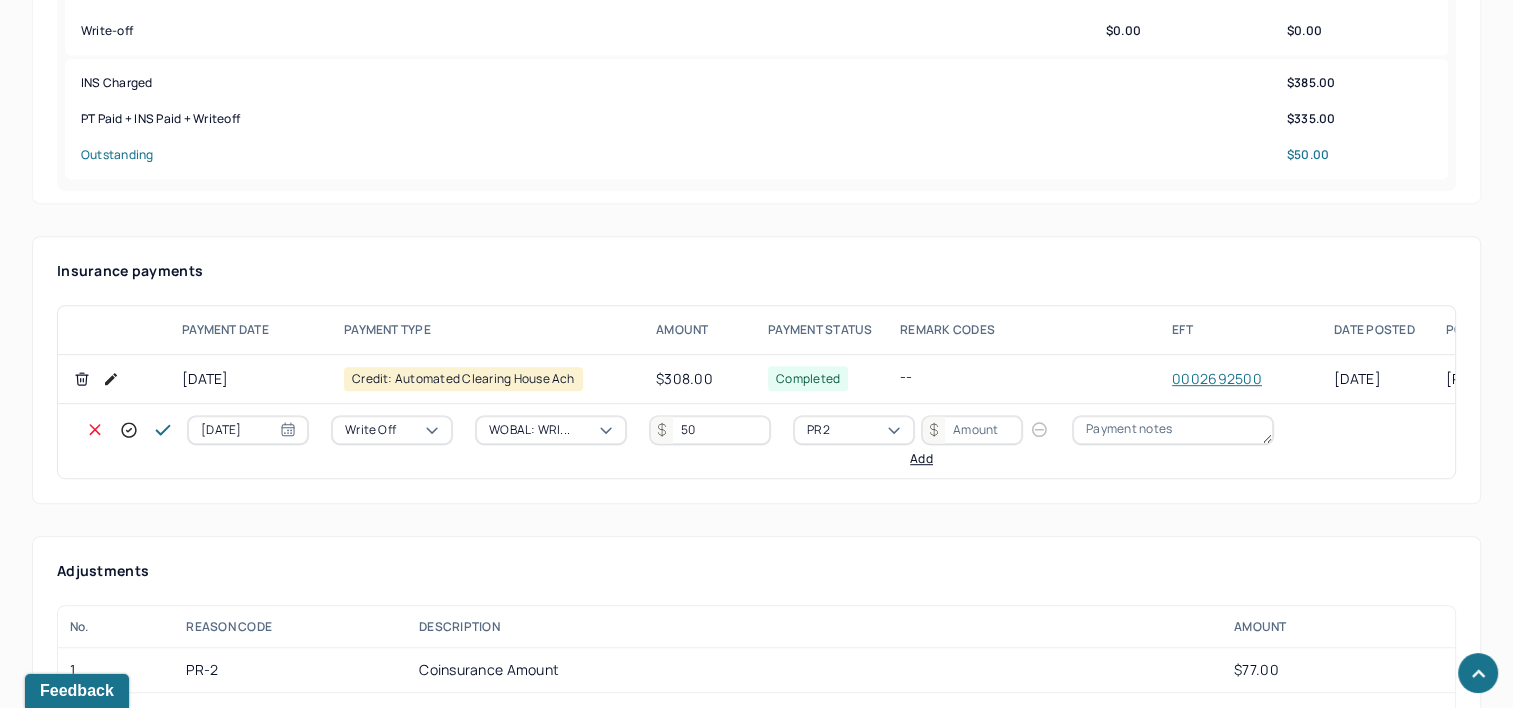 scroll, scrollTop: 1060, scrollLeft: 0, axis: vertical 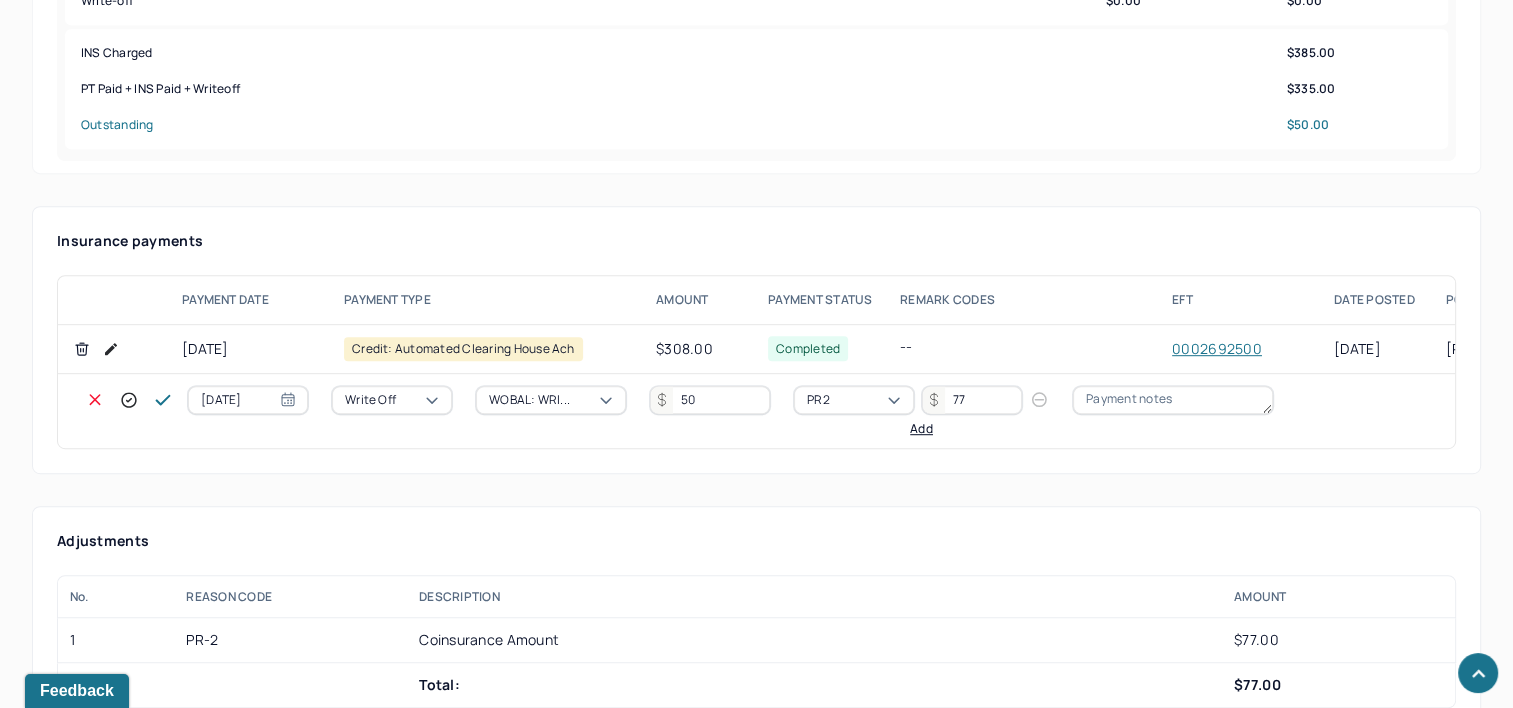 type on "77" 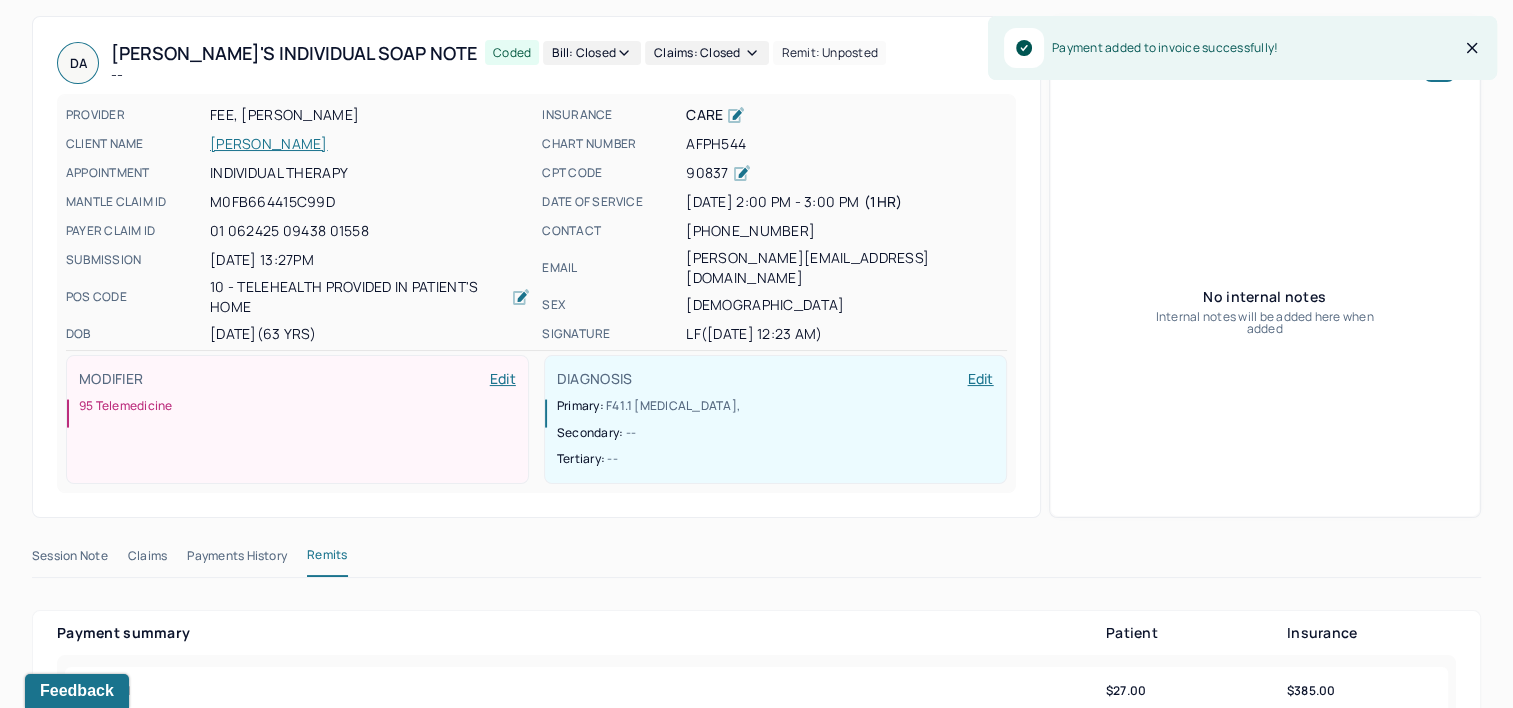scroll, scrollTop: 0, scrollLeft: 0, axis: both 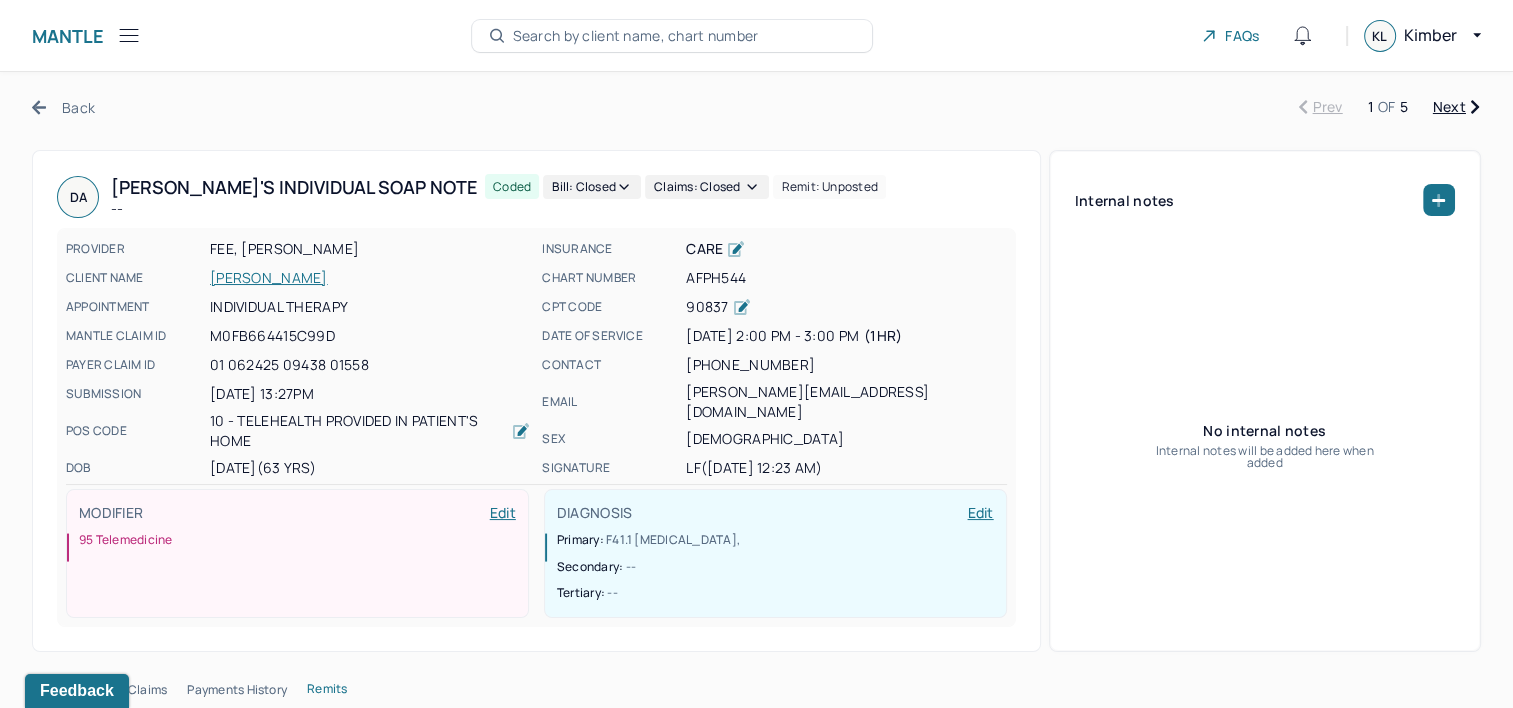 click on "Next" at bounding box center (1456, 107) 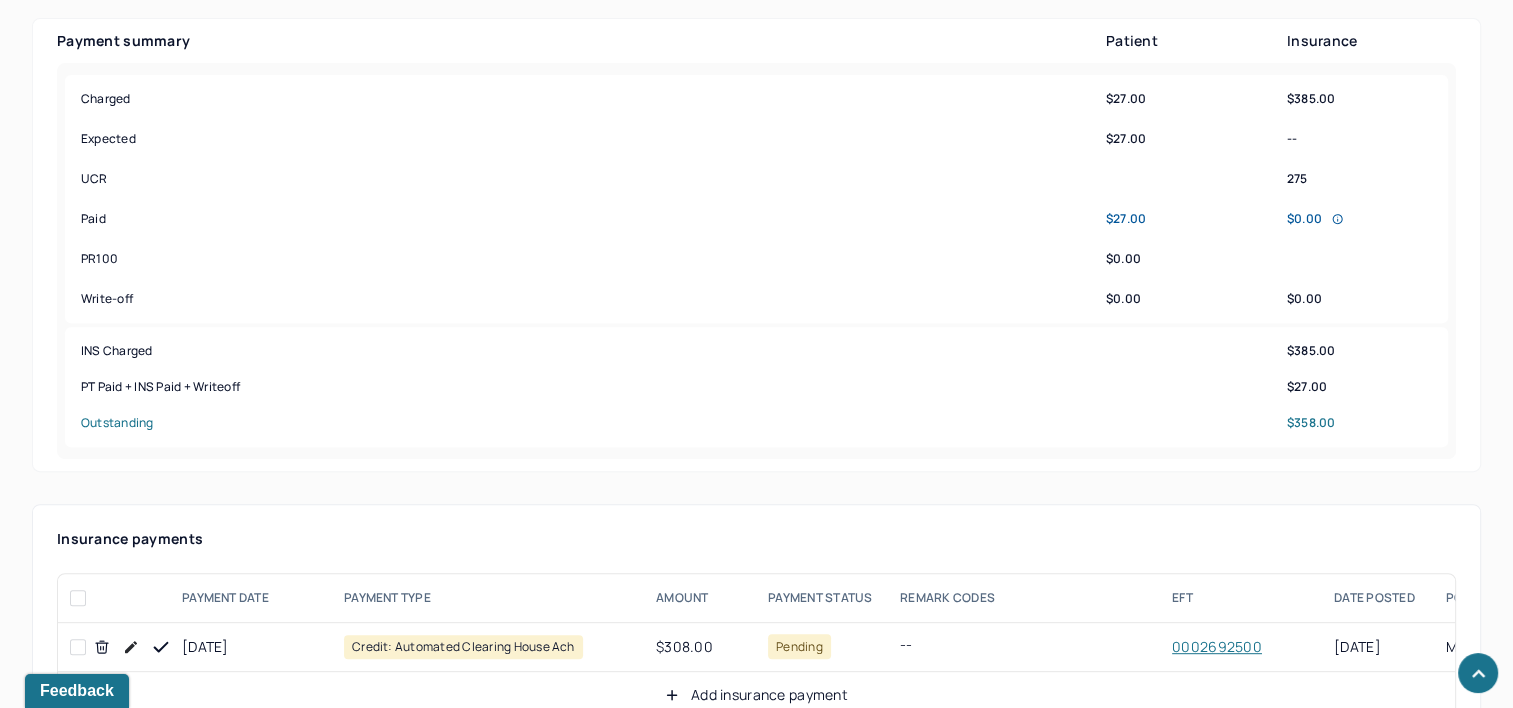 scroll, scrollTop: 1000, scrollLeft: 0, axis: vertical 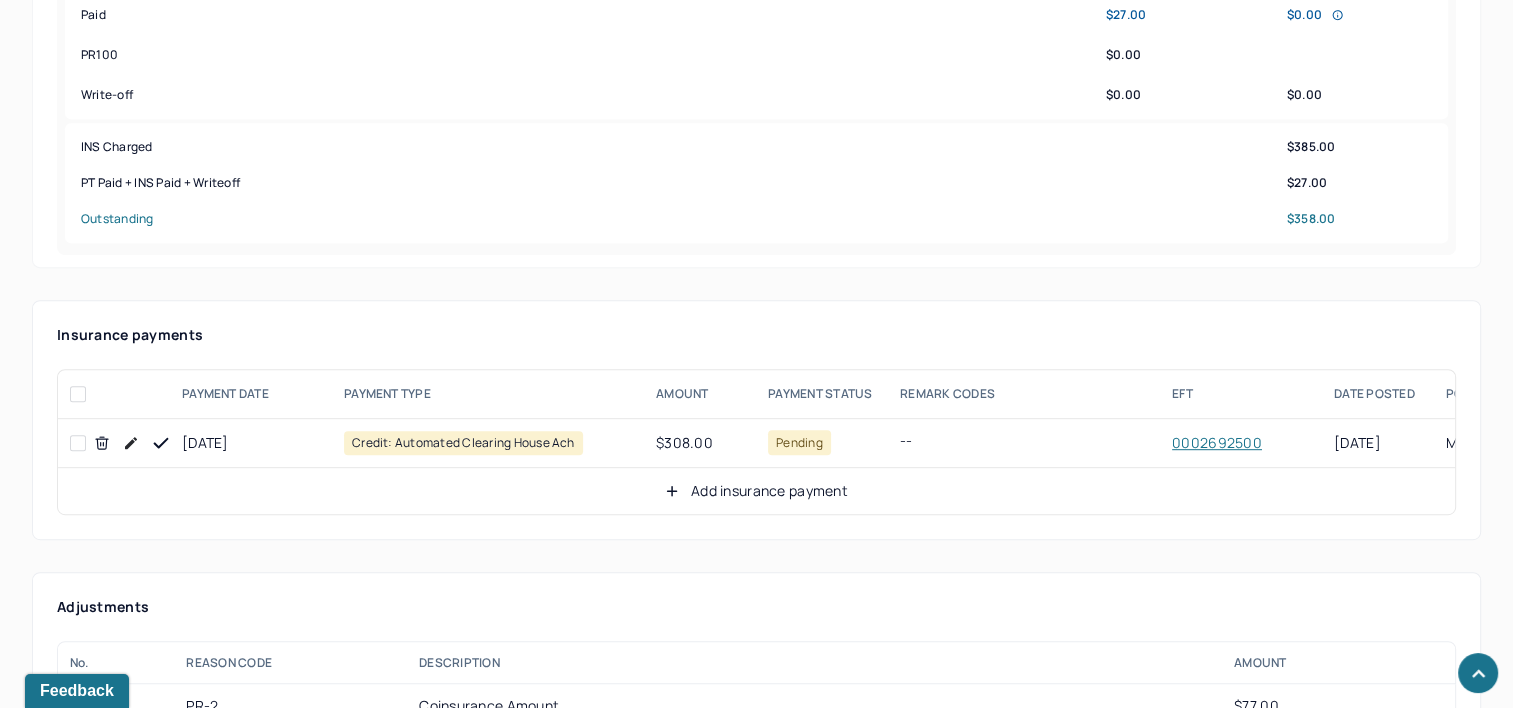 drag, startPoint x: 155, startPoint y: 400, endPoint x: 217, endPoint y: 398, distance: 62.03225 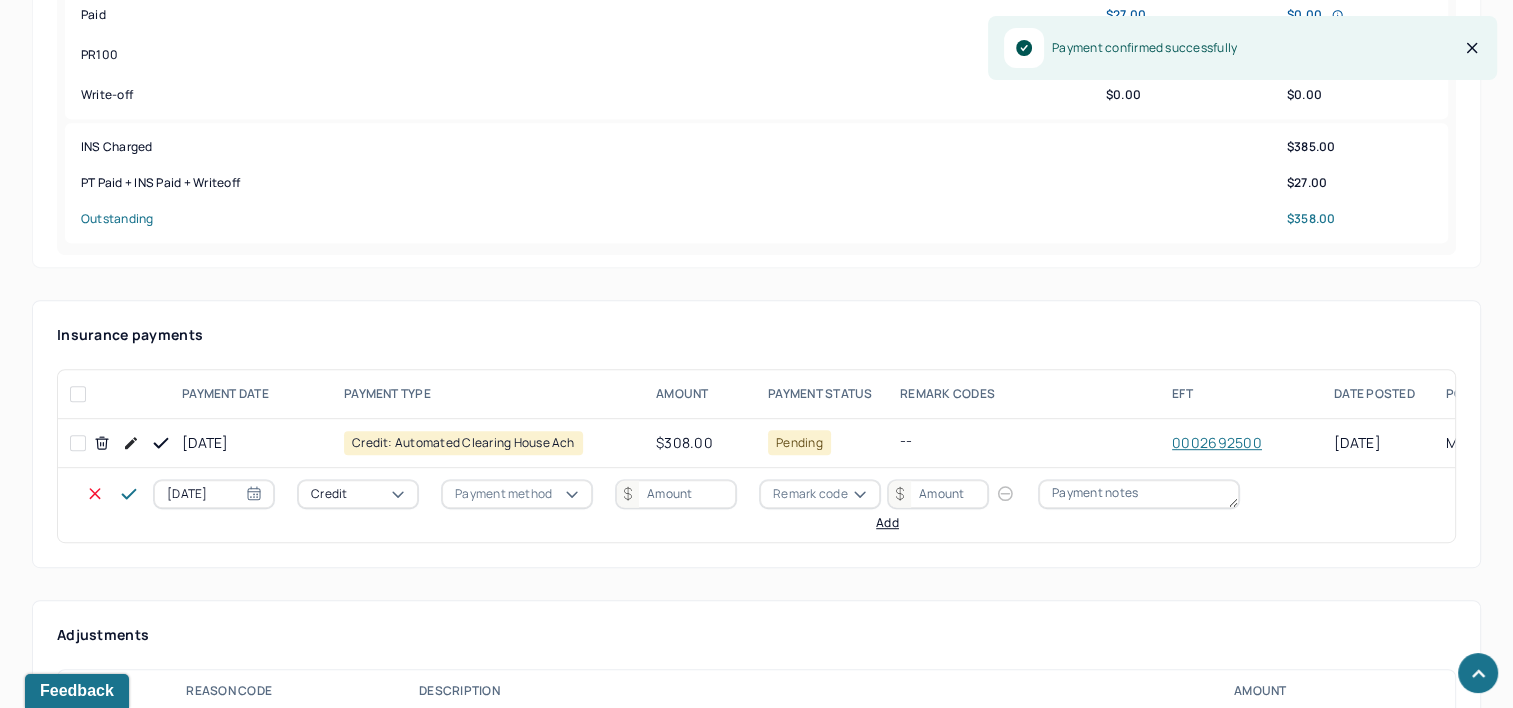 click on "[DATE]" at bounding box center (214, 494) 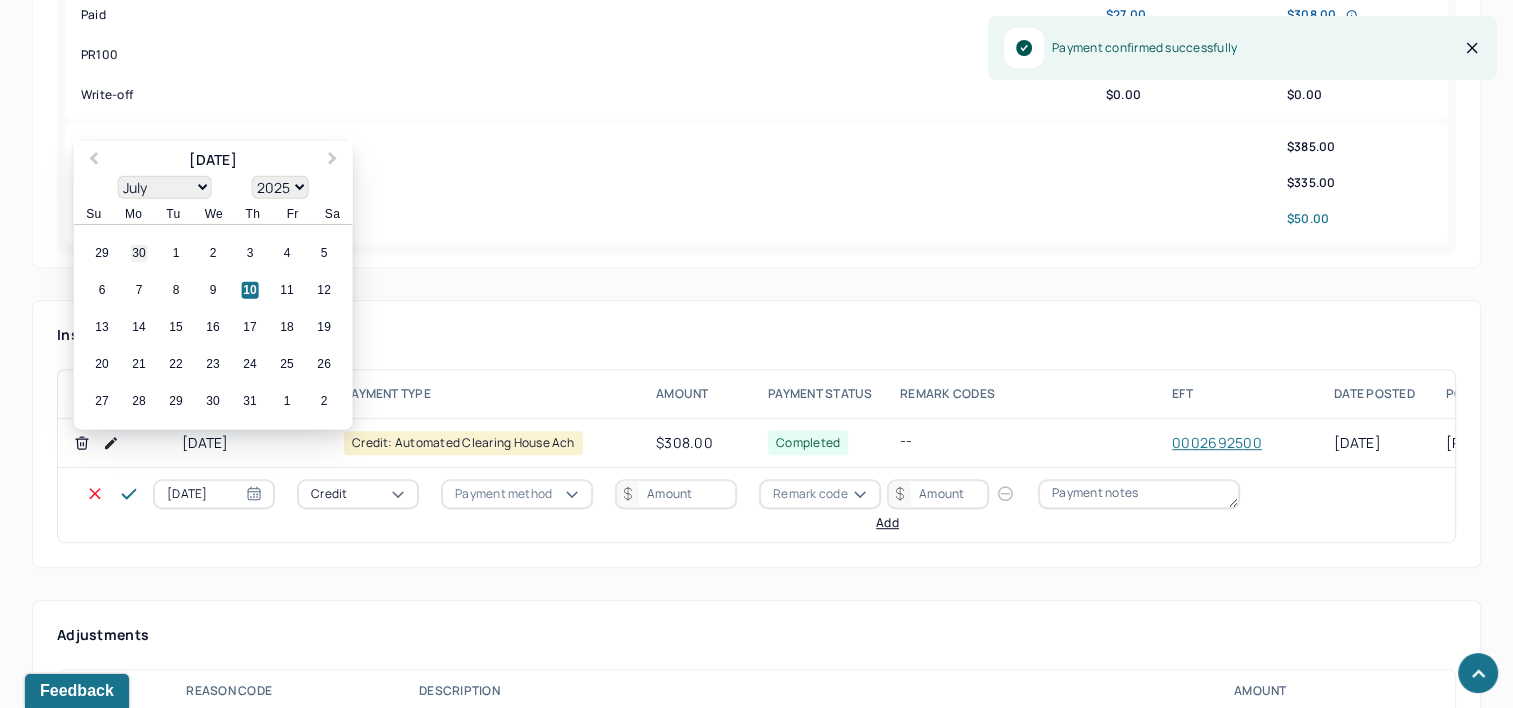 click on "30" at bounding box center [139, 253] 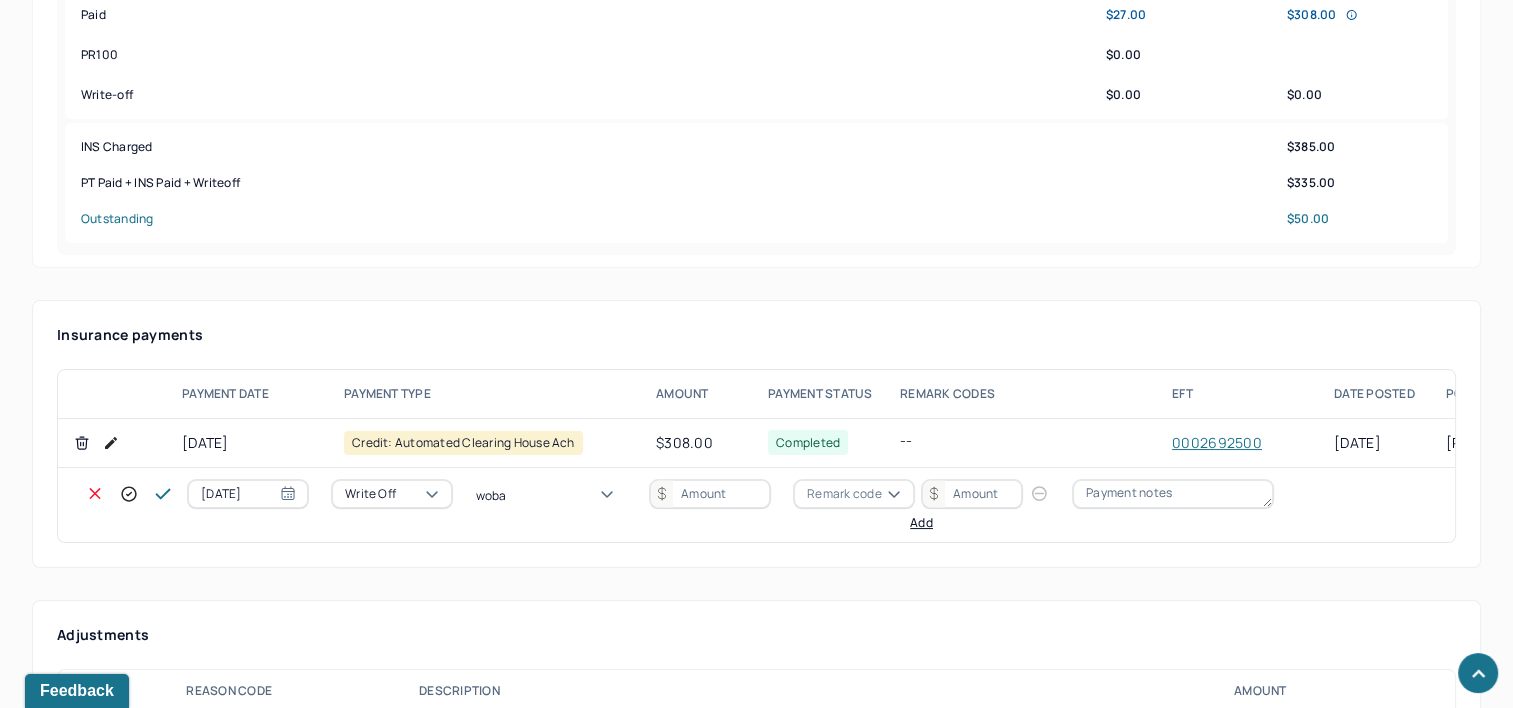 type on "wobal" 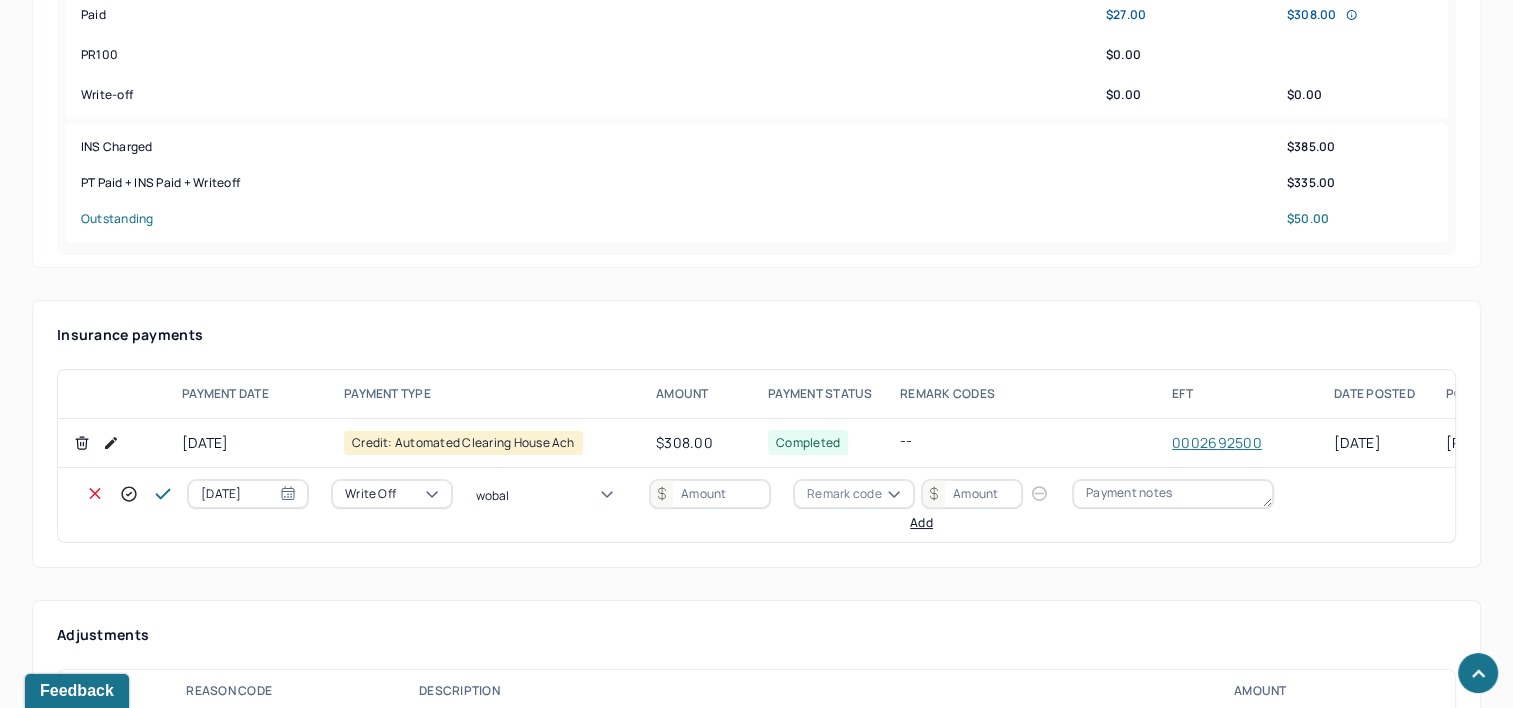 type 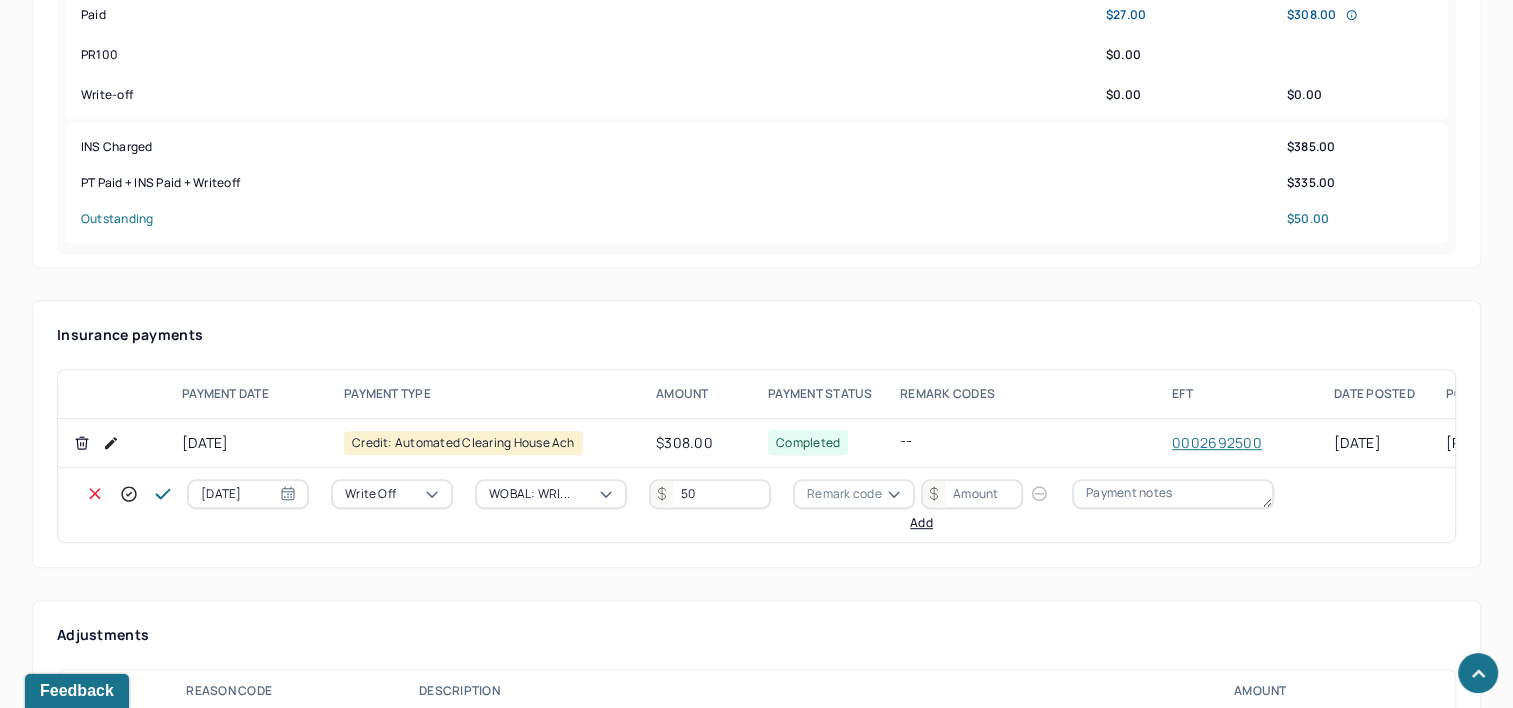 type on "50" 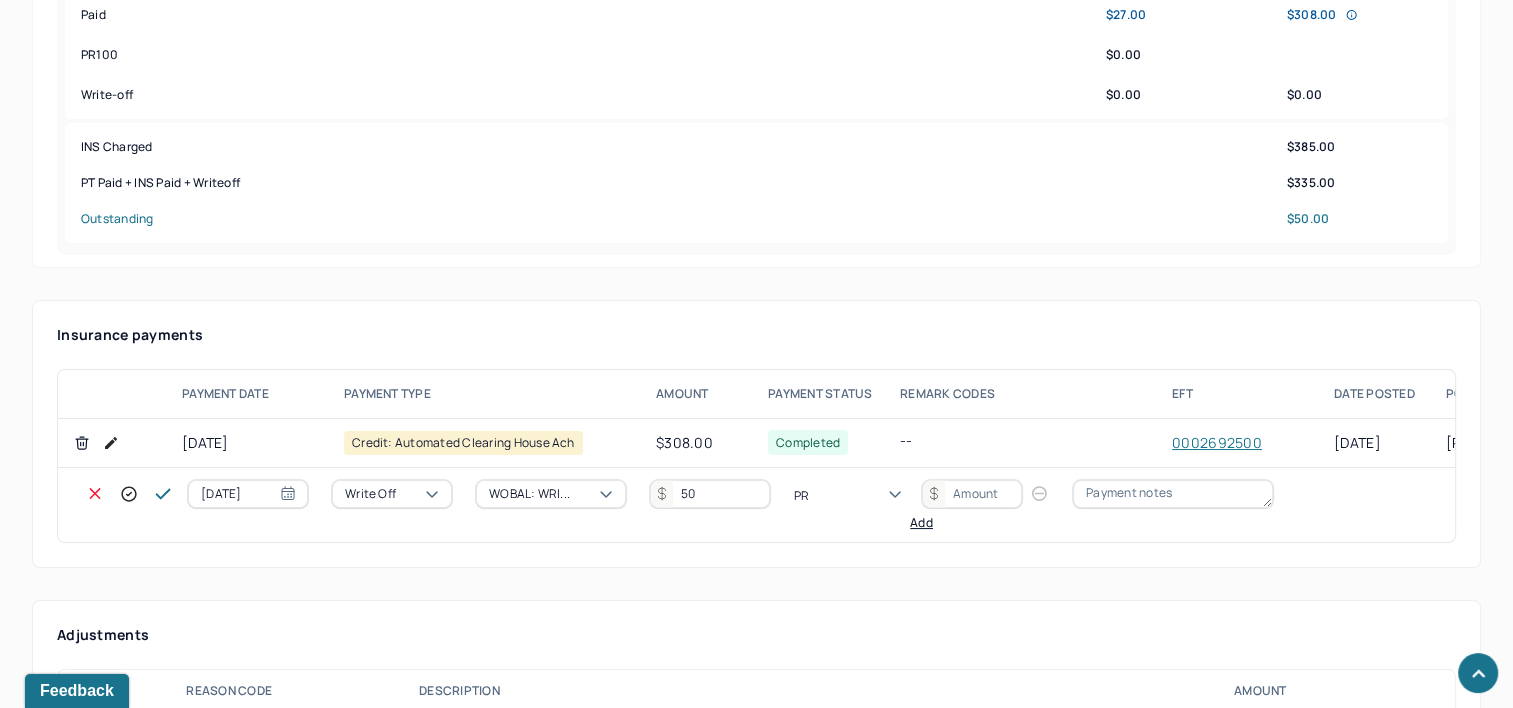 type on "PR2" 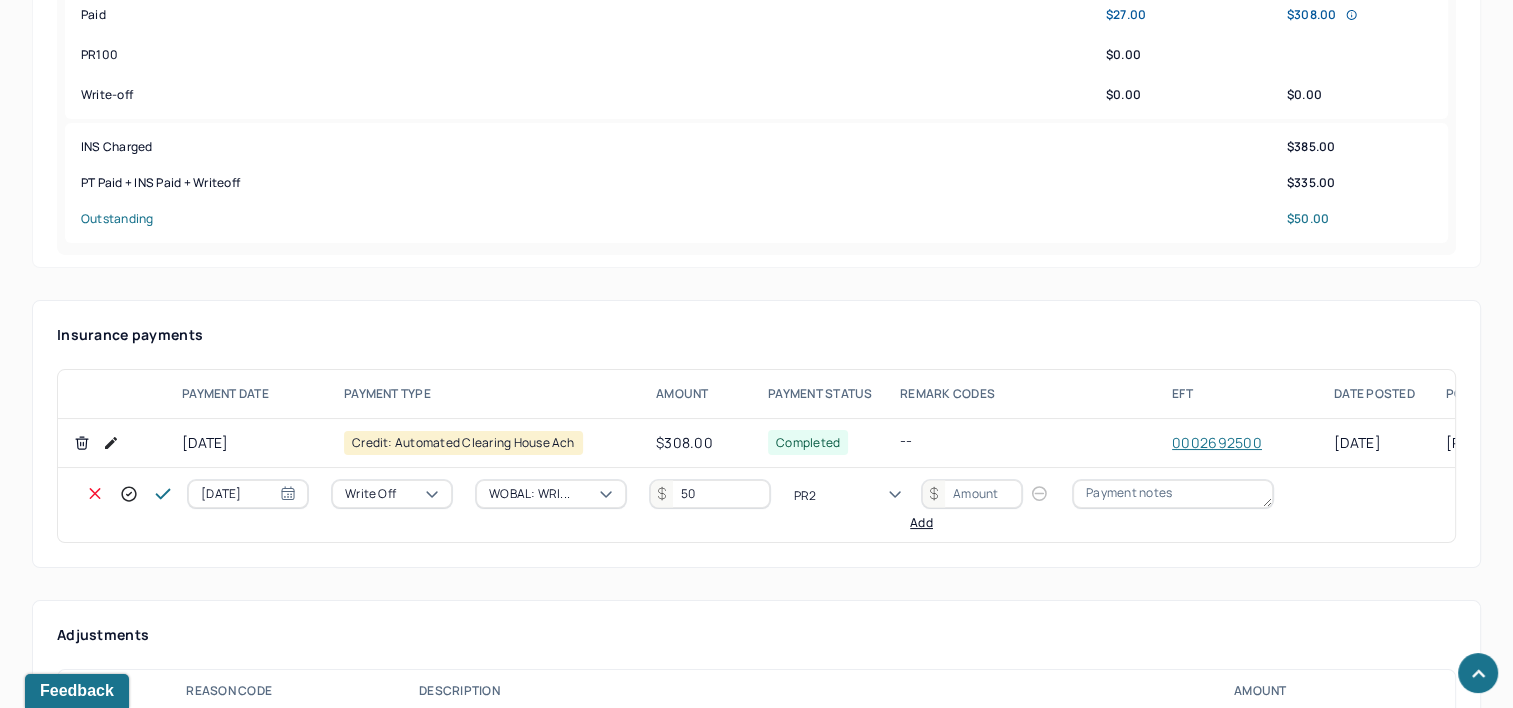 type 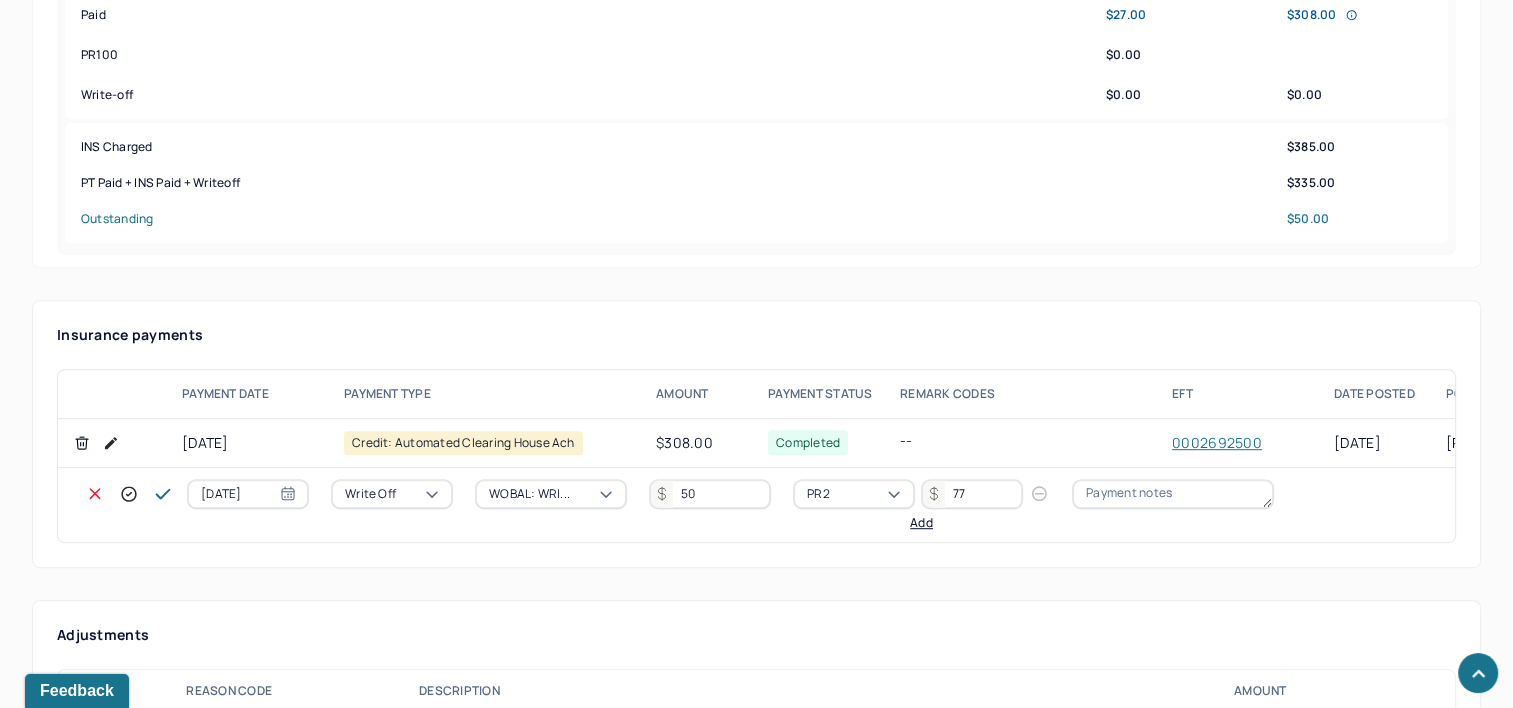 type on "77" 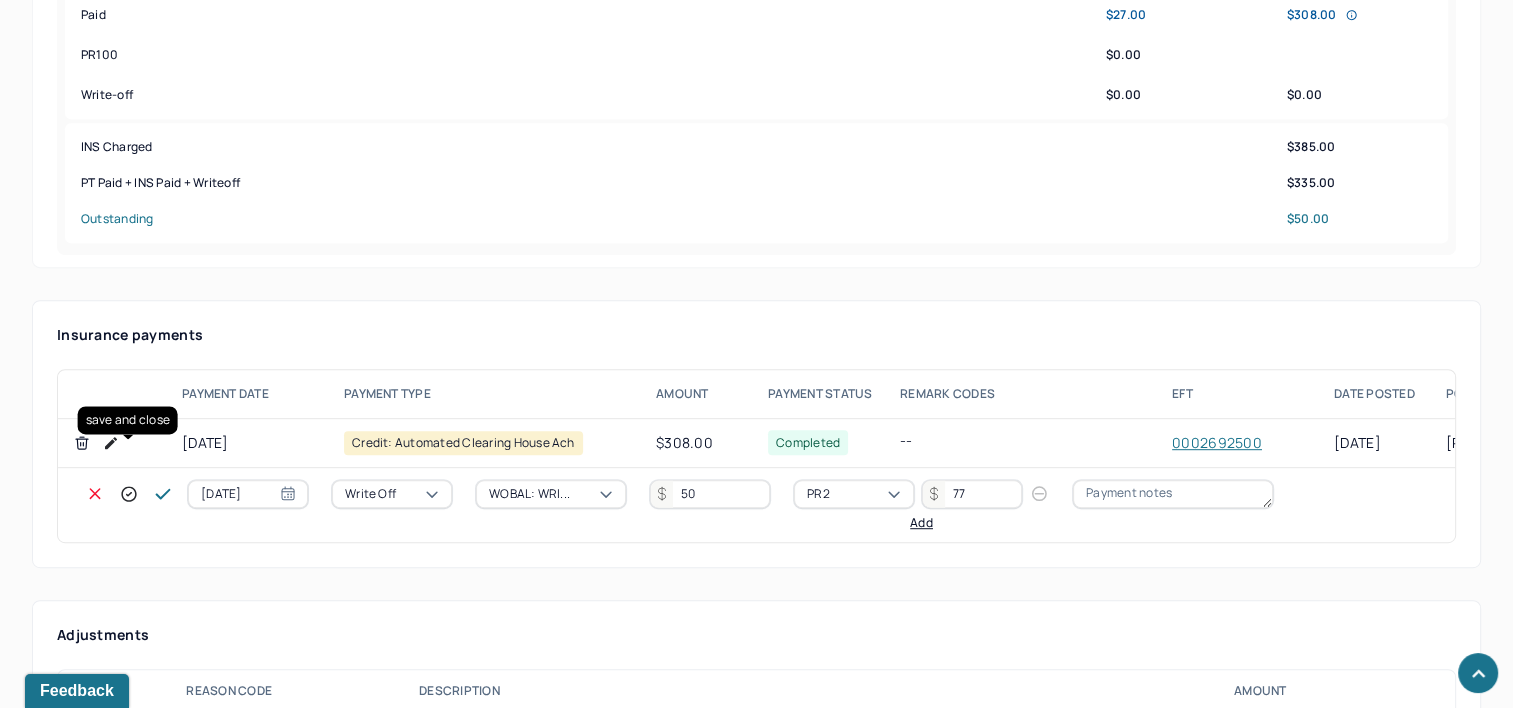 click 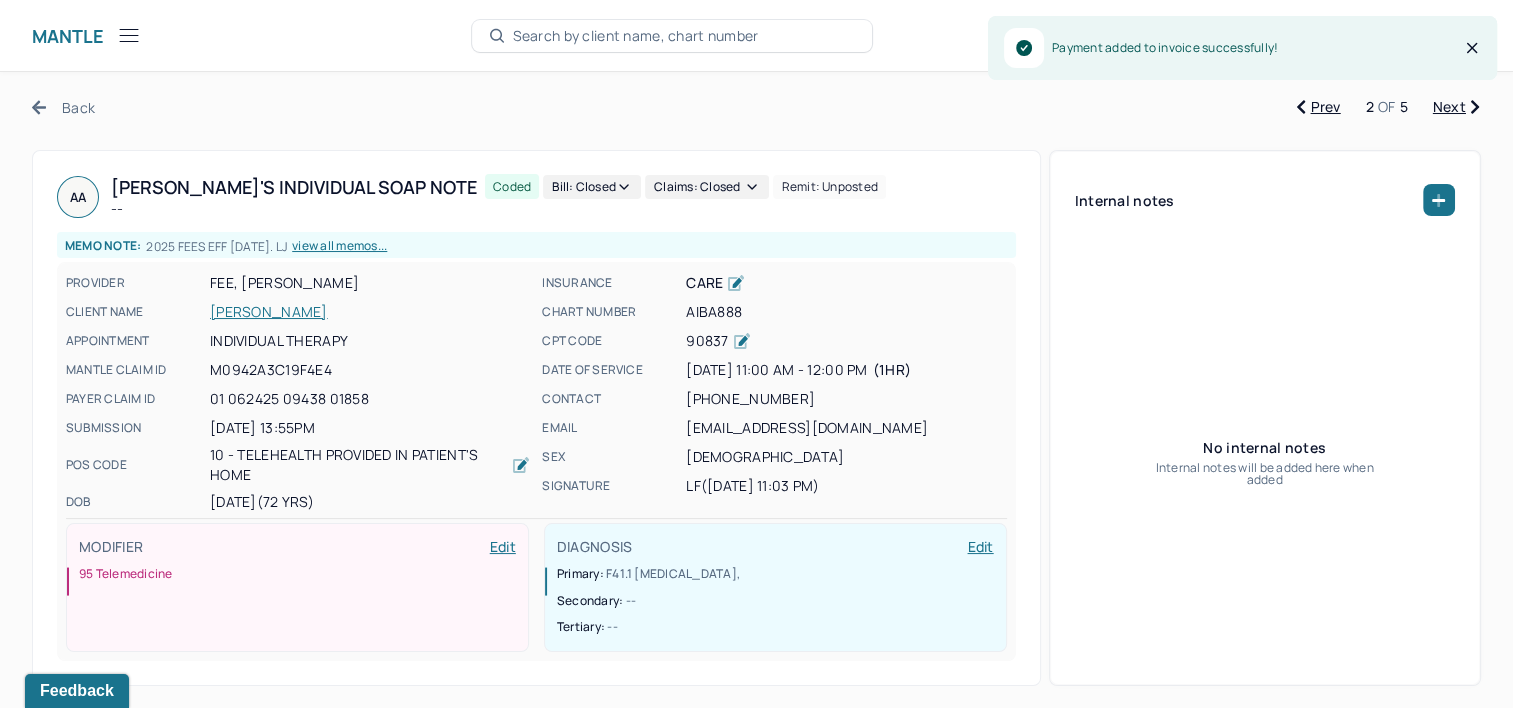 scroll, scrollTop: 0, scrollLeft: 0, axis: both 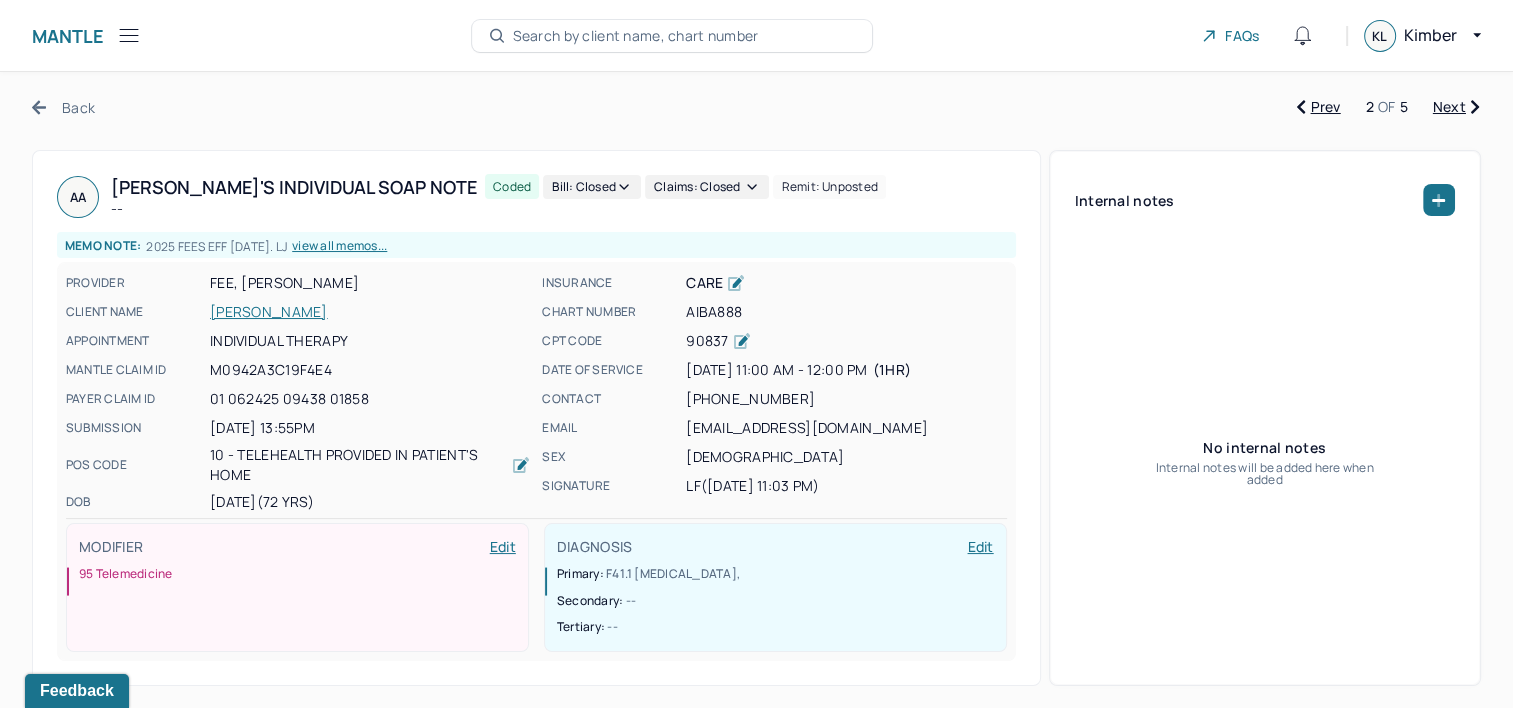 click on "Next" at bounding box center (1456, 107) 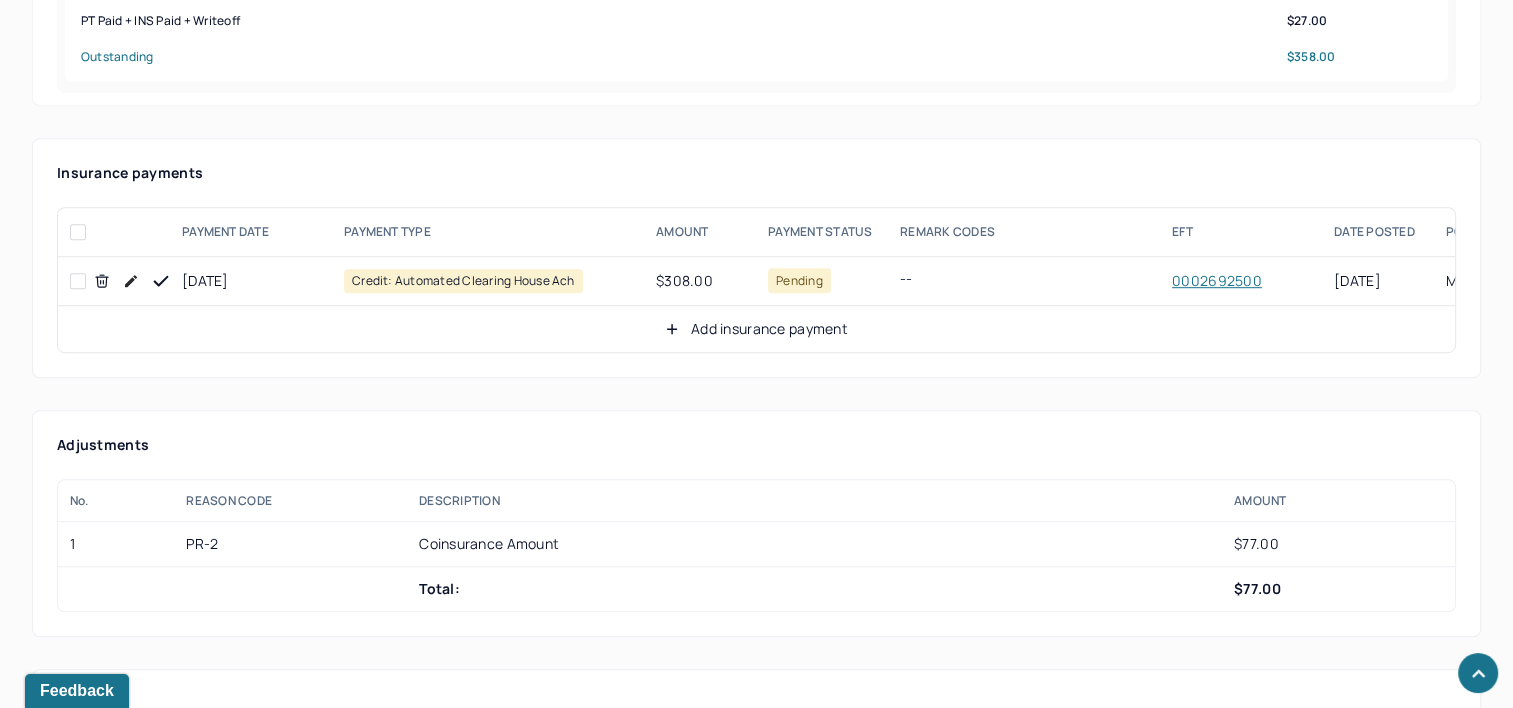 scroll, scrollTop: 1100, scrollLeft: 0, axis: vertical 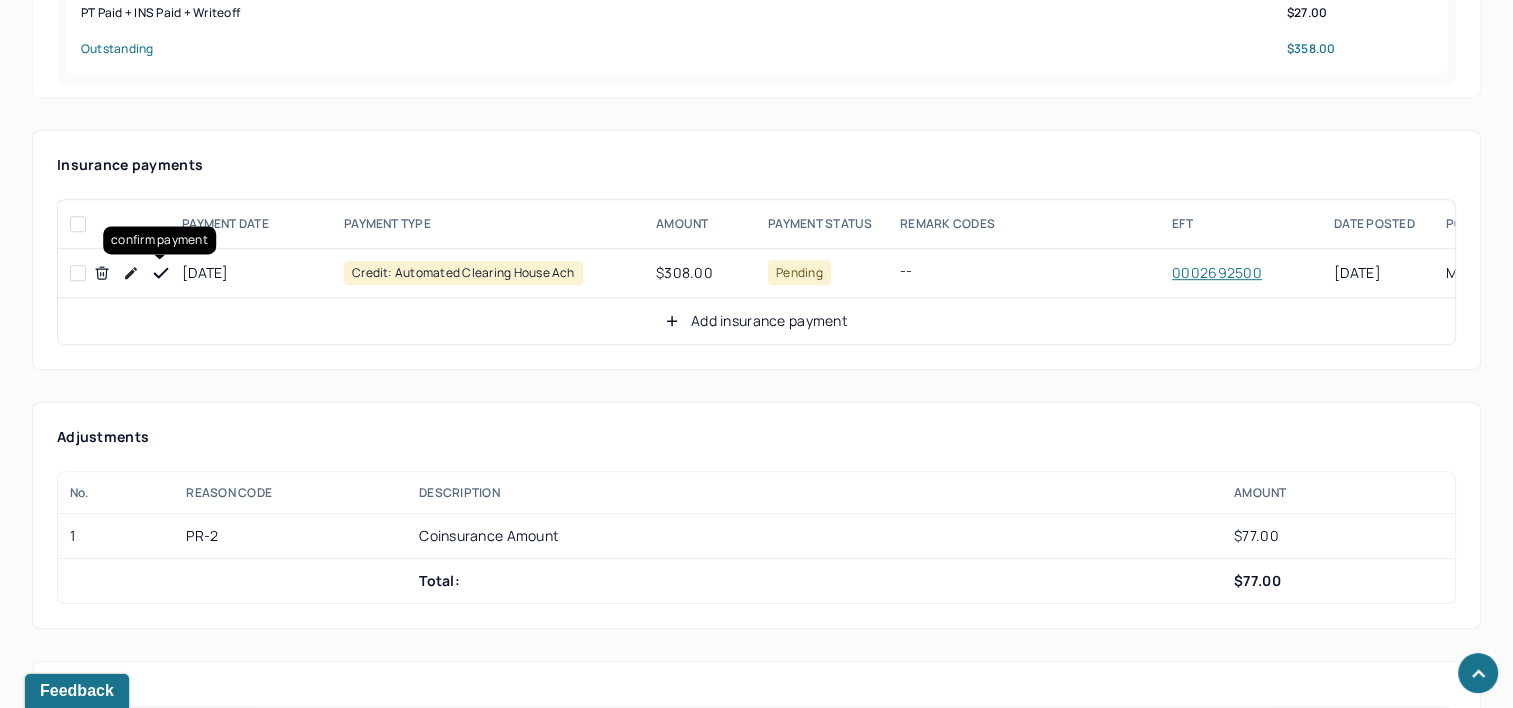 click 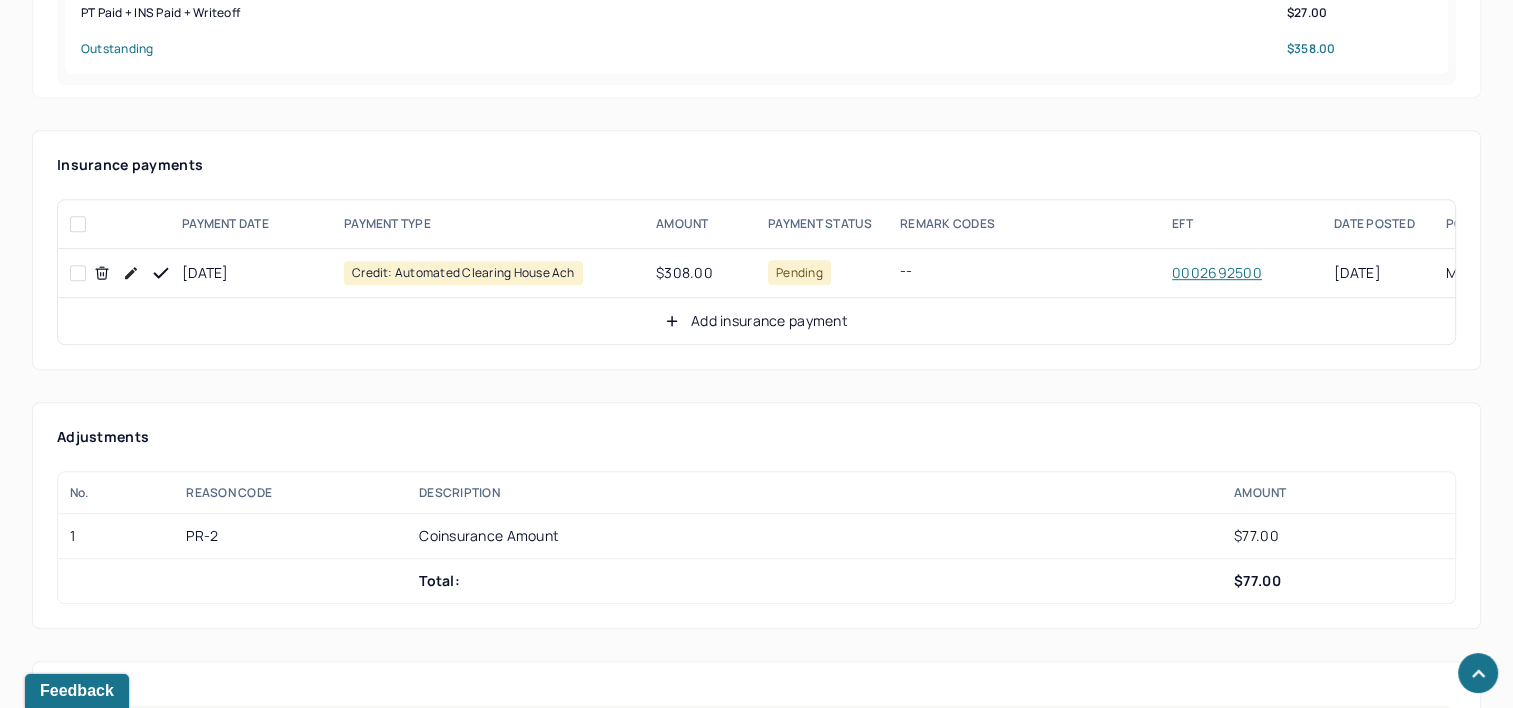 click on "Add insurance payment" at bounding box center (756, 321) 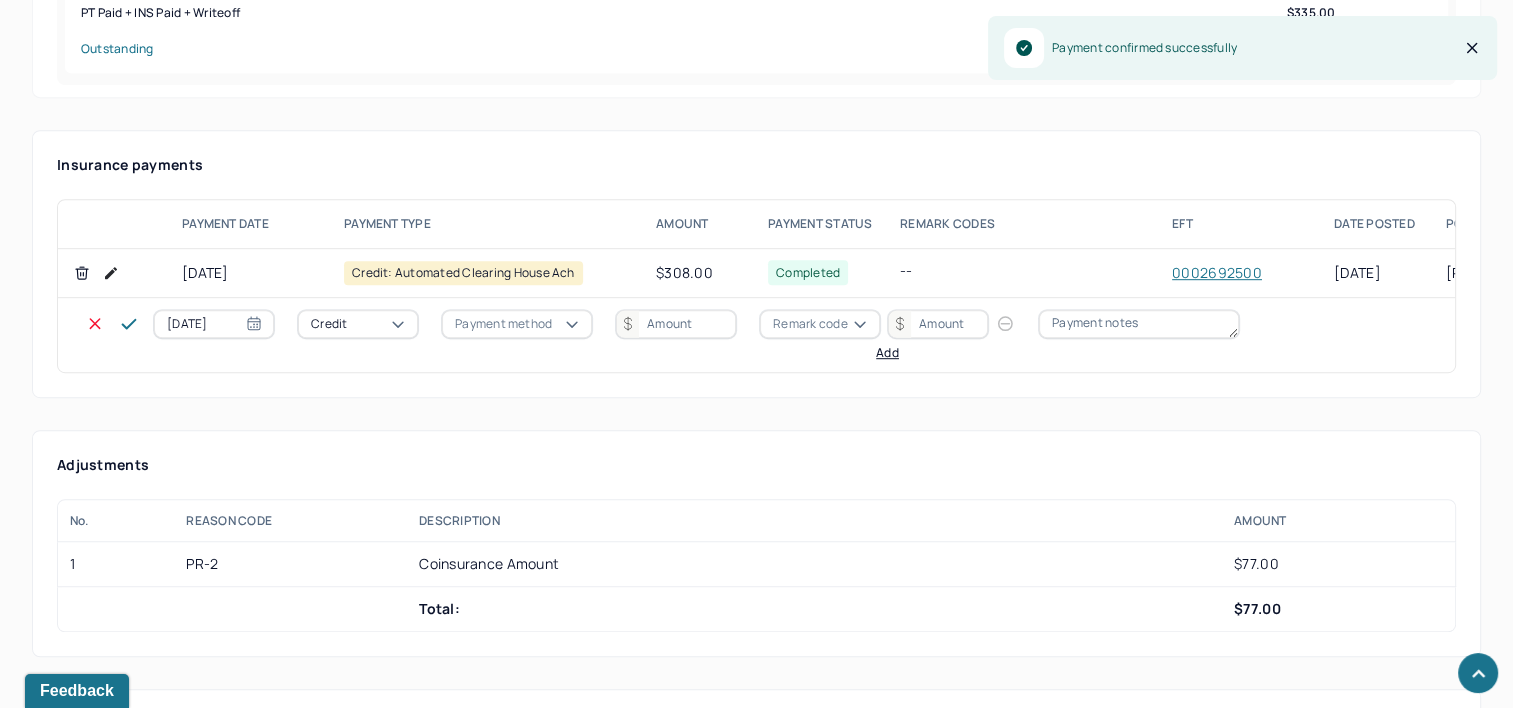 click on "[DATE]" at bounding box center (214, 324) 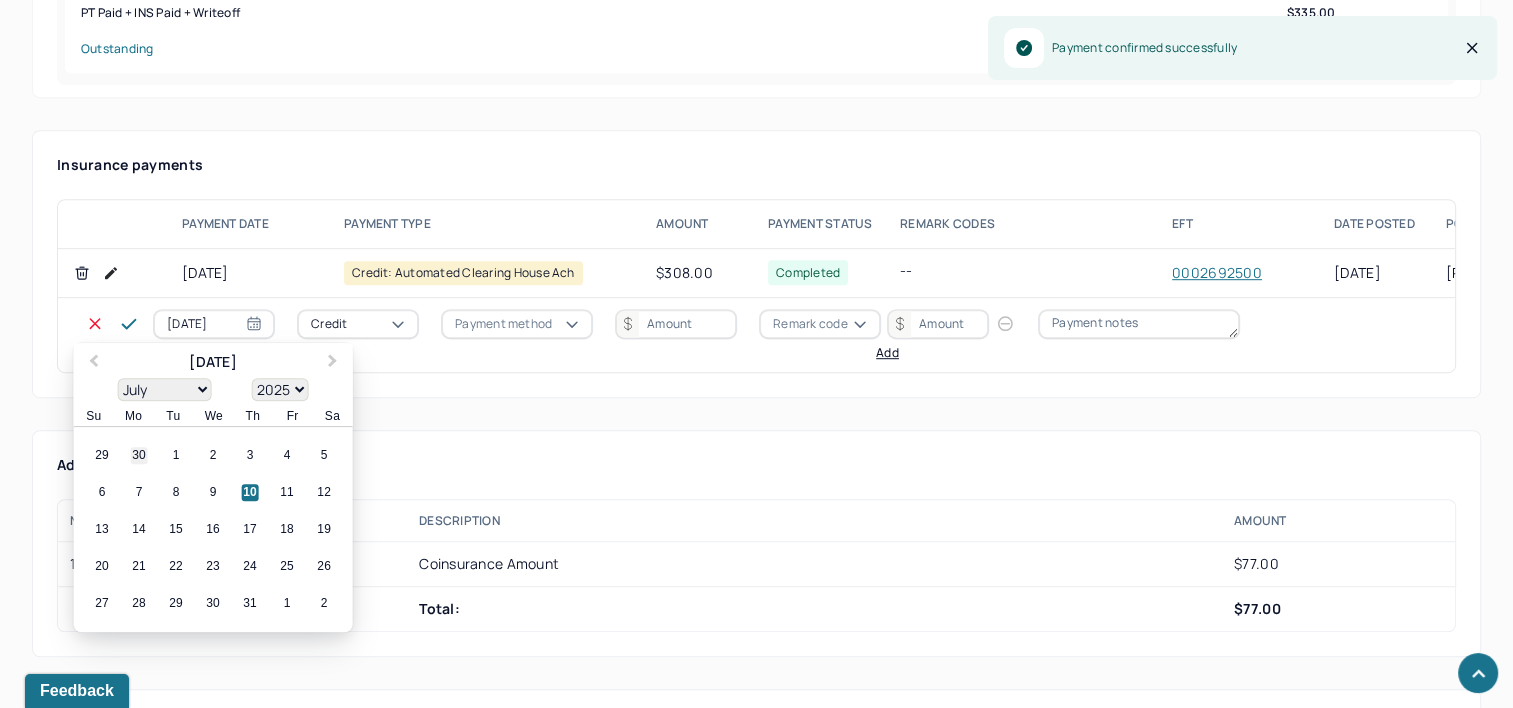 click on "30" at bounding box center [139, 456] 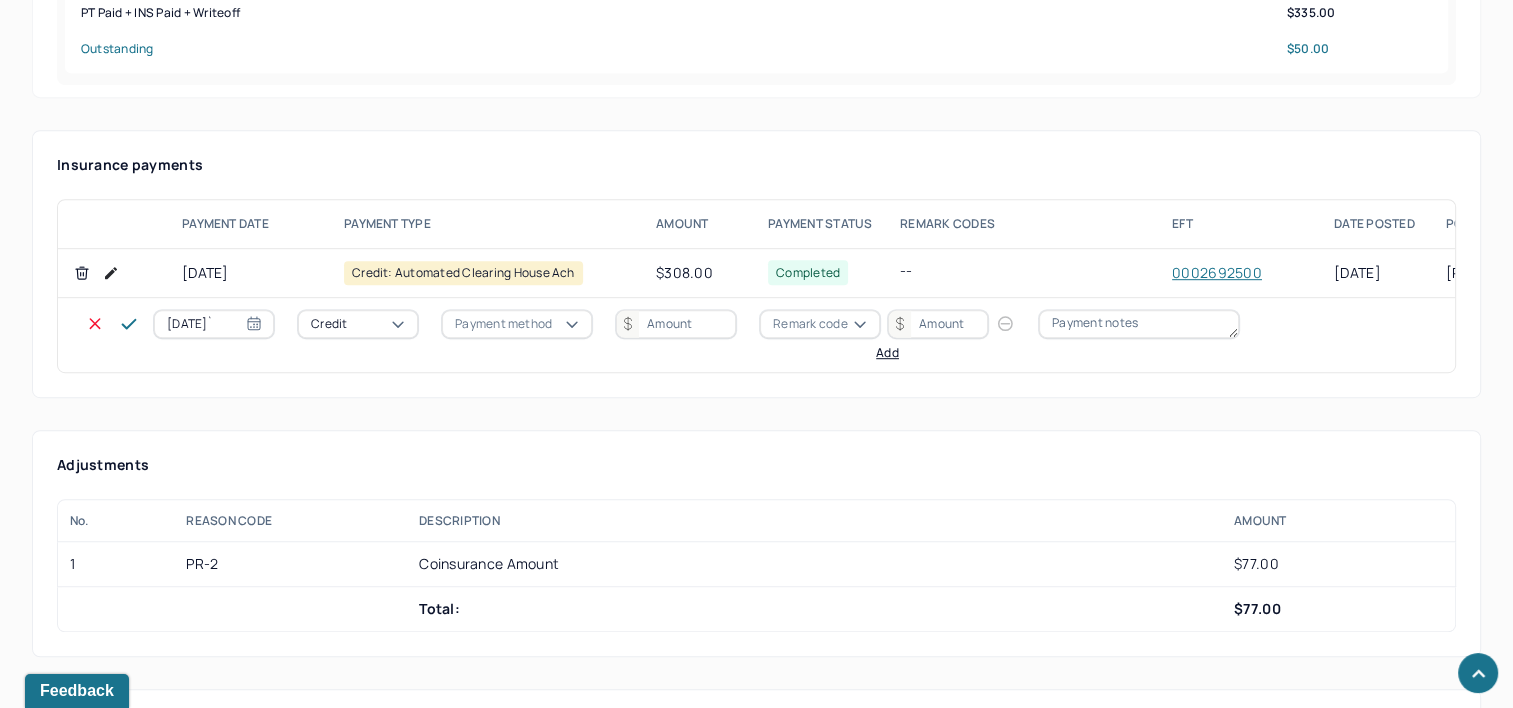 type on "[DATE]`" 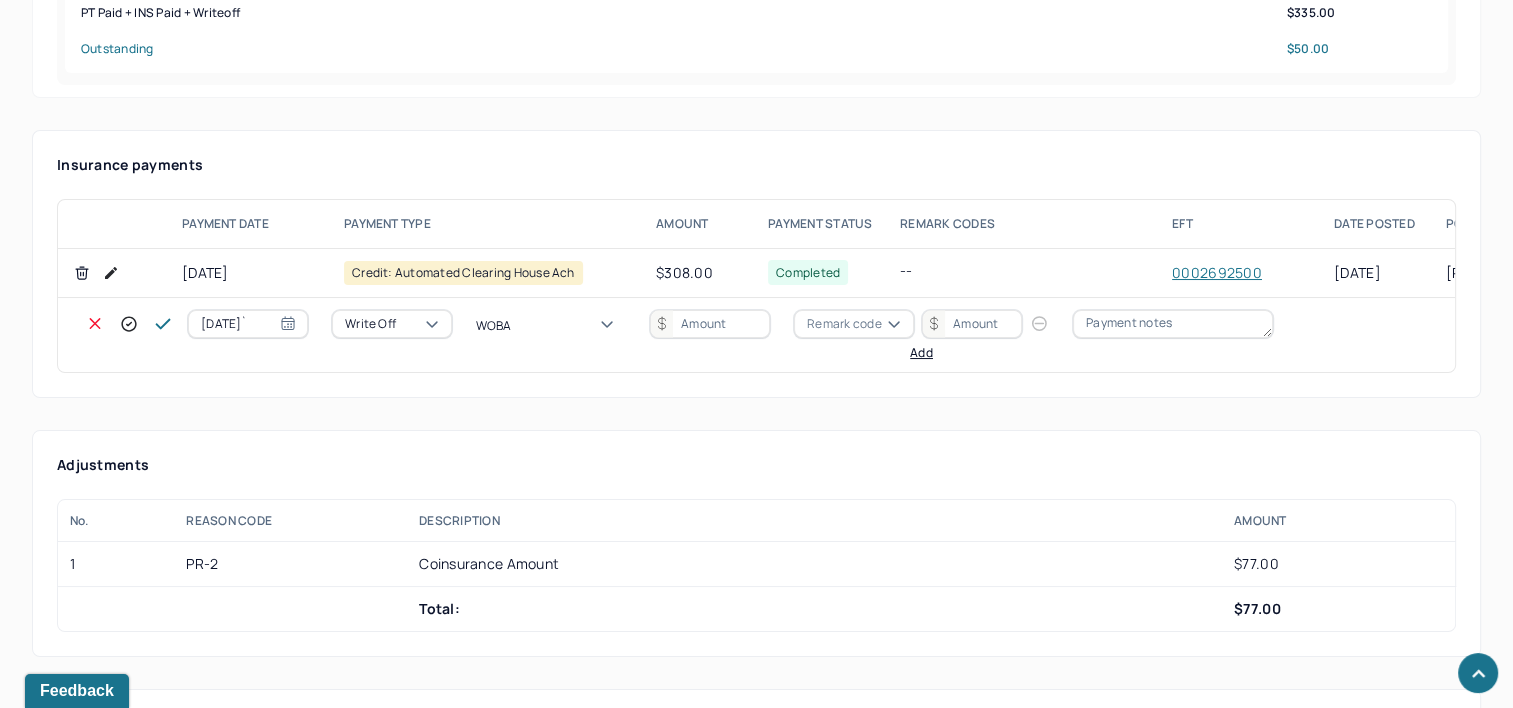 type on "WOBAL" 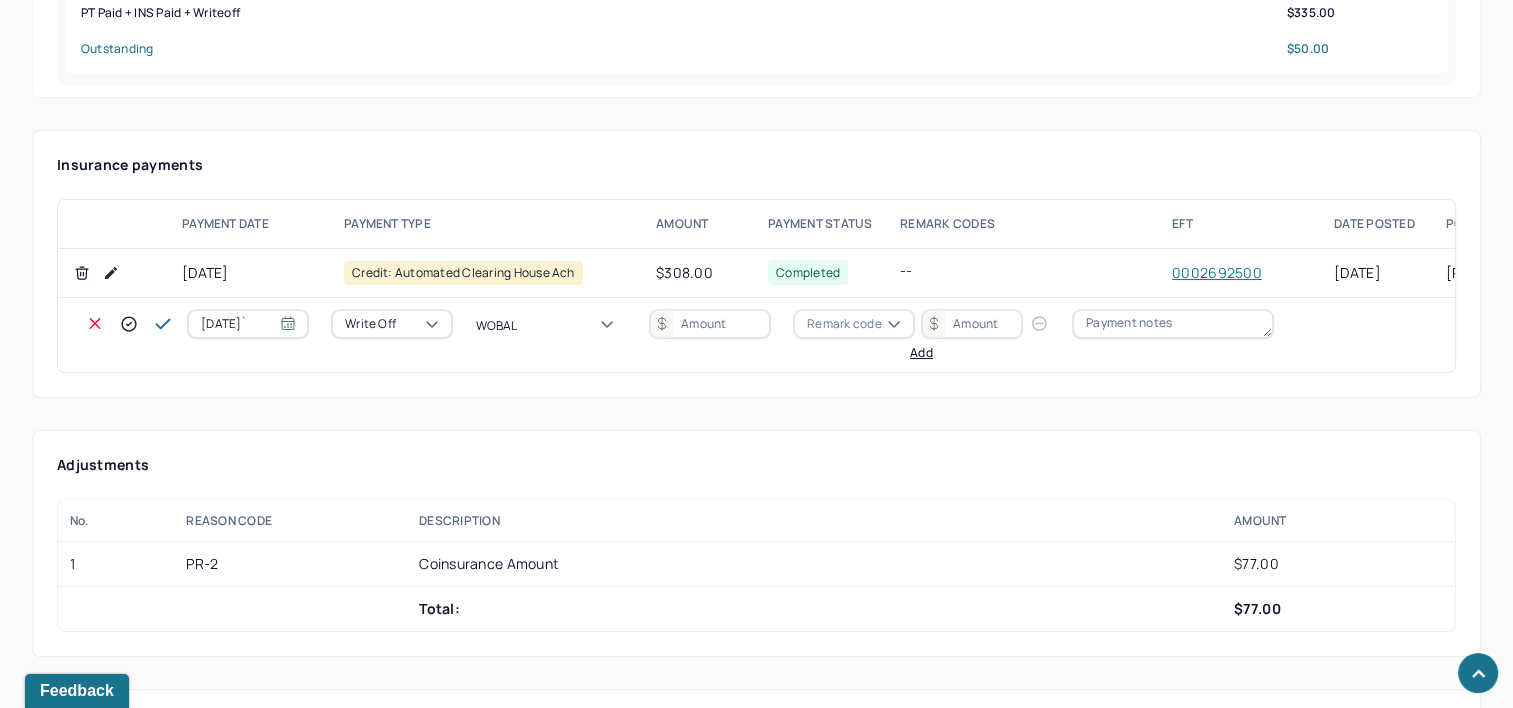 type 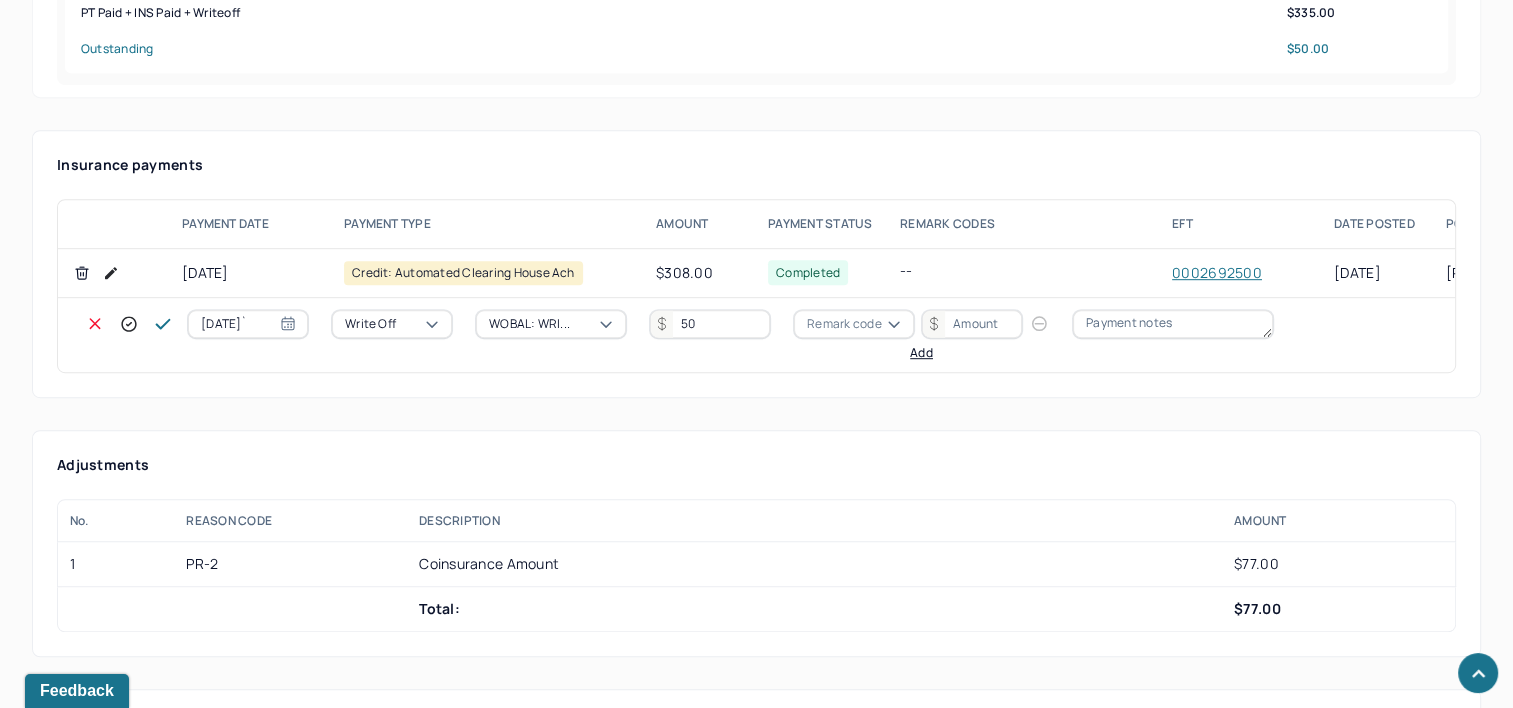 type on "50" 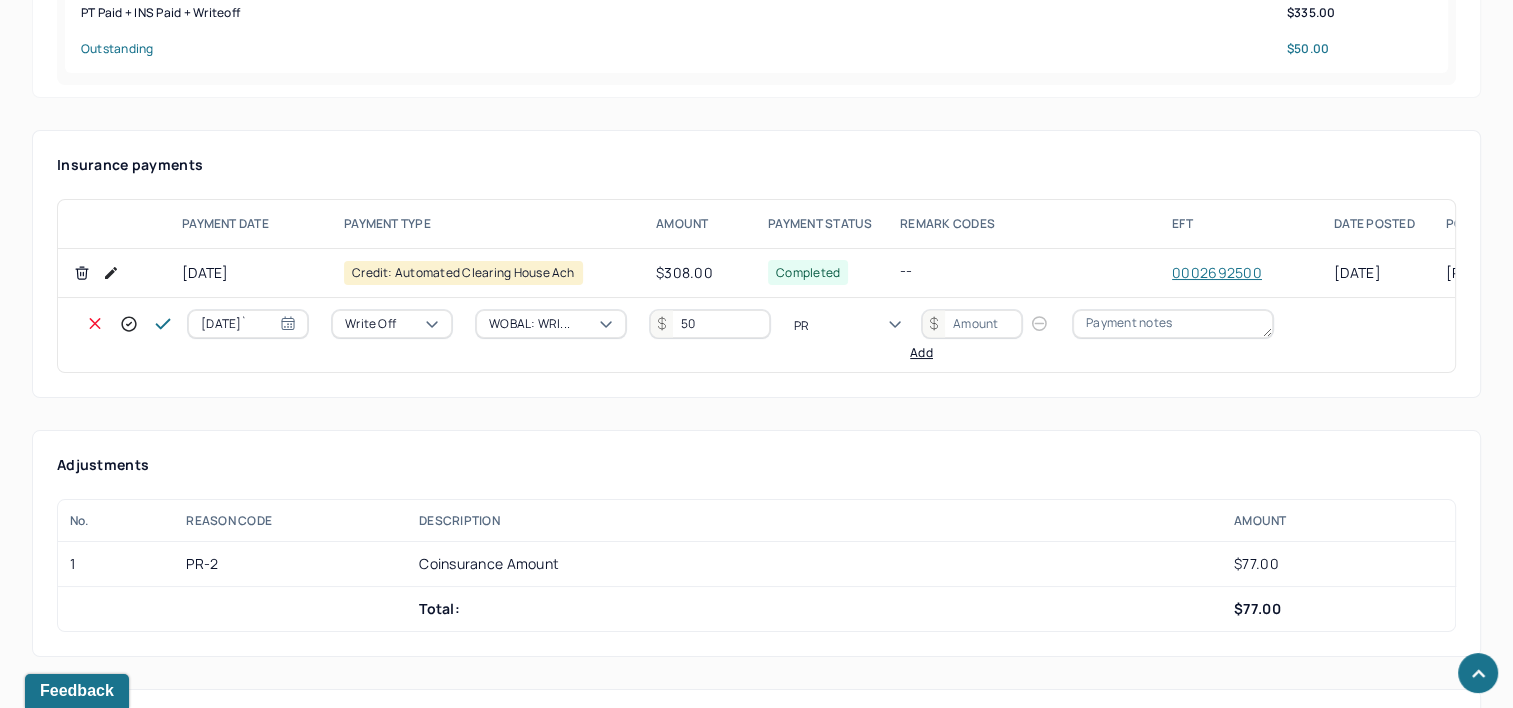 type on "PR2" 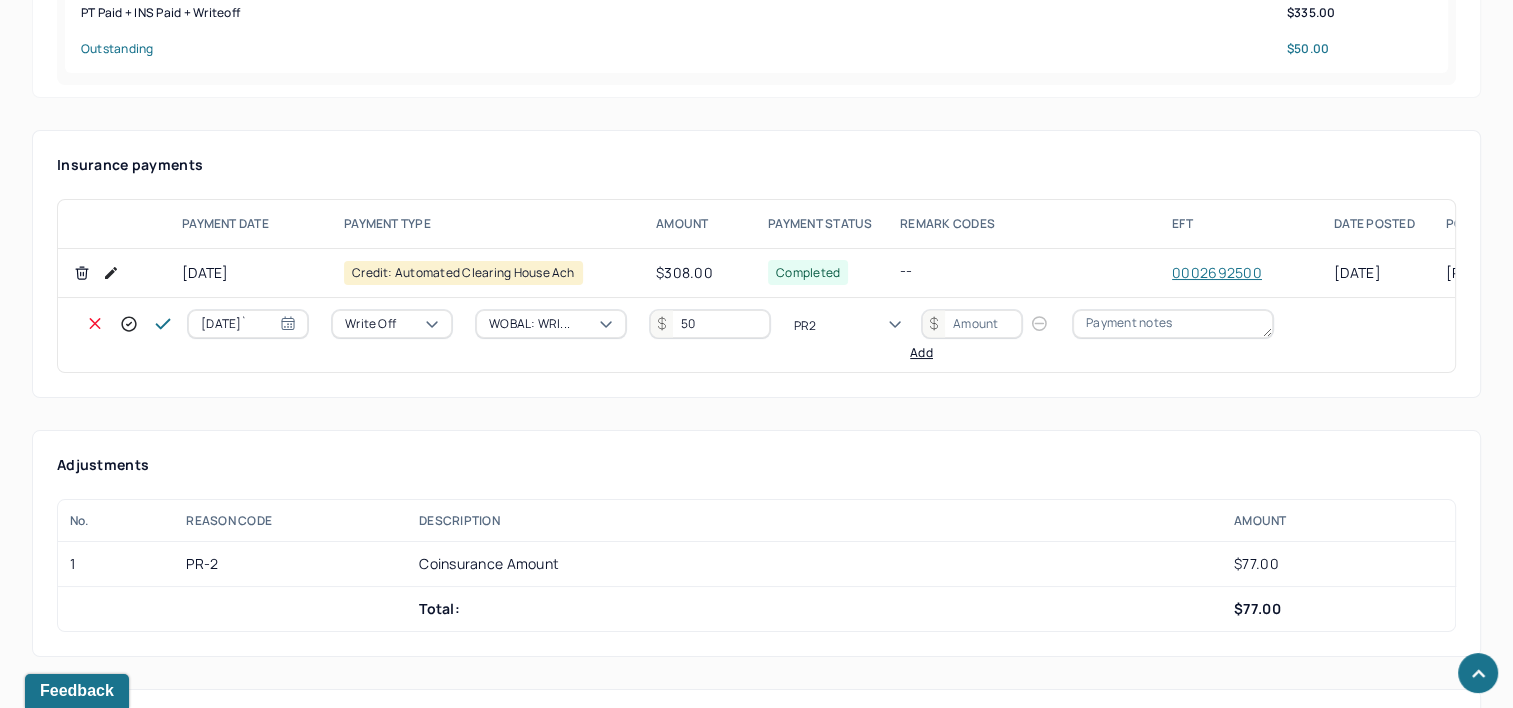type 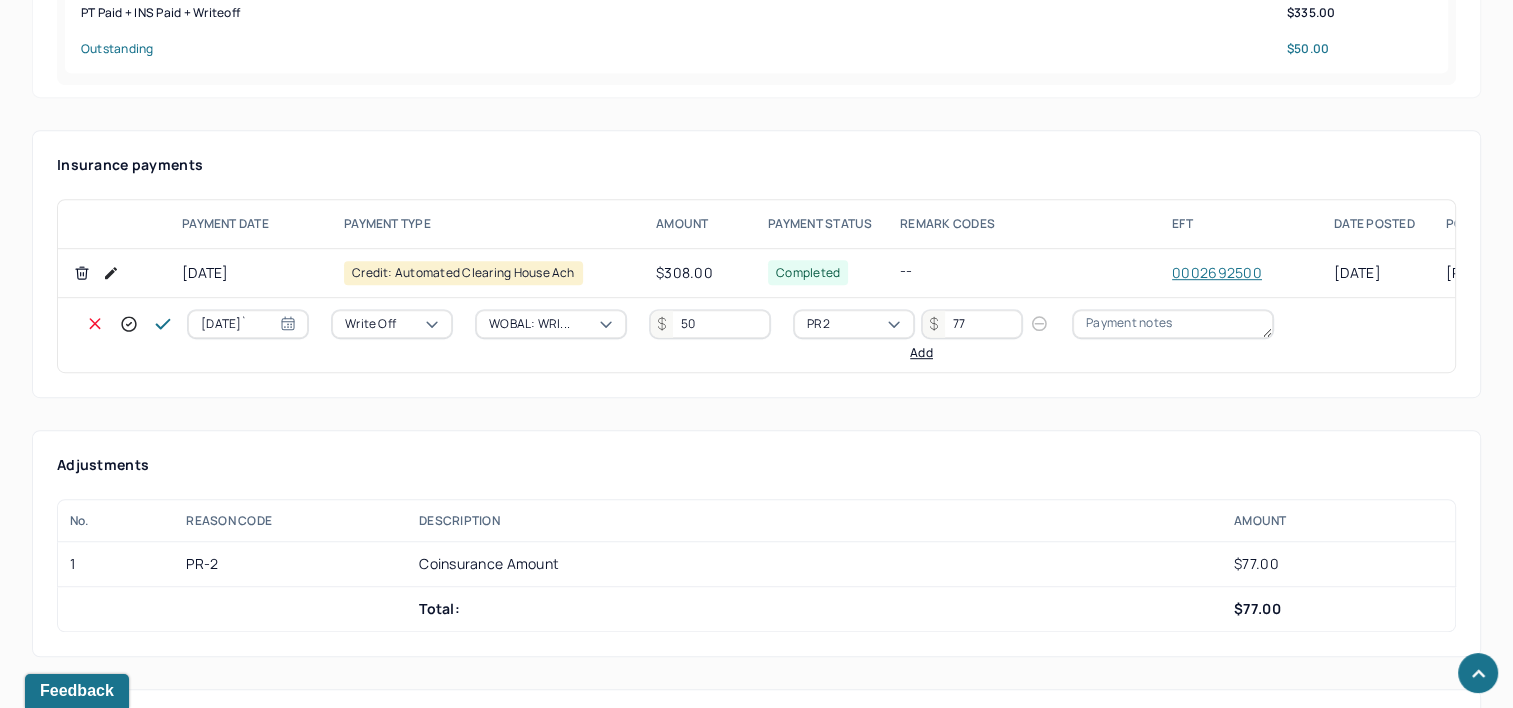 type on "77" 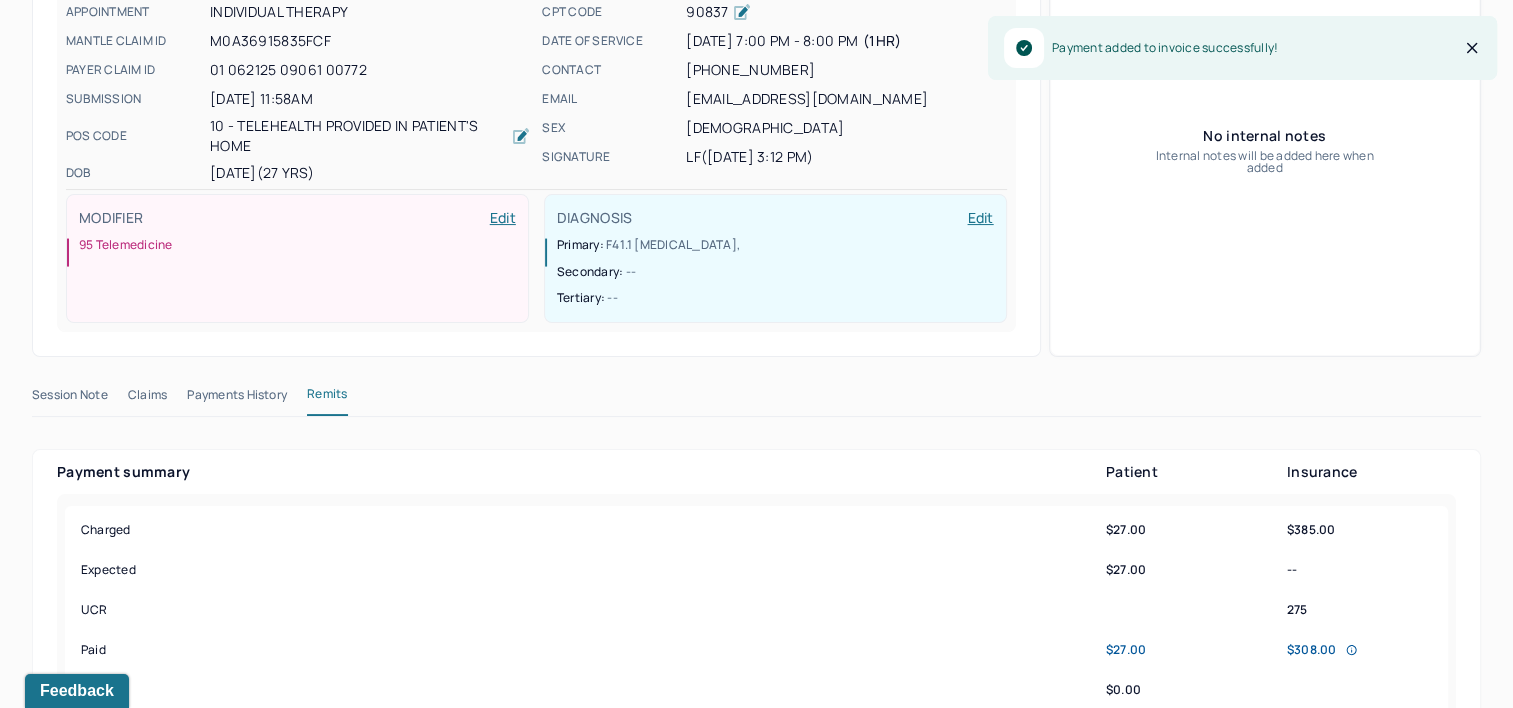 scroll, scrollTop: 0, scrollLeft: 0, axis: both 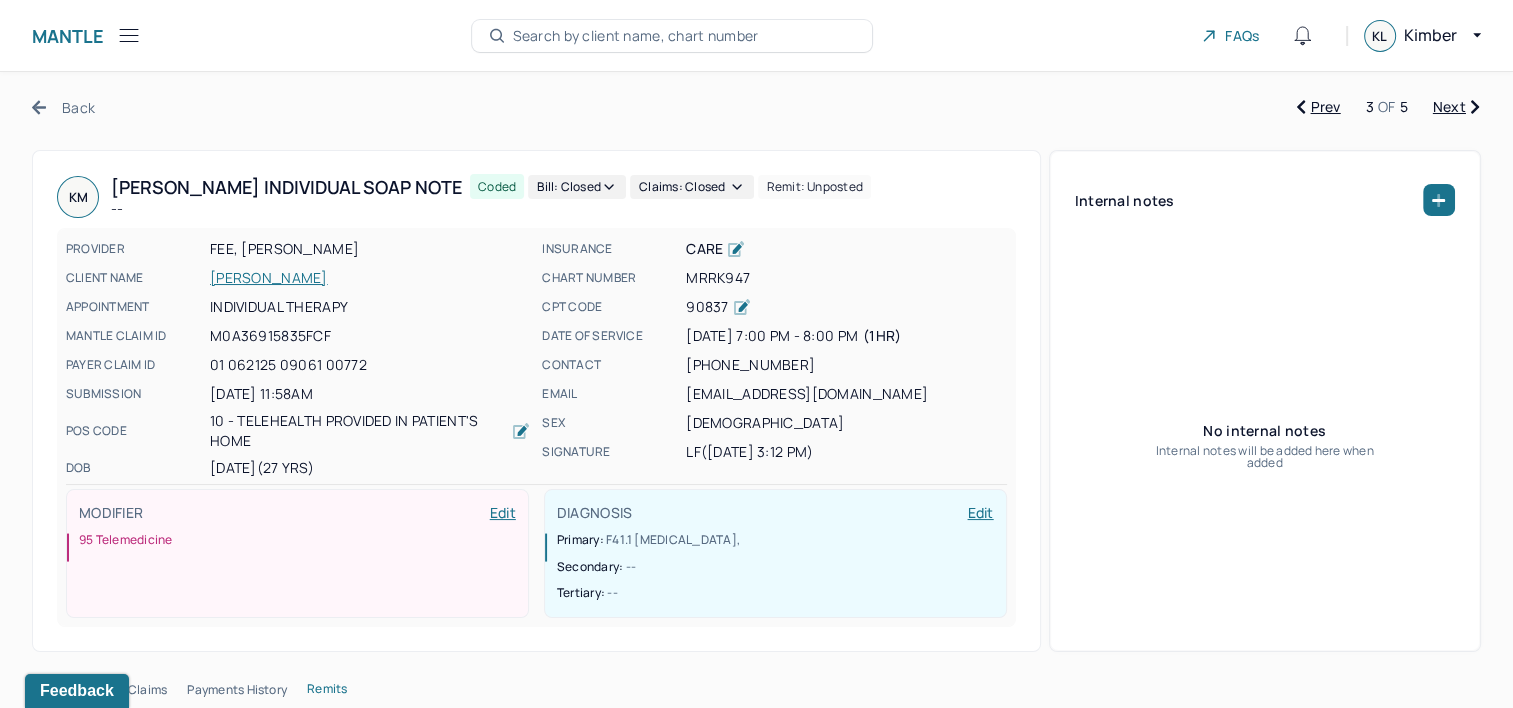 click on "Next" at bounding box center [1456, 107] 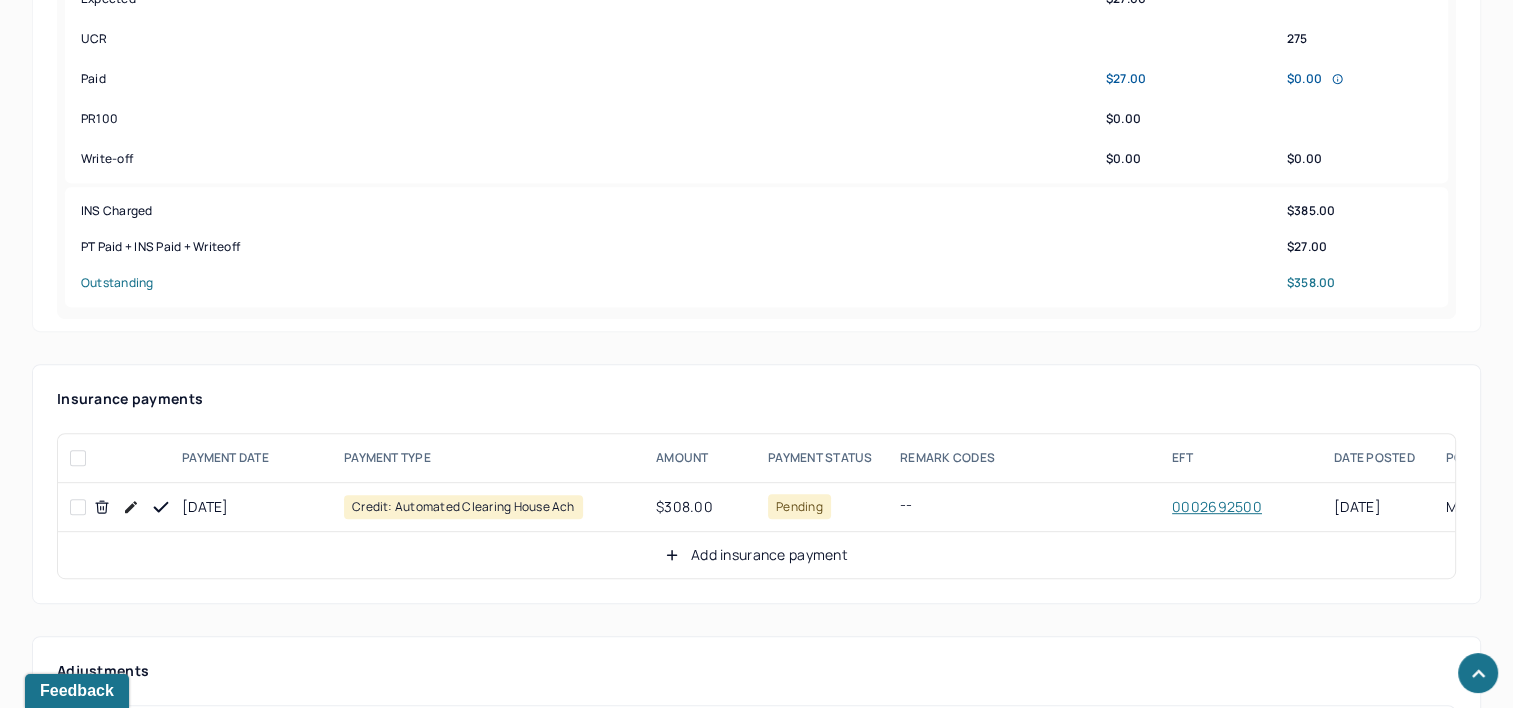 scroll, scrollTop: 1000, scrollLeft: 0, axis: vertical 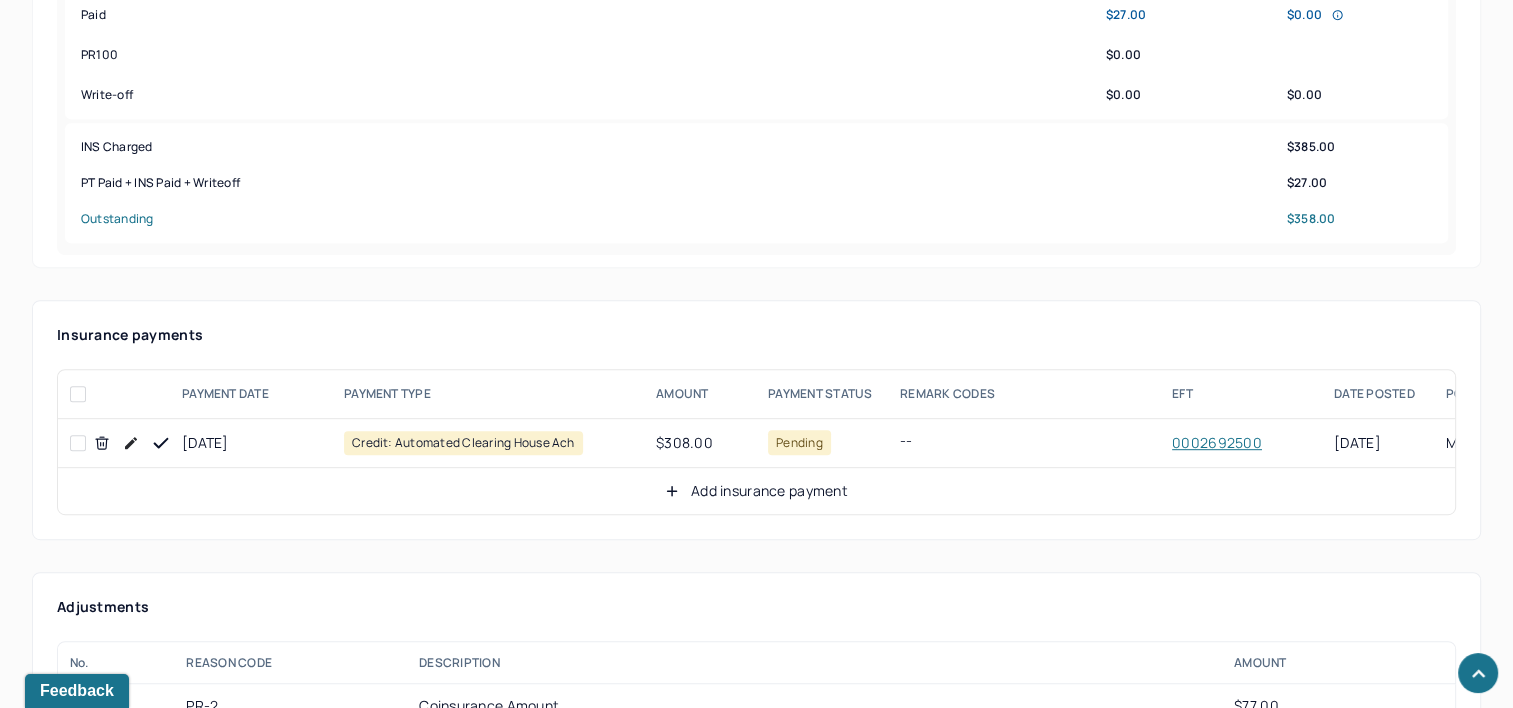 click 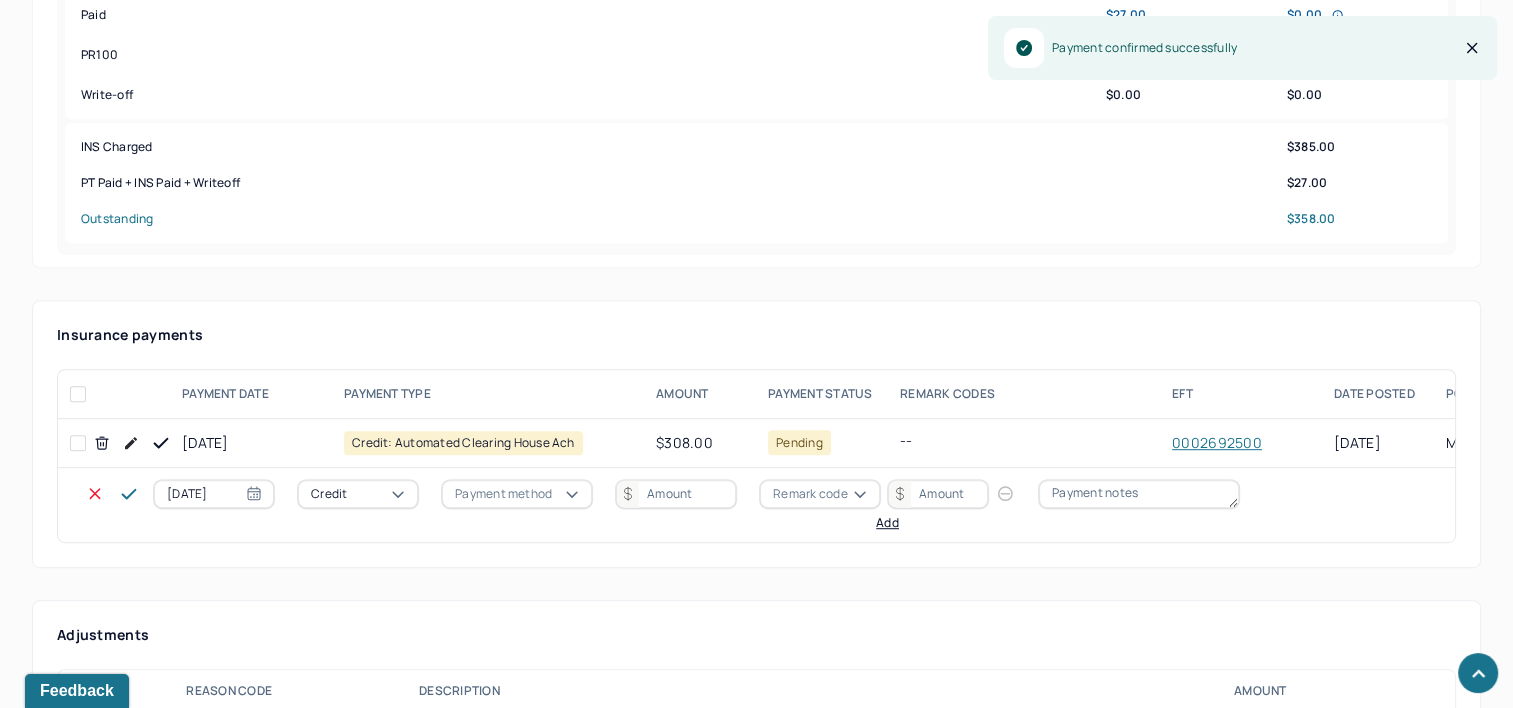 click on "[DATE]" at bounding box center (214, 494) 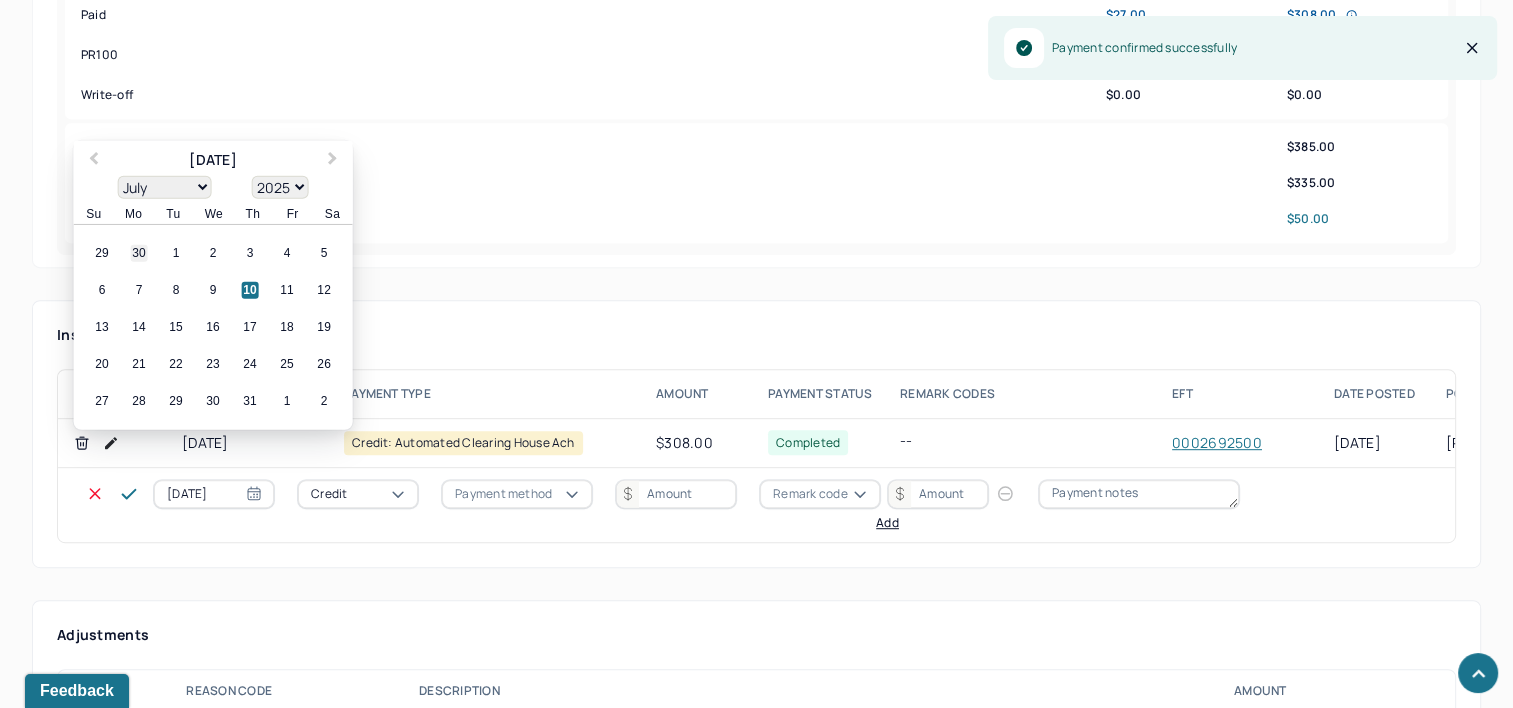 click on "30" at bounding box center [139, 253] 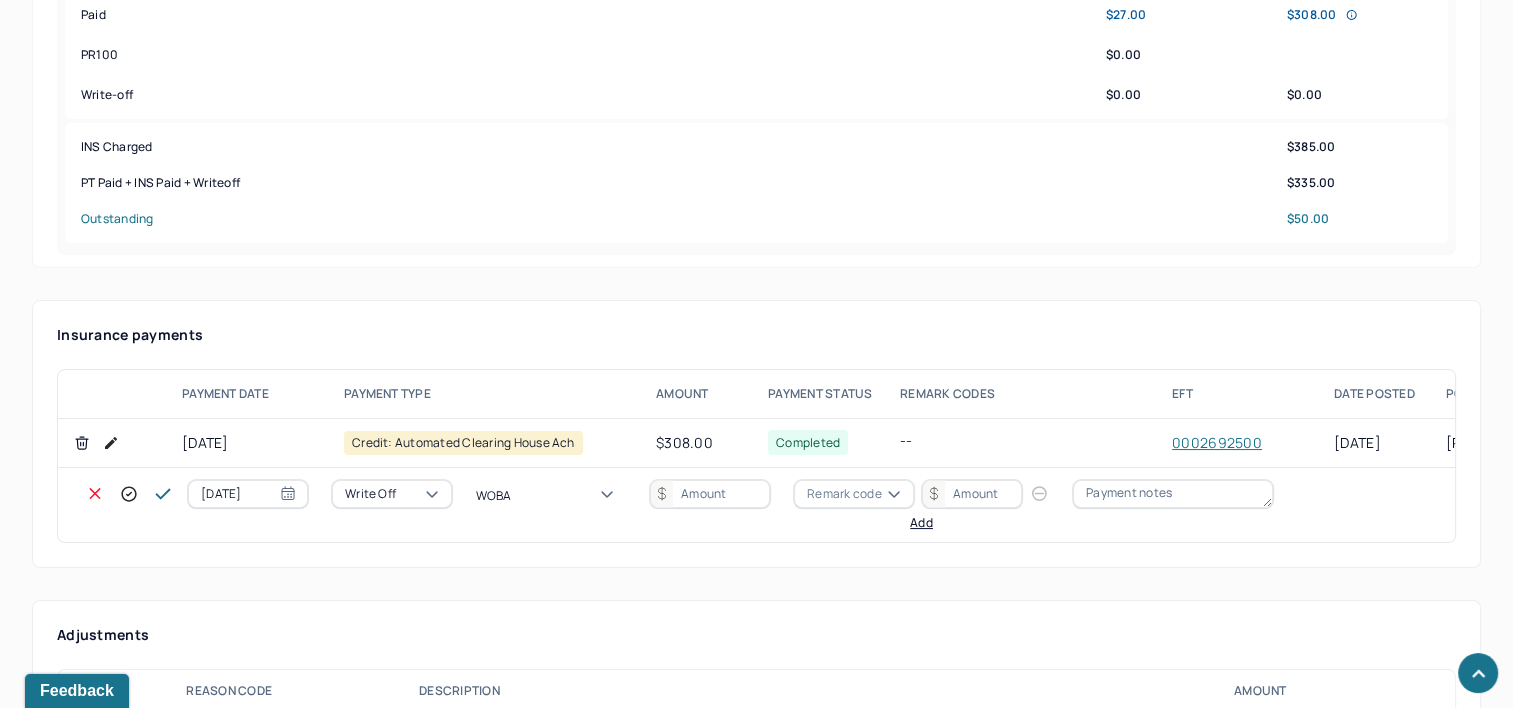 type on "WOBAL" 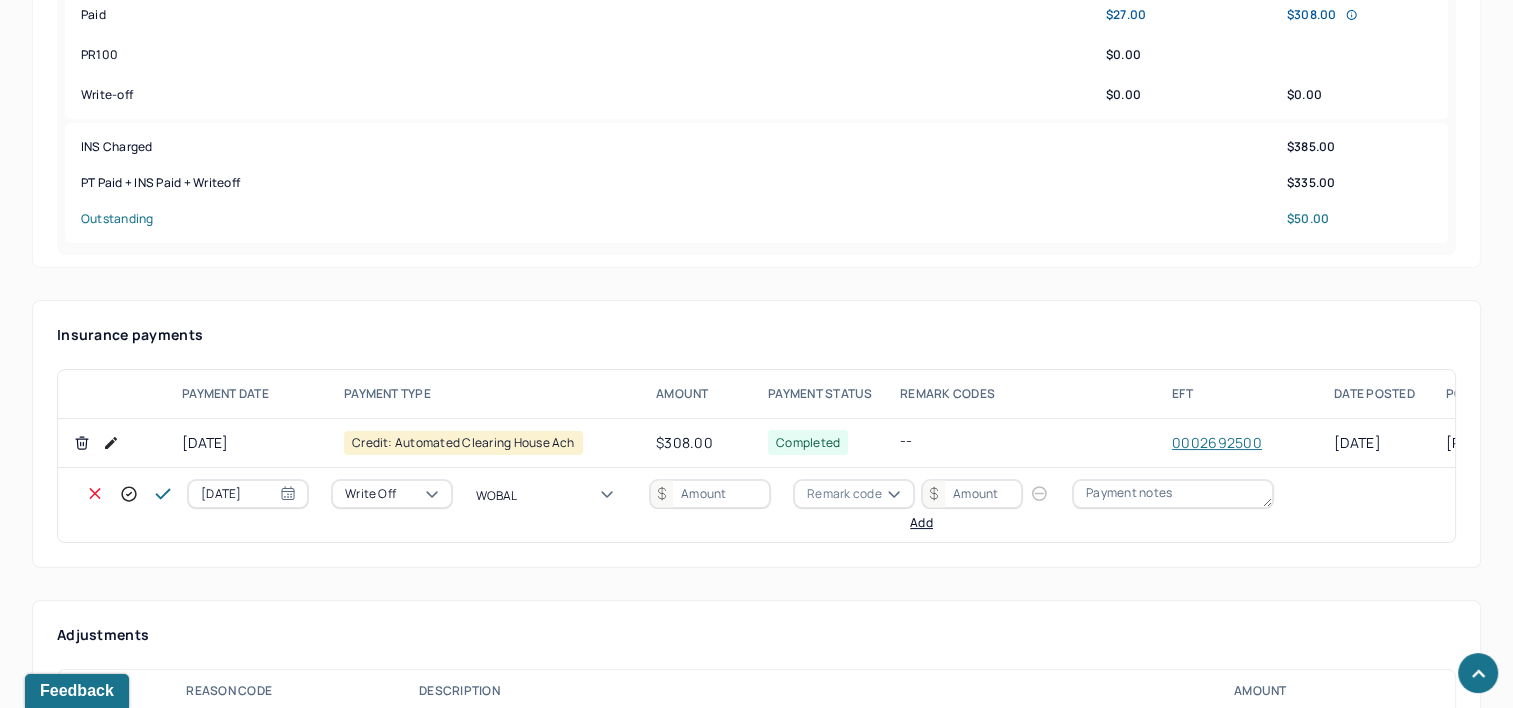 type 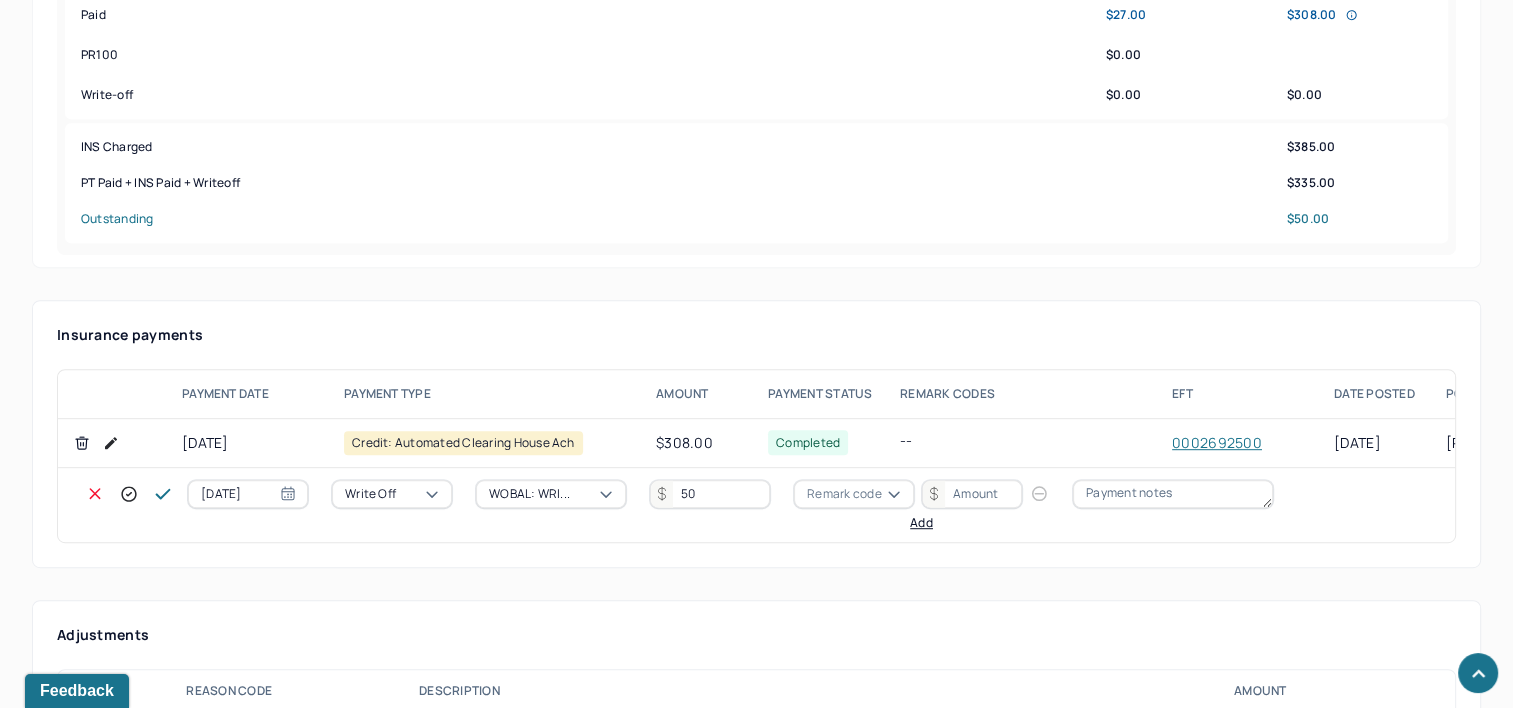 type on "50" 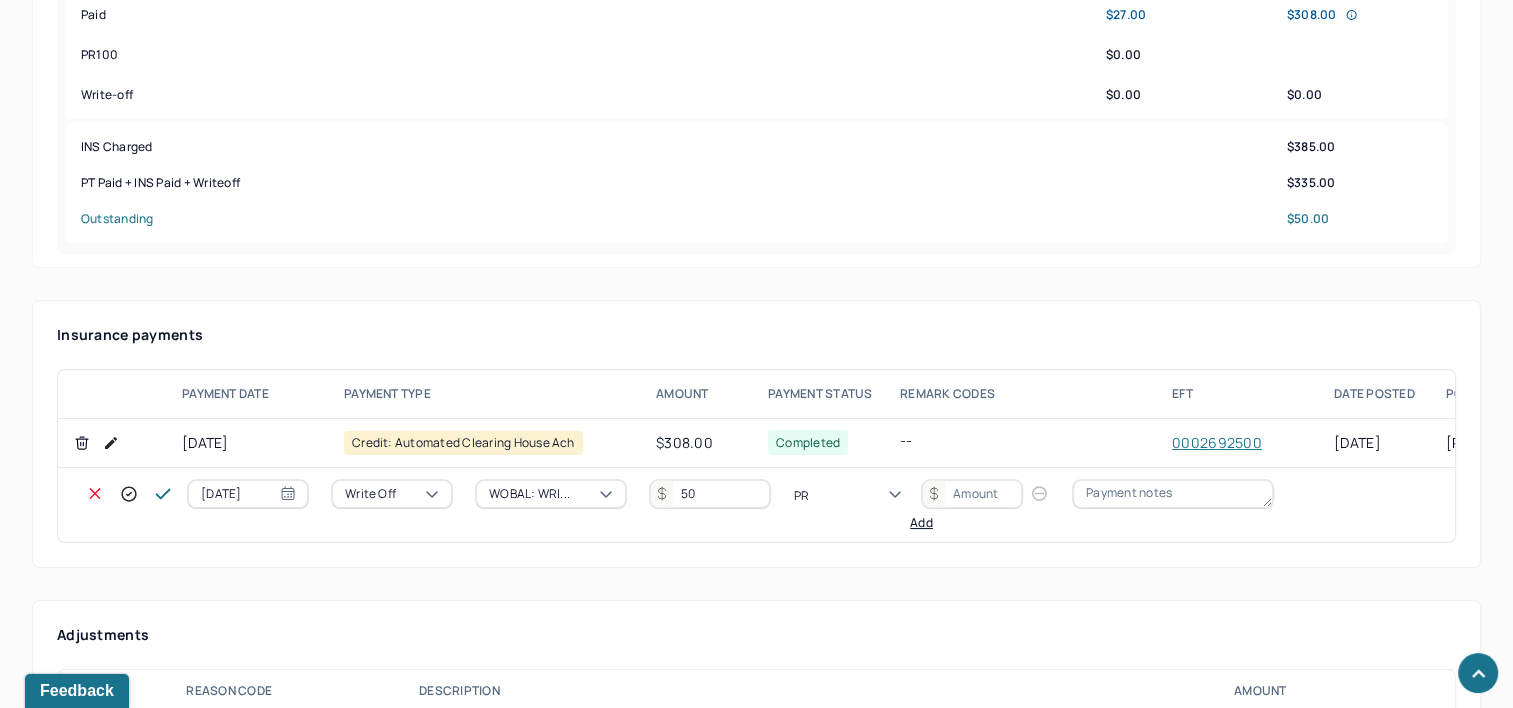 type on "PR2" 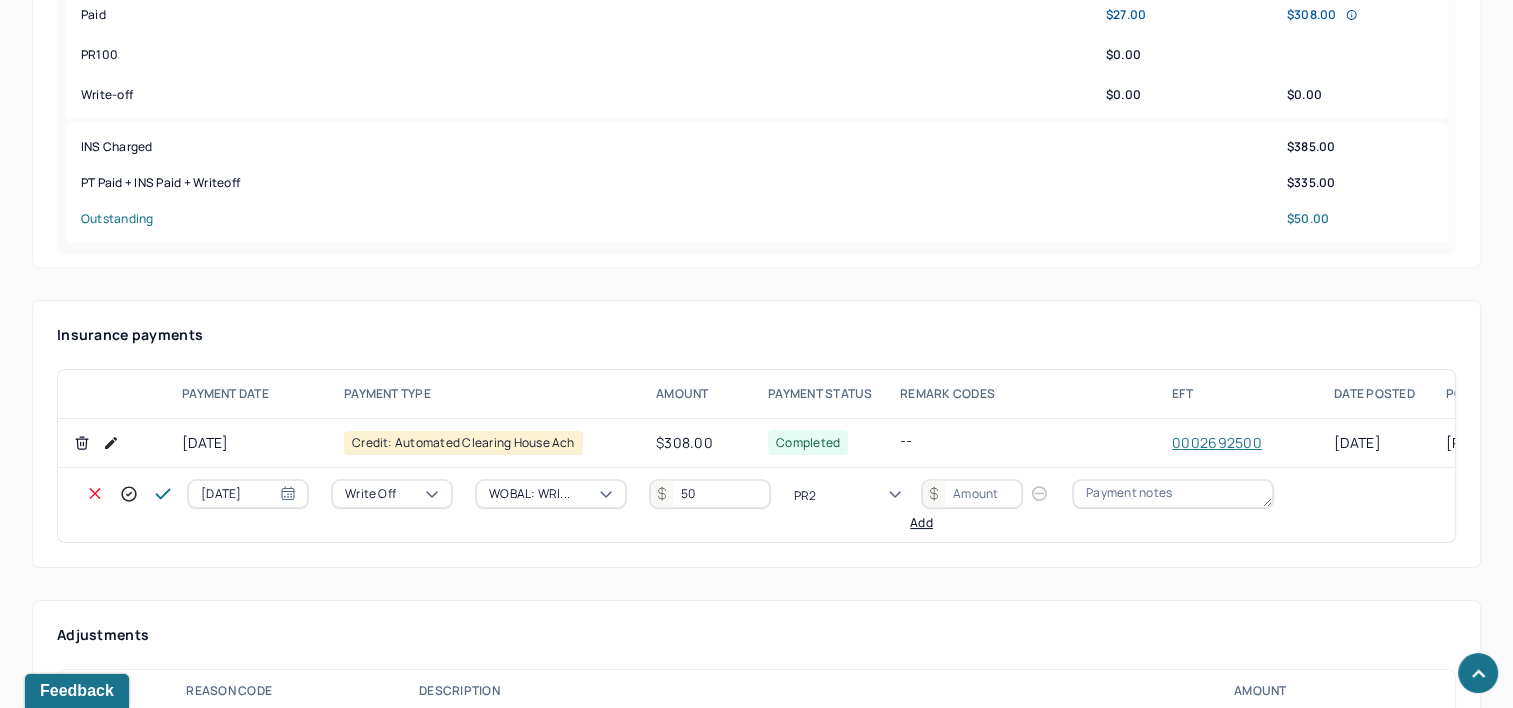 type 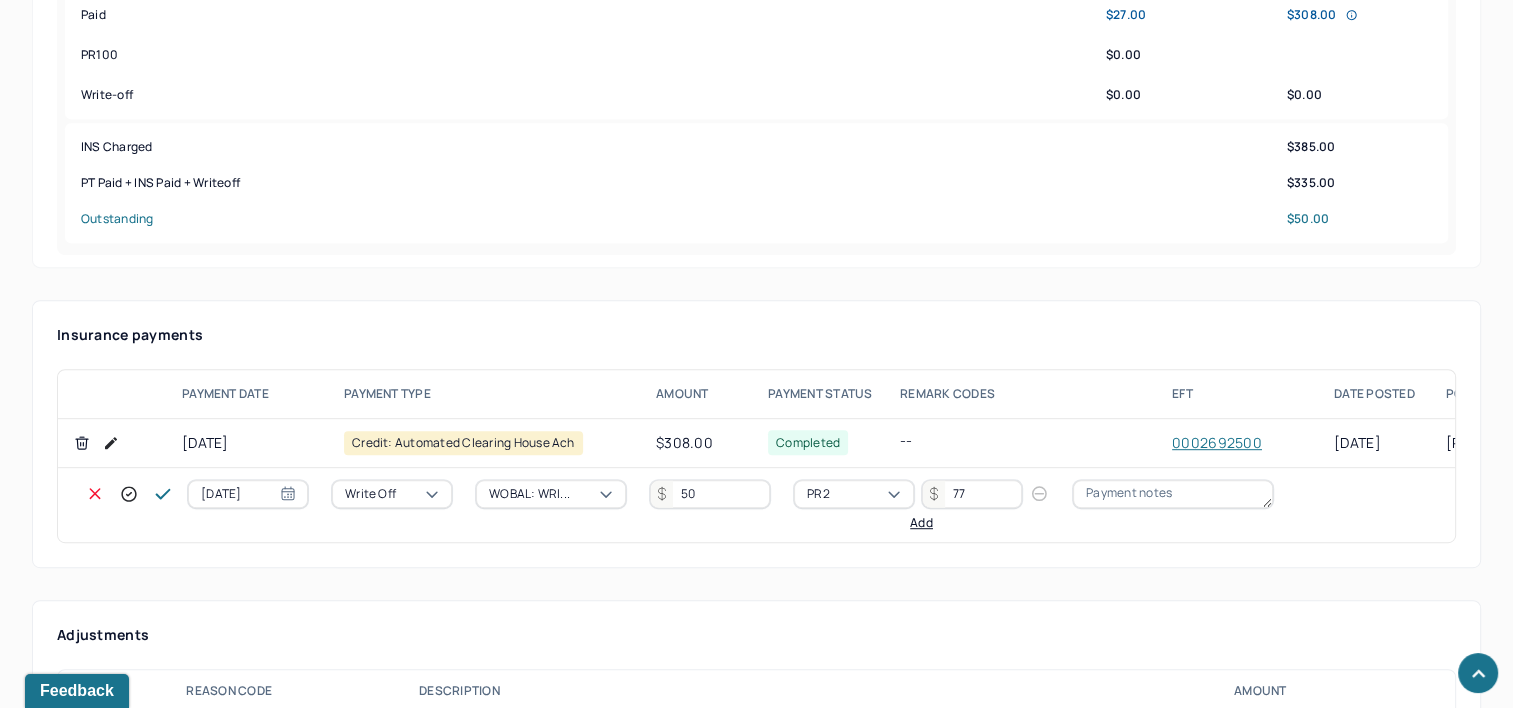 type on "77" 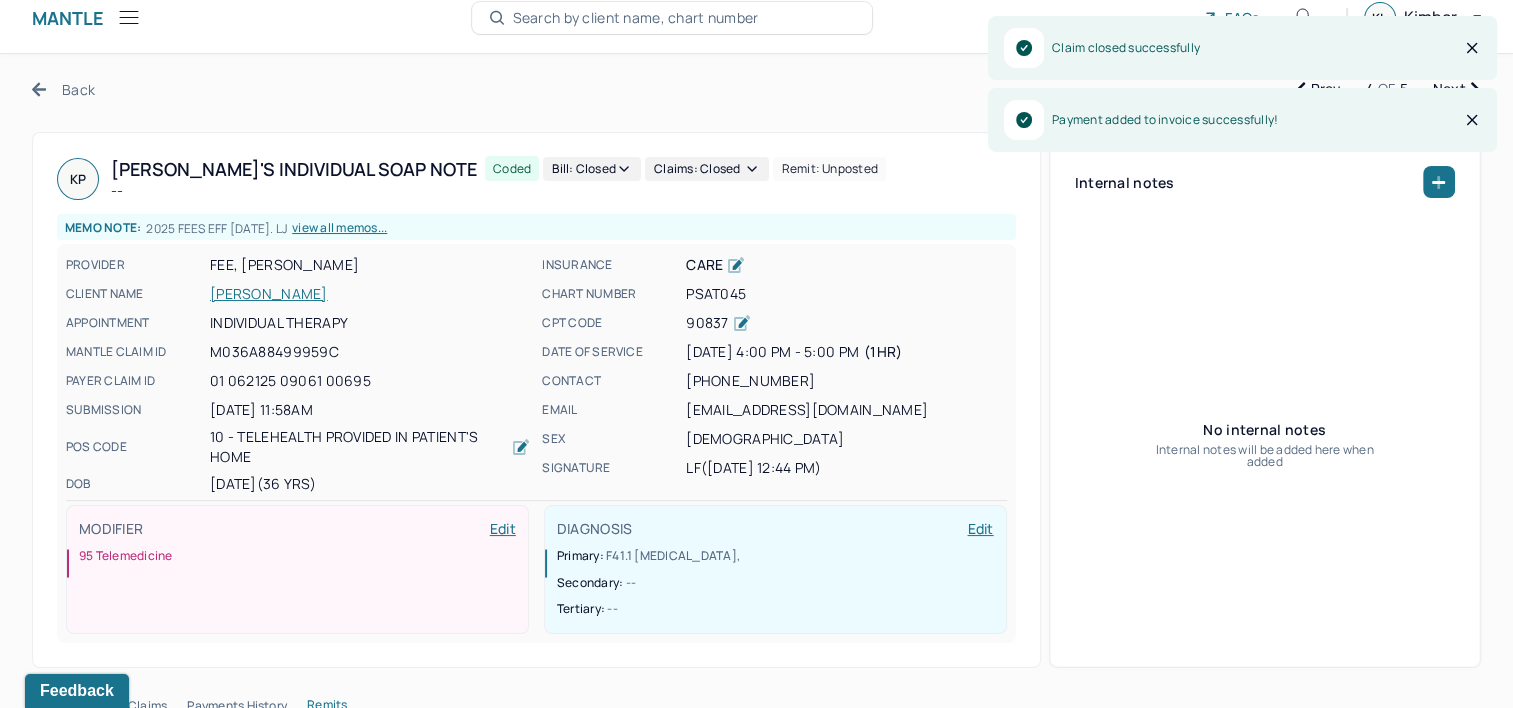 scroll, scrollTop: 0, scrollLeft: 0, axis: both 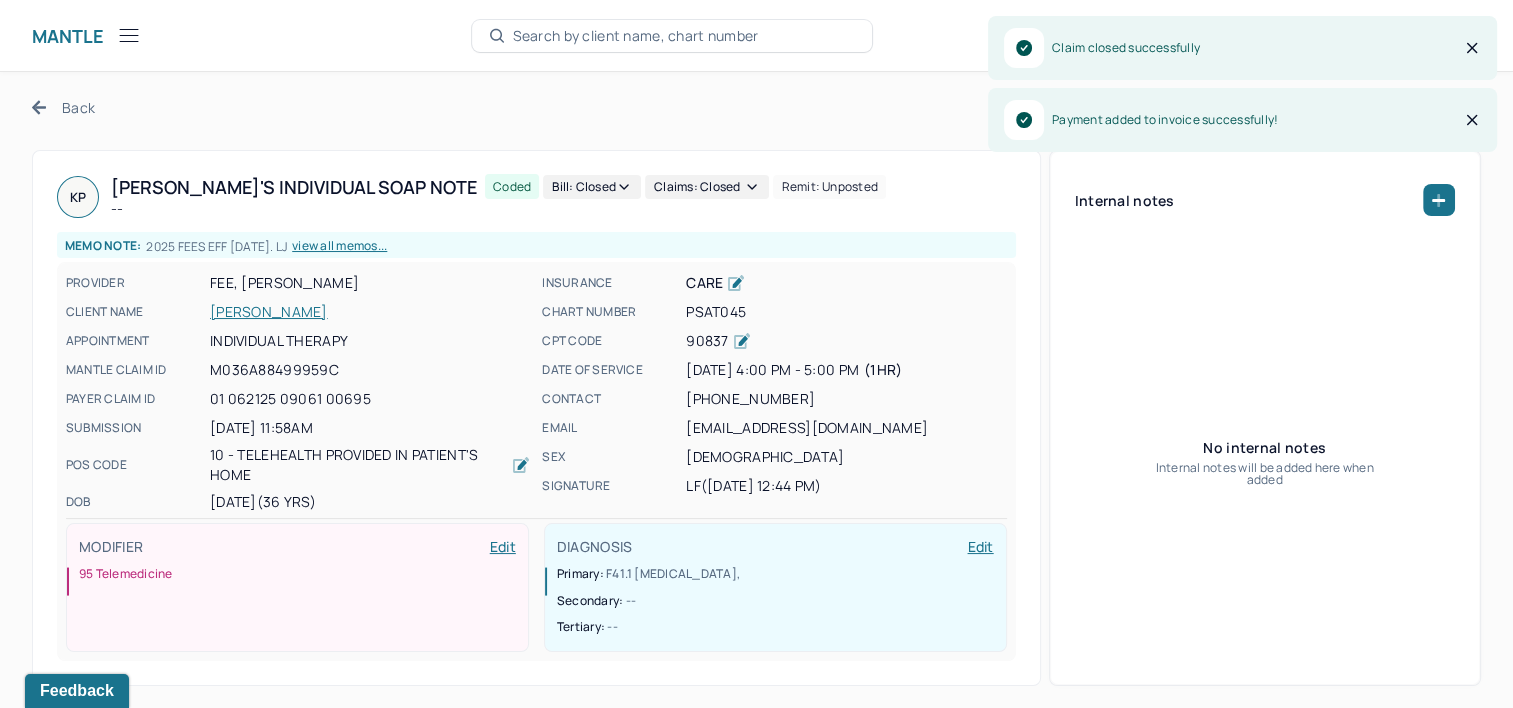 click 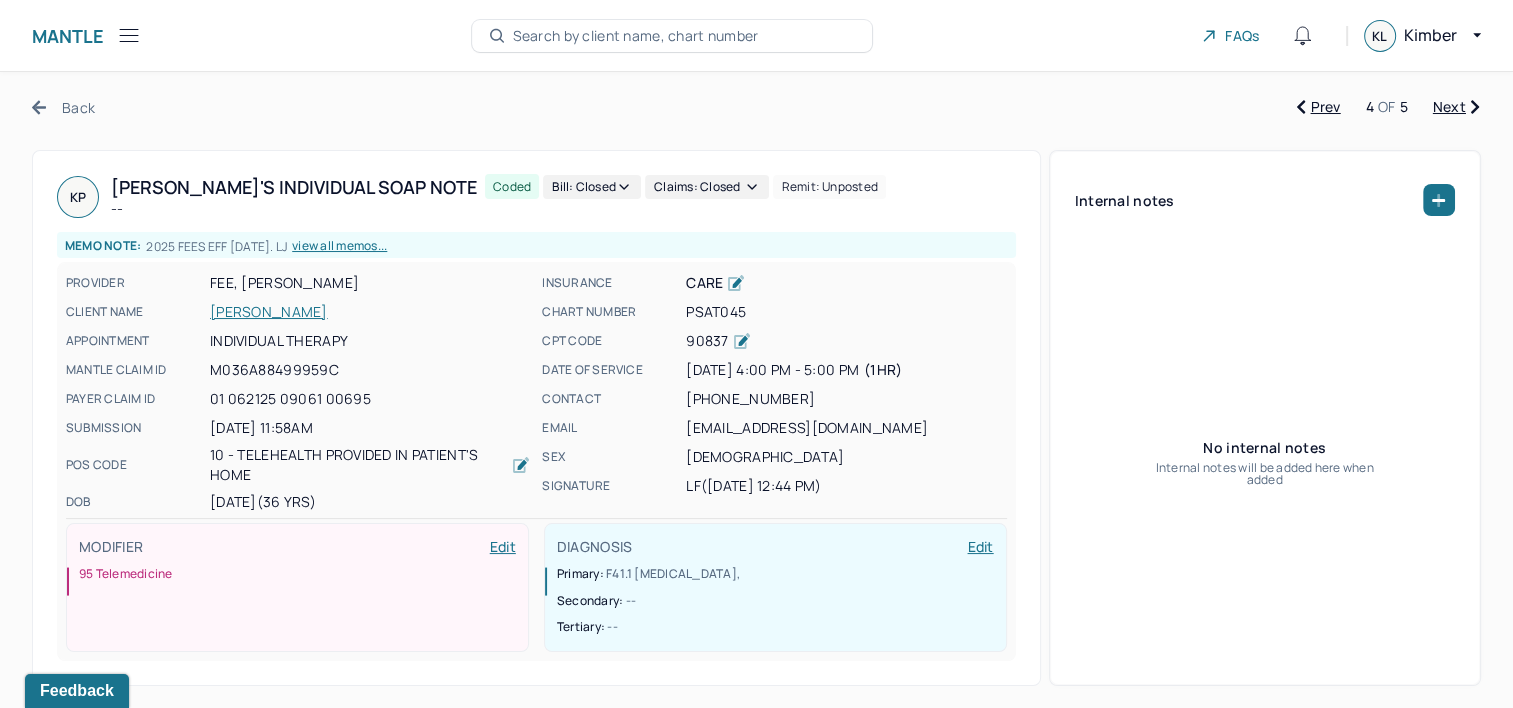 click on "Next" at bounding box center [1456, 107] 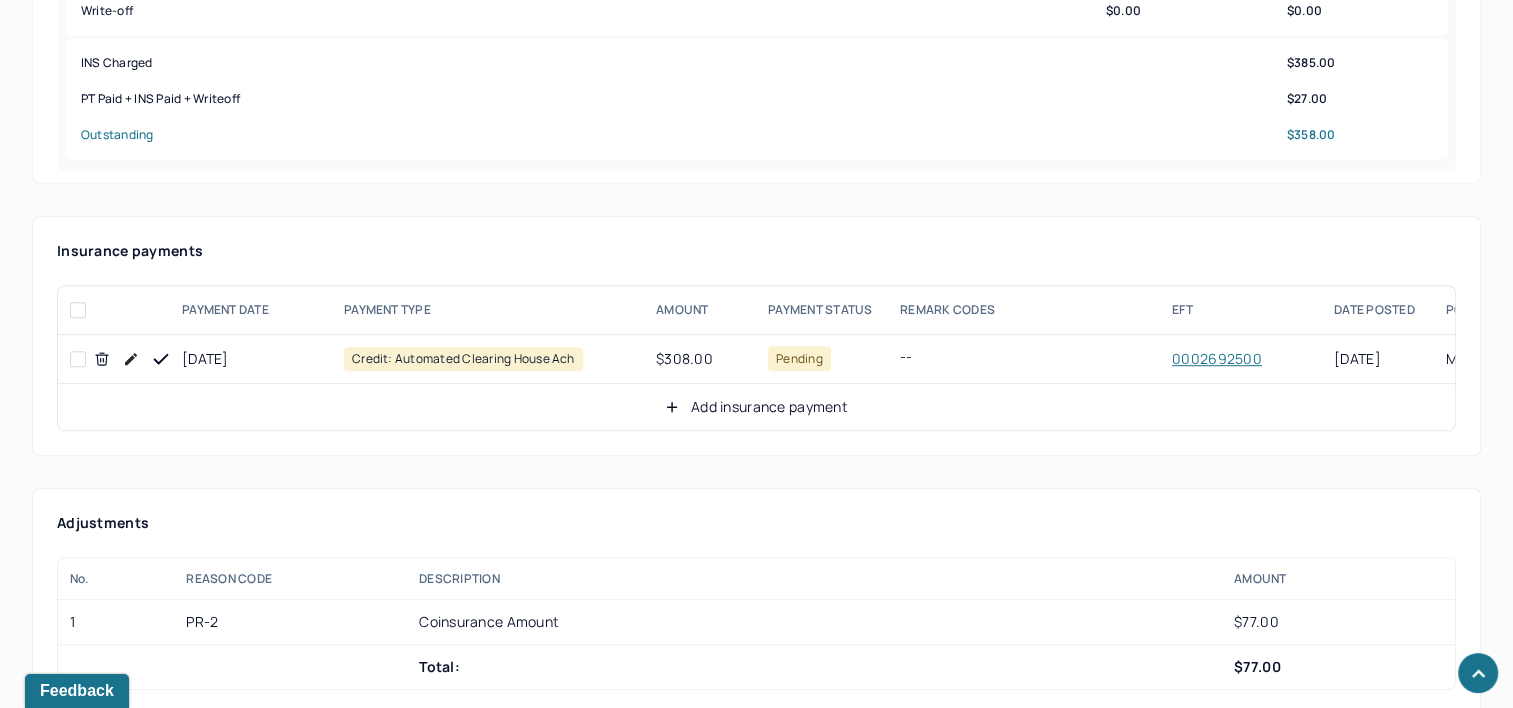 scroll, scrollTop: 1100, scrollLeft: 0, axis: vertical 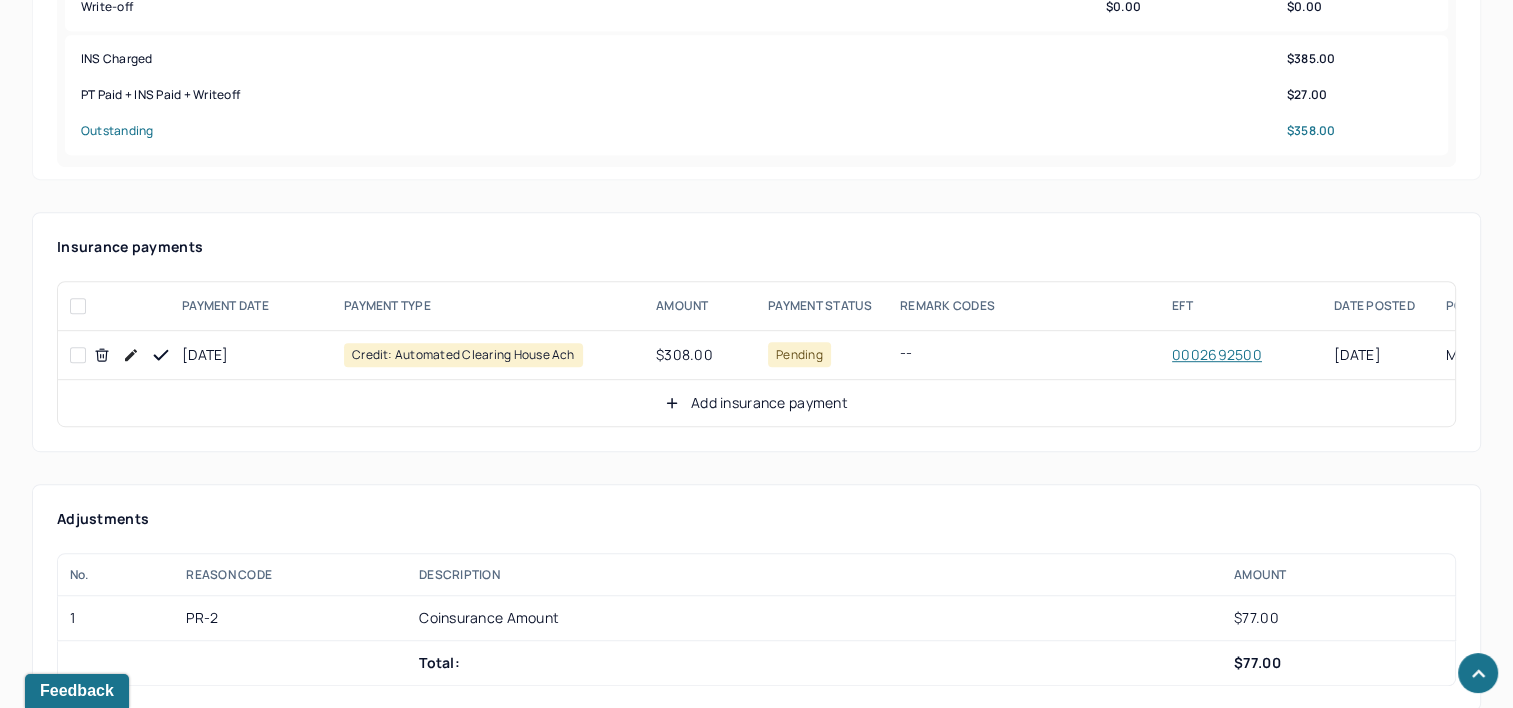 click 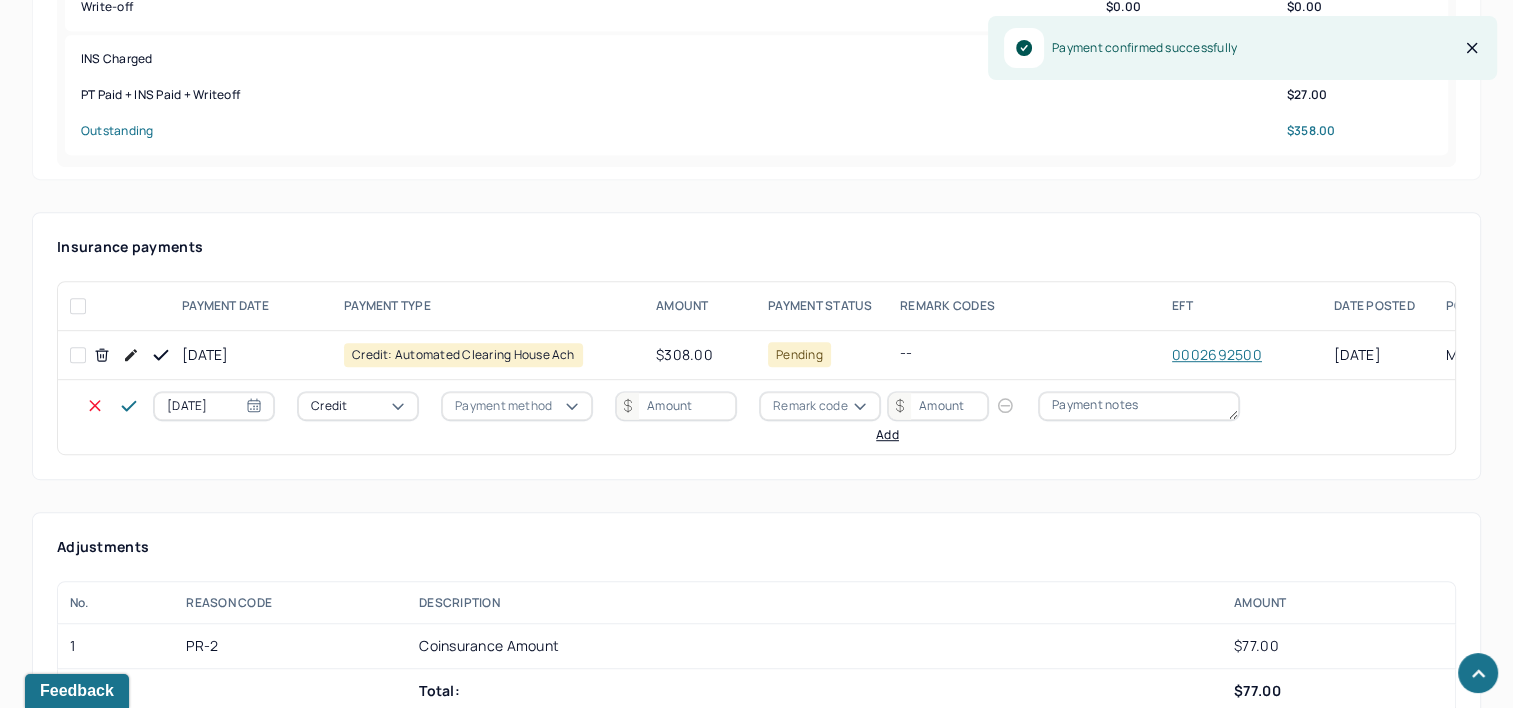 click on "[DATE]" at bounding box center (214, 406) 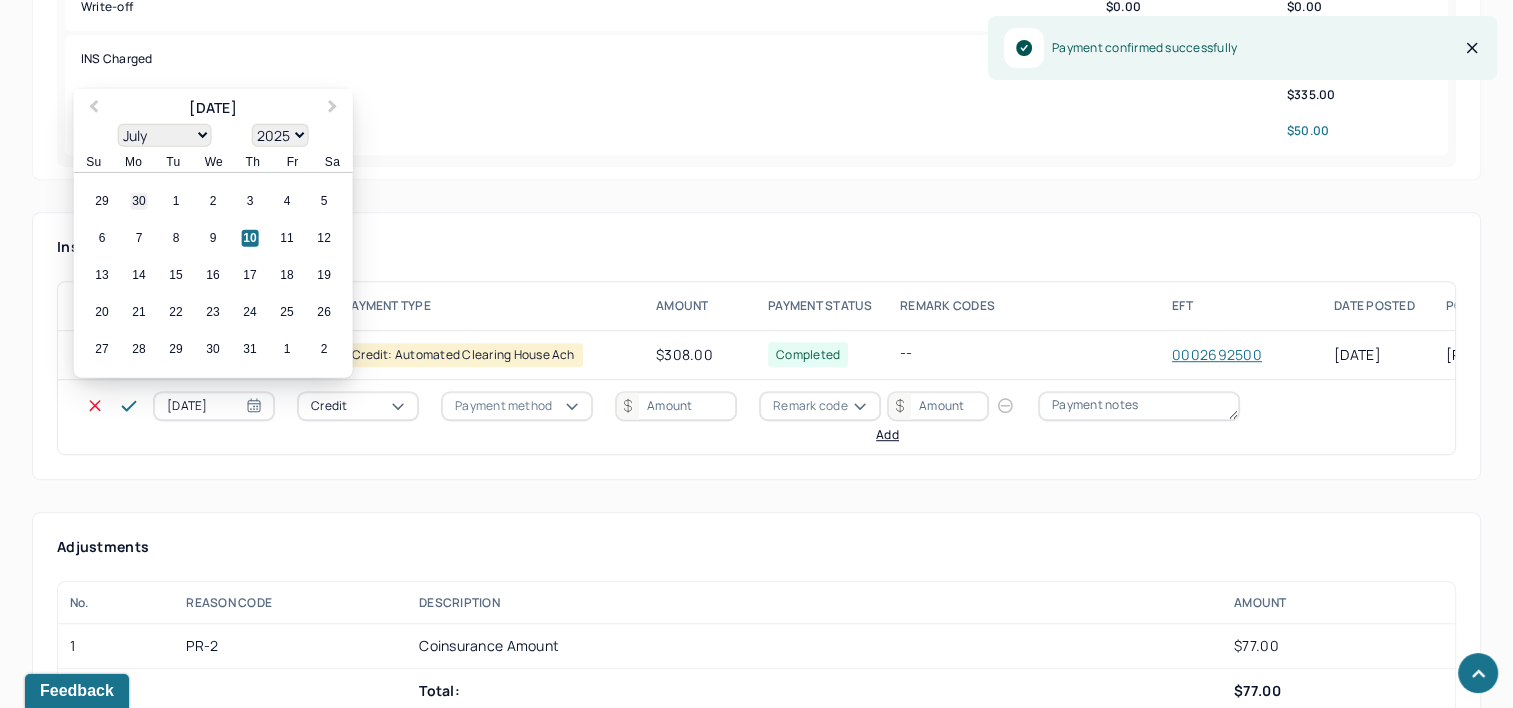 click on "30" at bounding box center [139, 201] 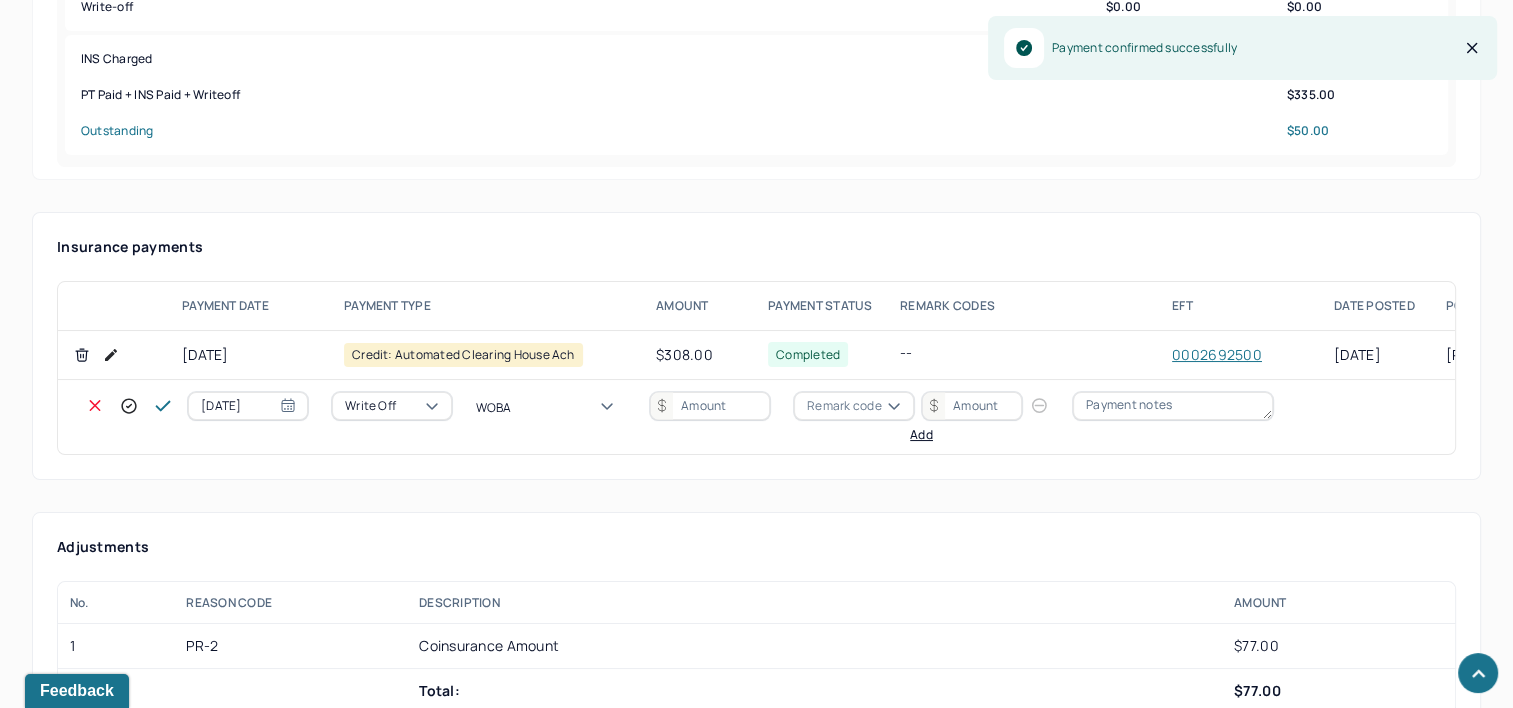 type on "WOBAL" 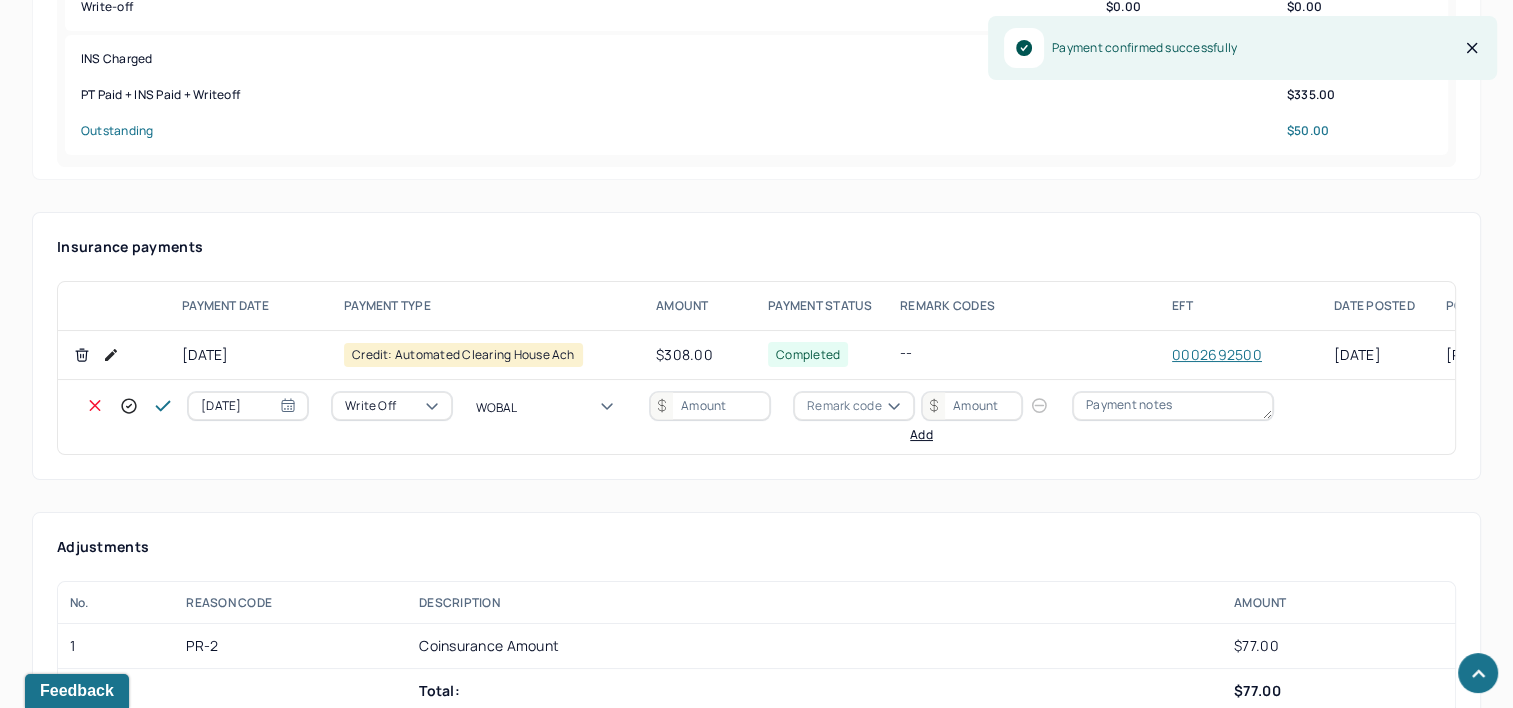 type 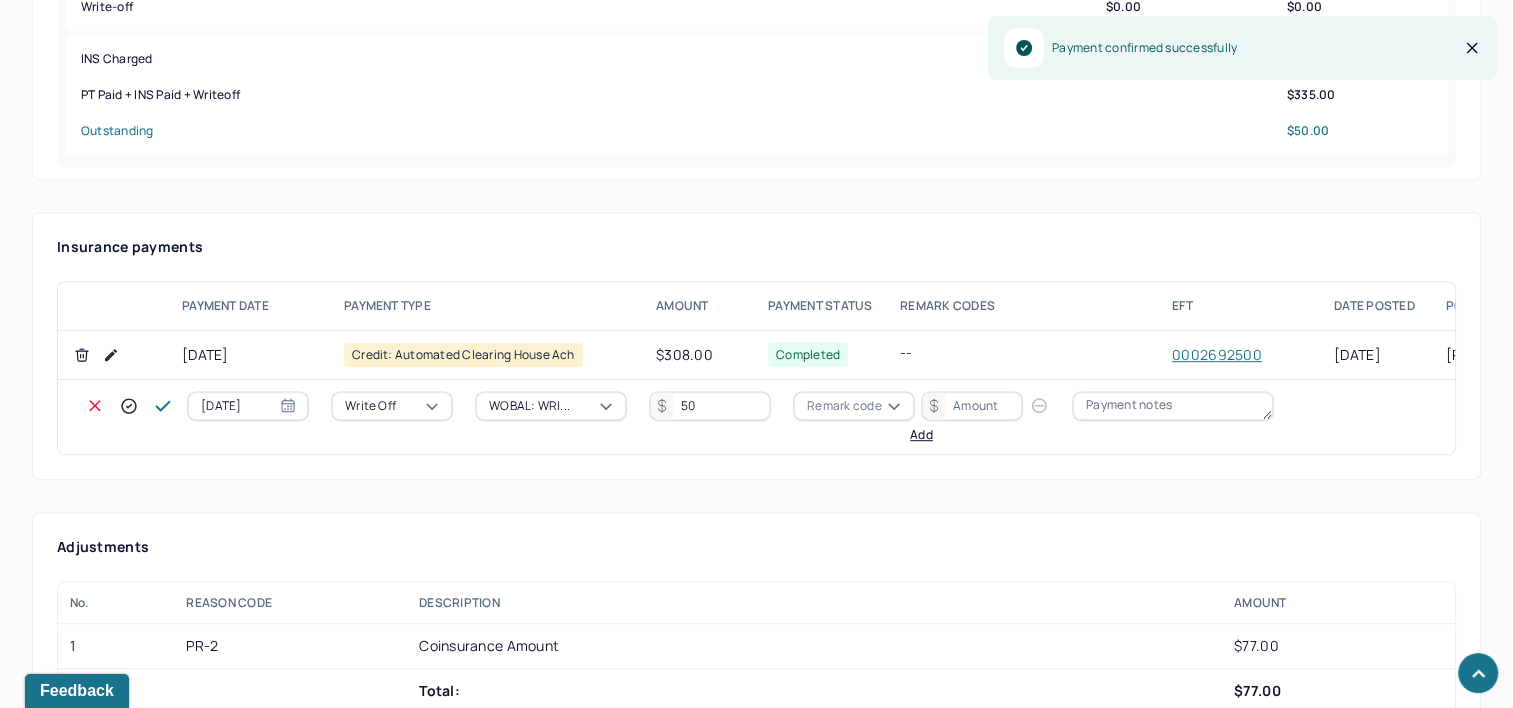 type on "50" 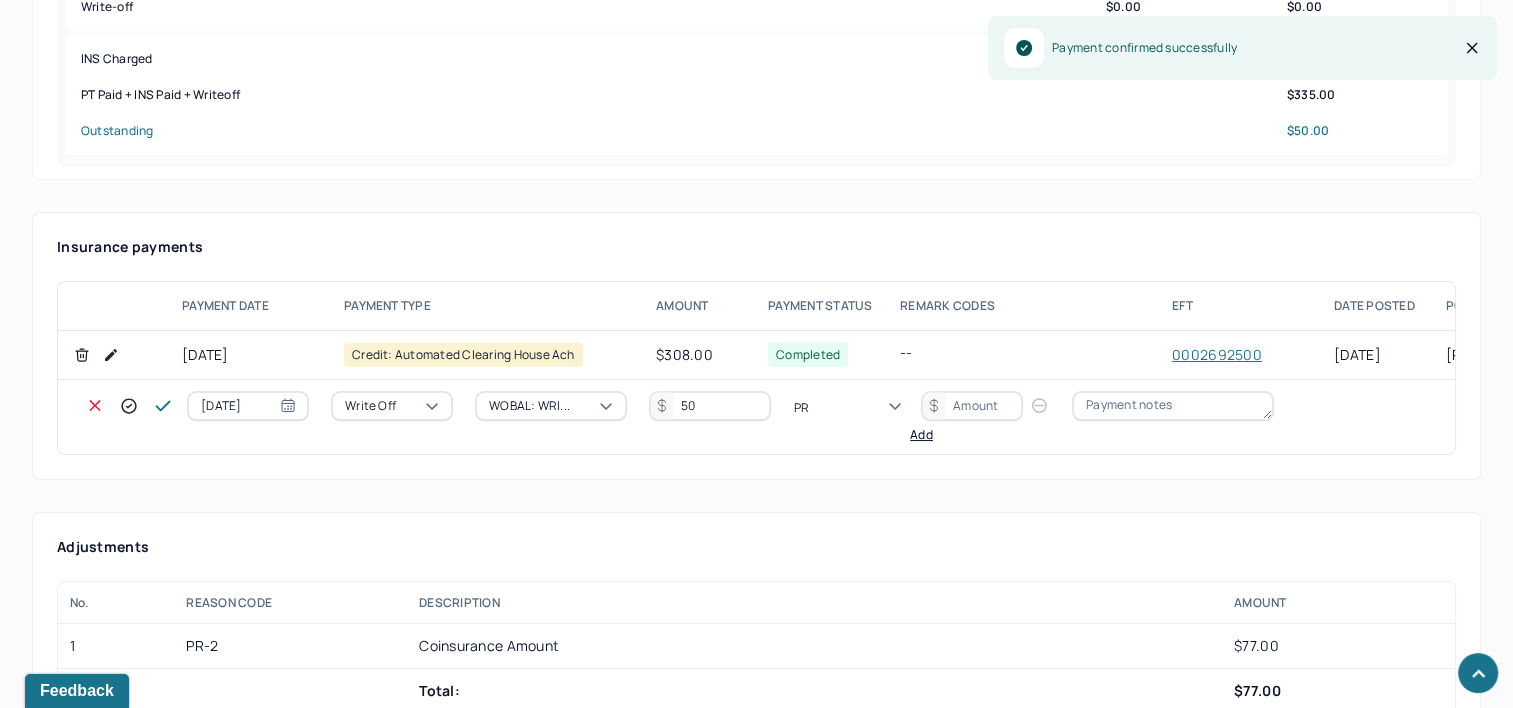 type on "PR2" 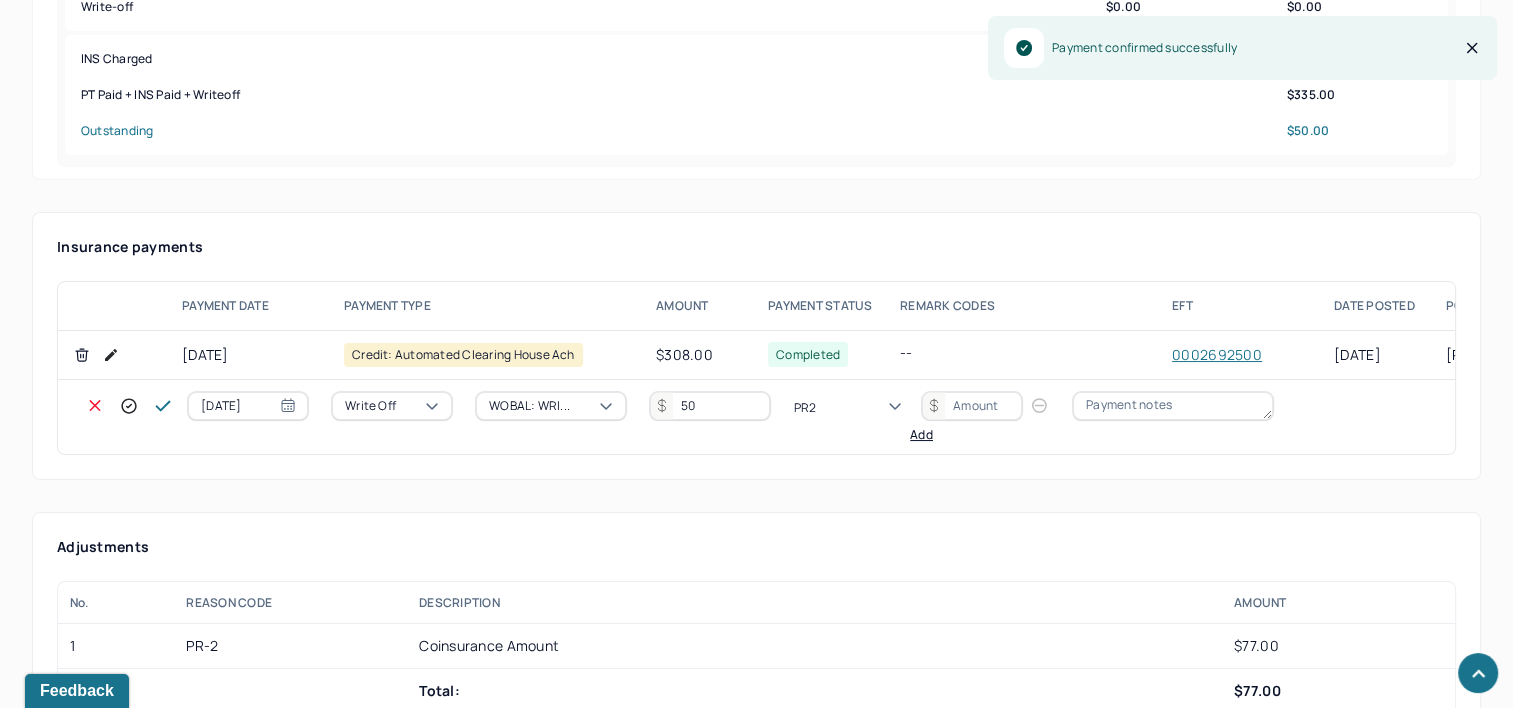 type 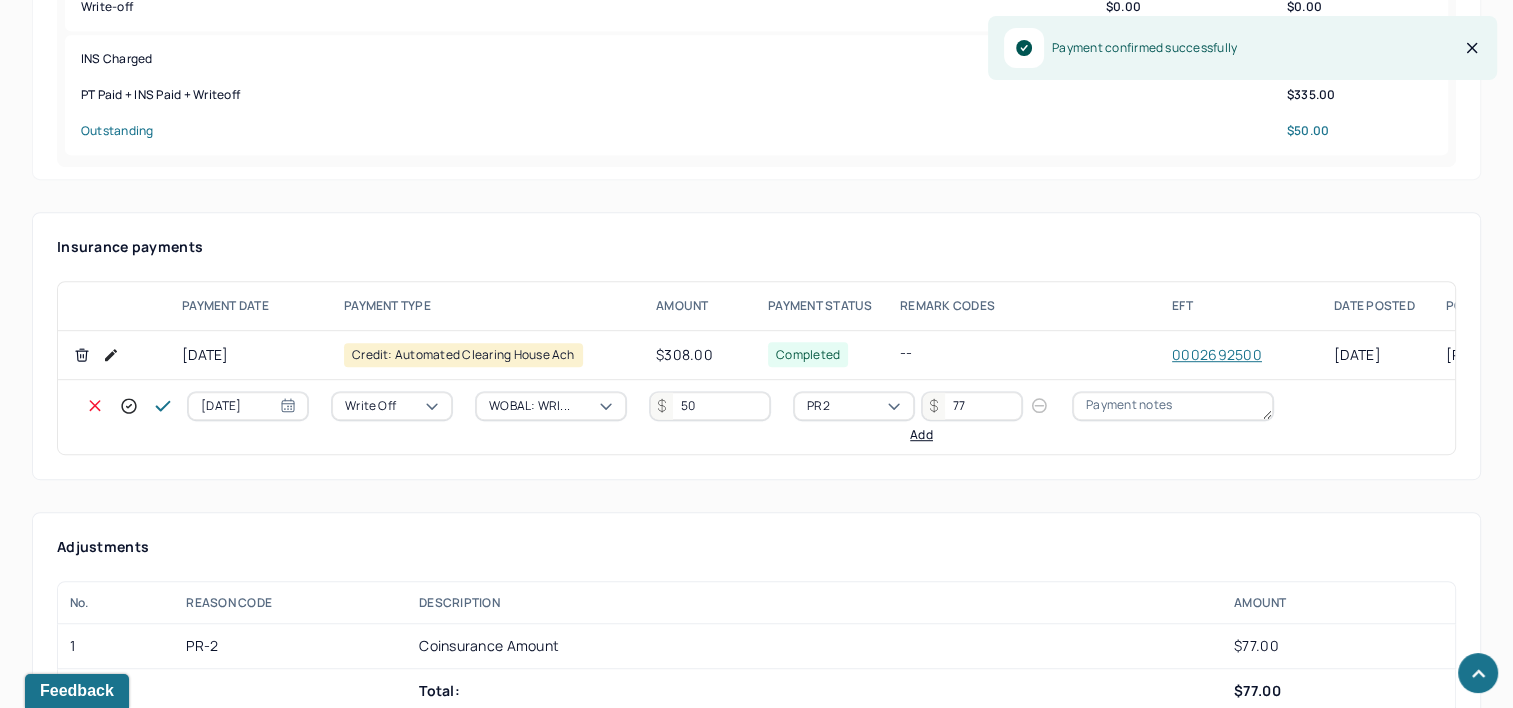 type on "77" 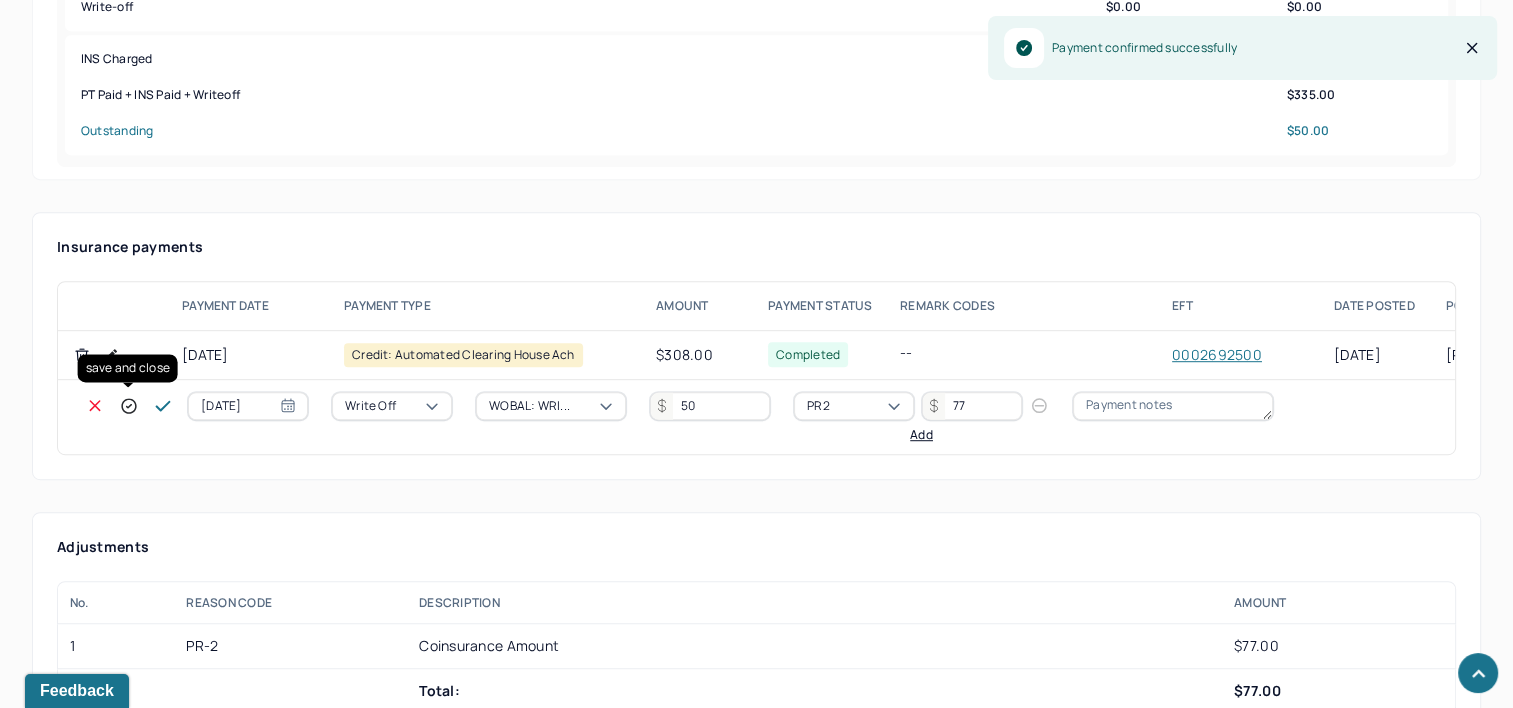 click 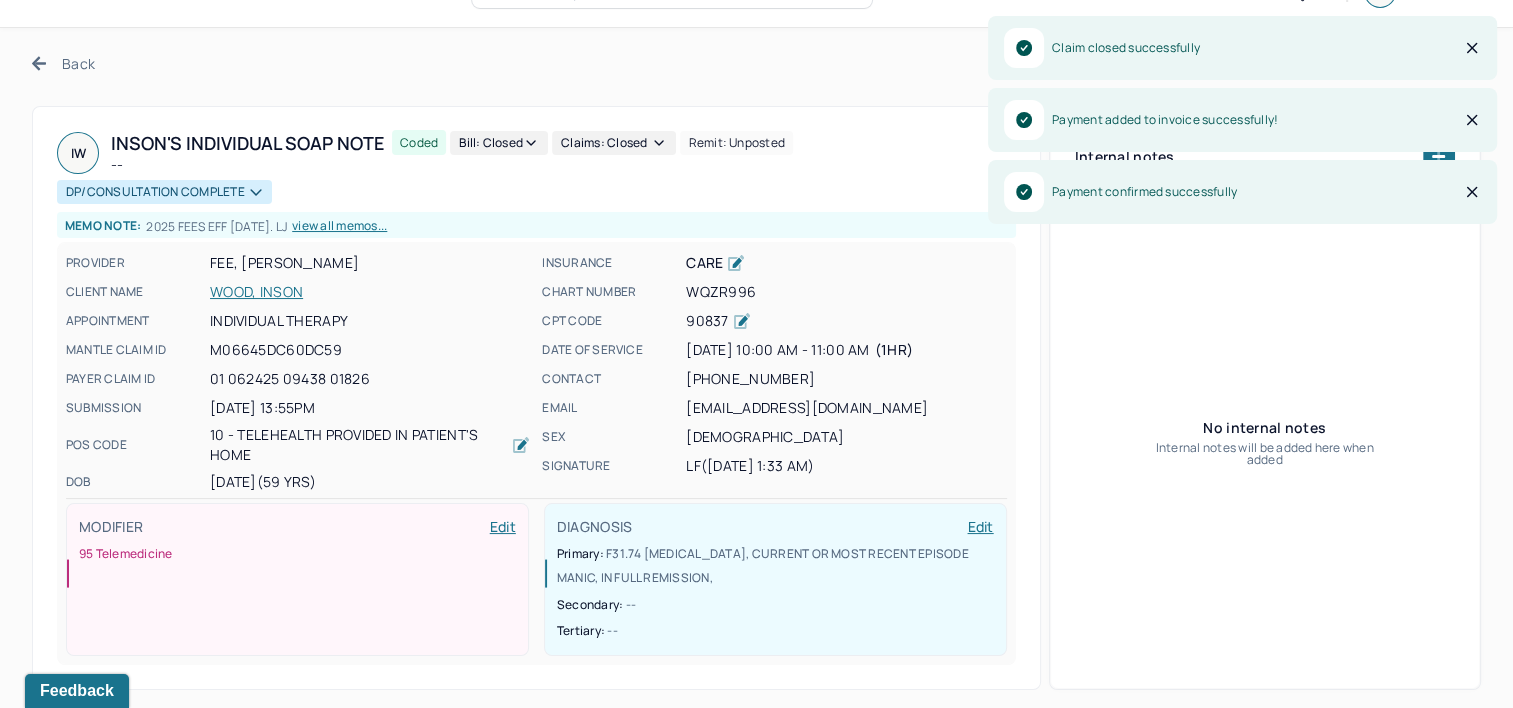 scroll, scrollTop: 0, scrollLeft: 0, axis: both 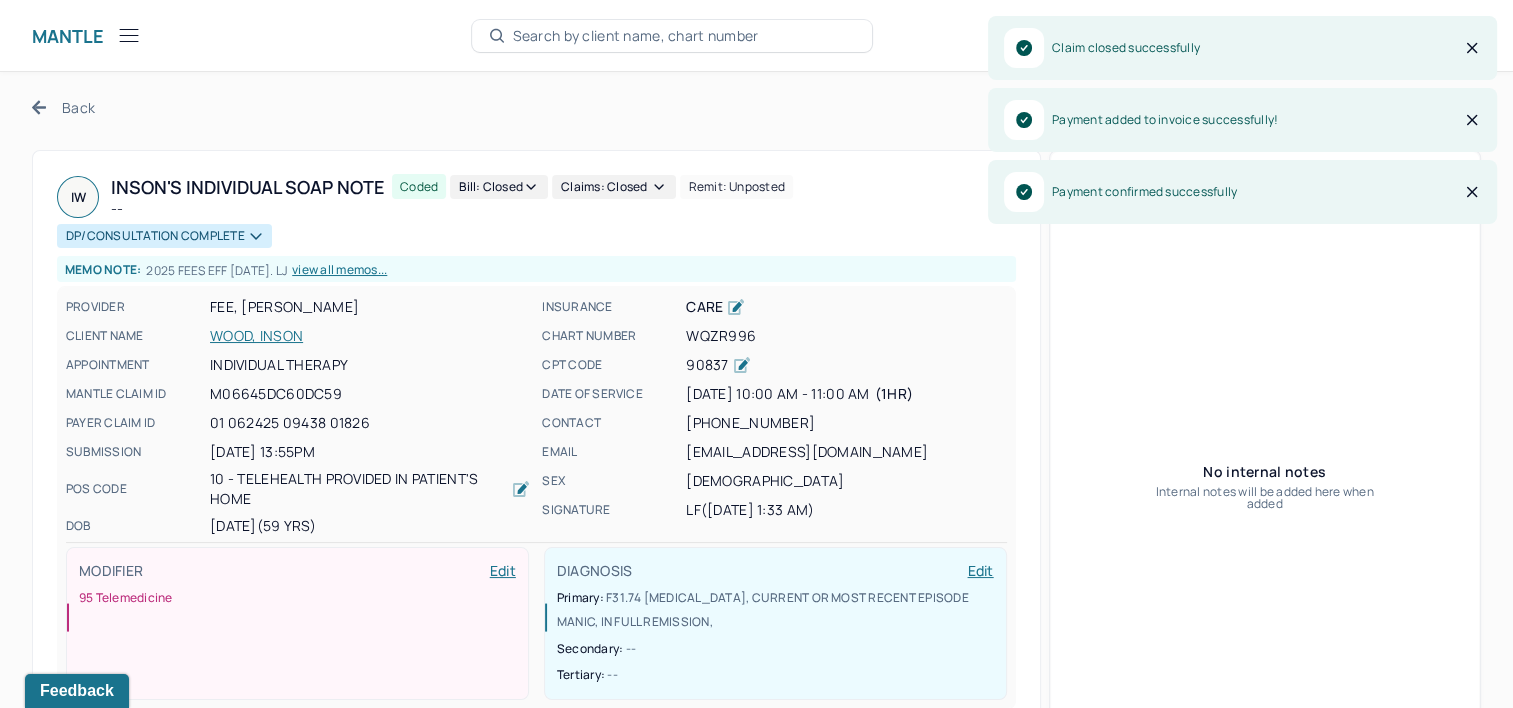 click on "Back" at bounding box center (63, 107) 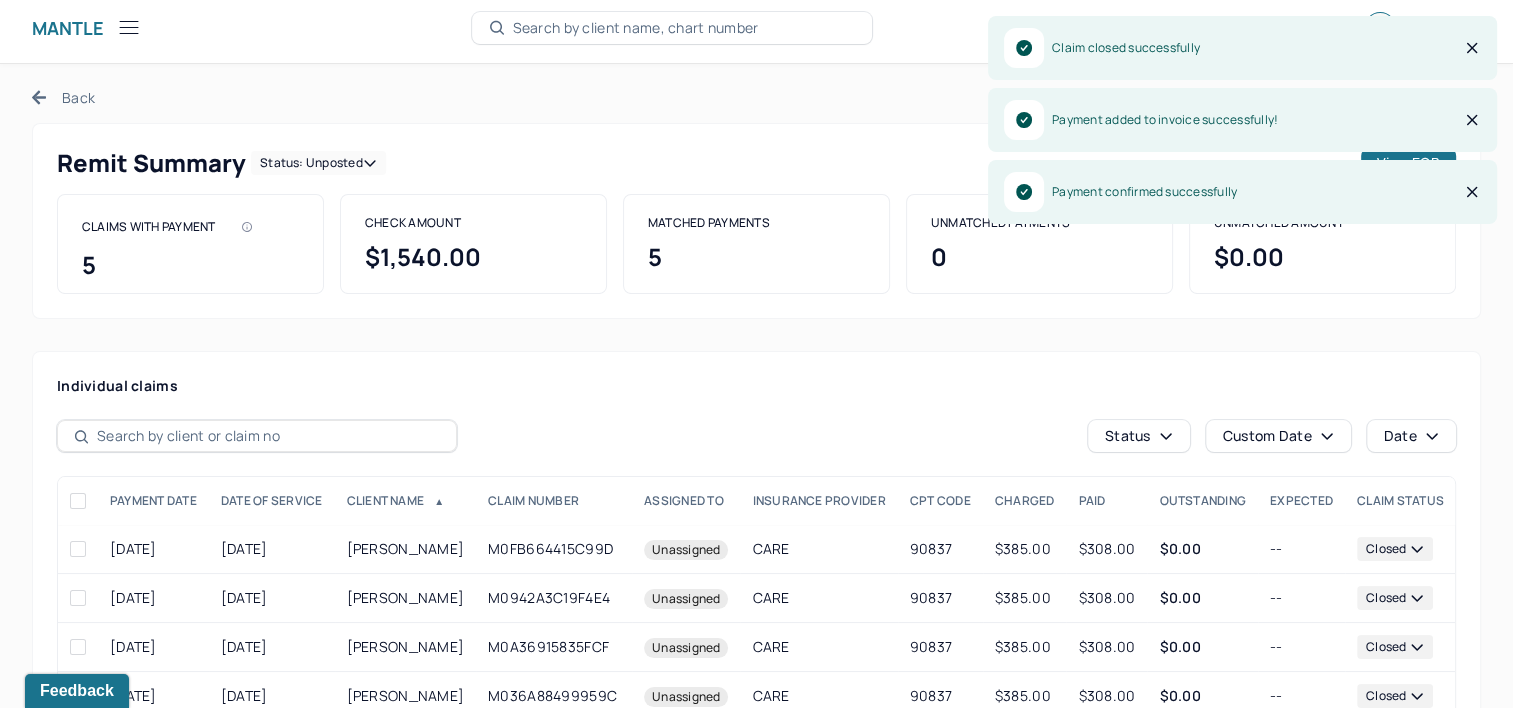 scroll, scrollTop: 0, scrollLeft: 0, axis: both 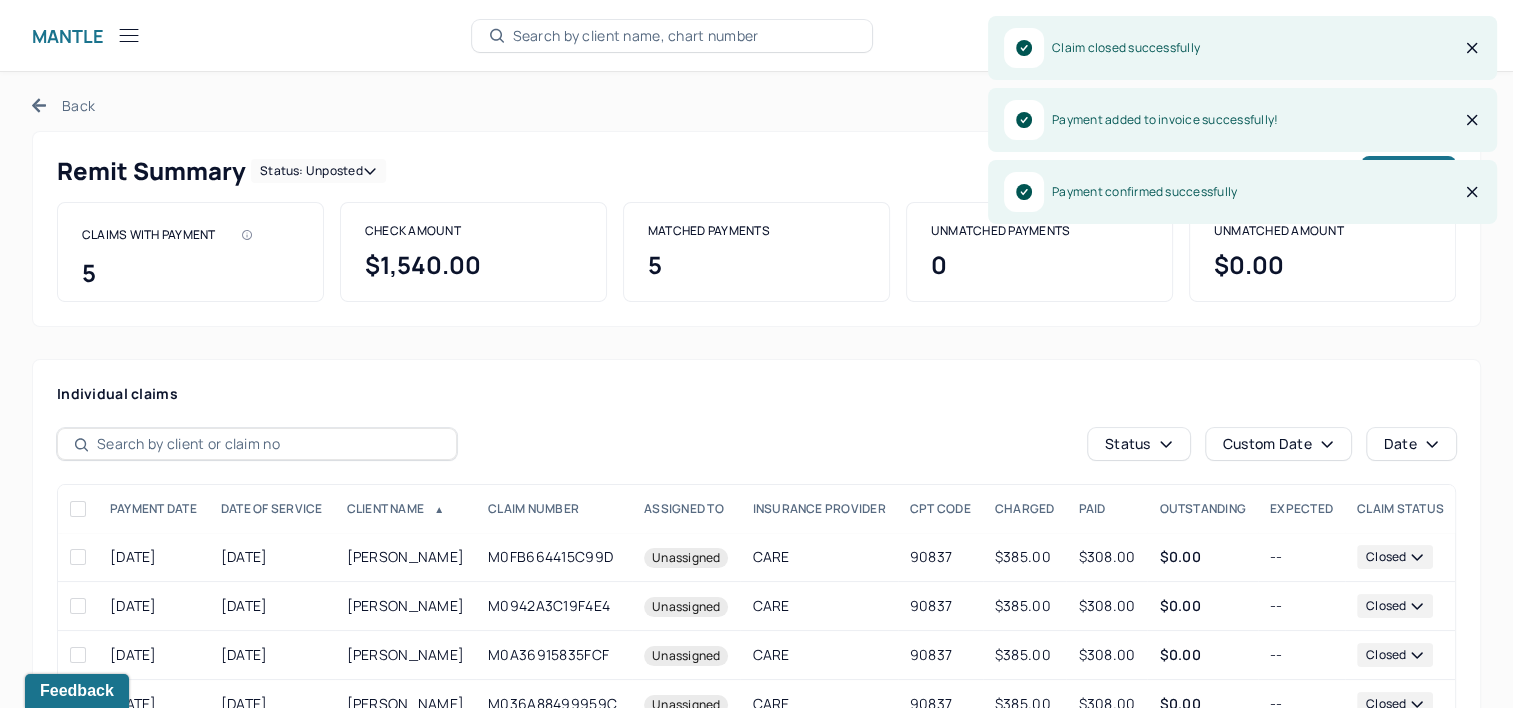 click on "Back" at bounding box center [63, 105] 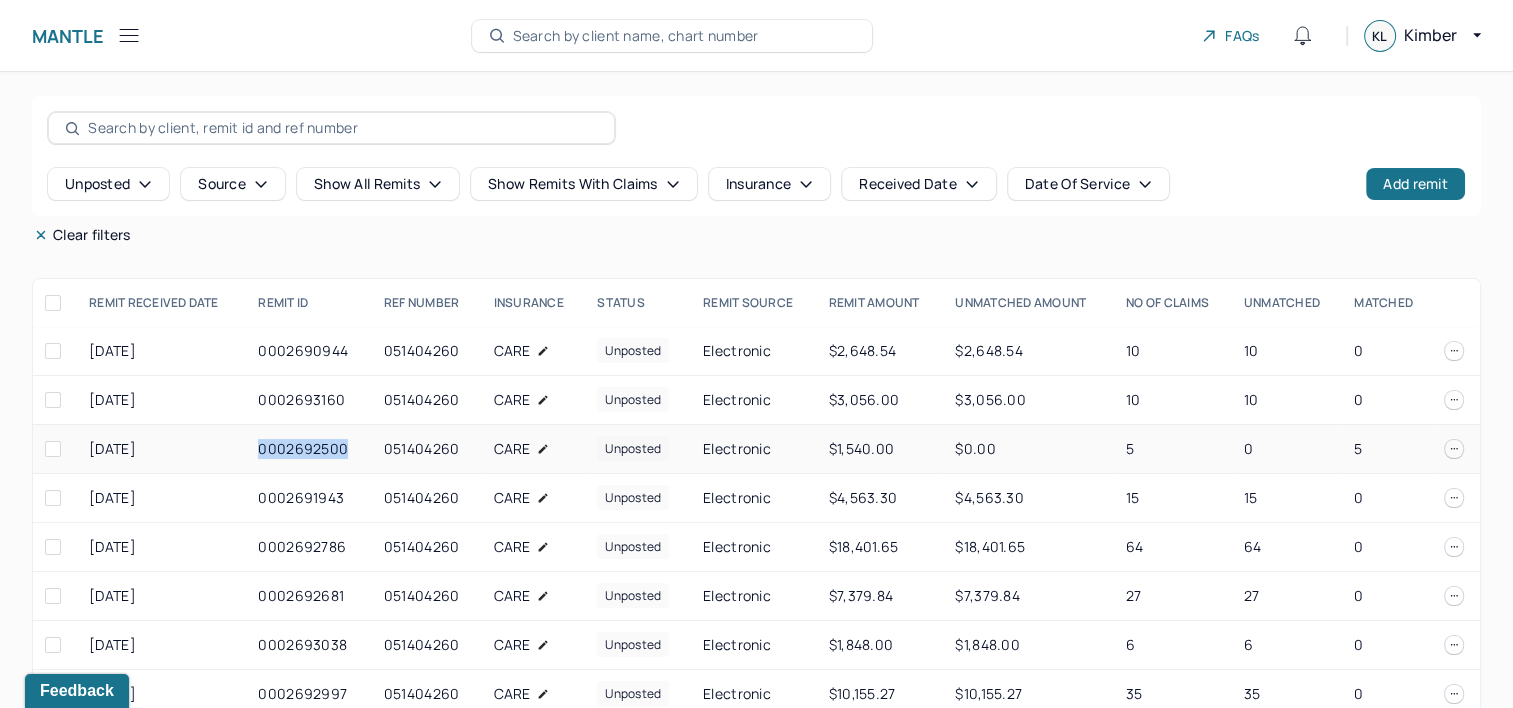 drag, startPoint x: 256, startPoint y: 449, endPoint x: 340, endPoint y: 451, distance: 84.0238 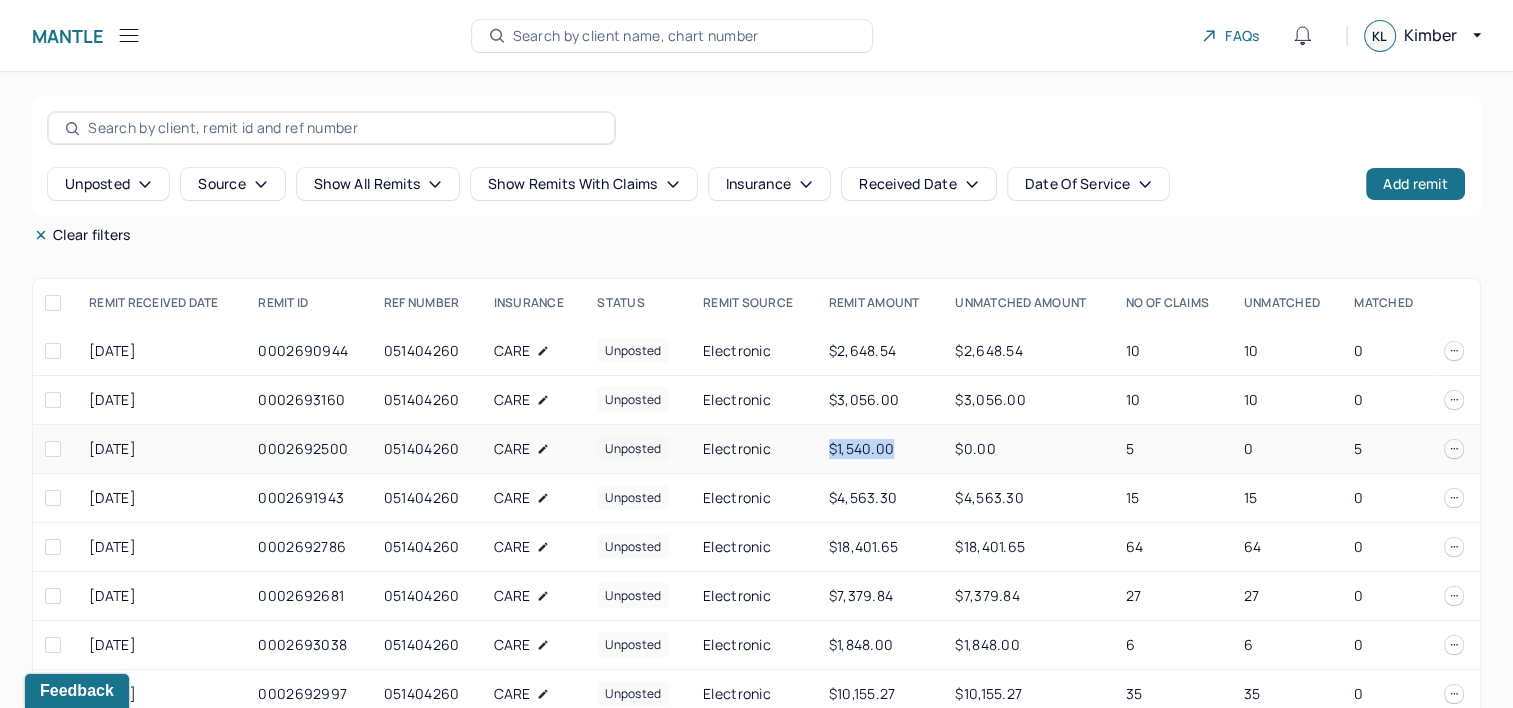 drag, startPoint x: 818, startPoint y: 452, endPoint x: 883, endPoint y: 453, distance: 65.00769 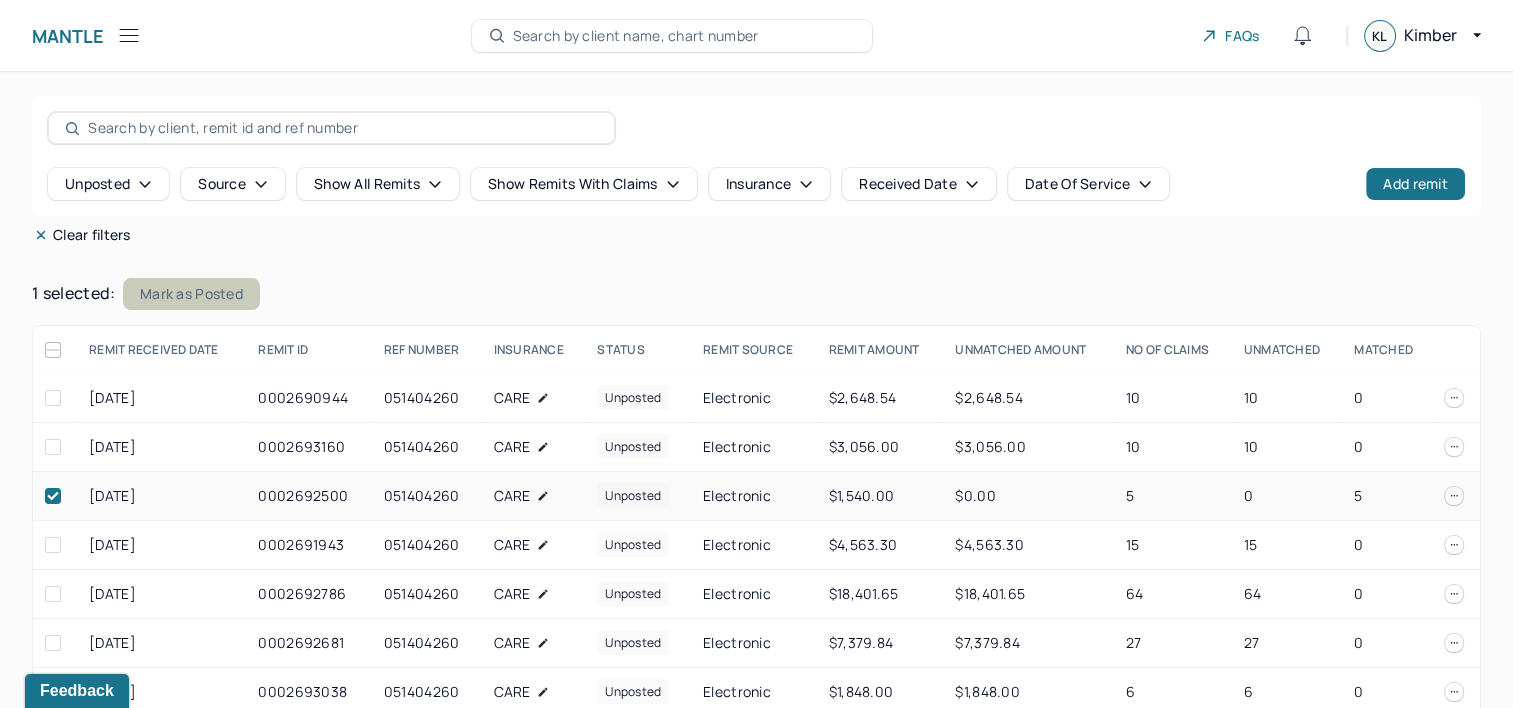 click on "Mark as Posted" at bounding box center (191, 294) 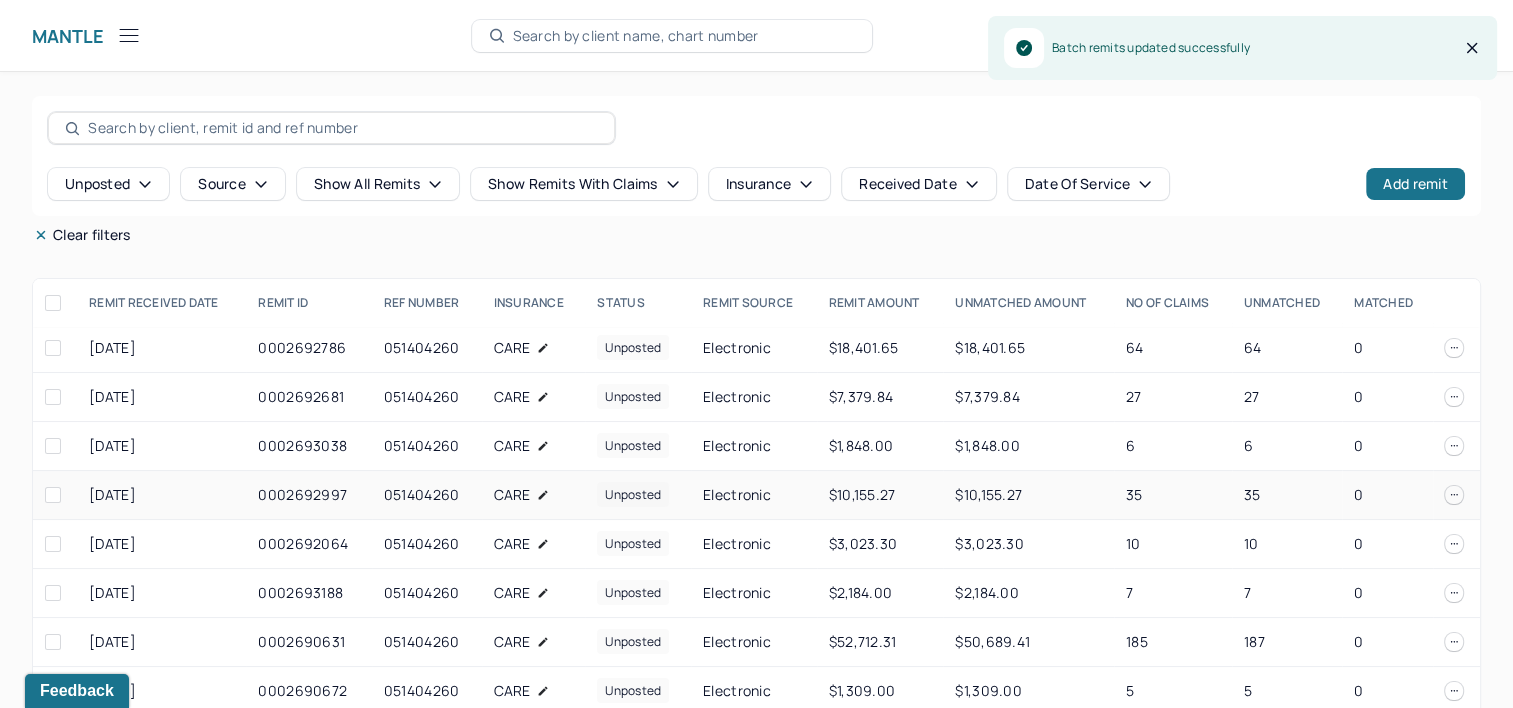 scroll, scrollTop: 200, scrollLeft: 0, axis: vertical 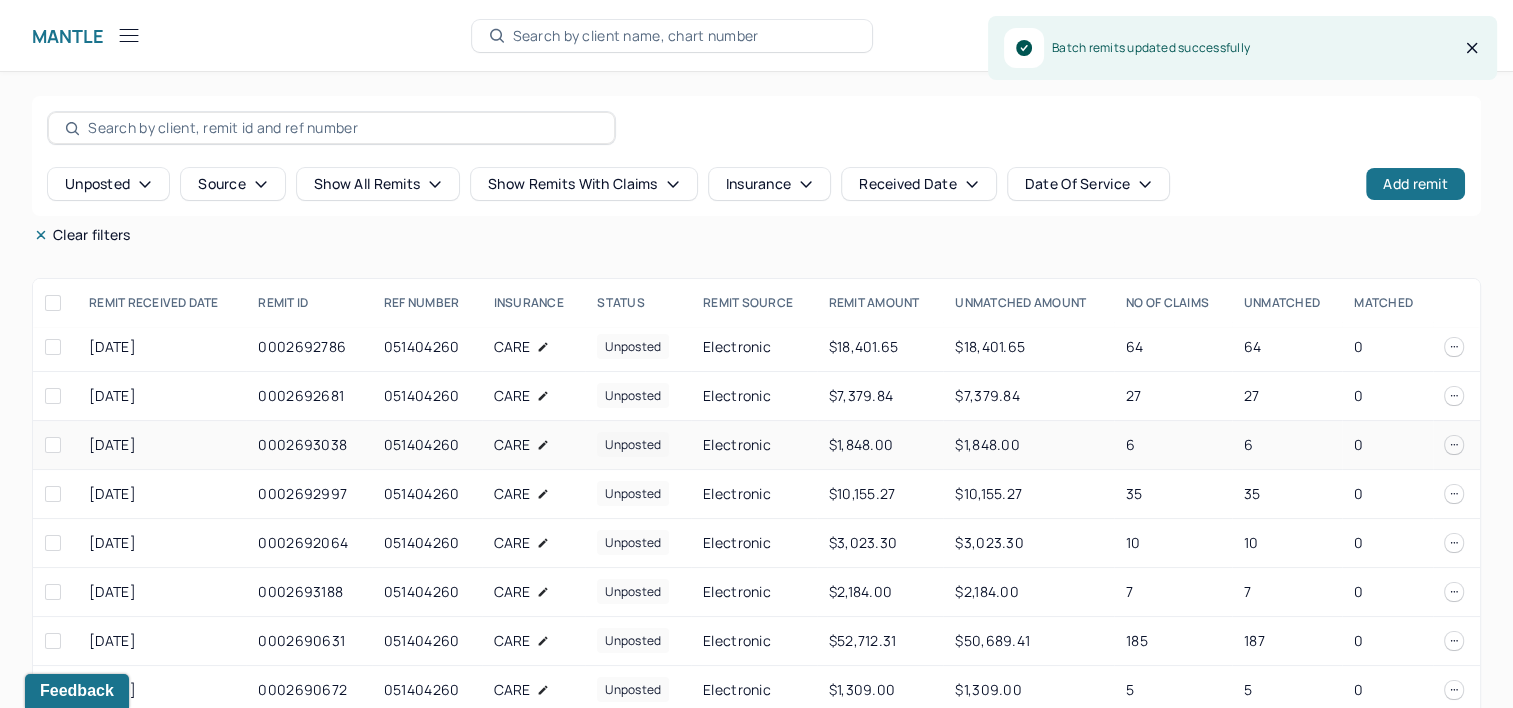 click on "unposted" at bounding box center [633, 444] 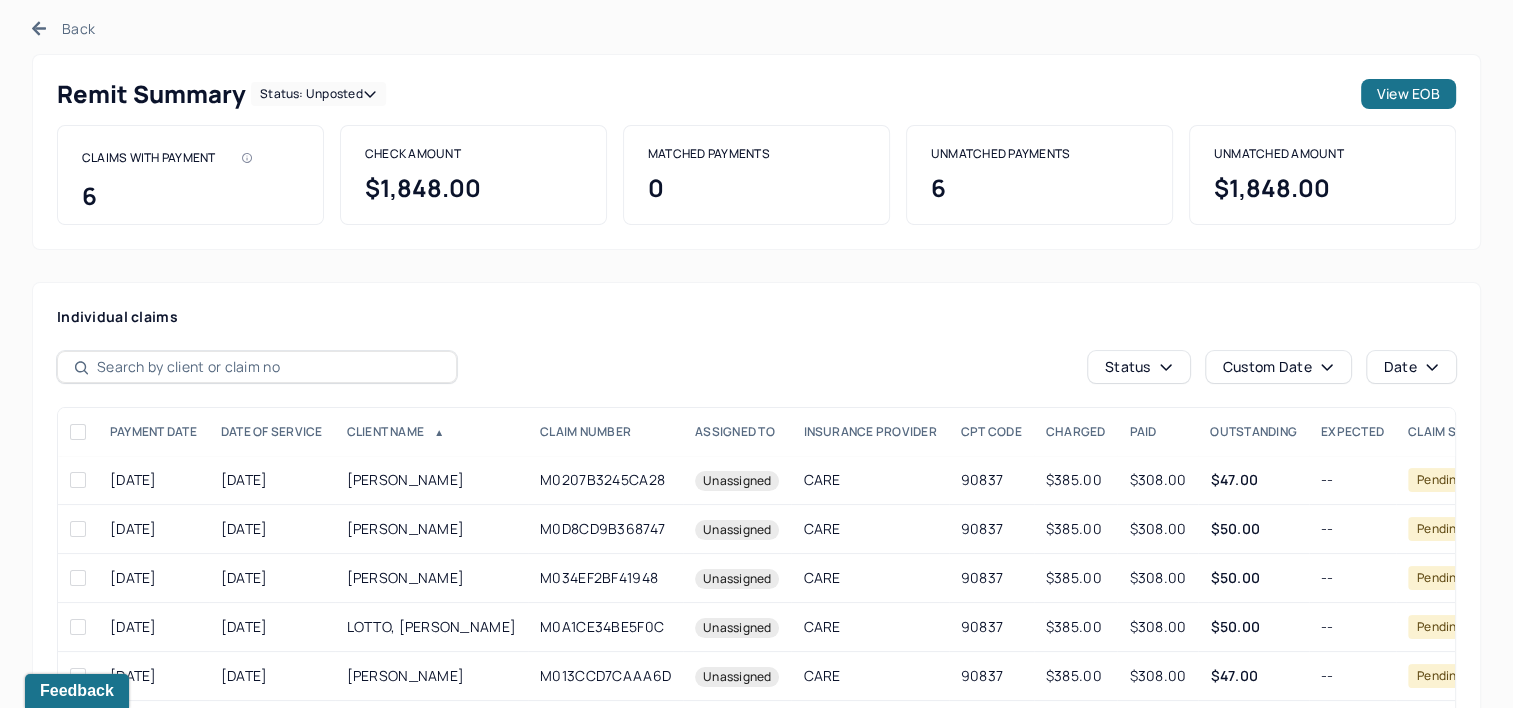 scroll, scrollTop: 182, scrollLeft: 0, axis: vertical 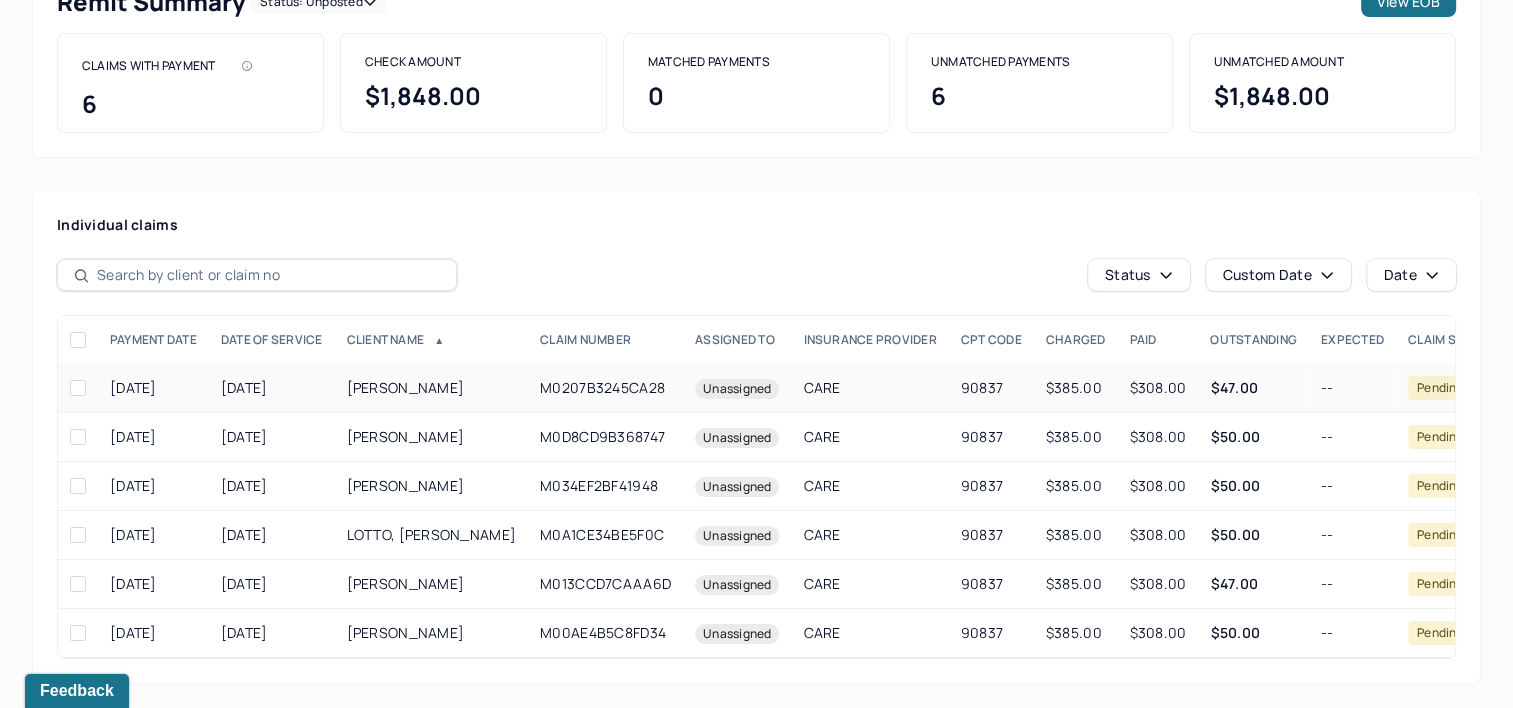 click on "[PERSON_NAME]" at bounding box center [432, 388] 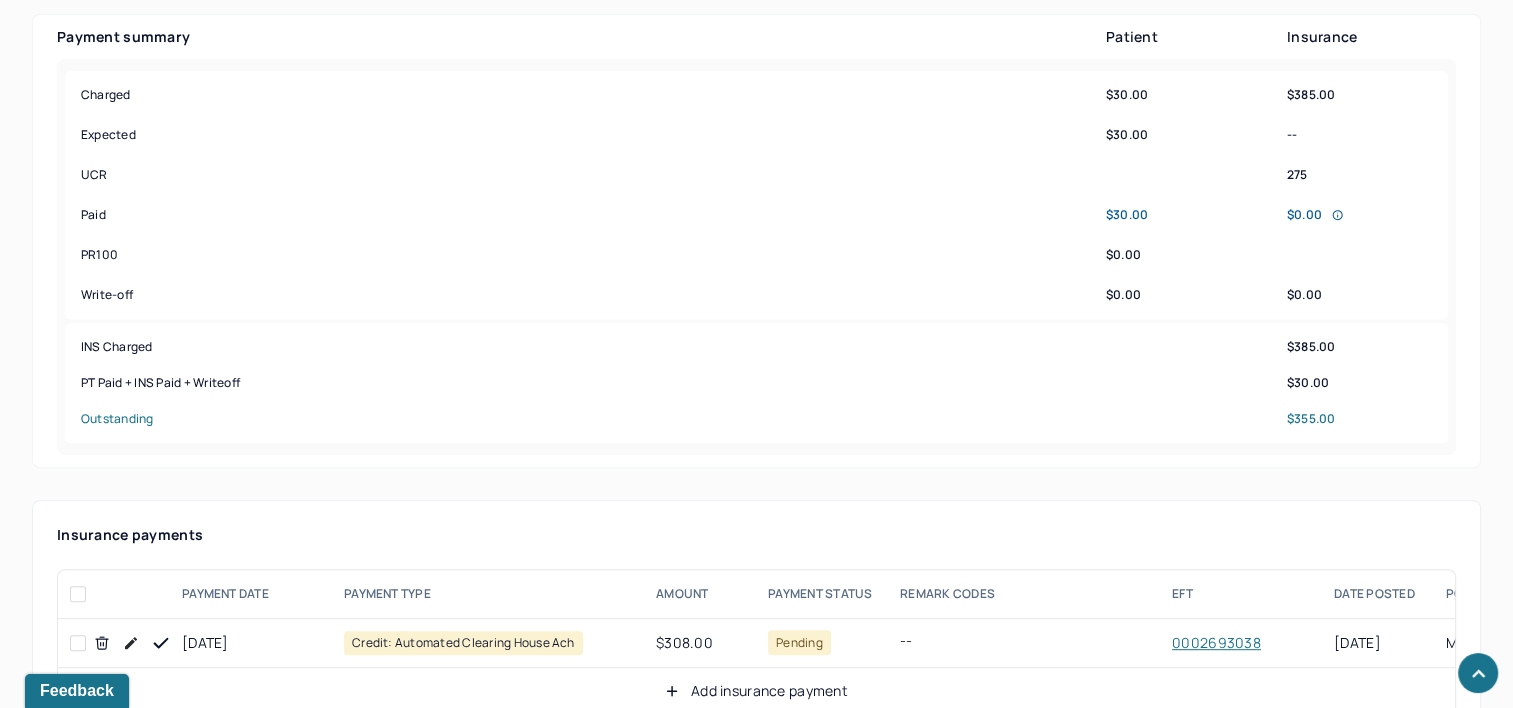 scroll, scrollTop: 1082, scrollLeft: 0, axis: vertical 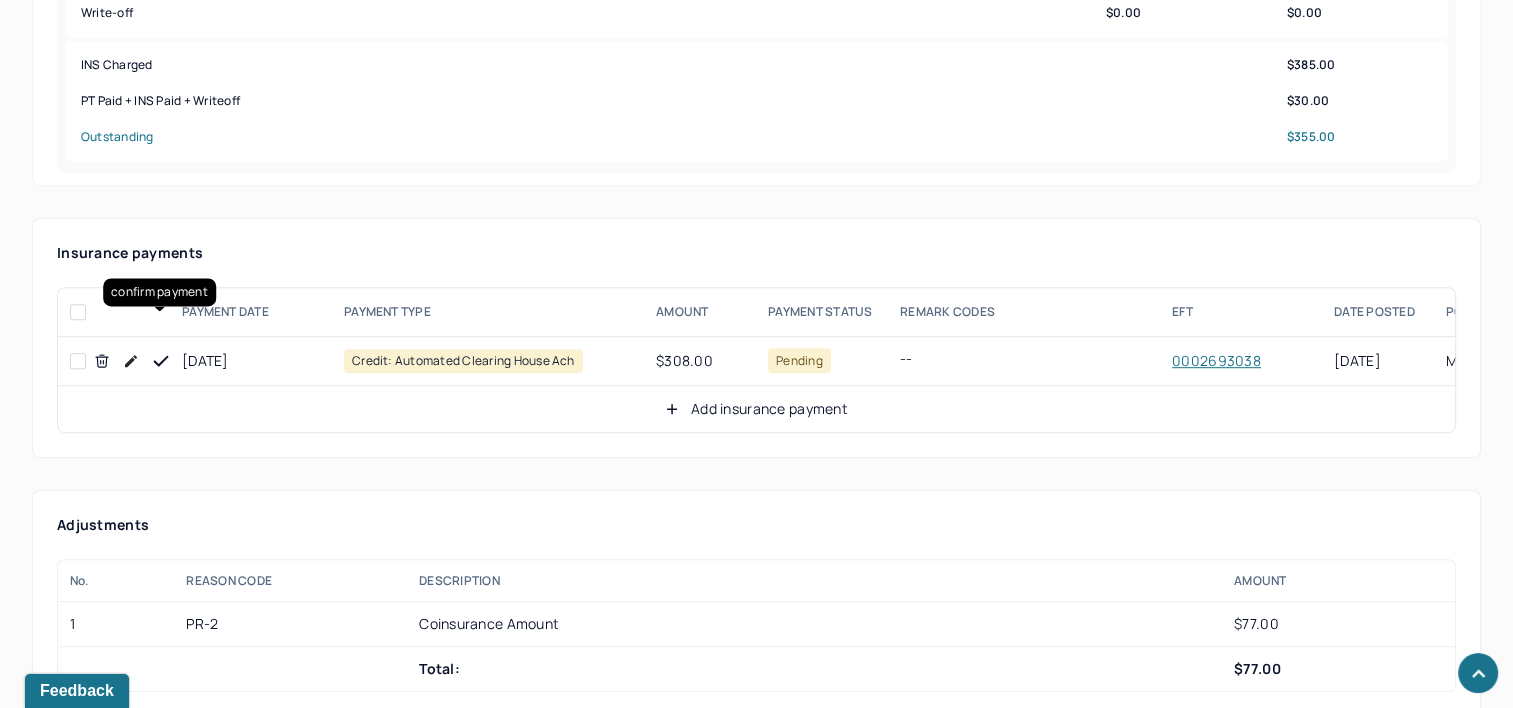 click 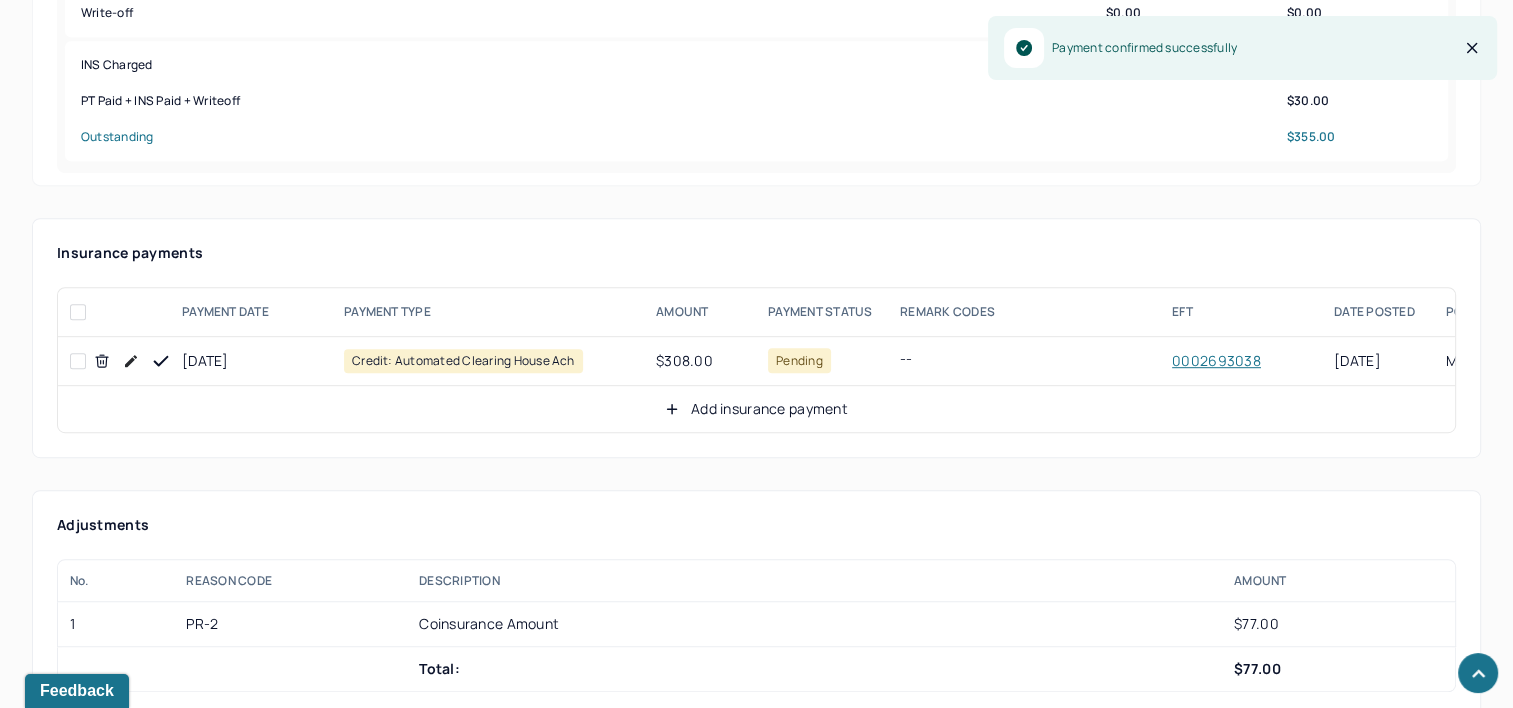 click on "Add insurance payment" at bounding box center (756, 409) 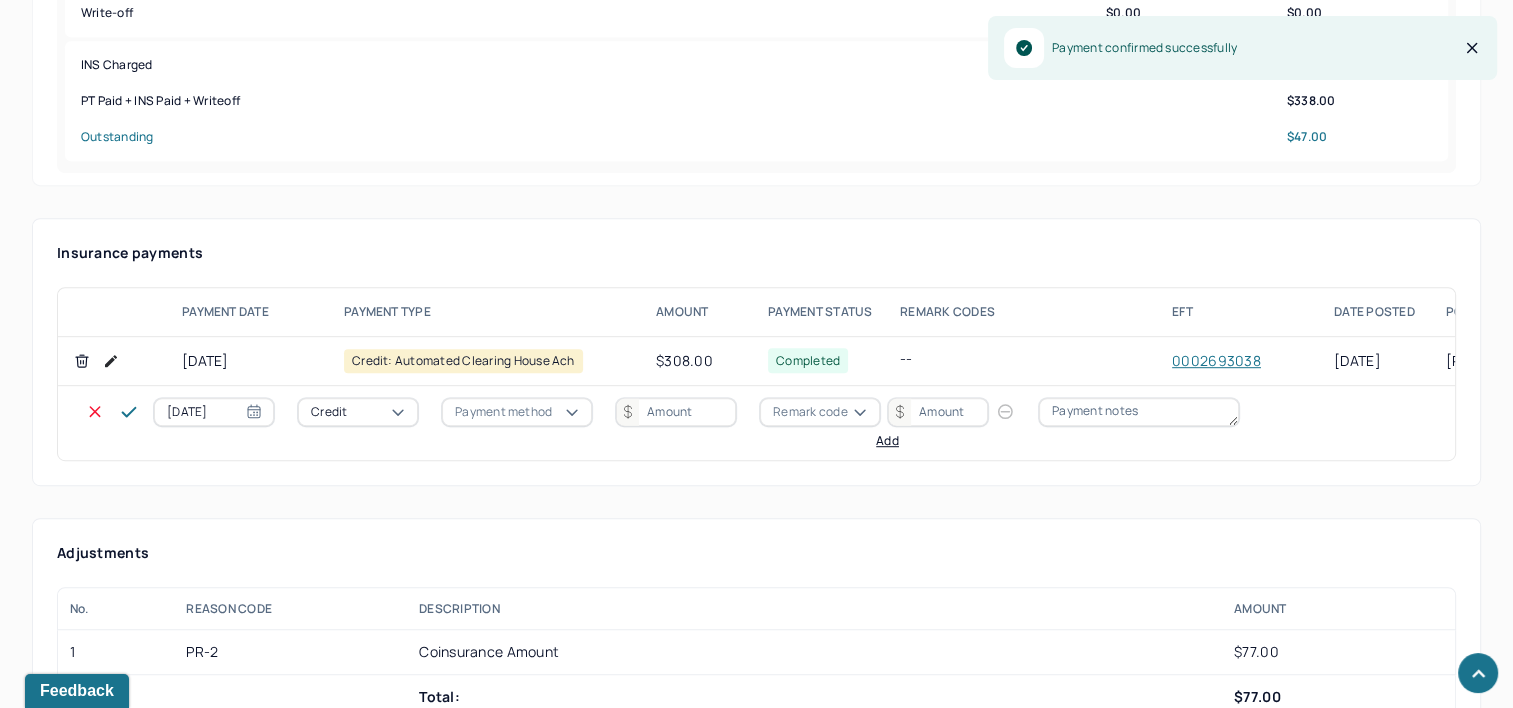 select on "6" 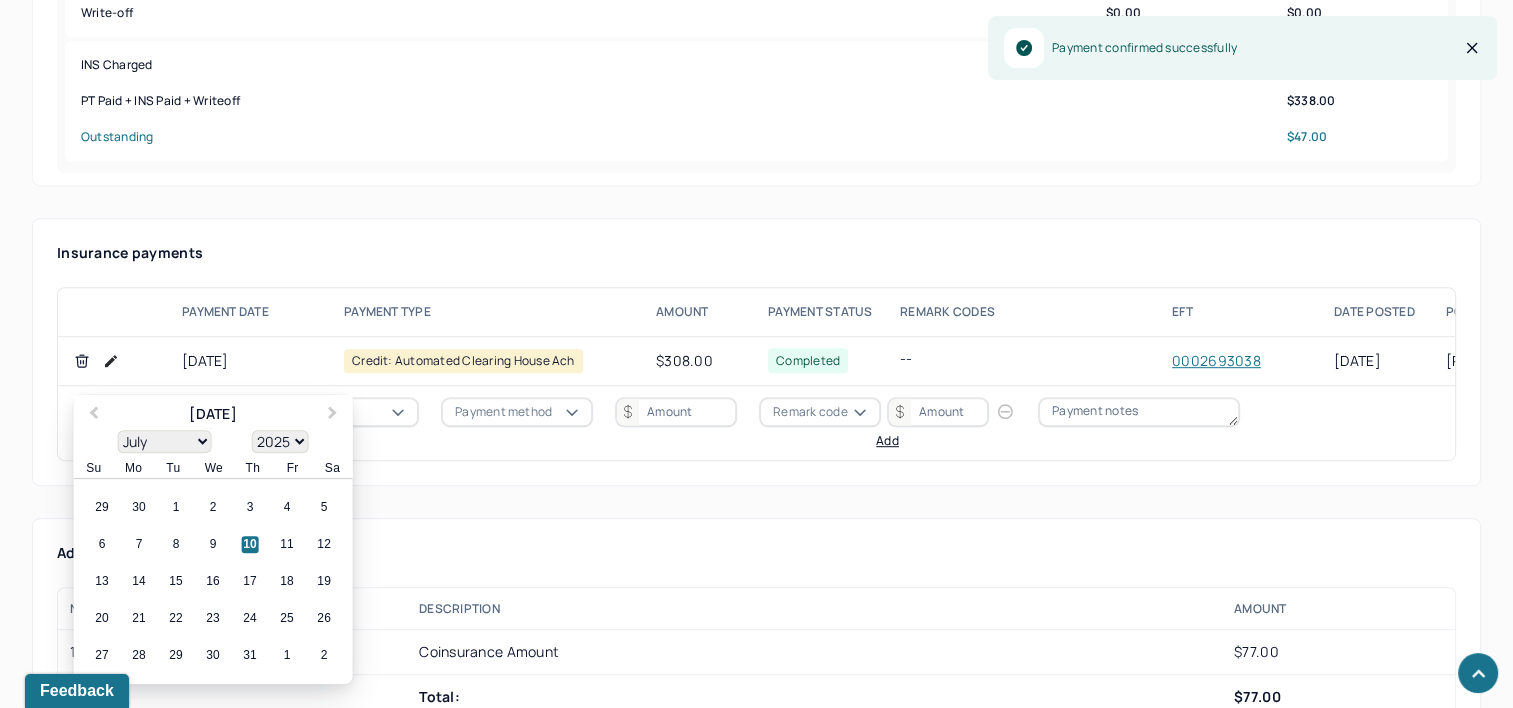 click on "[DATE]" at bounding box center (214, 412) 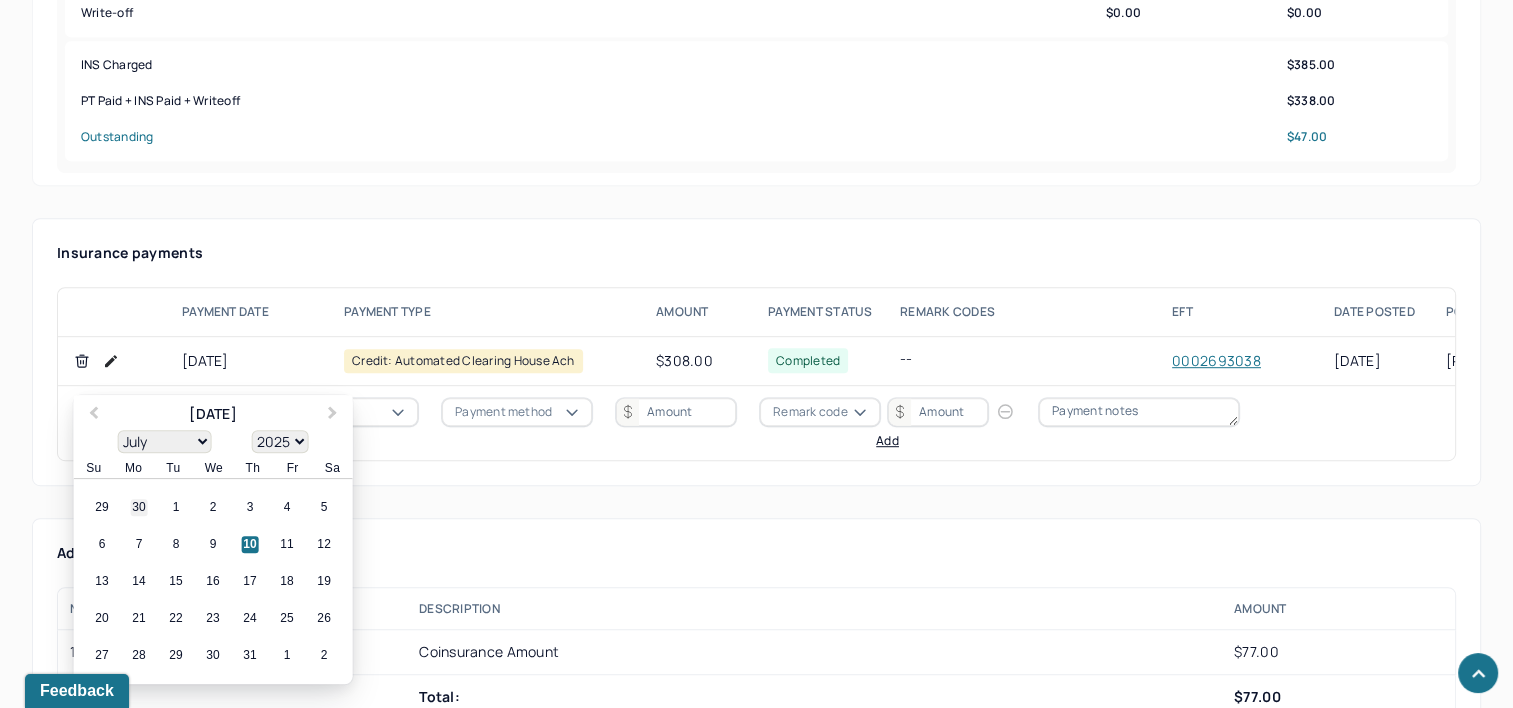 type on "[DATE]" 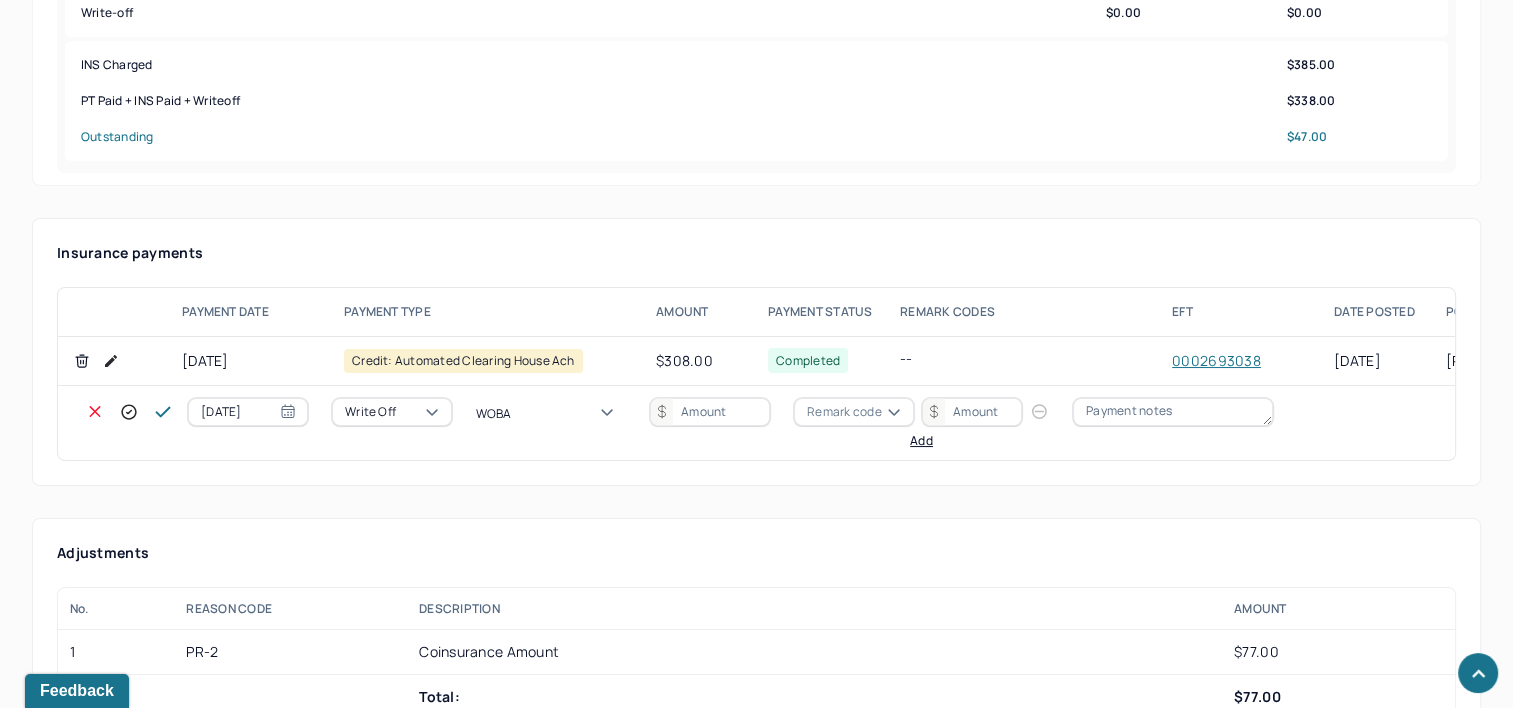 type on "WOBAL" 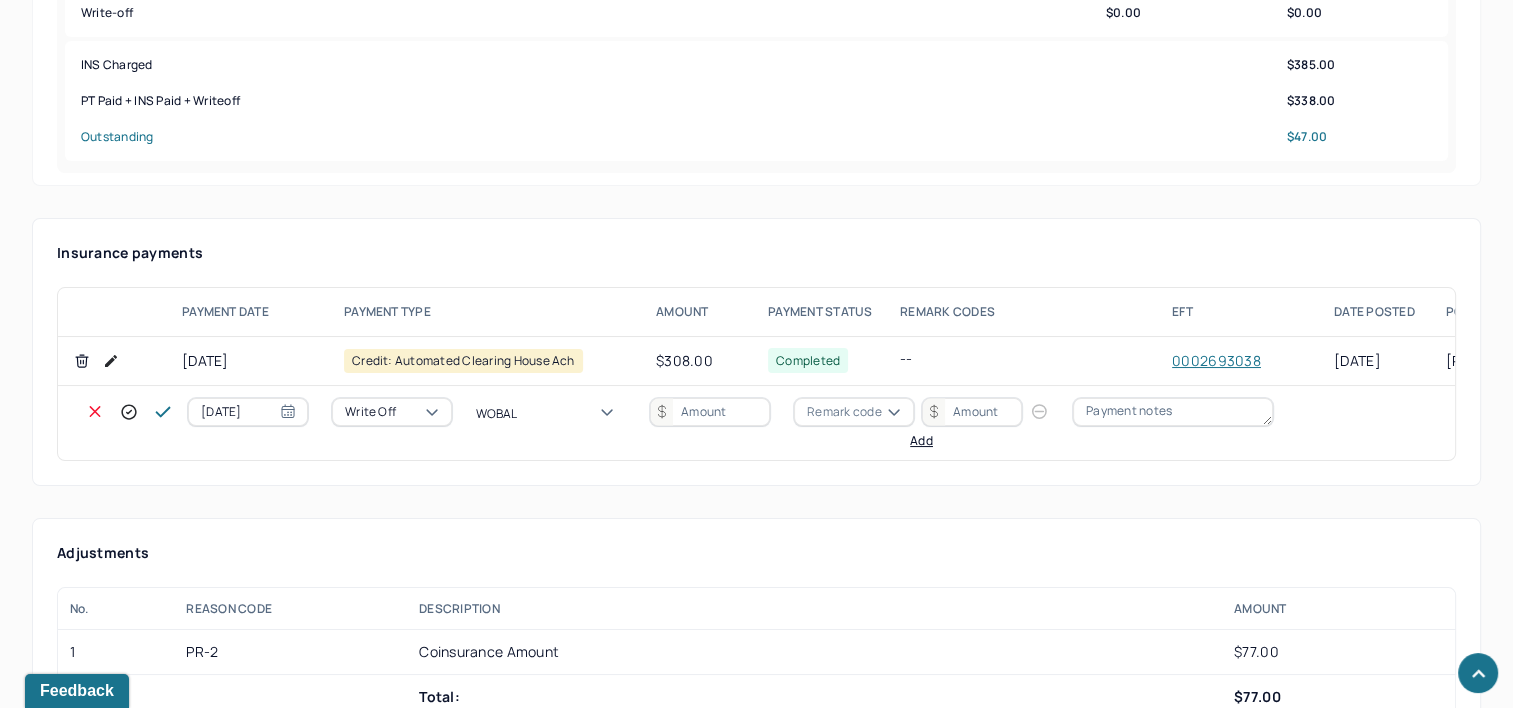 type 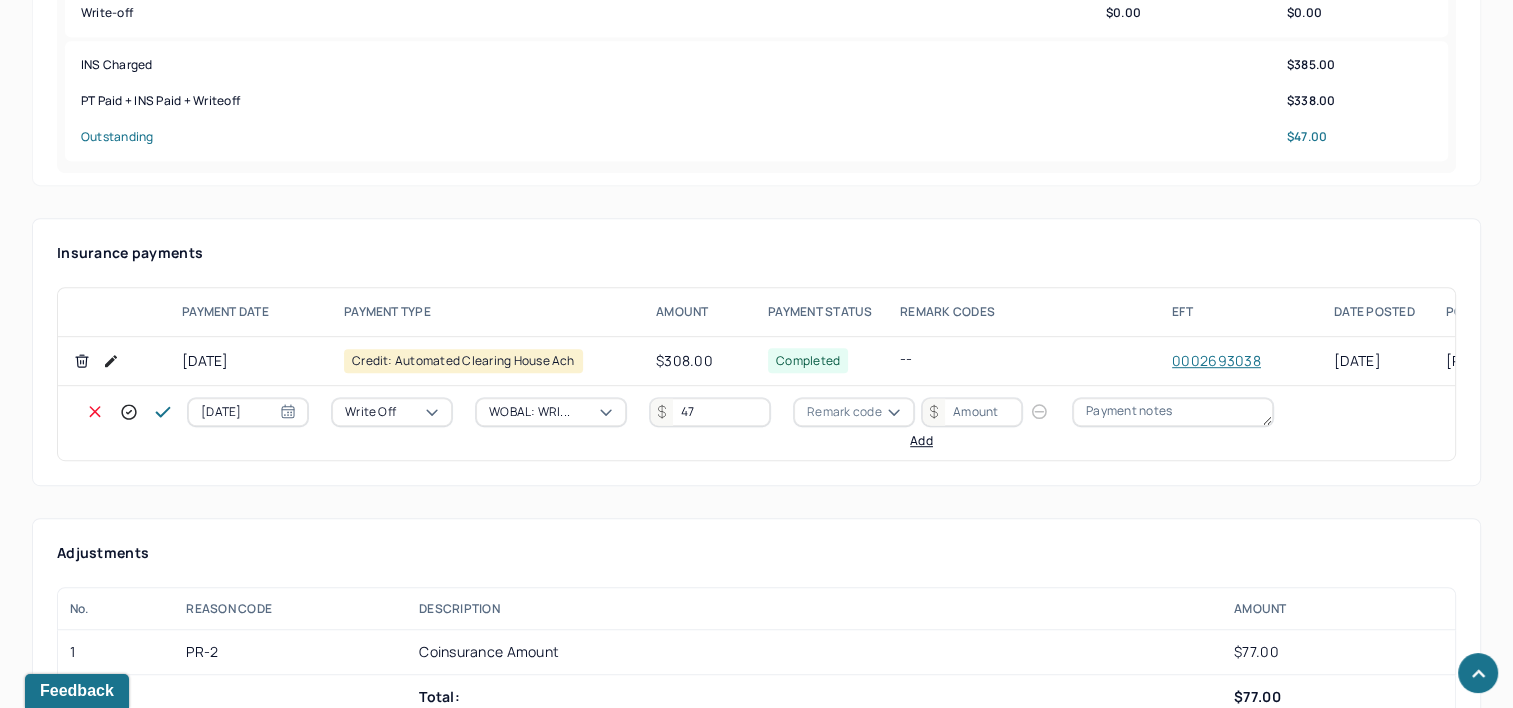 type on "47" 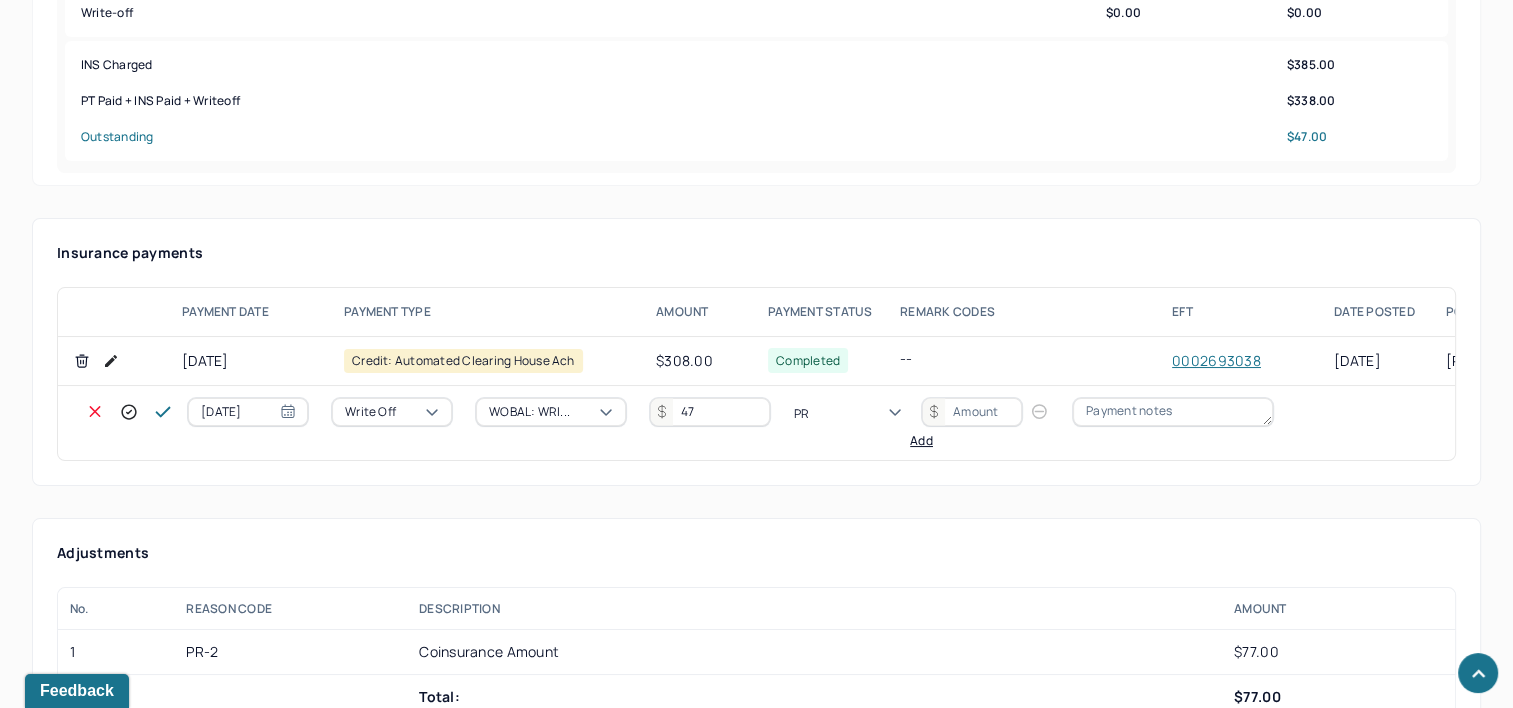 type on "PR2" 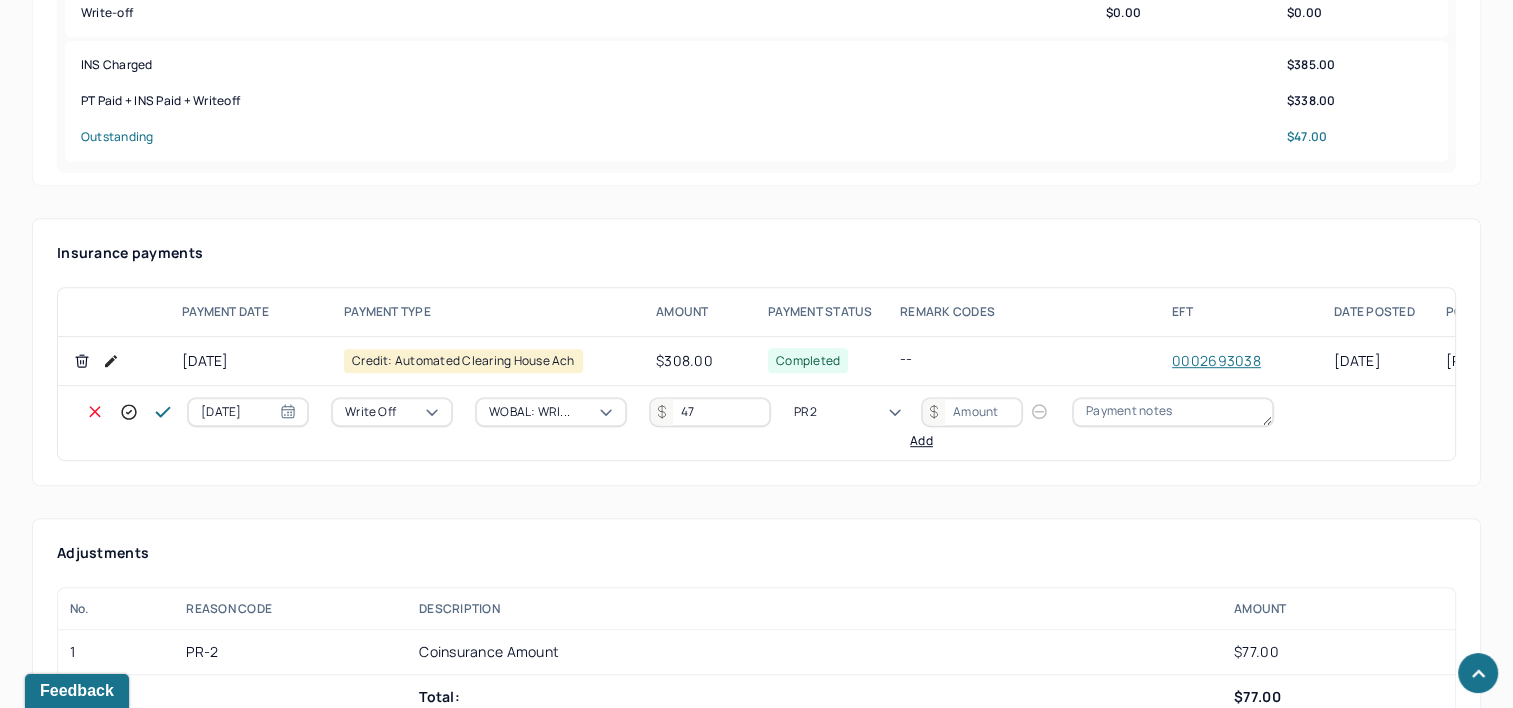 type on "7" 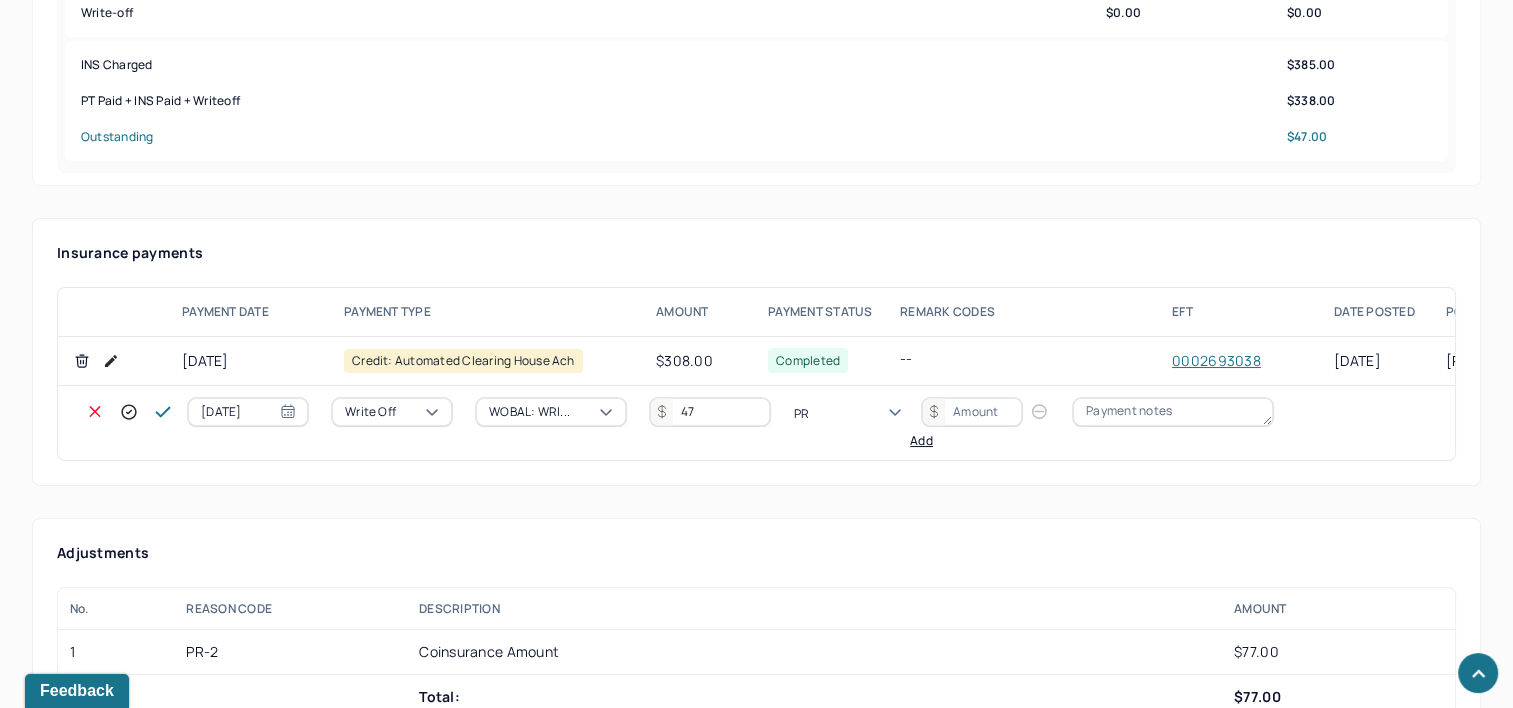 type on "PR2" 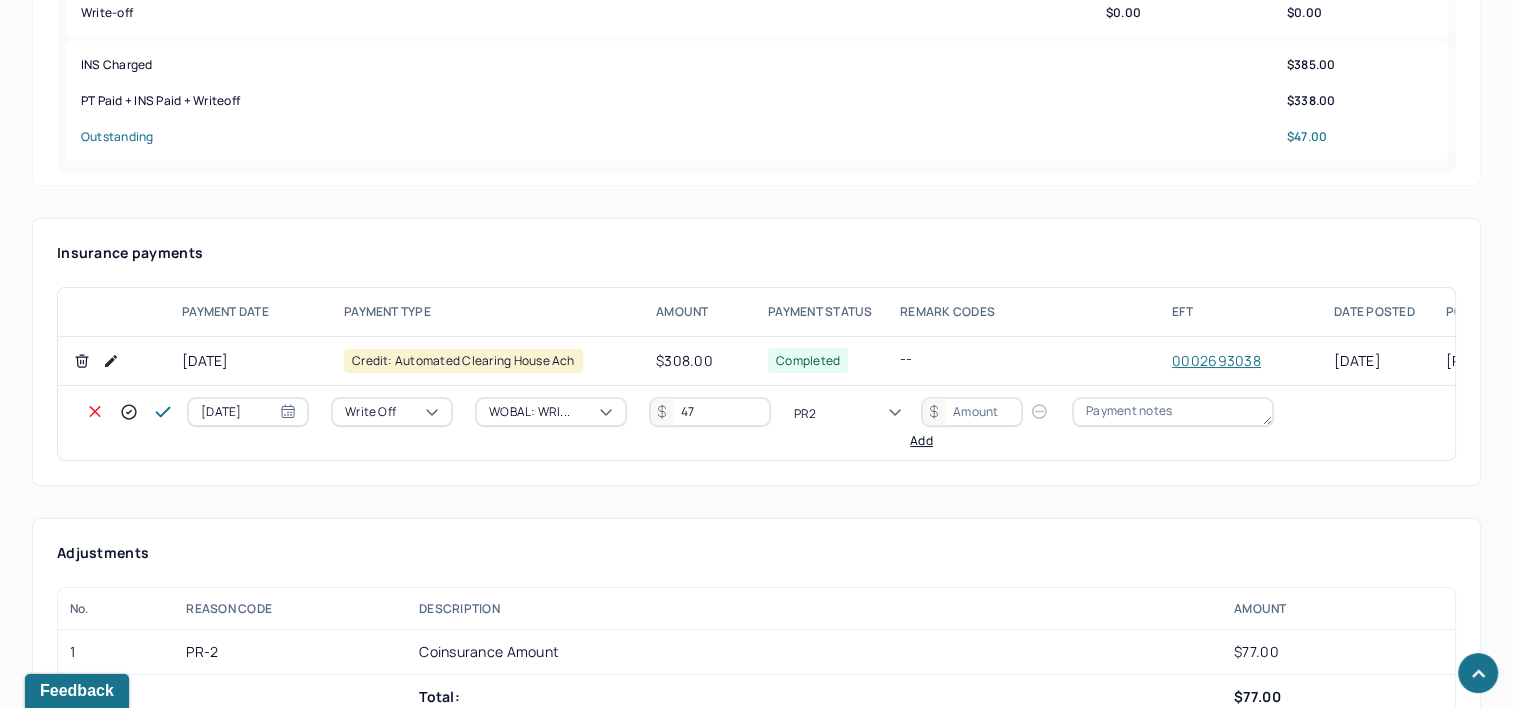type 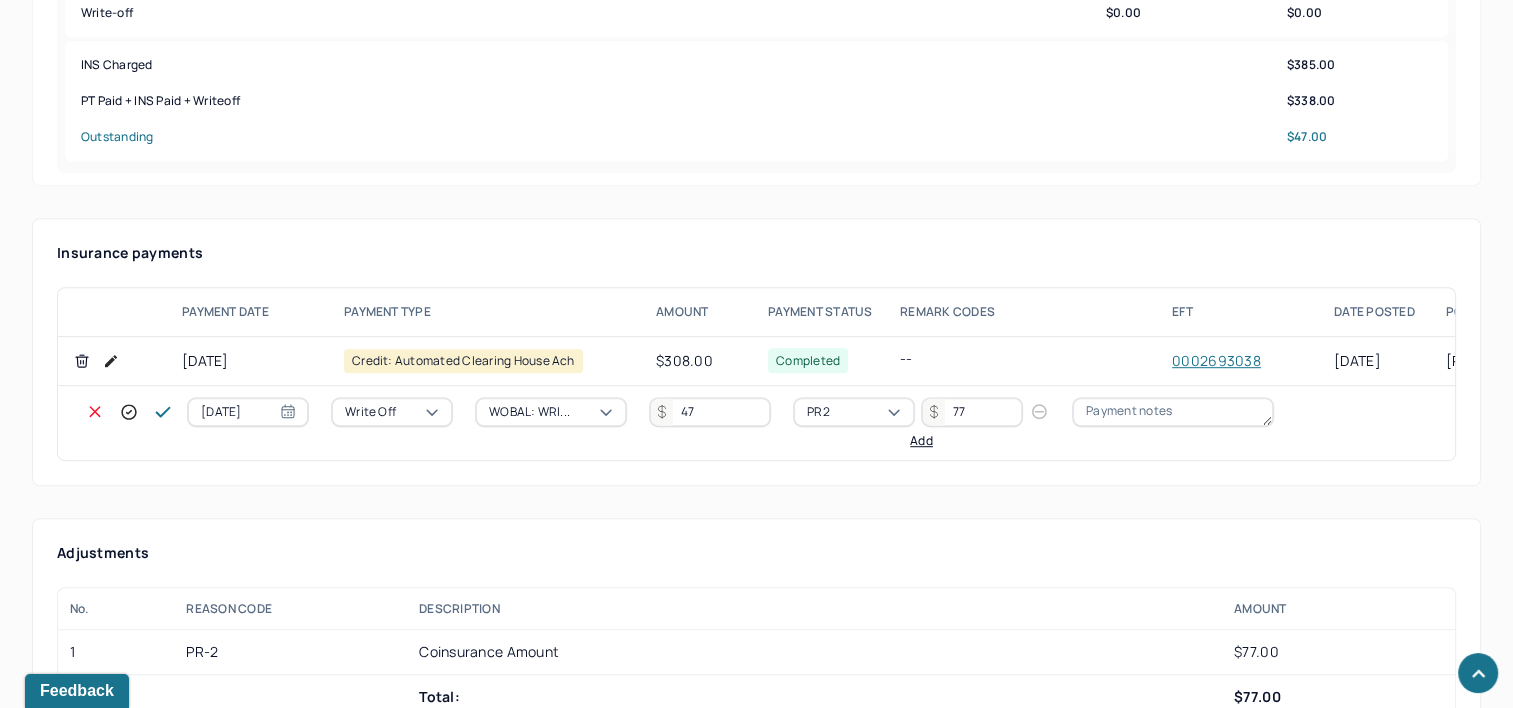 type on "77" 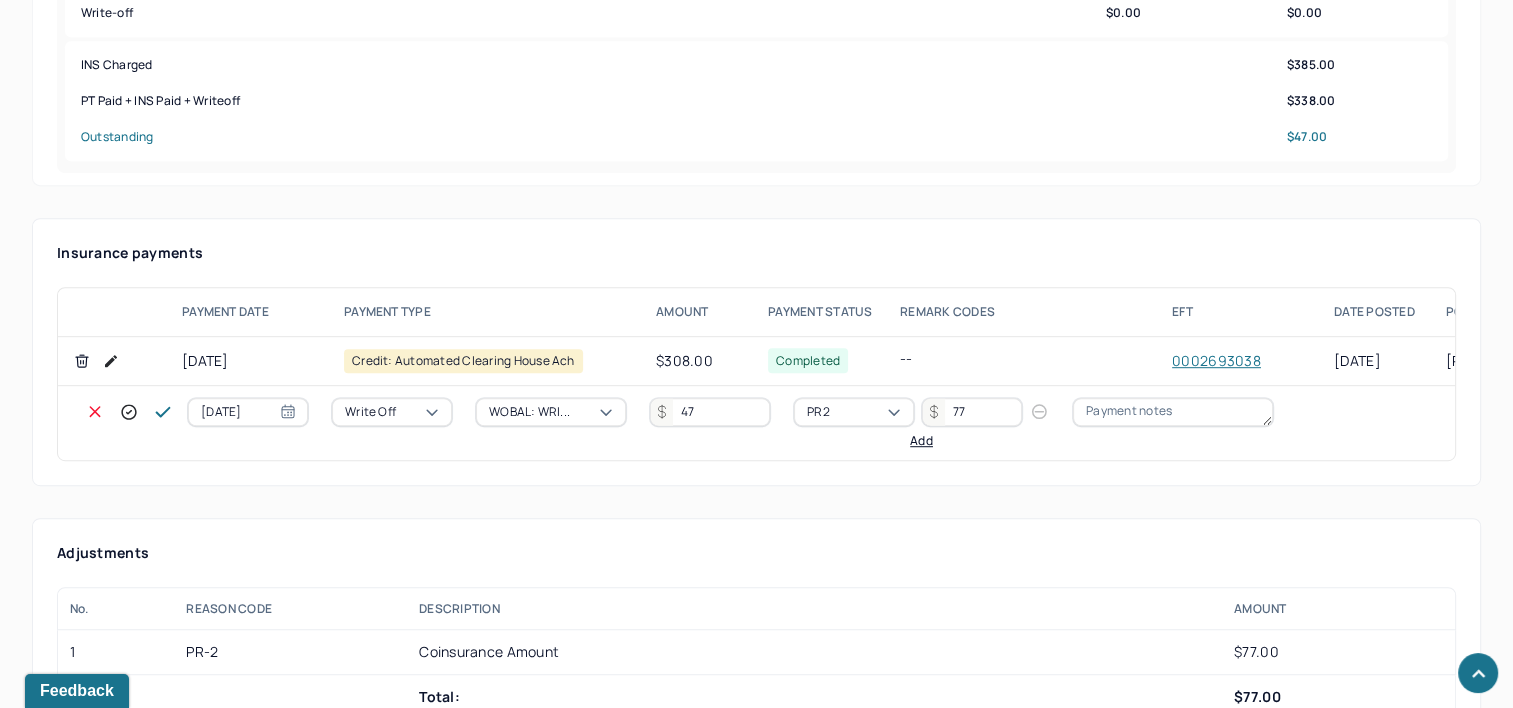 click 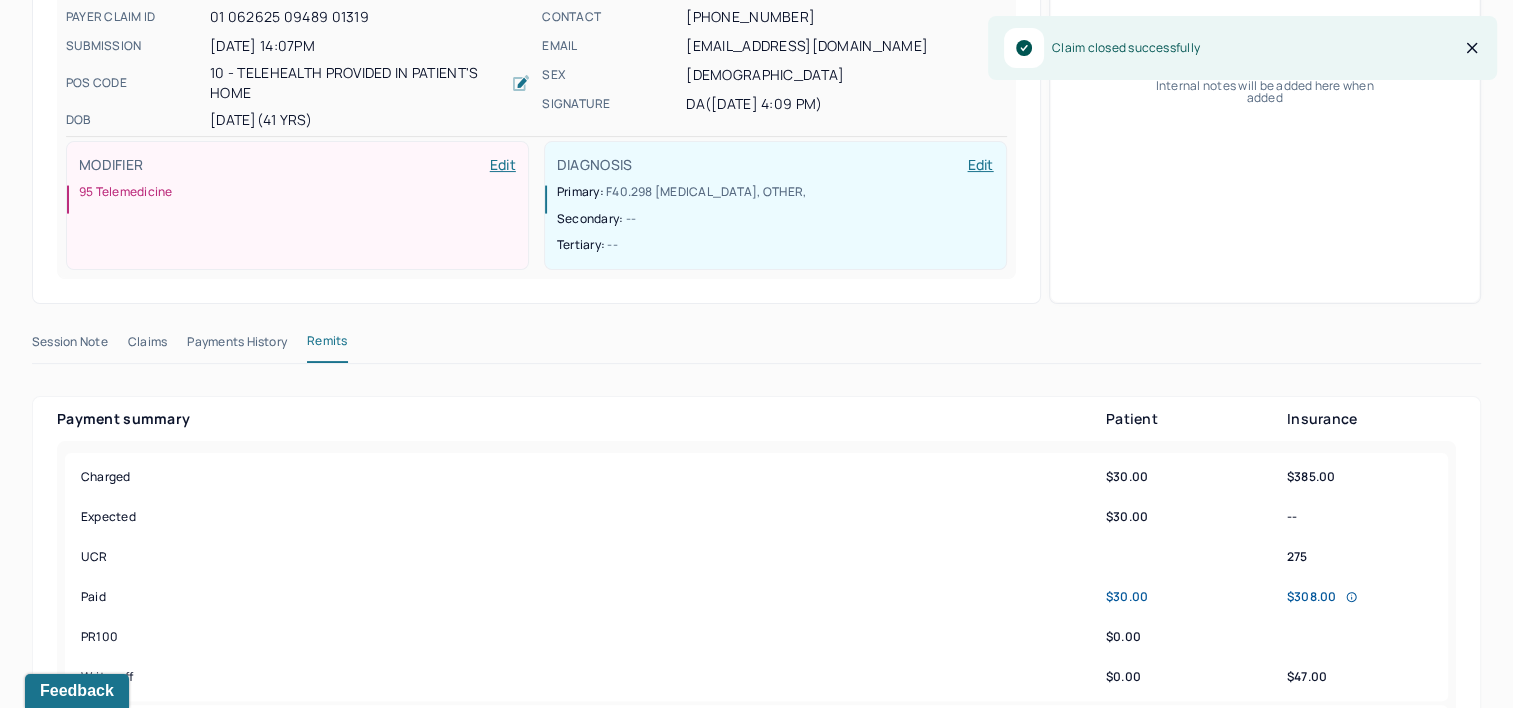 scroll, scrollTop: 0, scrollLeft: 0, axis: both 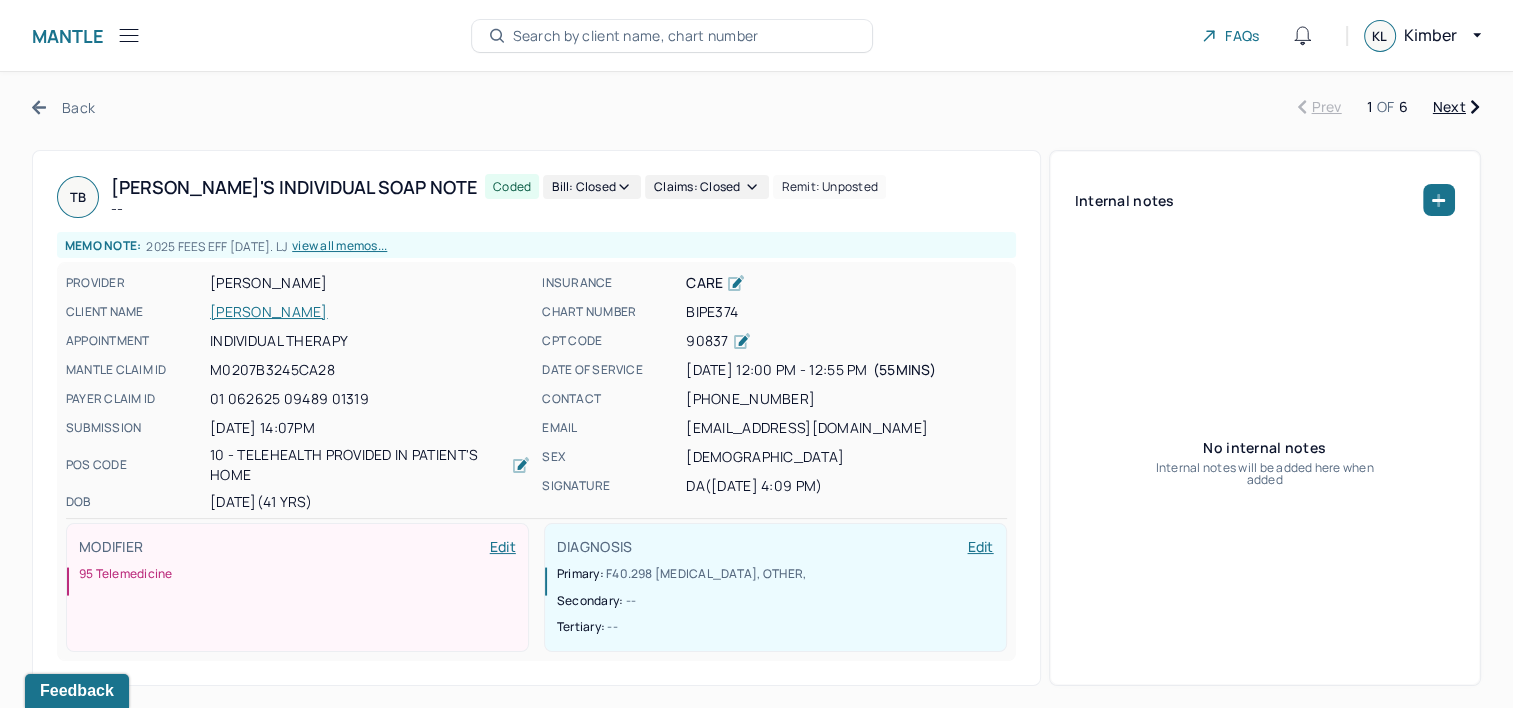 click on "Next" at bounding box center (1456, 107) 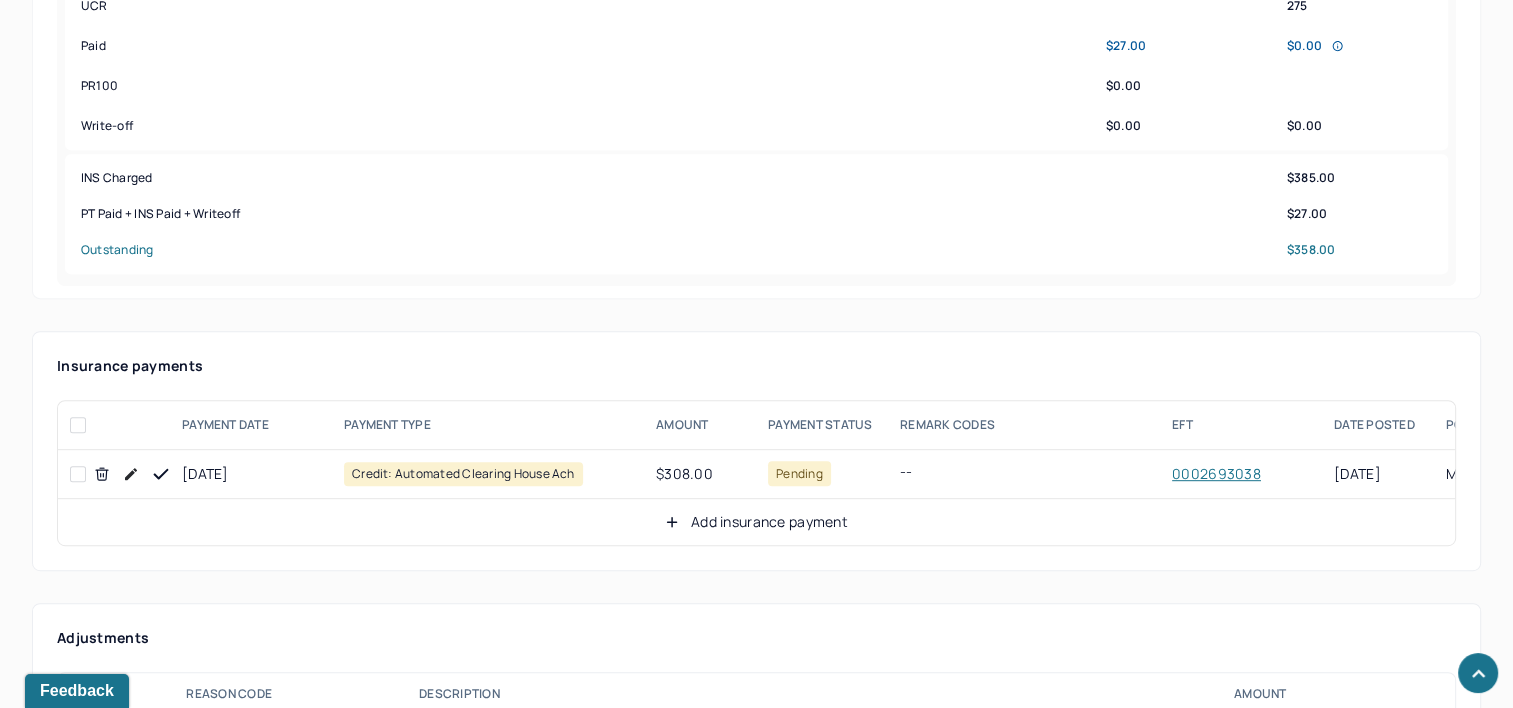 scroll, scrollTop: 900, scrollLeft: 0, axis: vertical 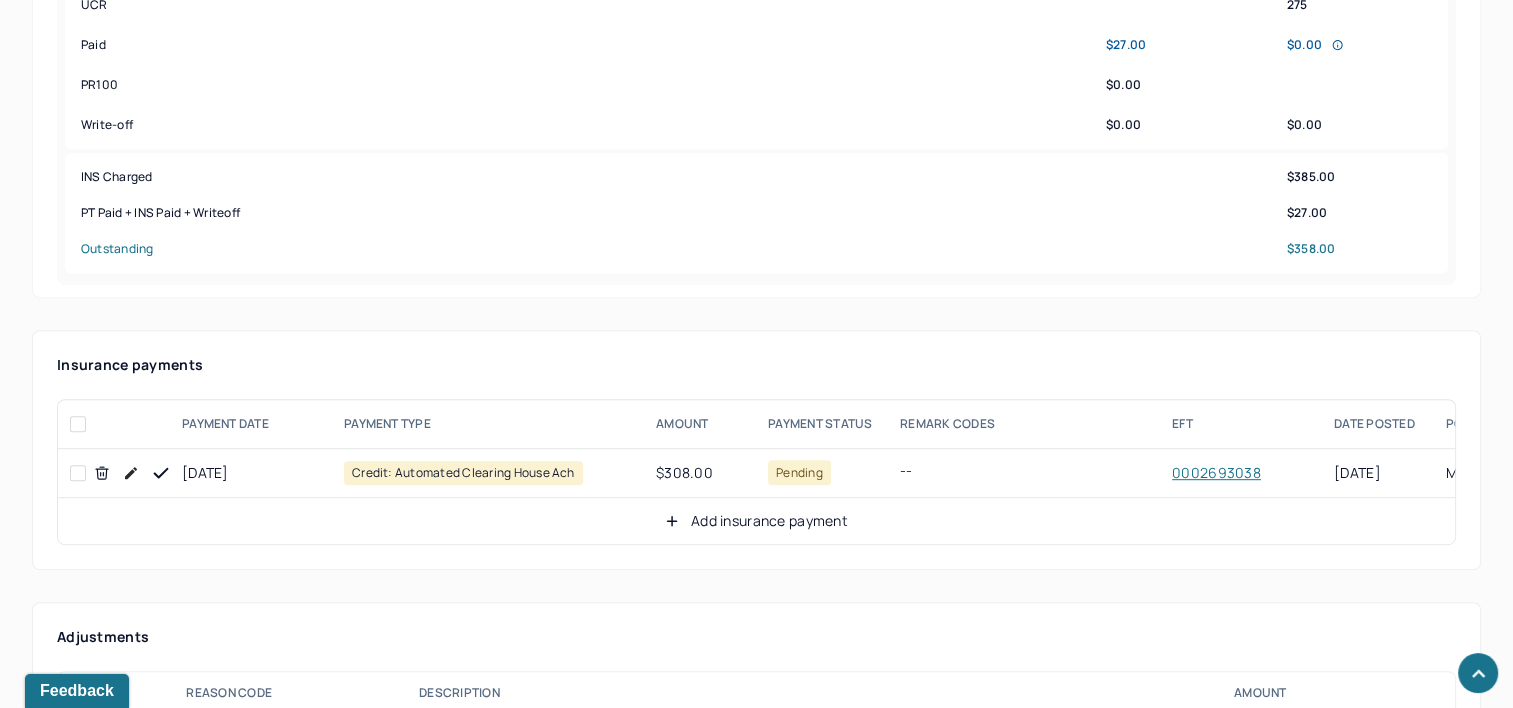 click 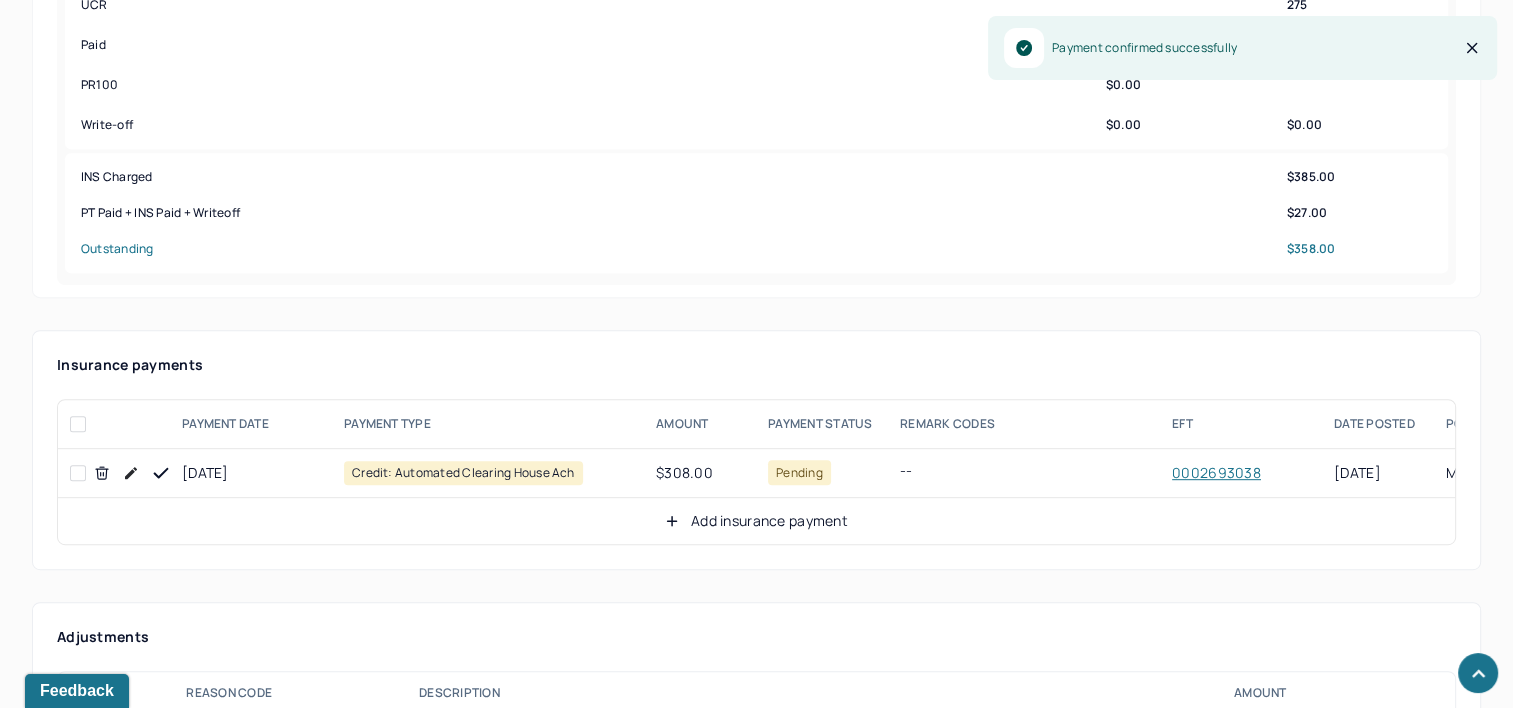 click on "Add insurance payment" at bounding box center [756, 521] 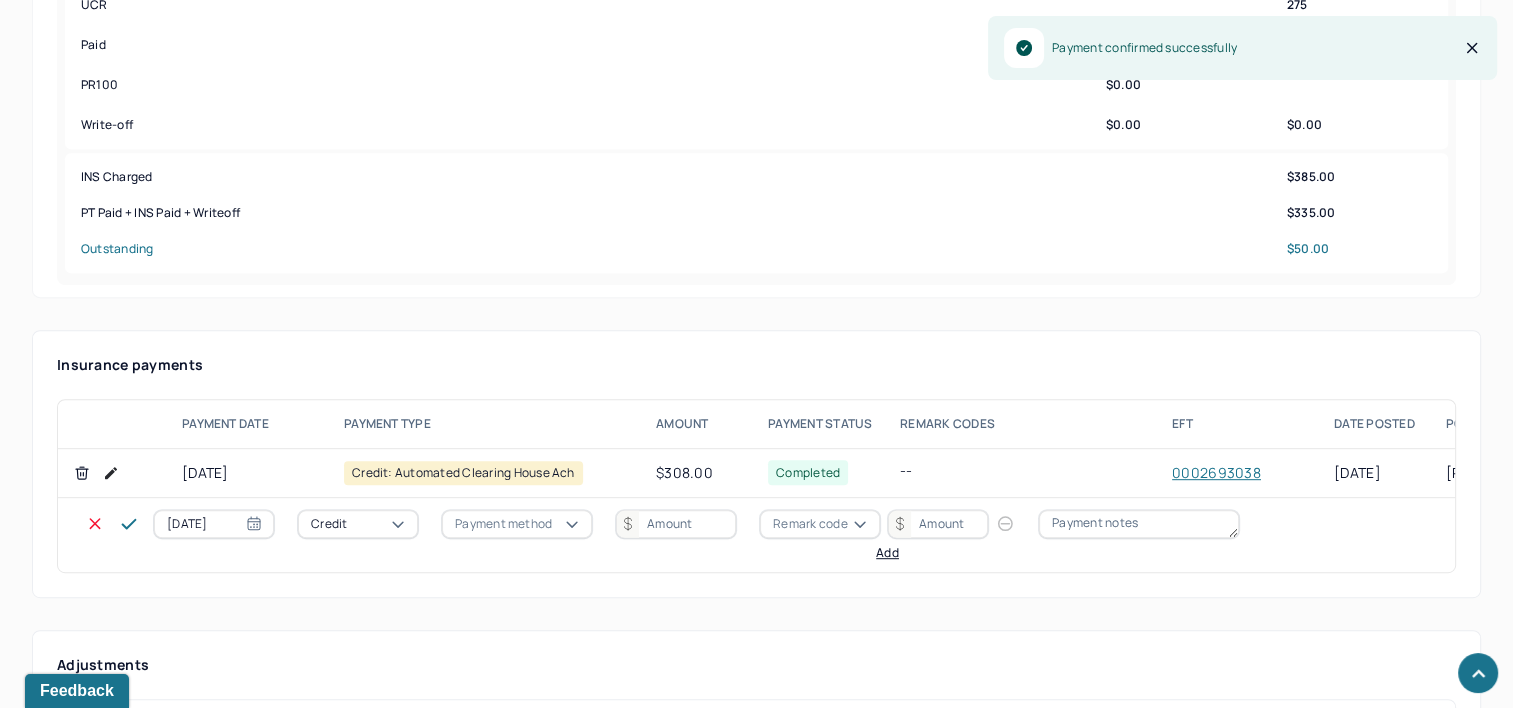 click on "[DATE]" at bounding box center (214, 524) 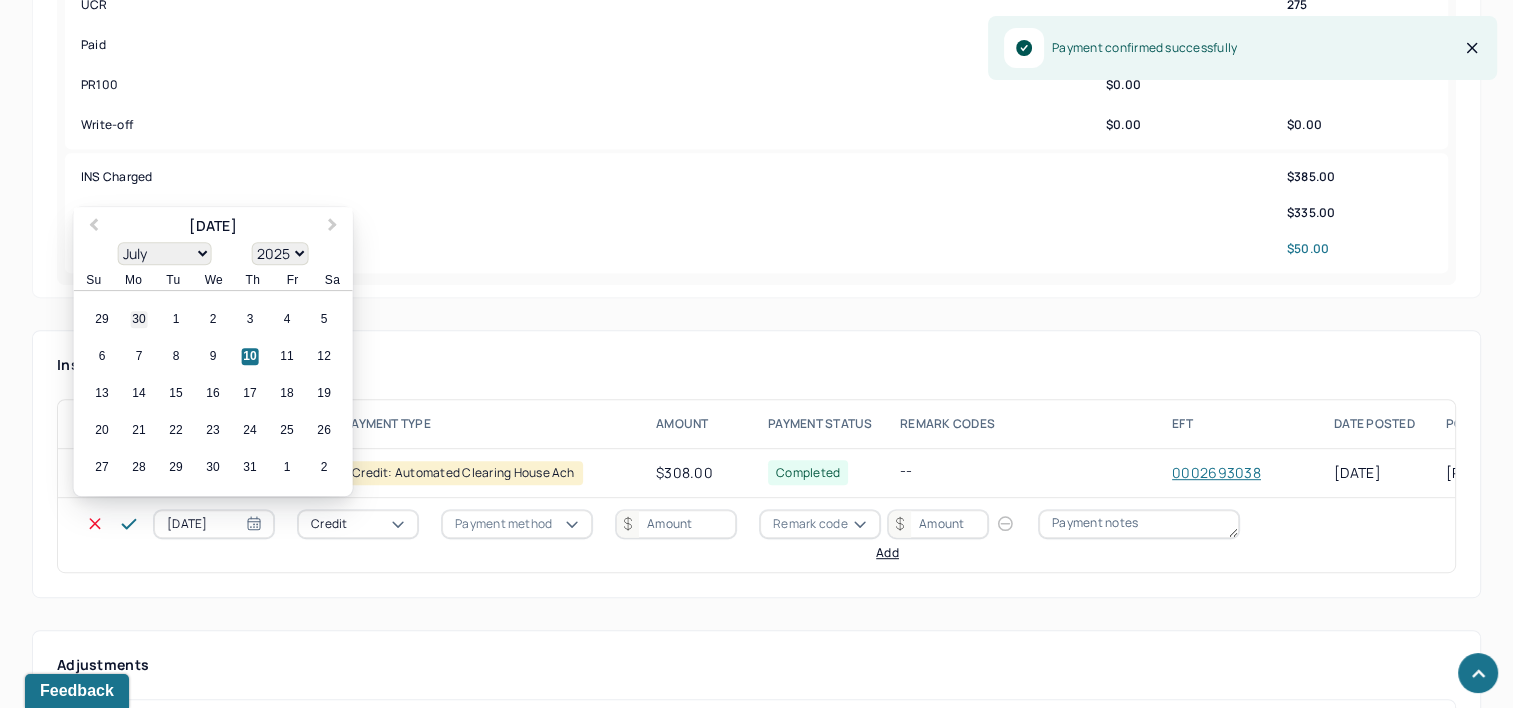 click on "30" at bounding box center [139, 320] 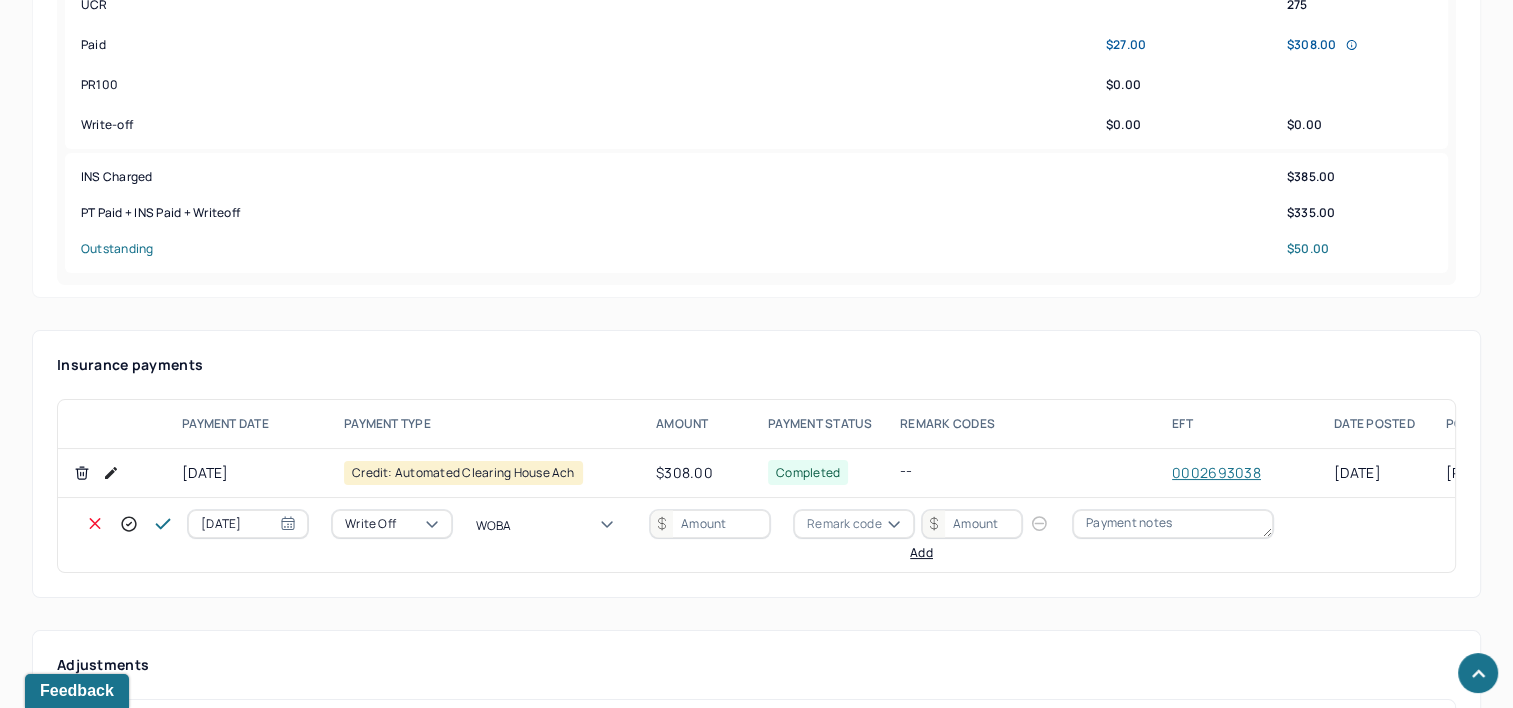 type on "WOBAL" 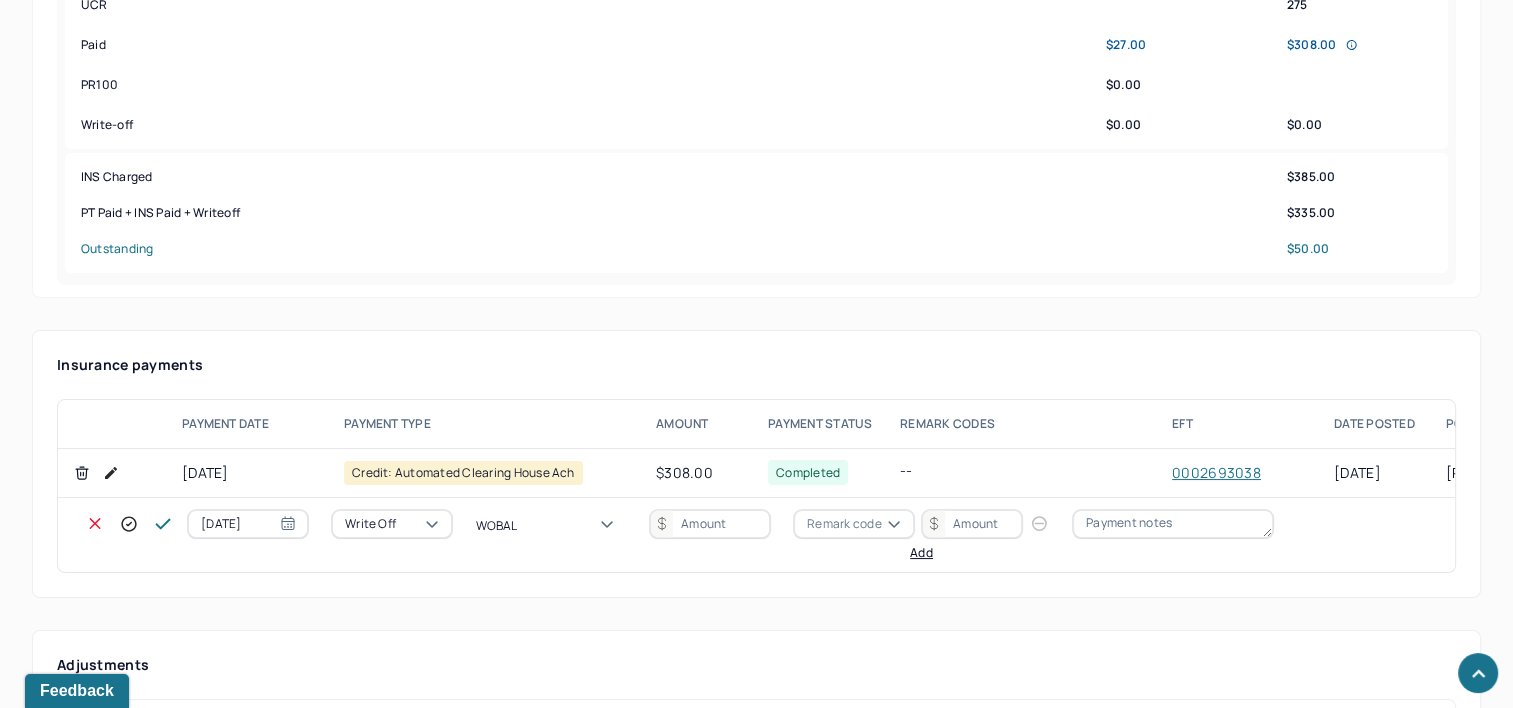 type 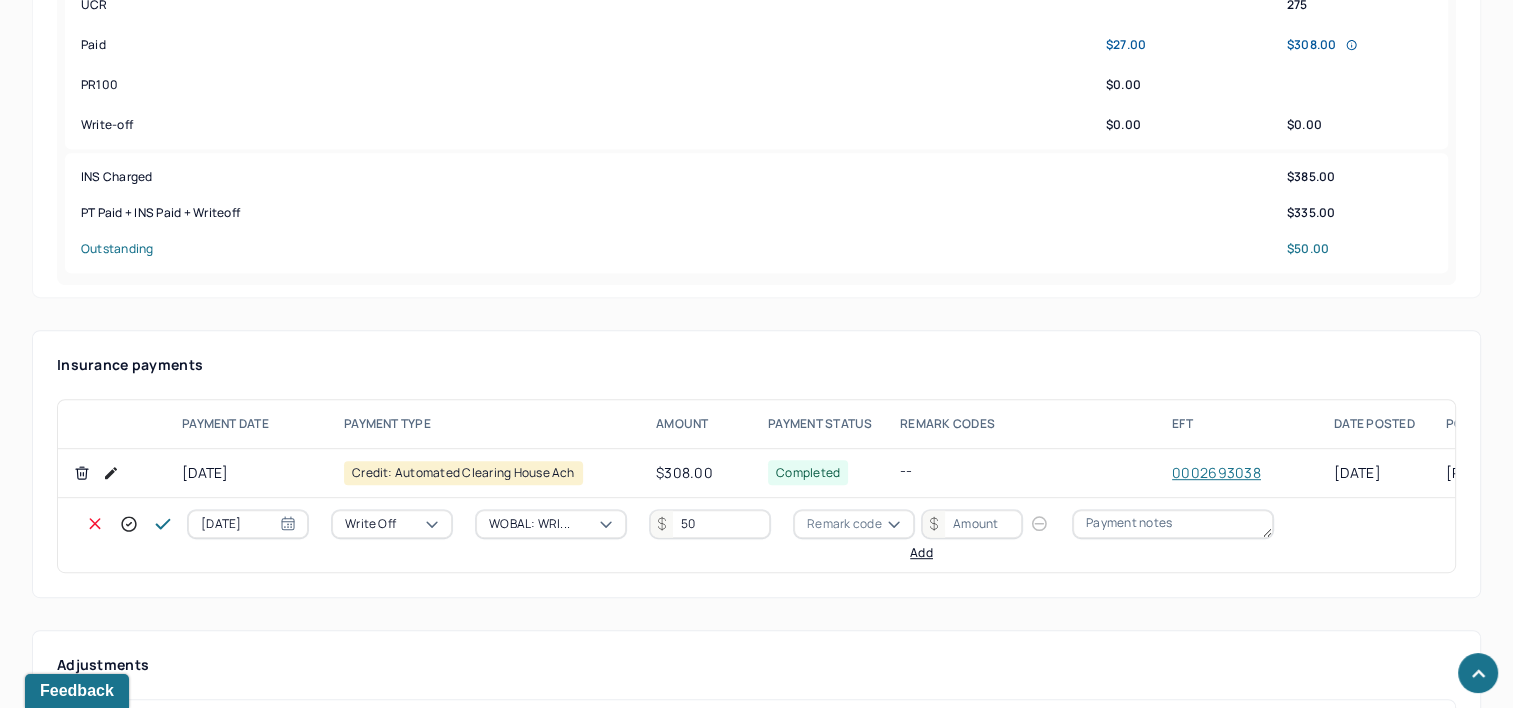 type on "50" 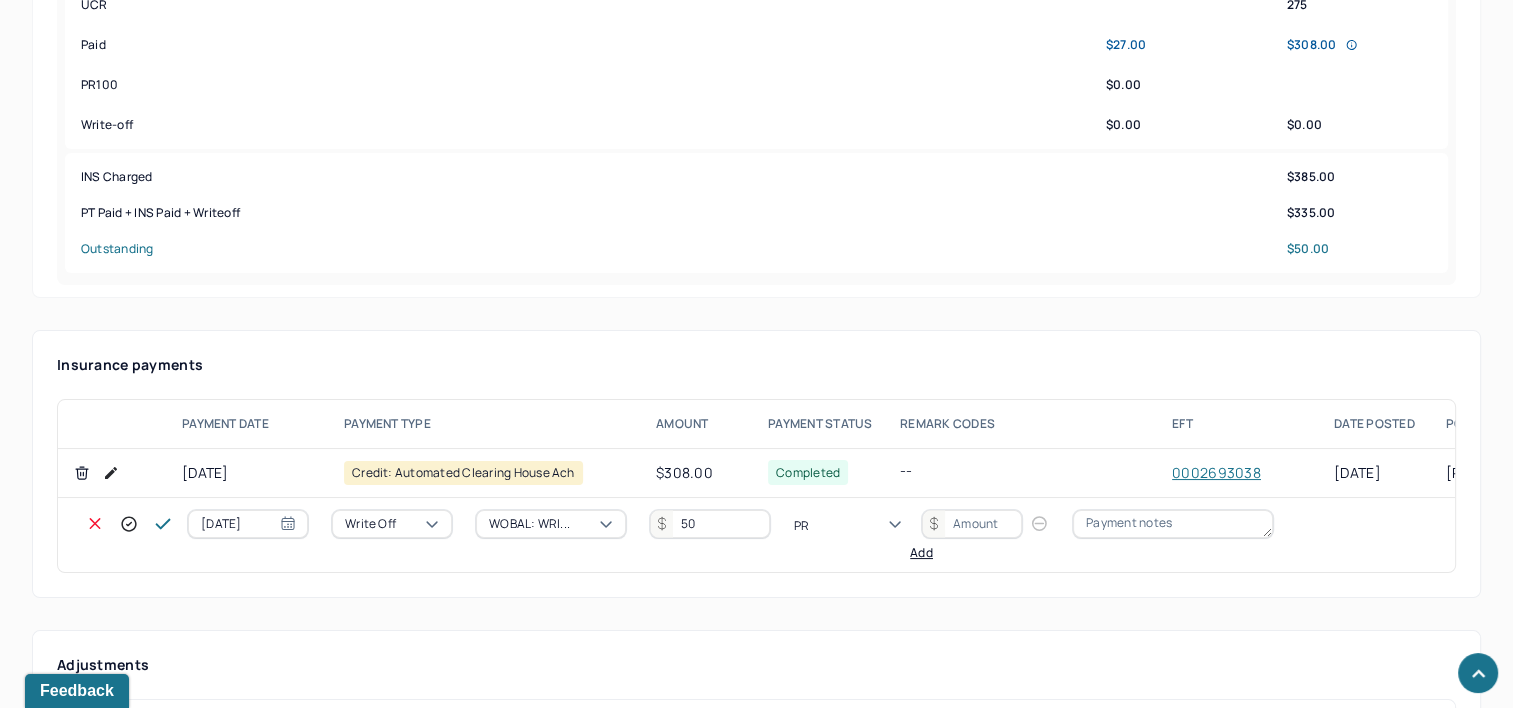 type on "PR2" 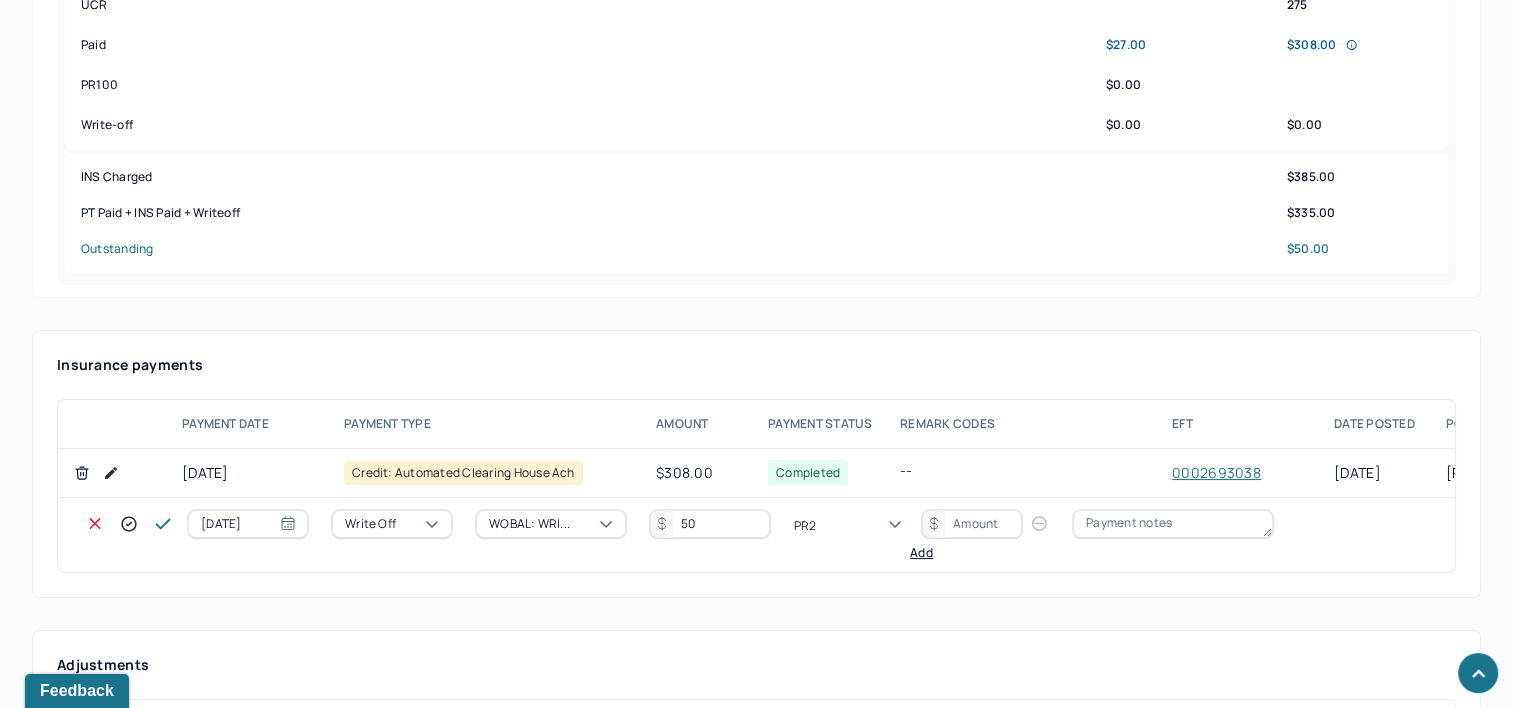 type 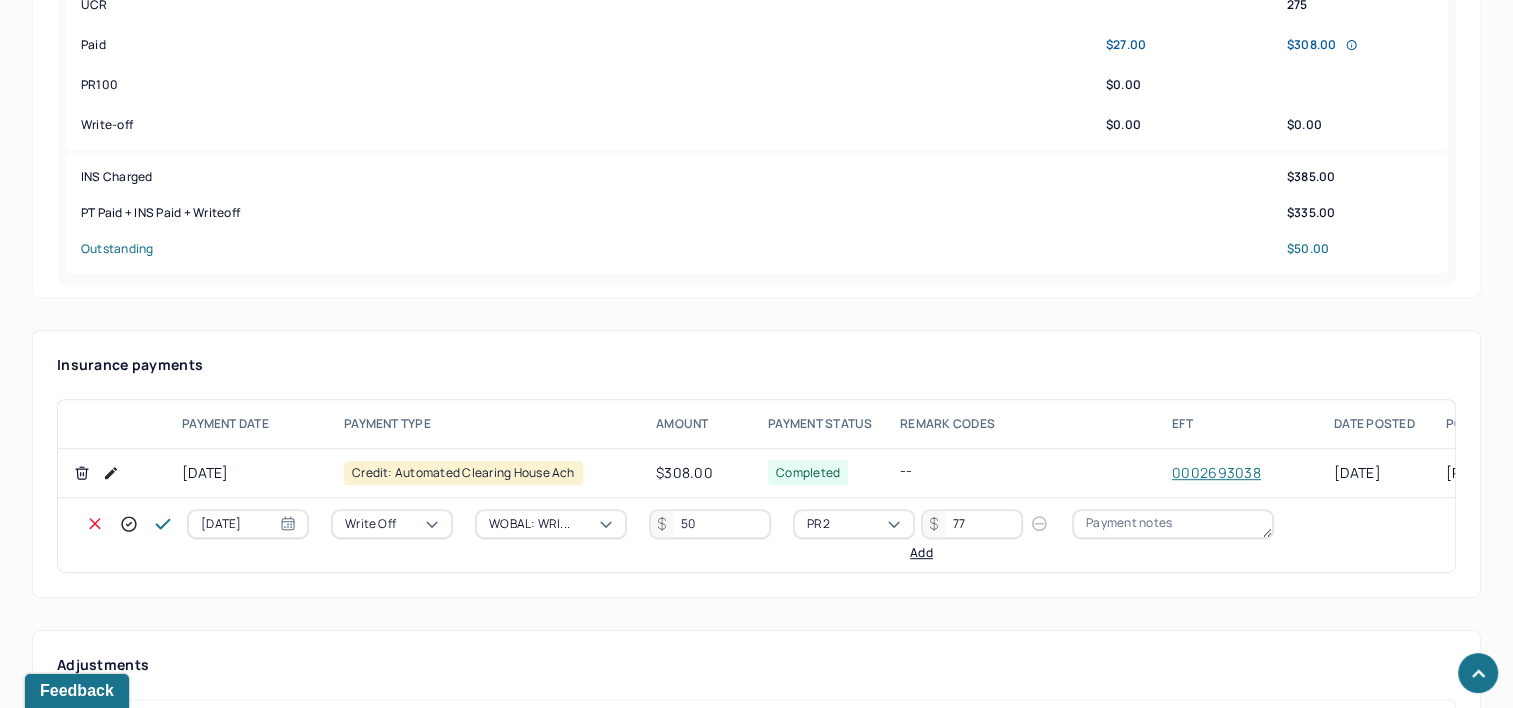 type on "77" 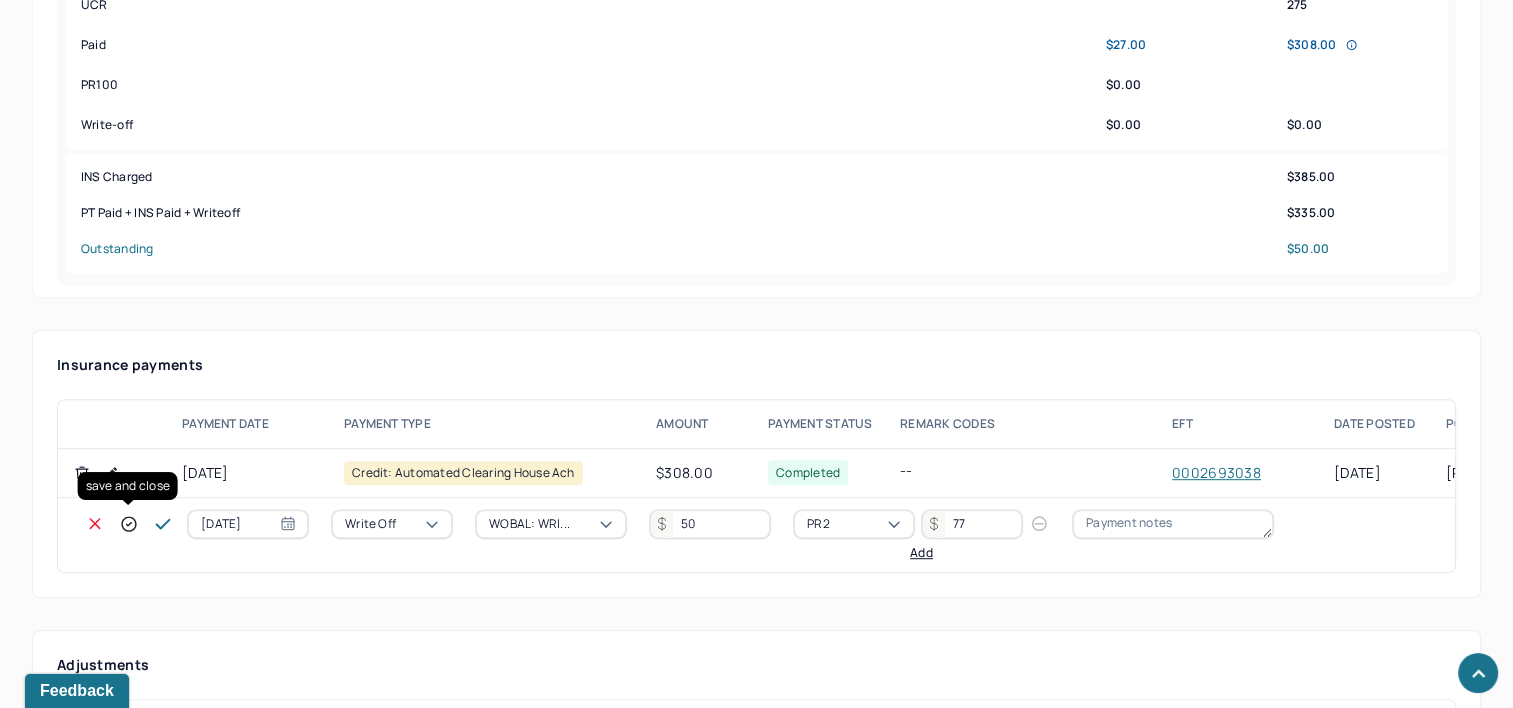click 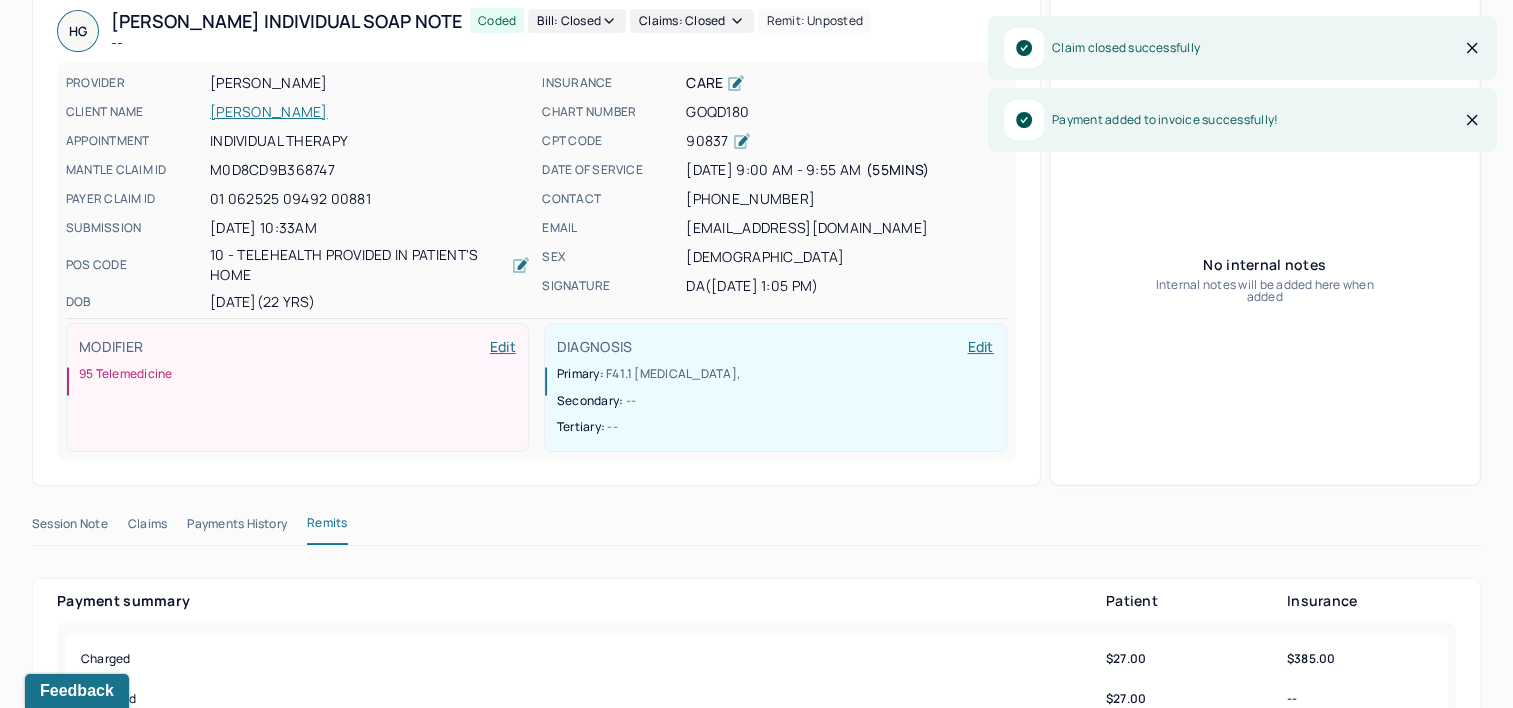 scroll, scrollTop: 0, scrollLeft: 0, axis: both 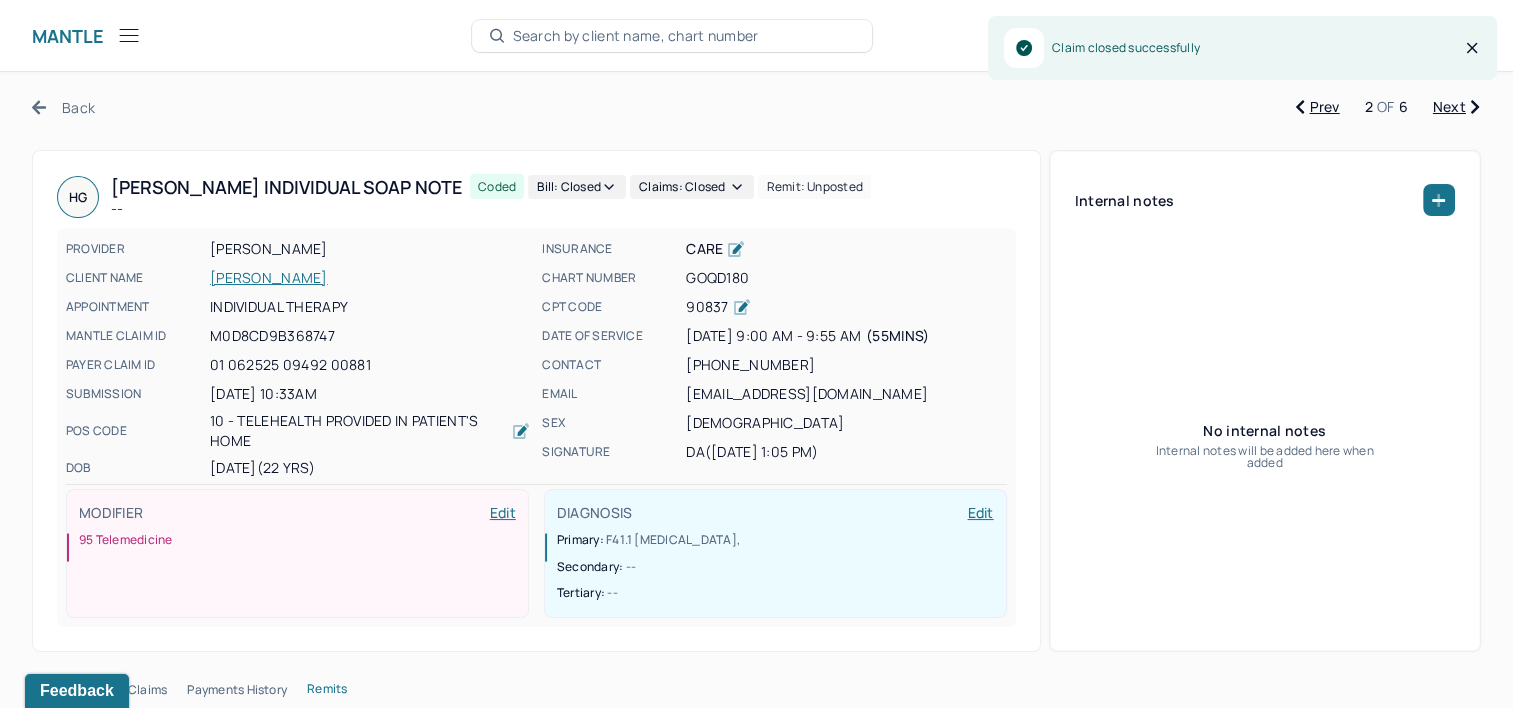click on "Next" at bounding box center [1456, 107] 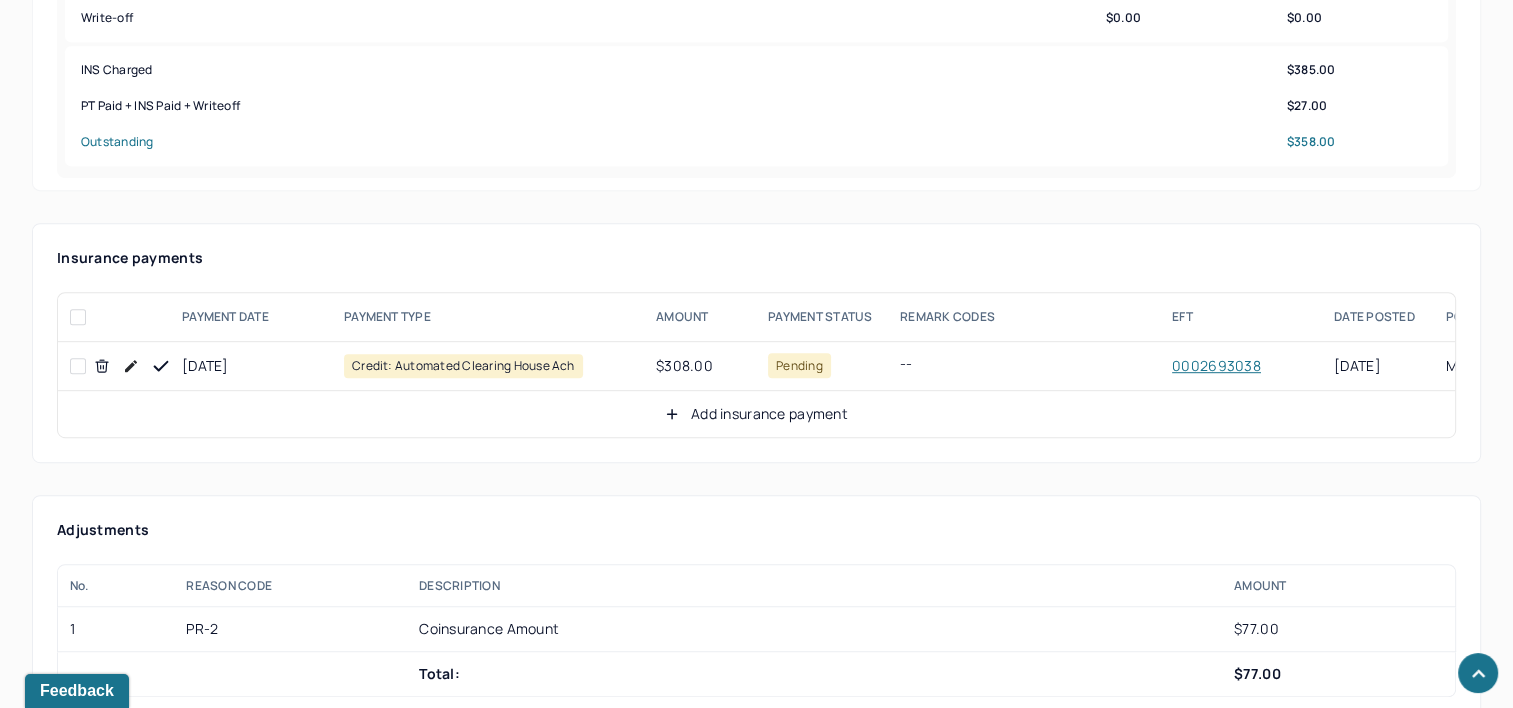 scroll, scrollTop: 1100, scrollLeft: 0, axis: vertical 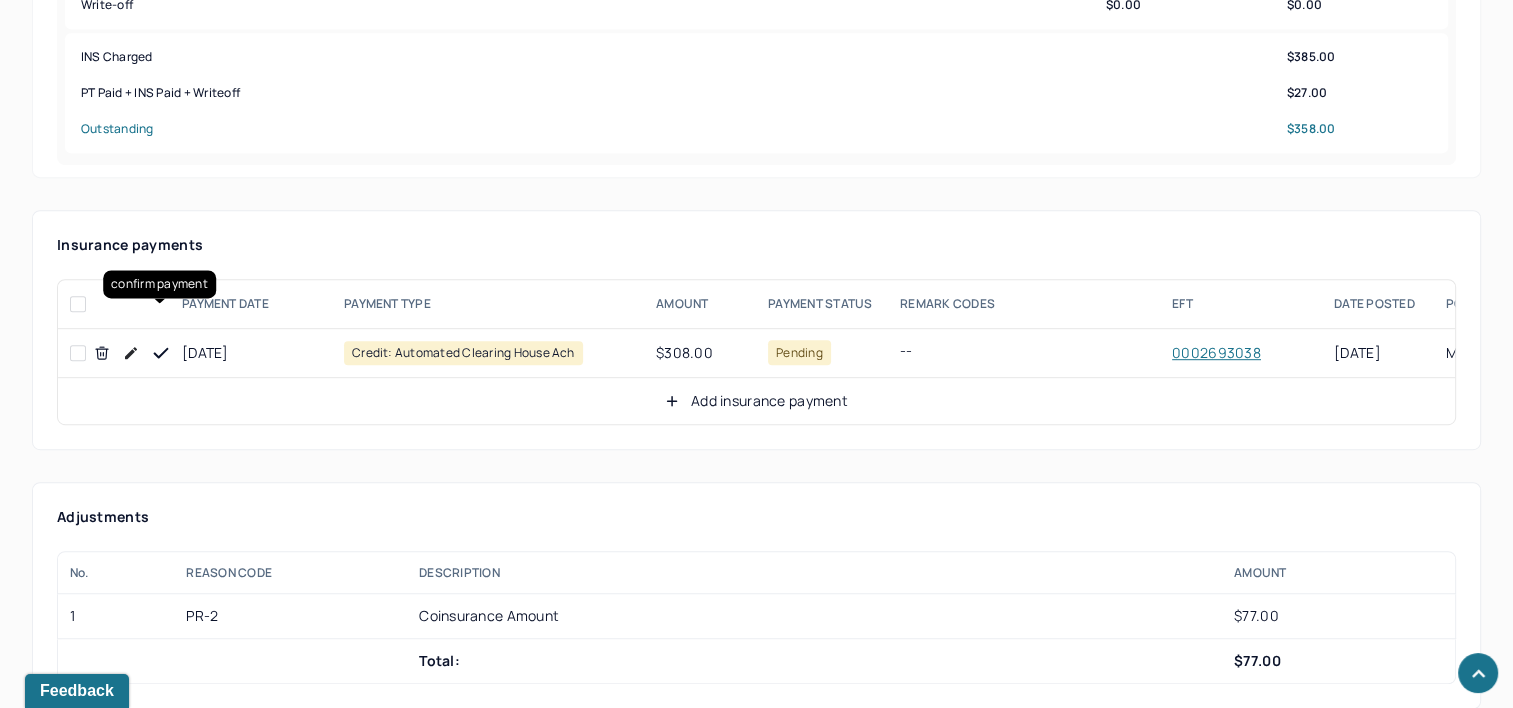 click 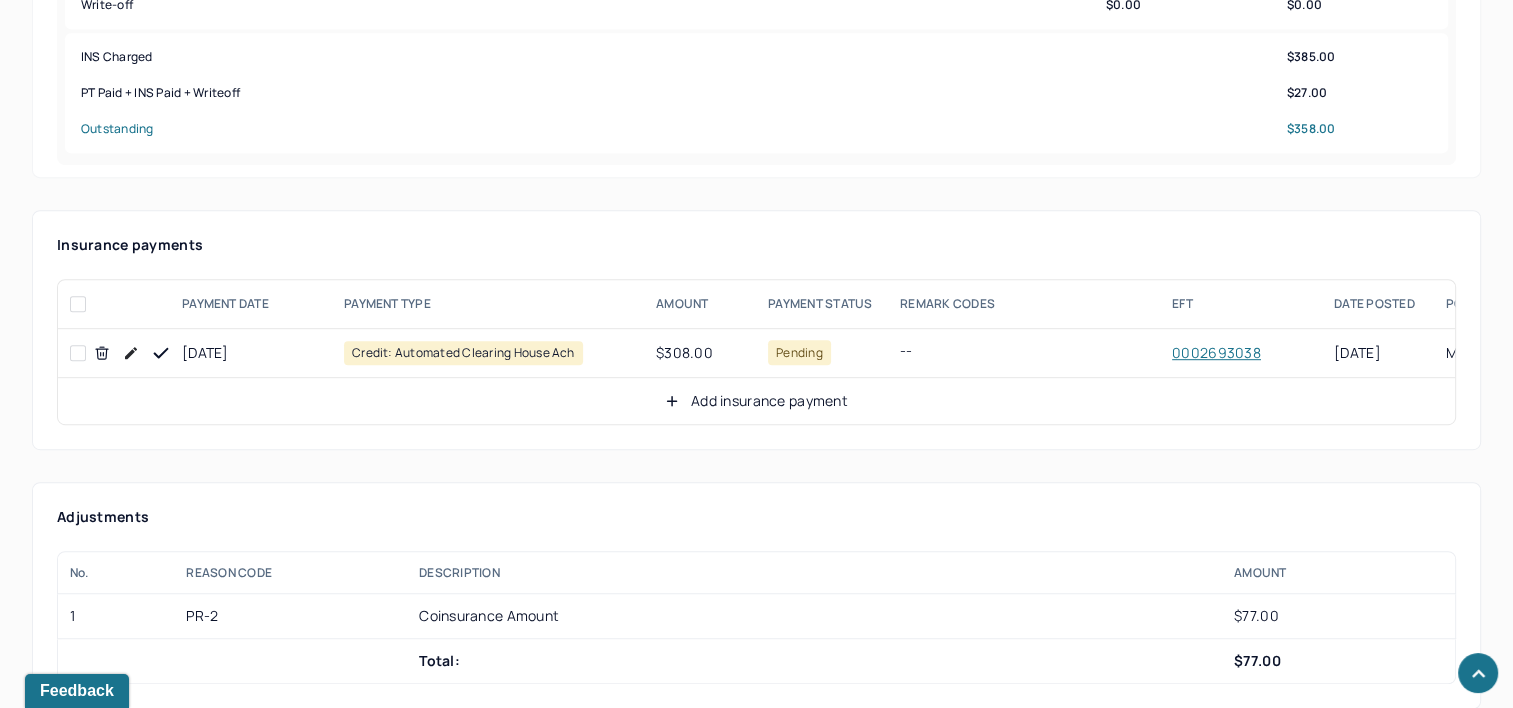 click on "Add insurance payment" at bounding box center (756, 401) 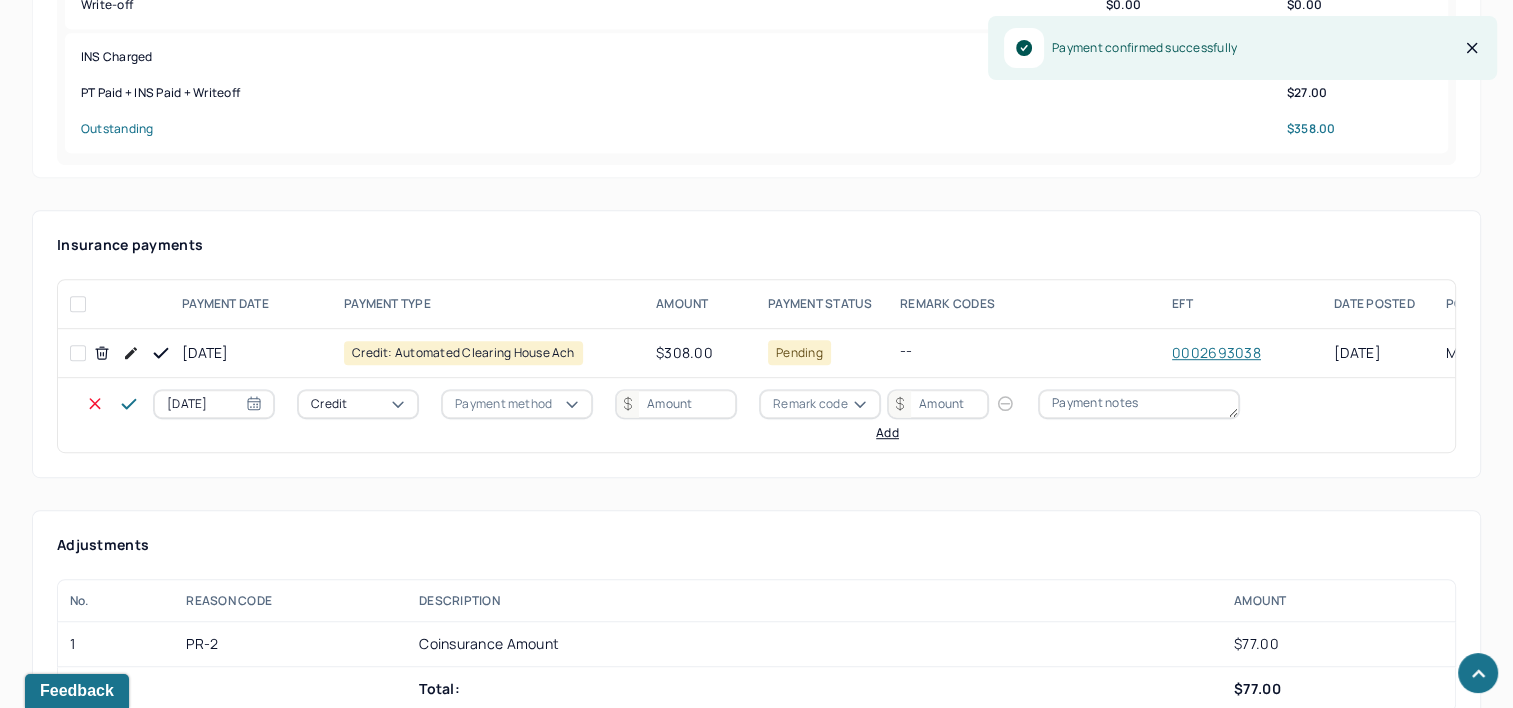 click on "[DATE]" at bounding box center (214, 404) 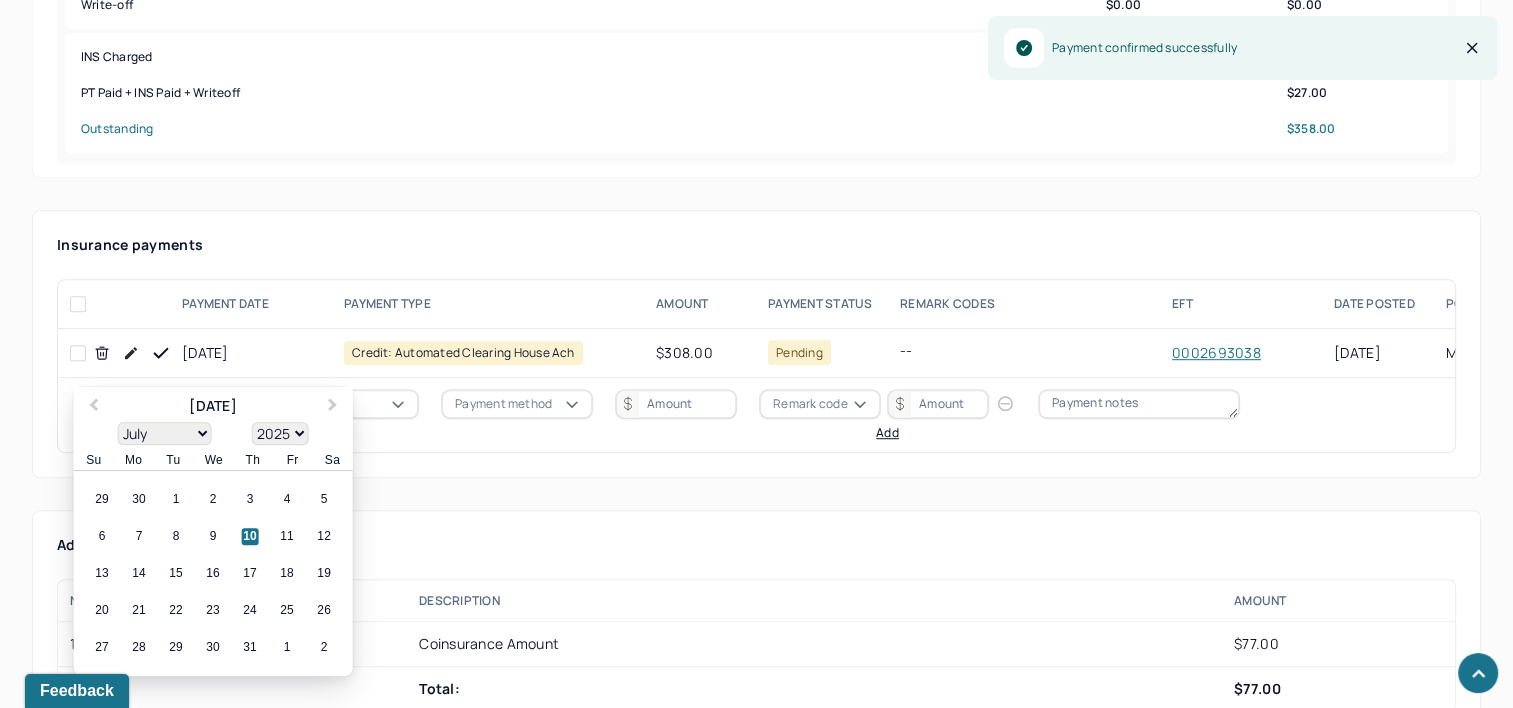 select on "6" 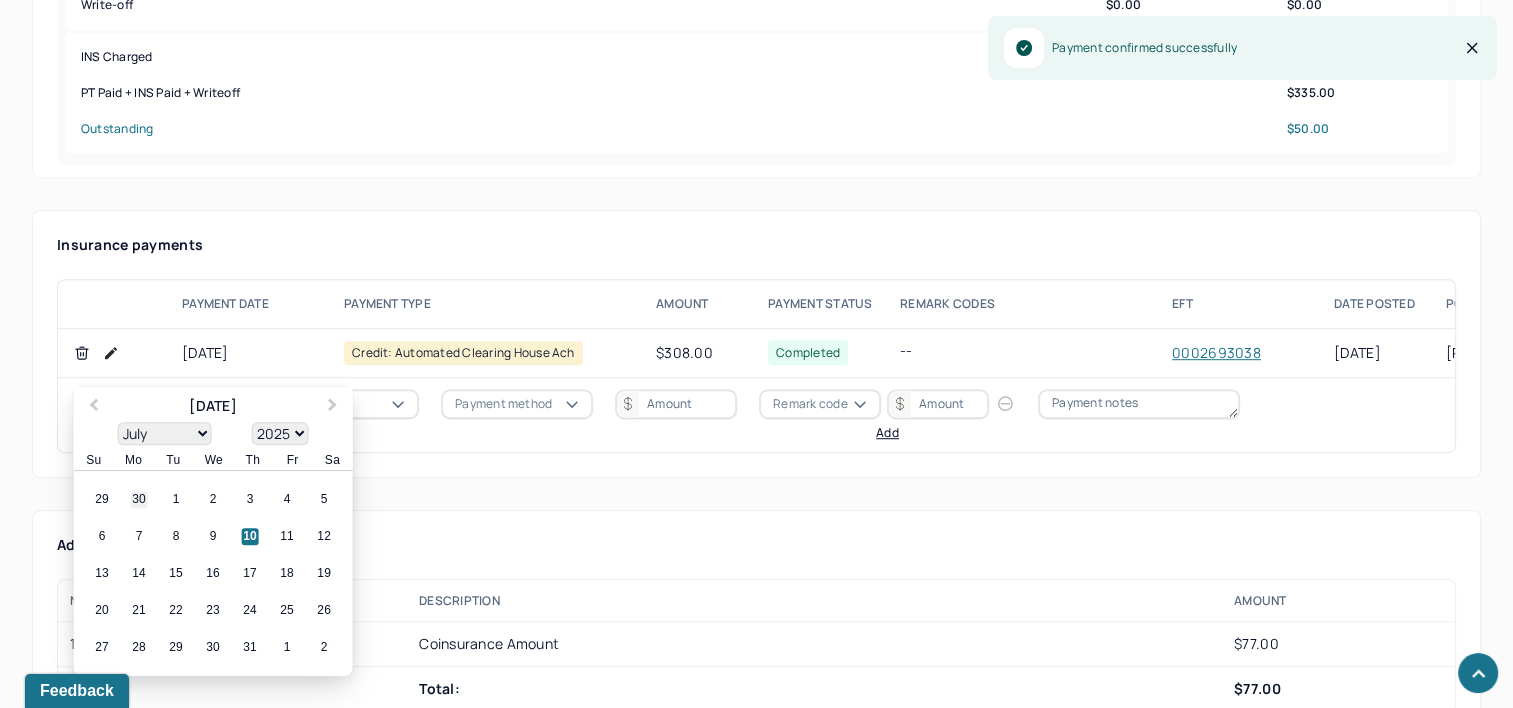 click on "30" at bounding box center (139, 500) 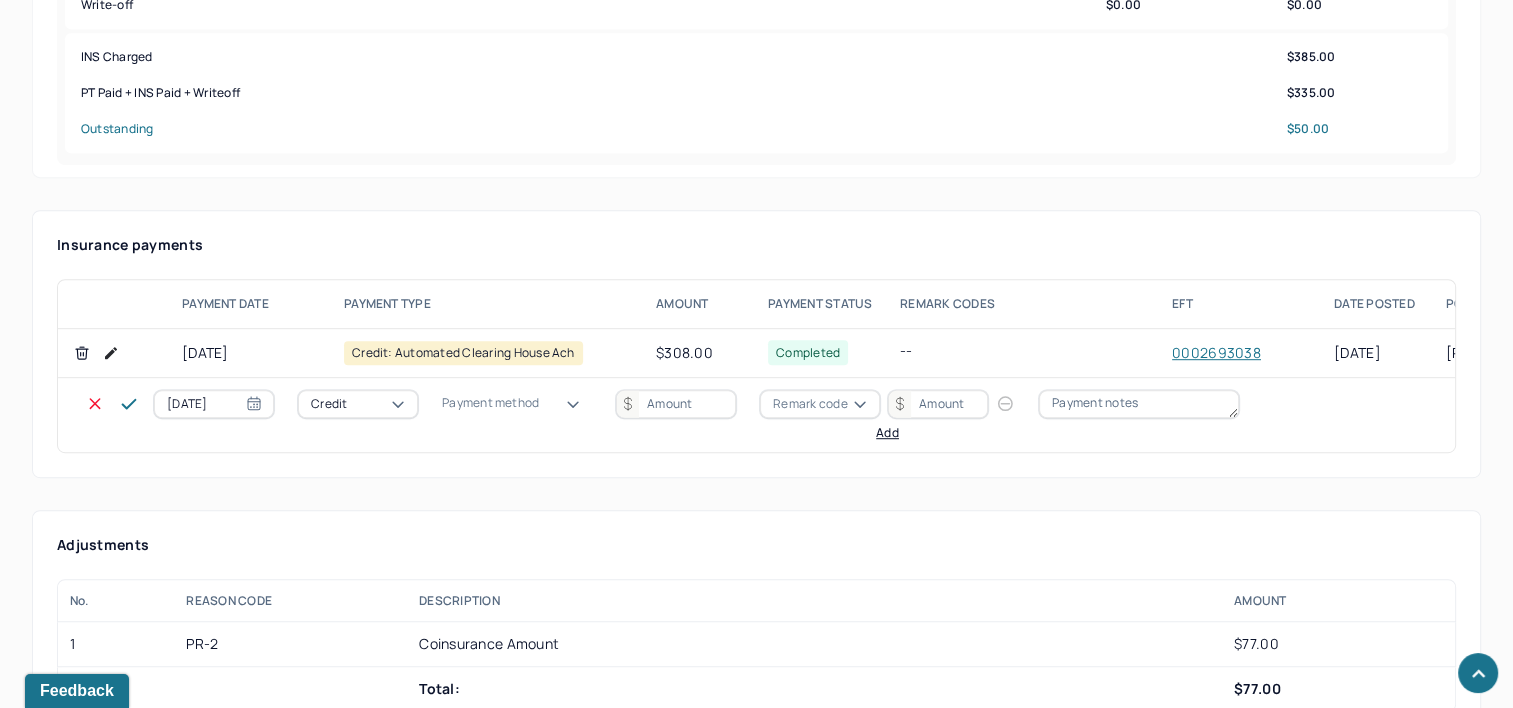 type 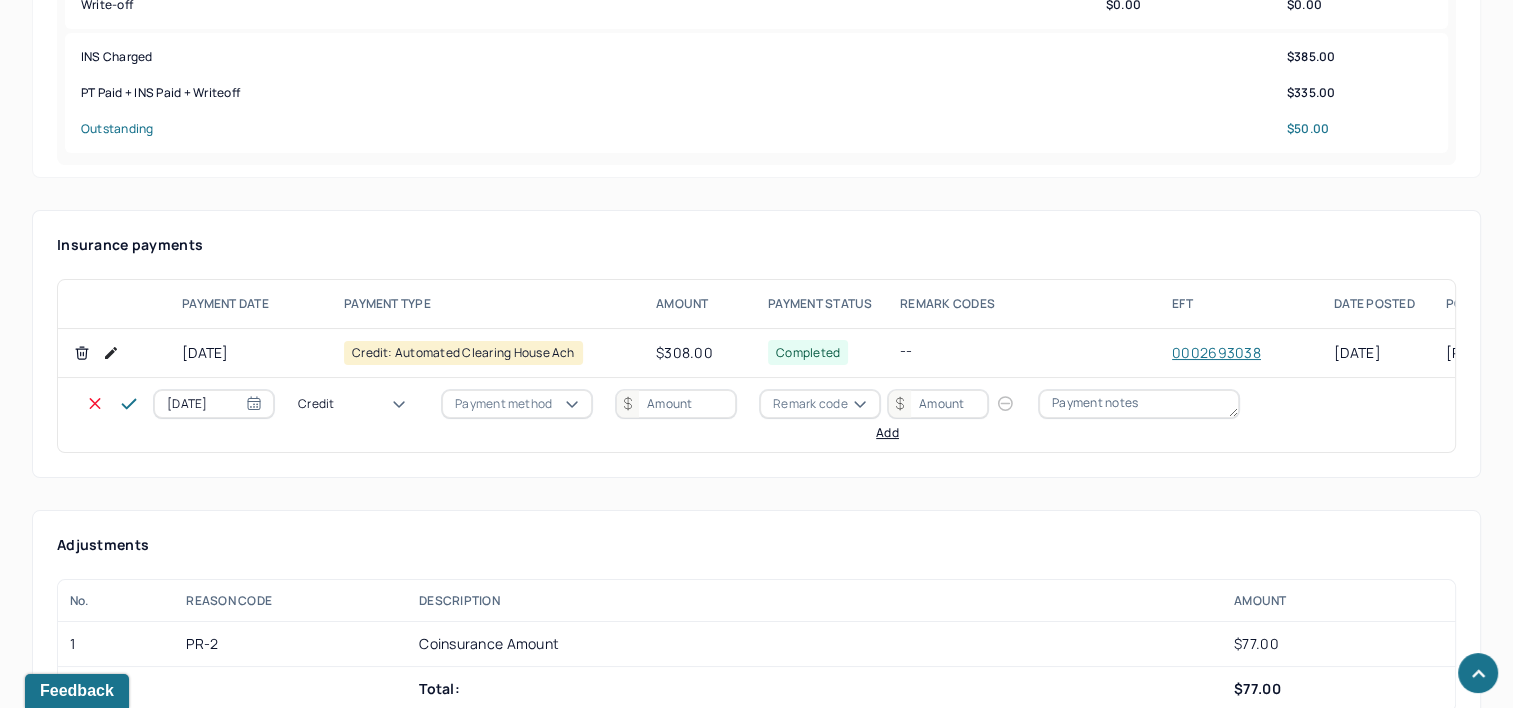 click on "Write off" at bounding box center (60, 3292) 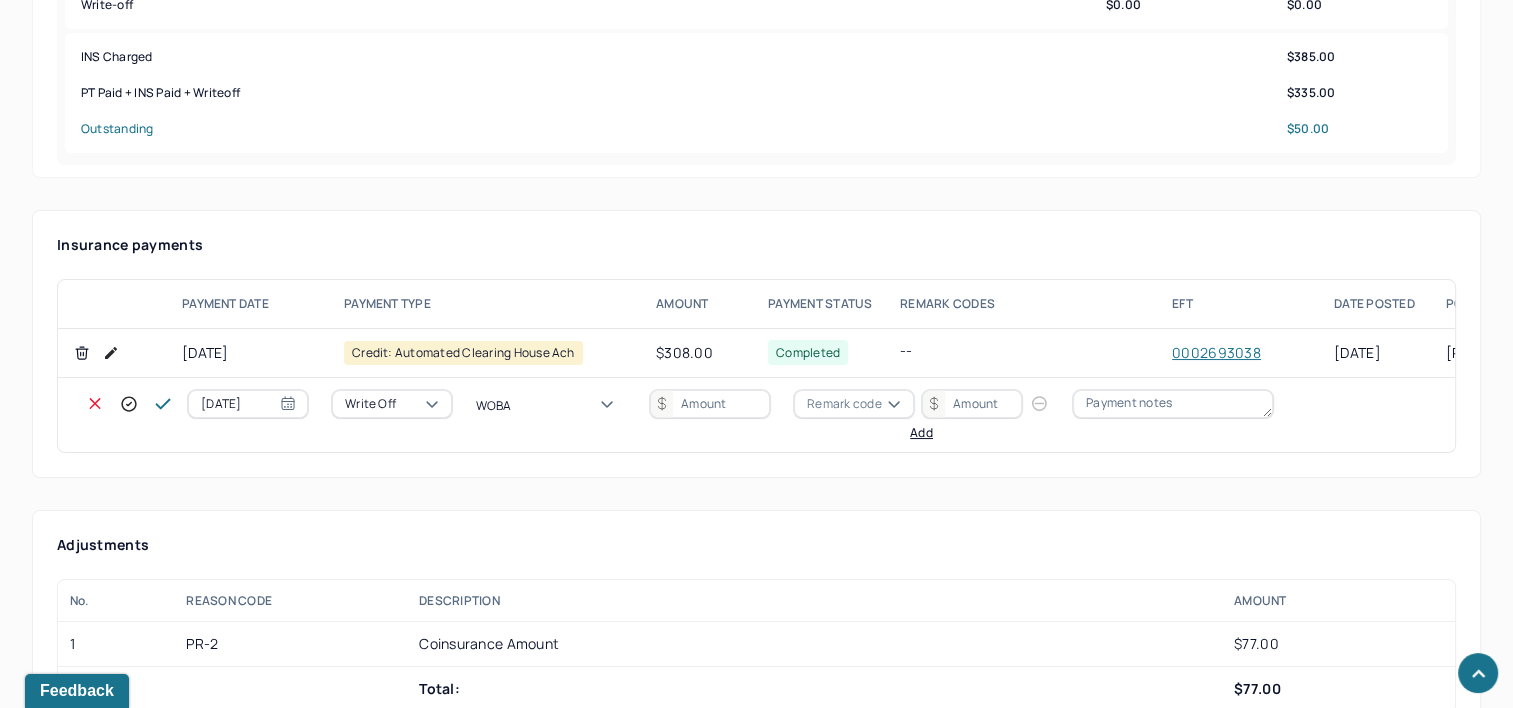 type on "WOBAL" 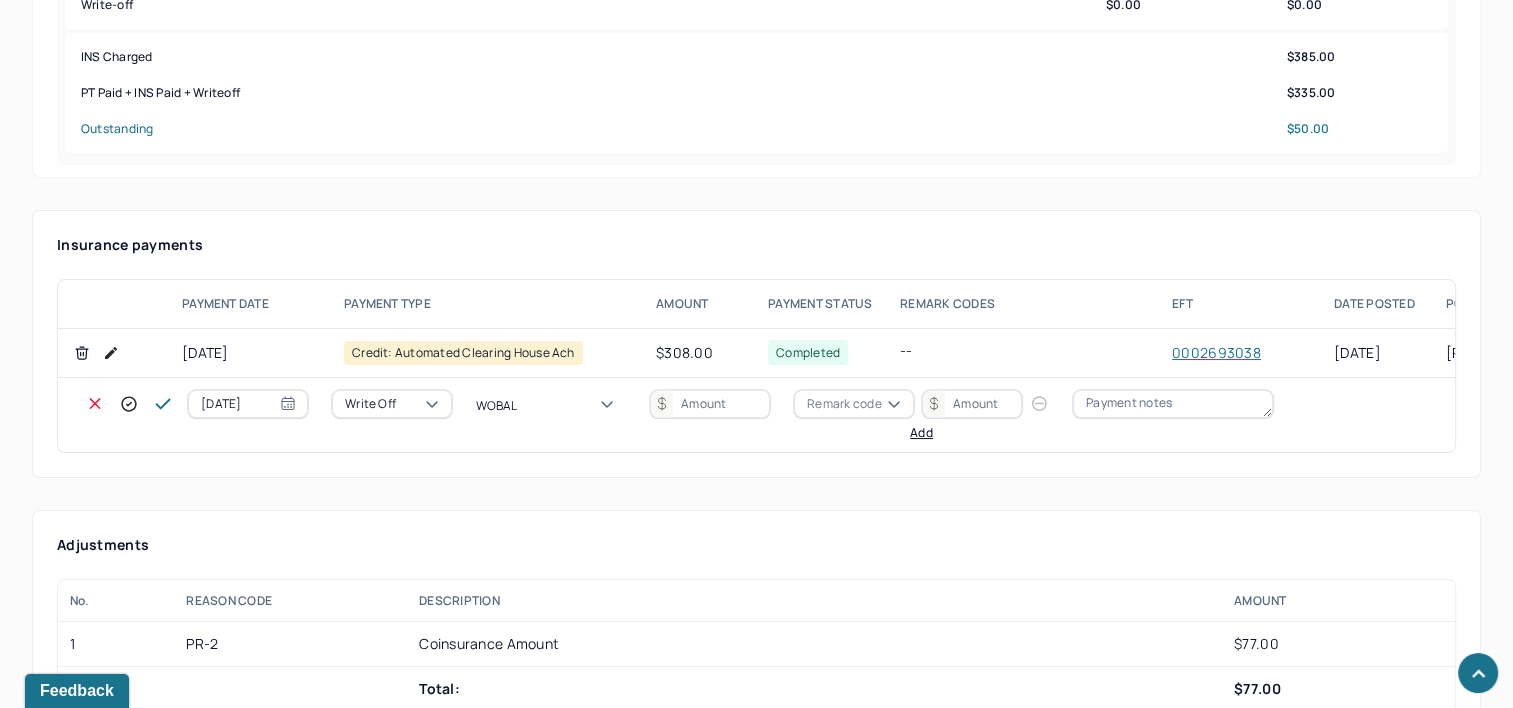 type 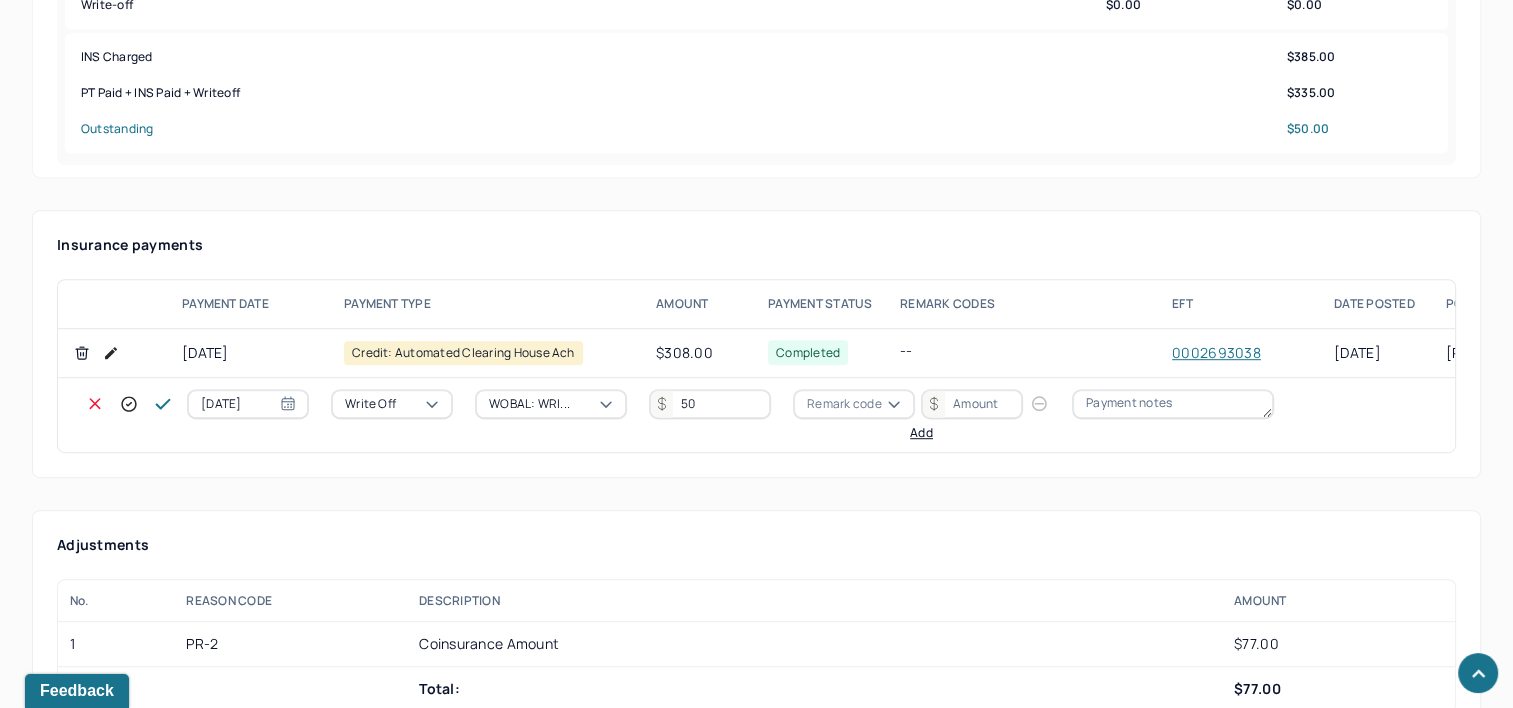 type on "50" 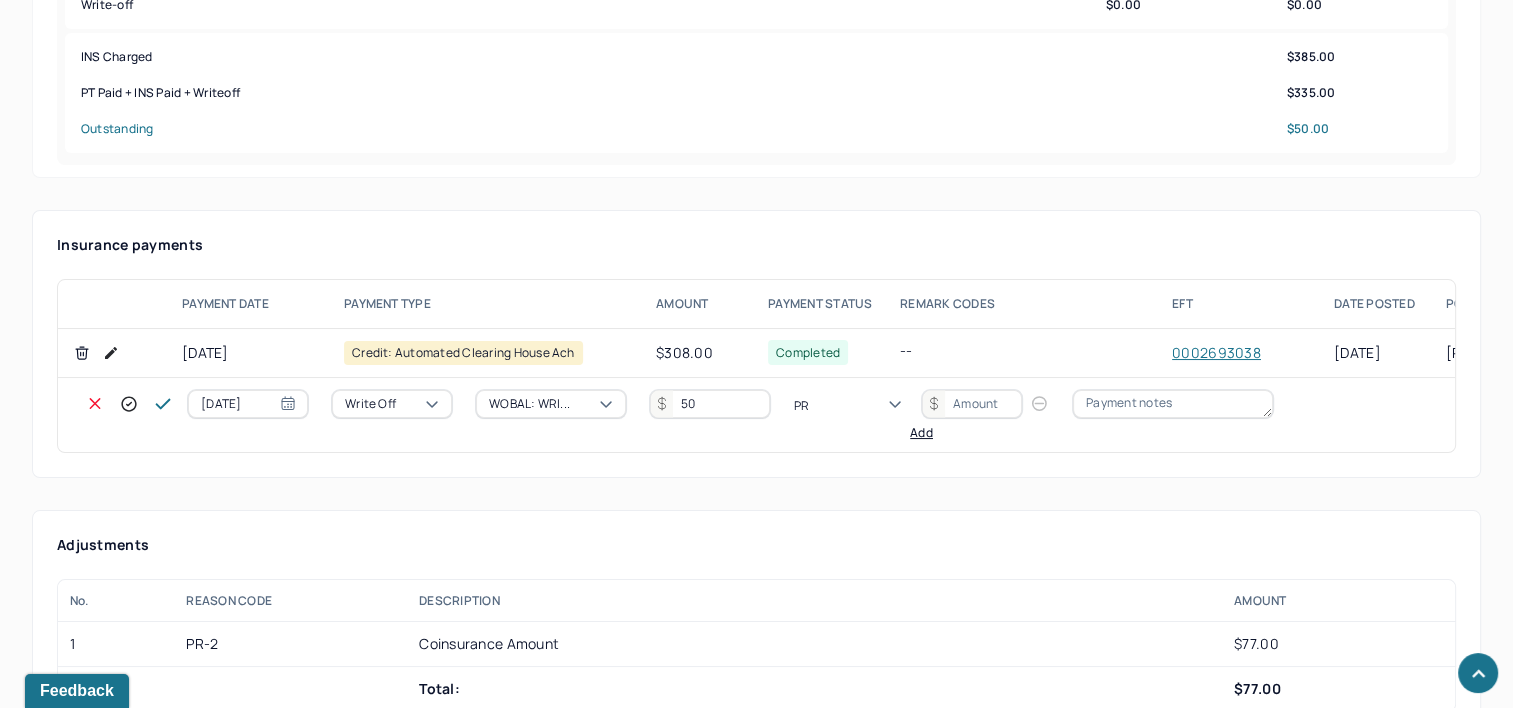 type on "PR2" 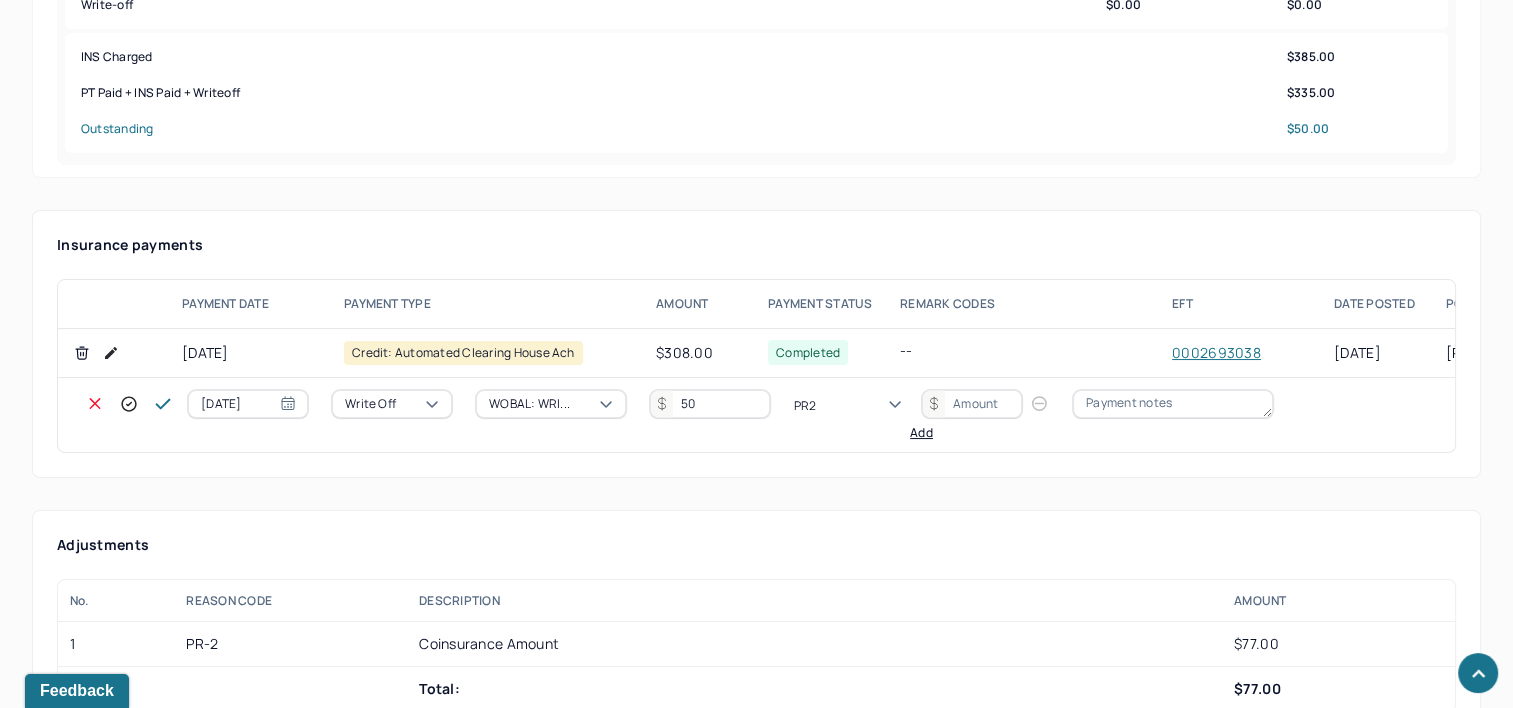 type 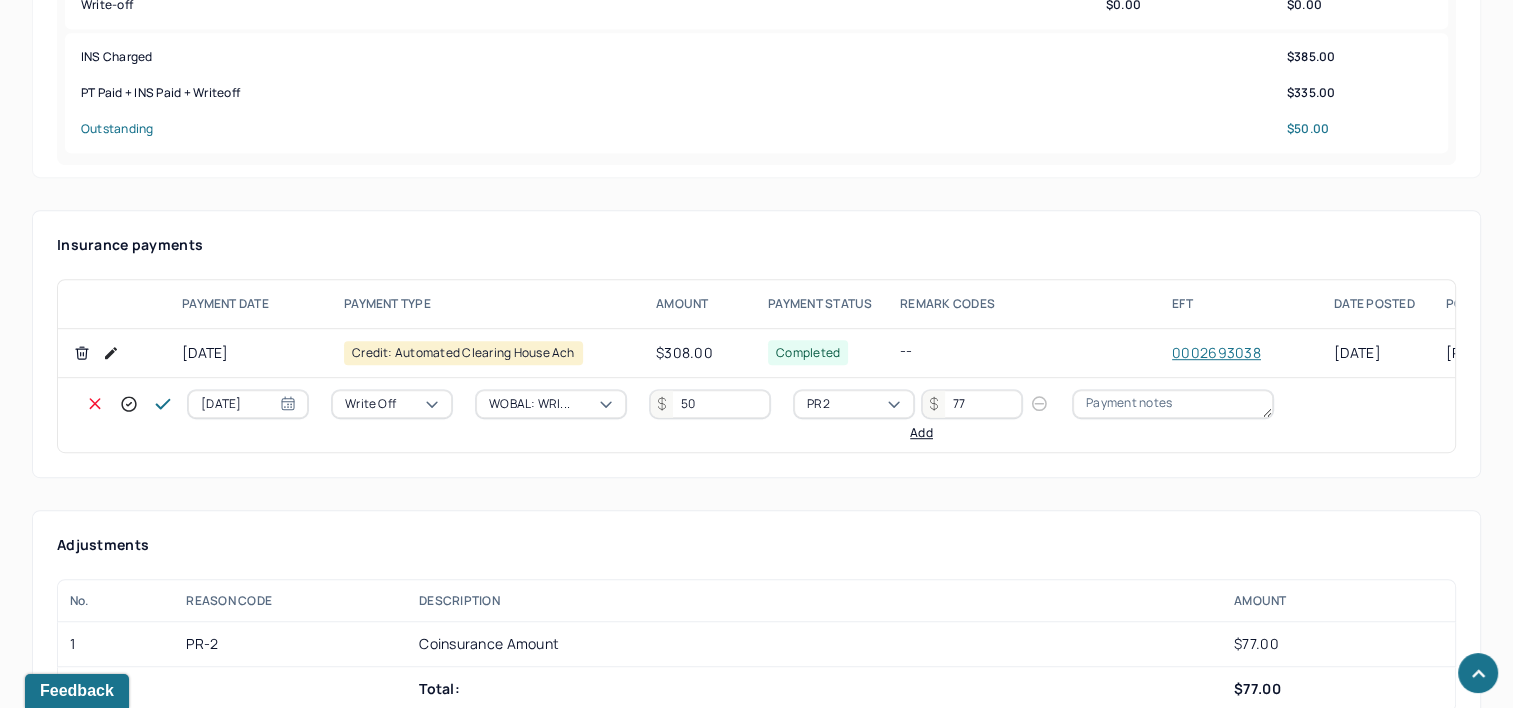 type on "77" 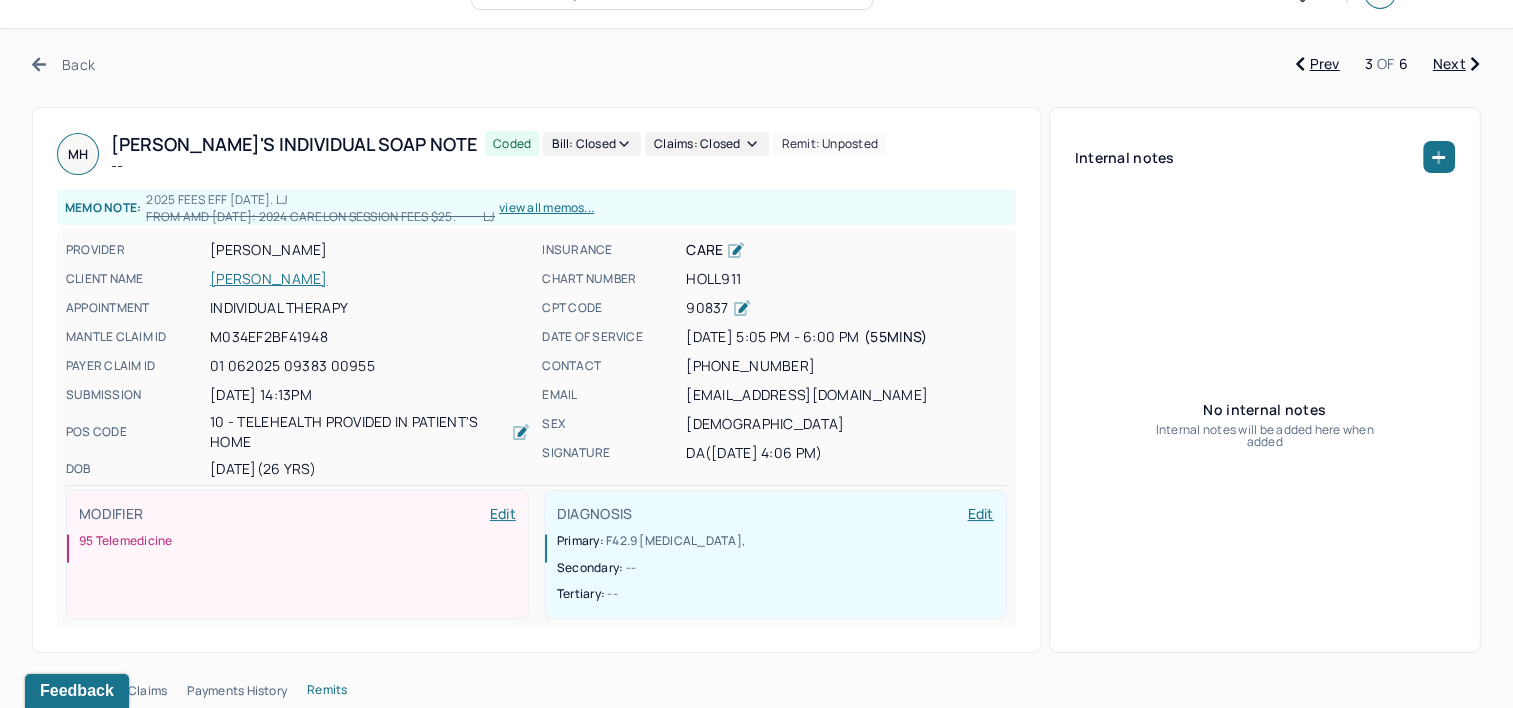 scroll, scrollTop: 0, scrollLeft: 0, axis: both 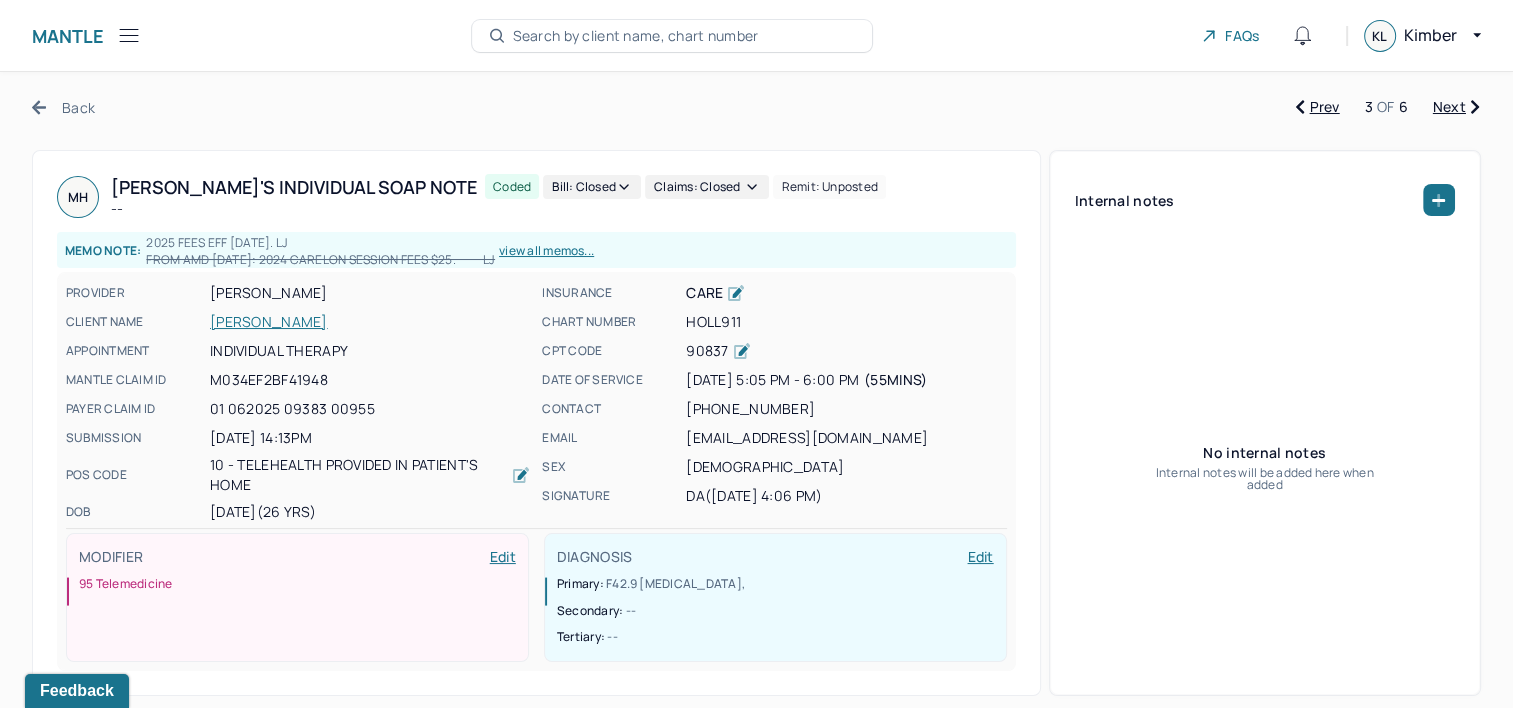 click on "Next" at bounding box center [1456, 107] 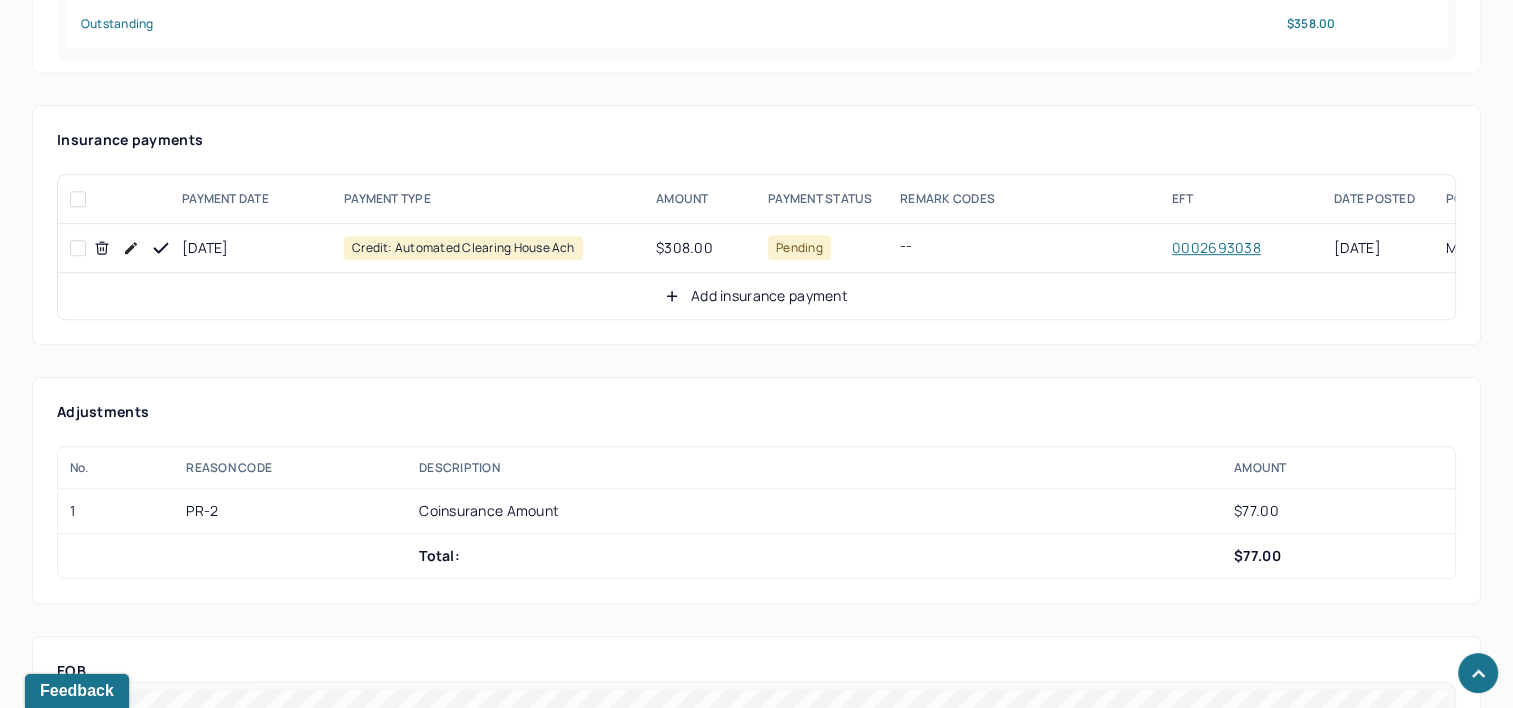 scroll, scrollTop: 1200, scrollLeft: 0, axis: vertical 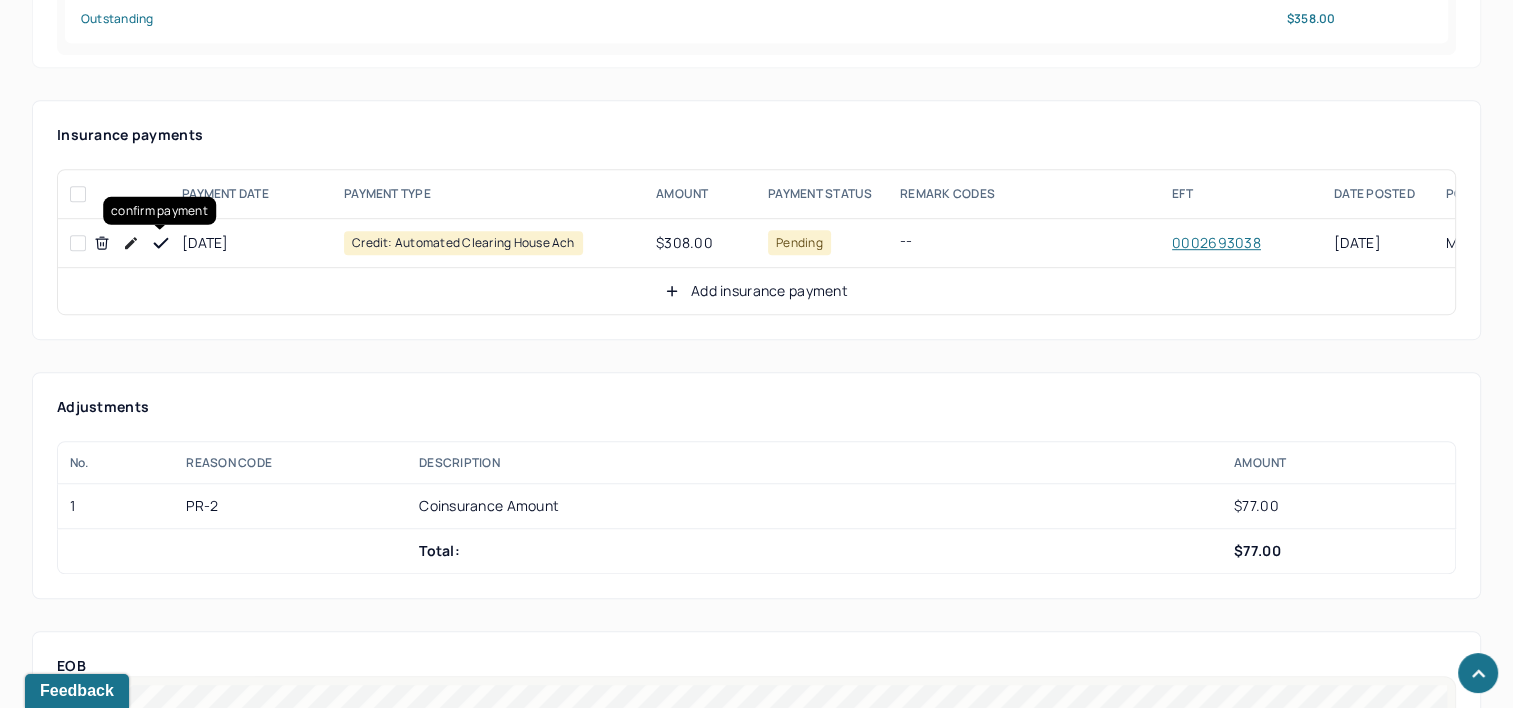 click 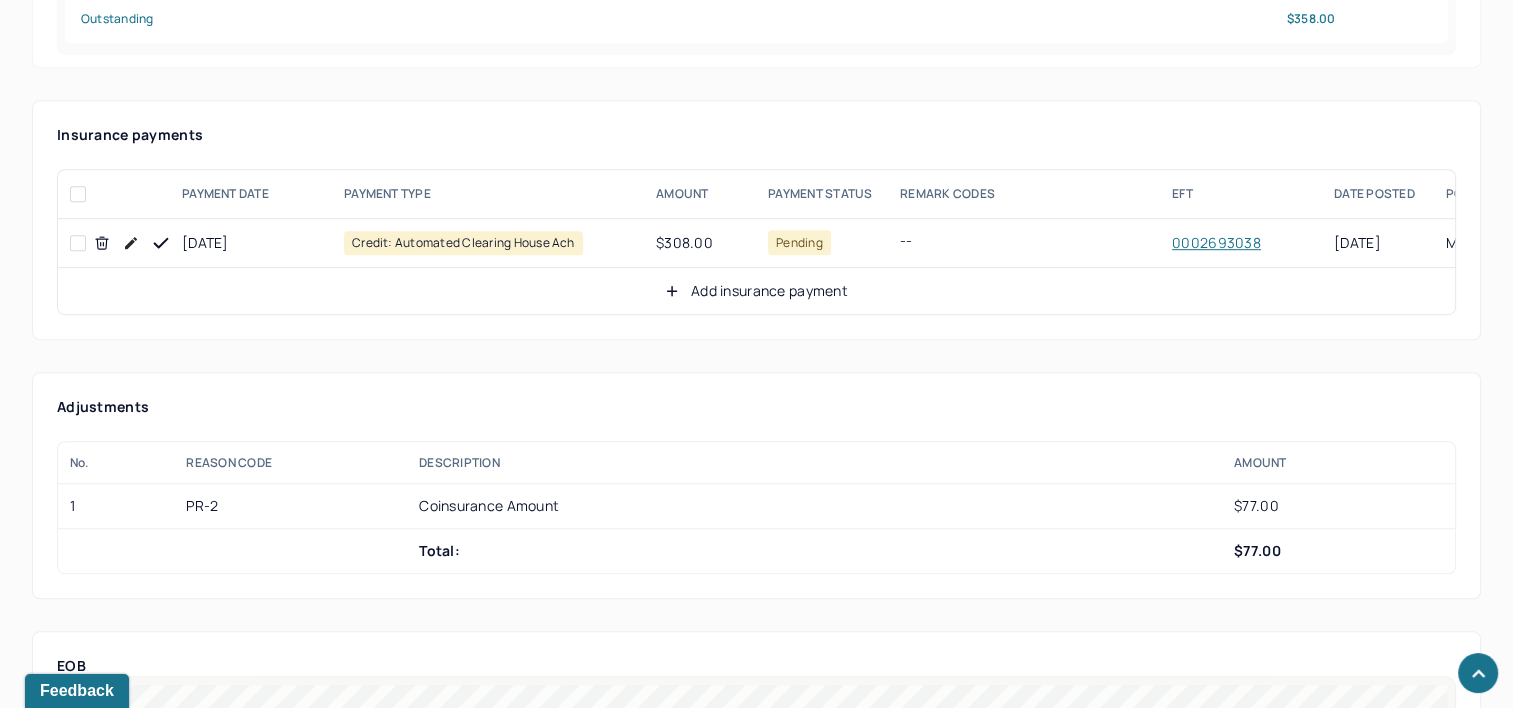 click on "Add insurance payment" at bounding box center [756, 291] 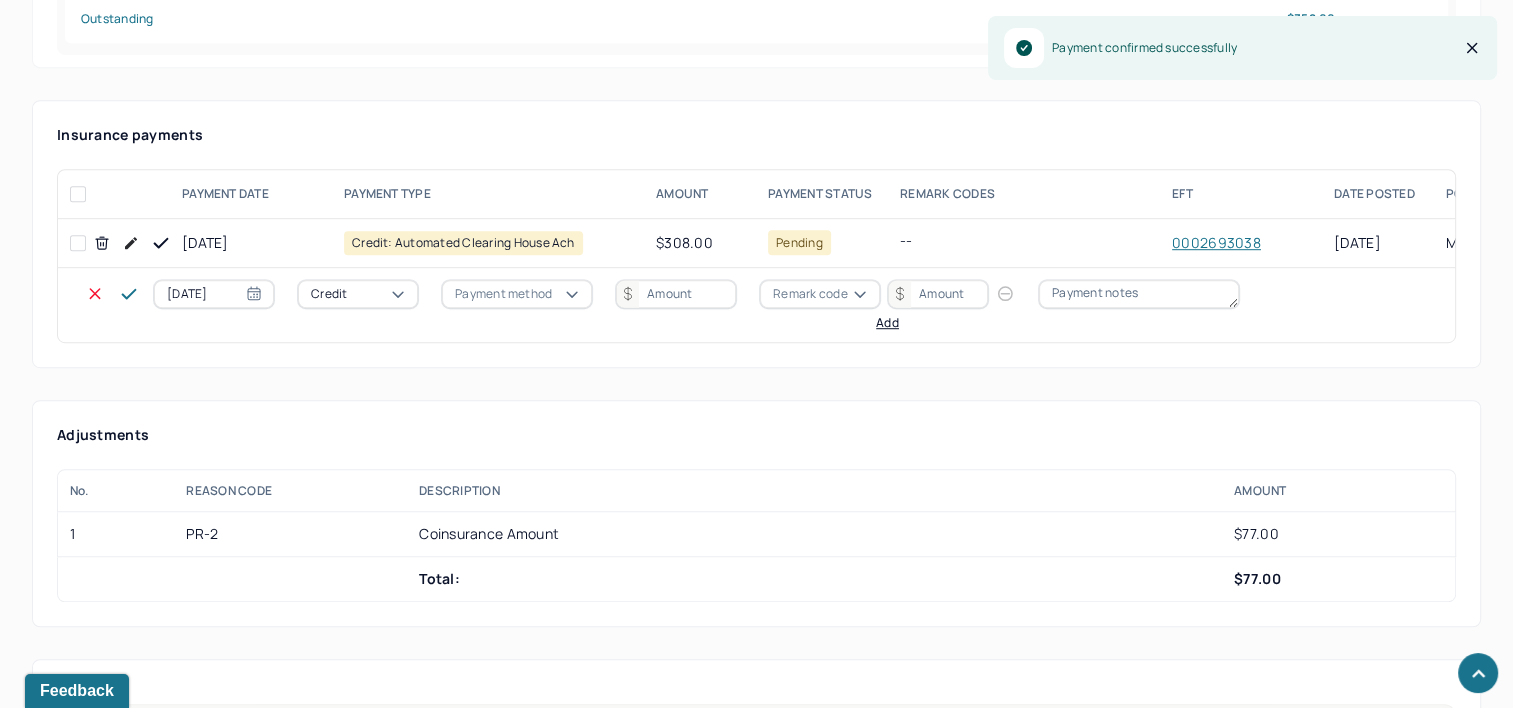 click on "[DATE]" at bounding box center (214, 294) 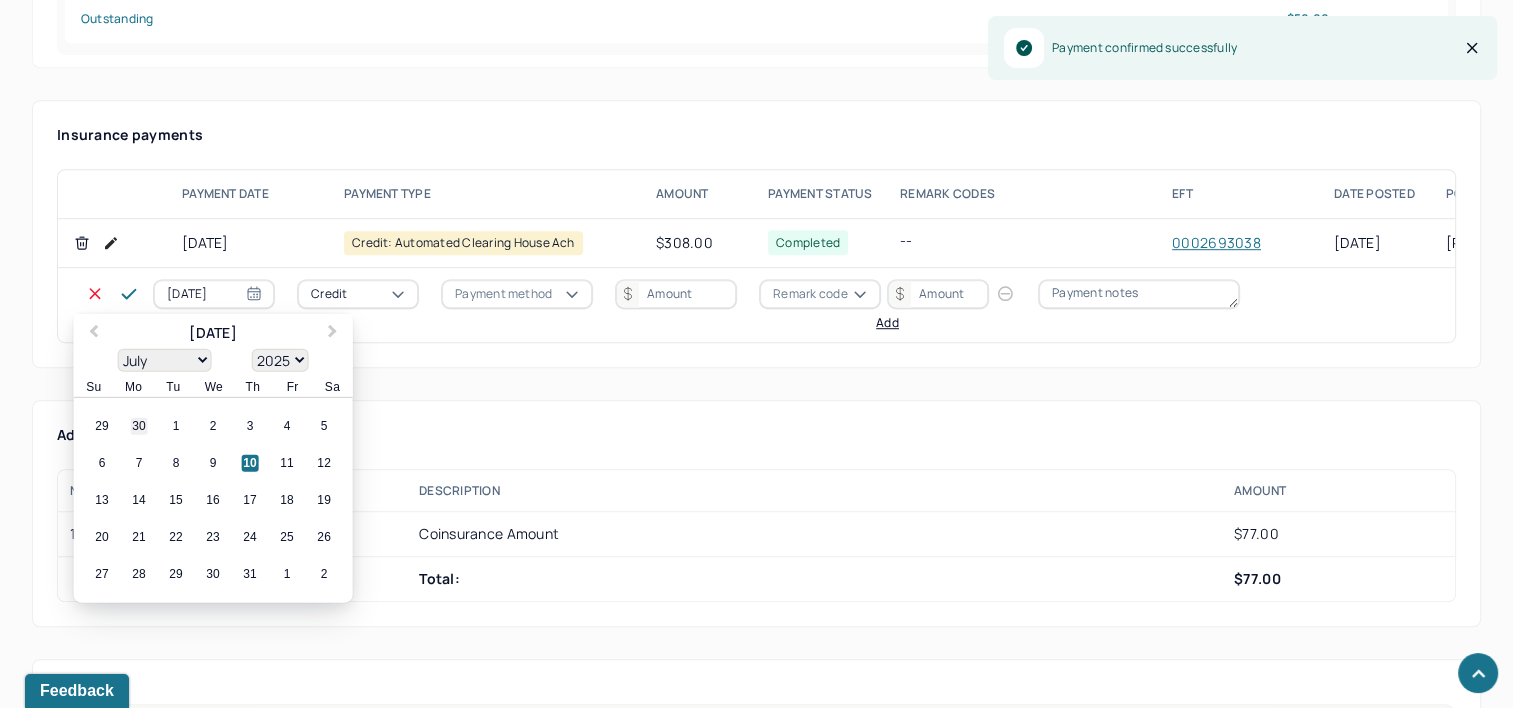 click on "30" at bounding box center [139, 426] 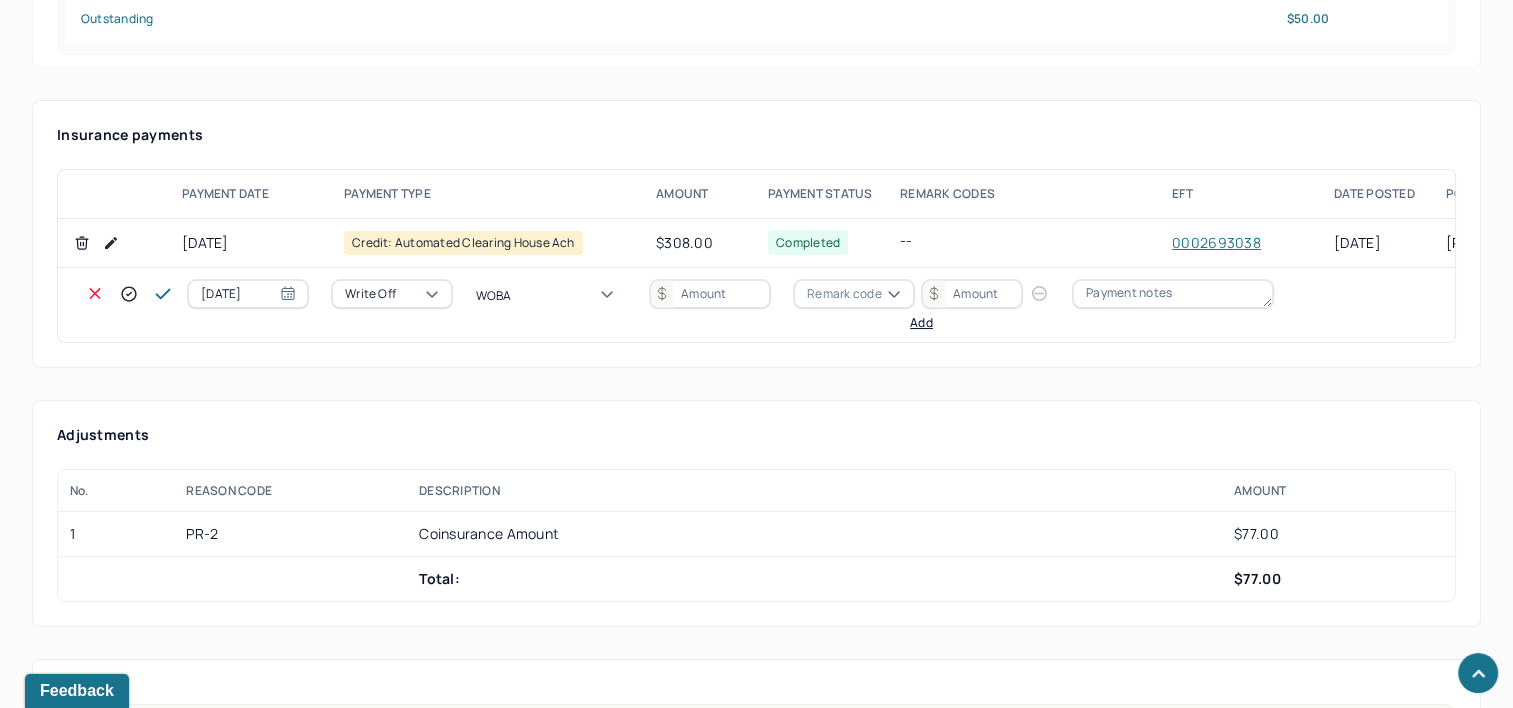 type on "WOBAL" 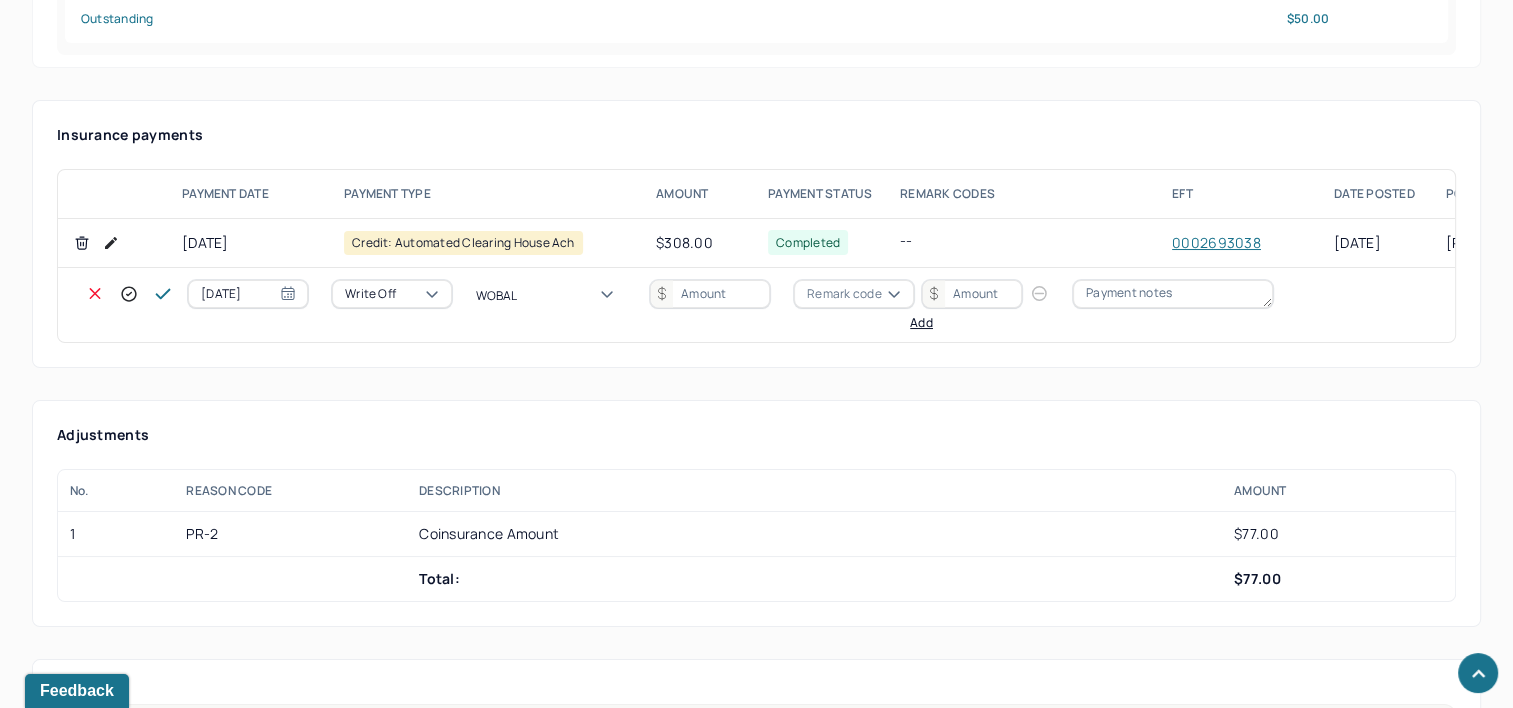type 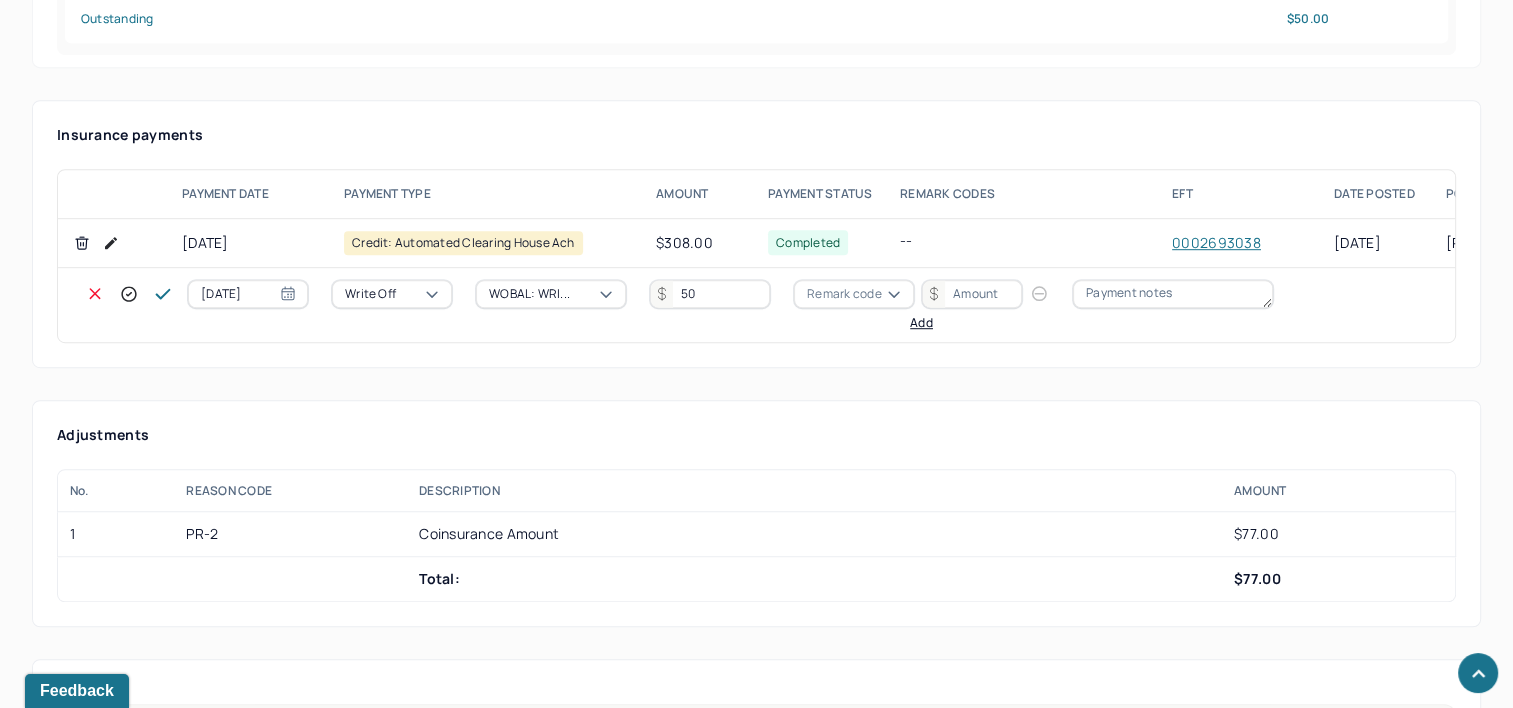 type on "50" 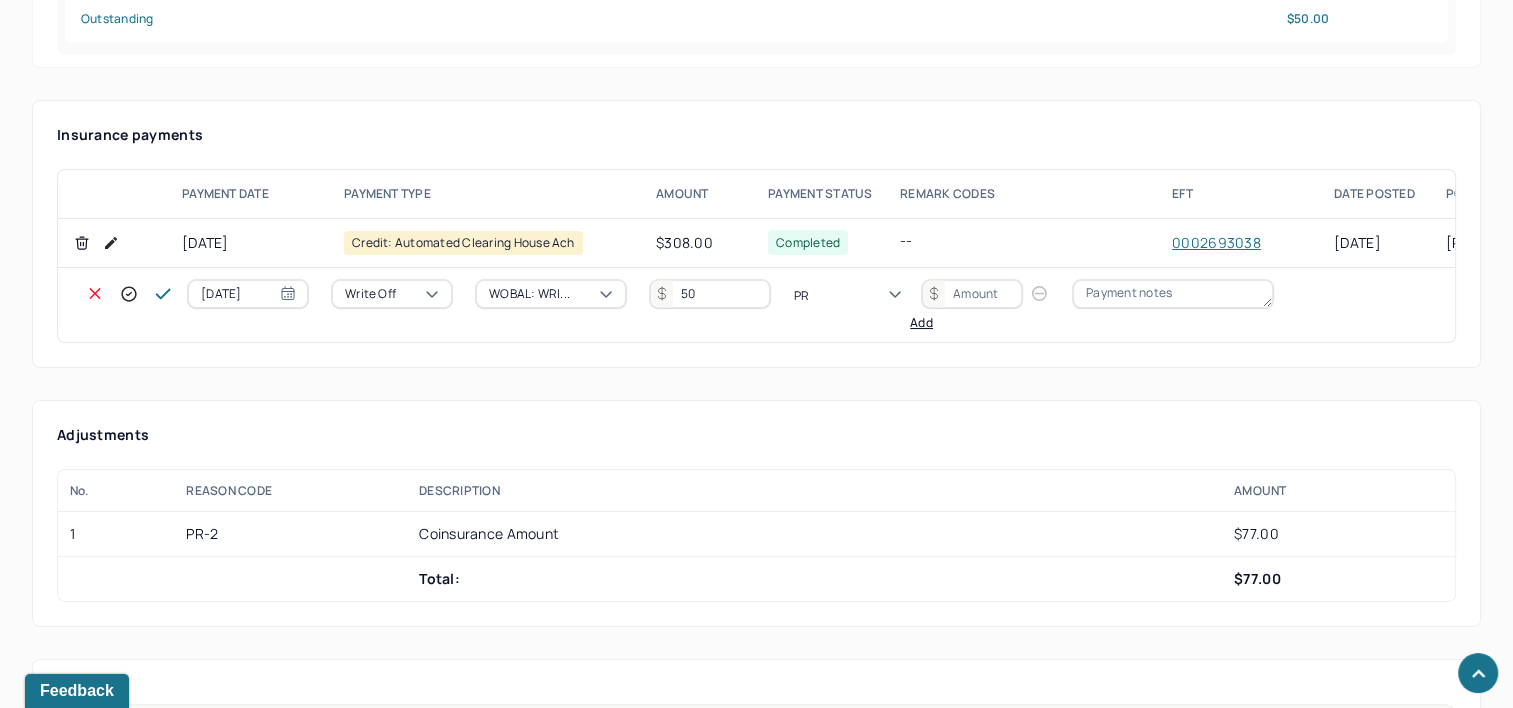 type on "PR2" 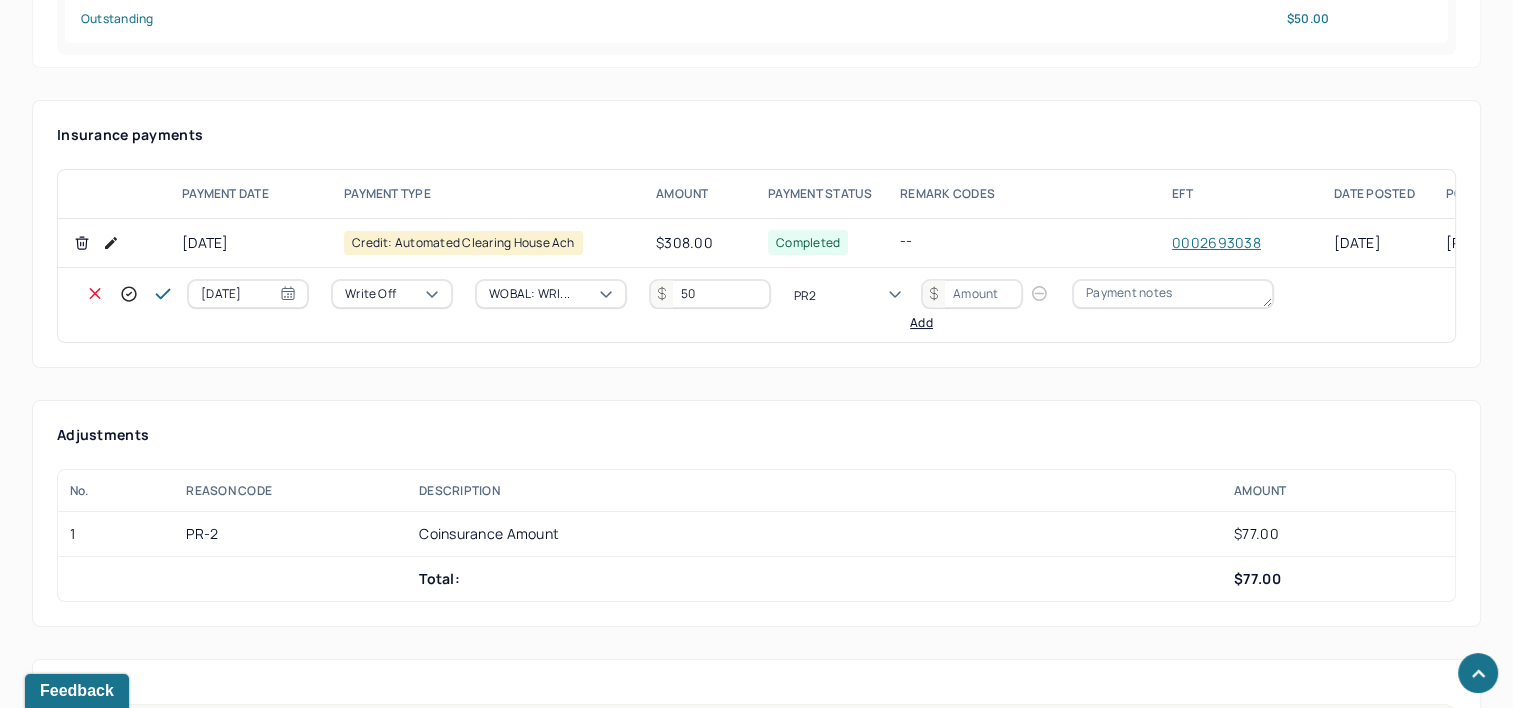 type 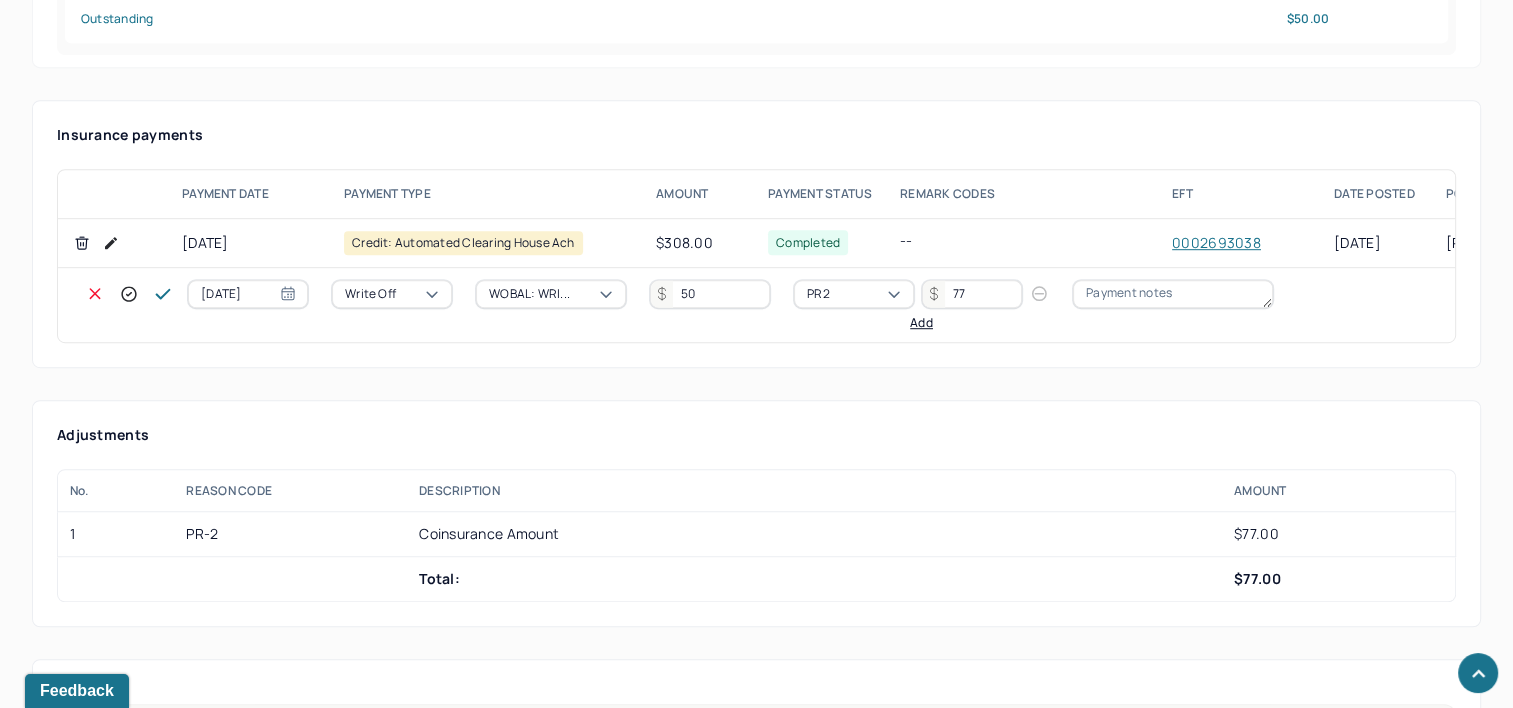 type on "77" 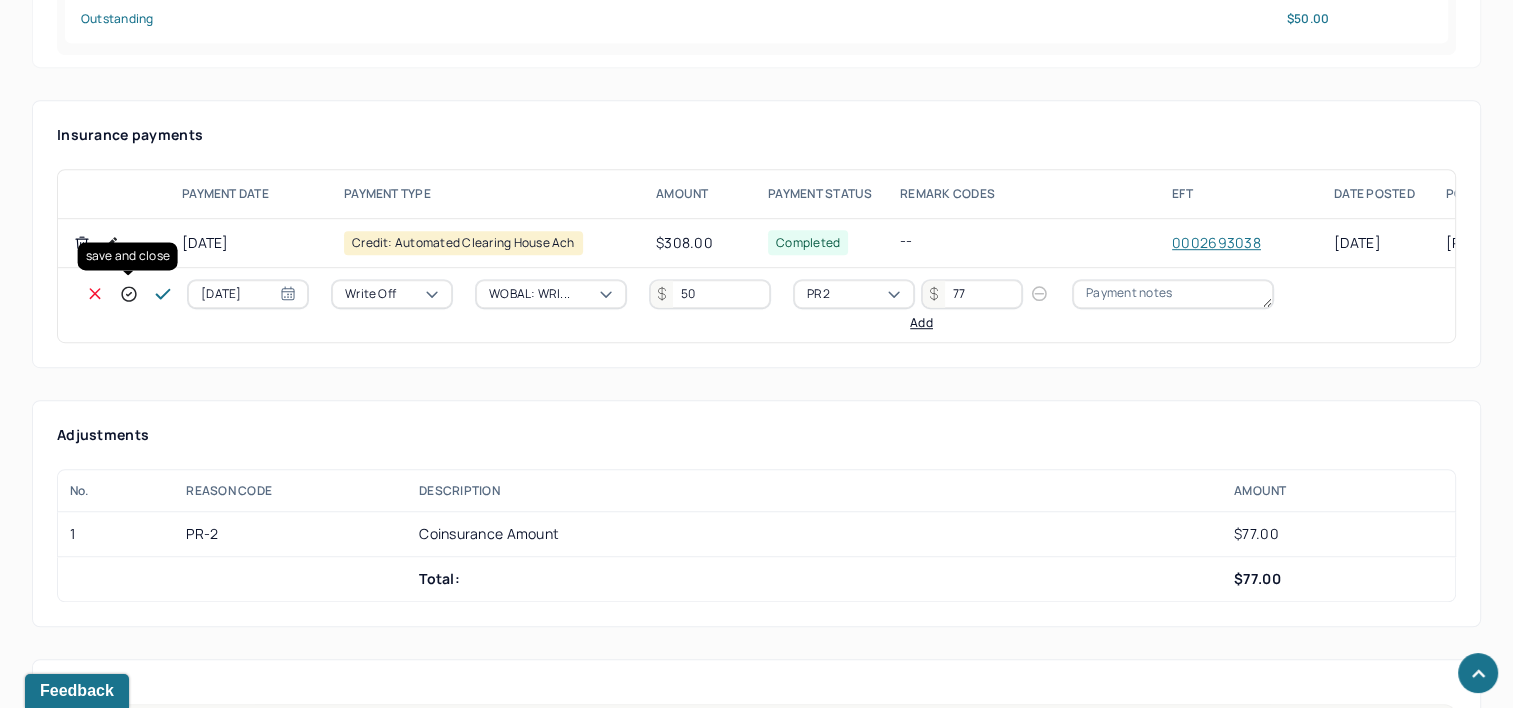 click 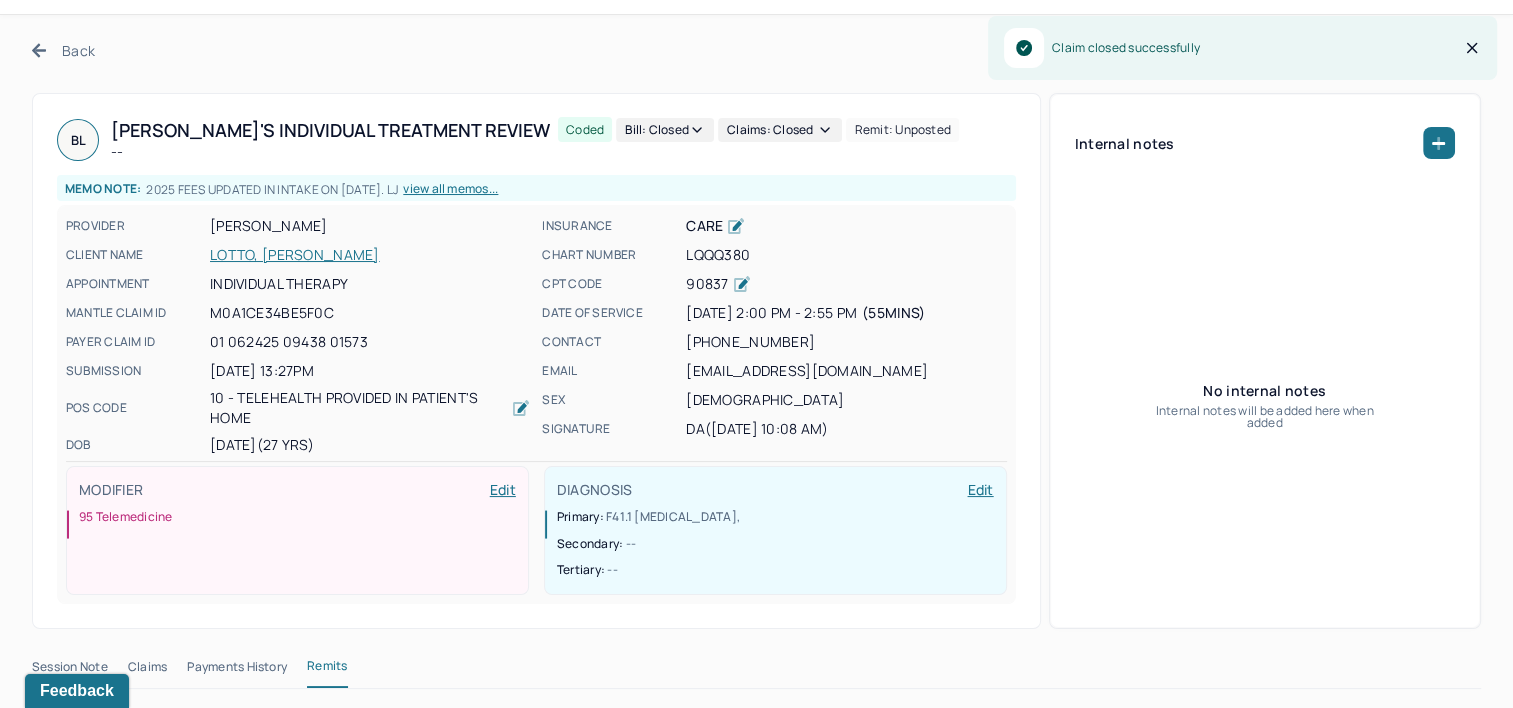 scroll, scrollTop: 0, scrollLeft: 0, axis: both 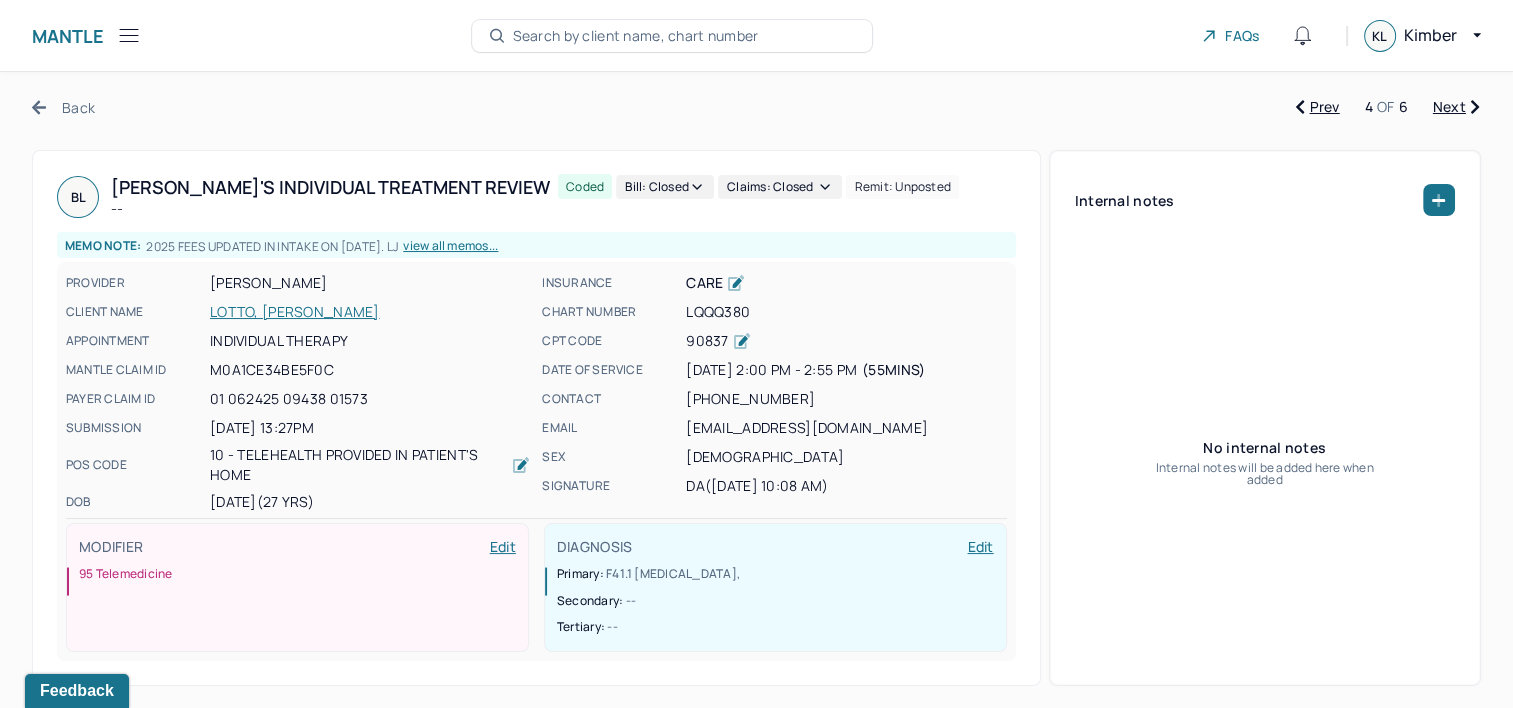 click on "Next" at bounding box center [1456, 107] 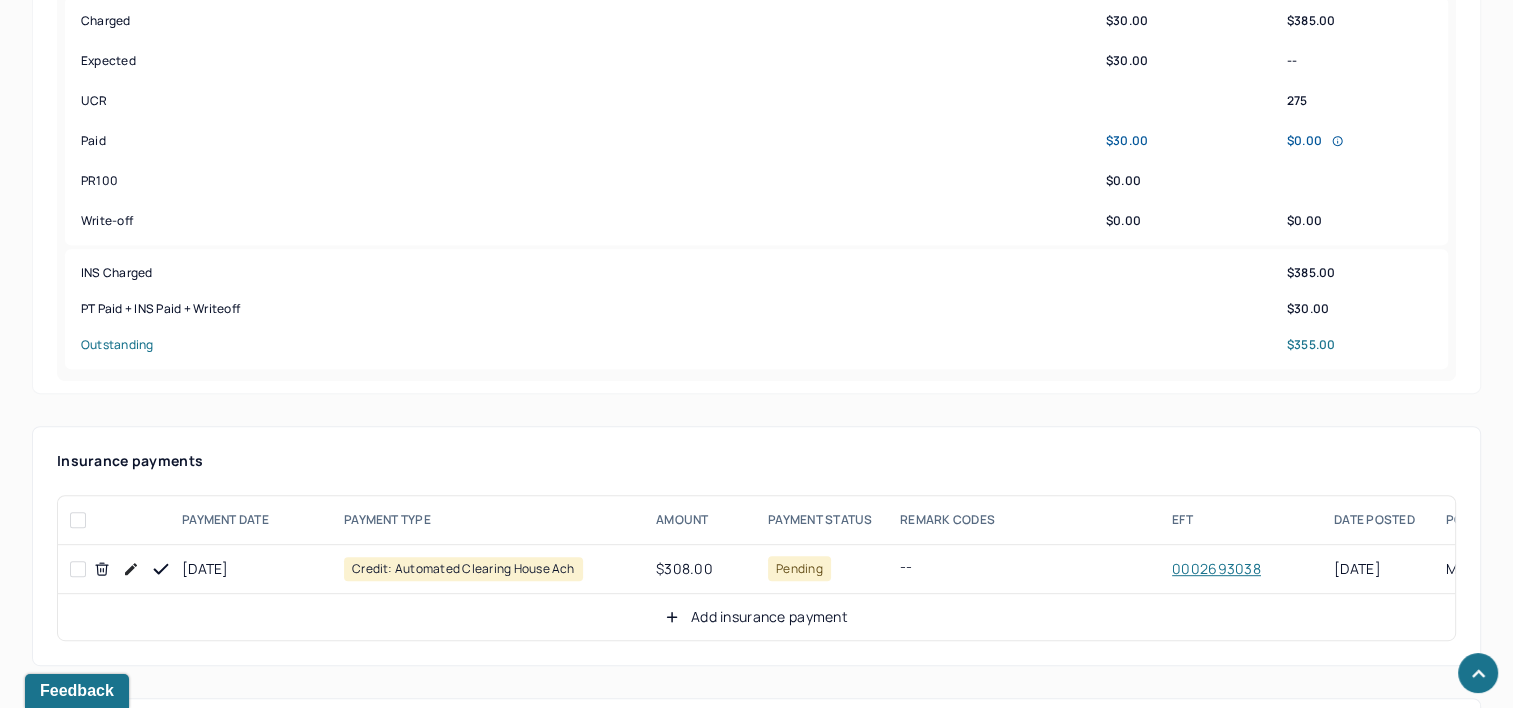 scroll, scrollTop: 900, scrollLeft: 0, axis: vertical 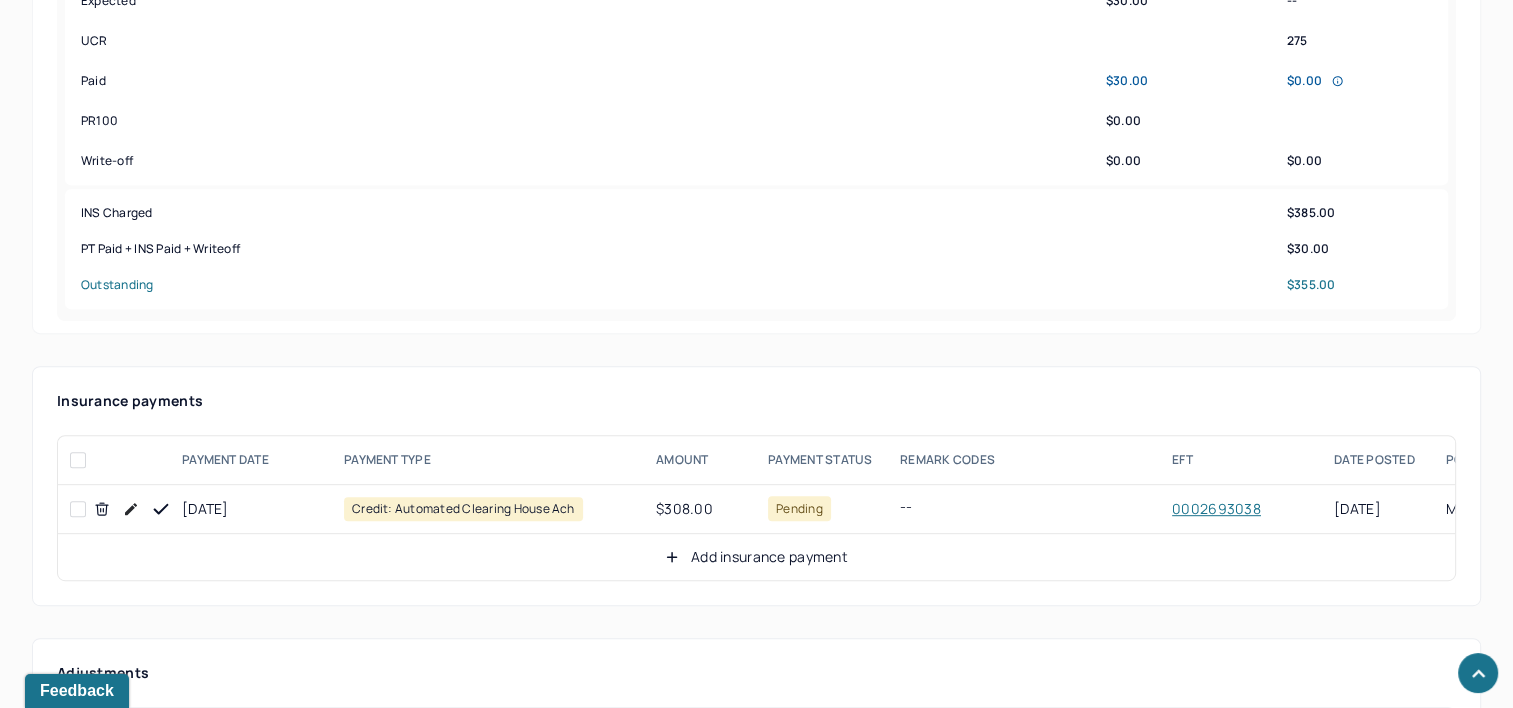 click 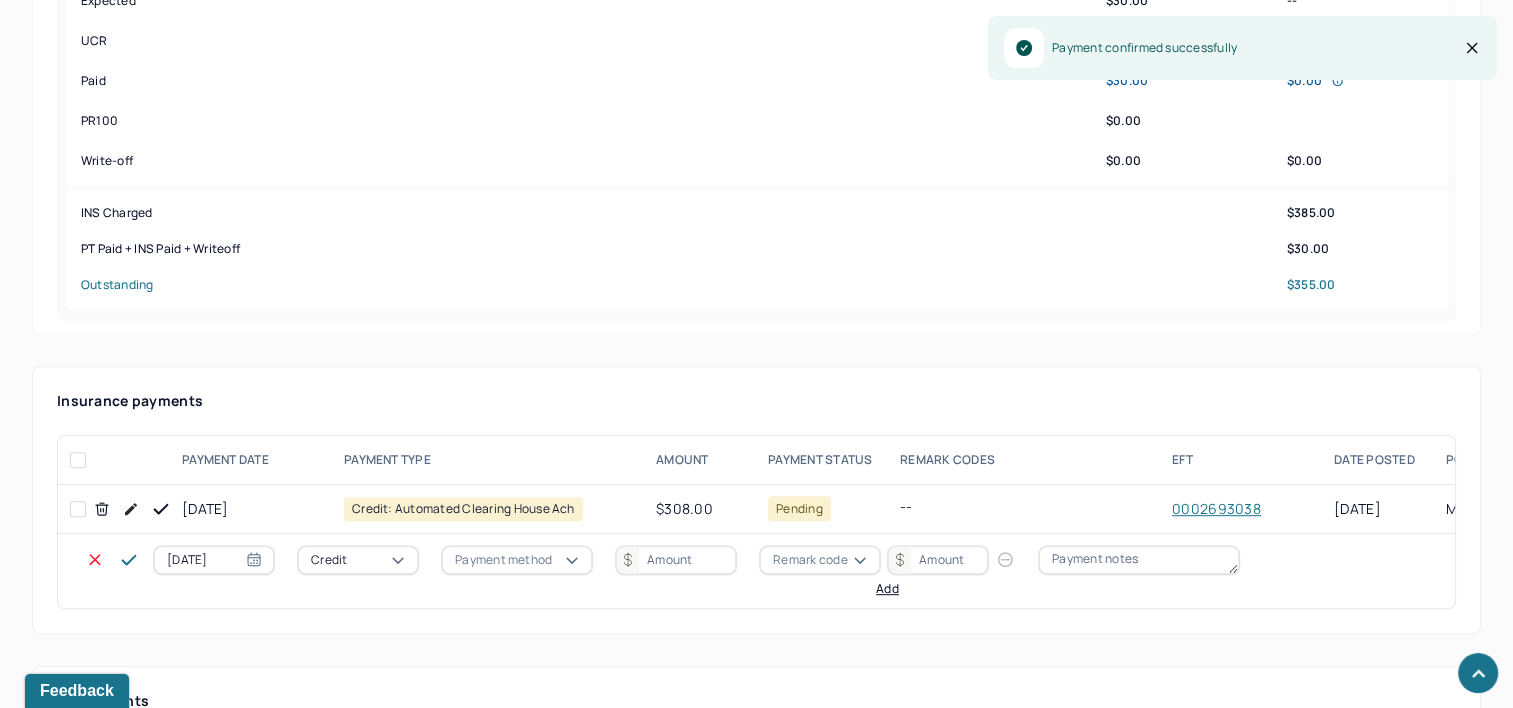 click on "[DATE]" at bounding box center [214, 560] 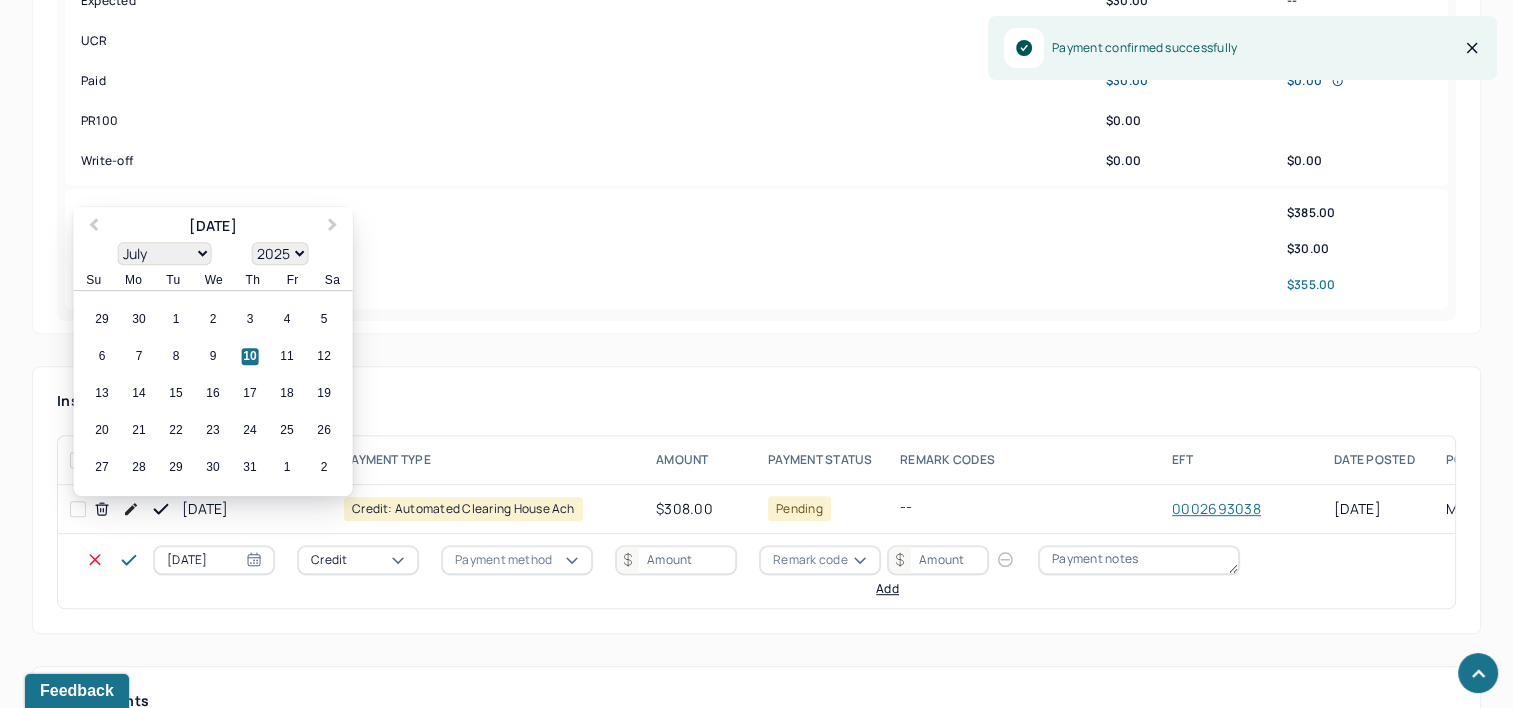 select on "6" 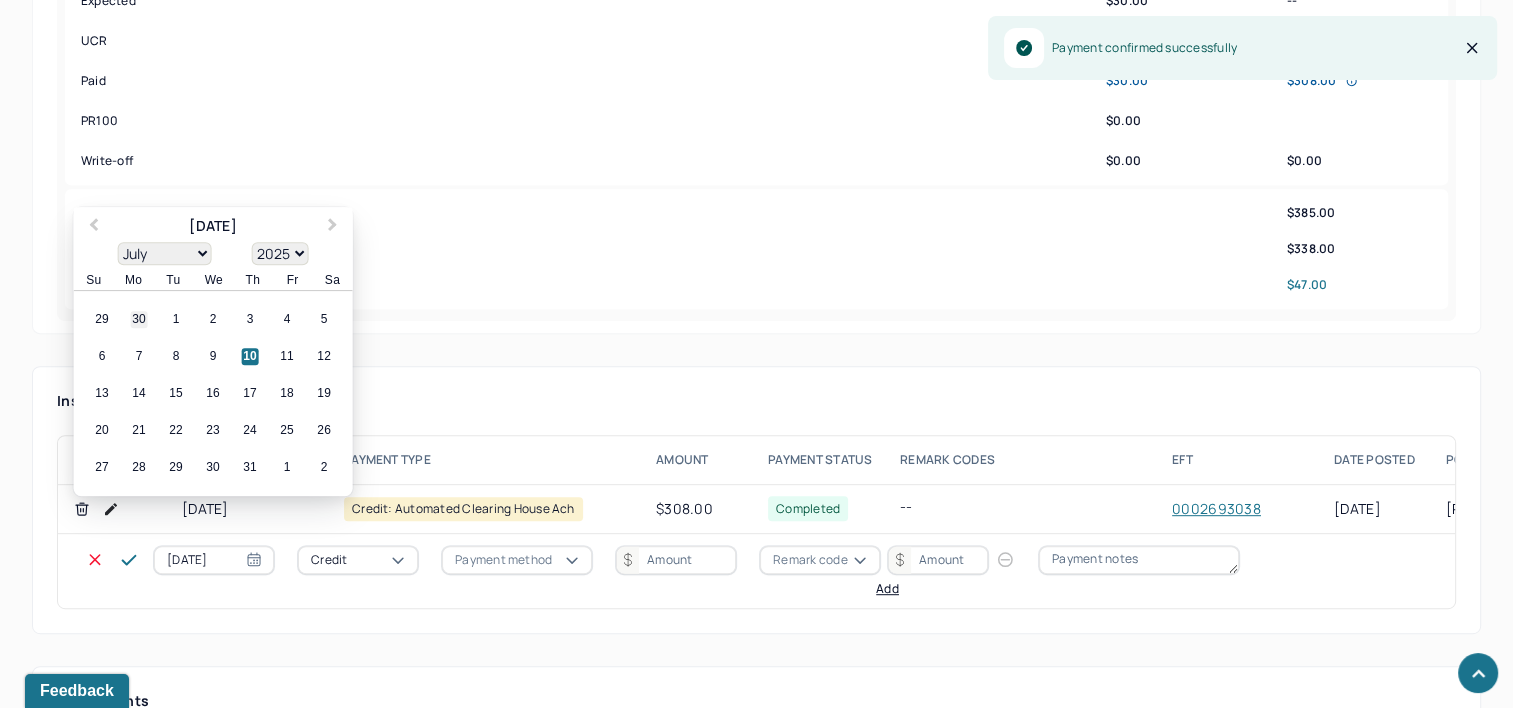 click on "30" at bounding box center [139, 320] 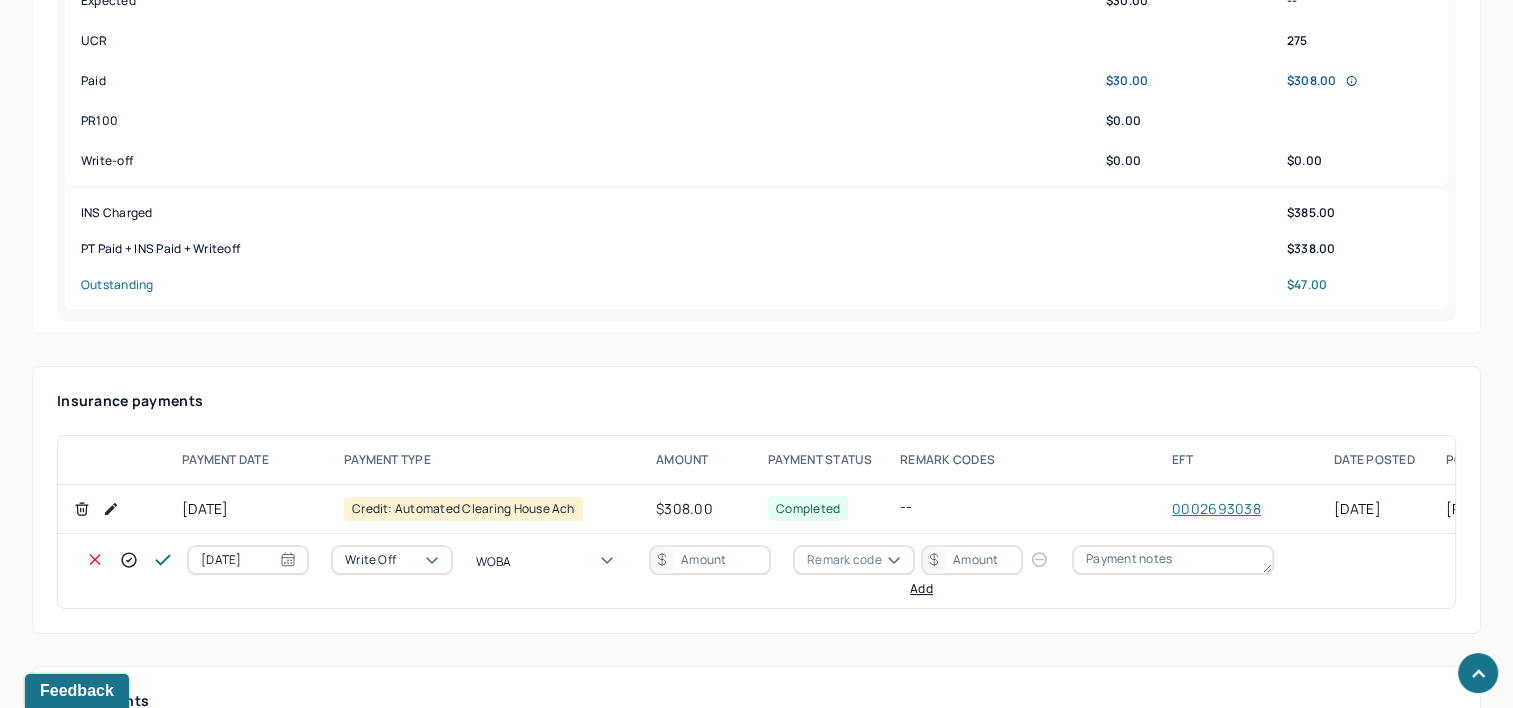 type on "WOBAL" 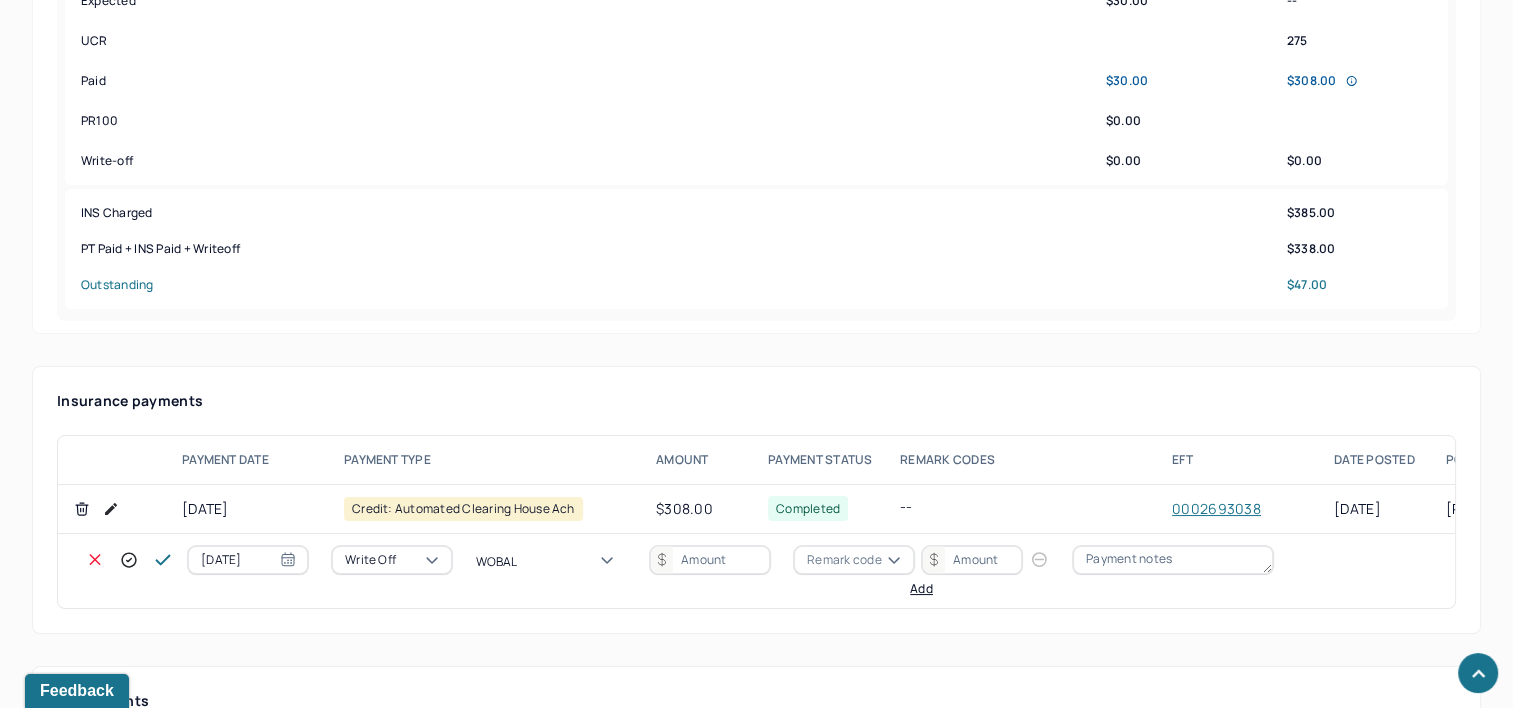 type 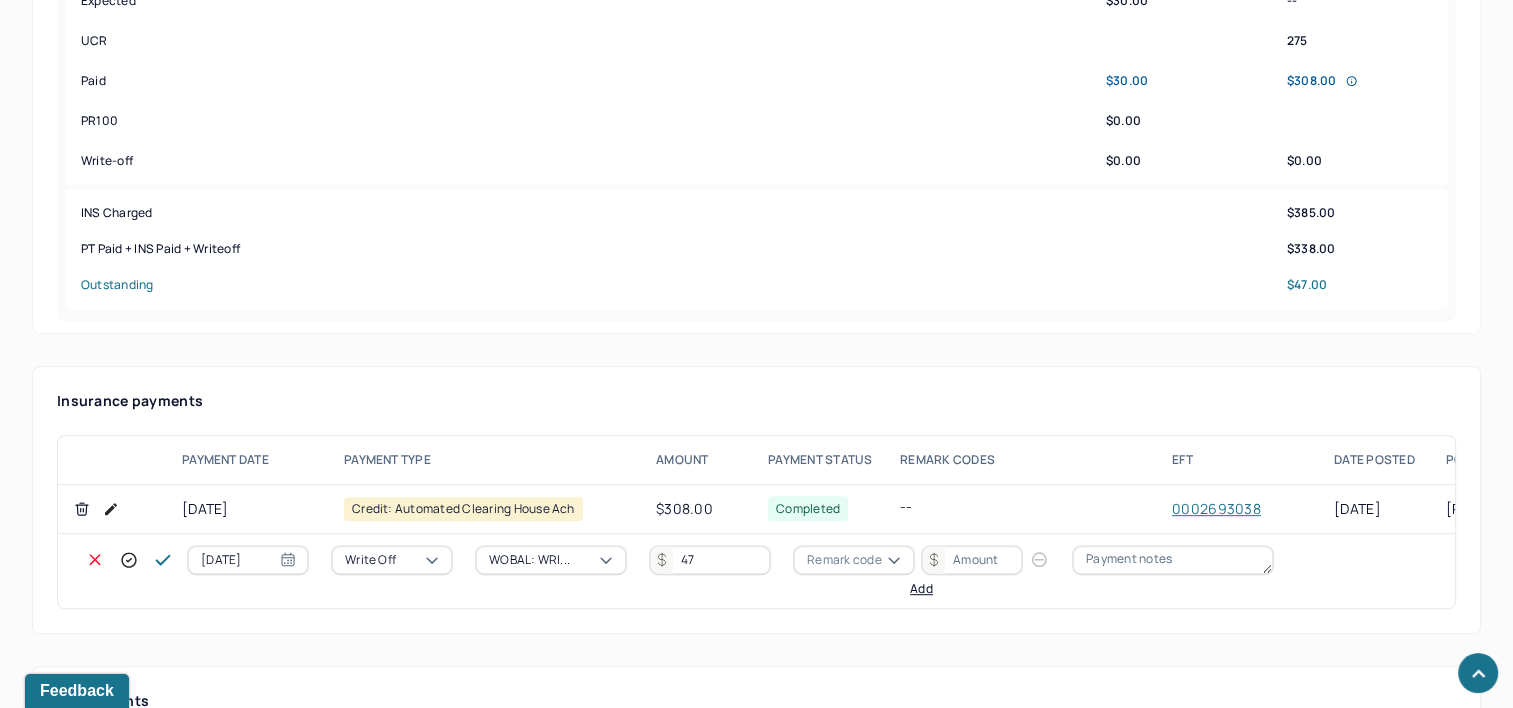 type on "47" 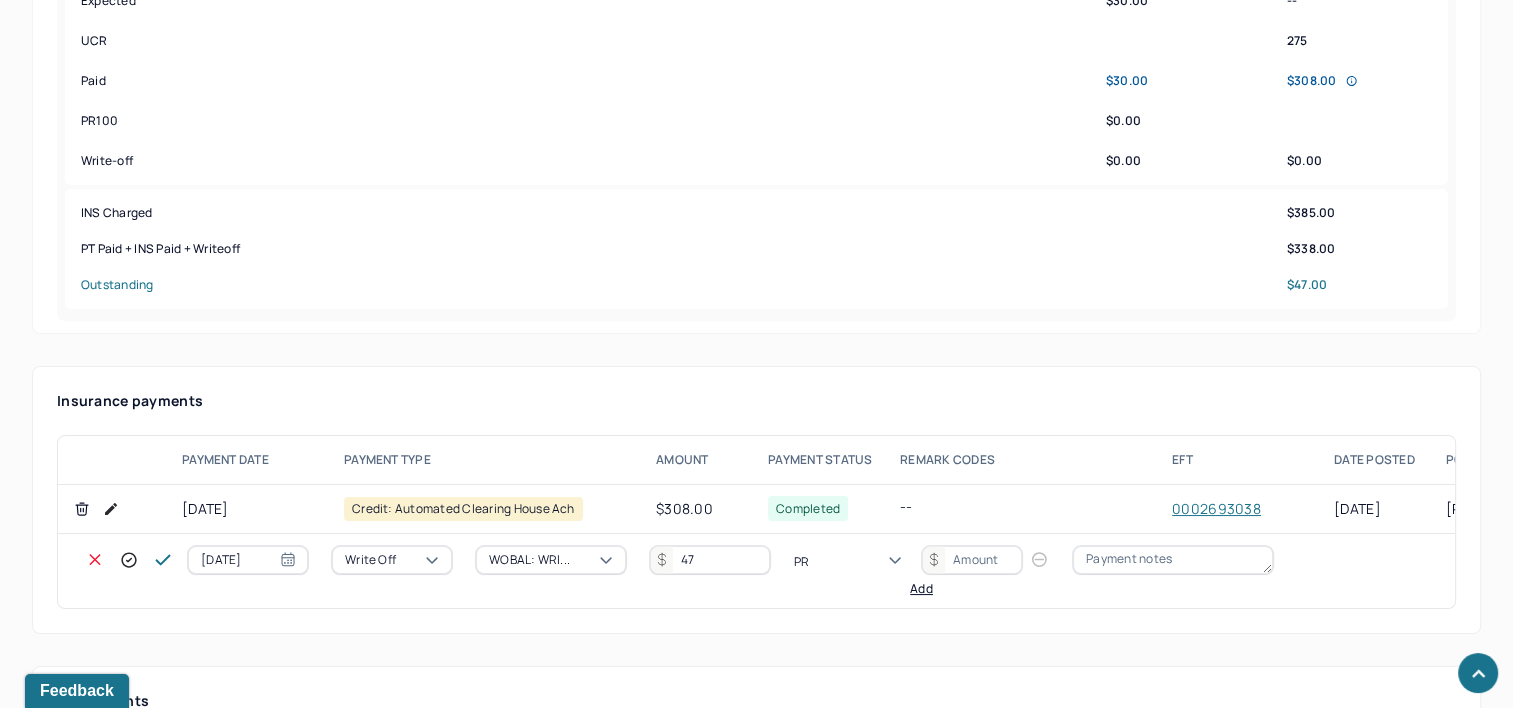type on "PR2" 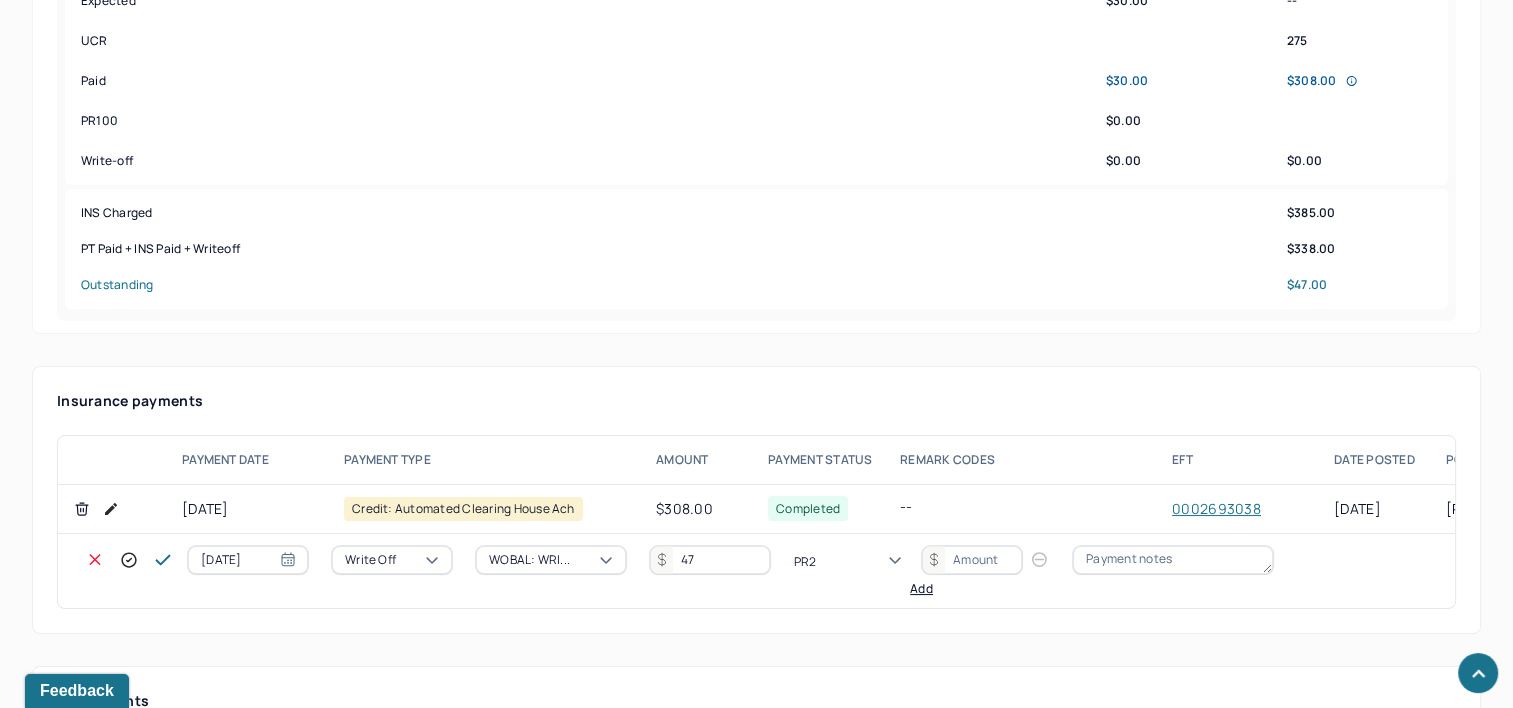 type 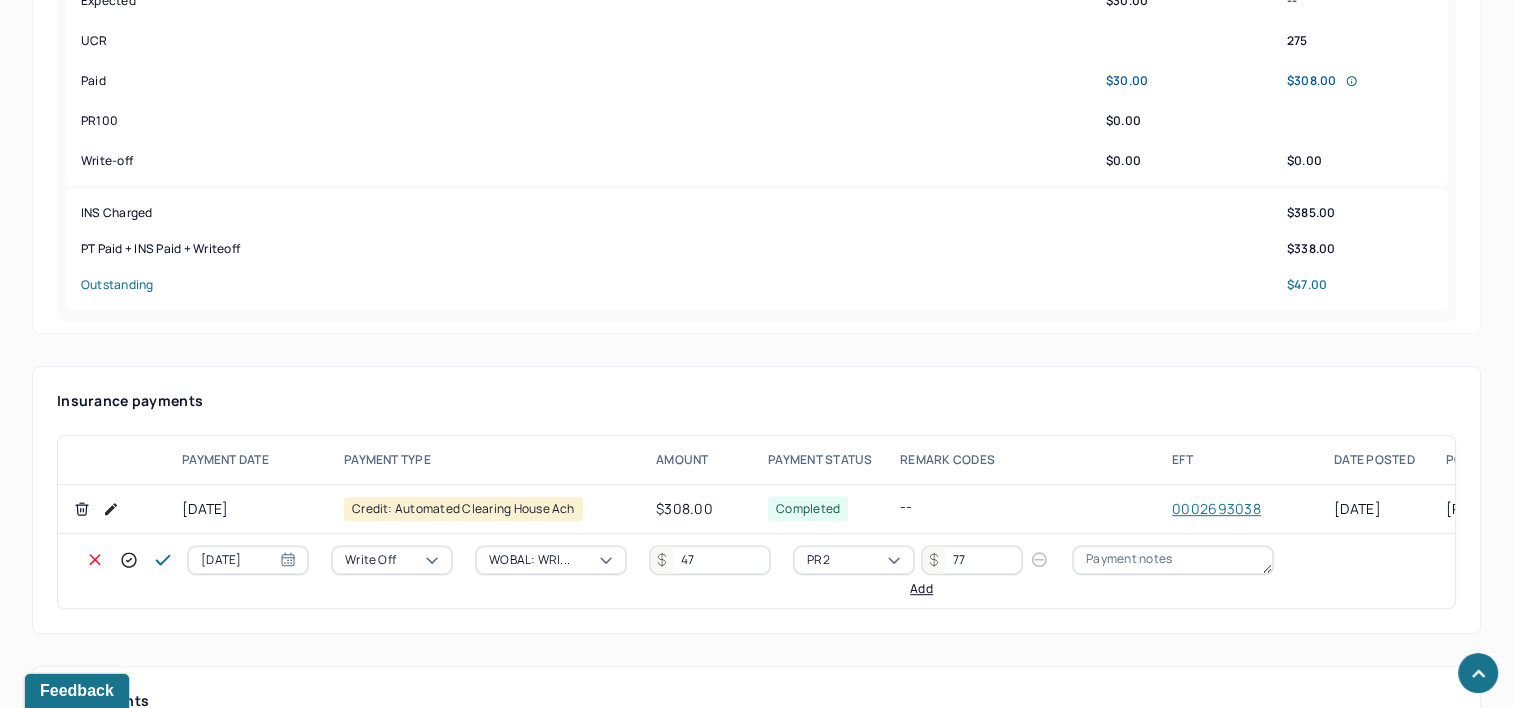 type on "77" 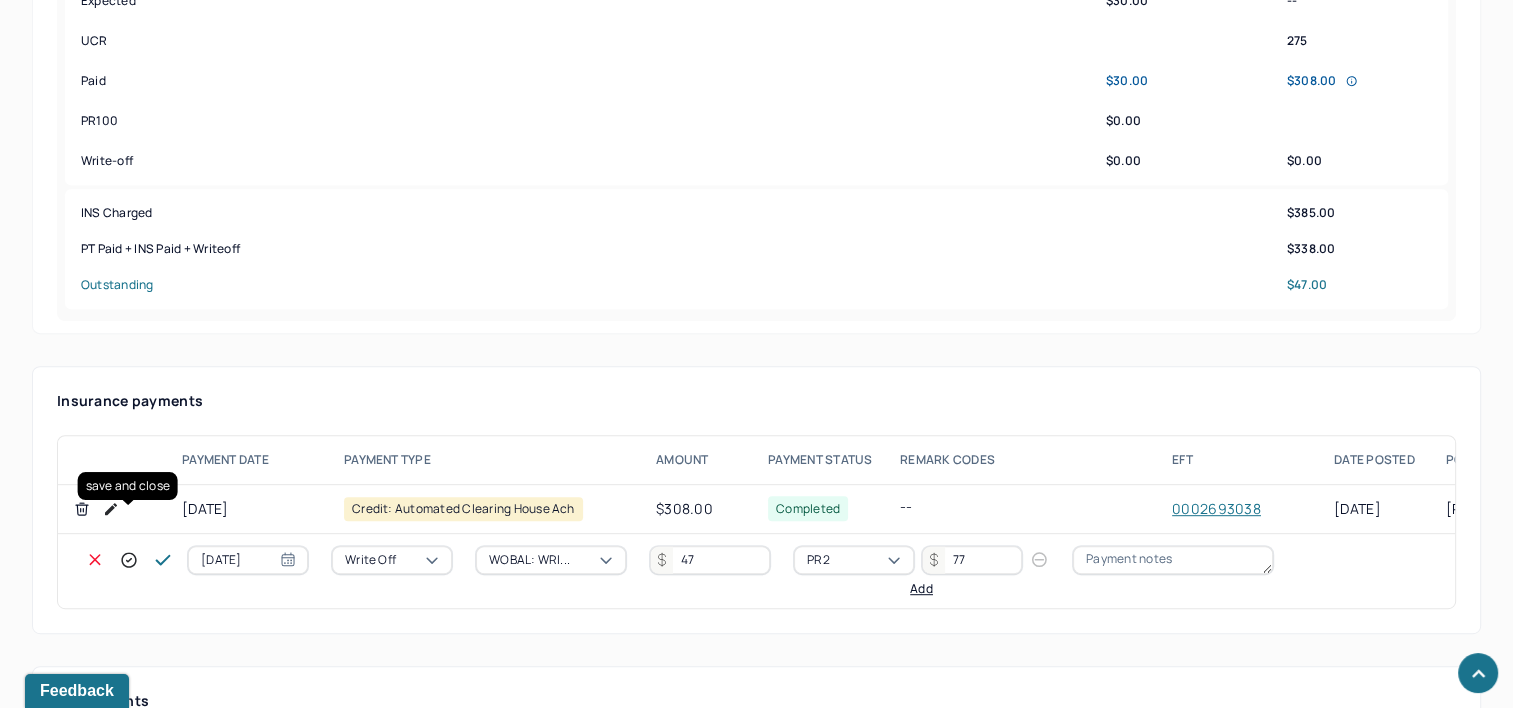 click 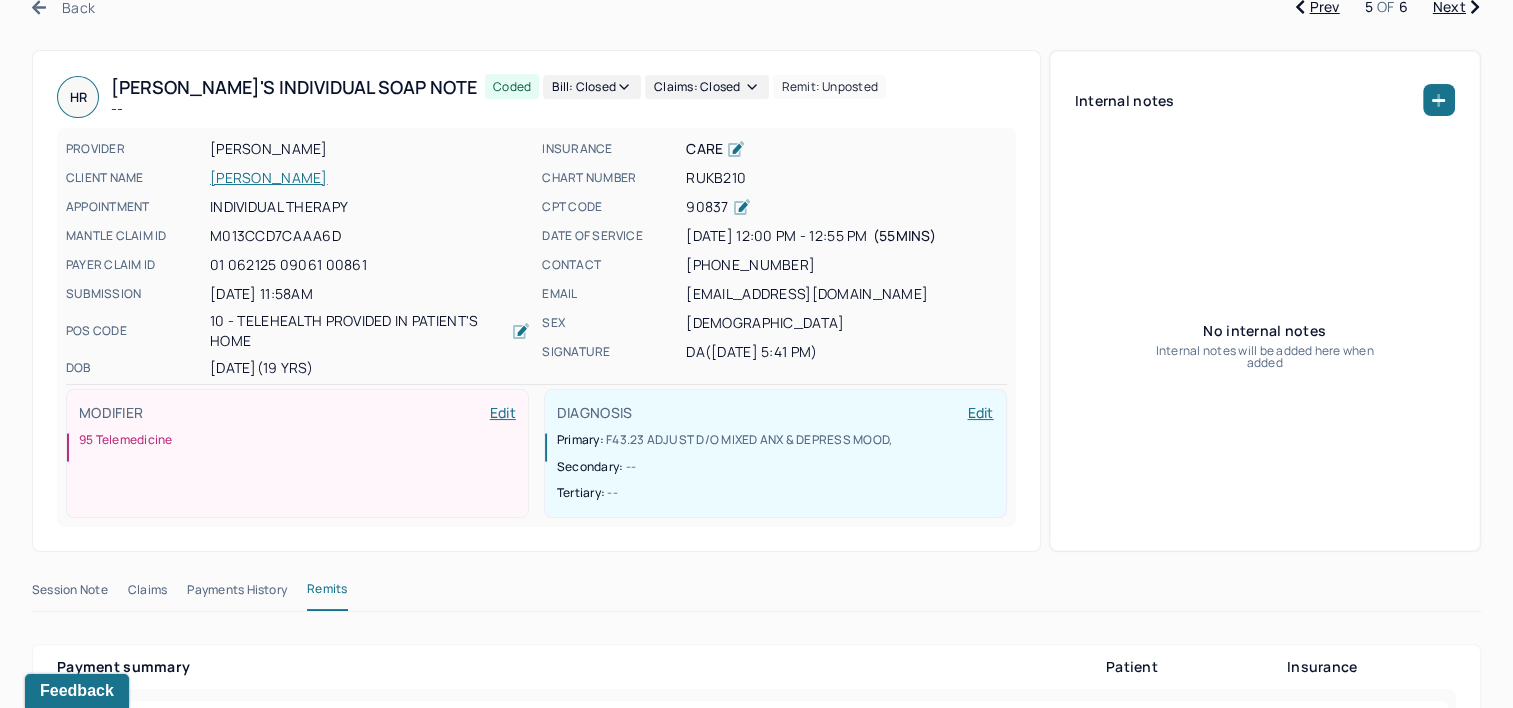 scroll, scrollTop: 0, scrollLeft: 0, axis: both 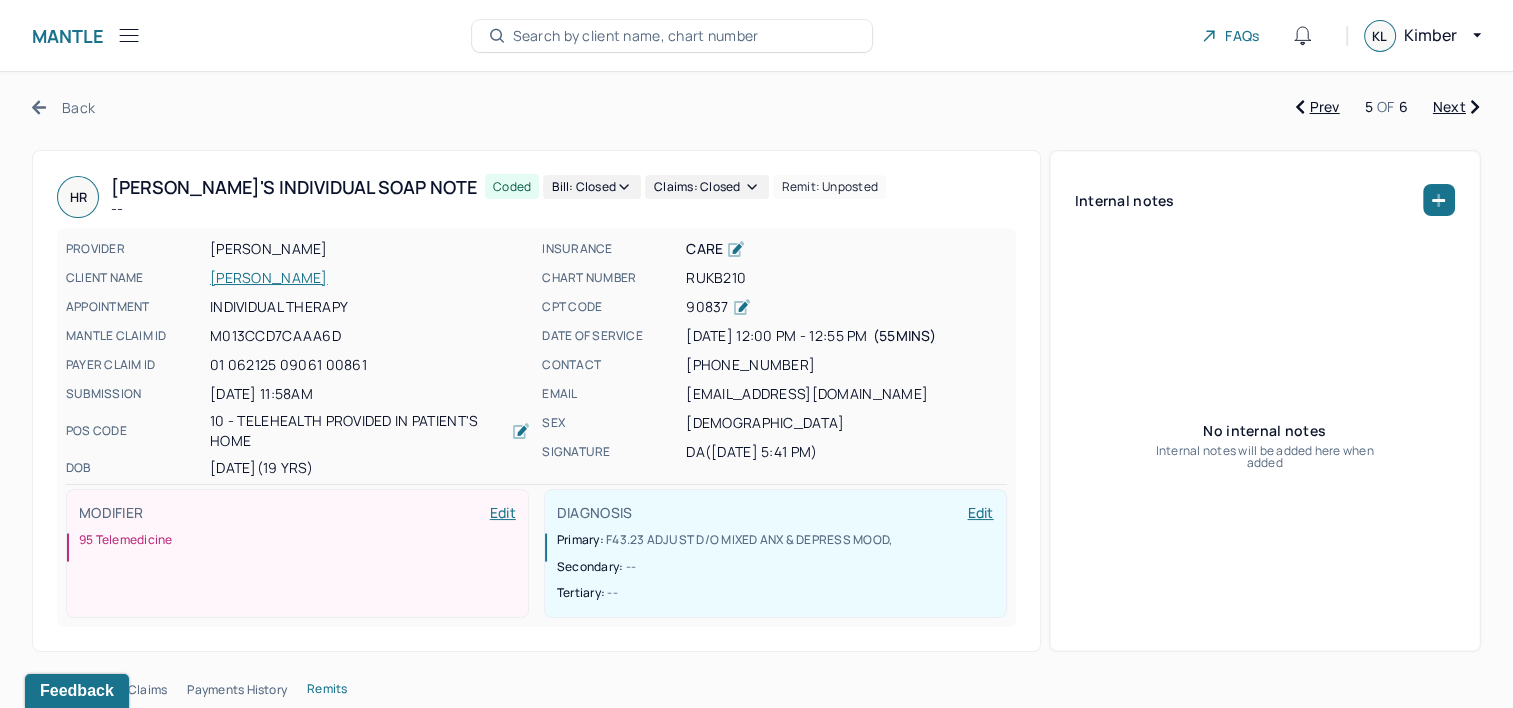 click on "Next" at bounding box center (1456, 107) 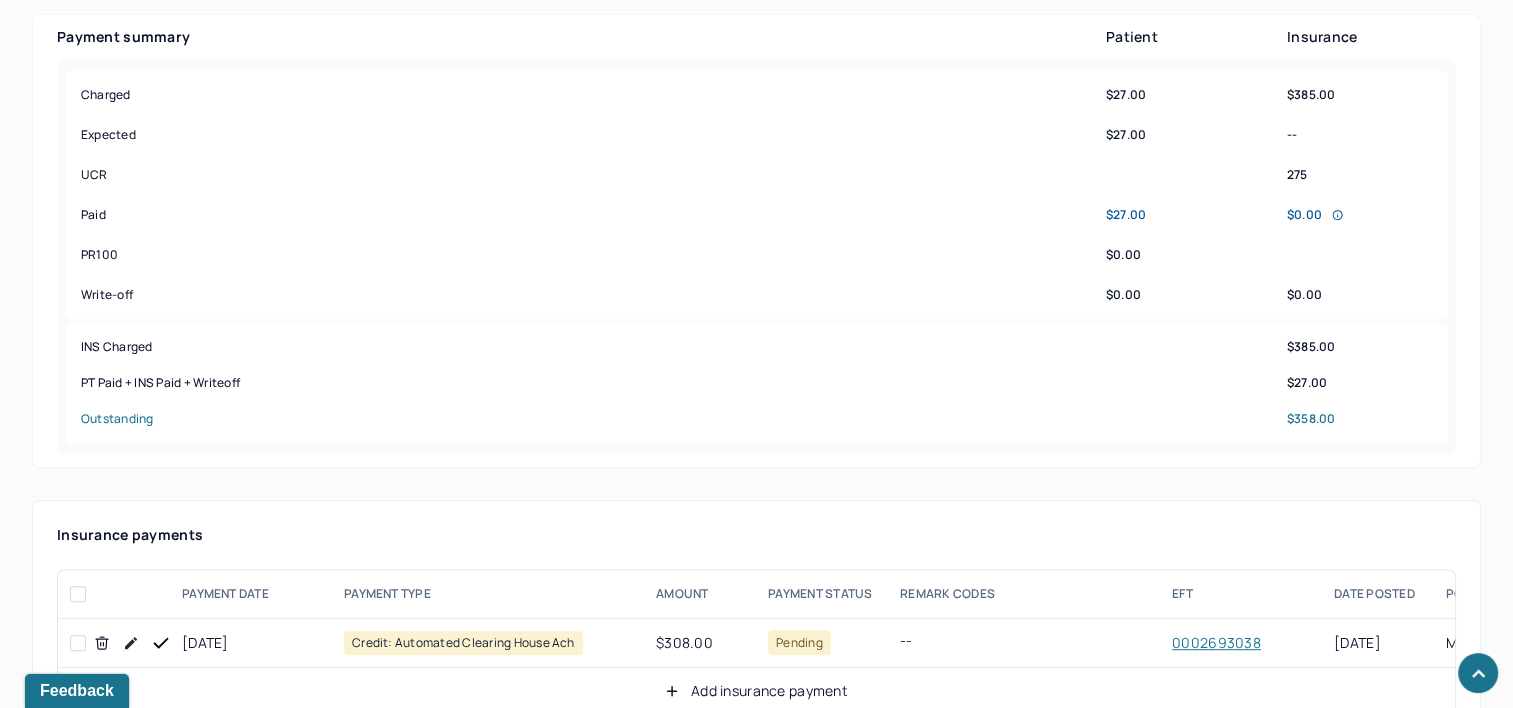 scroll, scrollTop: 1000, scrollLeft: 0, axis: vertical 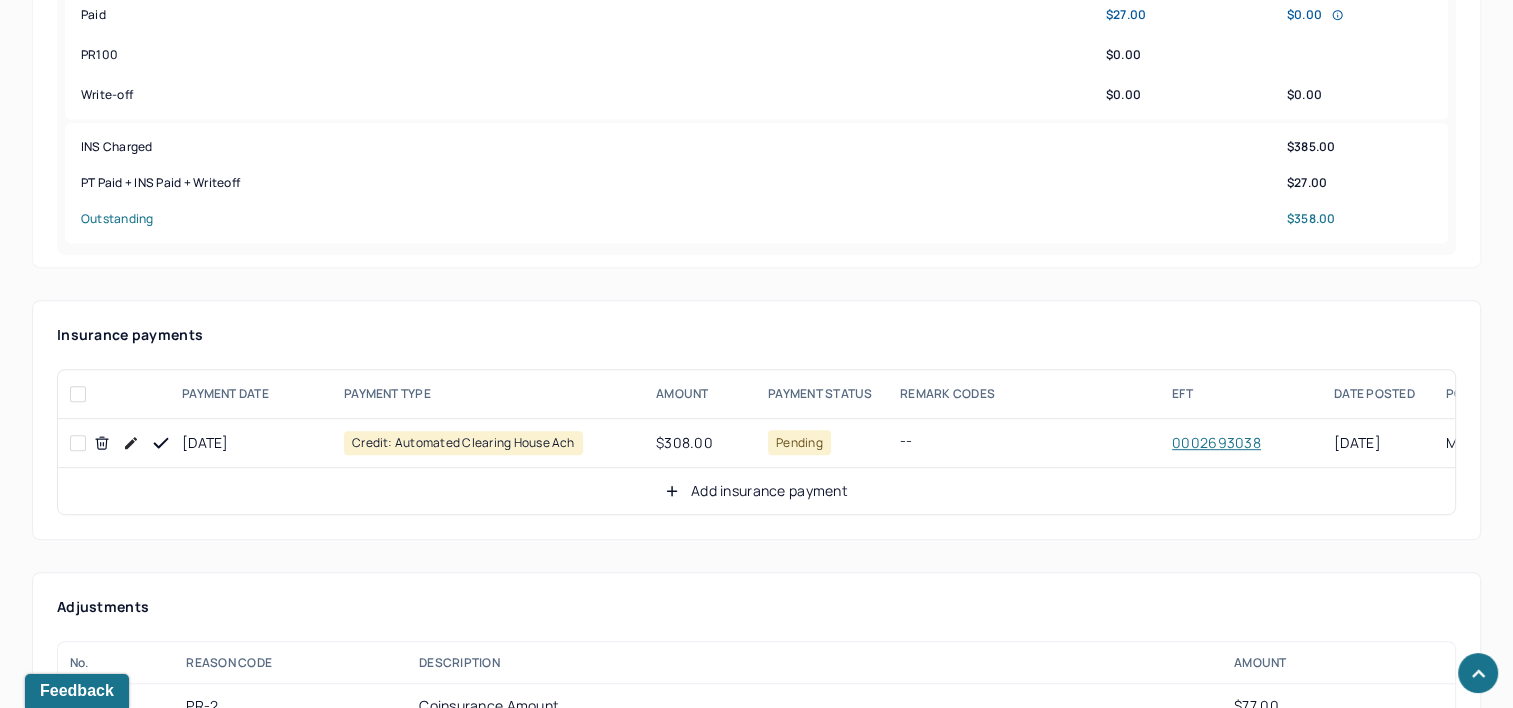 click 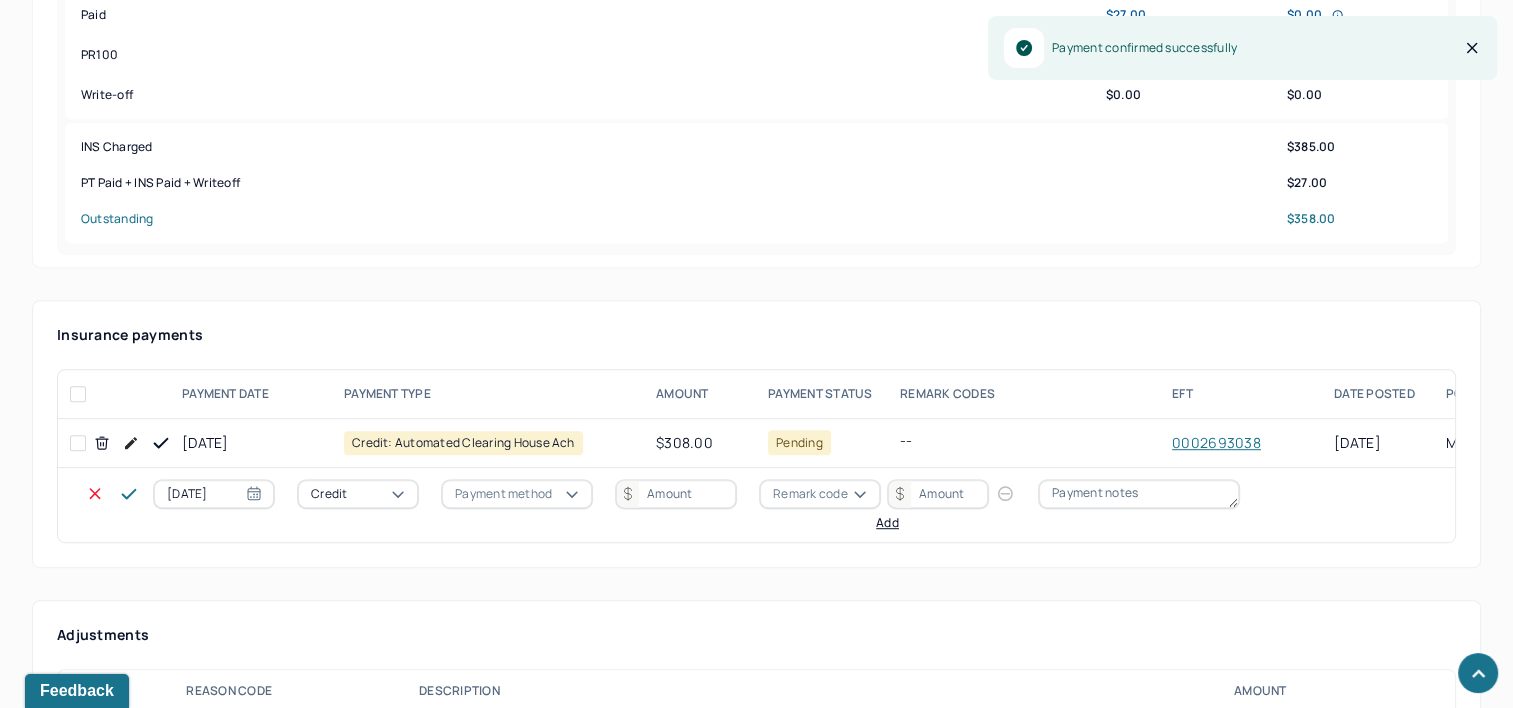 select on "6" 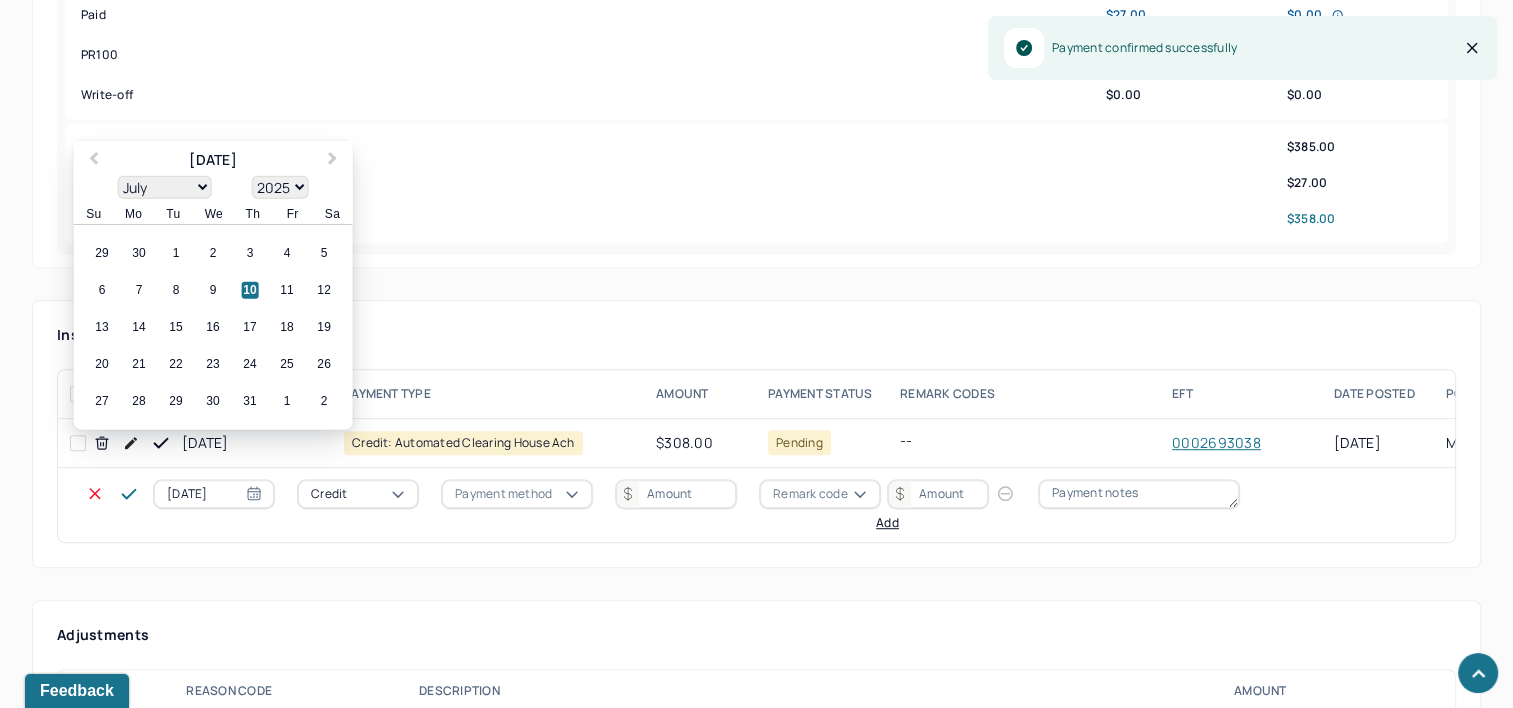 click on "[DATE]" at bounding box center [214, 494] 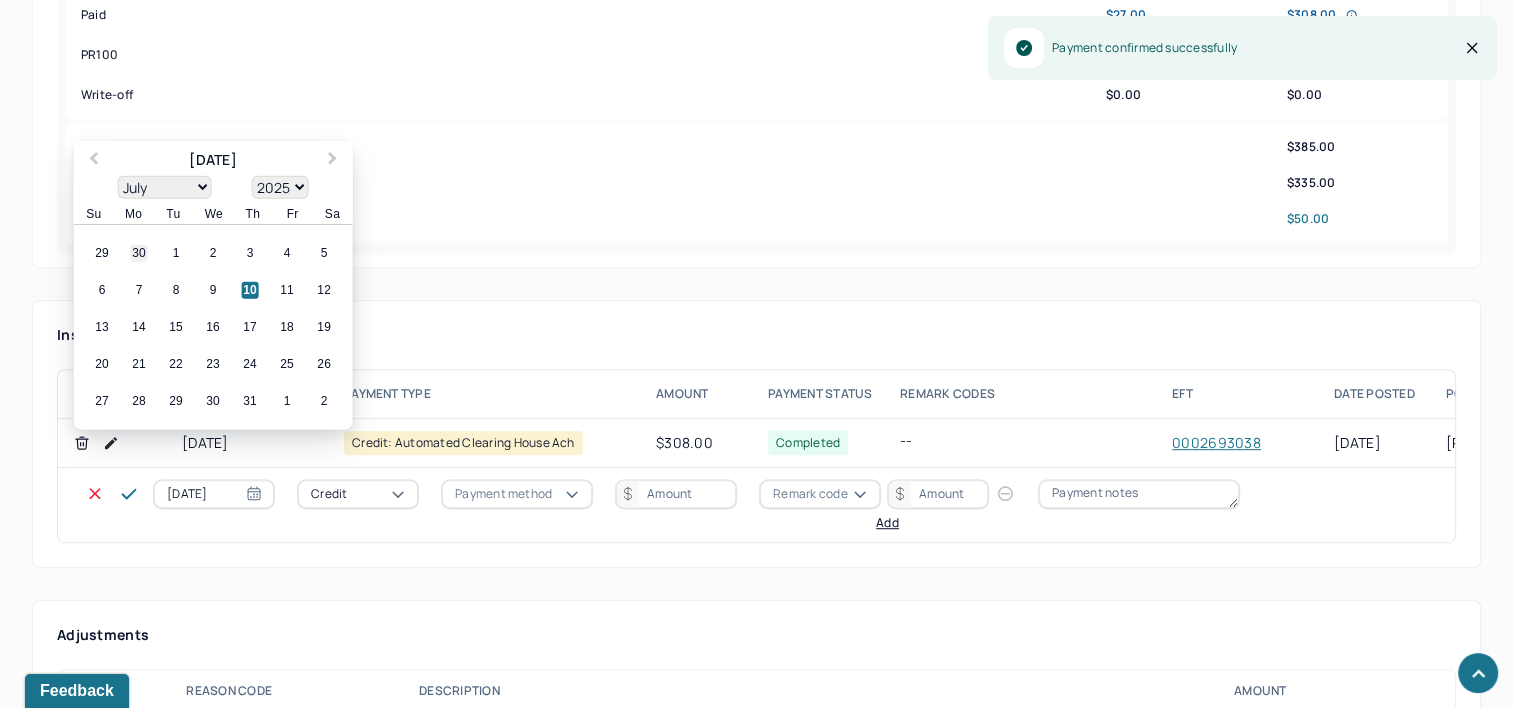 click on "30" at bounding box center (139, 253) 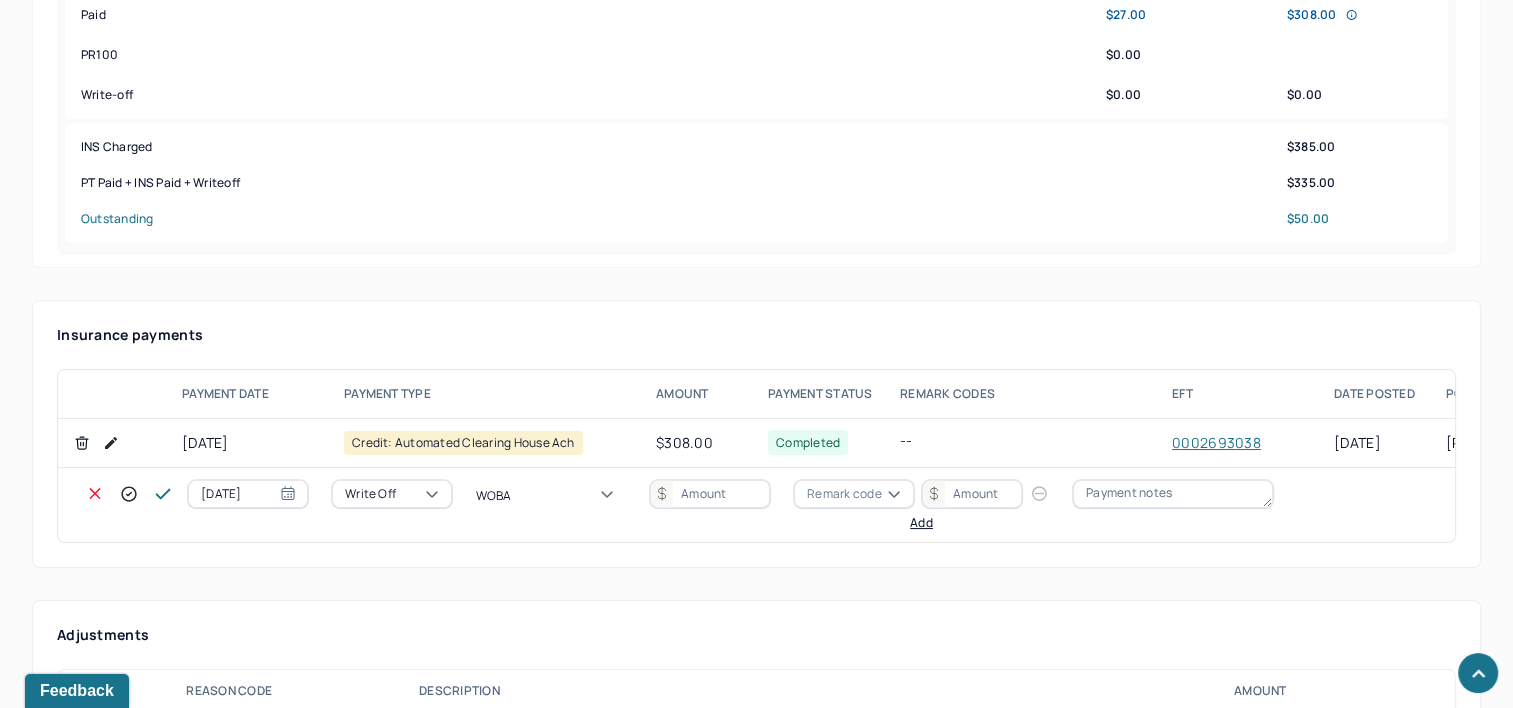 type on "WOBAL" 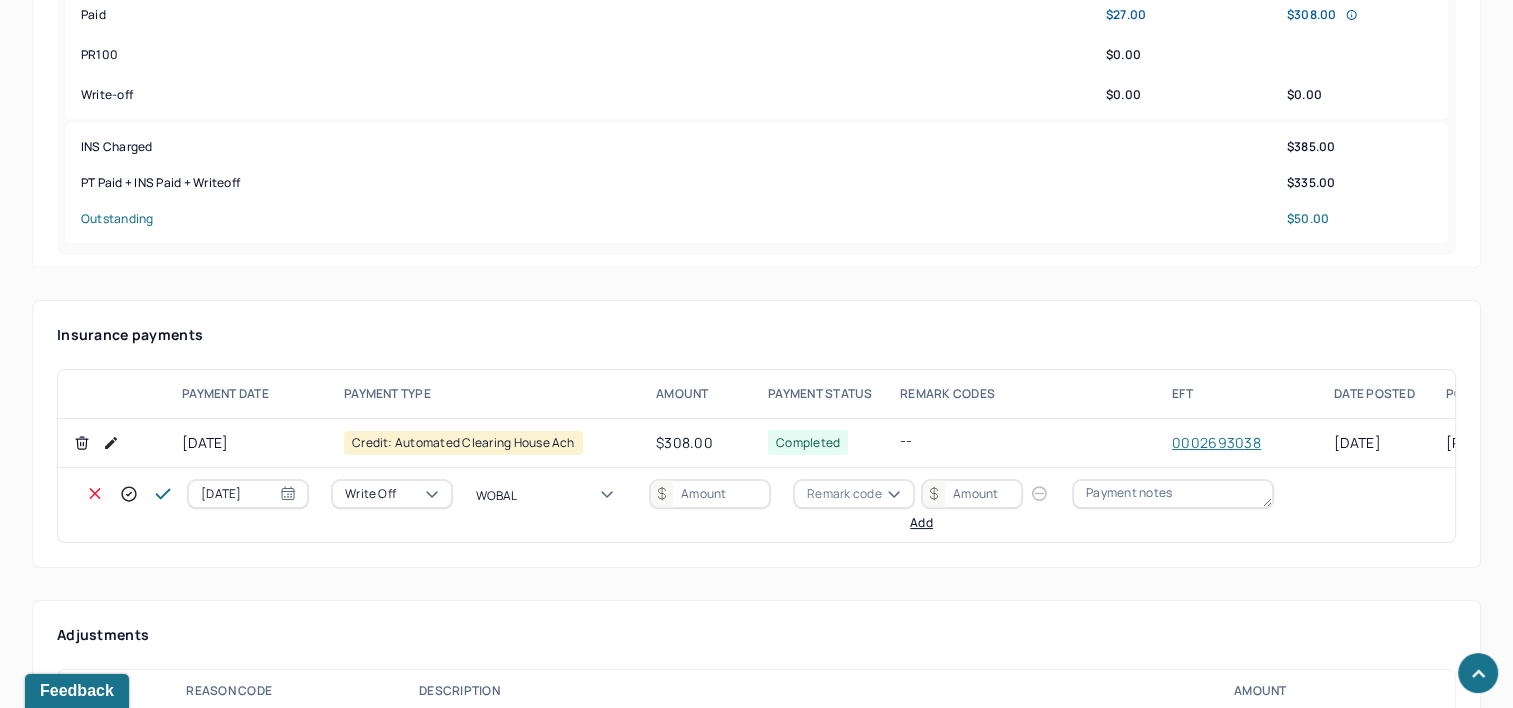 type 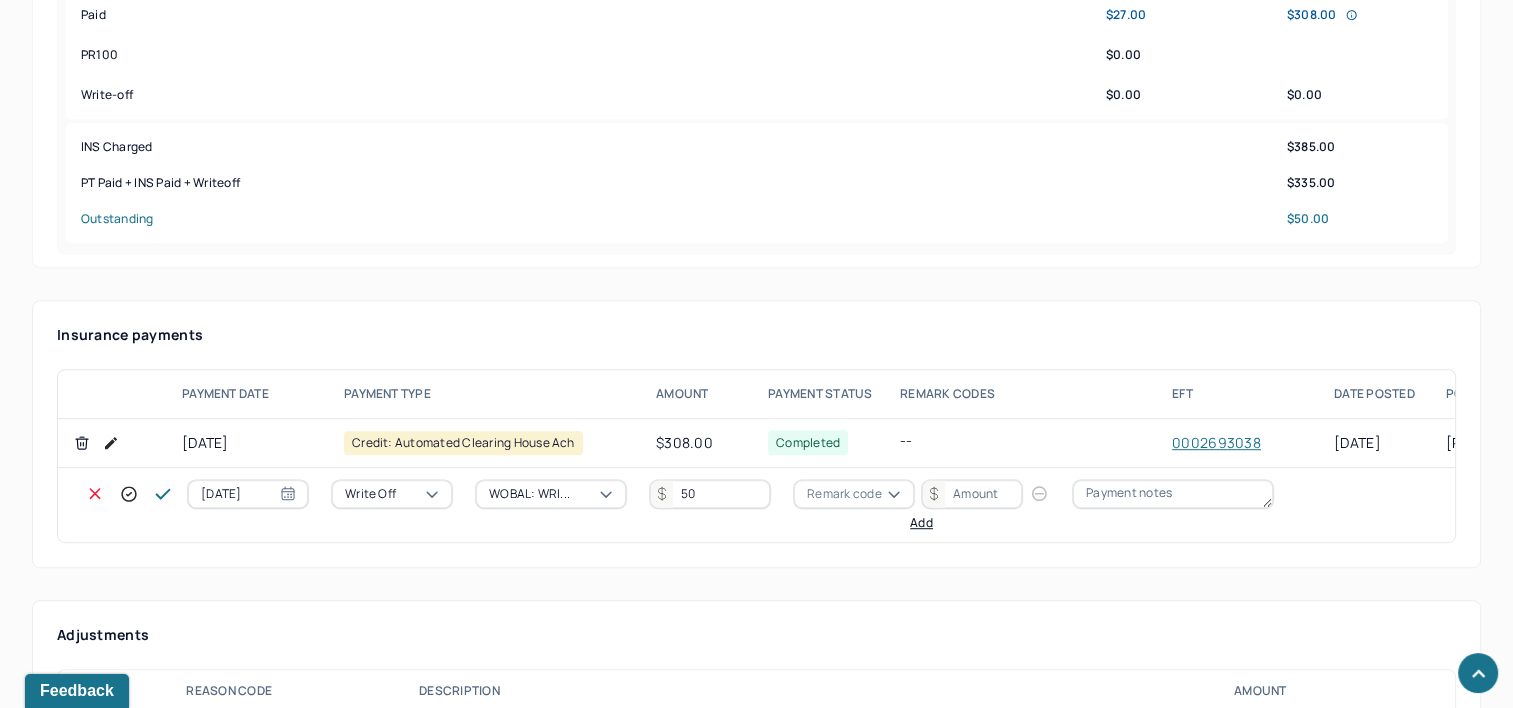 type on "50" 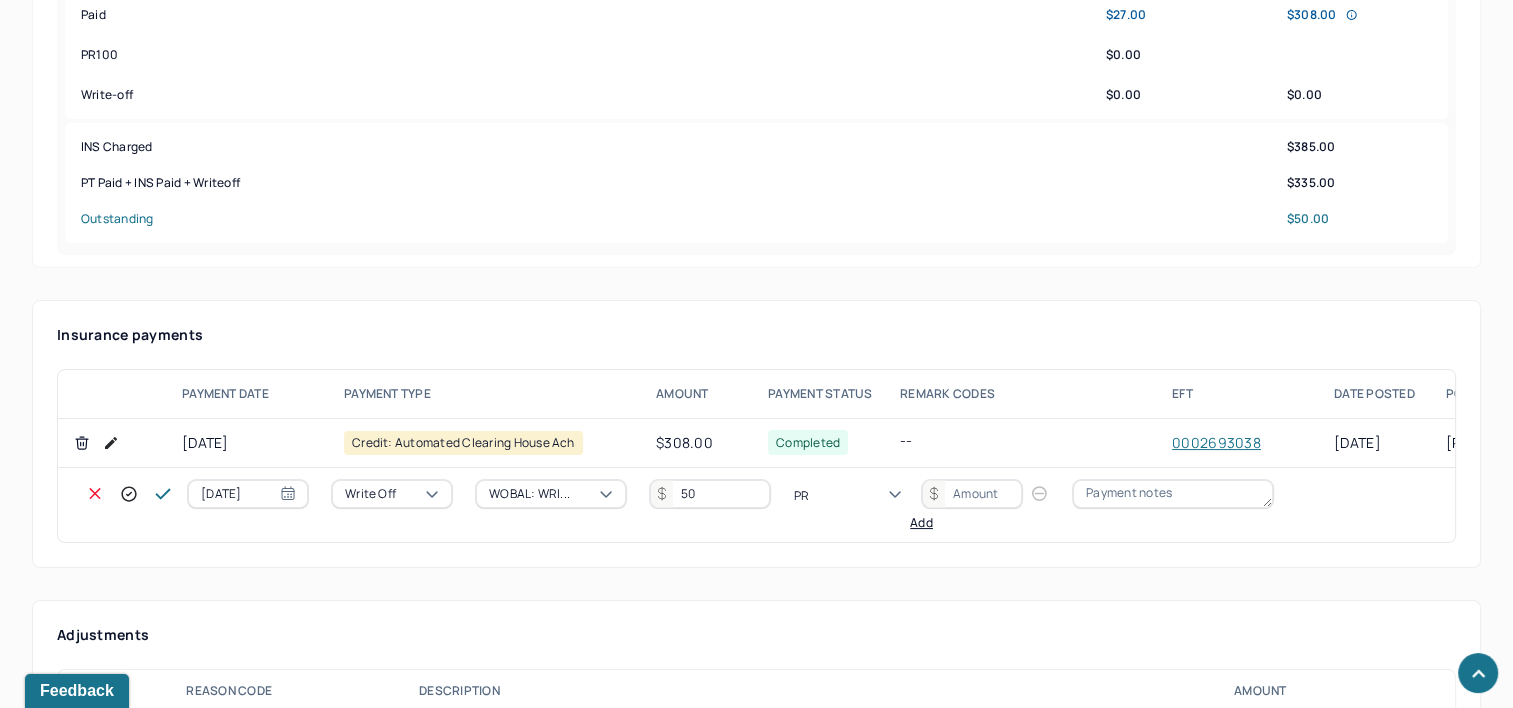 type on "PR2" 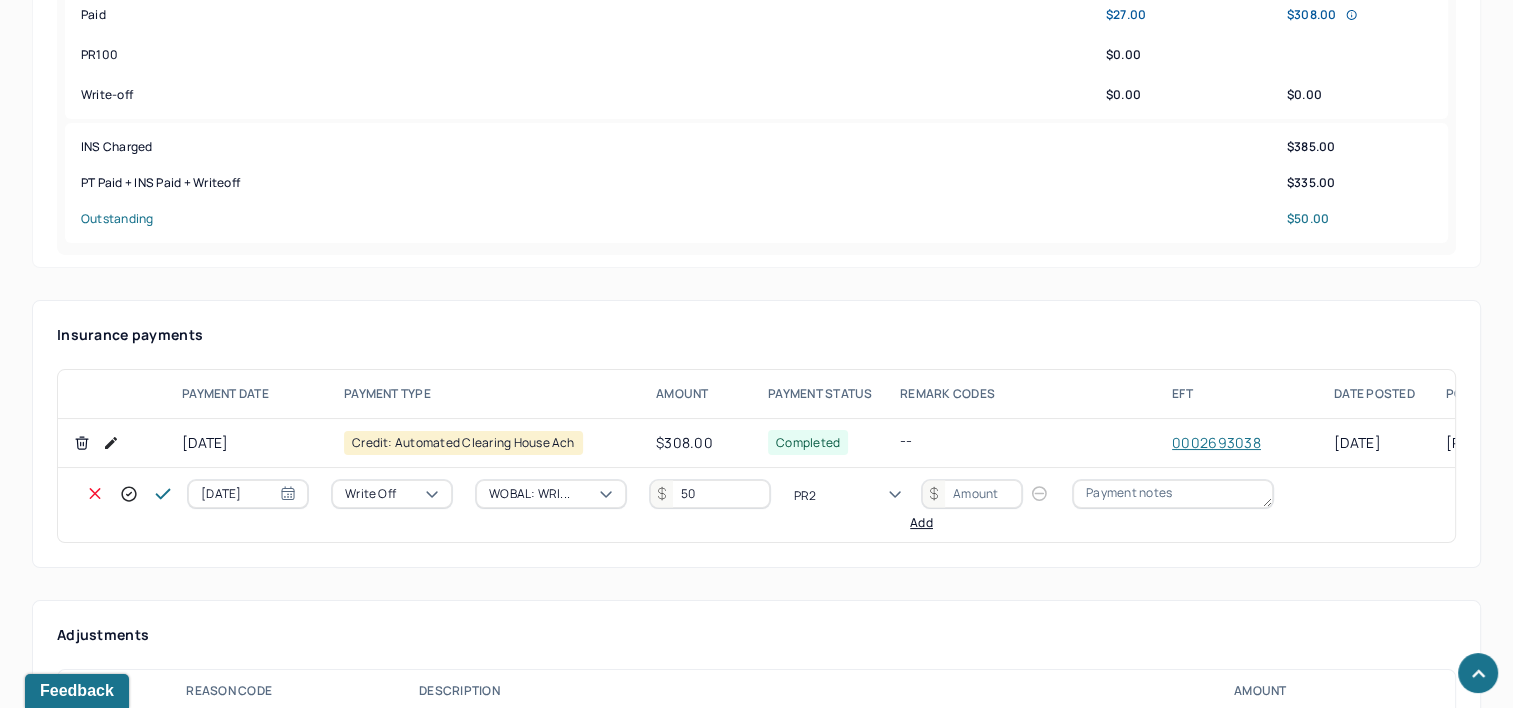 type 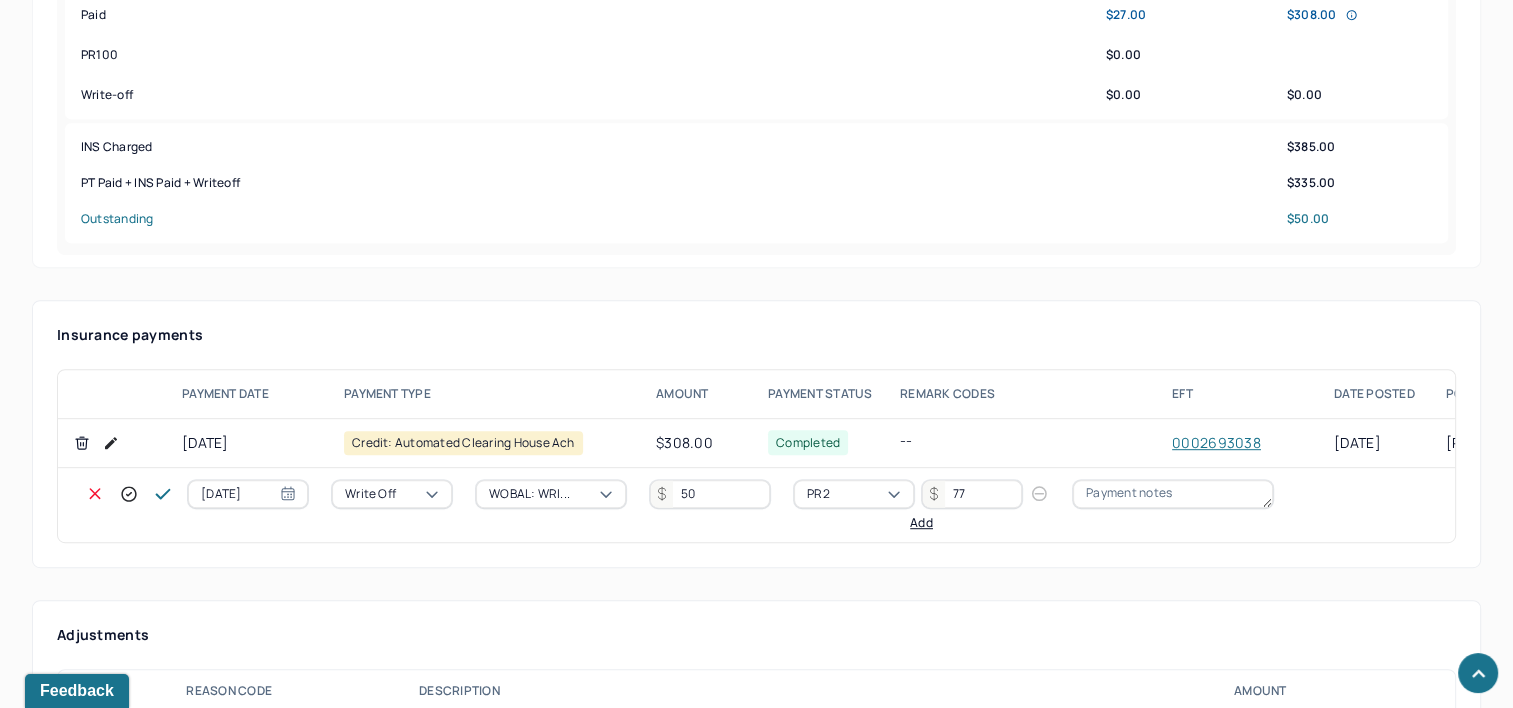 type on "77" 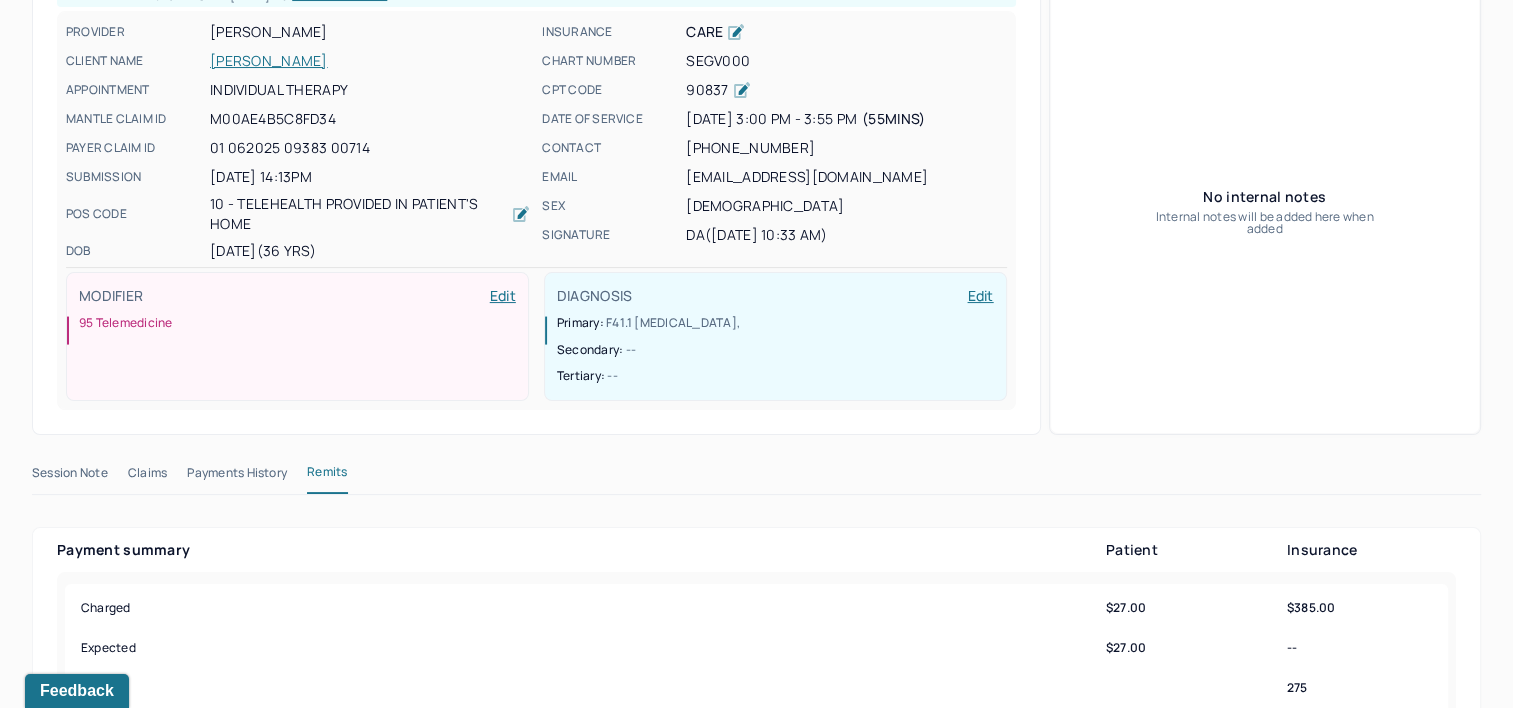 scroll, scrollTop: 0, scrollLeft: 0, axis: both 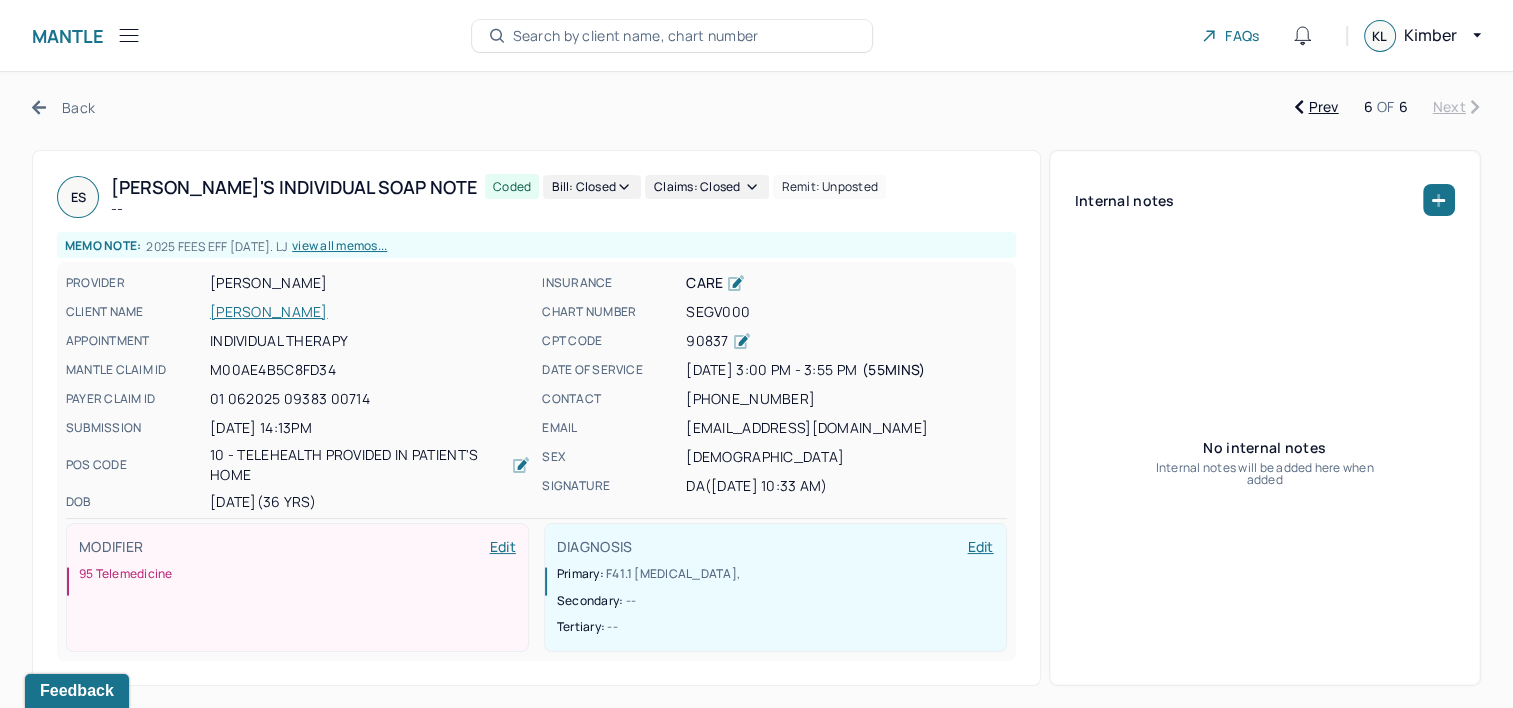 click on "Back" at bounding box center (63, 107) 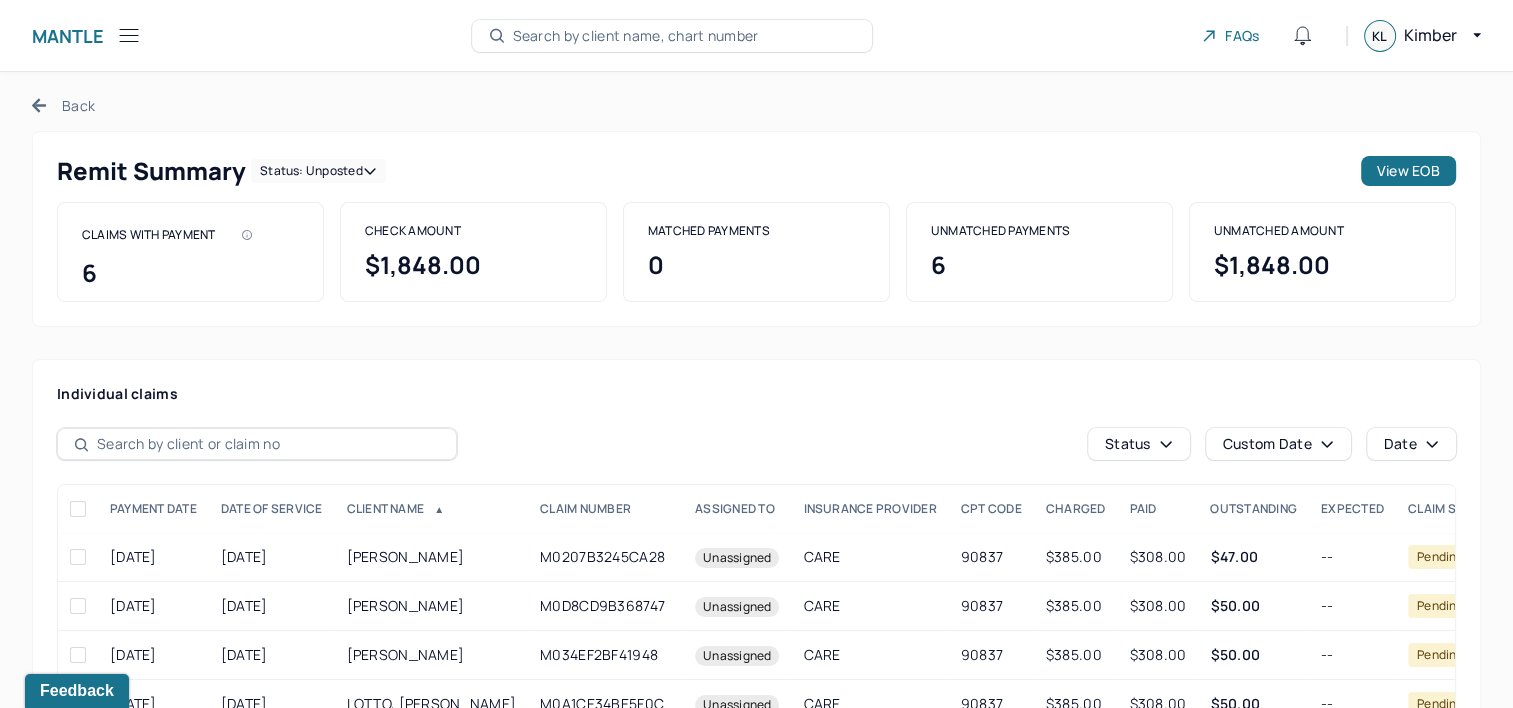 click on "Back" at bounding box center (63, 105) 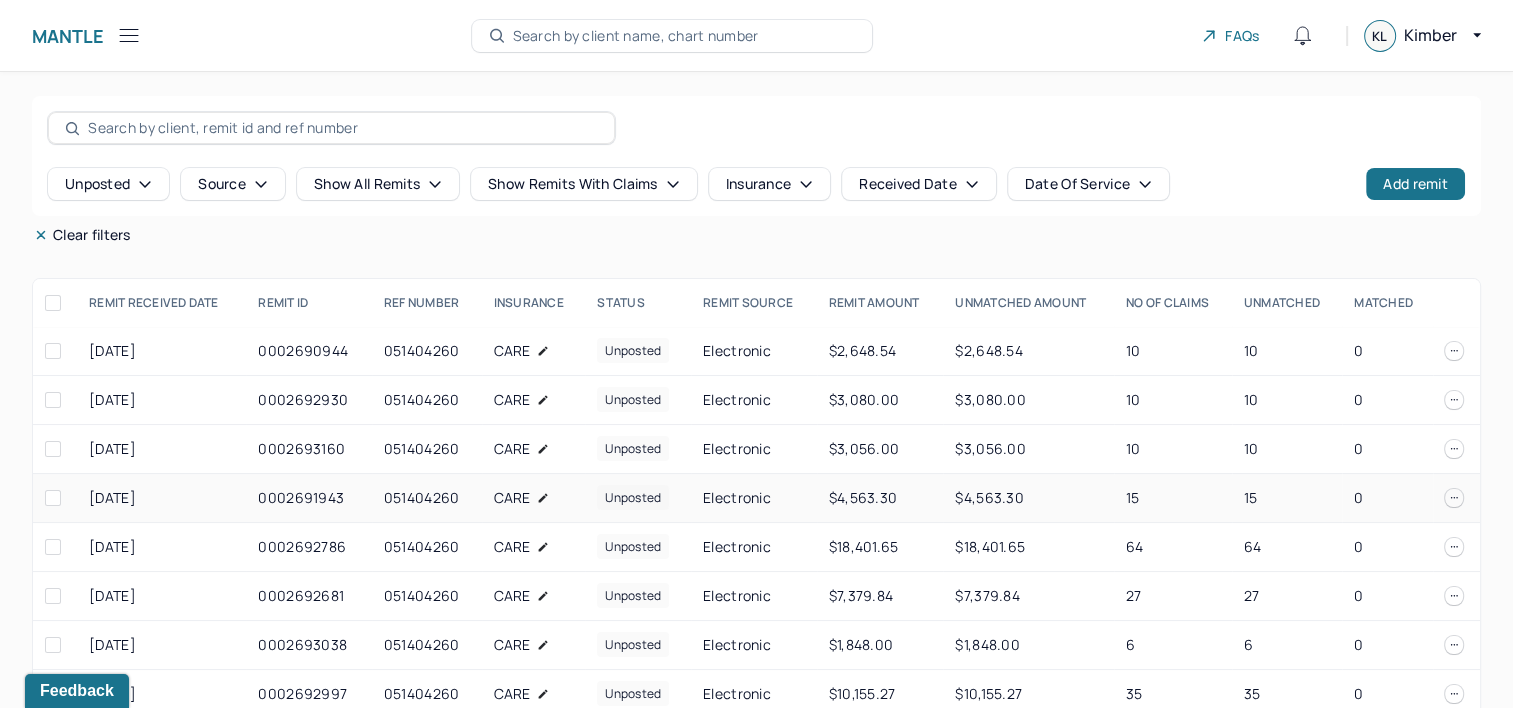 scroll, scrollTop: 100, scrollLeft: 0, axis: vertical 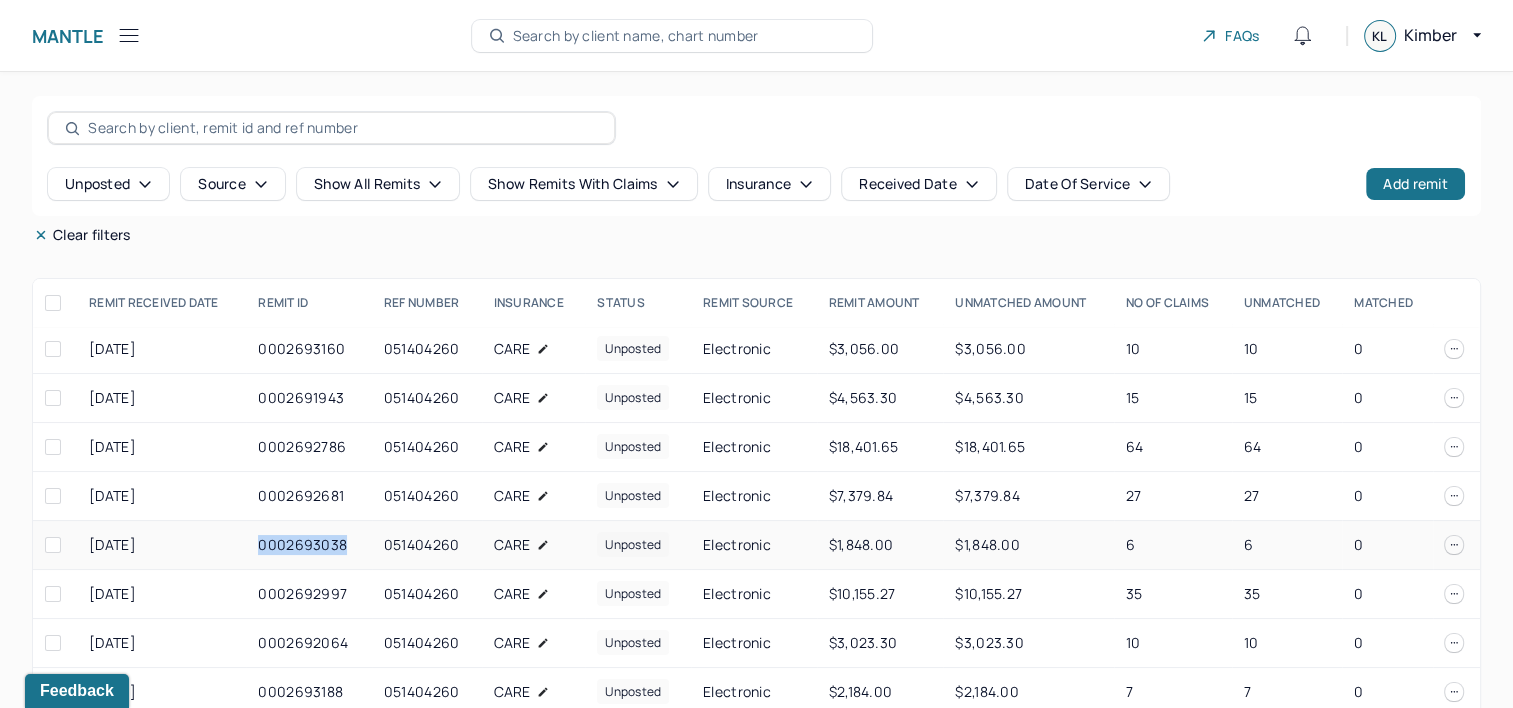 drag, startPoint x: 253, startPoint y: 540, endPoint x: 347, endPoint y: 542, distance: 94.02127 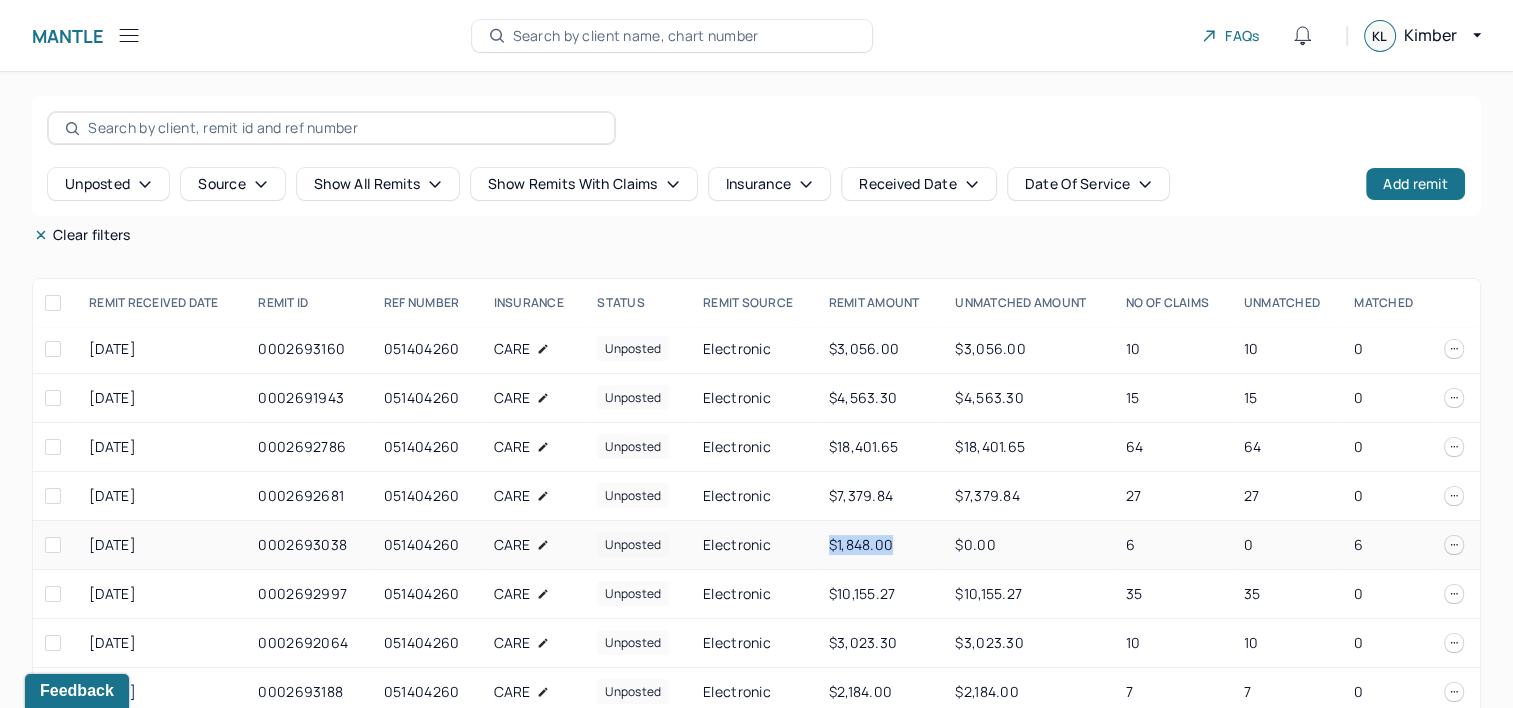 drag, startPoint x: 817, startPoint y: 547, endPoint x: 881, endPoint y: 547, distance: 64 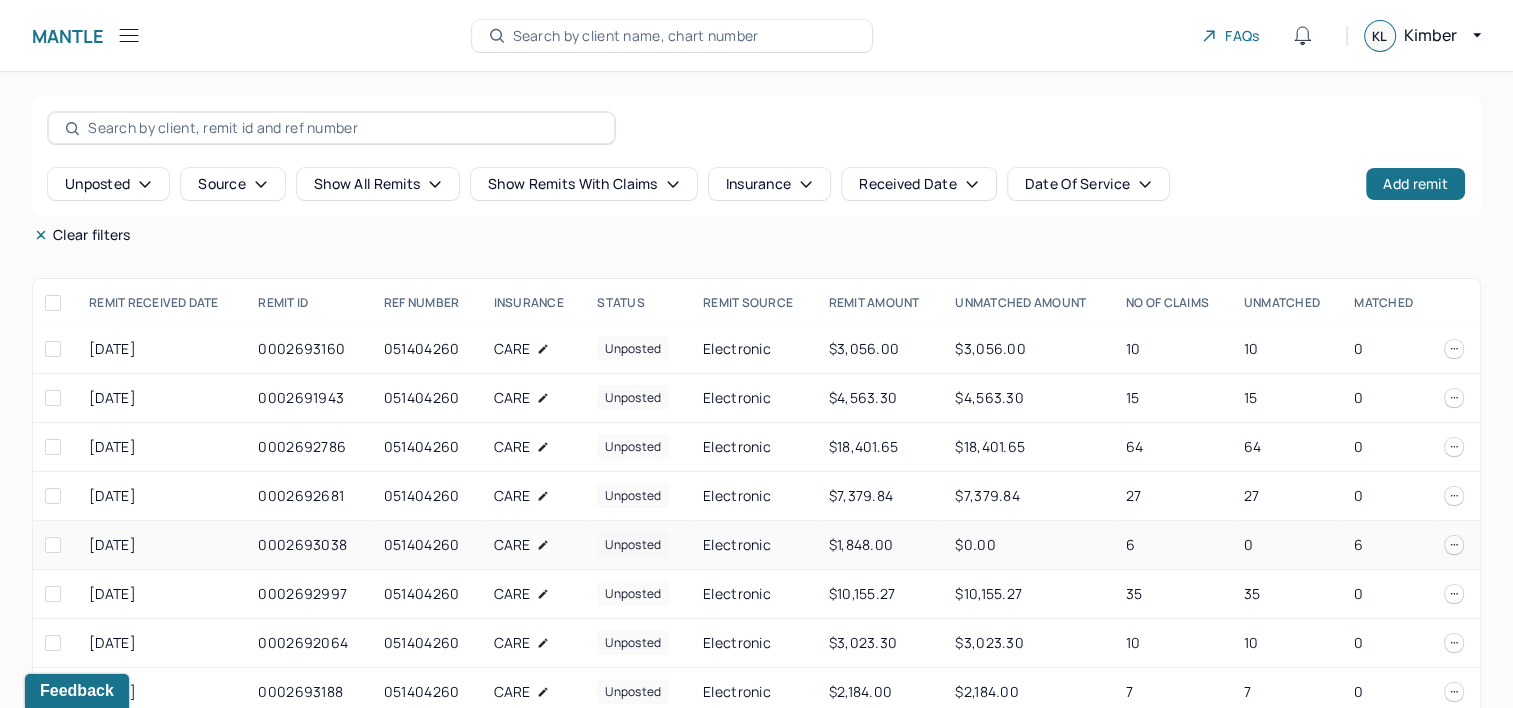 click at bounding box center [53, 545] 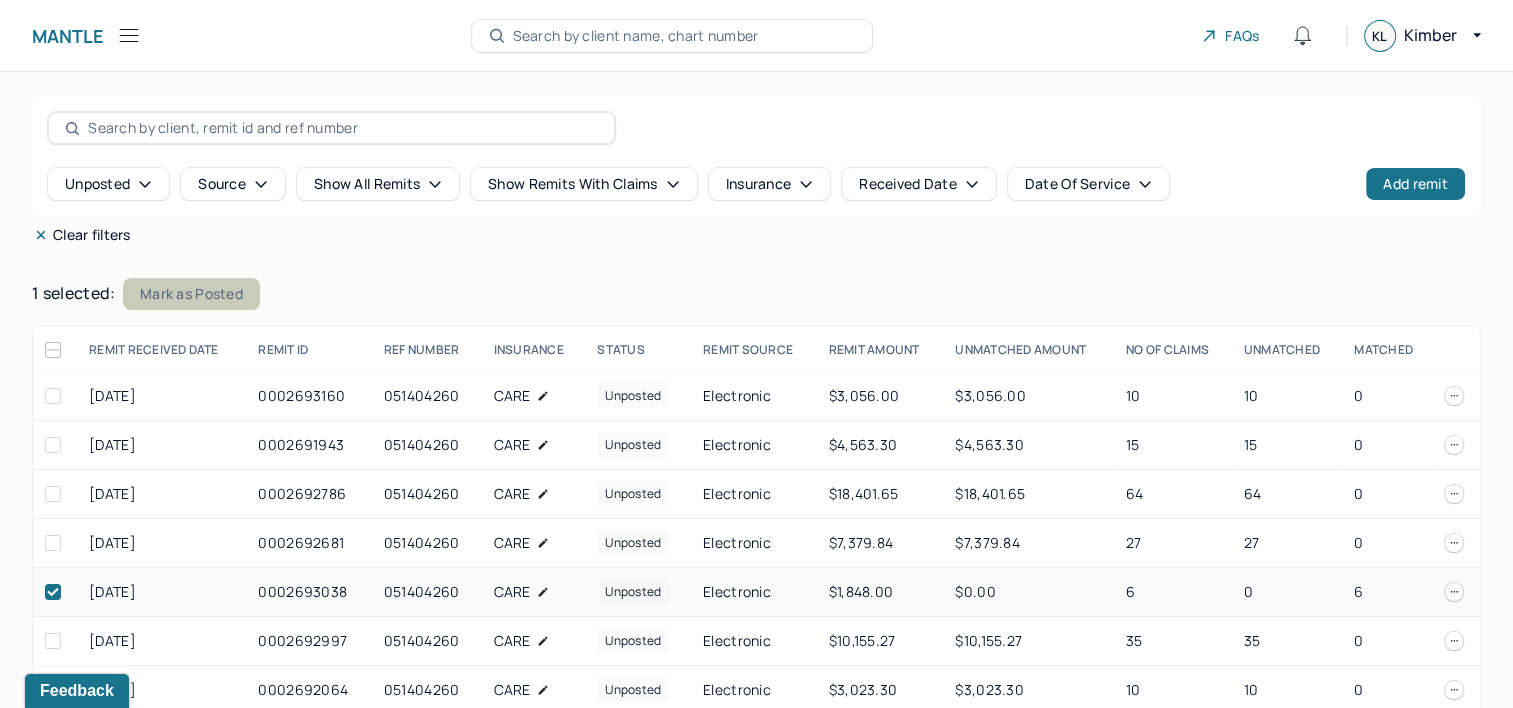 click on "Mark as Posted" at bounding box center (191, 294) 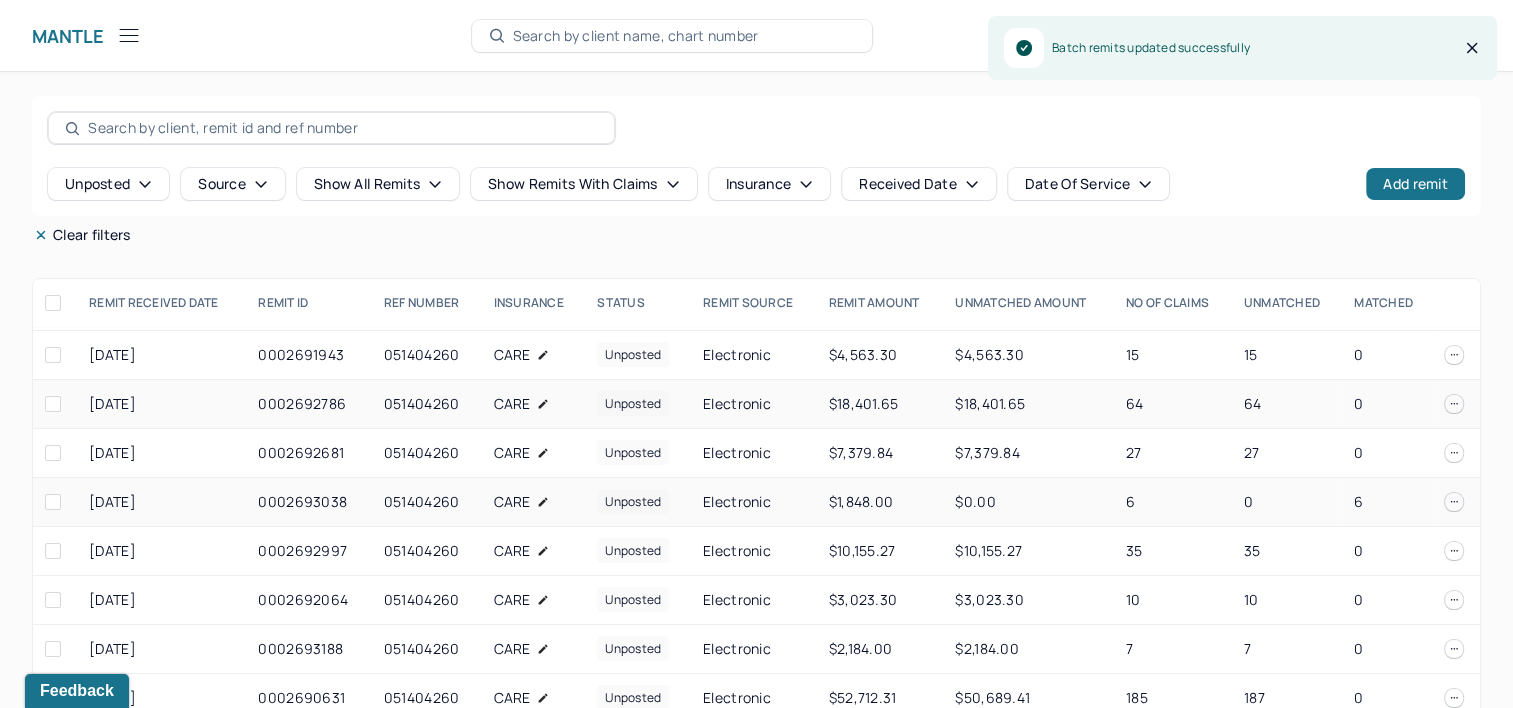 scroll, scrollTop: 166, scrollLeft: 0, axis: vertical 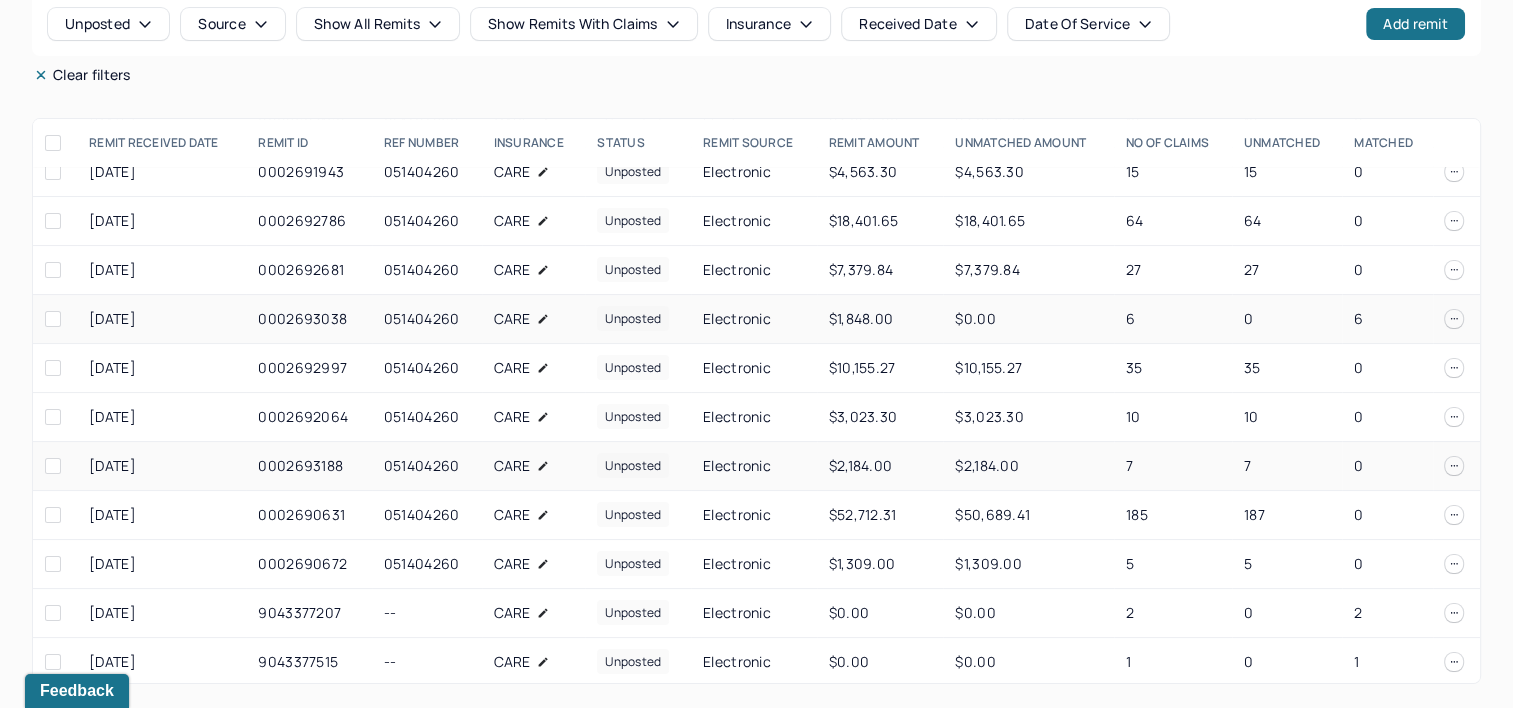 click on "051404260" at bounding box center (427, 466) 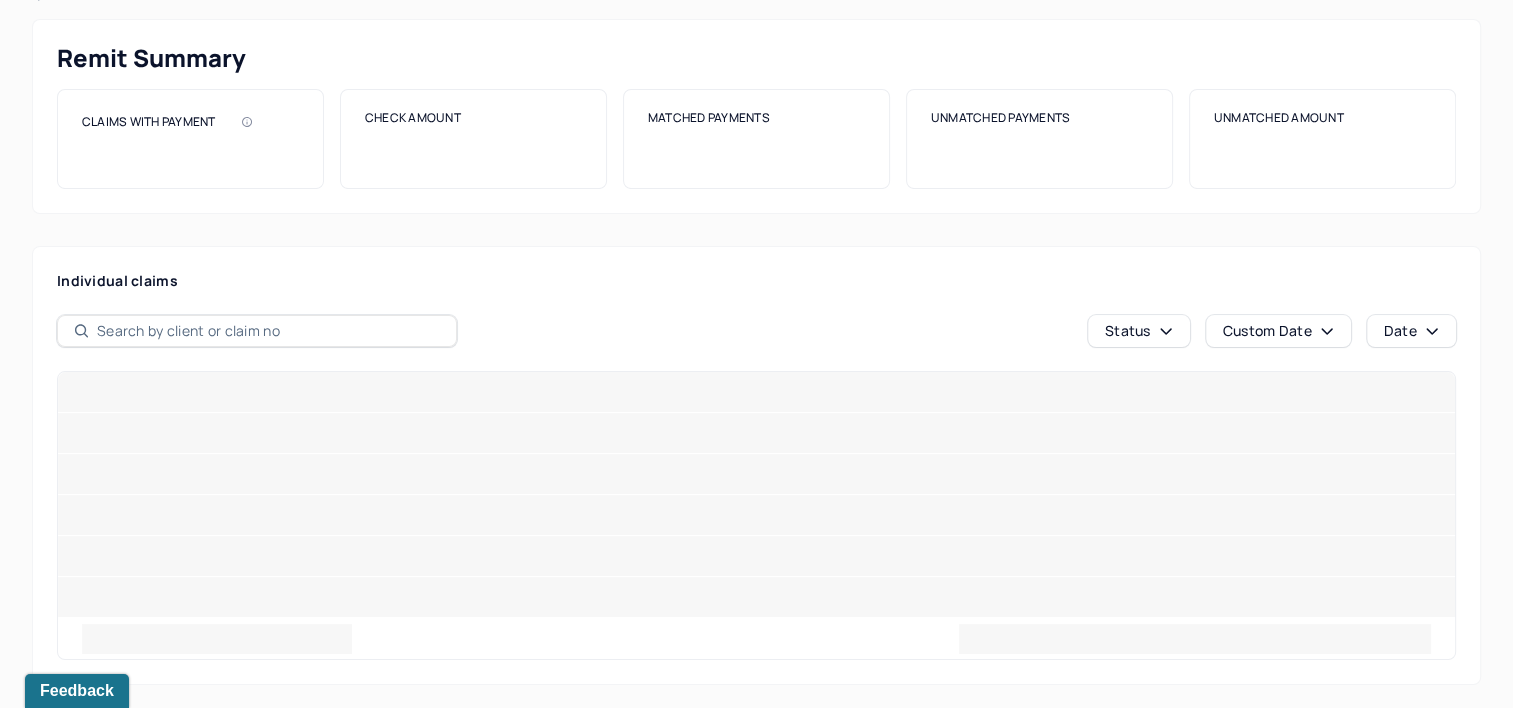scroll, scrollTop: 160, scrollLeft: 0, axis: vertical 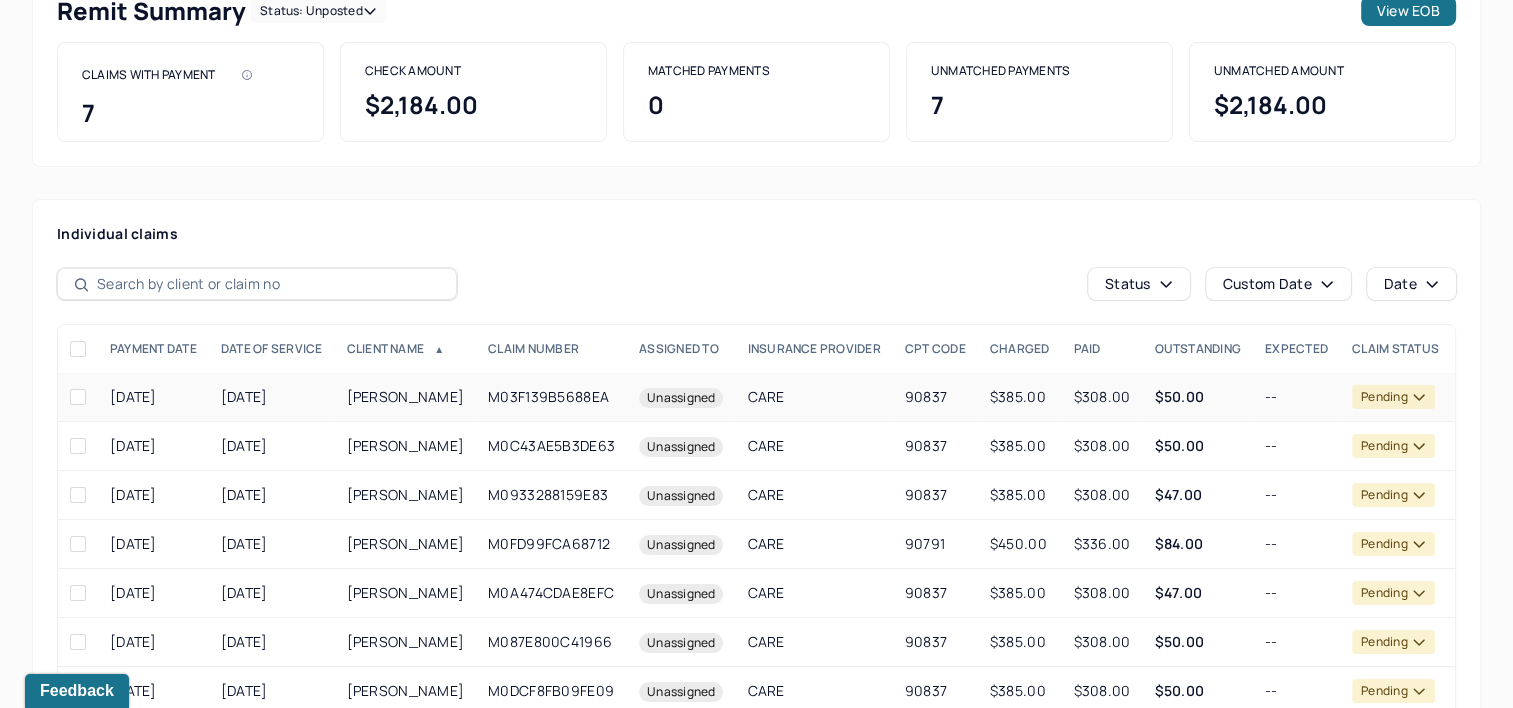 click on "[PERSON_NAME]" at bounding box center [406, 397] 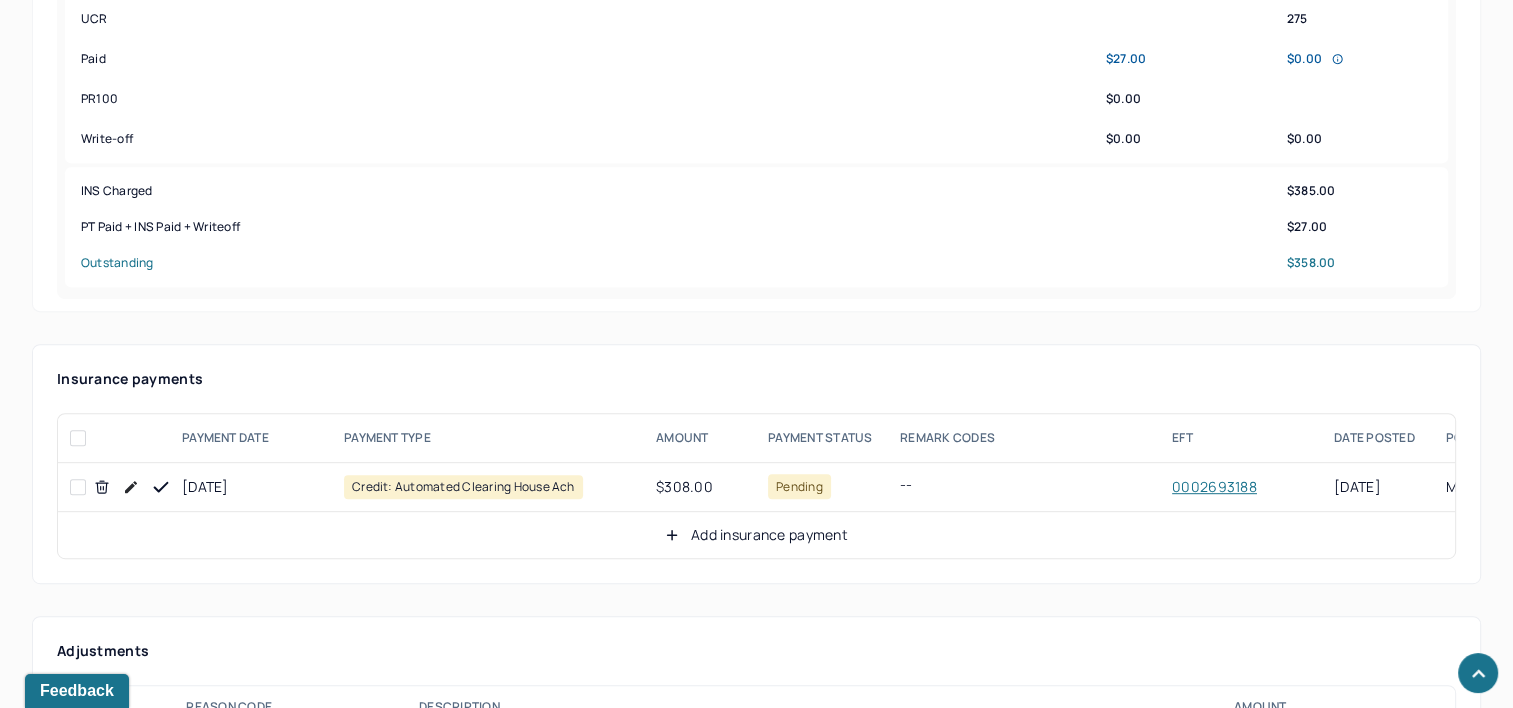 scroll, scrollTop: 960, scrollLeft: 0, axis: vertical 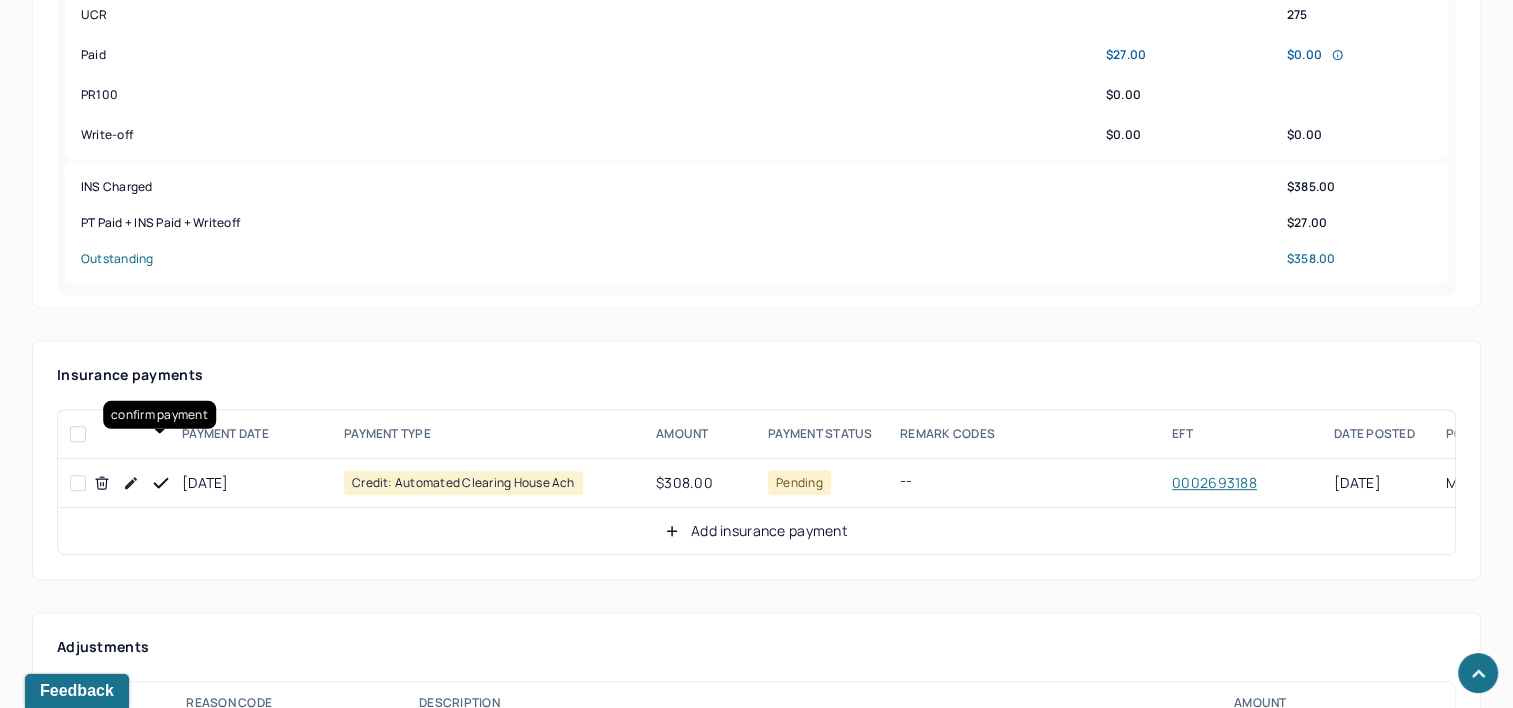 click 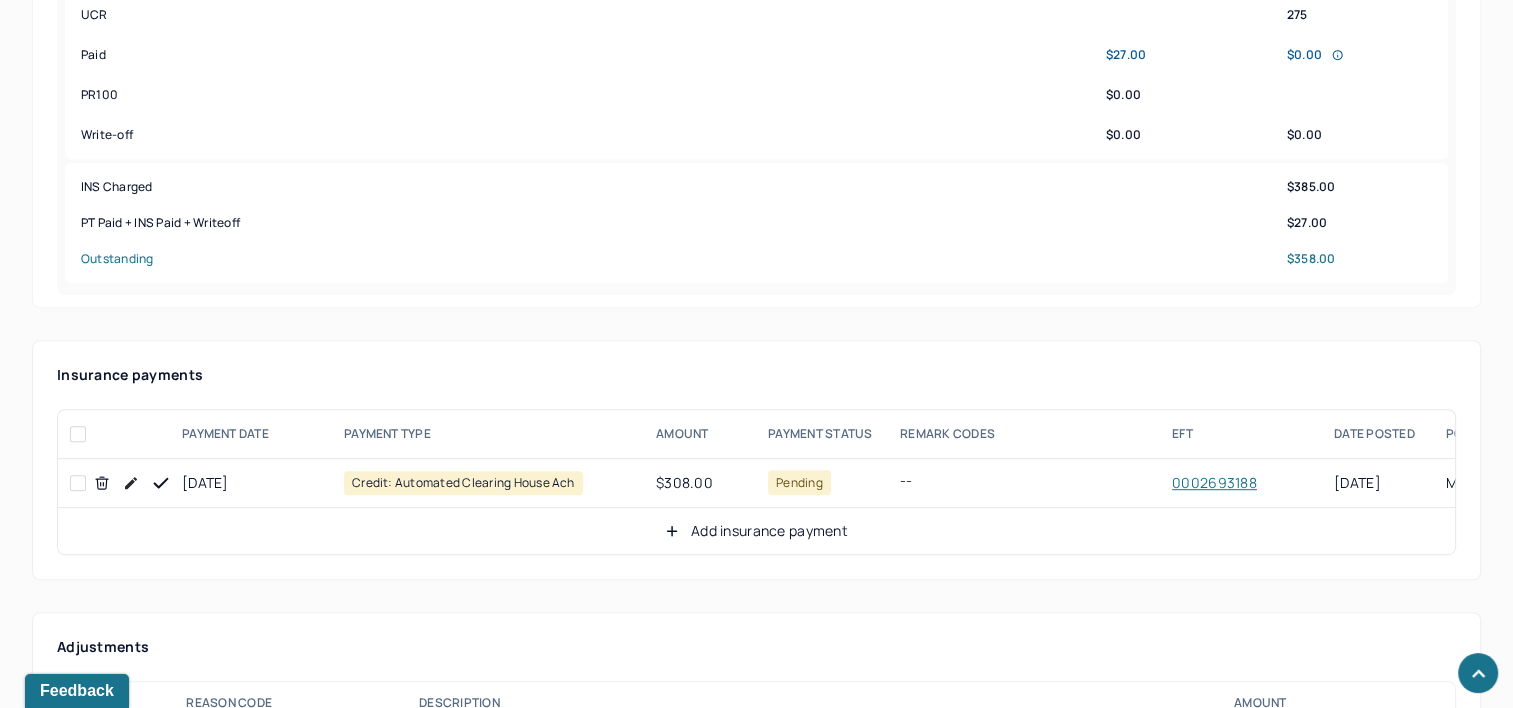 click on "Add insurance payment" at bounding box center [756, 531] 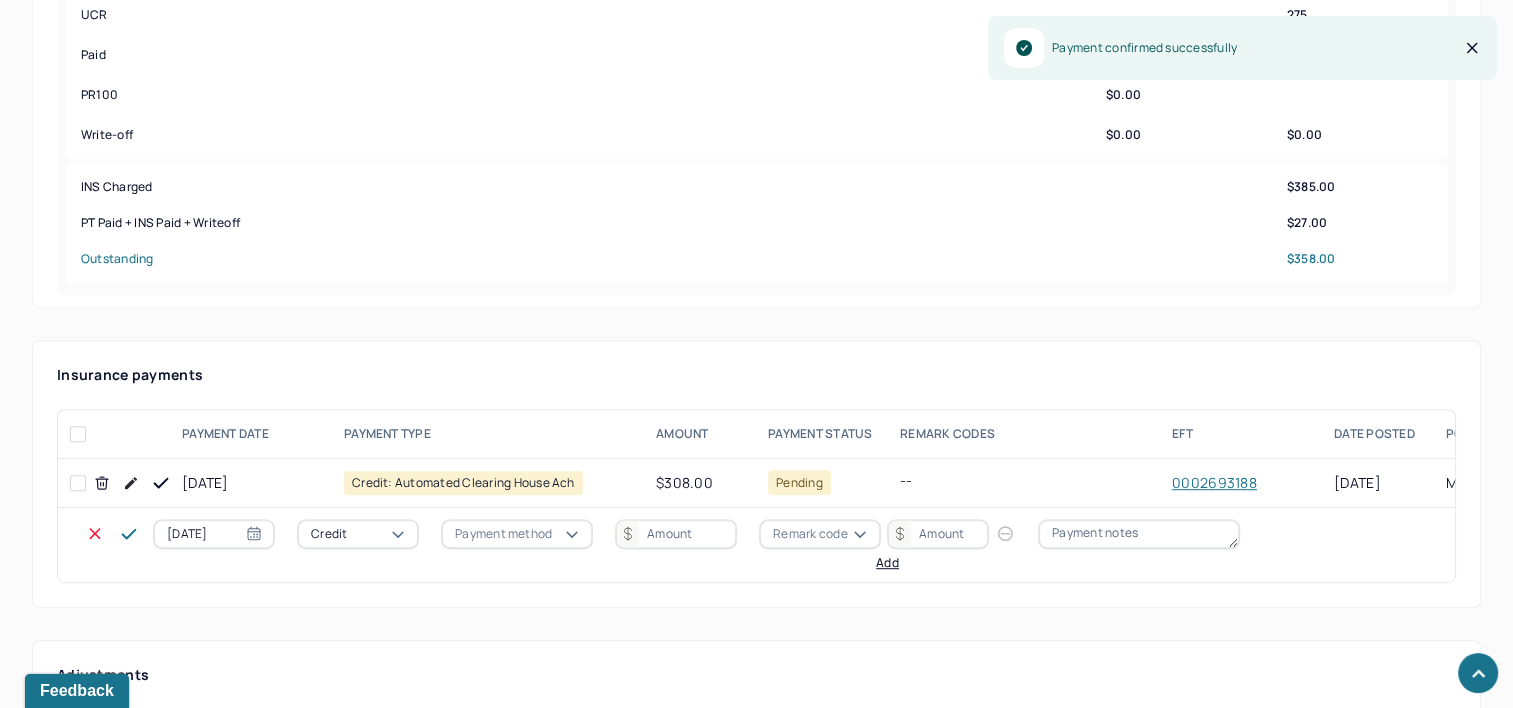 click on "[DATE]" at bounding box center [214, 534] 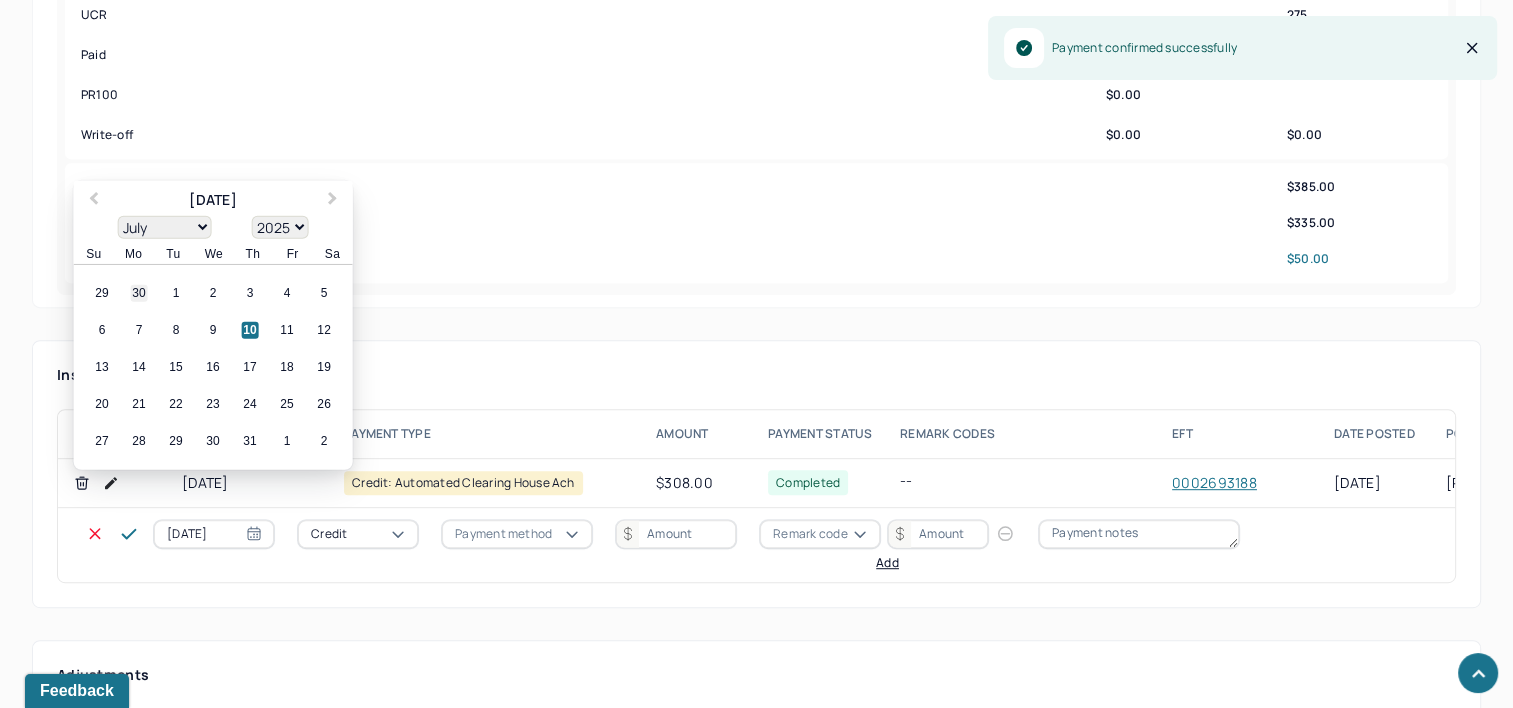 click on "30" at bounding box center [139, 293] 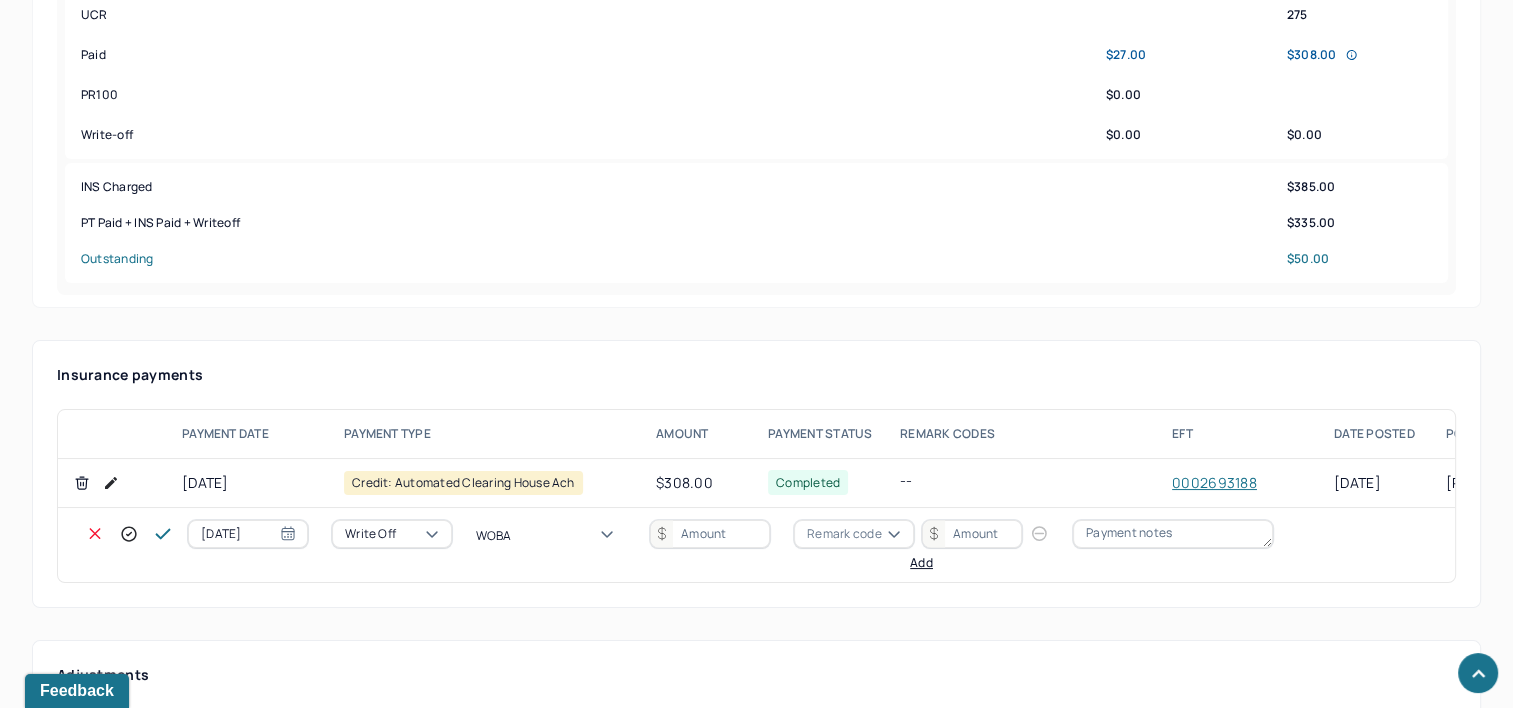type on "WOBAL" 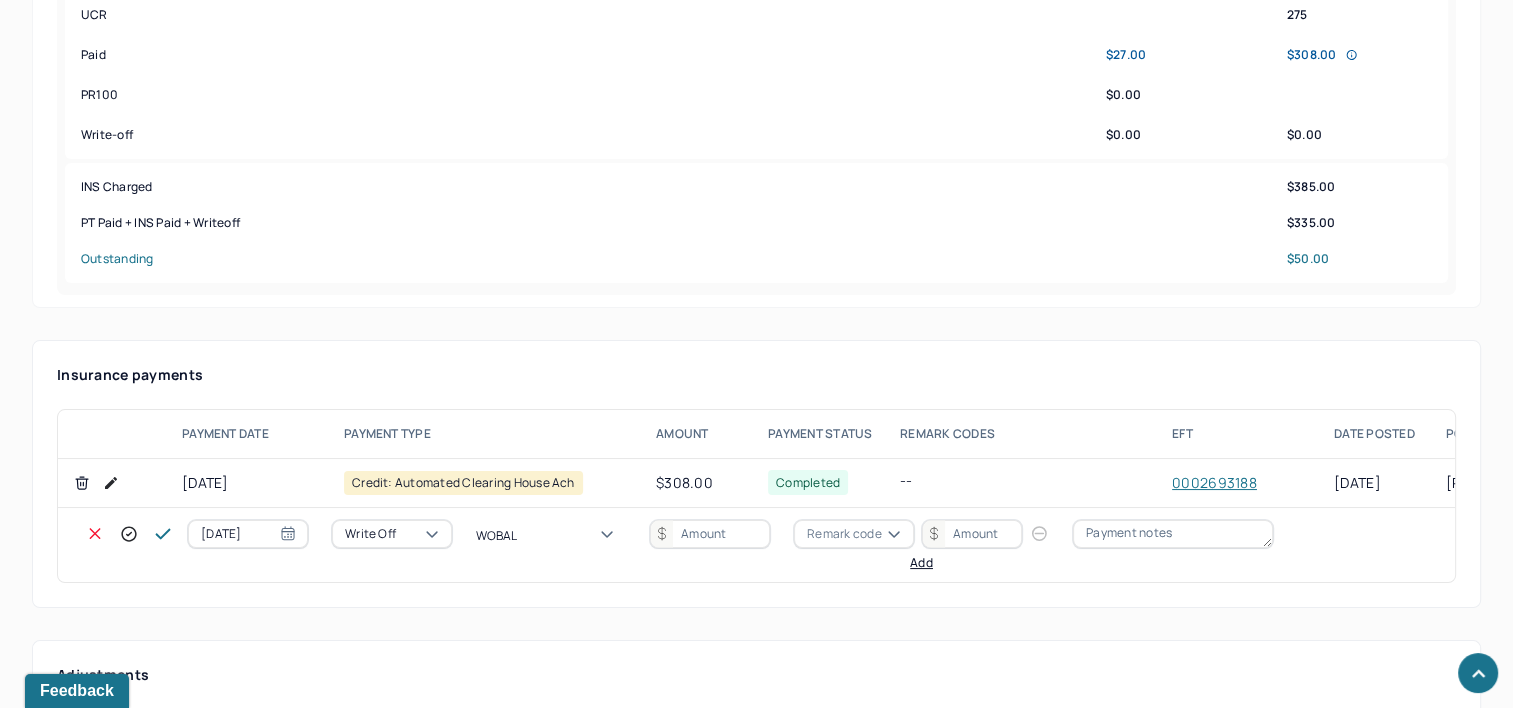 type 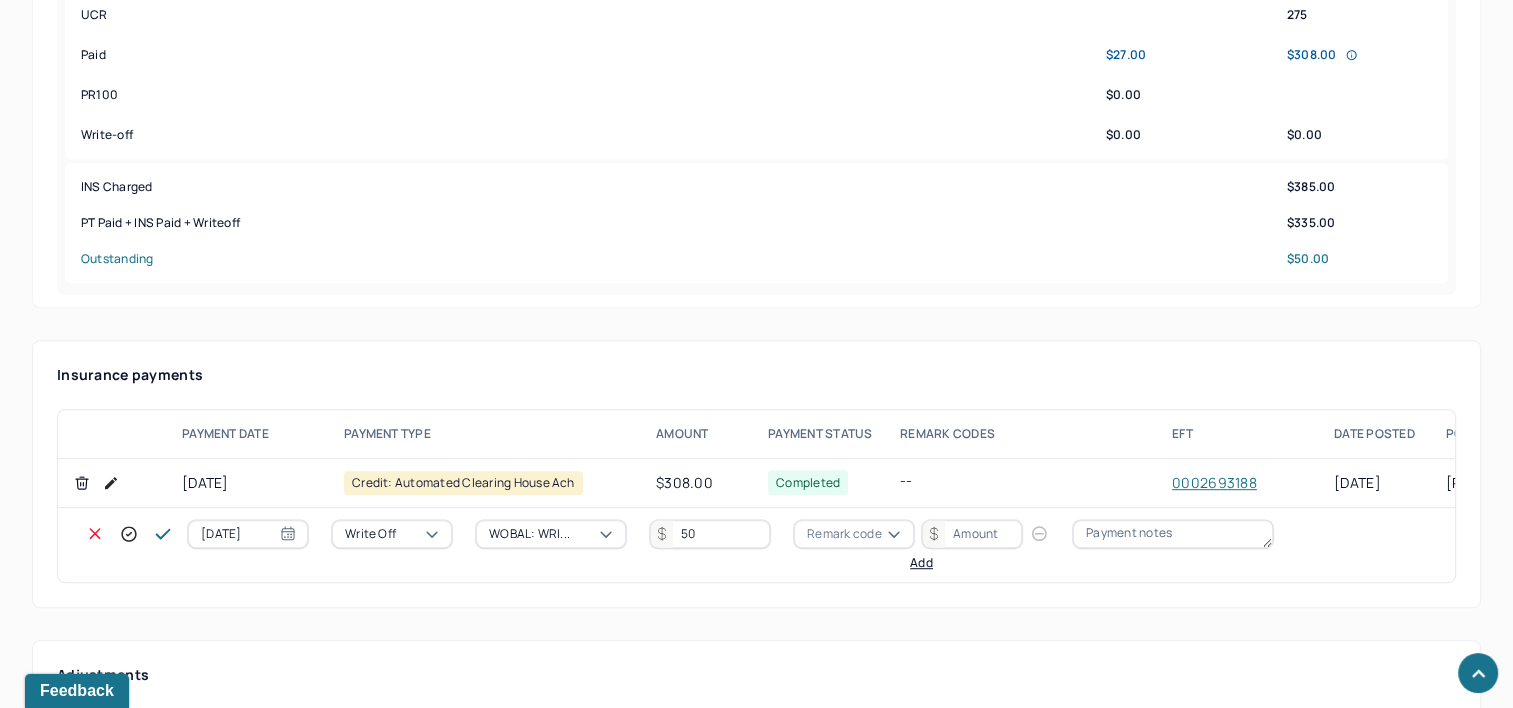 type on "50" 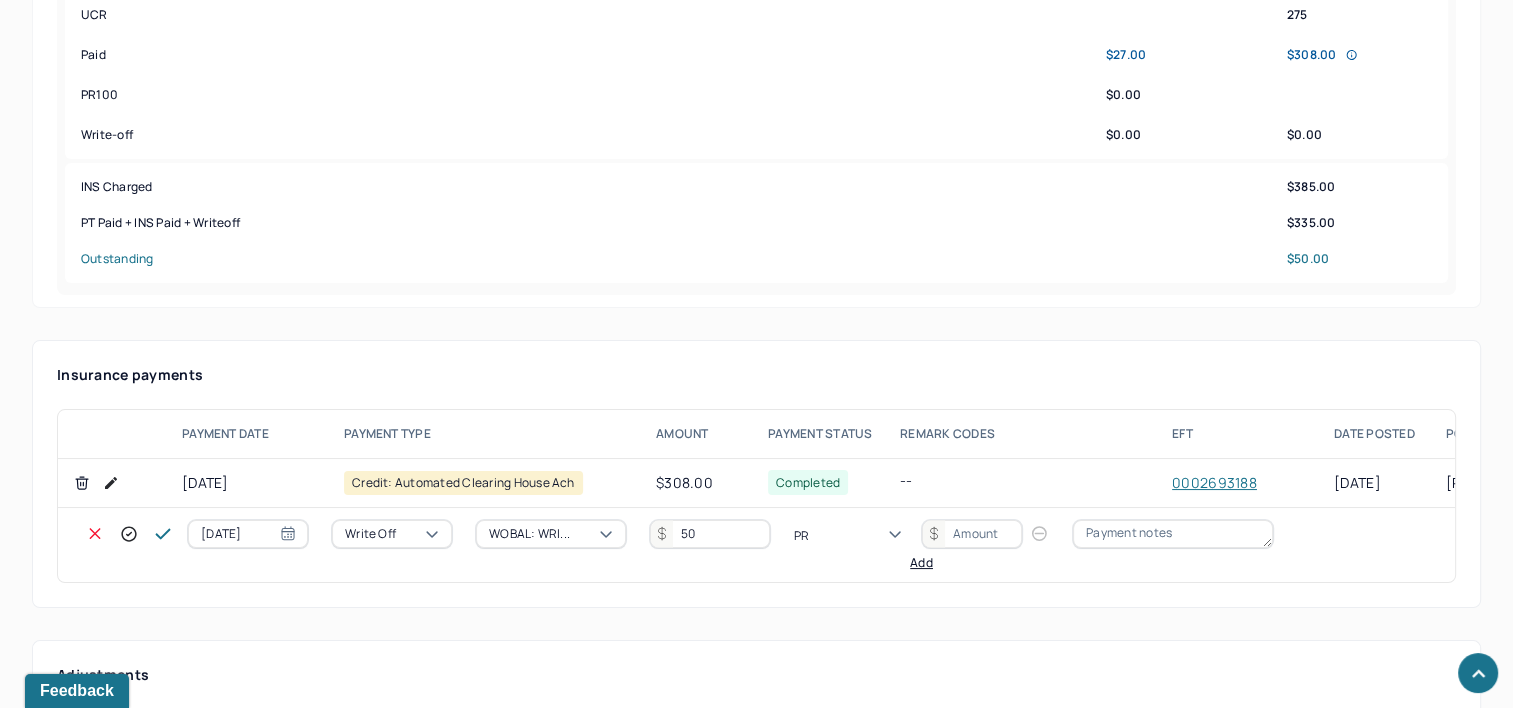 type on "PR2" 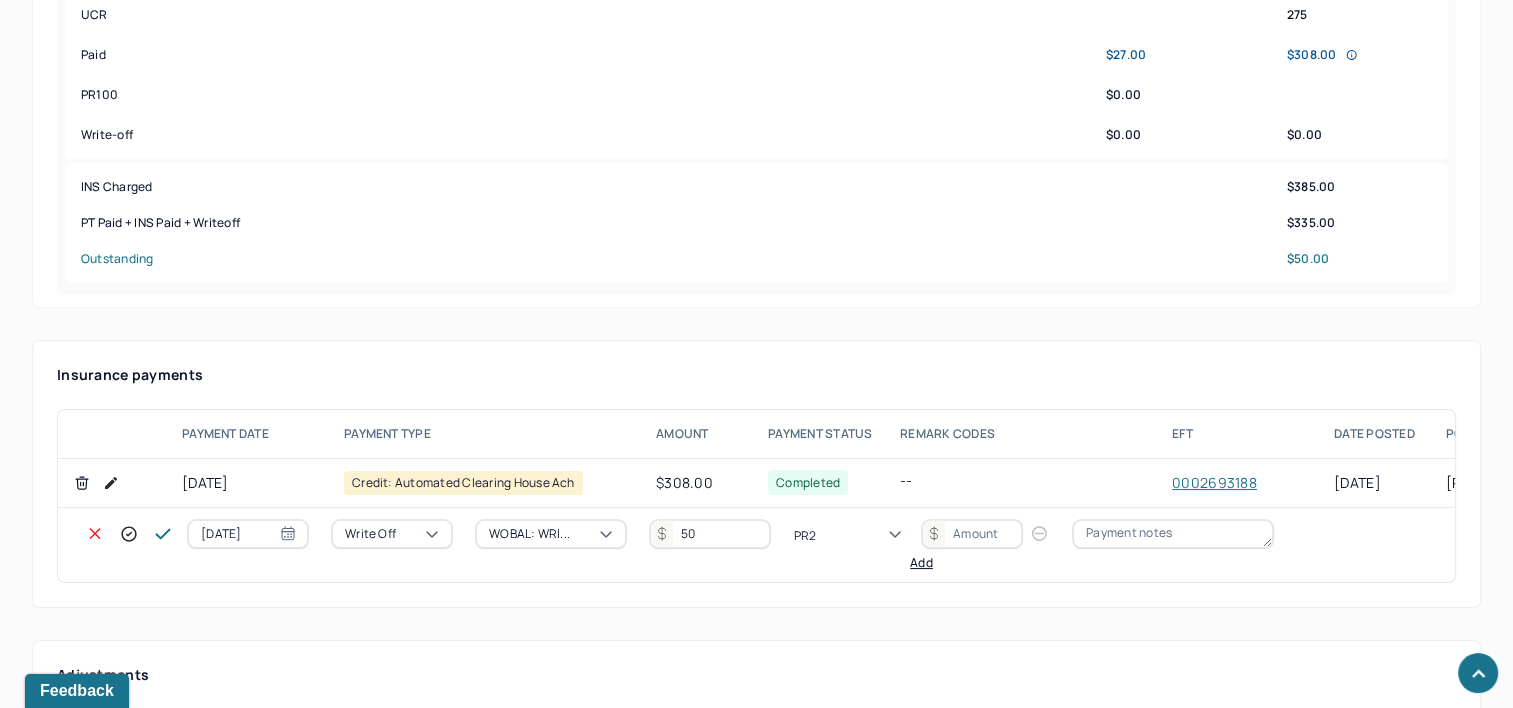 type 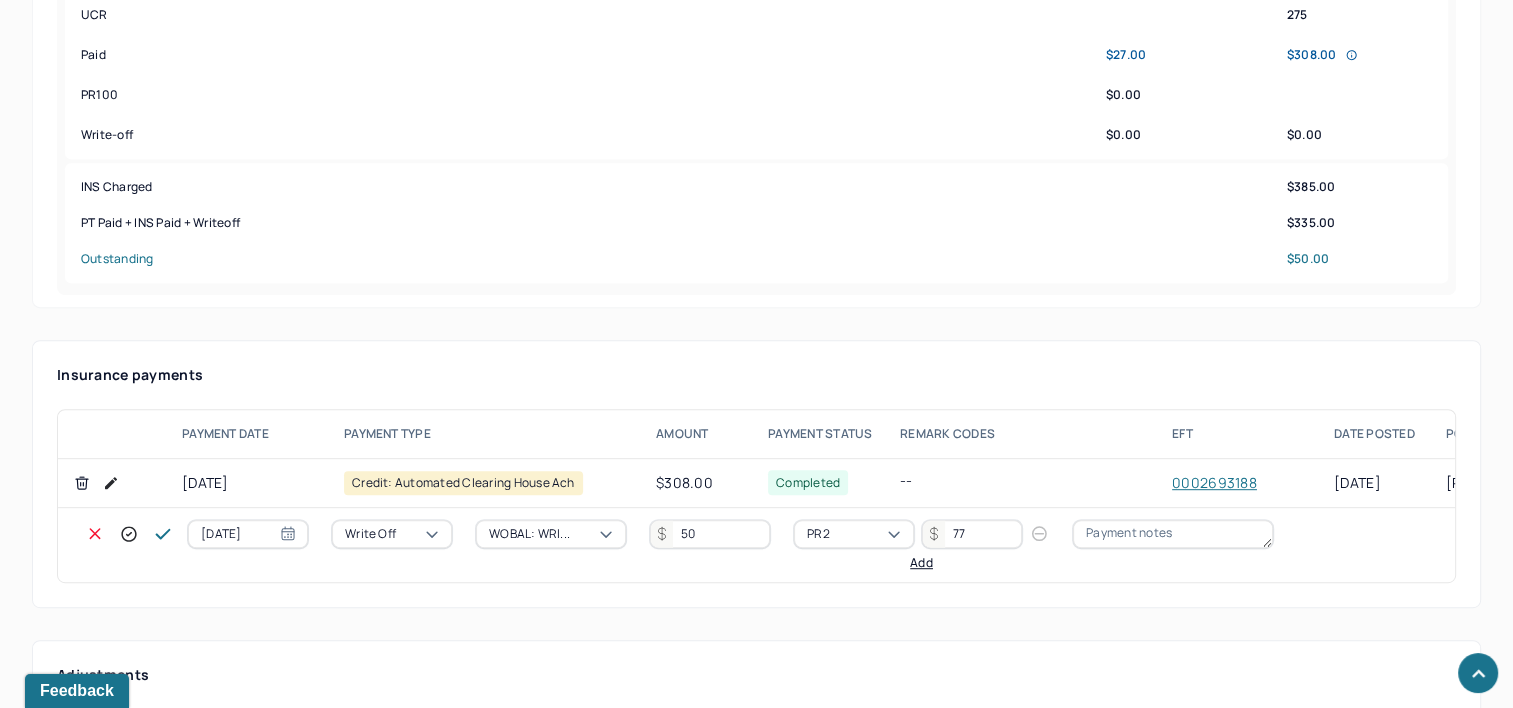 type on "77" 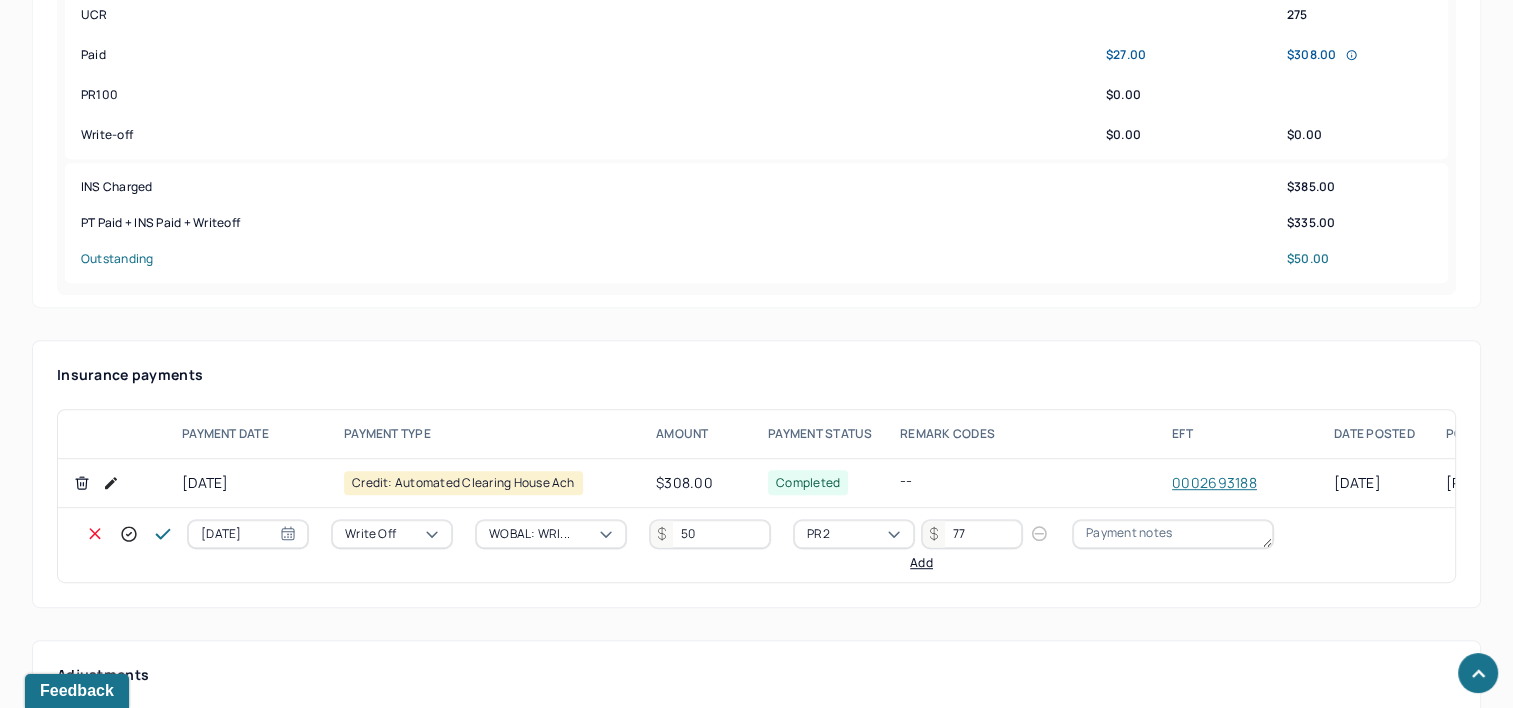 click 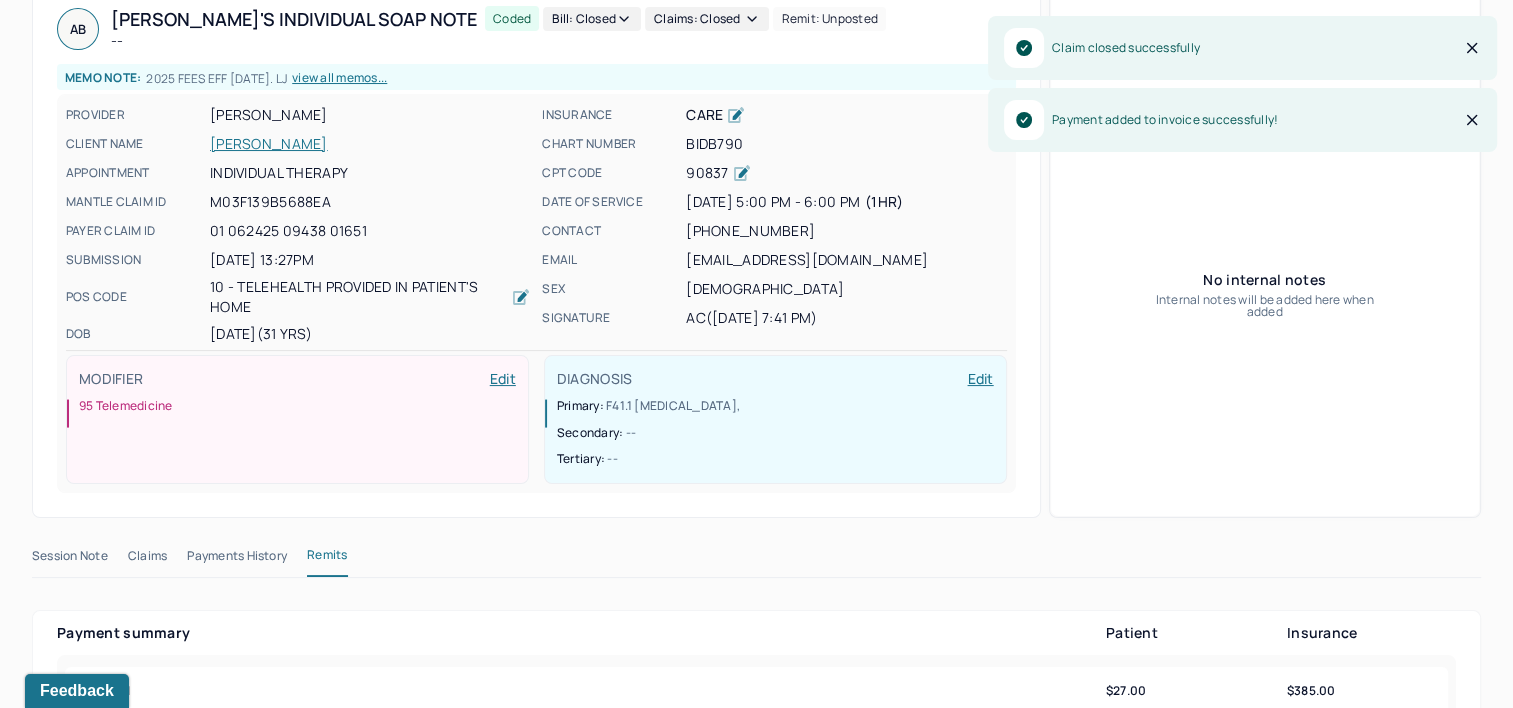 scroll, scrollTop: 0, scrollLeft: 0, axis: both 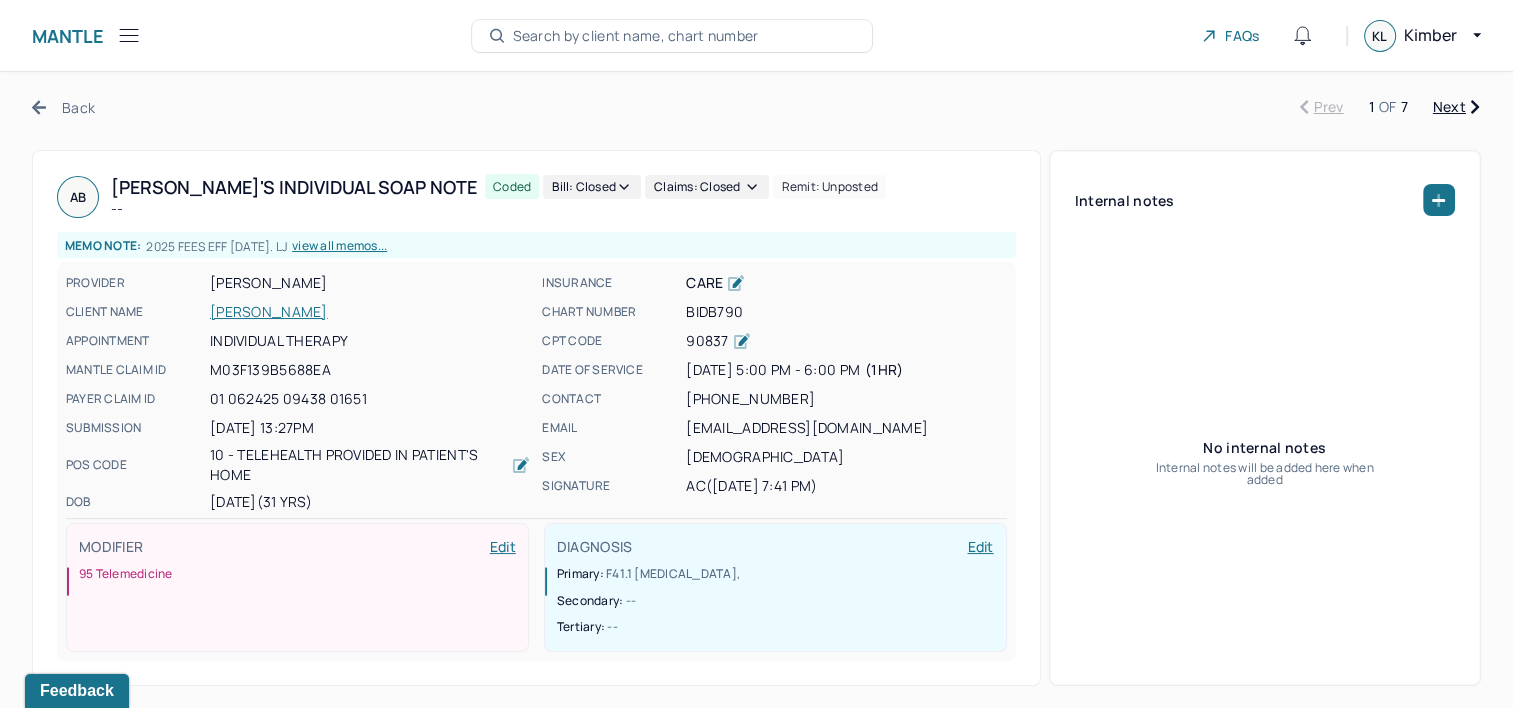 click on "Next" at bounding box center (1456, 107) 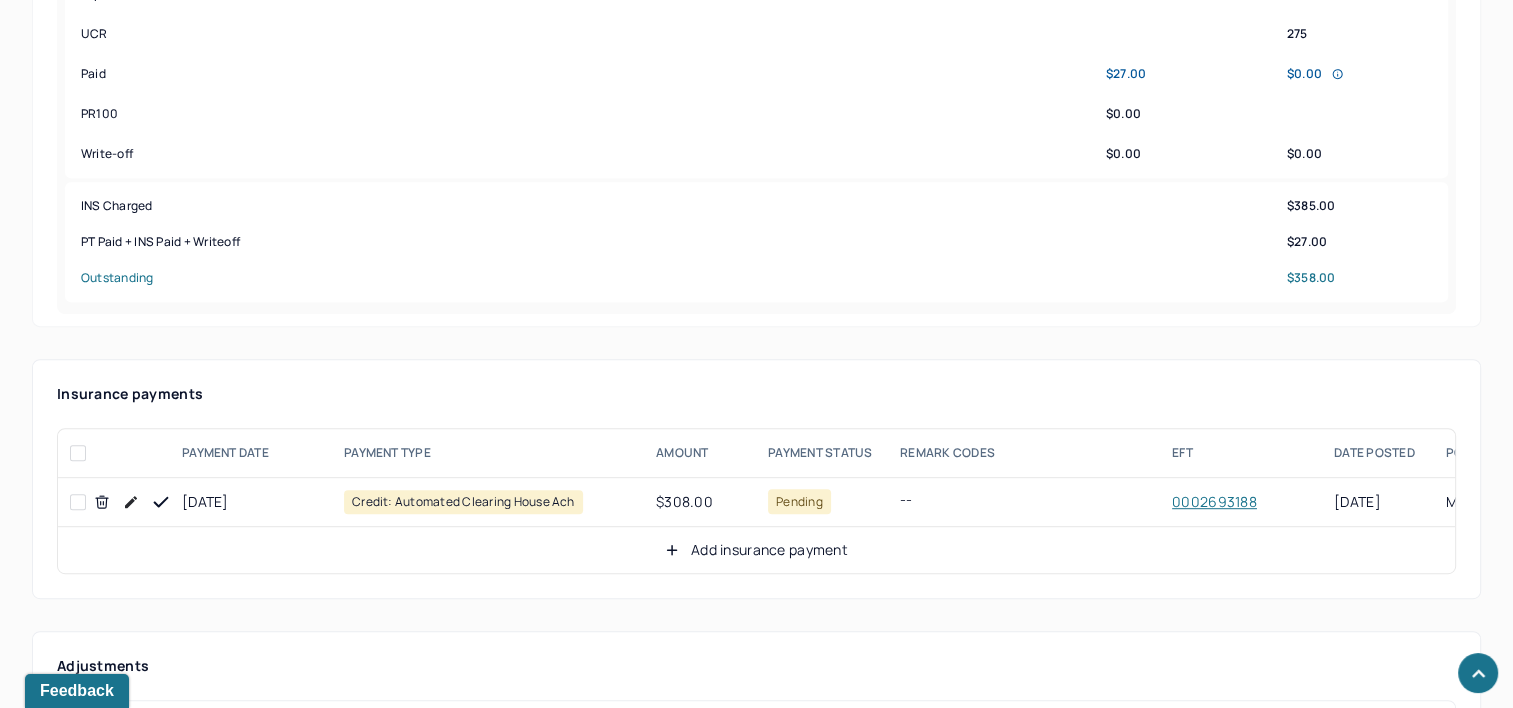 scroll, scrollTop: 1000, scrollLeft: 0, axis: vertical 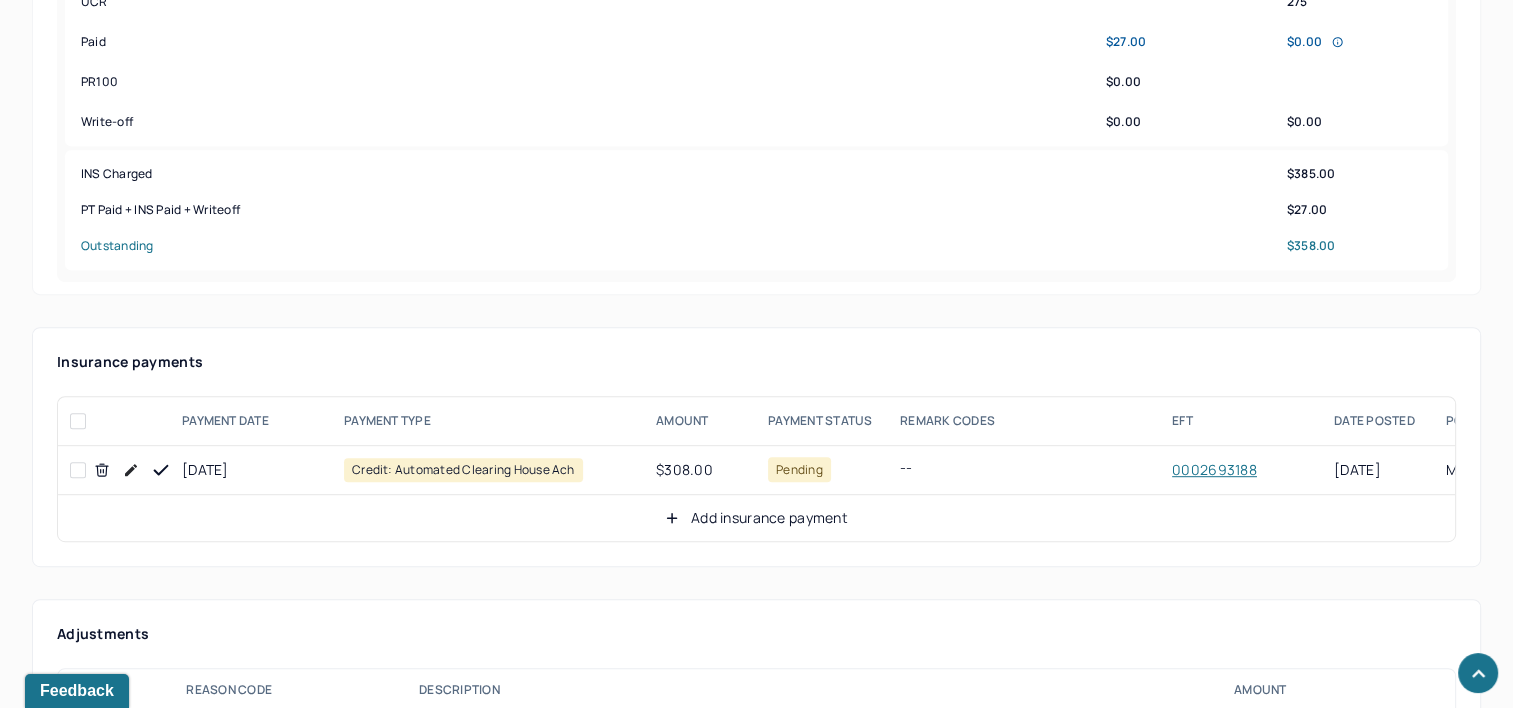 drag, startPoint x: 160, startPoint y: 424, endPoint x: 255, endPoint y: 421, distance: 95.047356 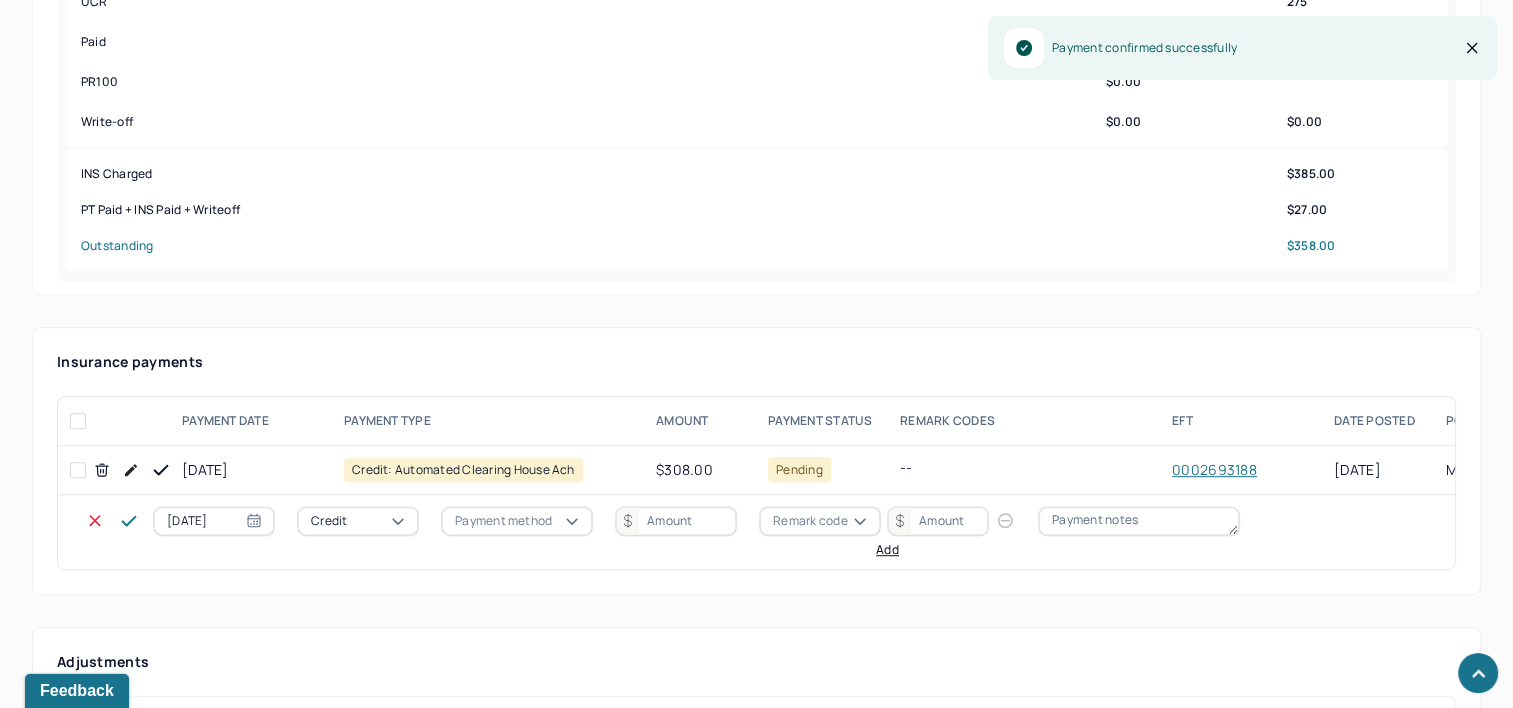 select on "6" 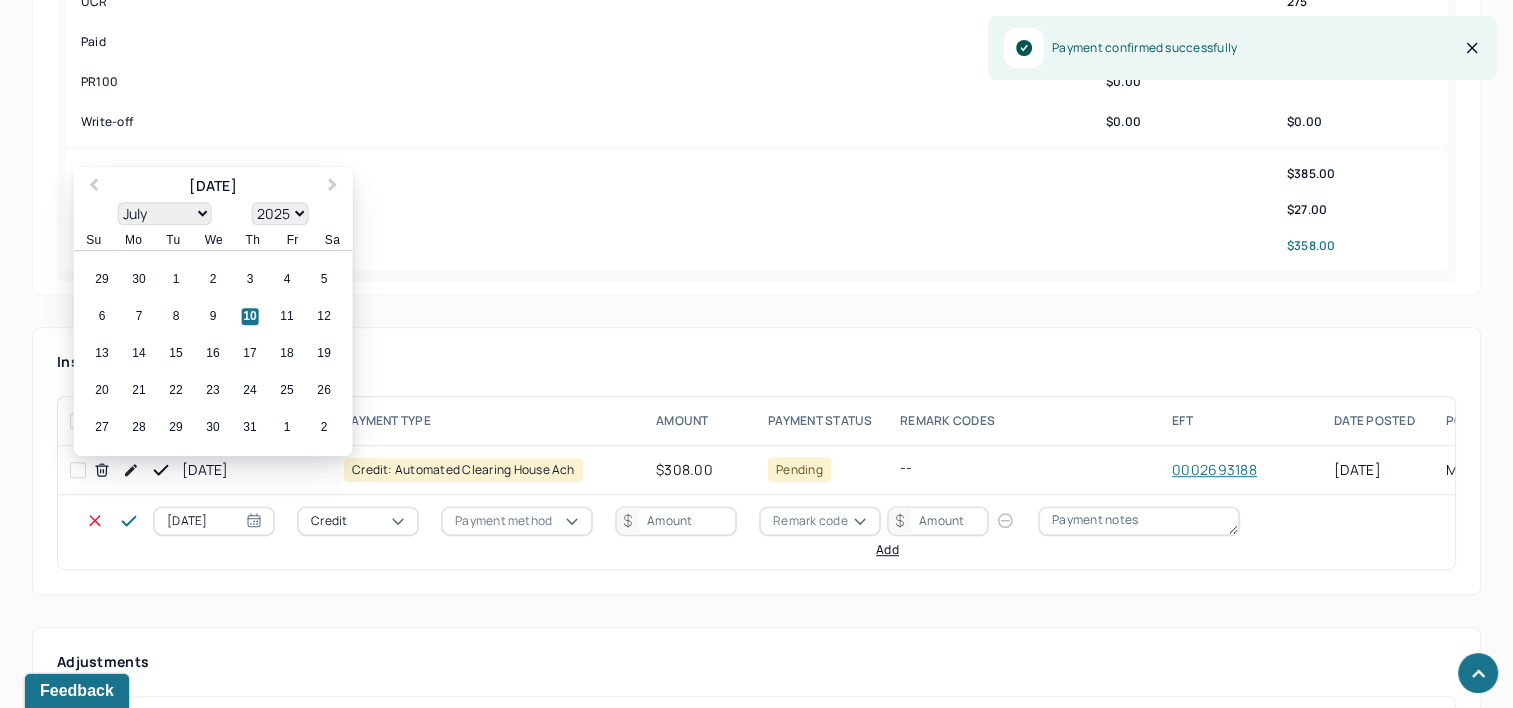 click on "[DATE]" at bounding box center [214, 521] 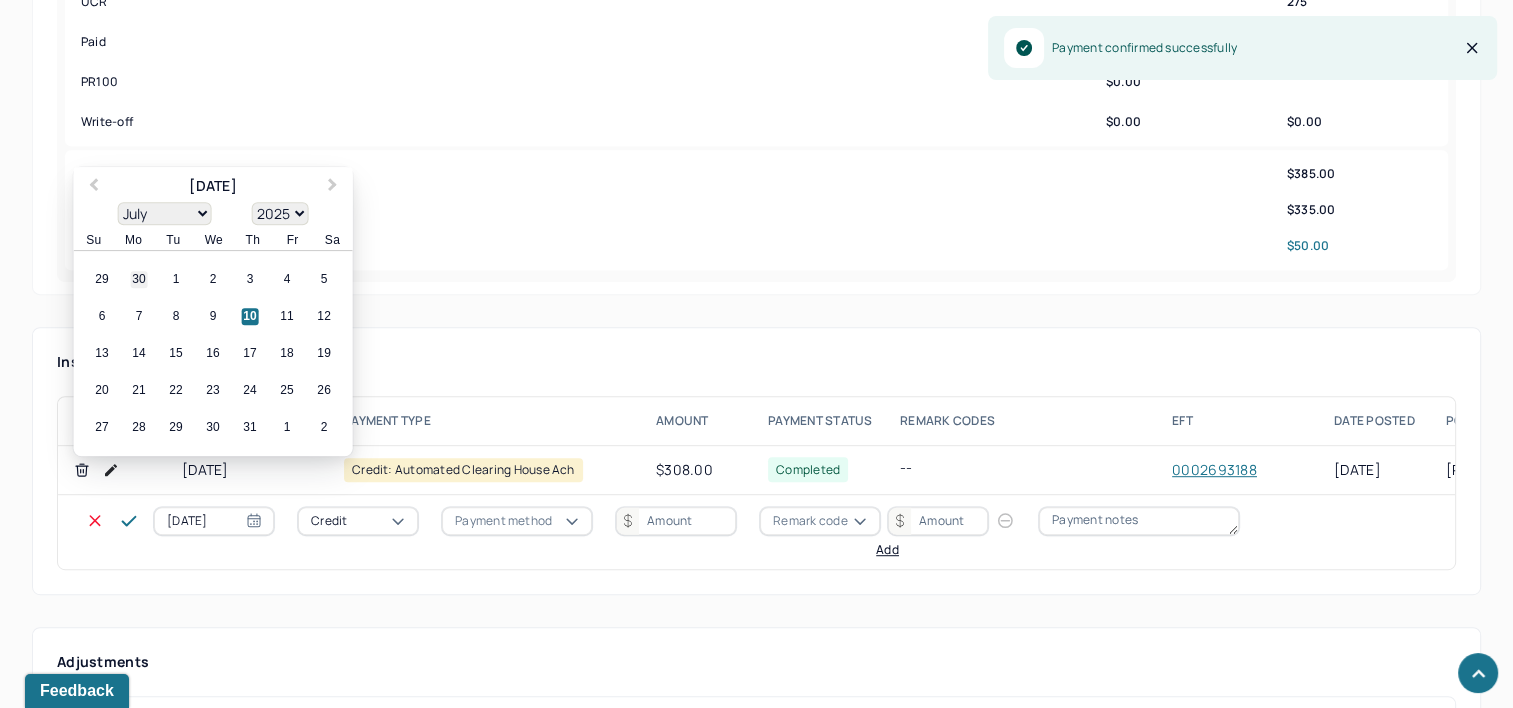 click on "30" at bounding box center (139, 280) 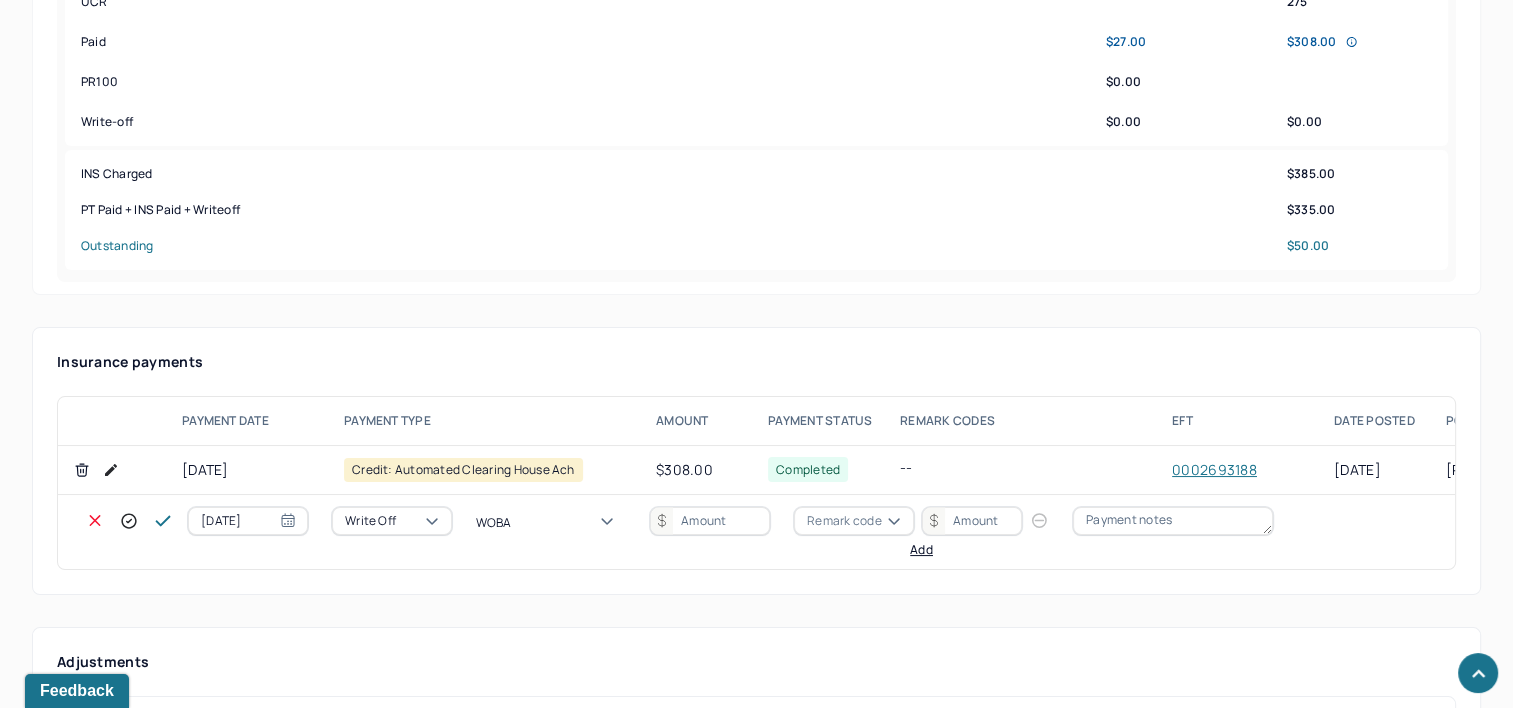 type on "WOBAL" 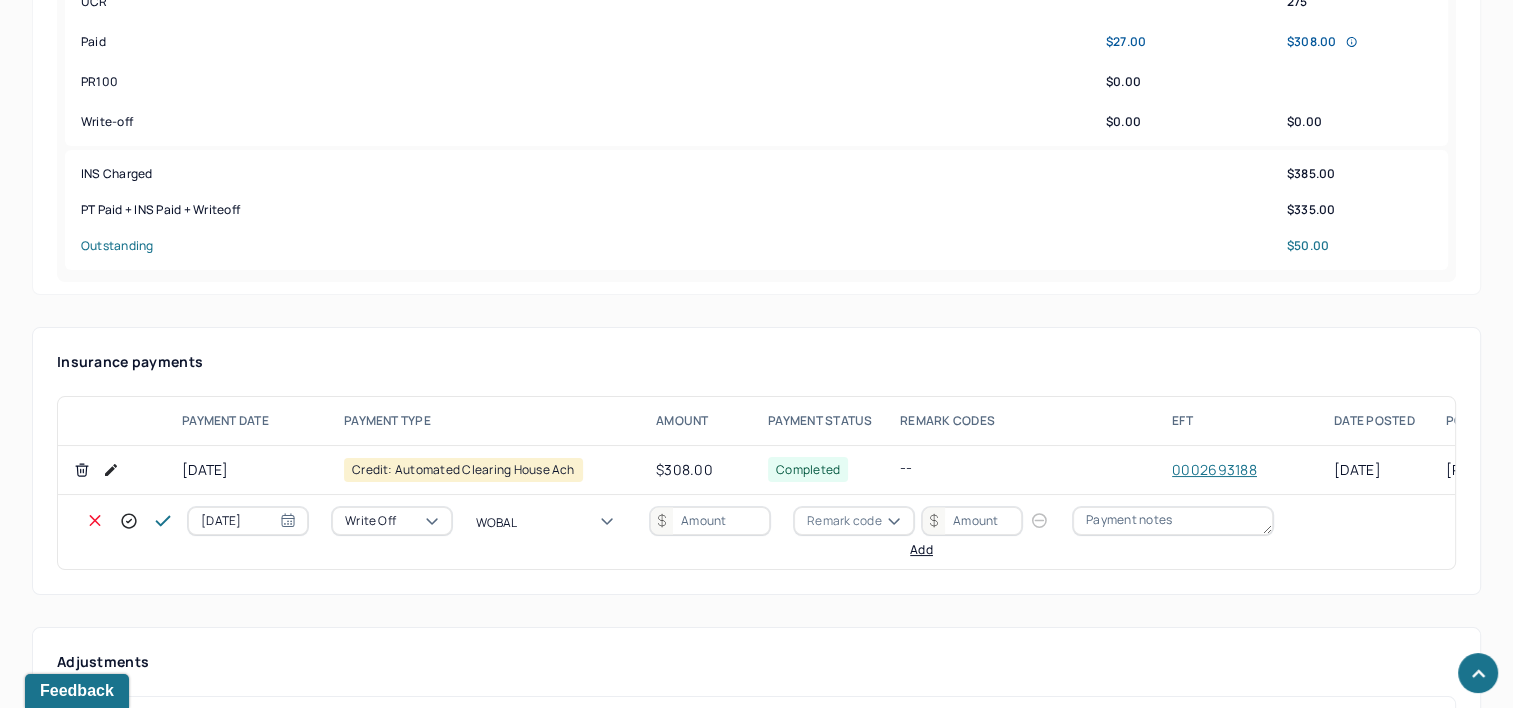 type 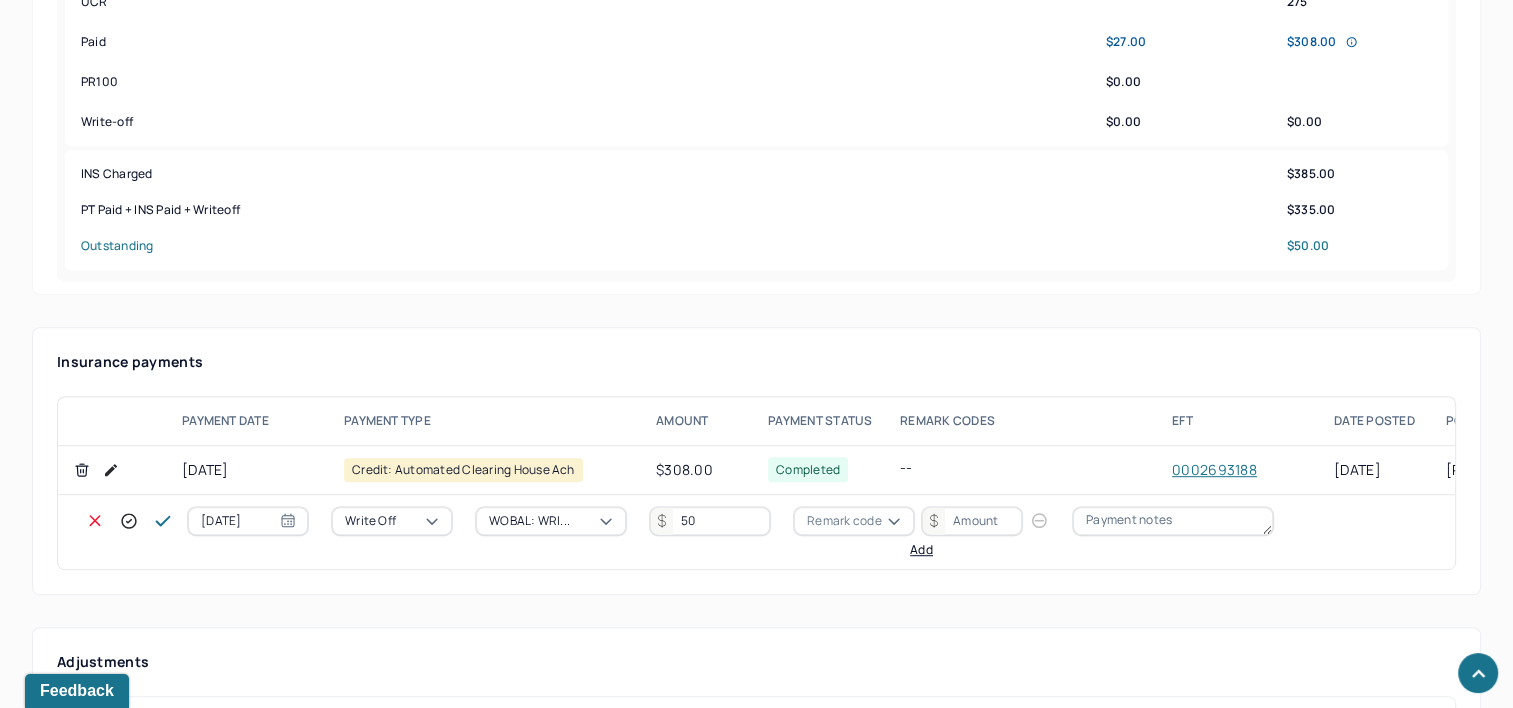type on "50" 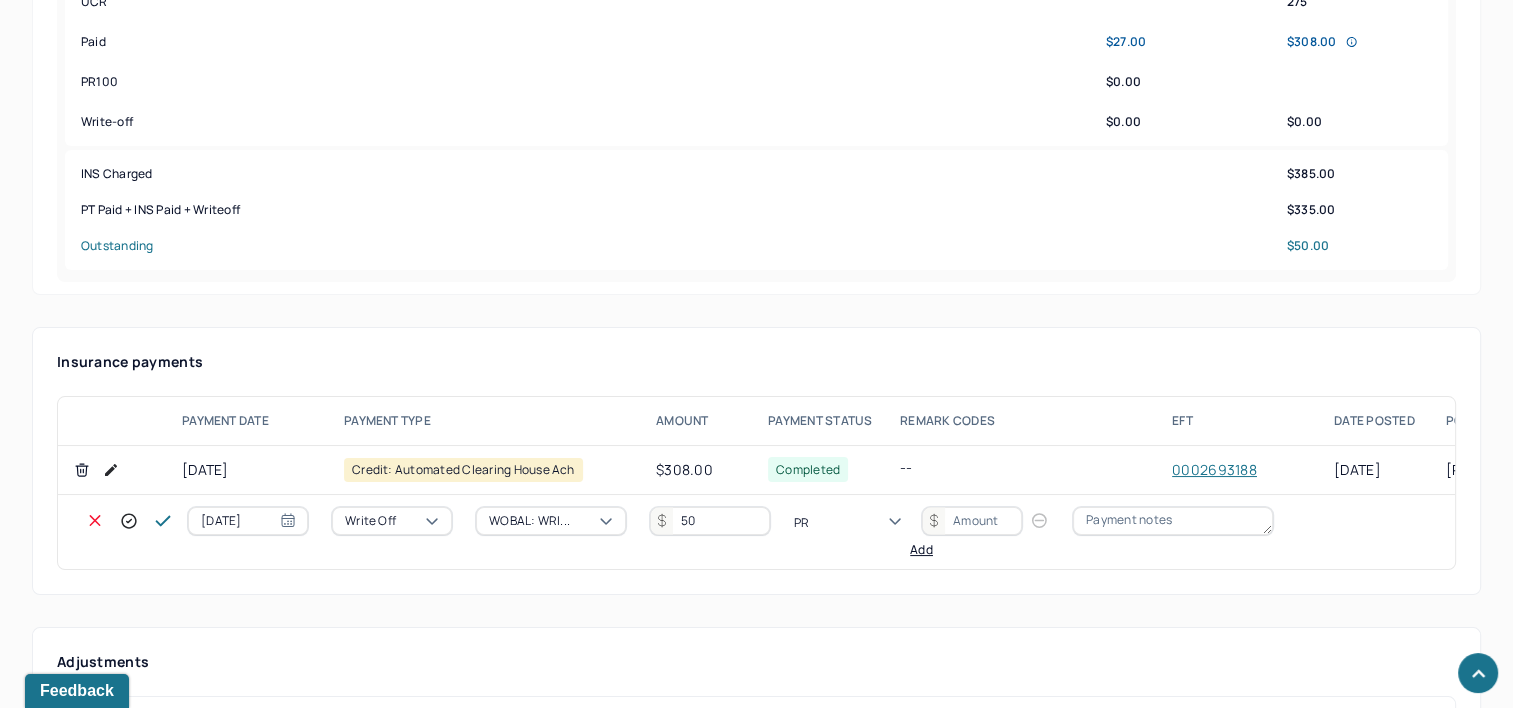 type on "PR2" 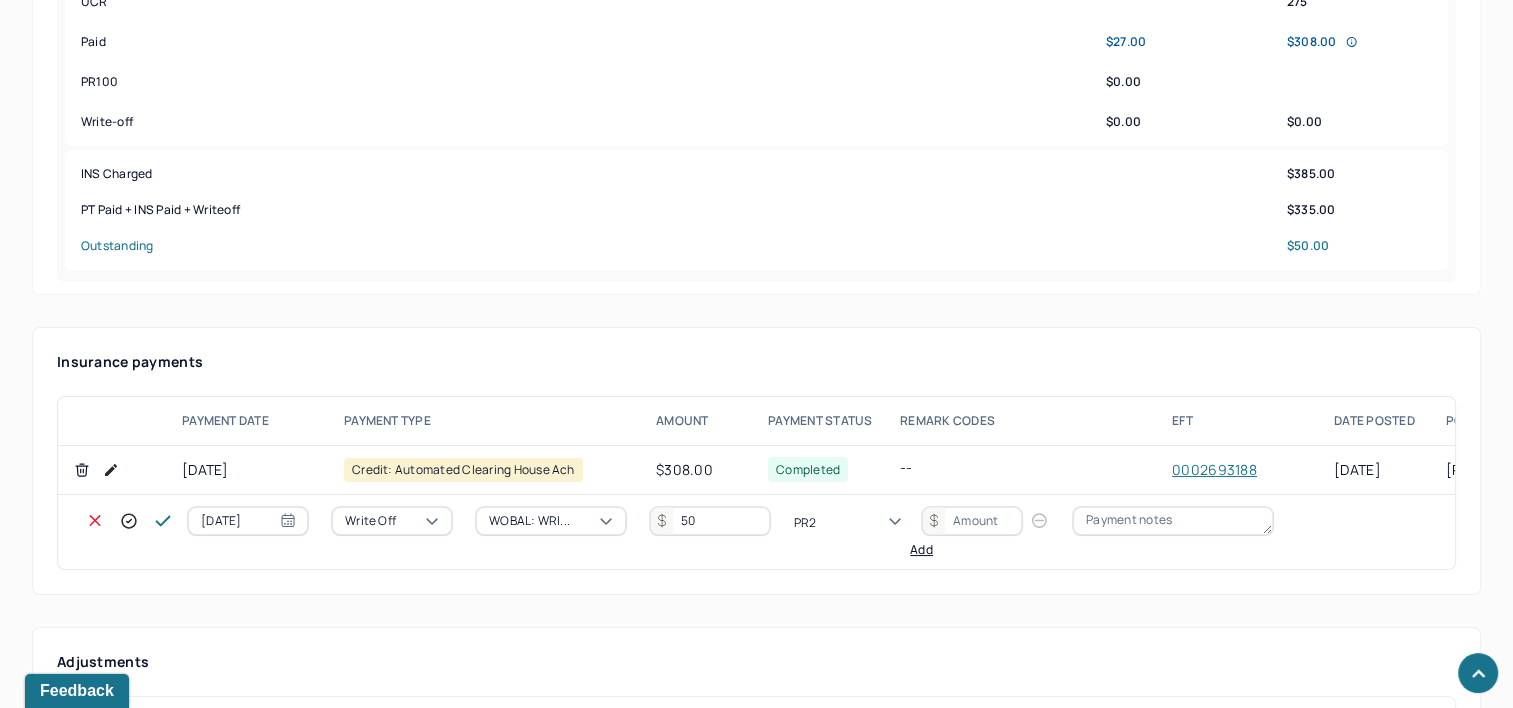 type 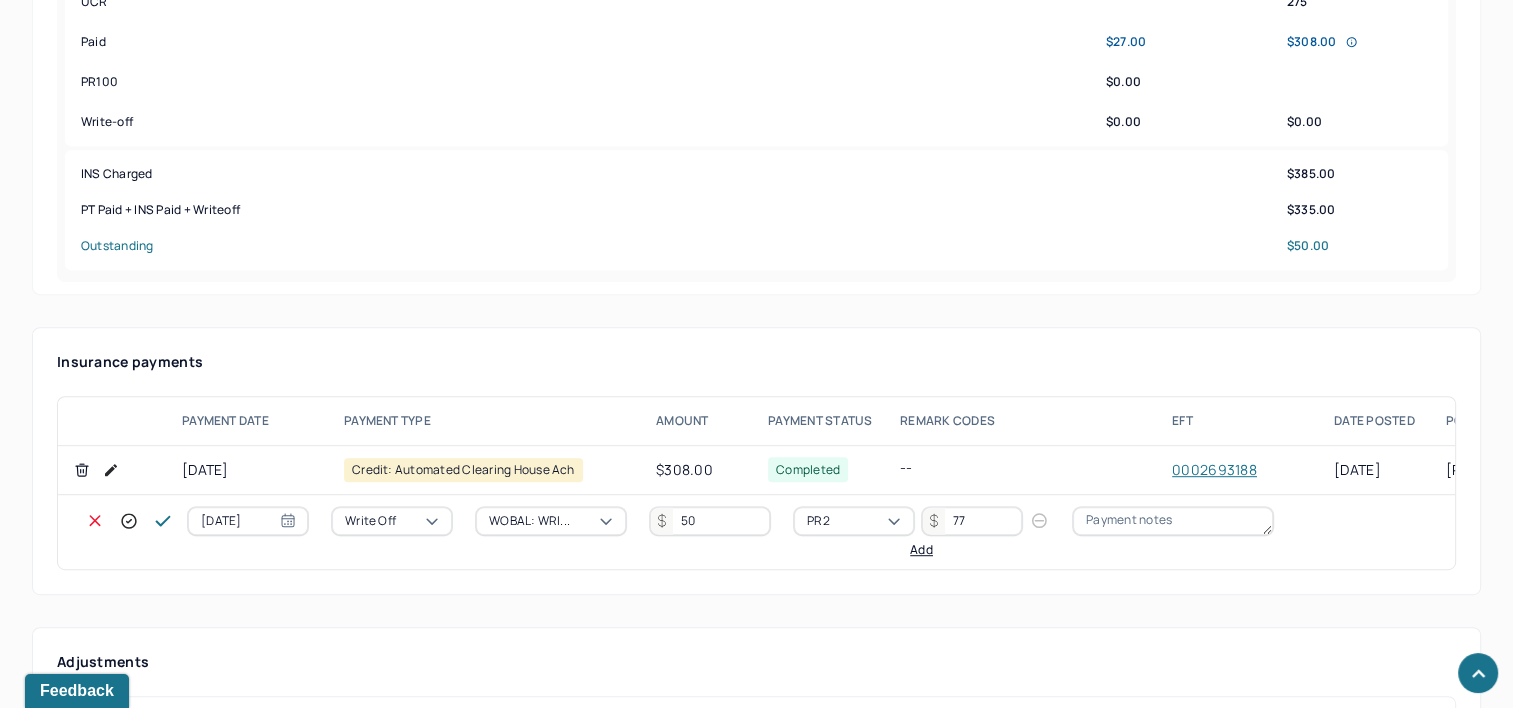 type on "77" 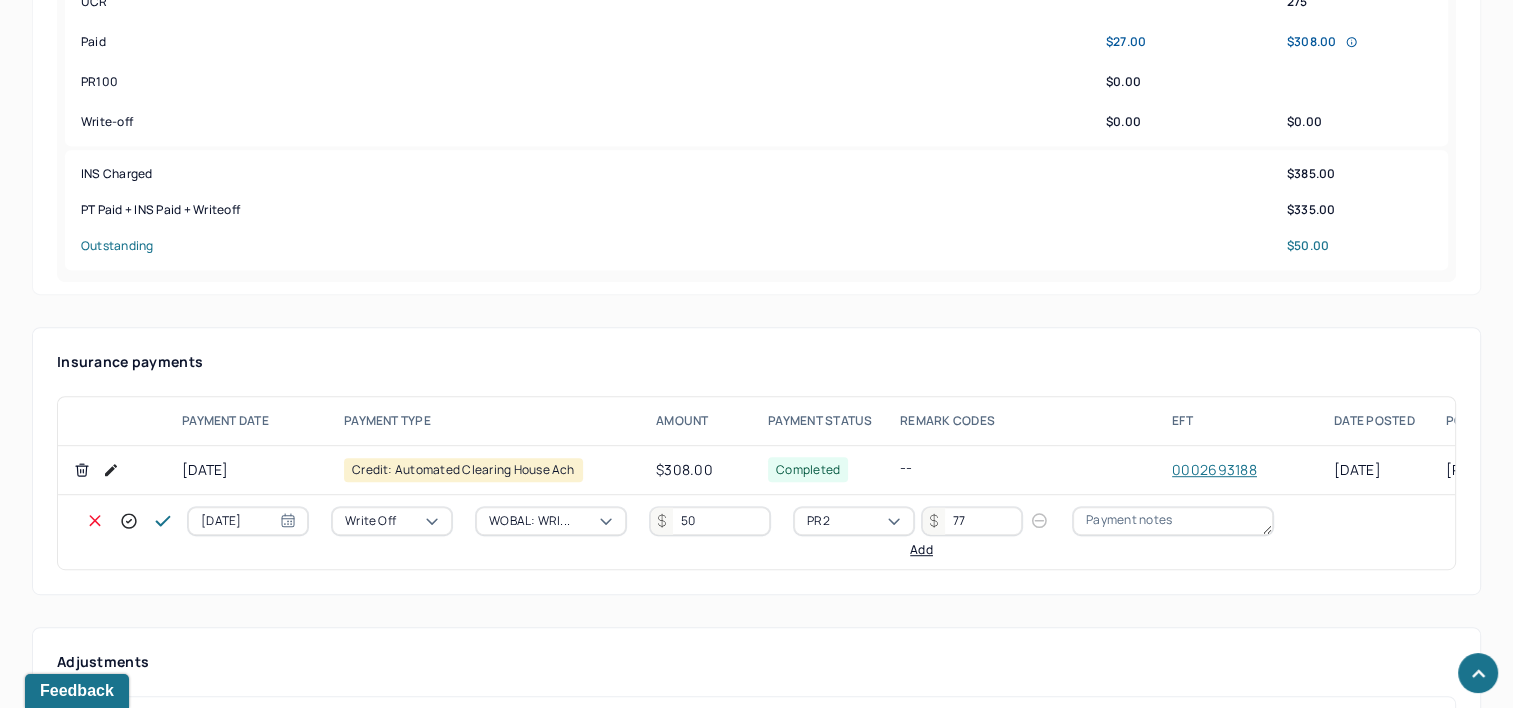type 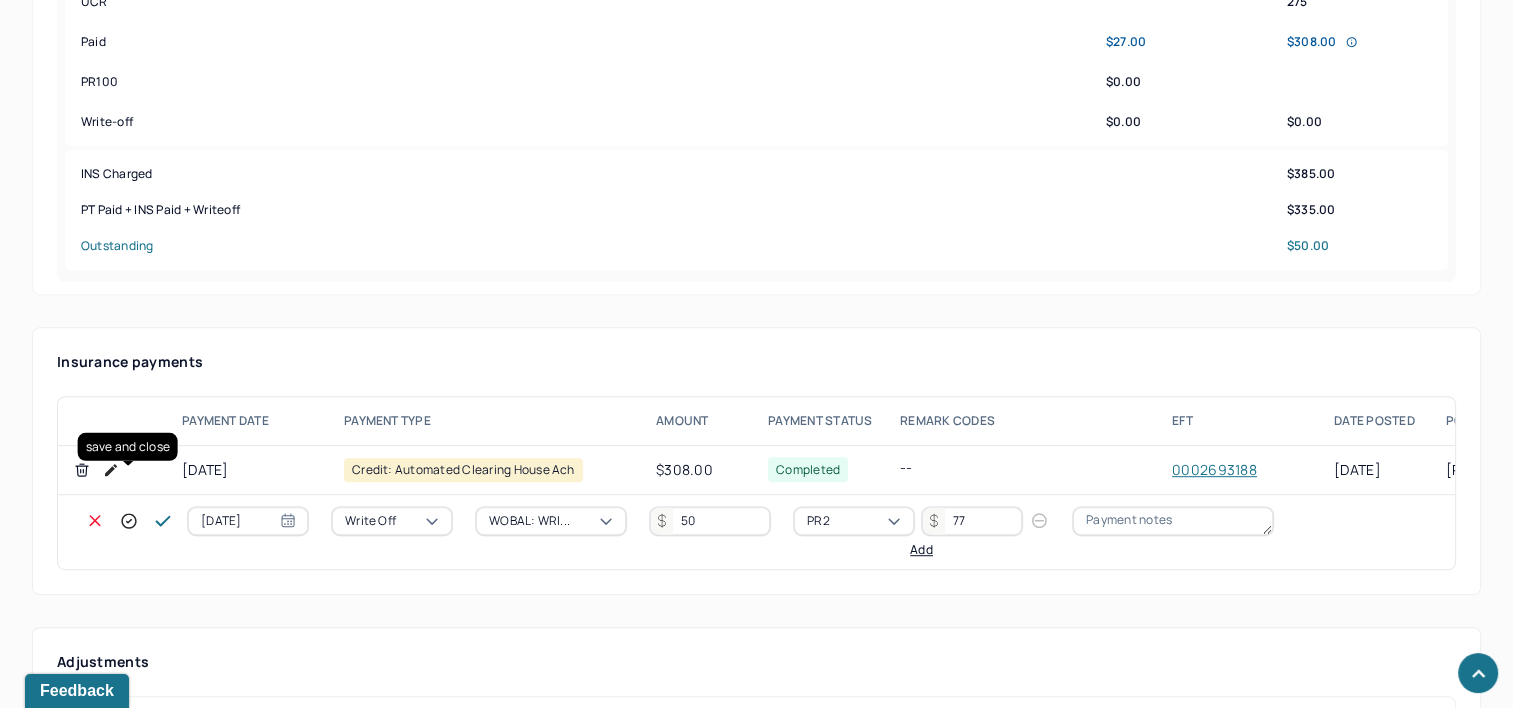 click 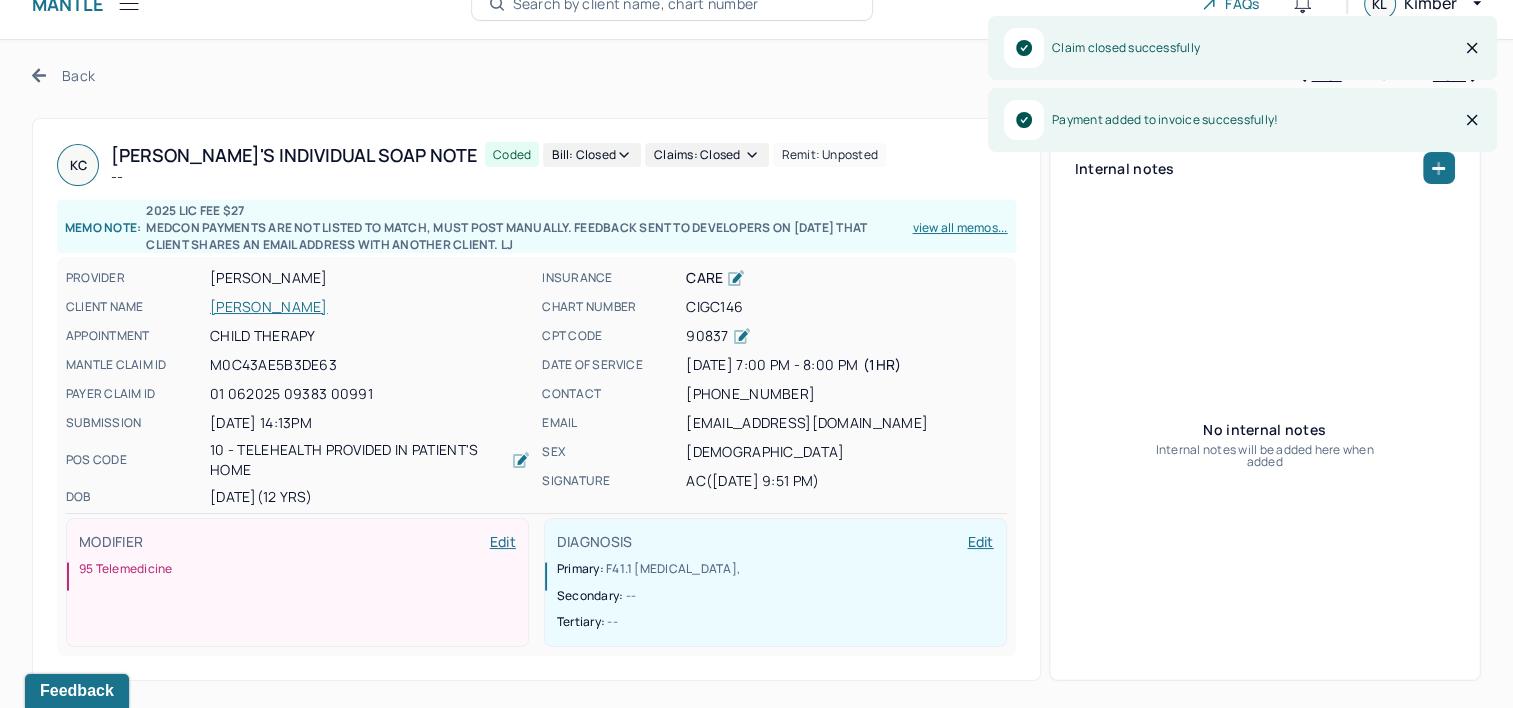 scroll, scrollTop: 0, scrollLeft: 0, axis: both 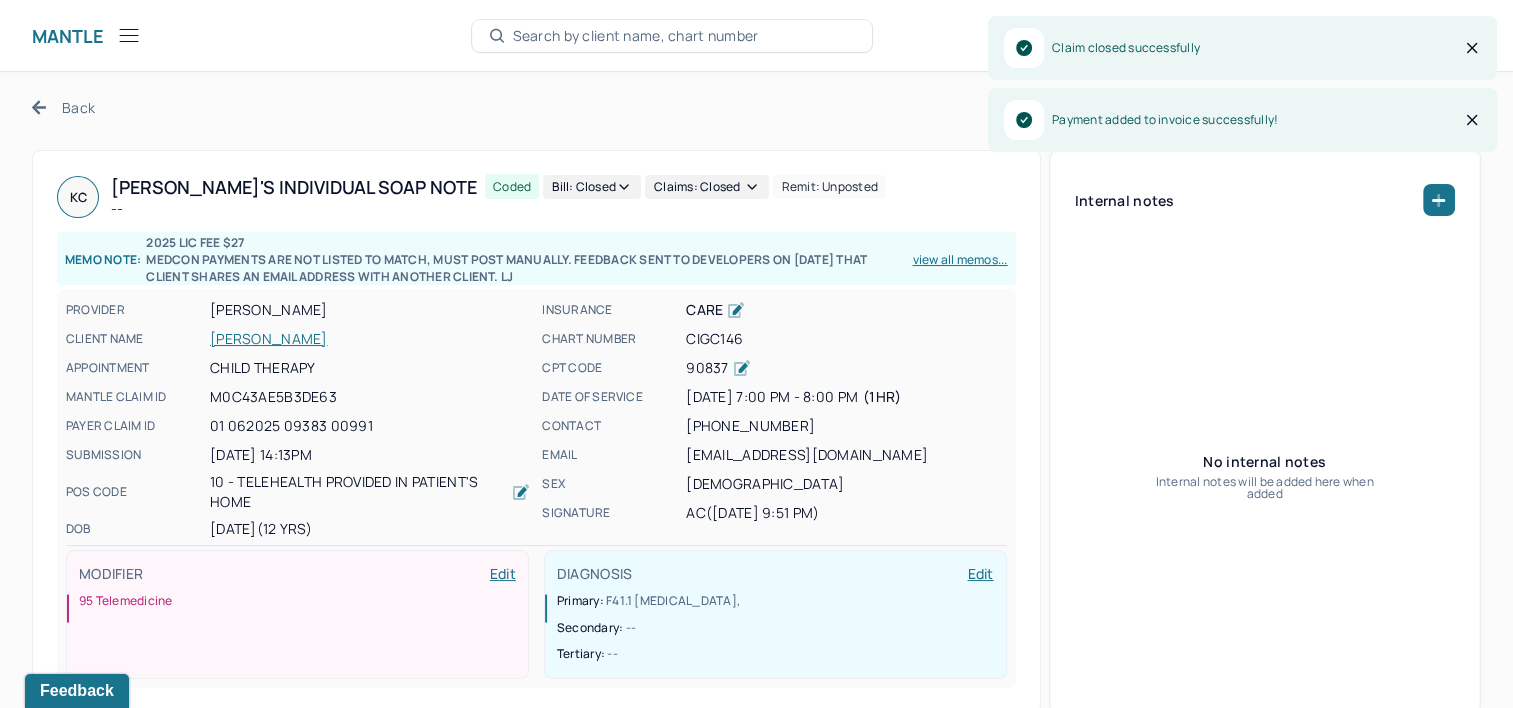 click 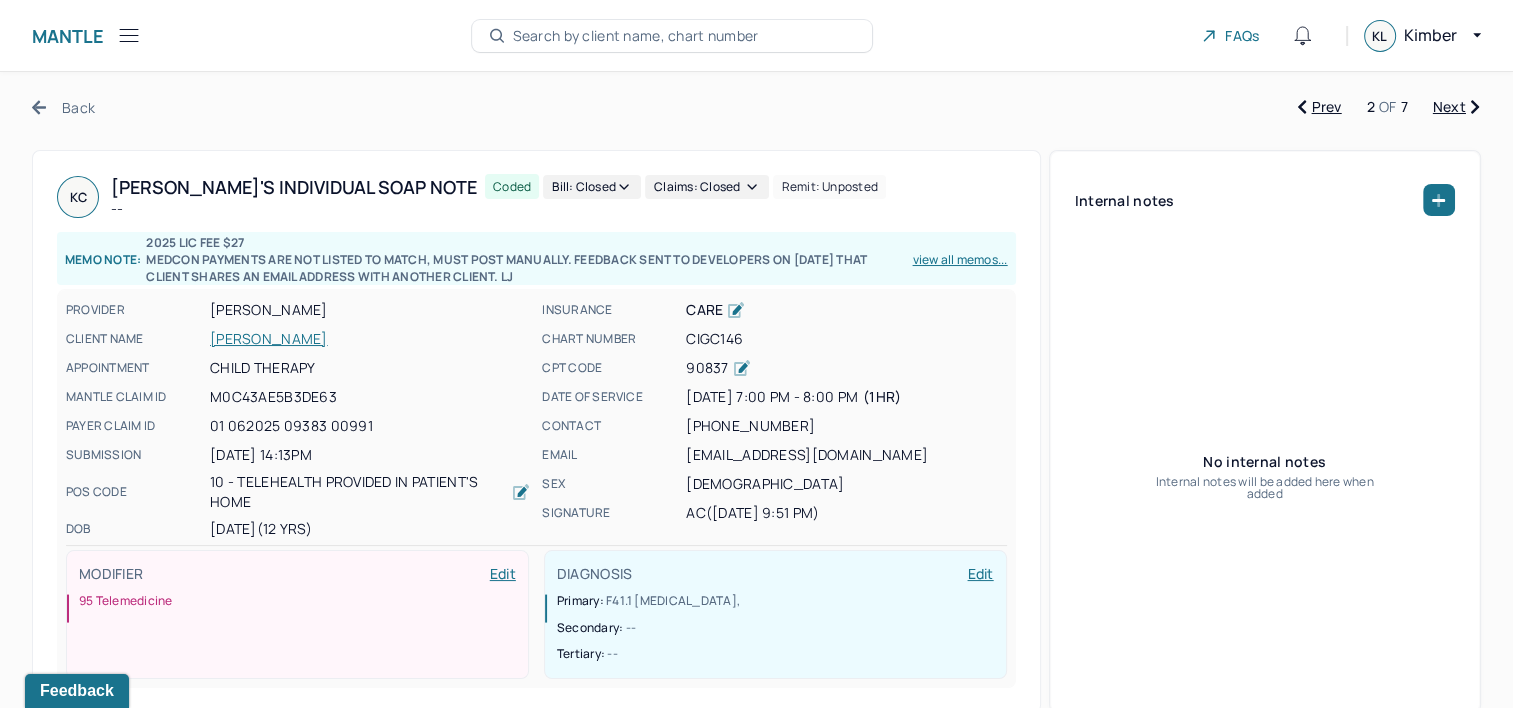 click on "Next" at bounding box center (1456, 107) 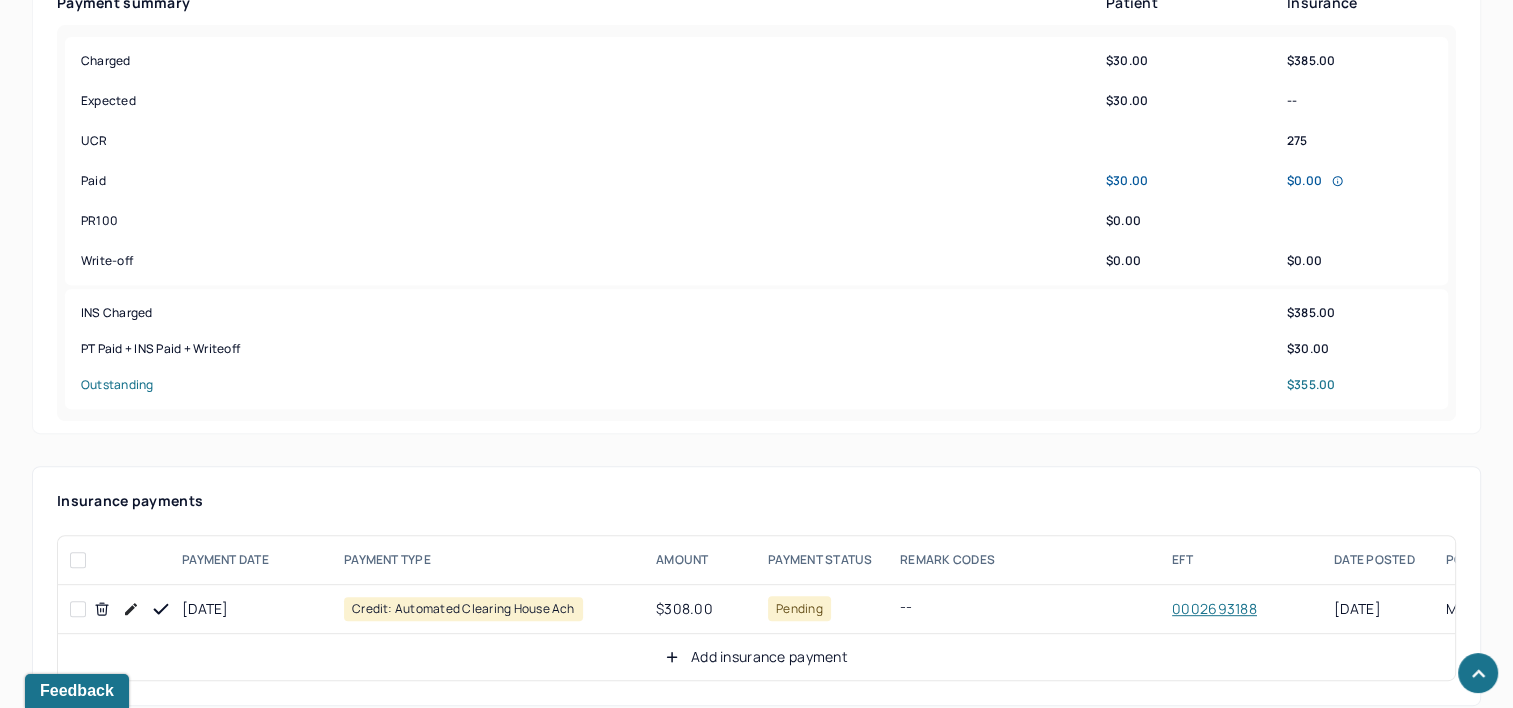 scroll, scrollTop: 1100, scrollLeft: 0, axis: vertical 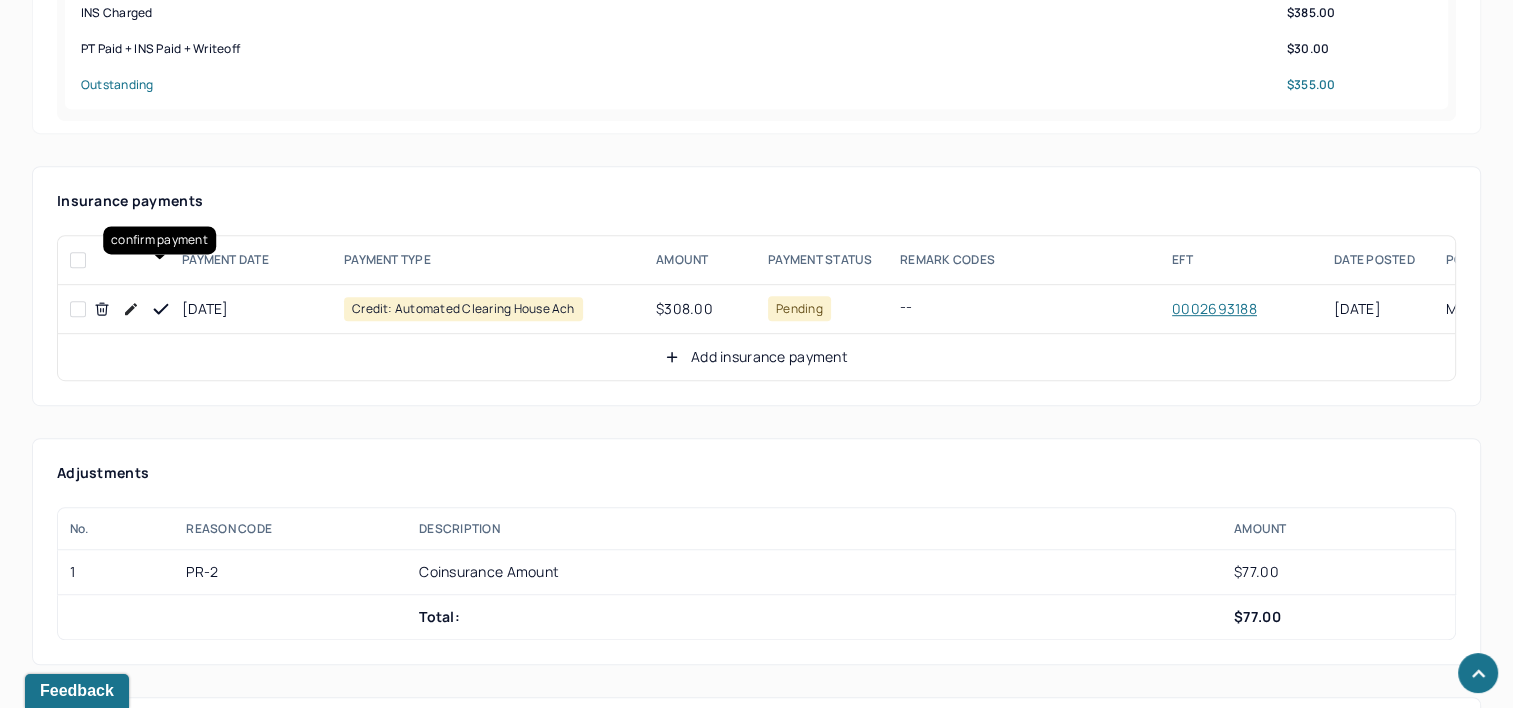 drag, startPoint x: 162, startPoint y: 260, endPoint x: 275, endPoint y: 262, distance: 113.0177 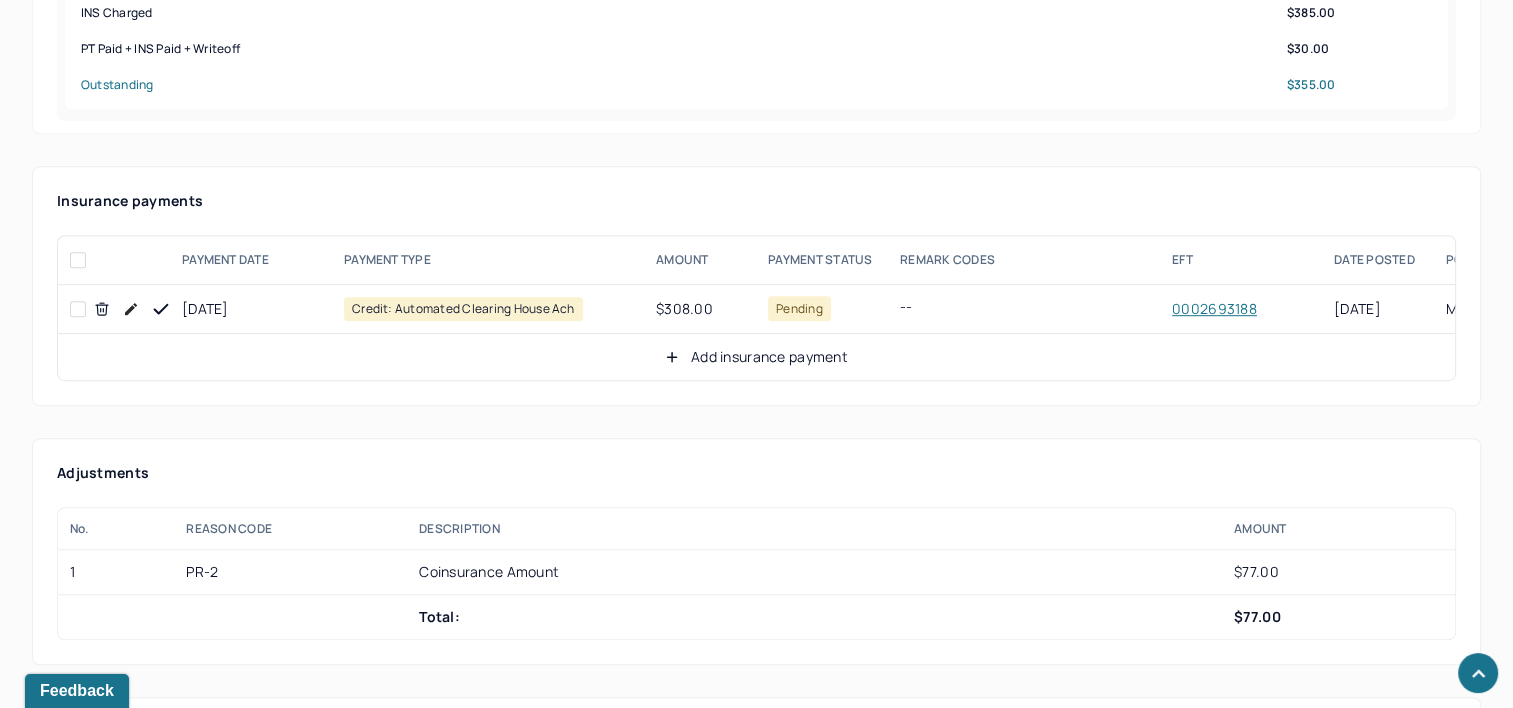 click on "Add insurance payment" at bounding box center [756, 357] 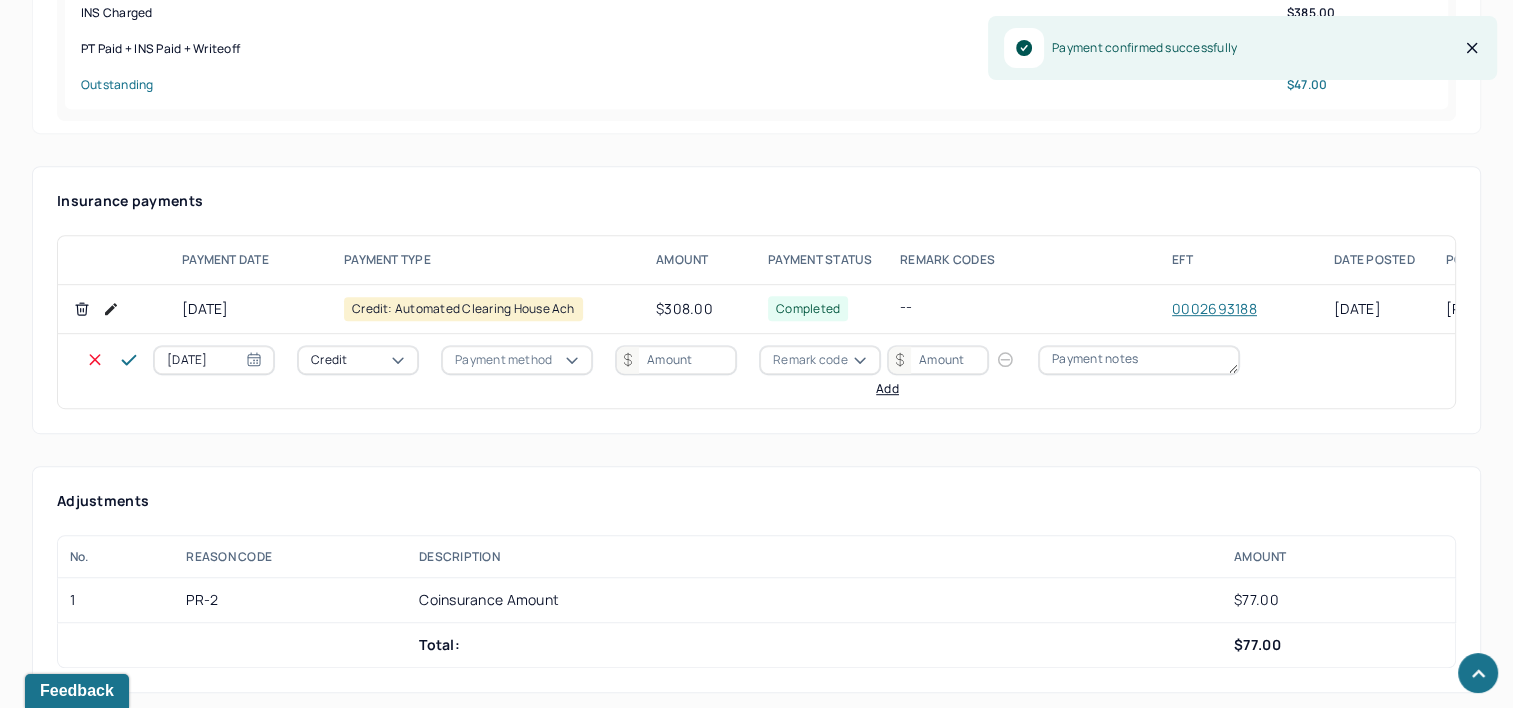 select on "6" 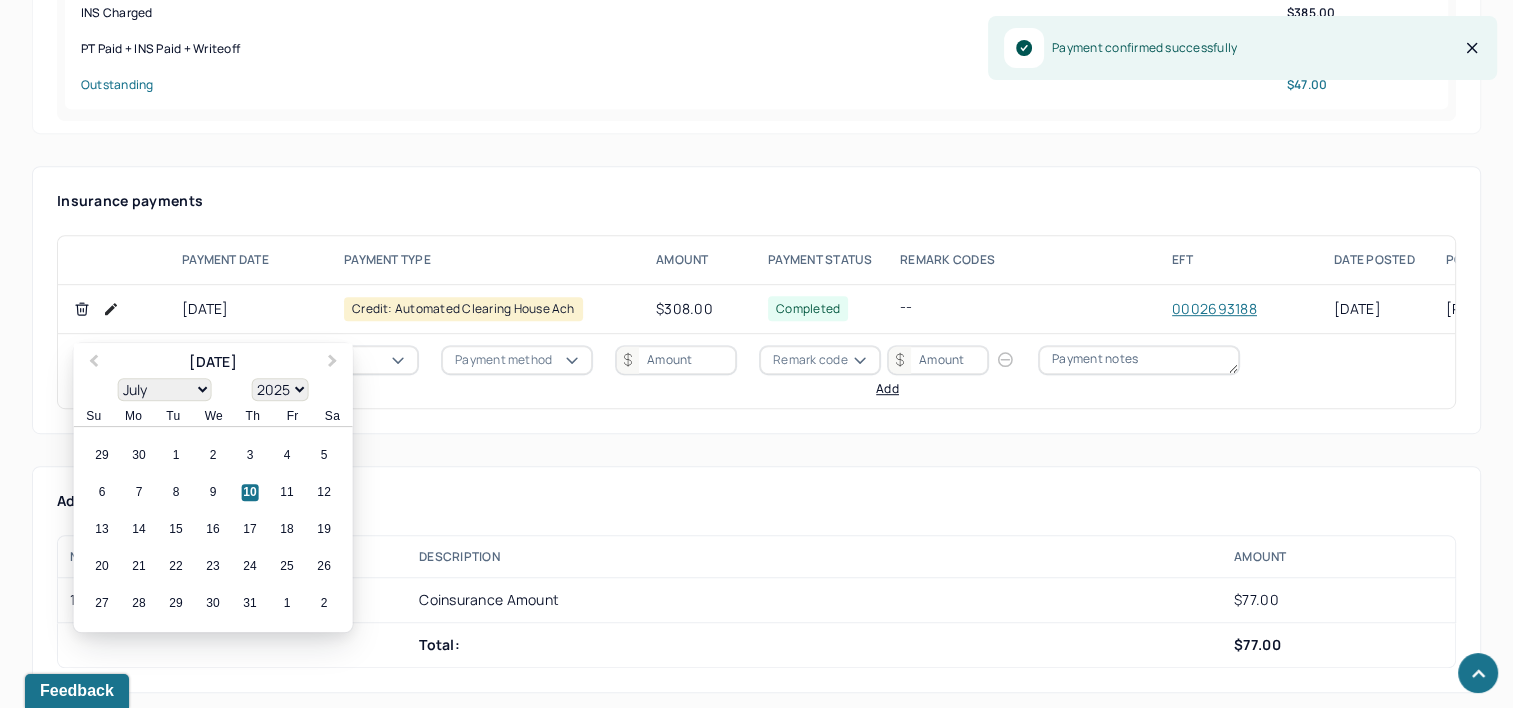 click on "[DATE]" at bounding box center [214, 360] 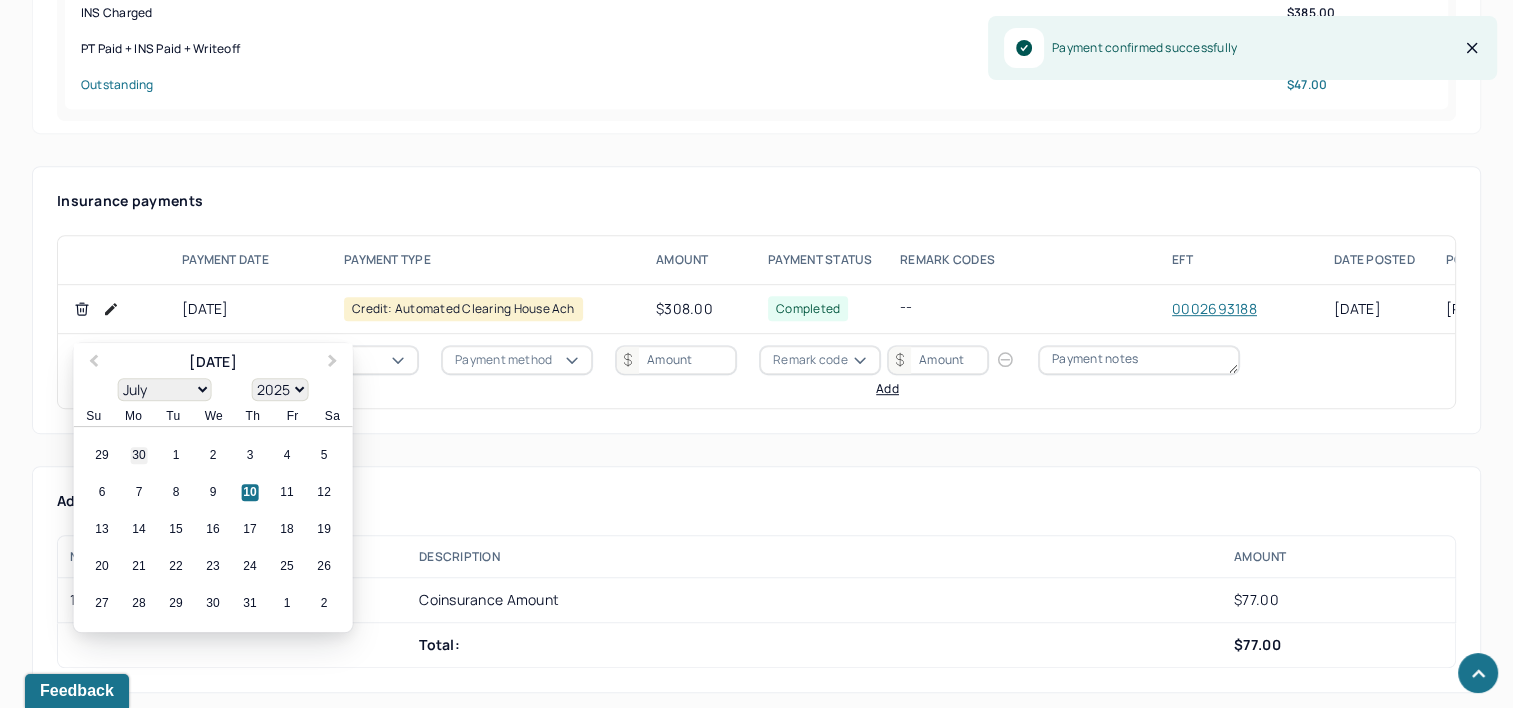 click on "30" at bounding box center [139, 456] 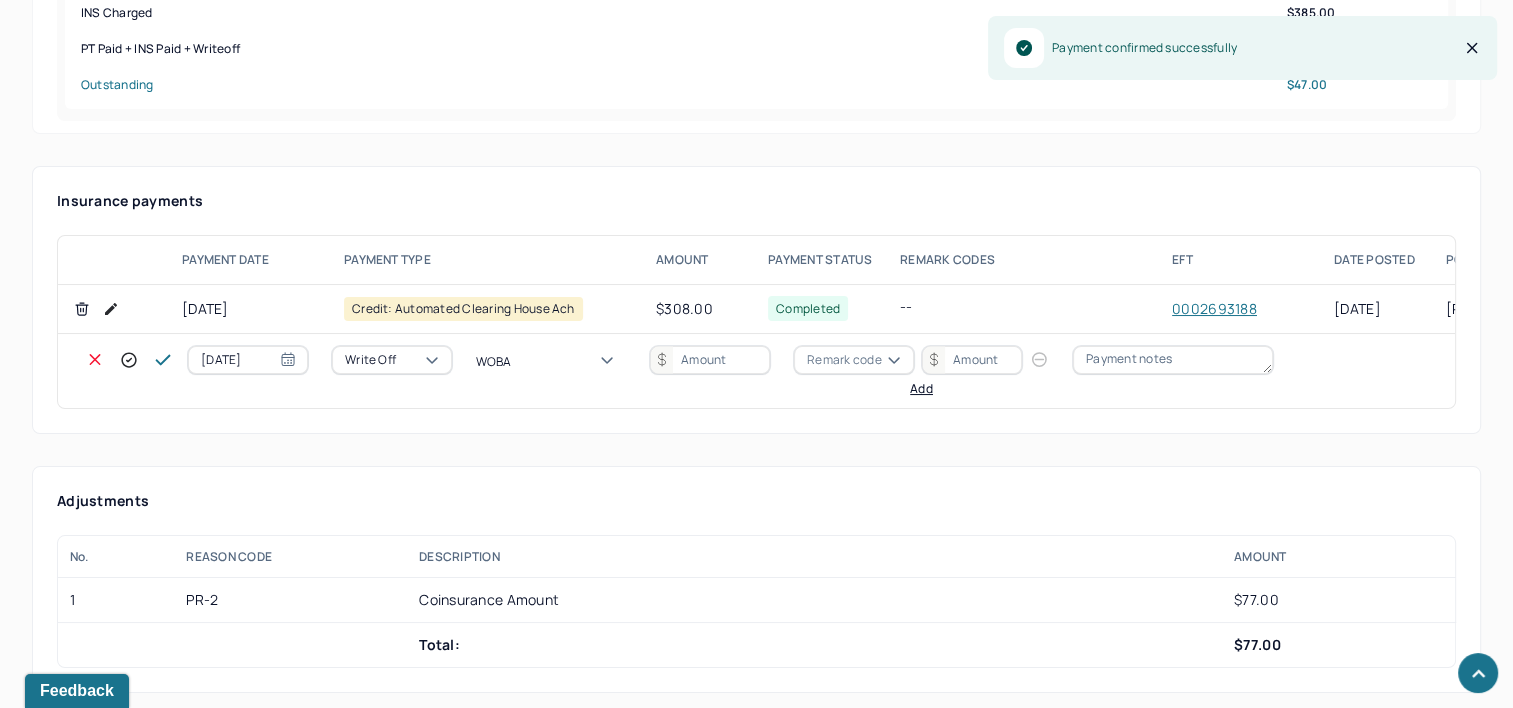 type on "WOBAL" 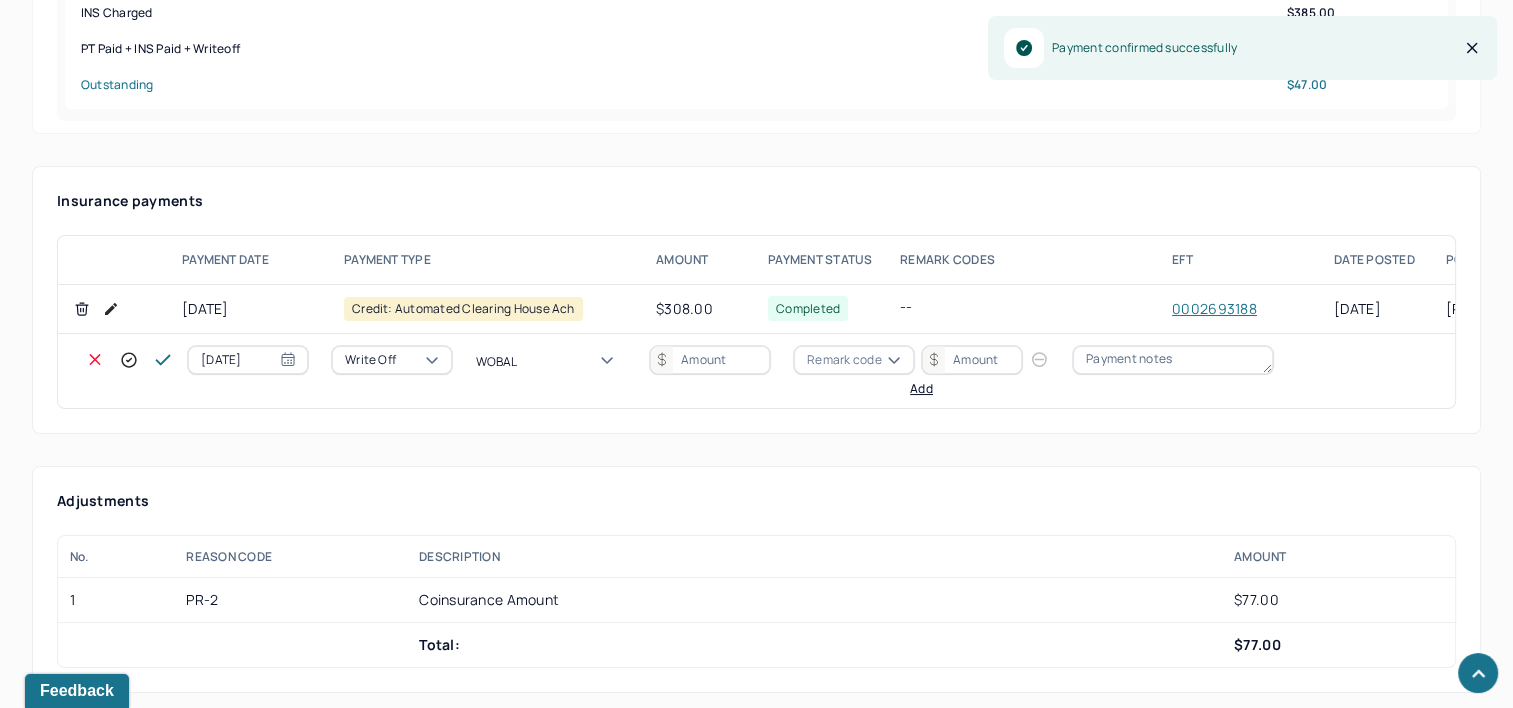 type 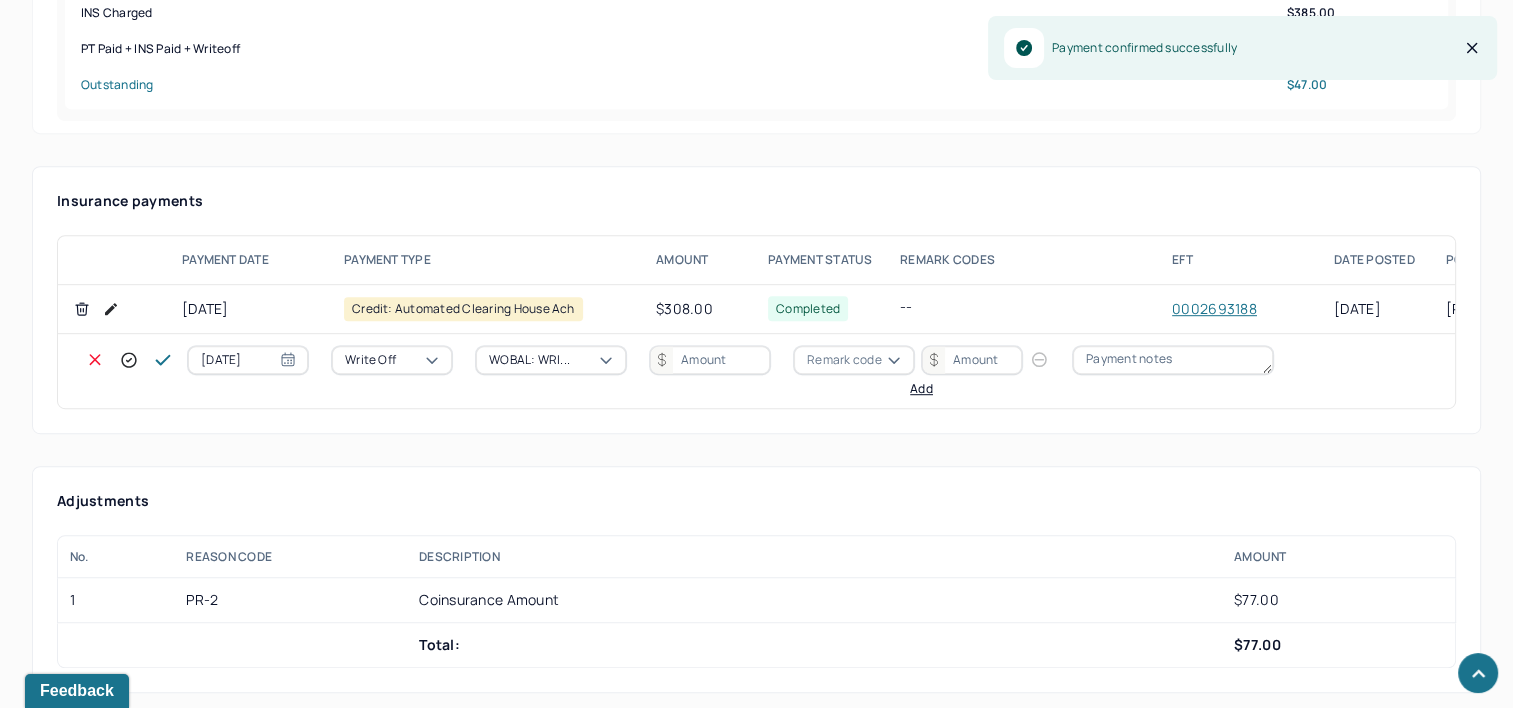 scroll, scrollTop: 1000, scrollLeft: 0, axis: vertical 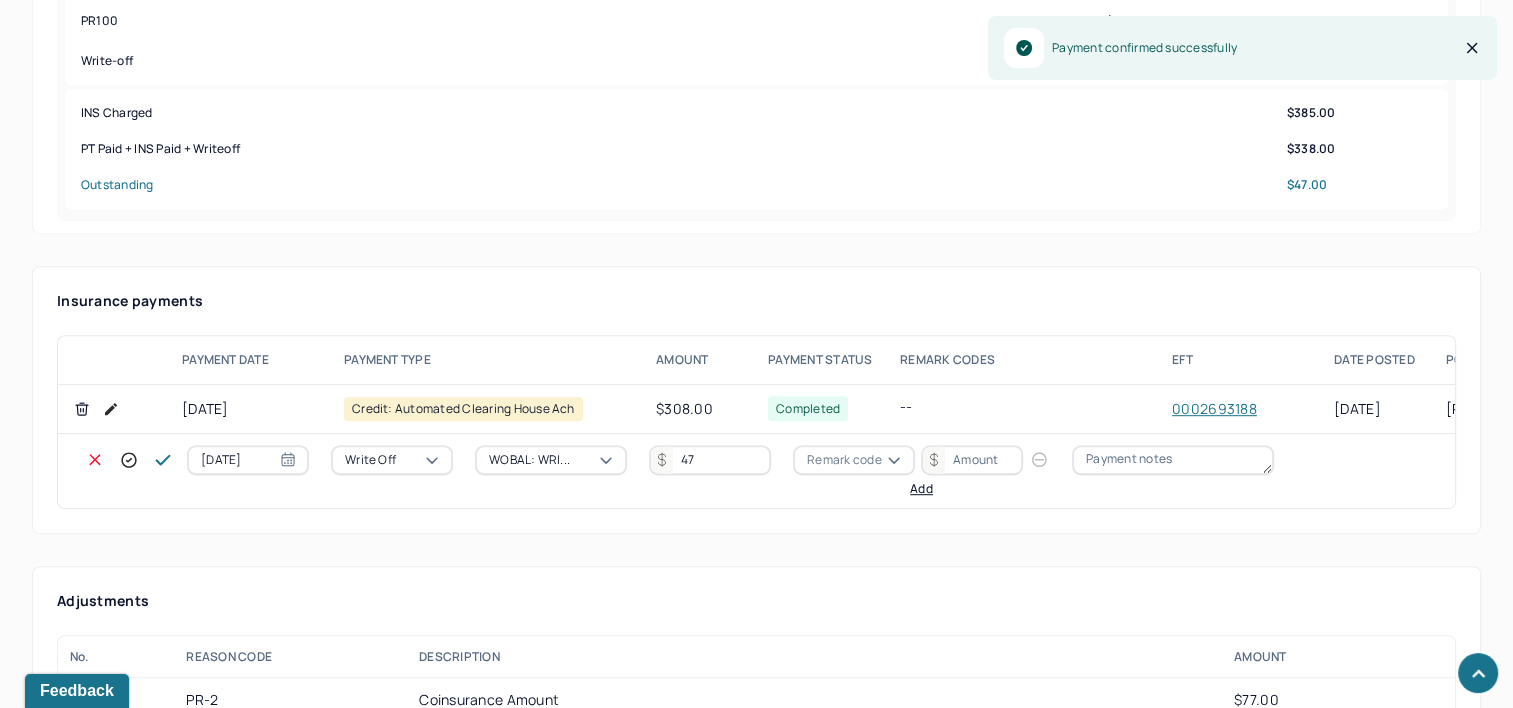 type on "47" 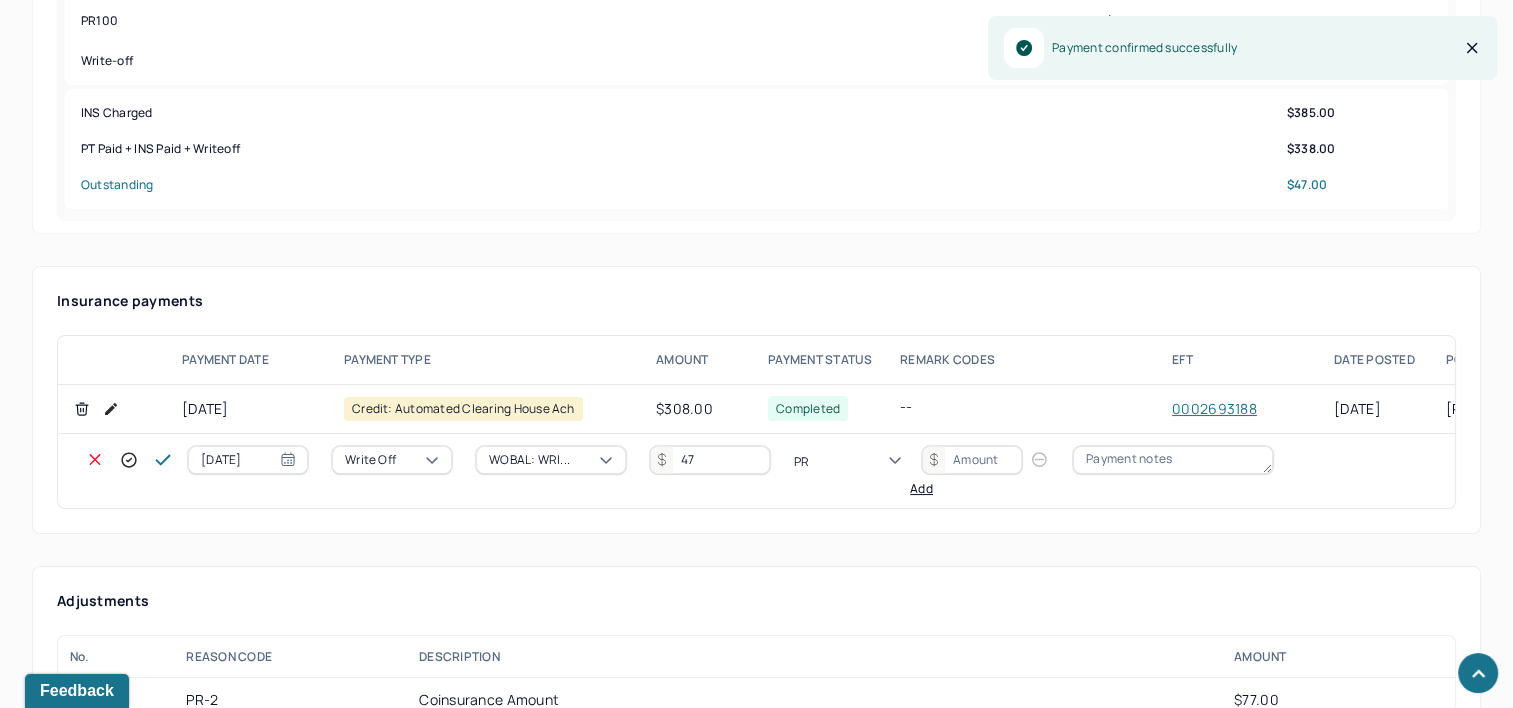 type on "PR2" 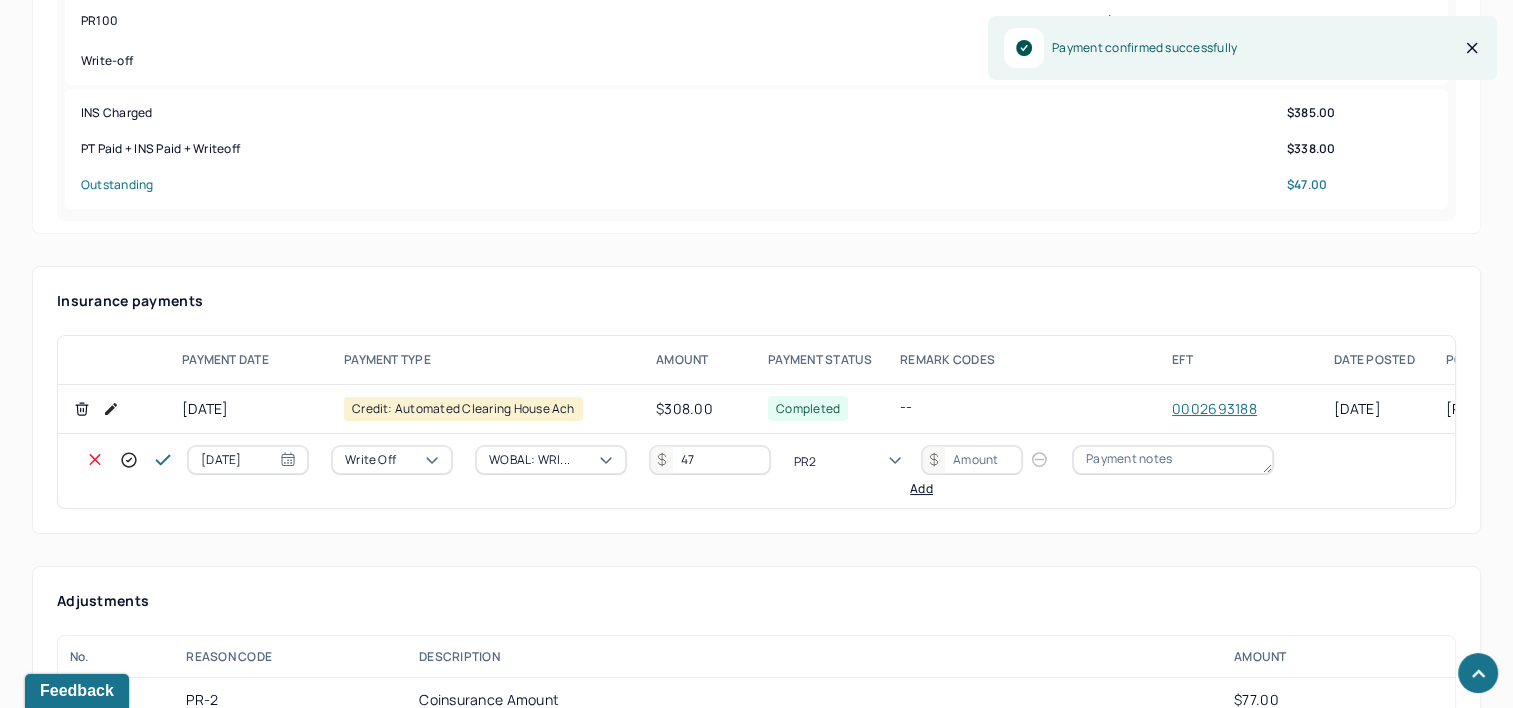 type 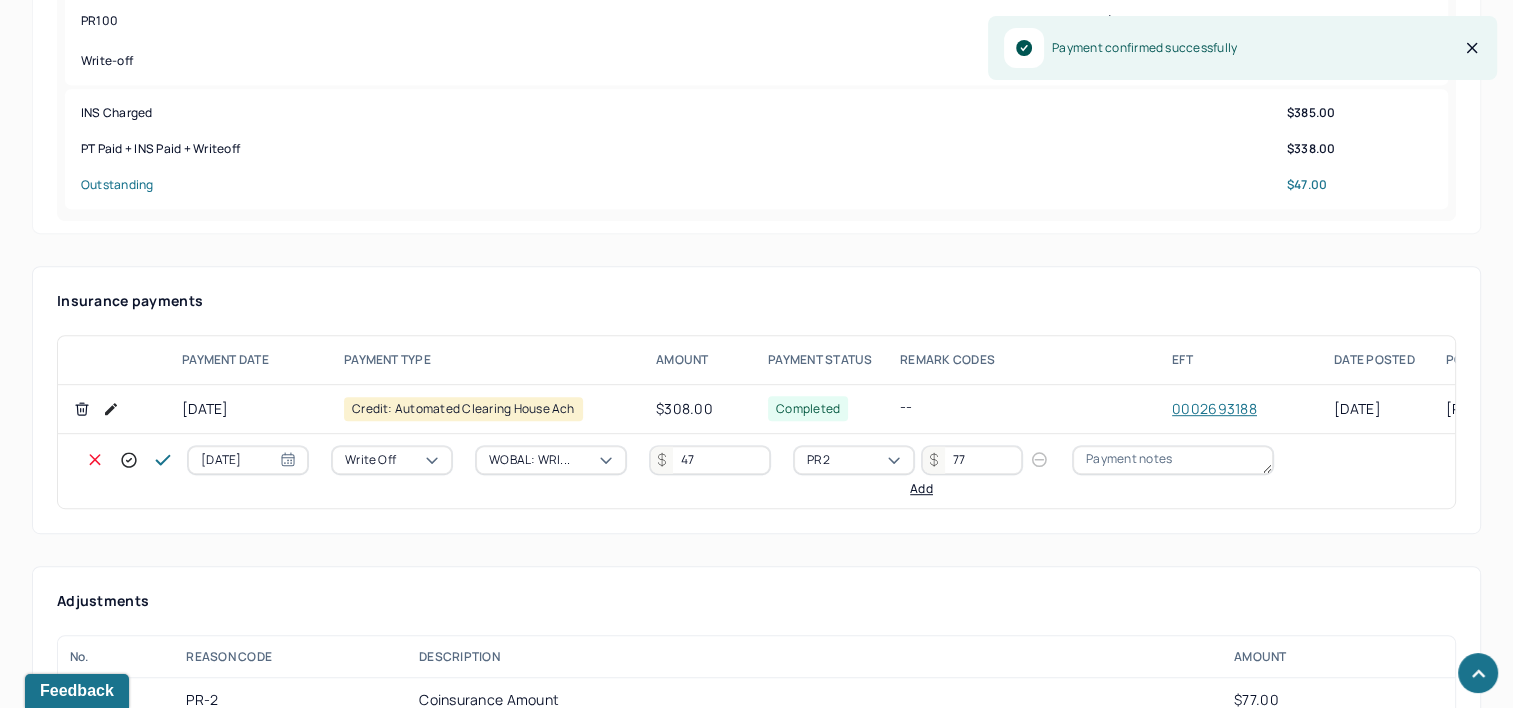 type on "77" 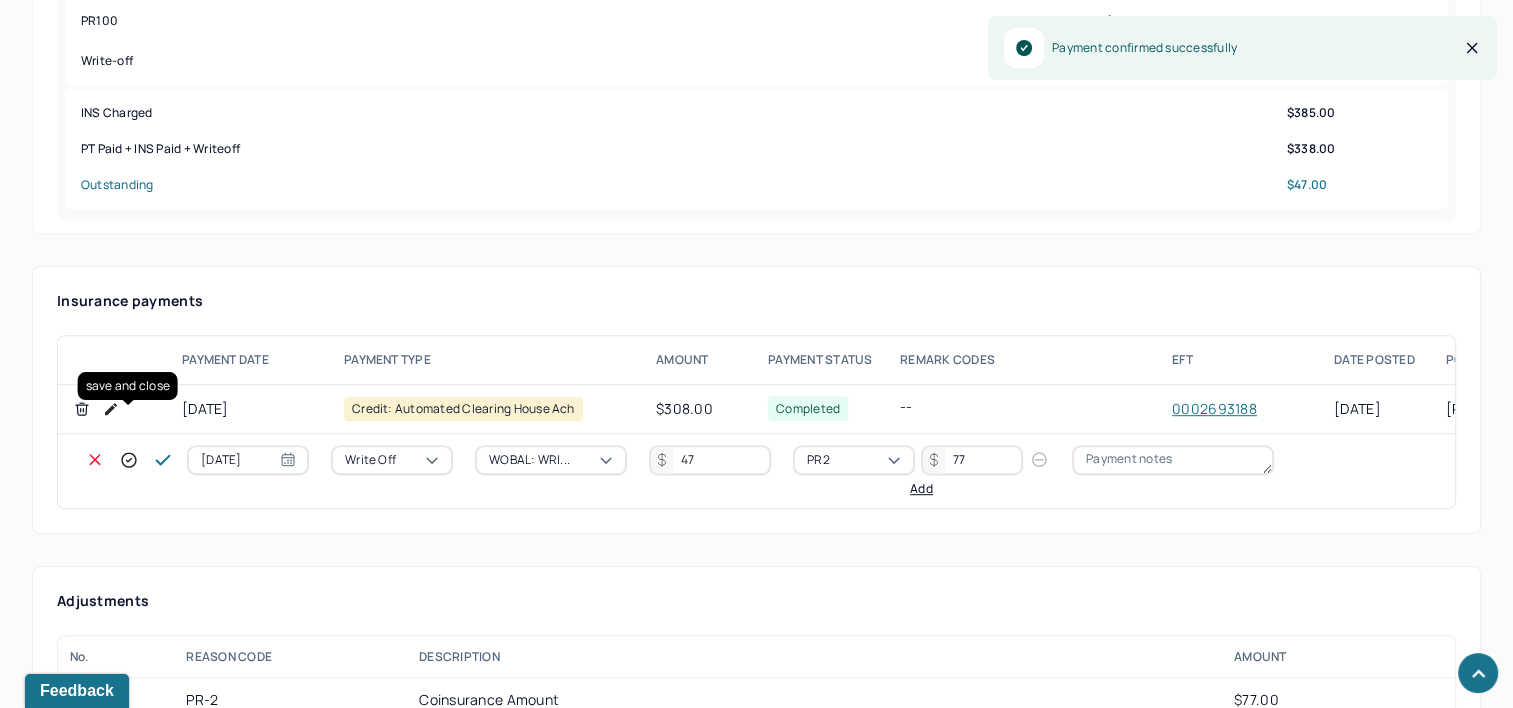 click 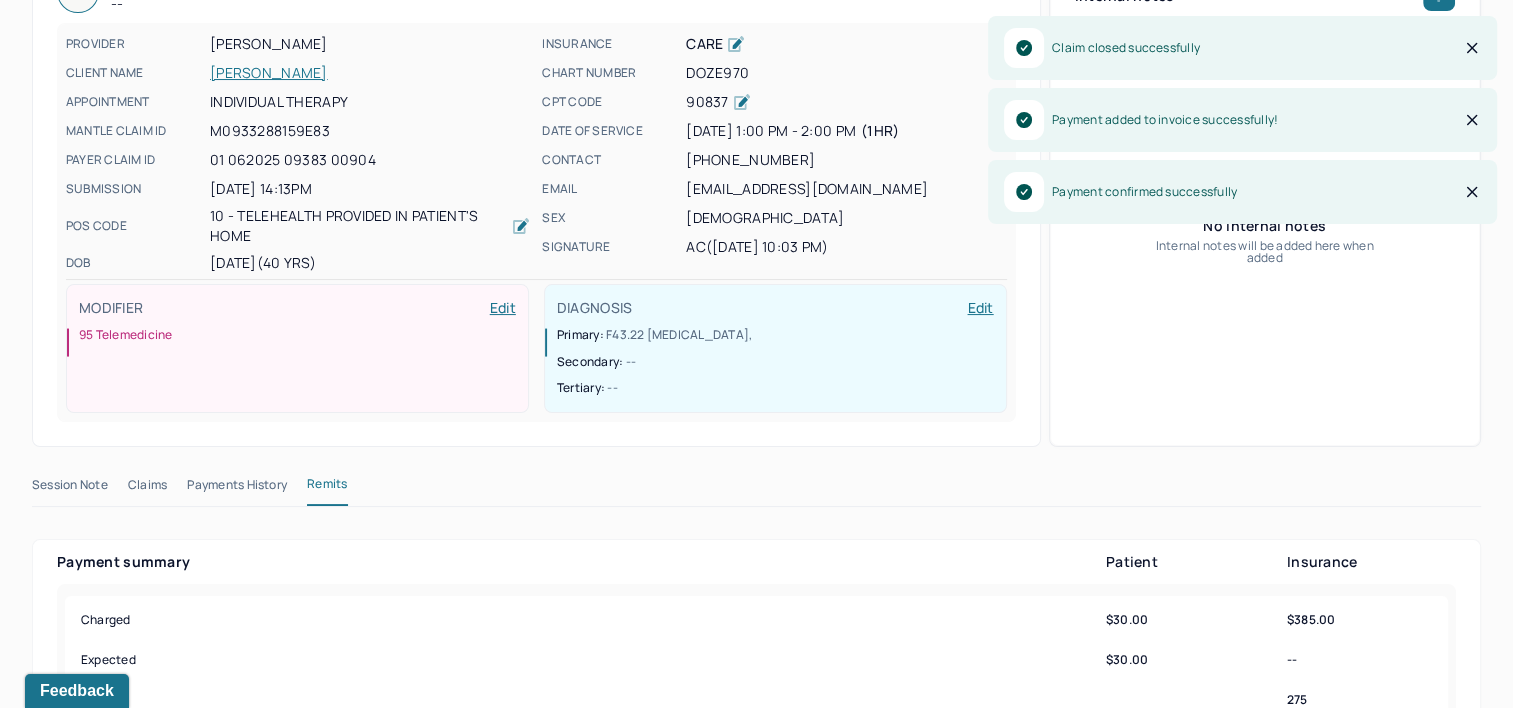 scroll, scrollTop: 0, scrollLeft: 0, axis: both 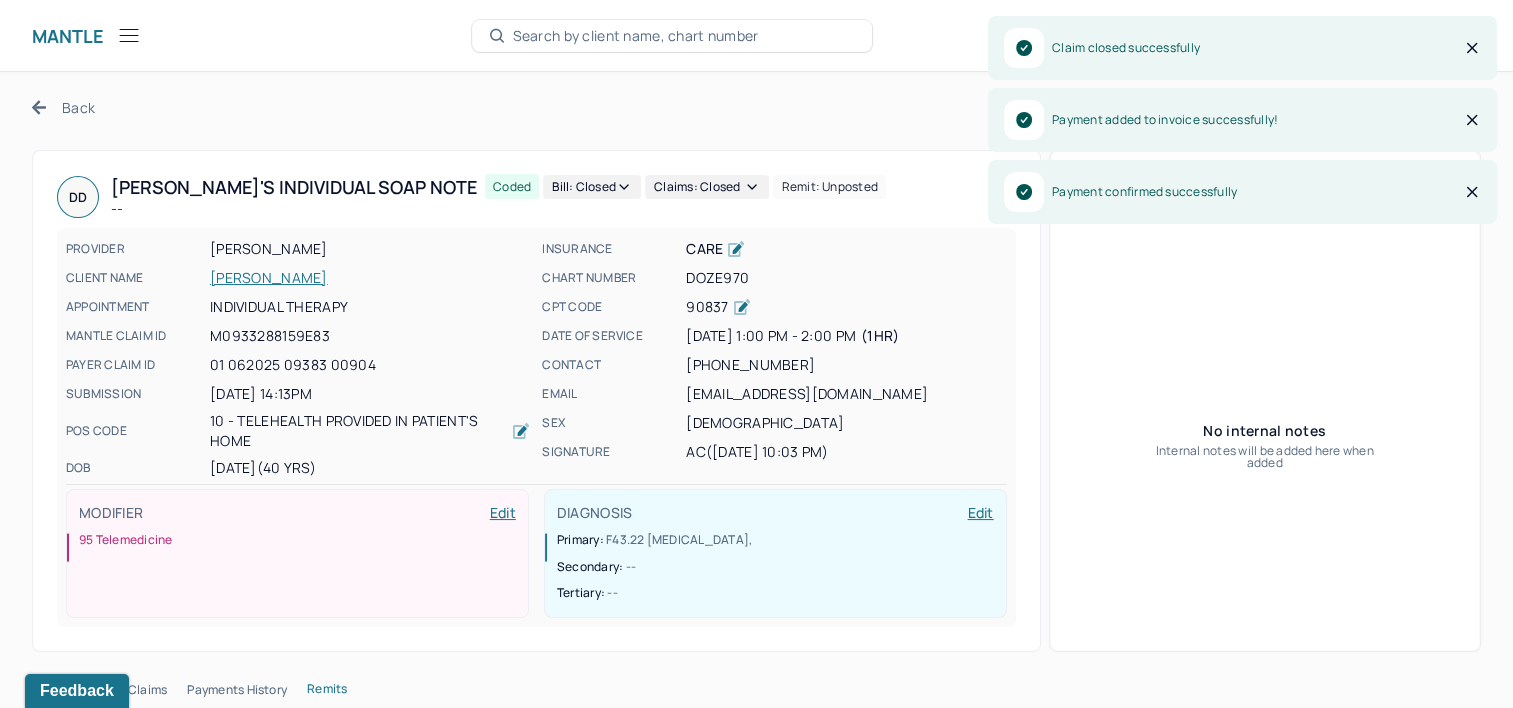 click 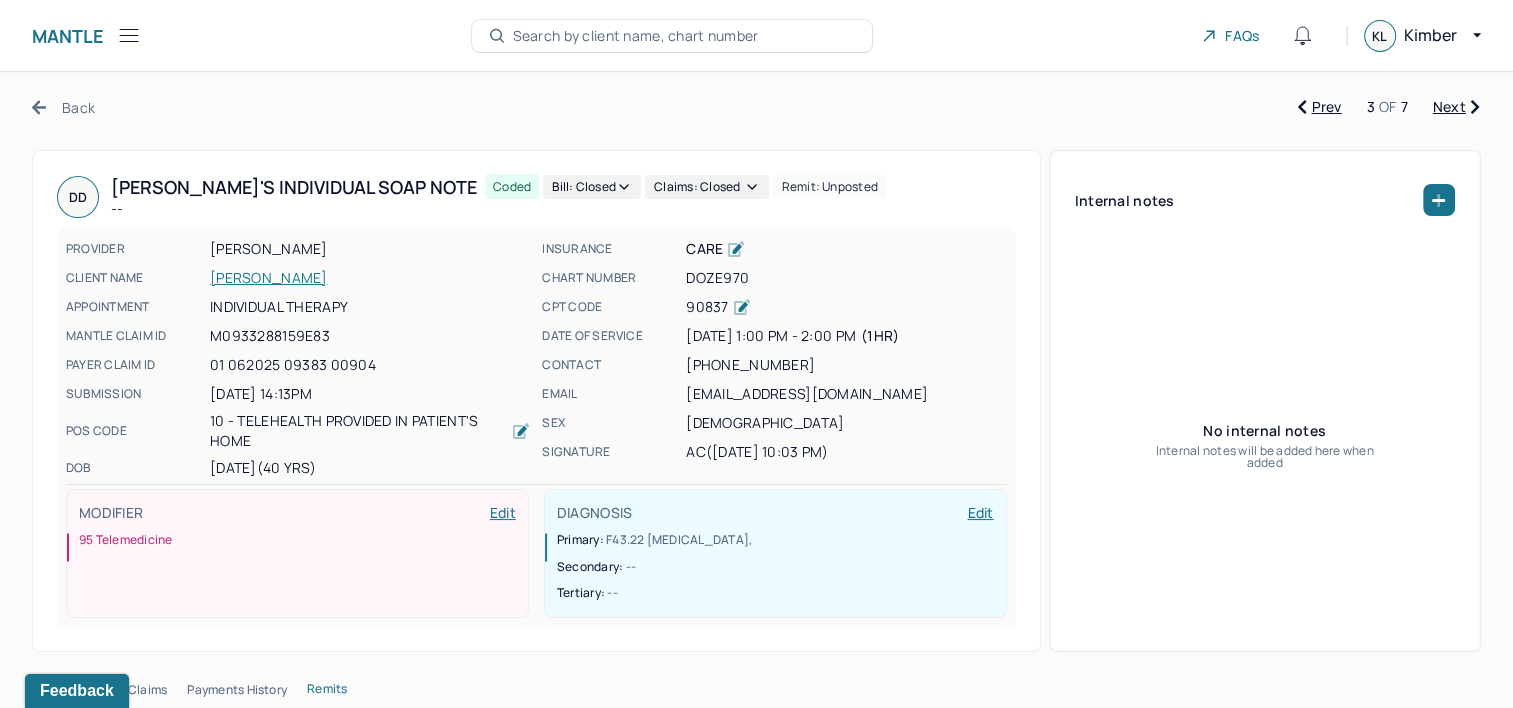 click on "Next" at bounding box center (1456, 107) 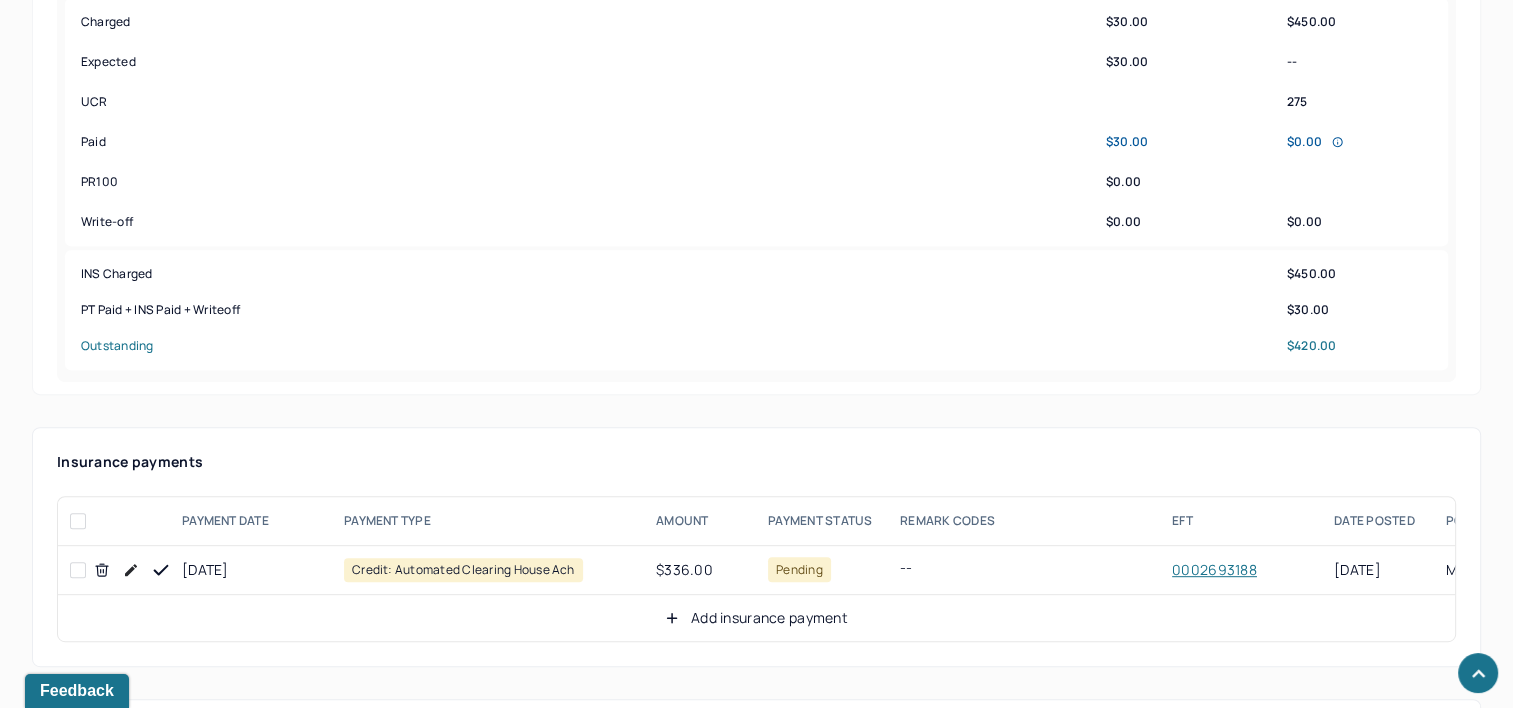scroll, scrollTop: 1100, scrollLeft: 0, axis: vertical 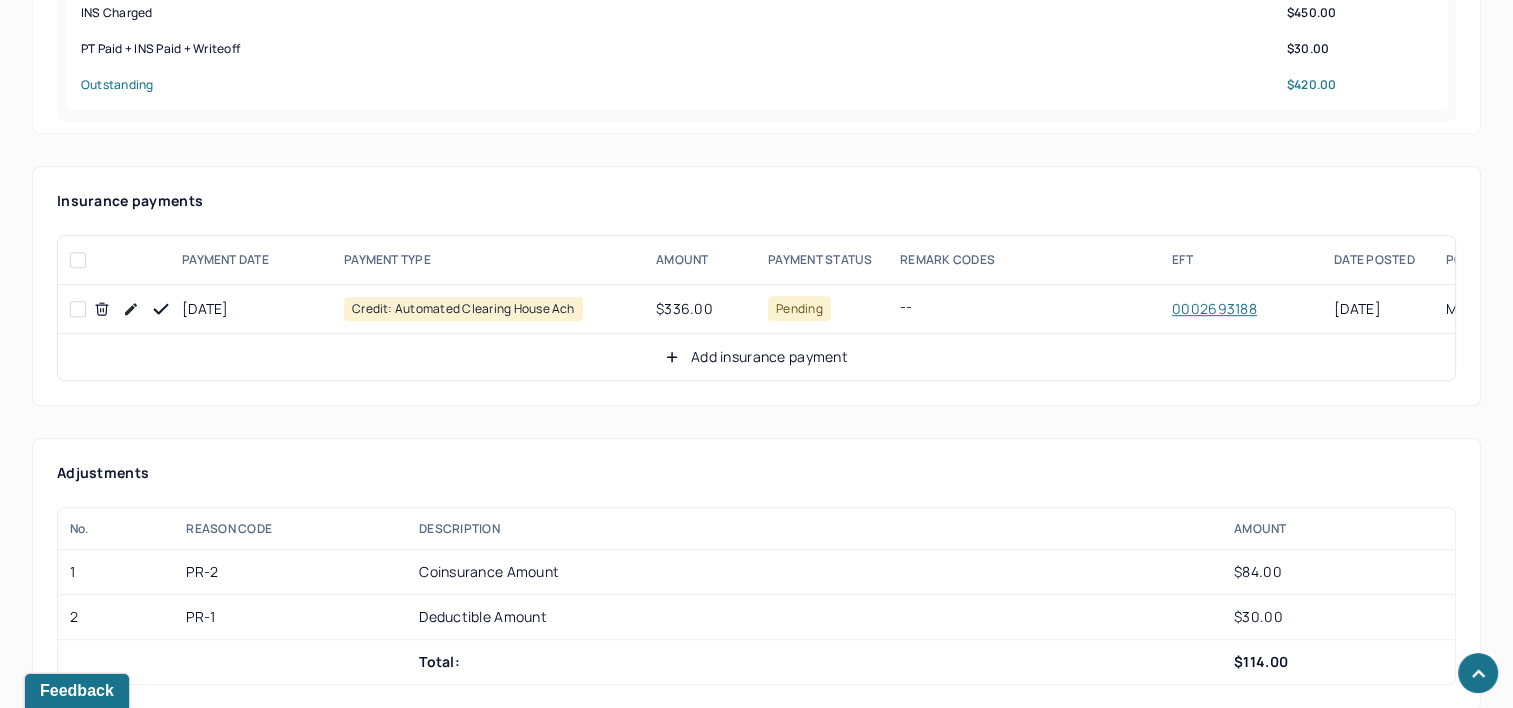 click 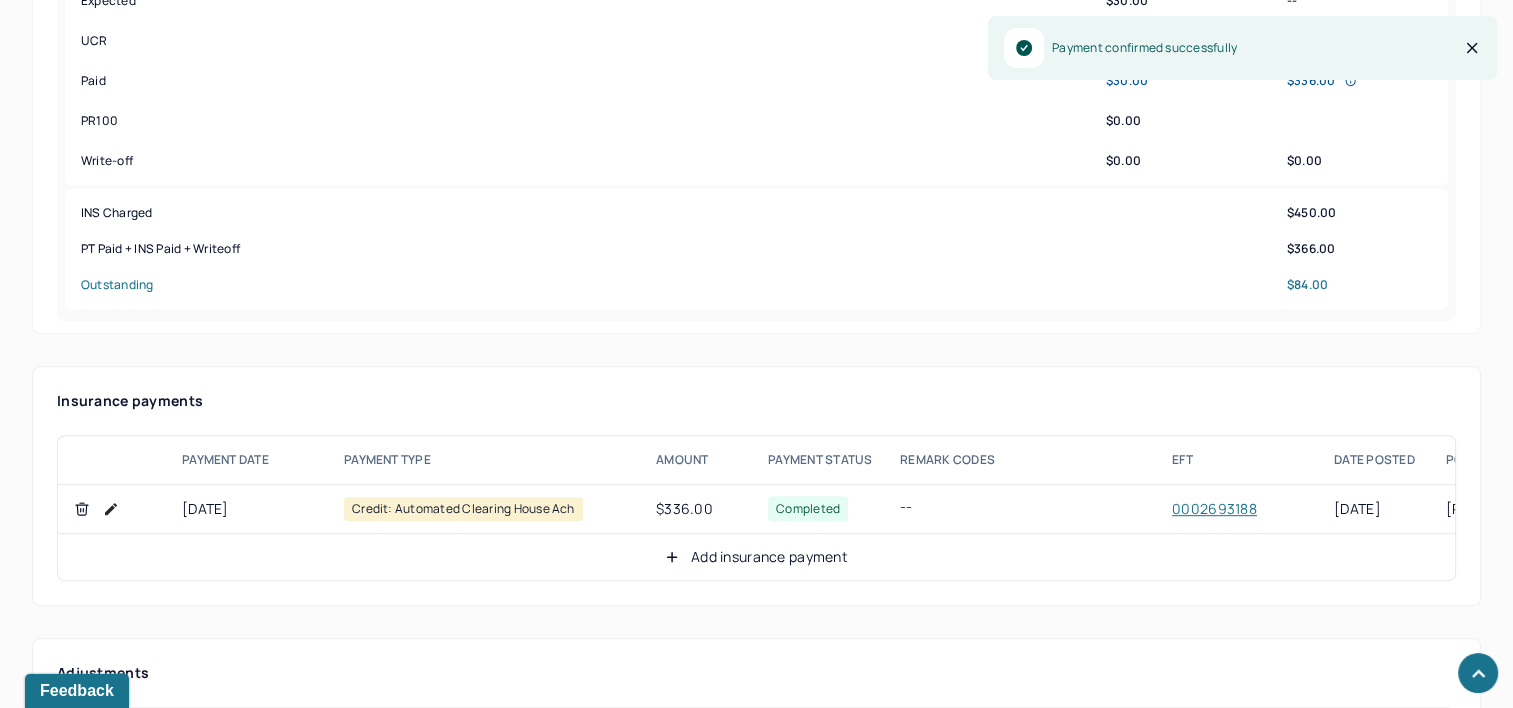 scroll, scrollTop: 900, scrollLeft: 0, axis: vertical 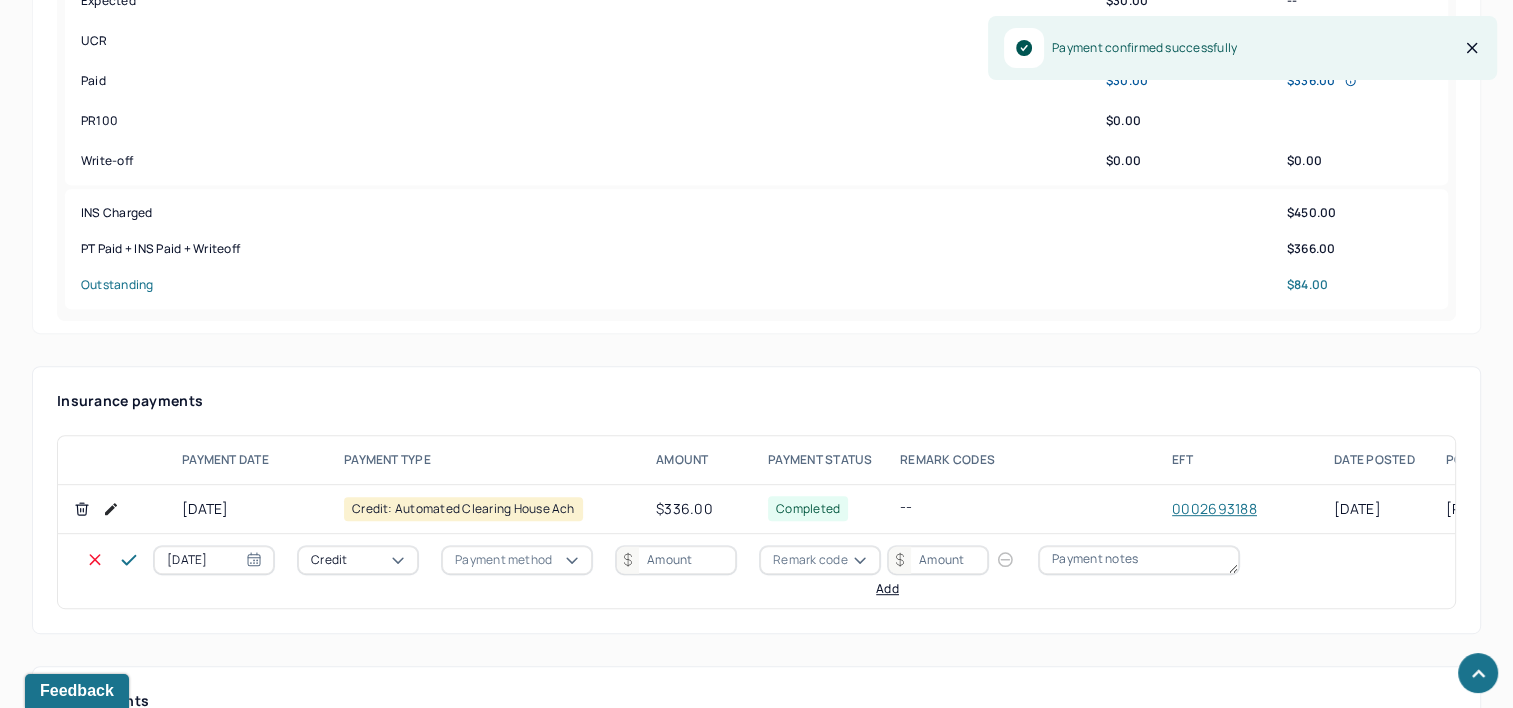 click on "[DATE]" at bounding box center [214, 560] 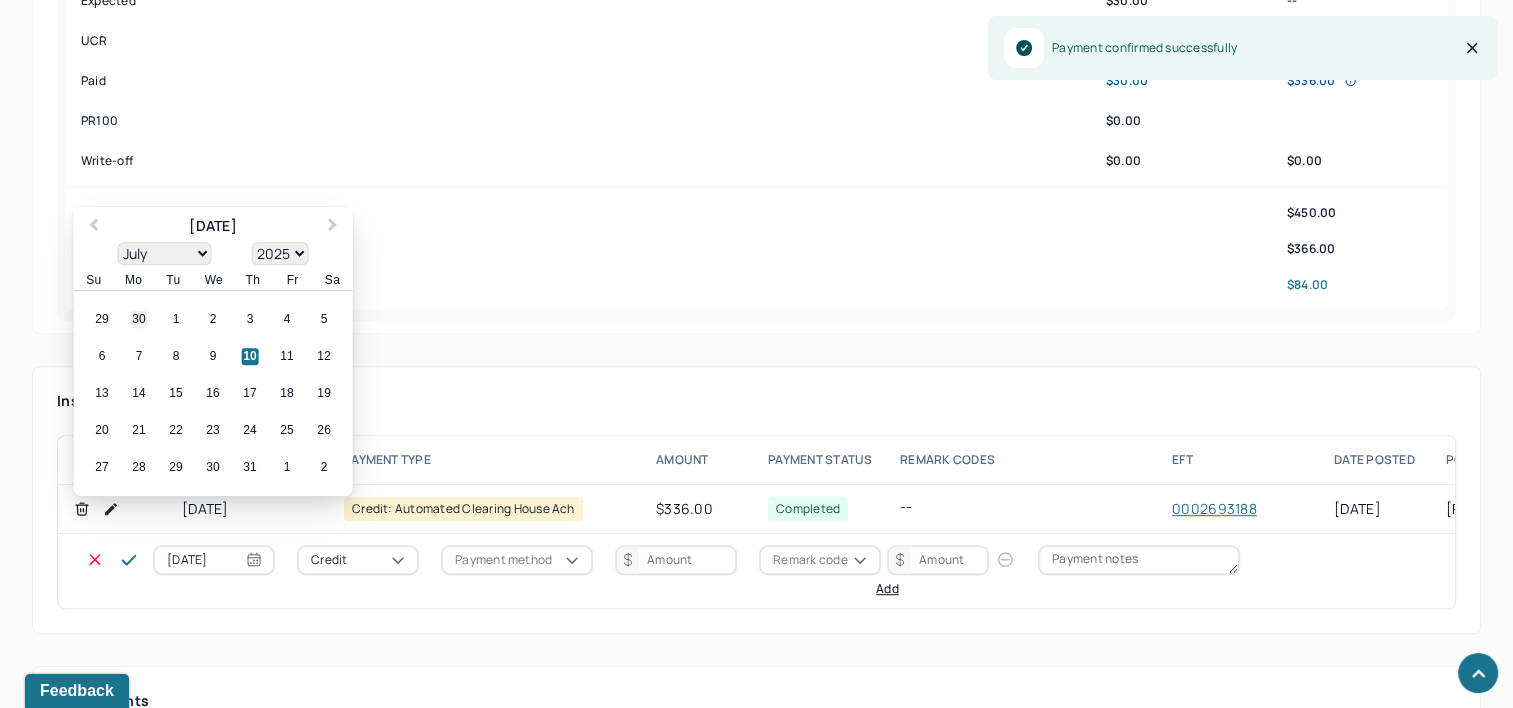click on "30" at bounding box center (139, 320) 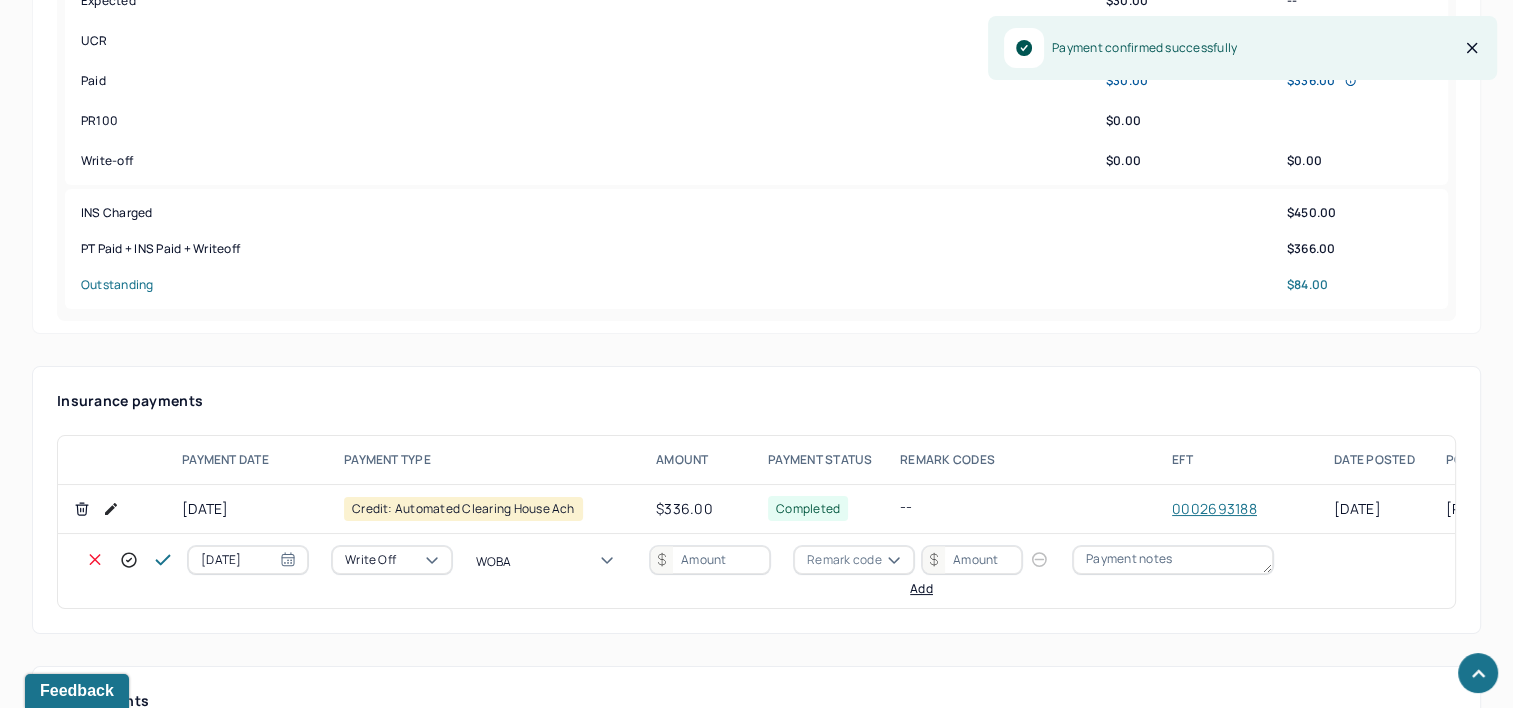 type on "WOBAL" 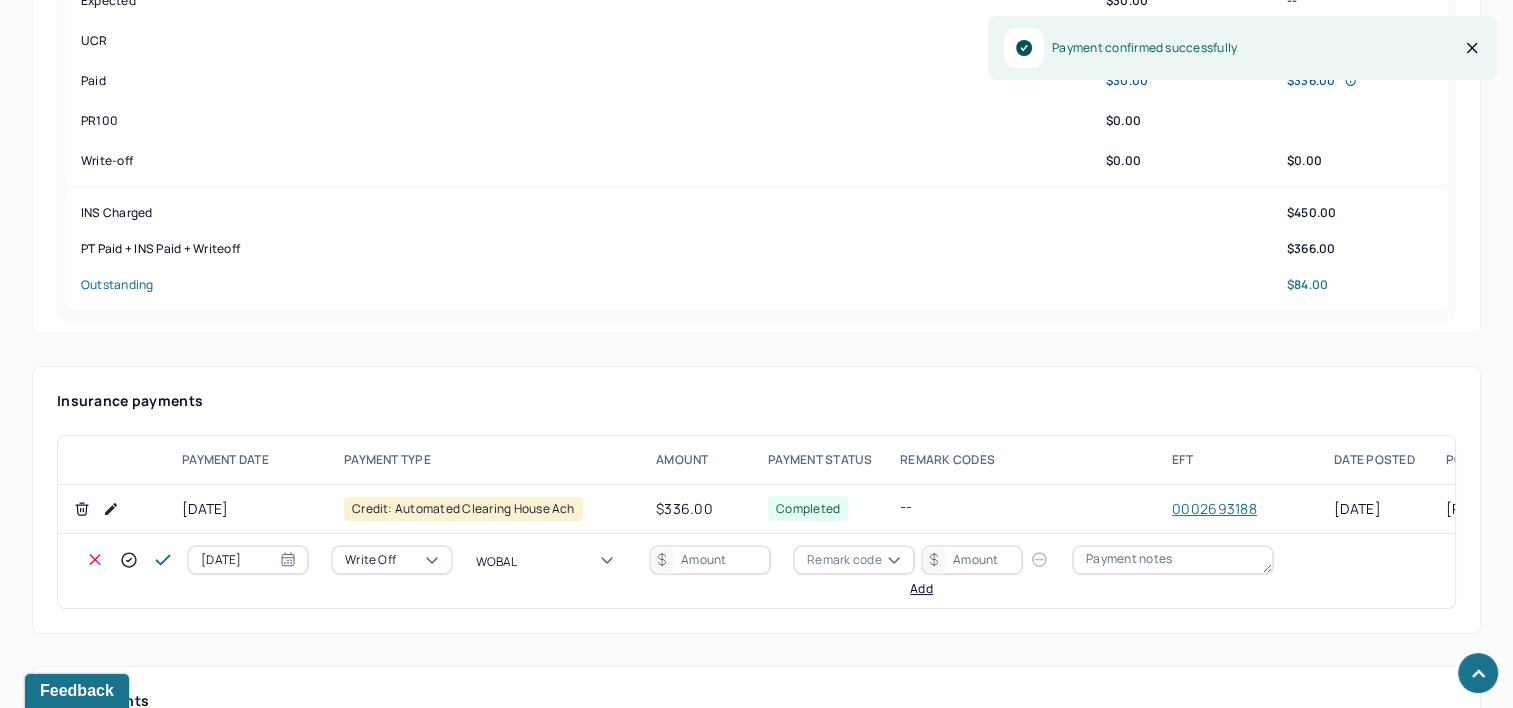 type 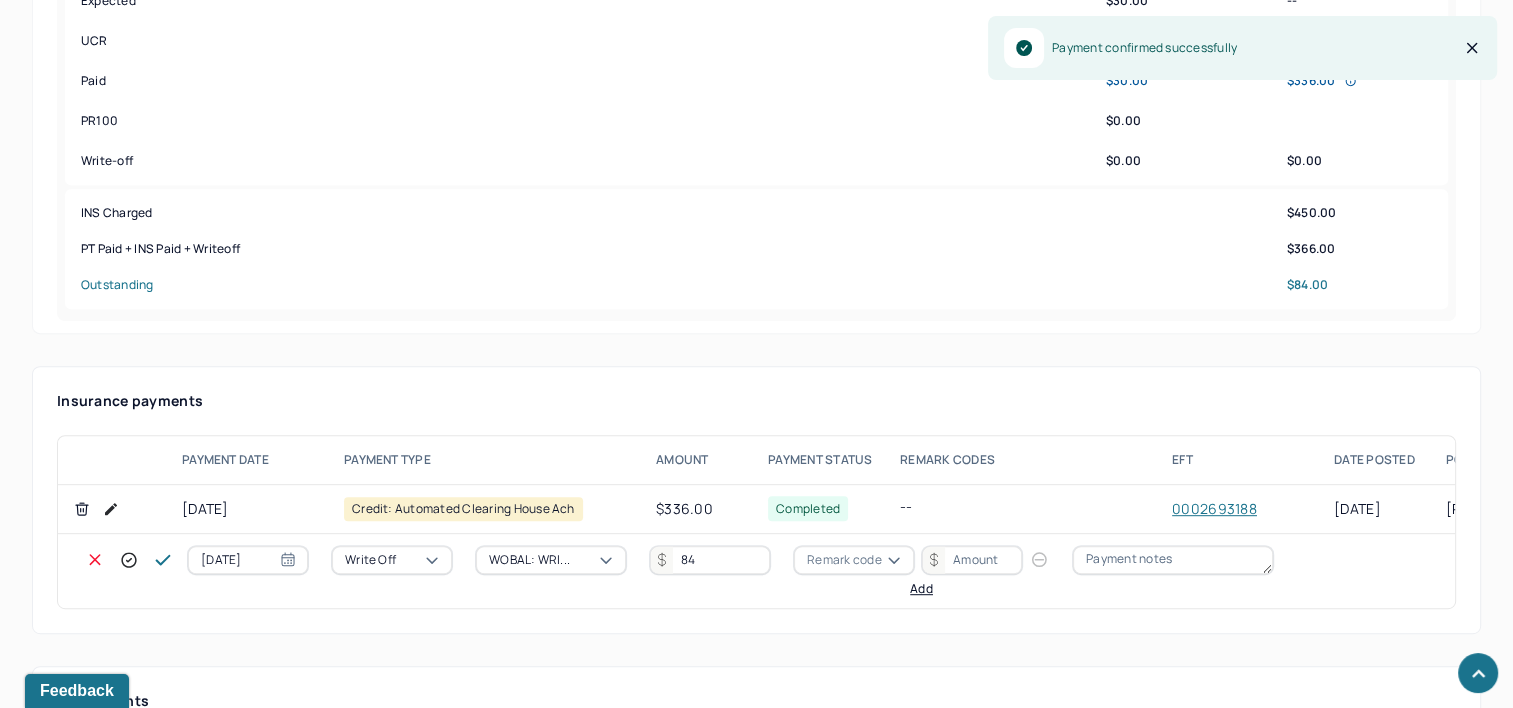 type on "84.68" 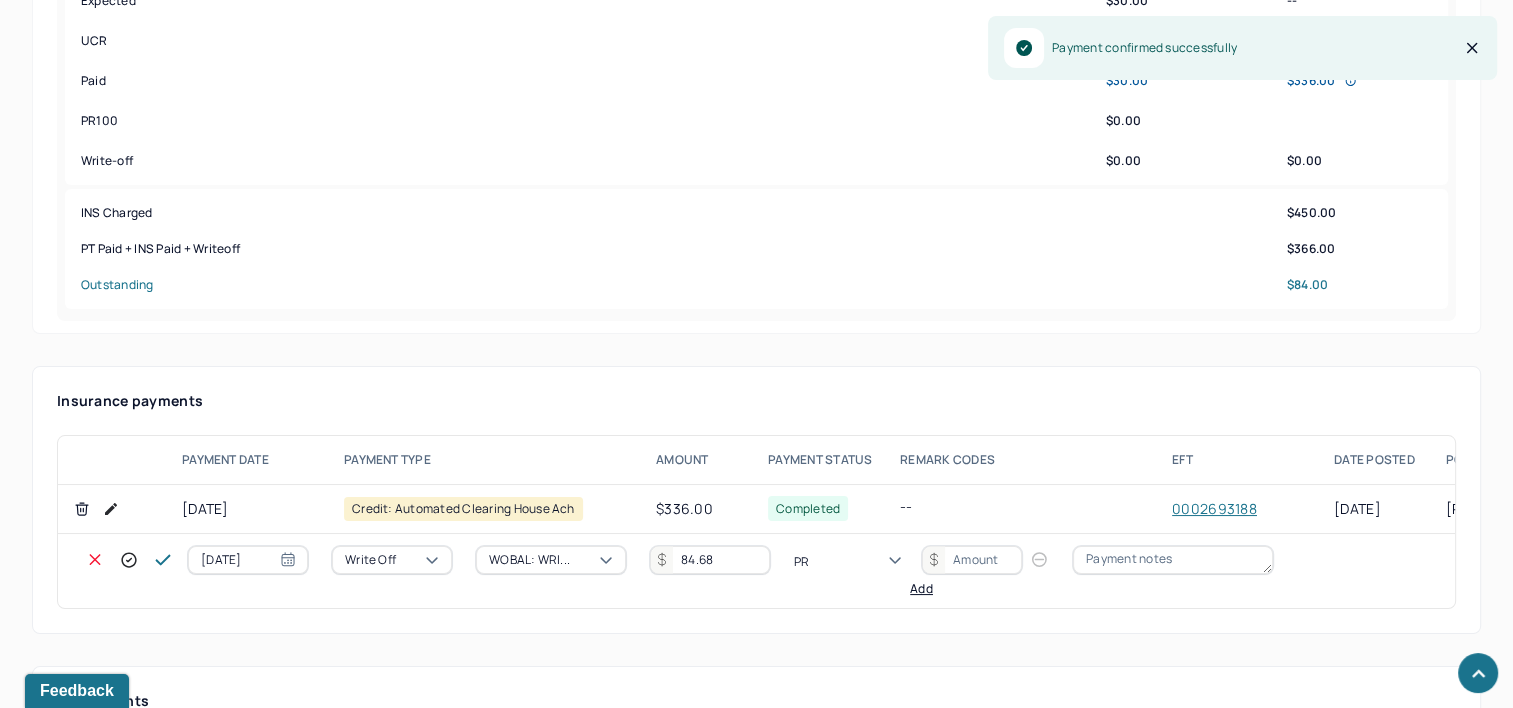 type on "PR2" 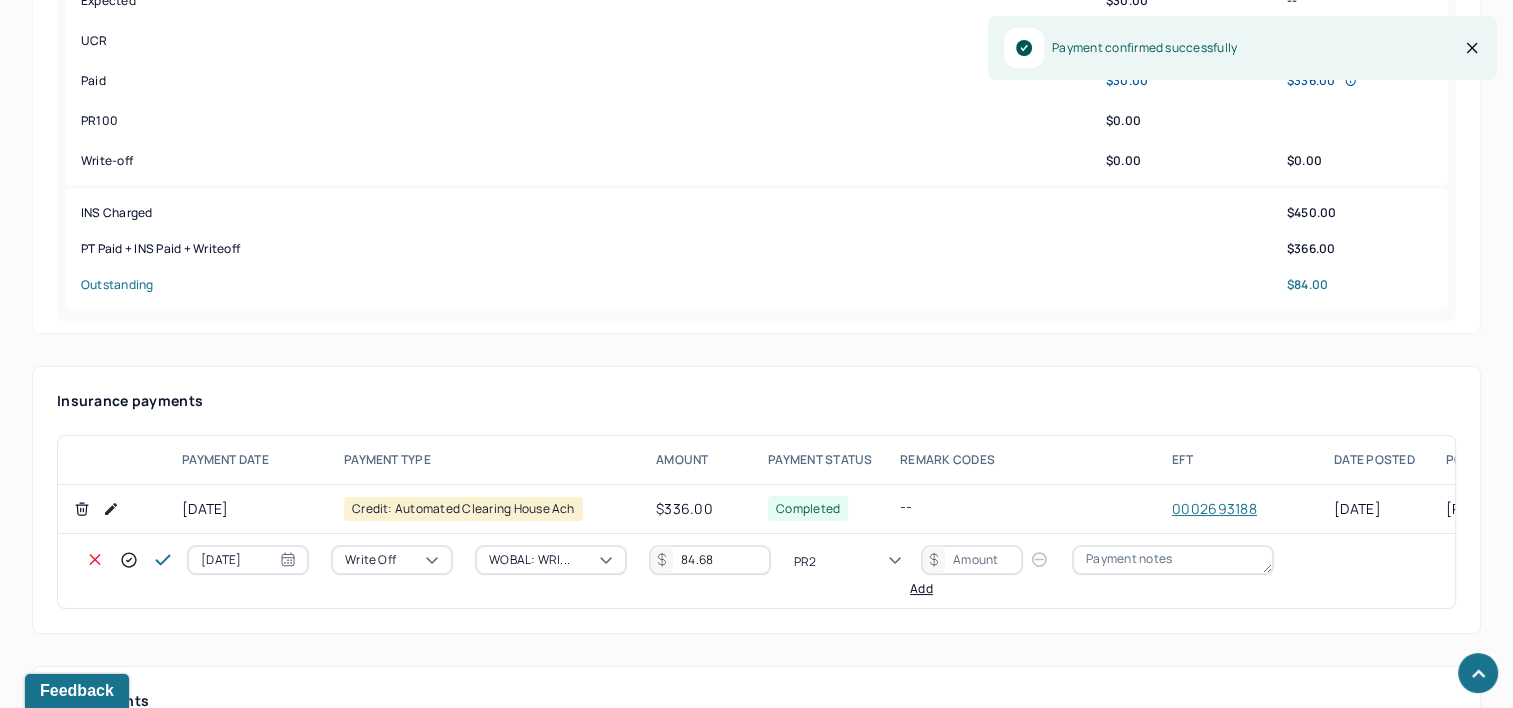 type 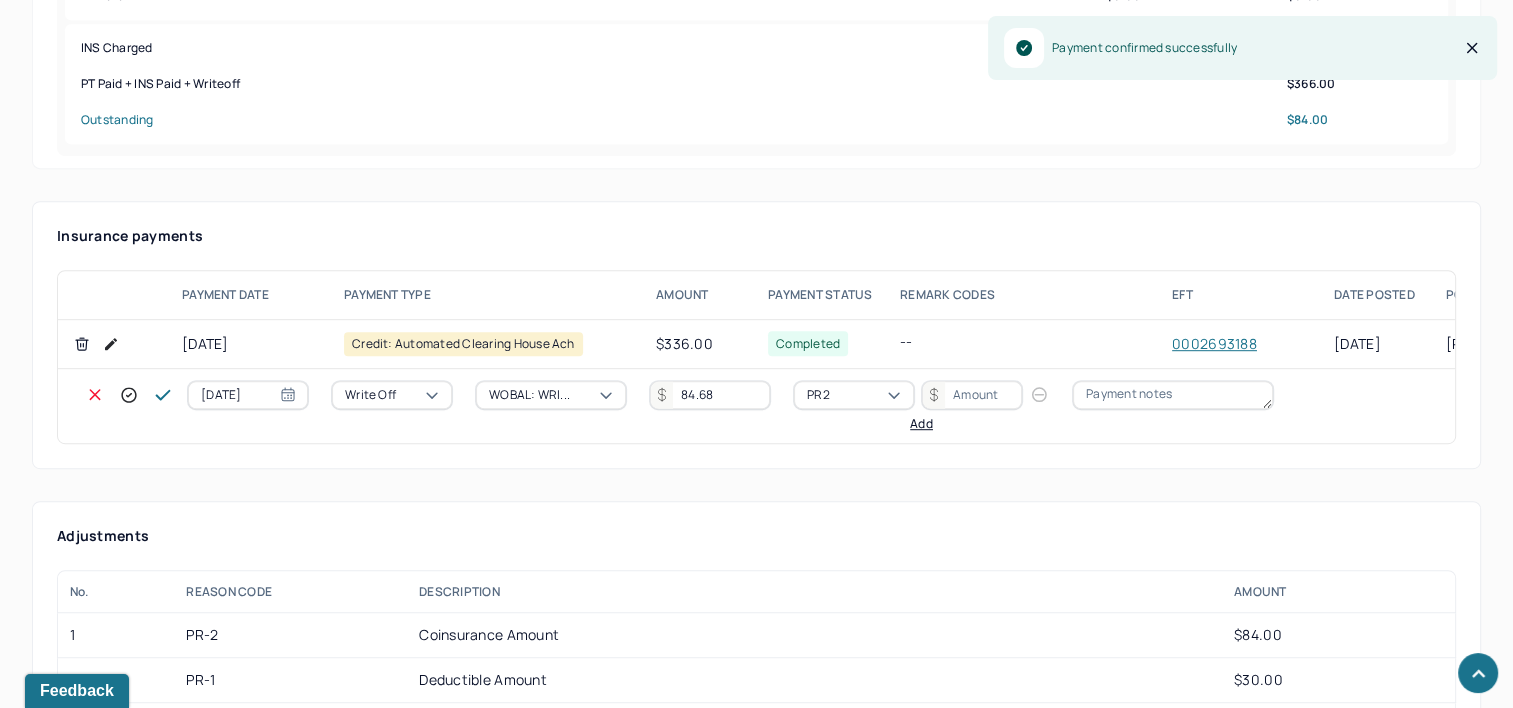 scroll, scrollTop: 1100, scrollLeft: 0, axis: vertical 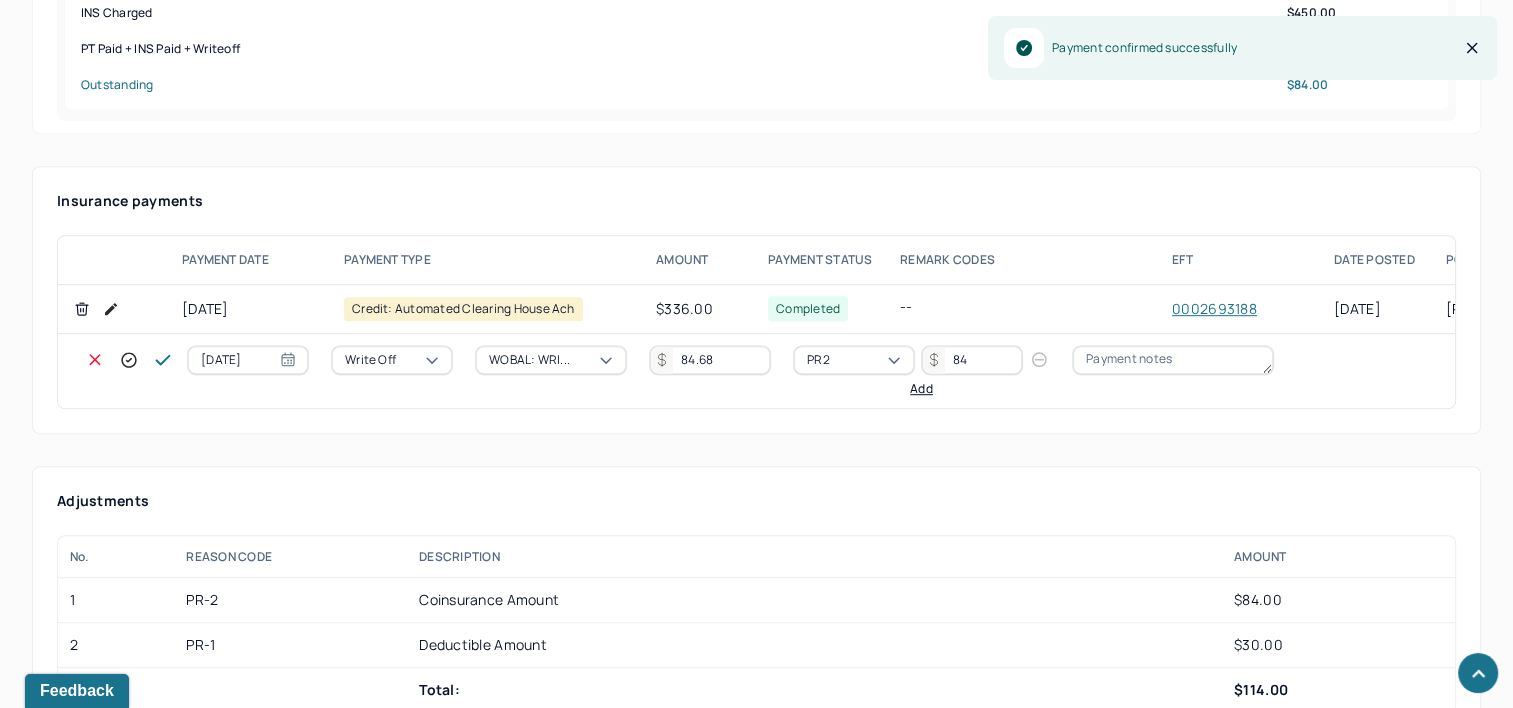 type on "84" 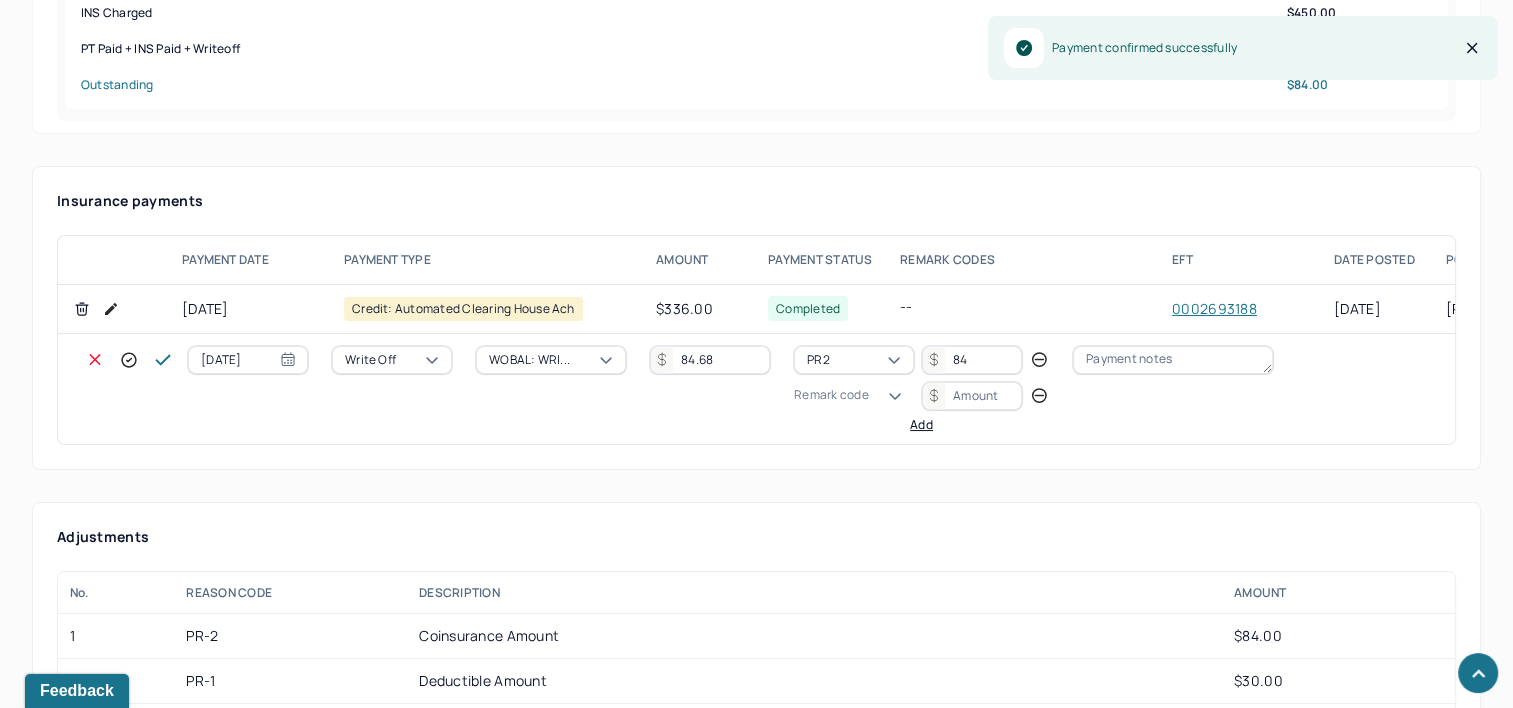 click on "Remark code" at bounding box center [831, 395] 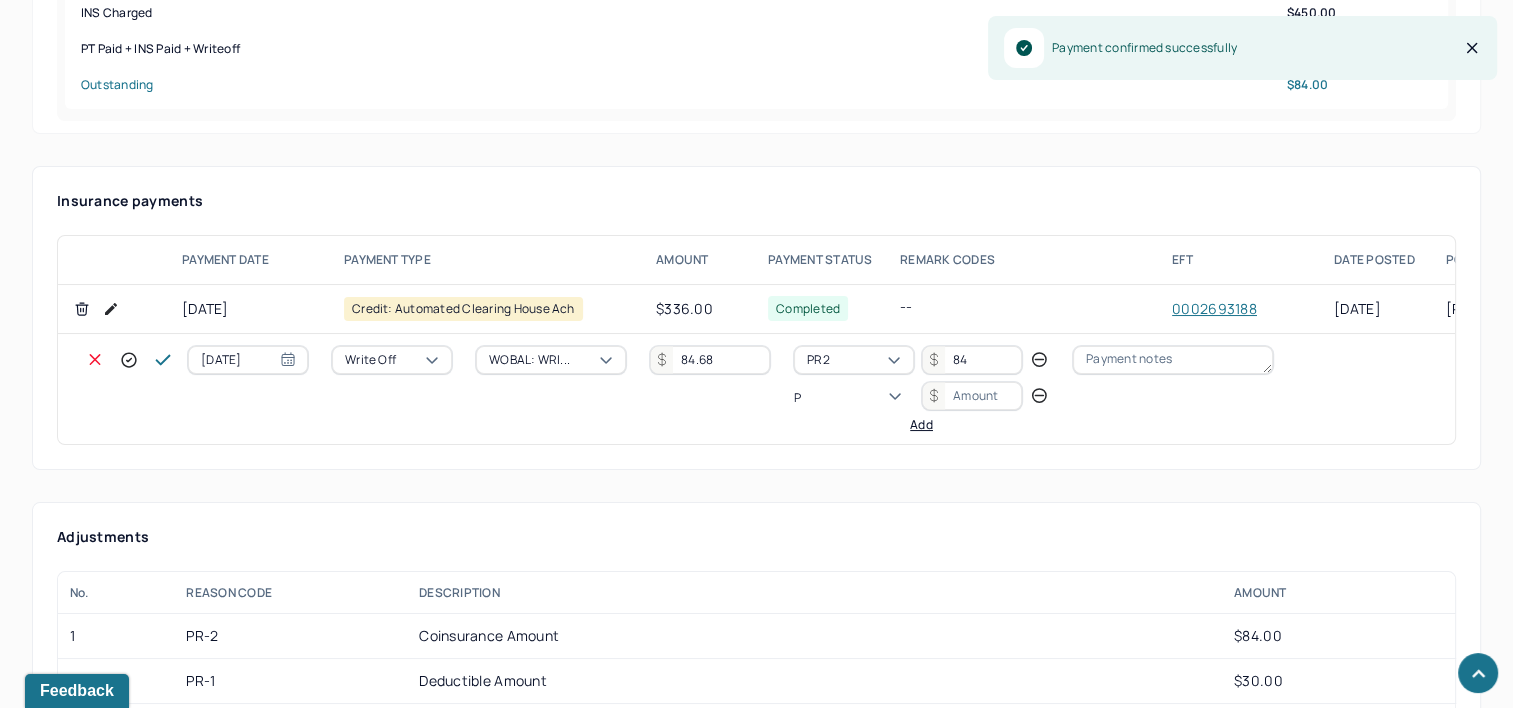 scroll, scrollTop: 124, scrollLeft: 0, axis: vertical 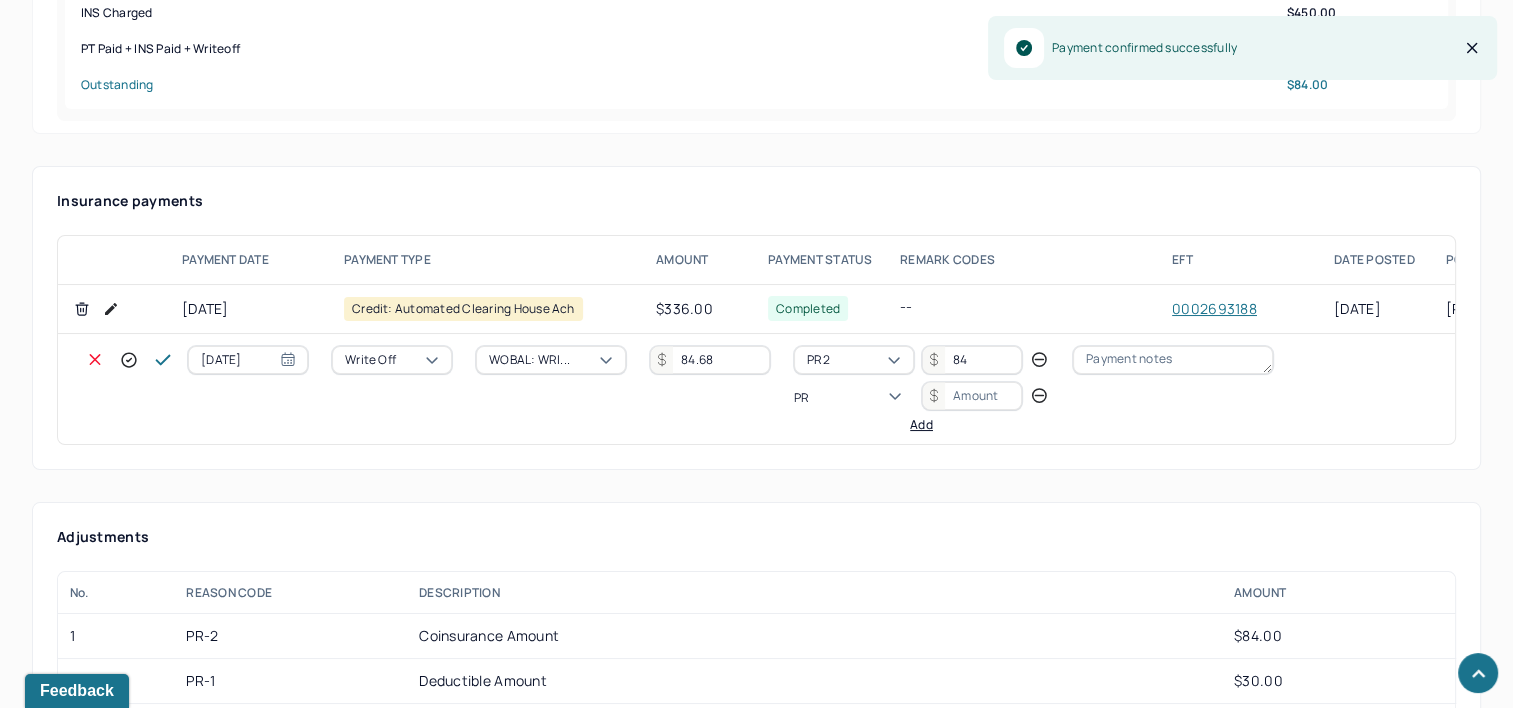 type on "PR1" 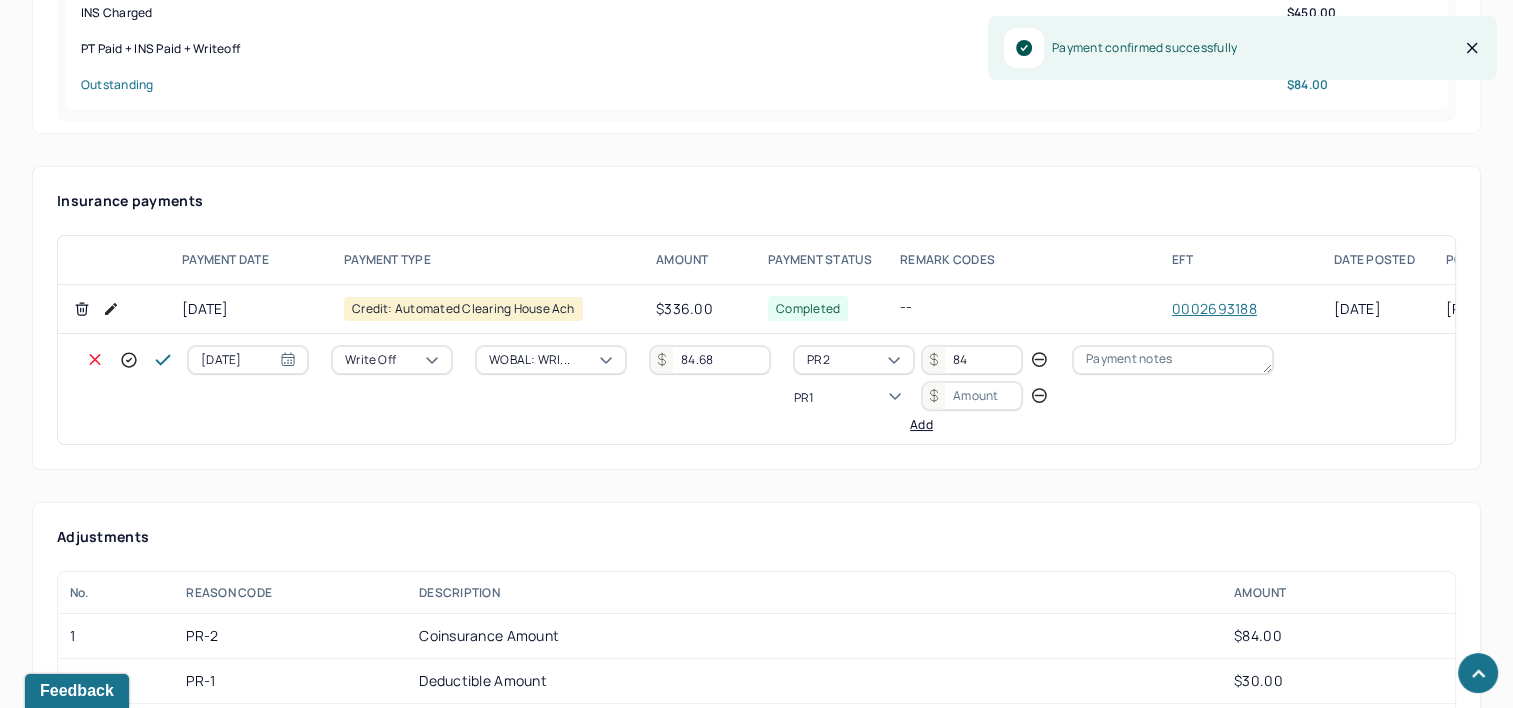 type 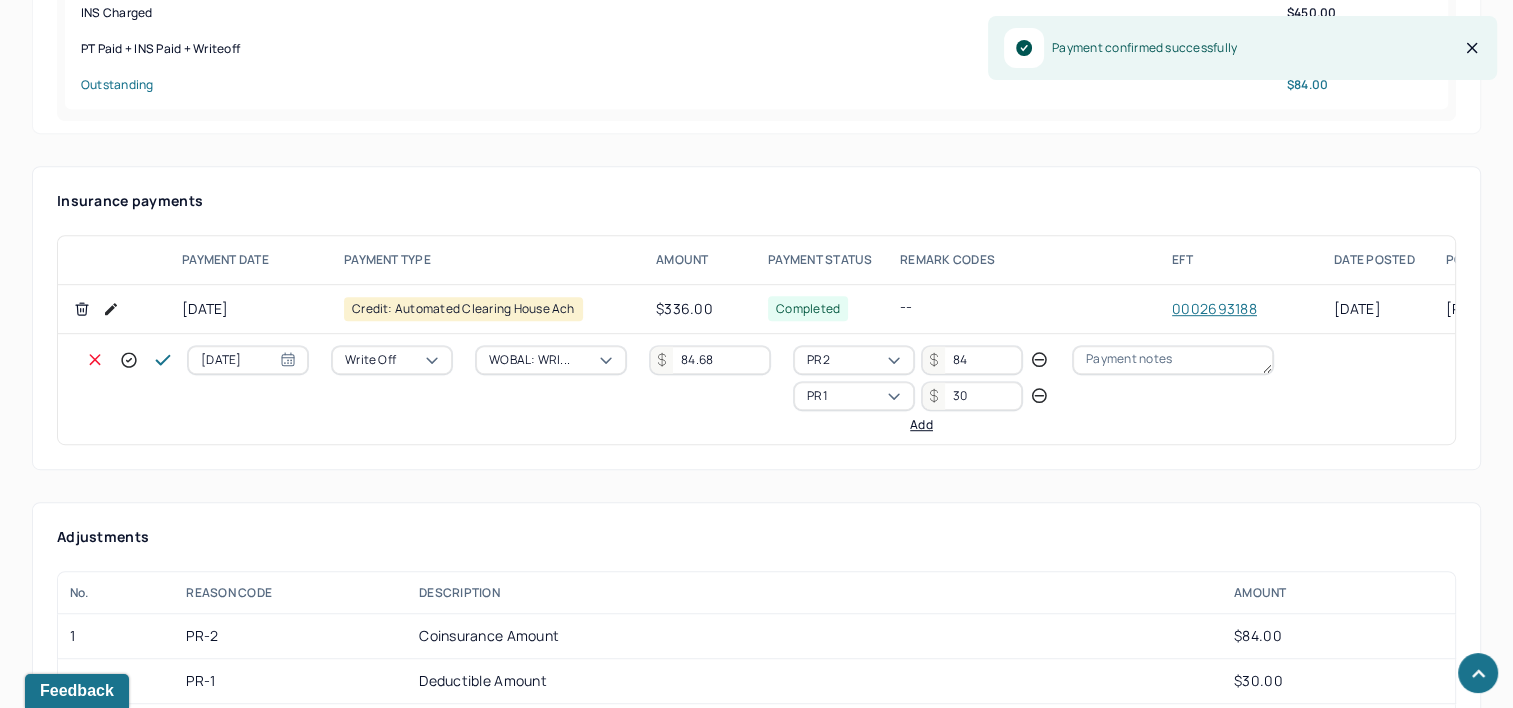 type on "30" 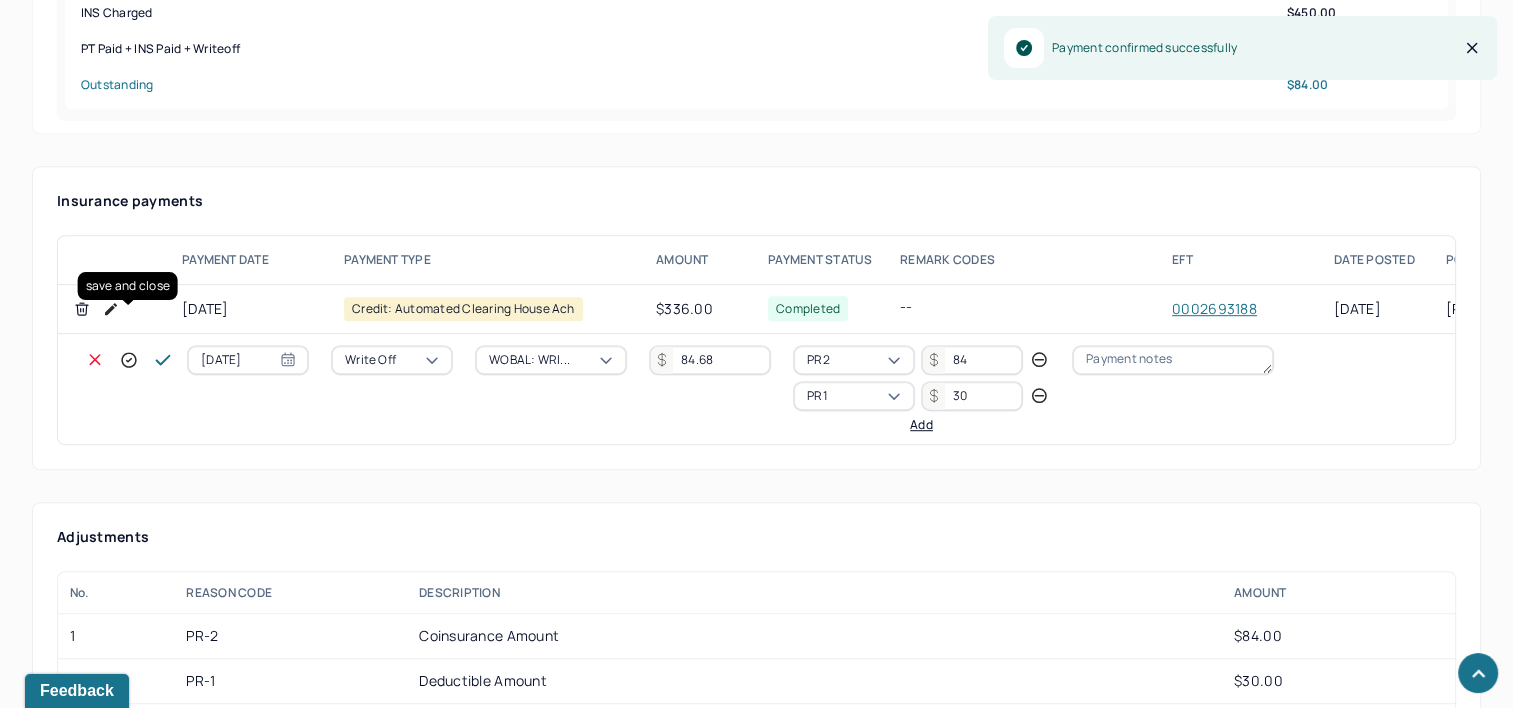 click 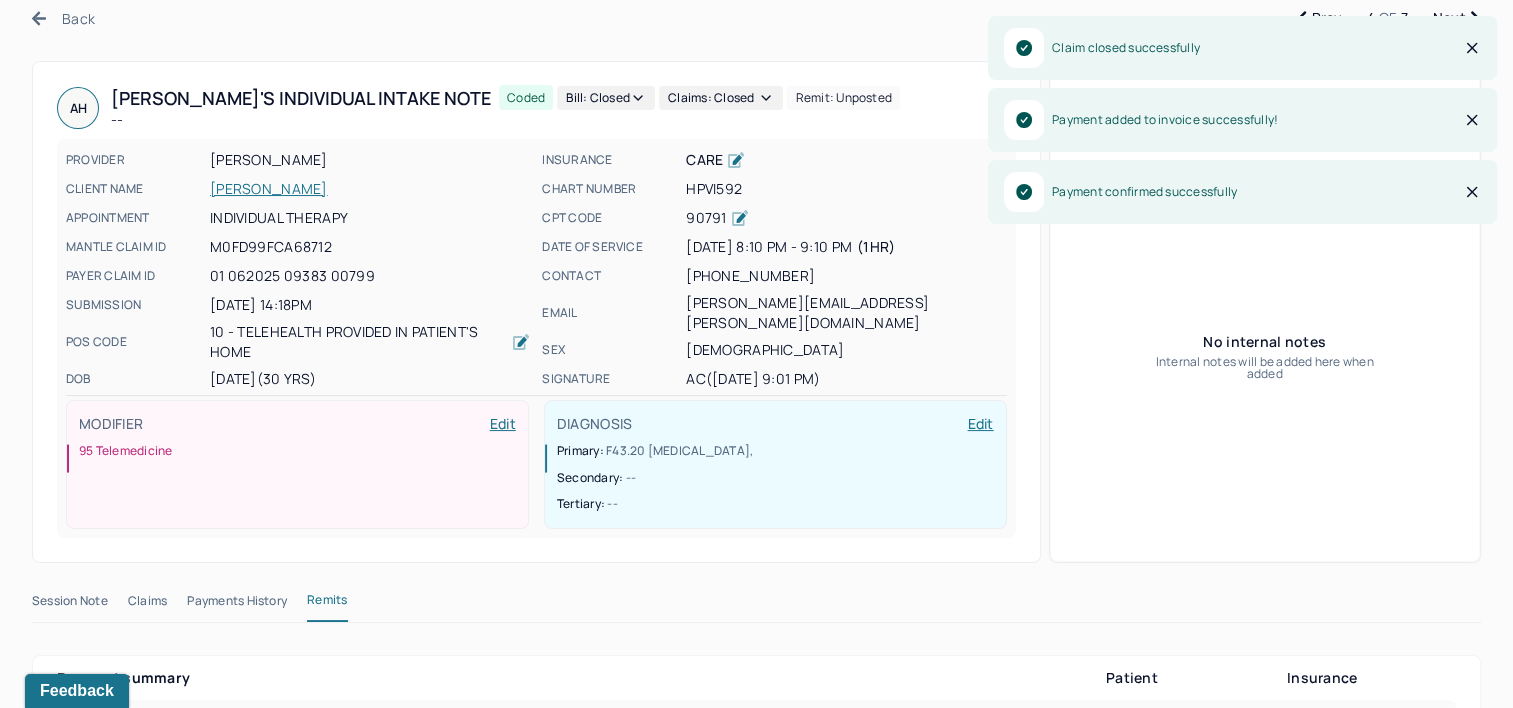 scroll, scrollTop: 0, scrollLeft: 0, axis: both 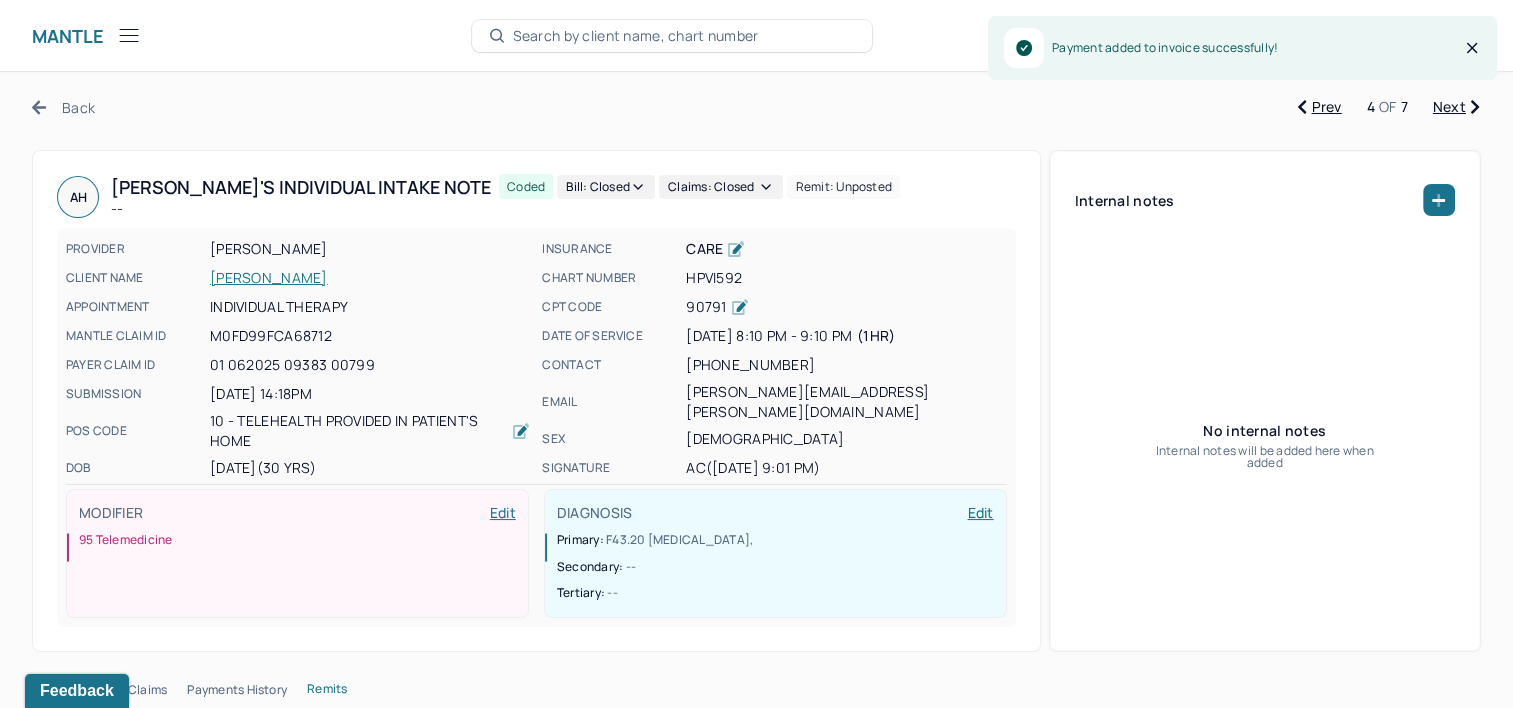 click on "Next" at bounding box center [1456, 107] 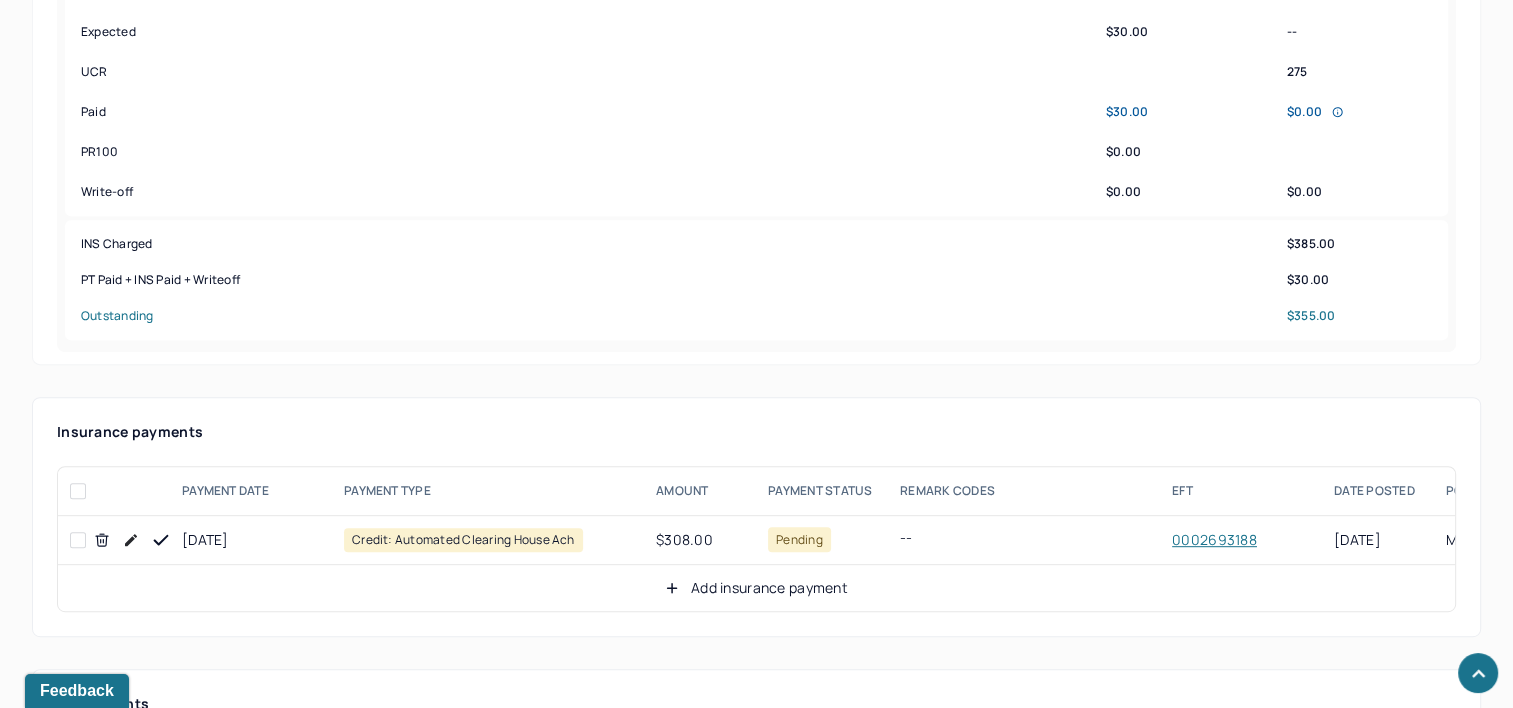 scroll, scrollTop: 900, scrollLeft: 0, axis: vertical 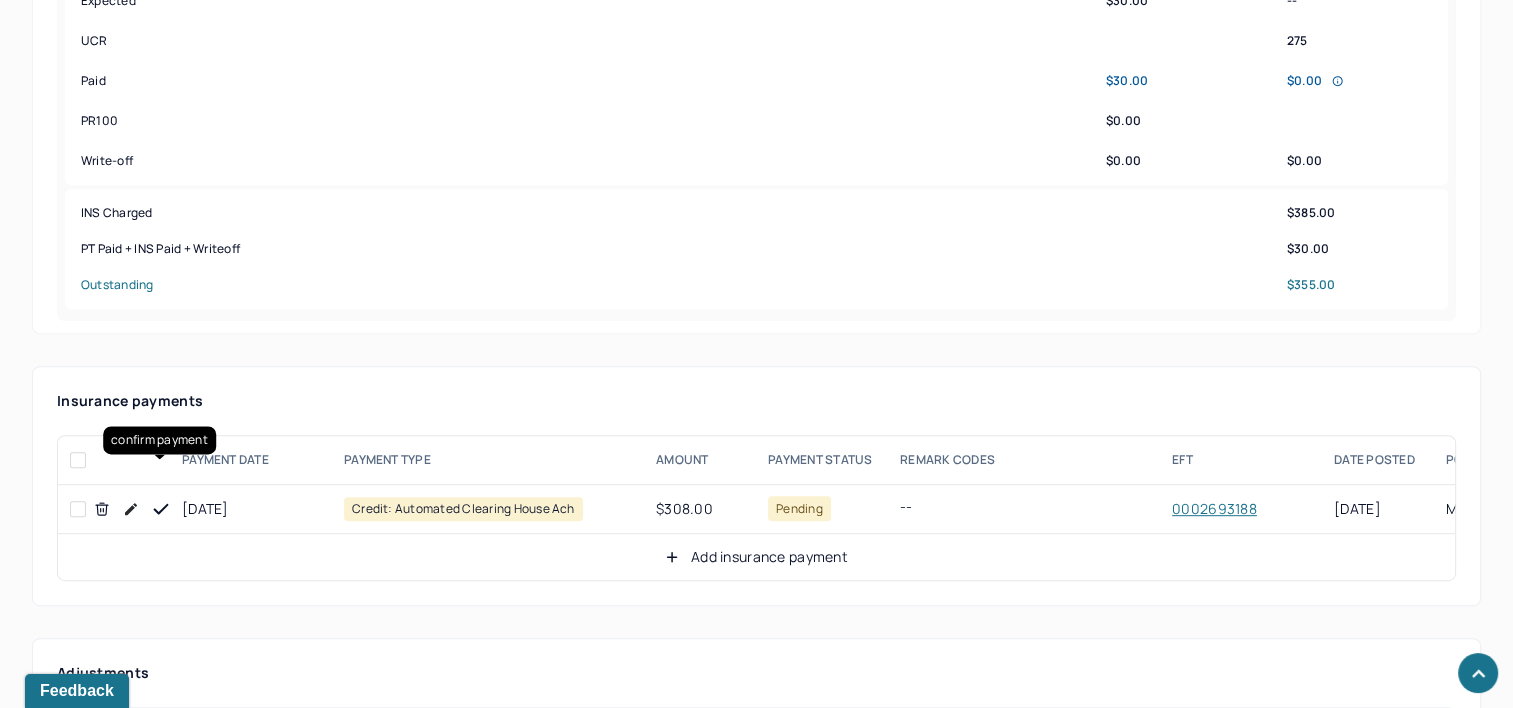 click 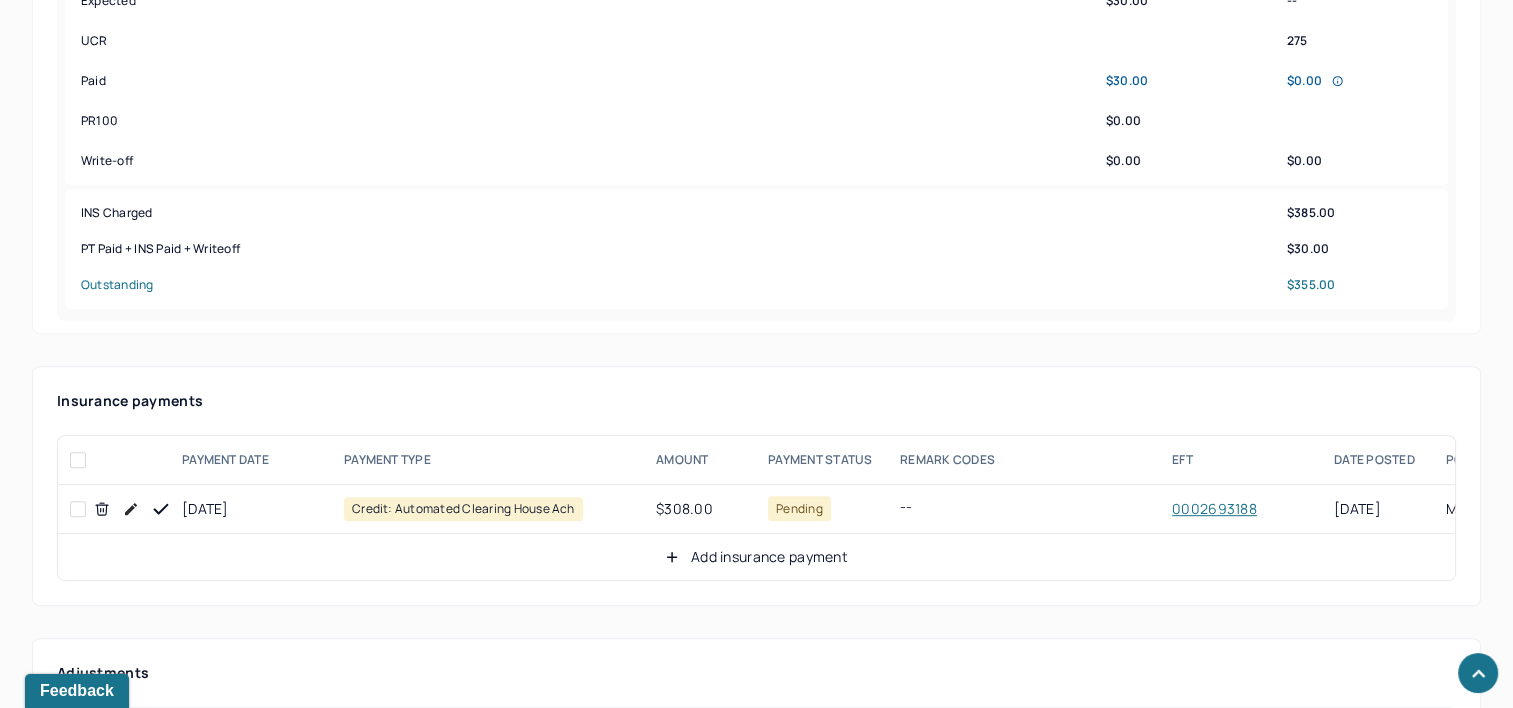 click on "Add insurance payment" at bounding box center (756, 557) 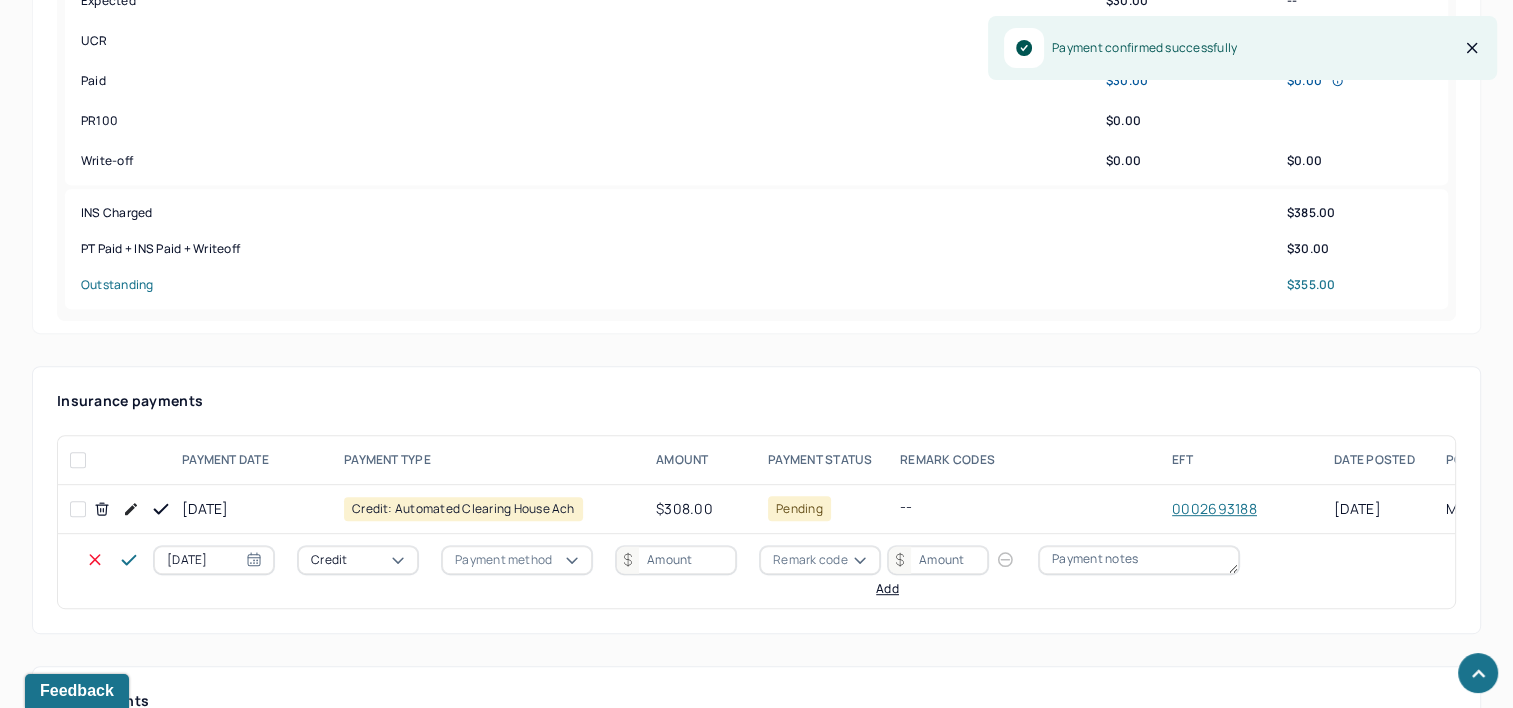 click on "[DATE]" at bounding box center [214, 560] 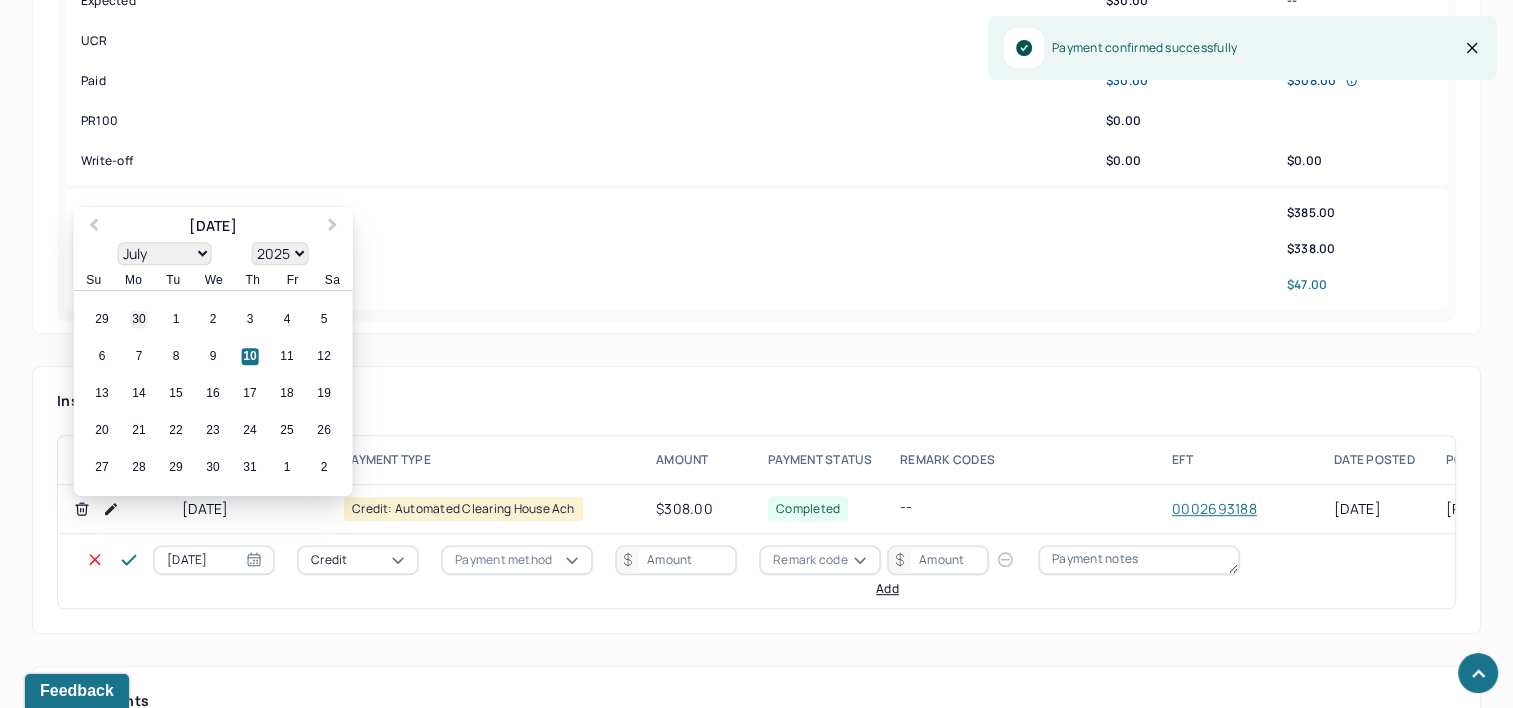 click on "30" at bounding box center [139, 320] 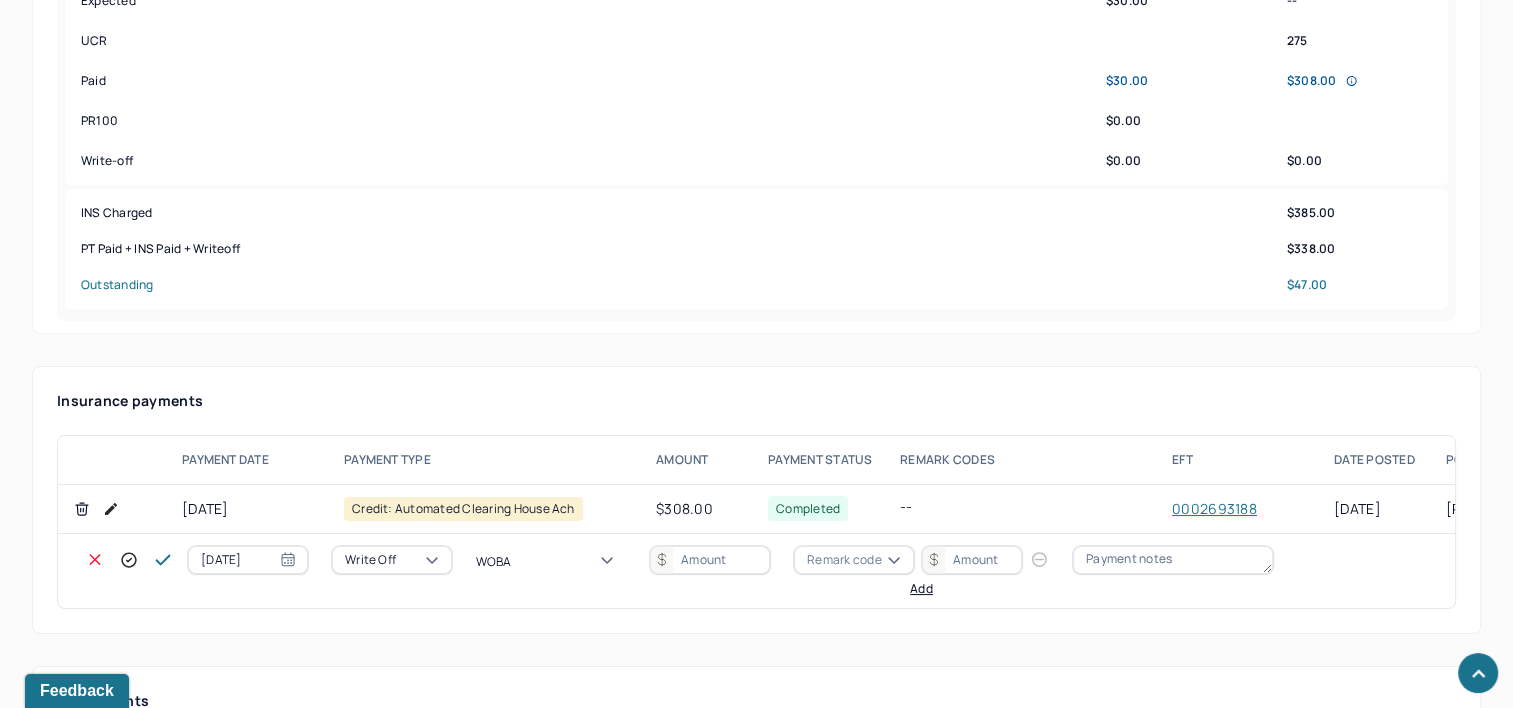 type on "WOBAL" 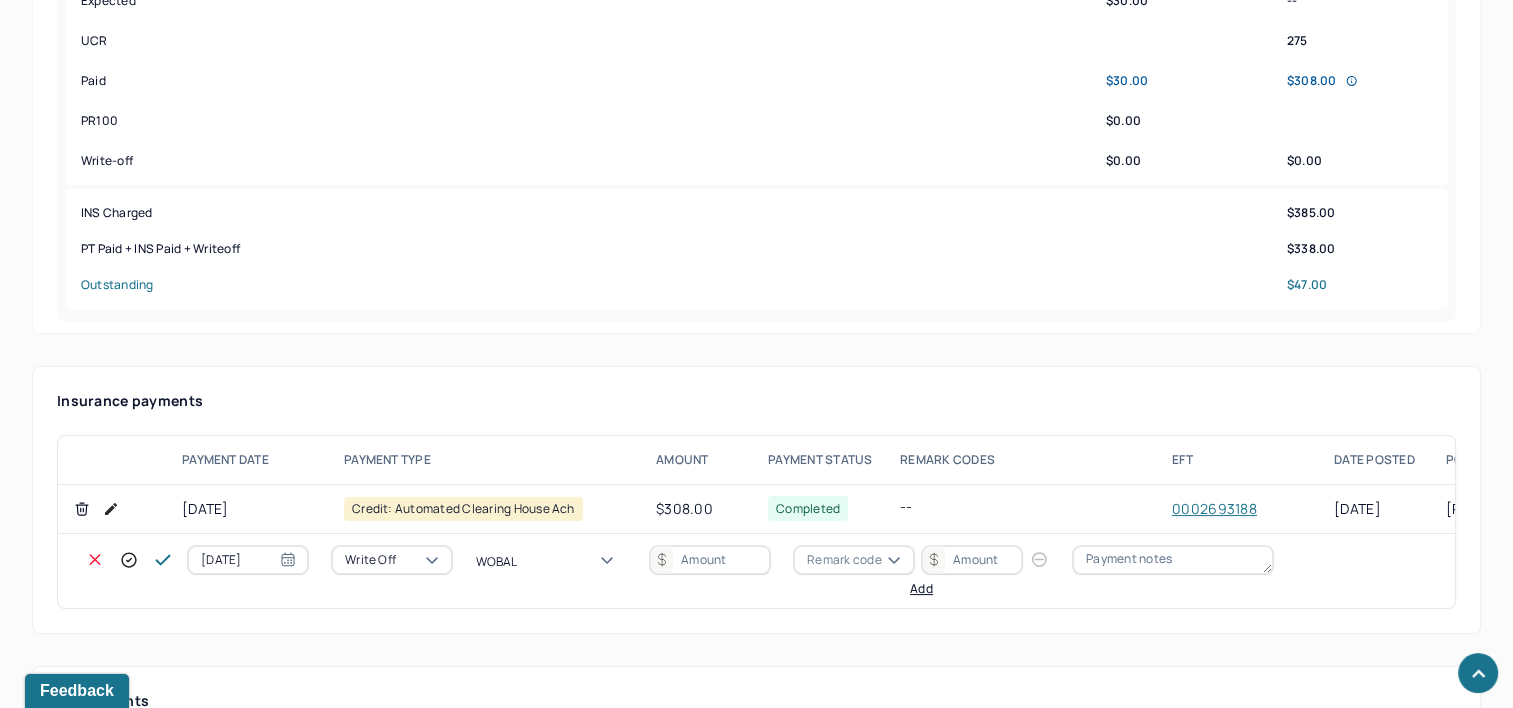 type 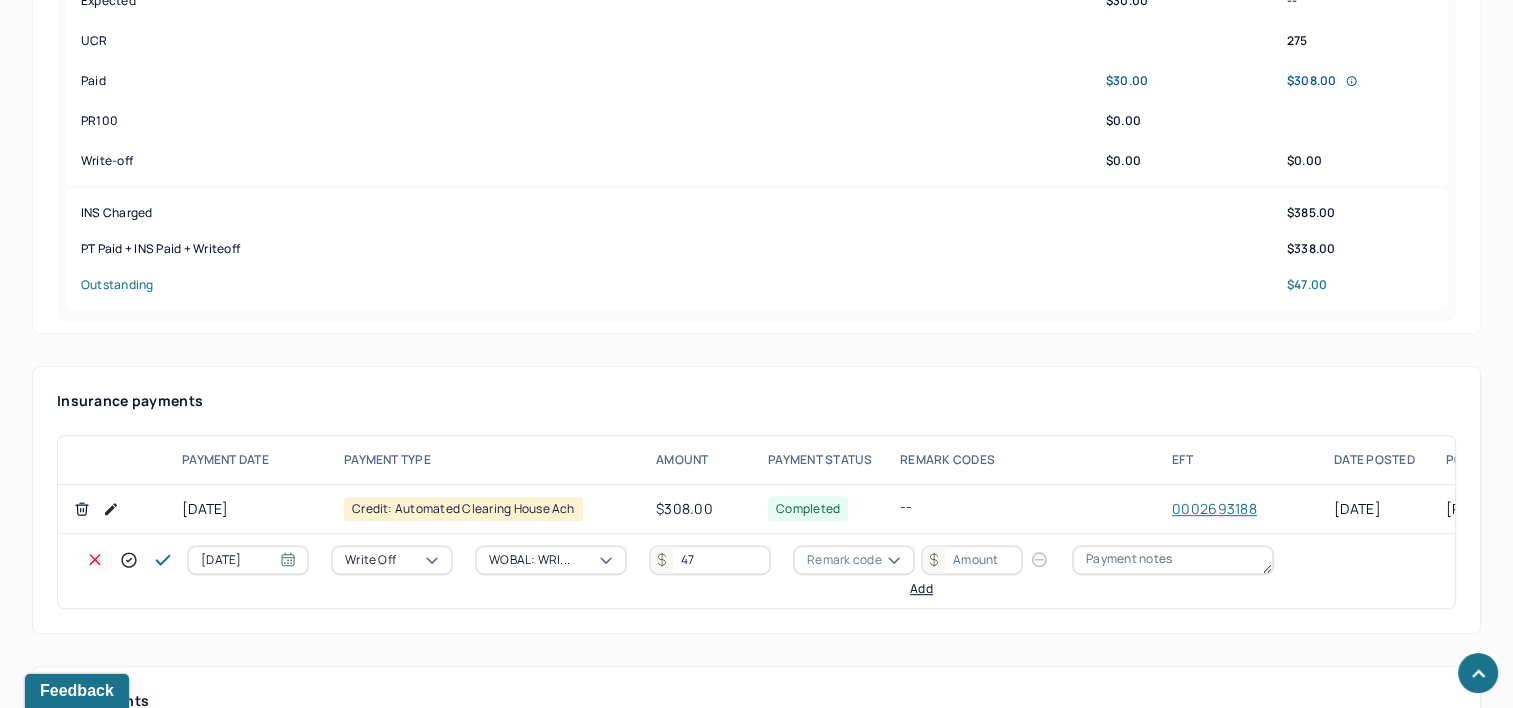 type on "47" 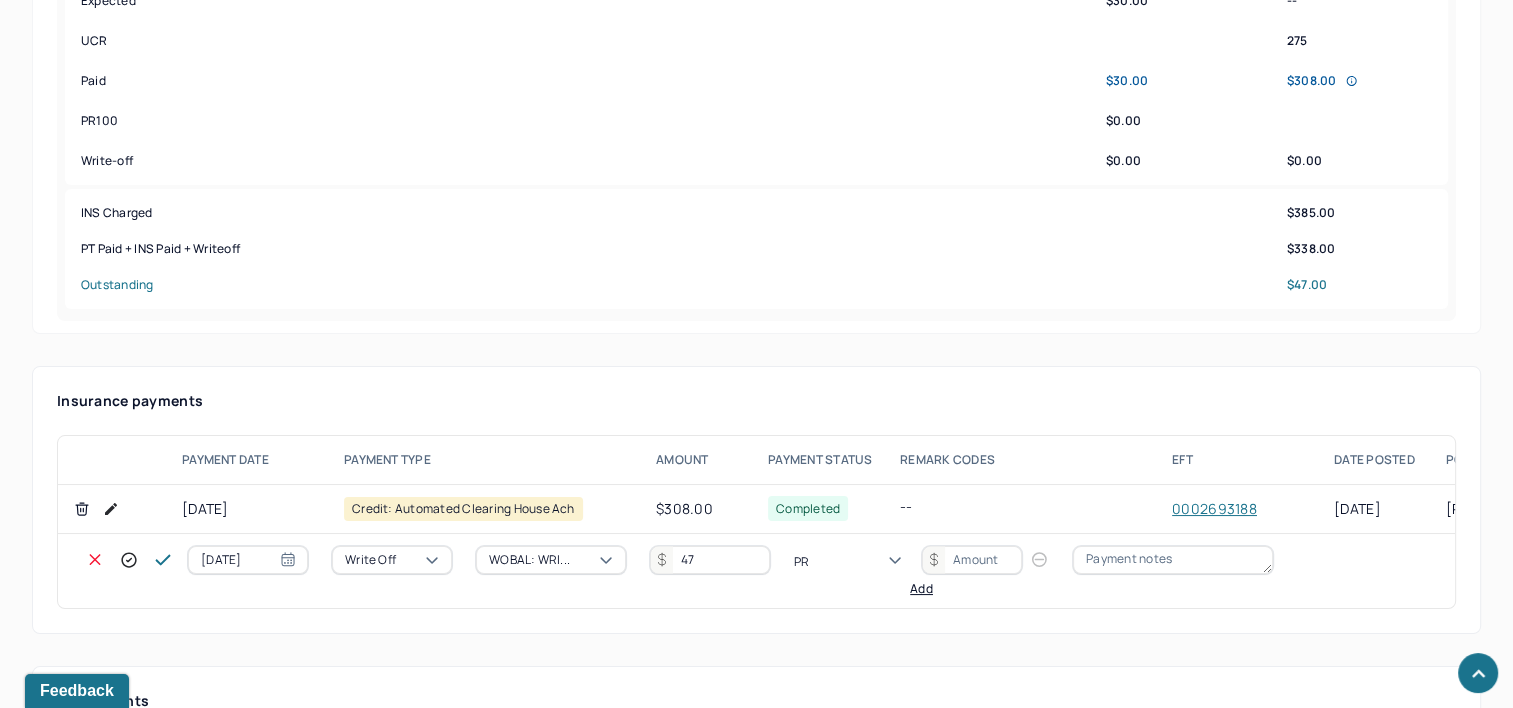 type on "PR2" 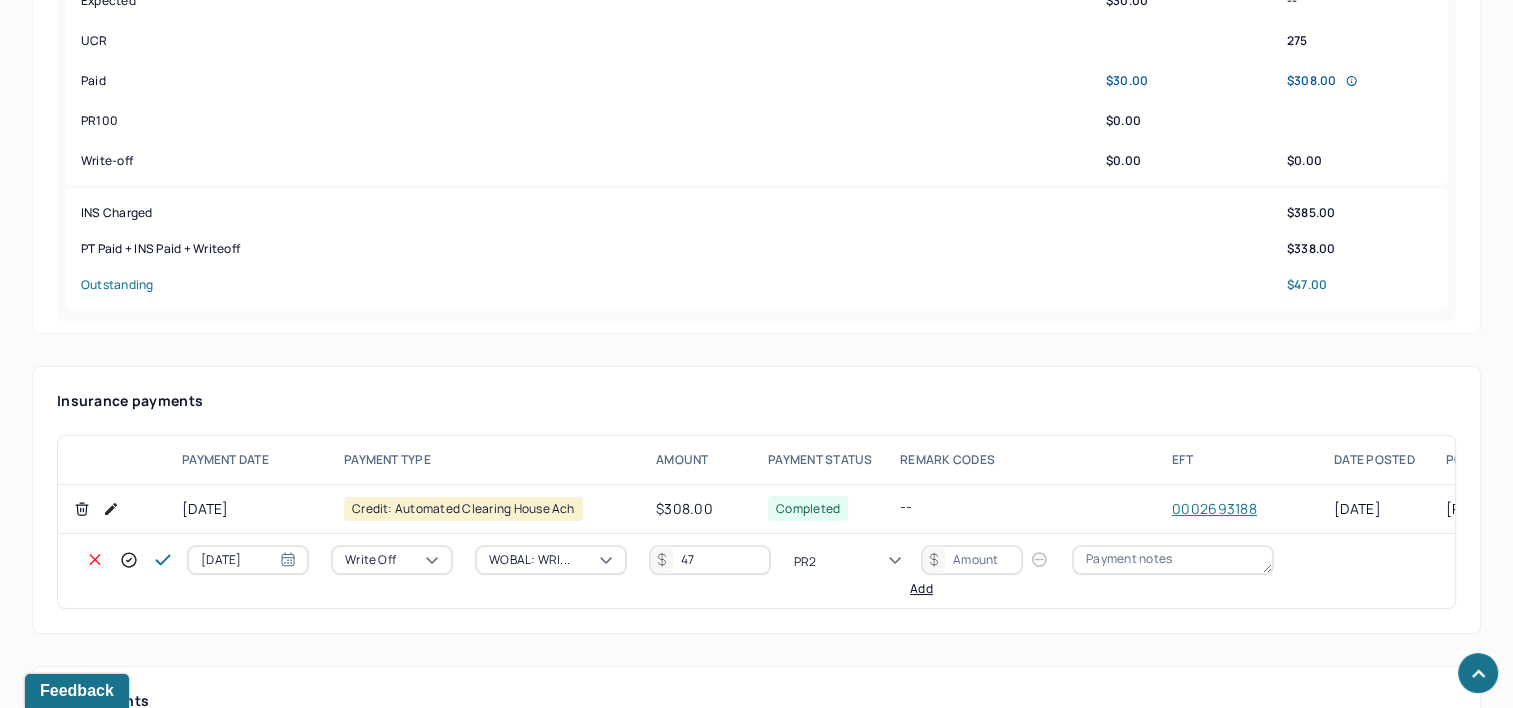 type 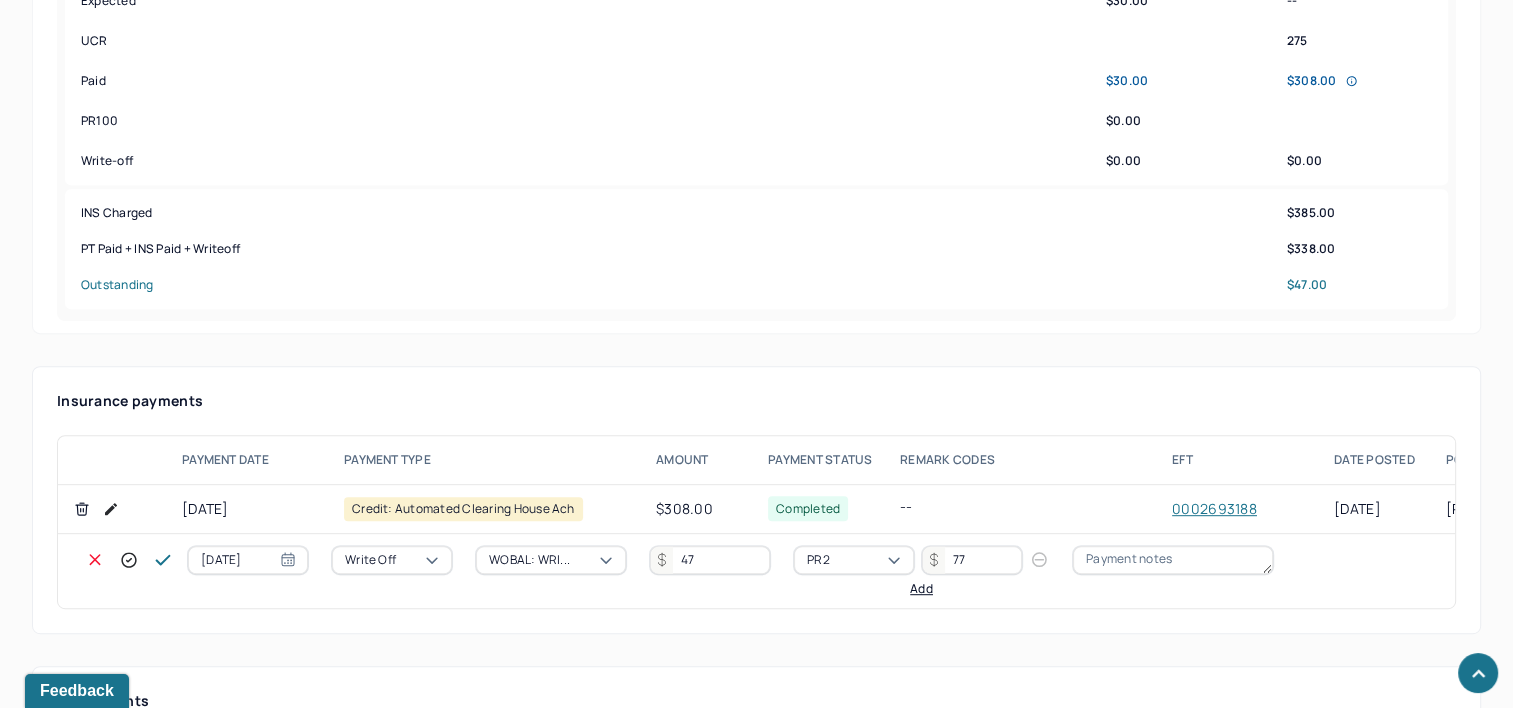 type on "77" 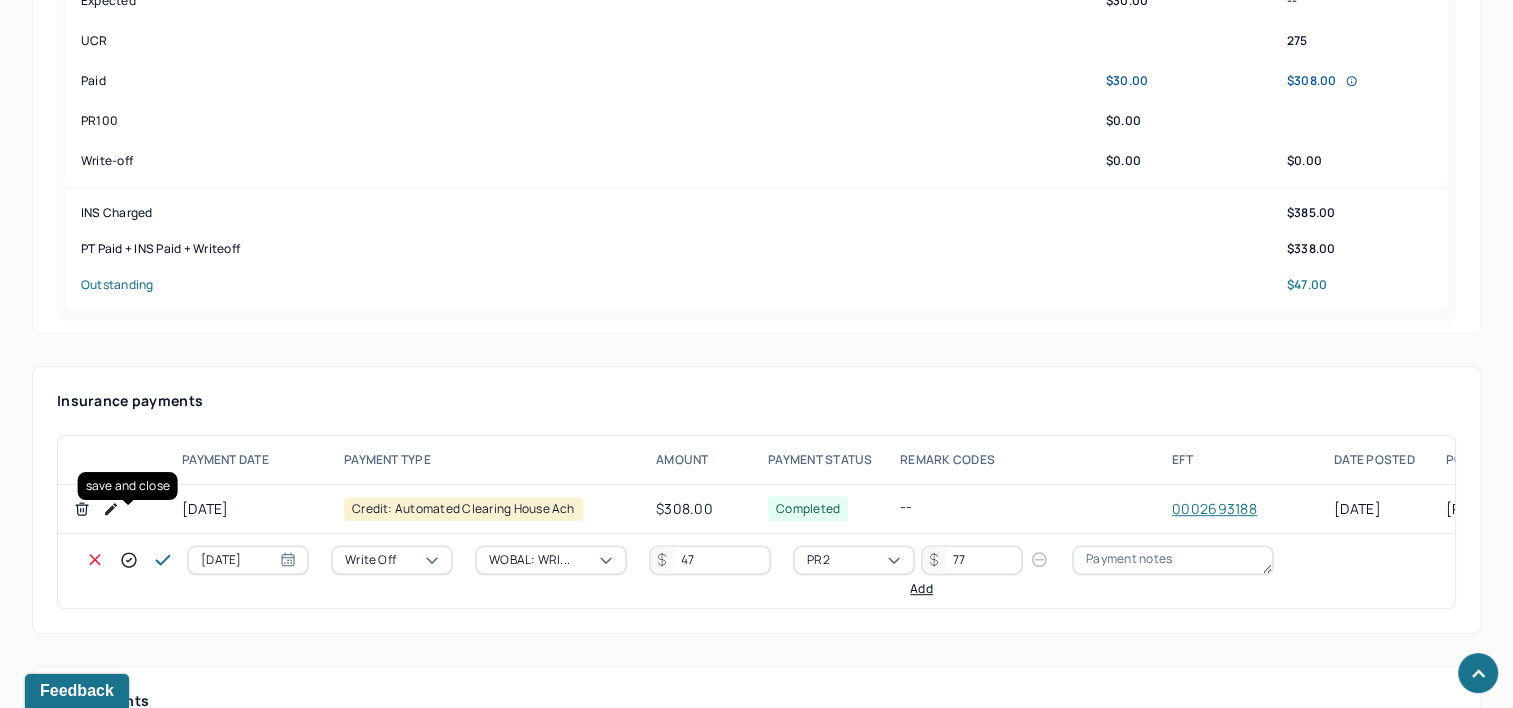 click 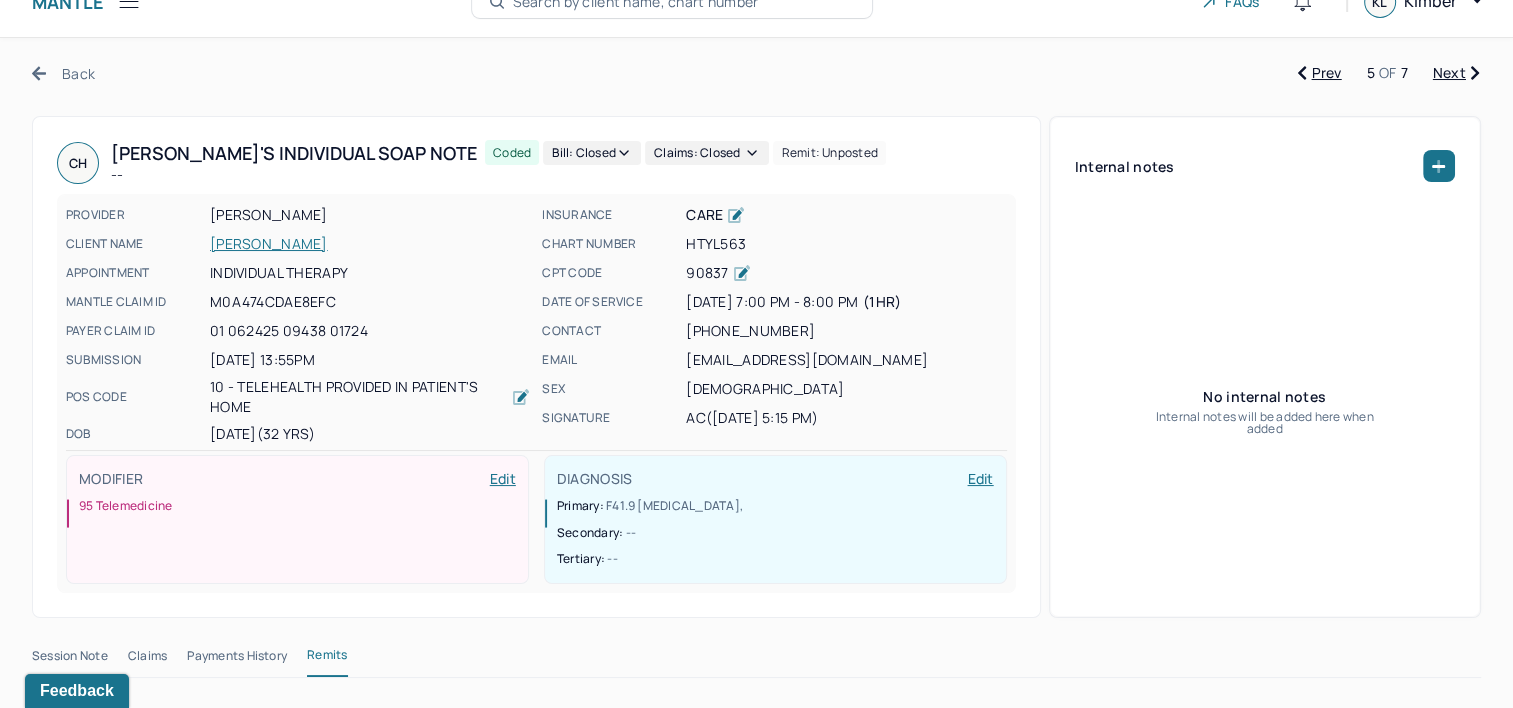 scroll, scrollTop: 0, scrollLeft: 0, axis: both 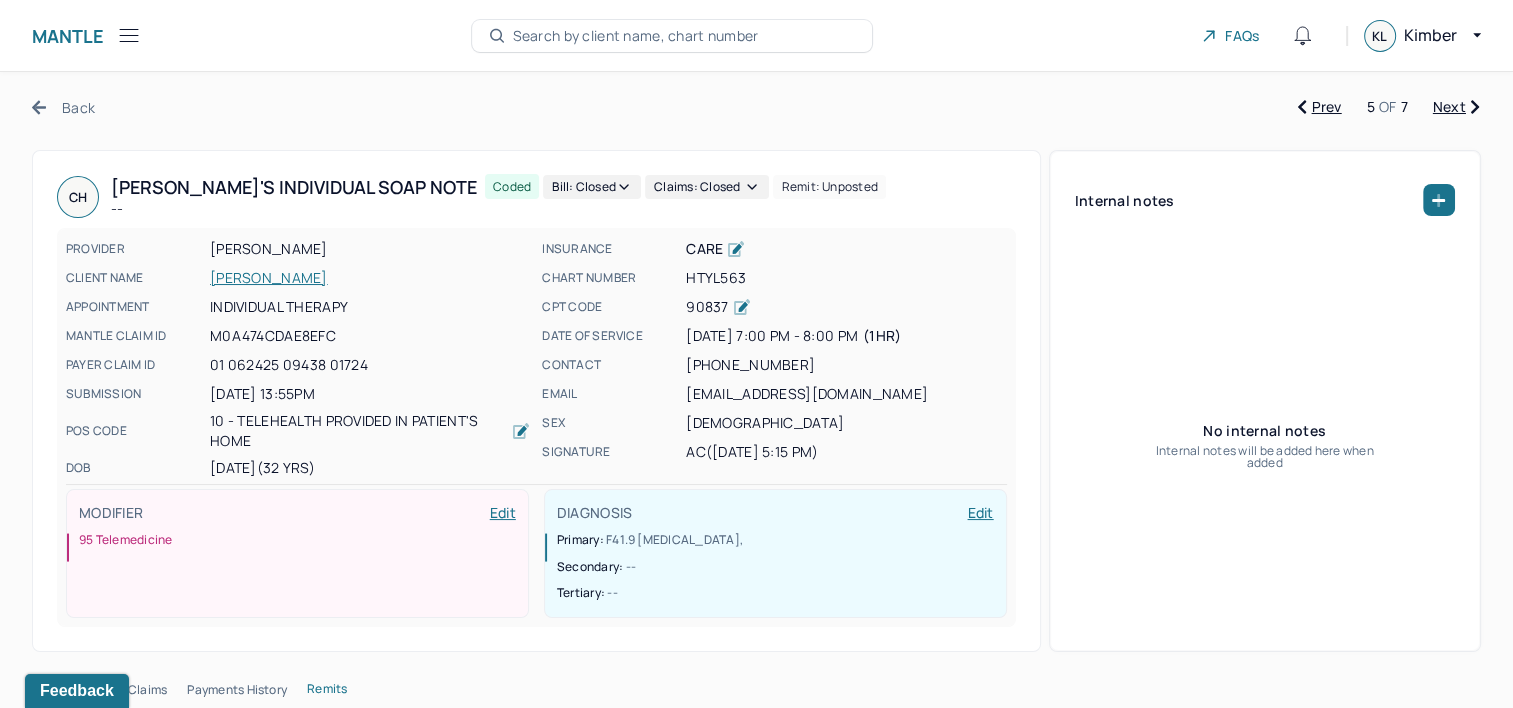 click on "Next" at bounding box center [1456, 107] 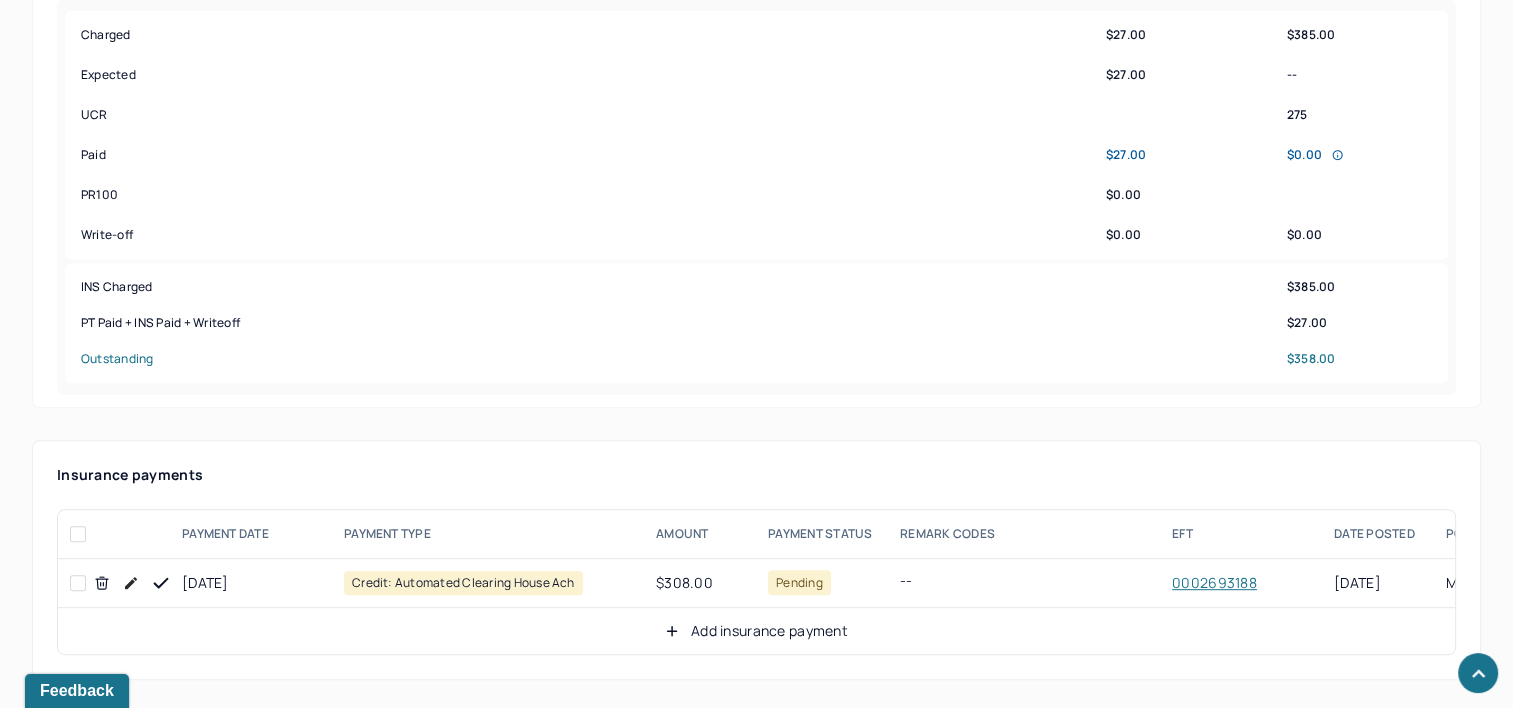 scroll, scrollTop: 900, scrollLeft: 0, axis: vertical 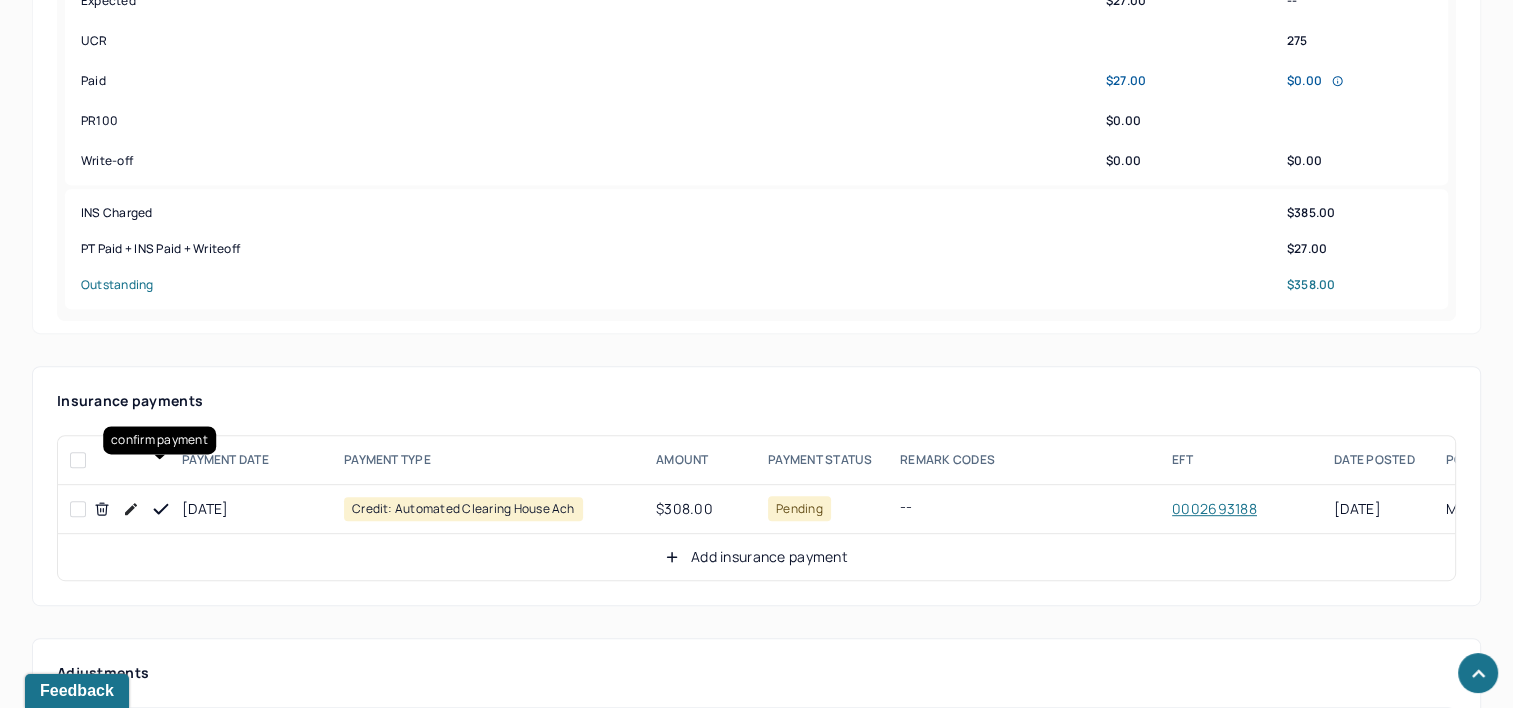 click 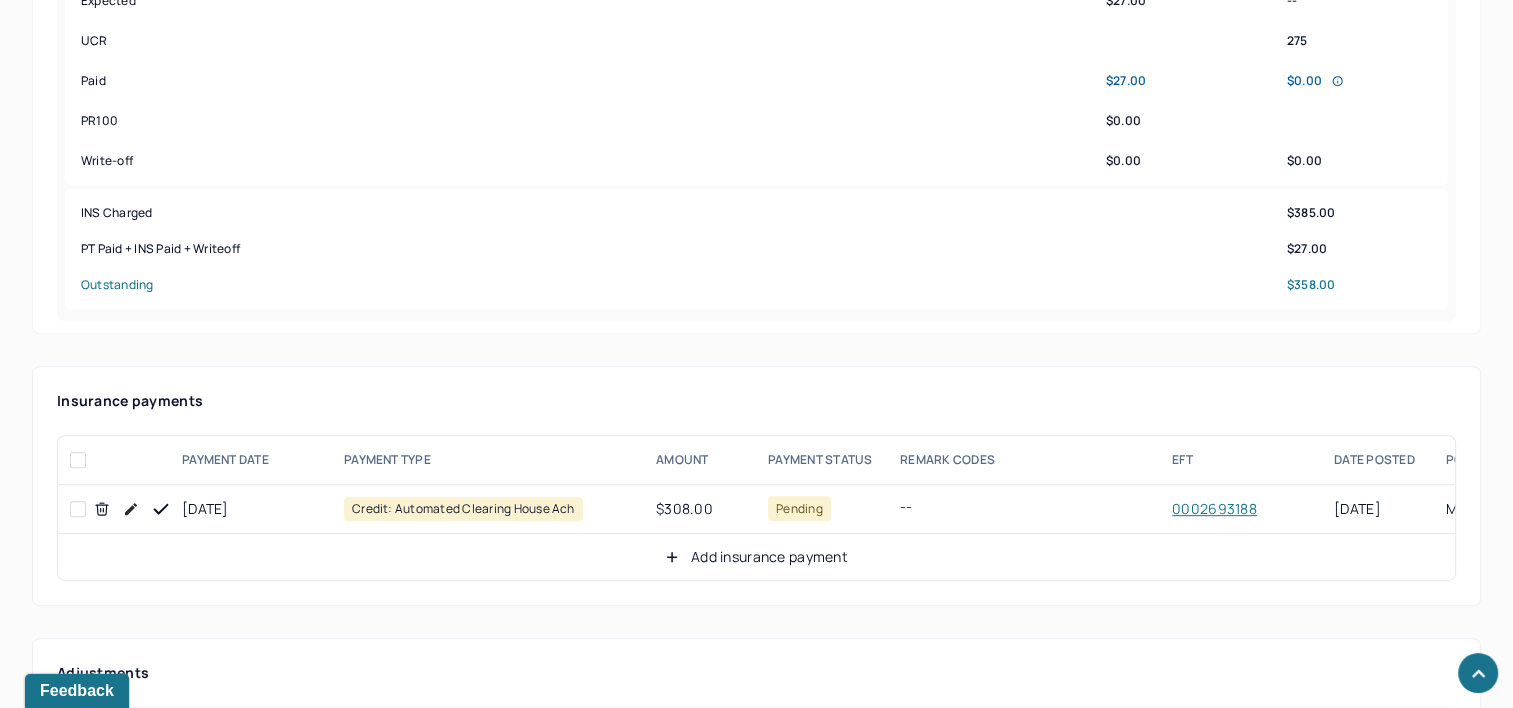 click on "Add insurance payment" at bounding box center (756, 557) 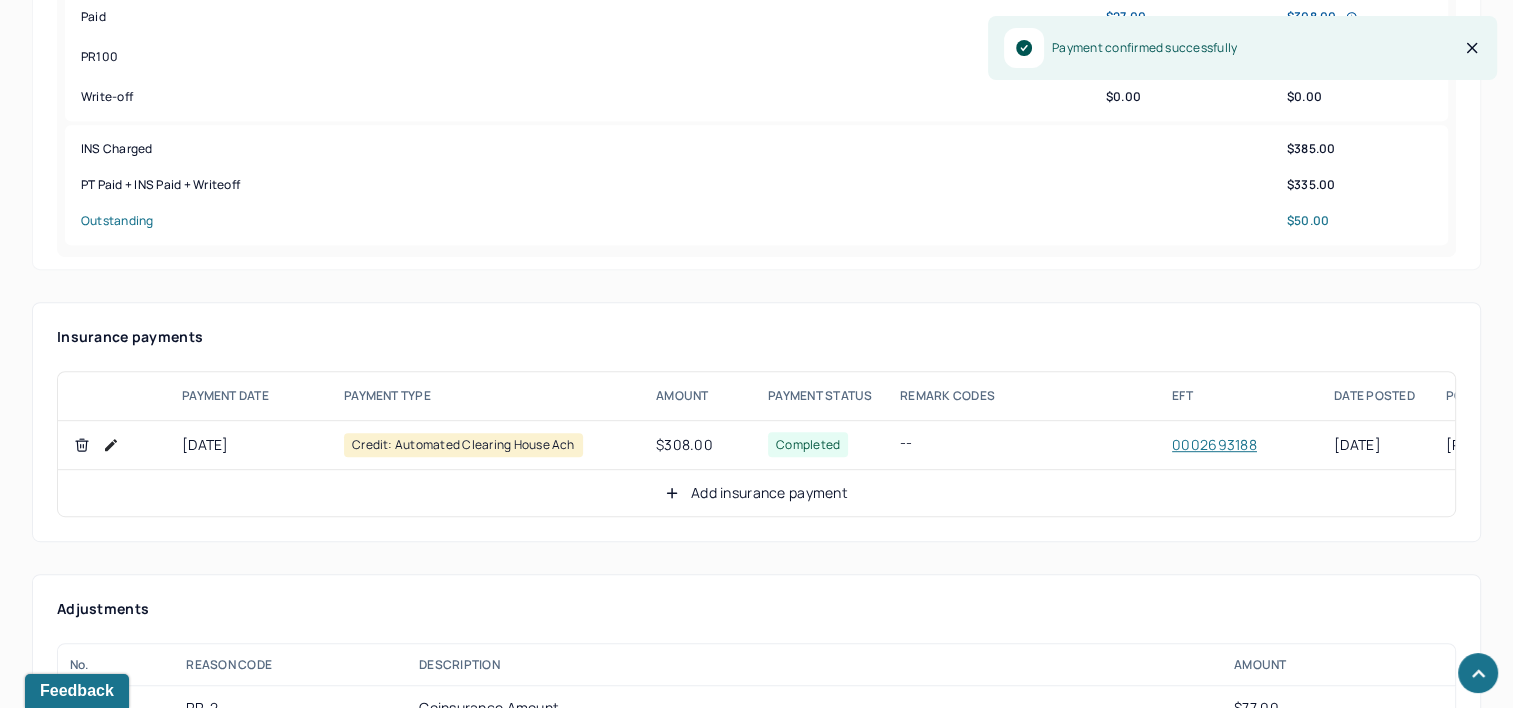 scroll, scrollTop: 1000, scrollLeft: 0, axis: vertical 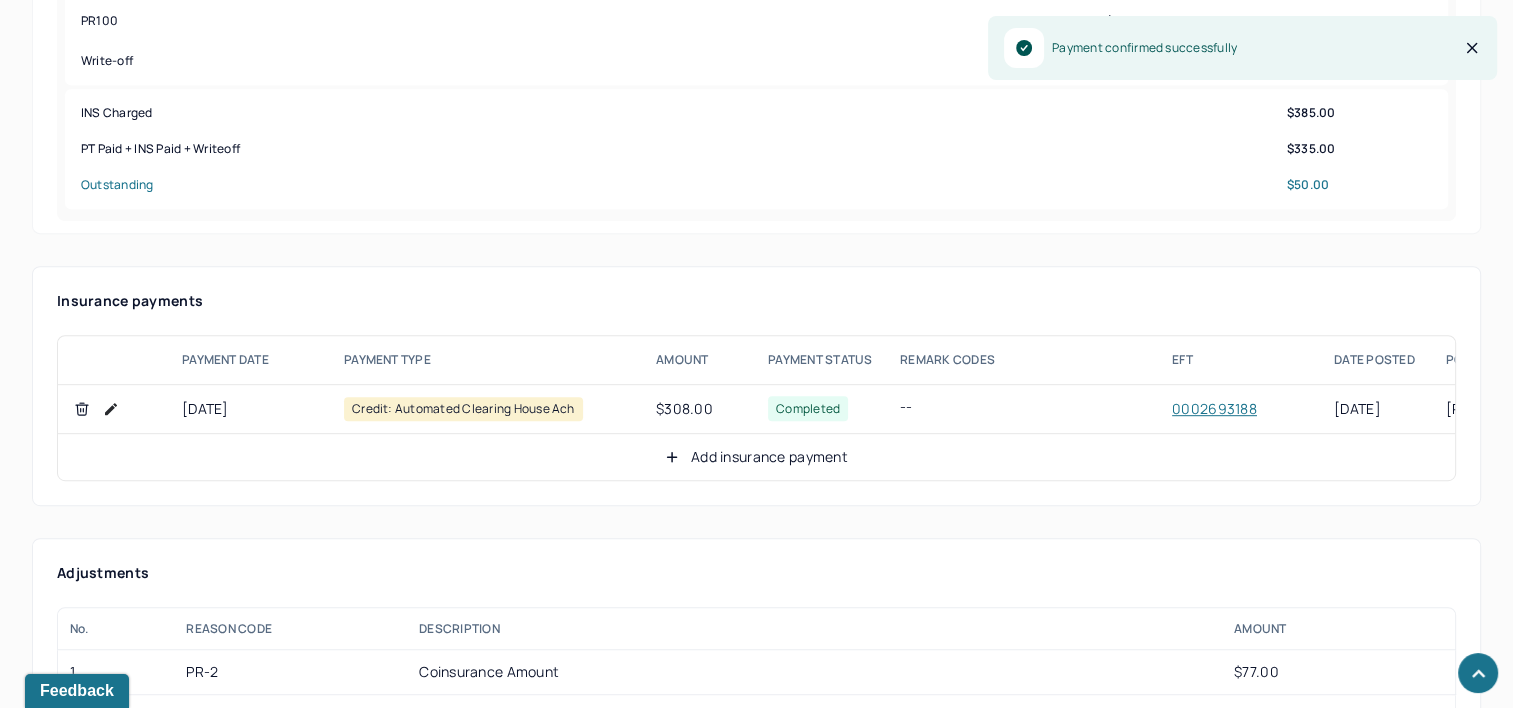 click on "Add insurance payment" at bounding box center (756, 457) 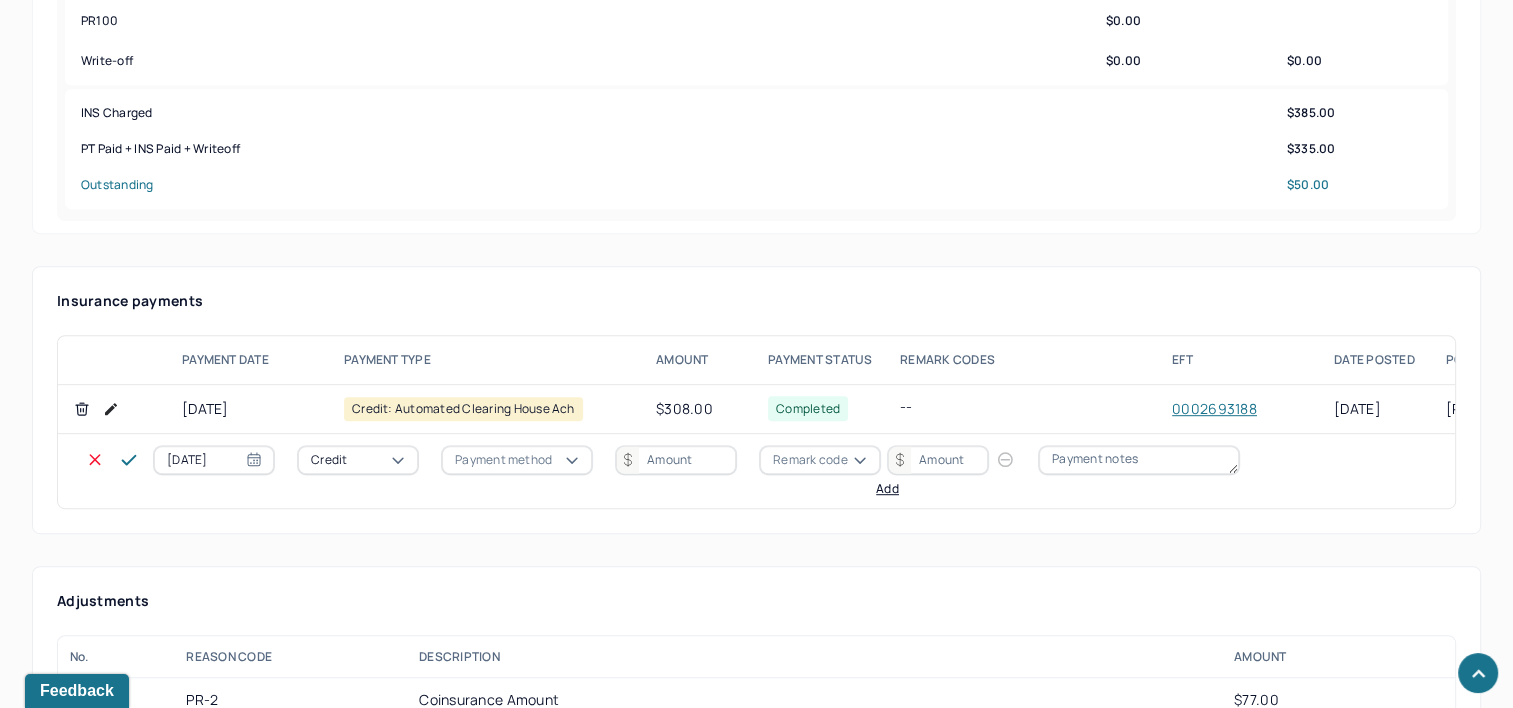 click on "[DATE]" at bounding box center [214, 460] 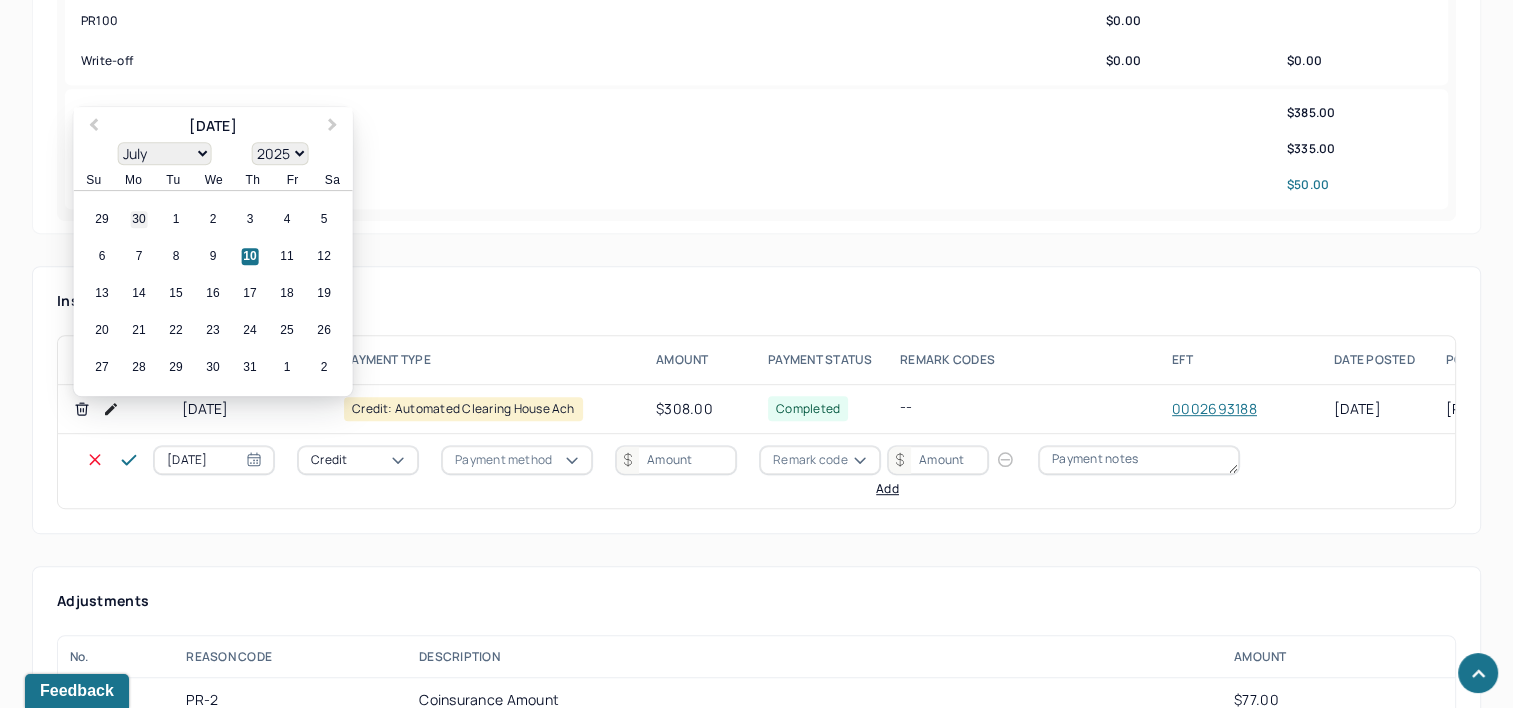 click on "30" at bounding box center [139, 220] 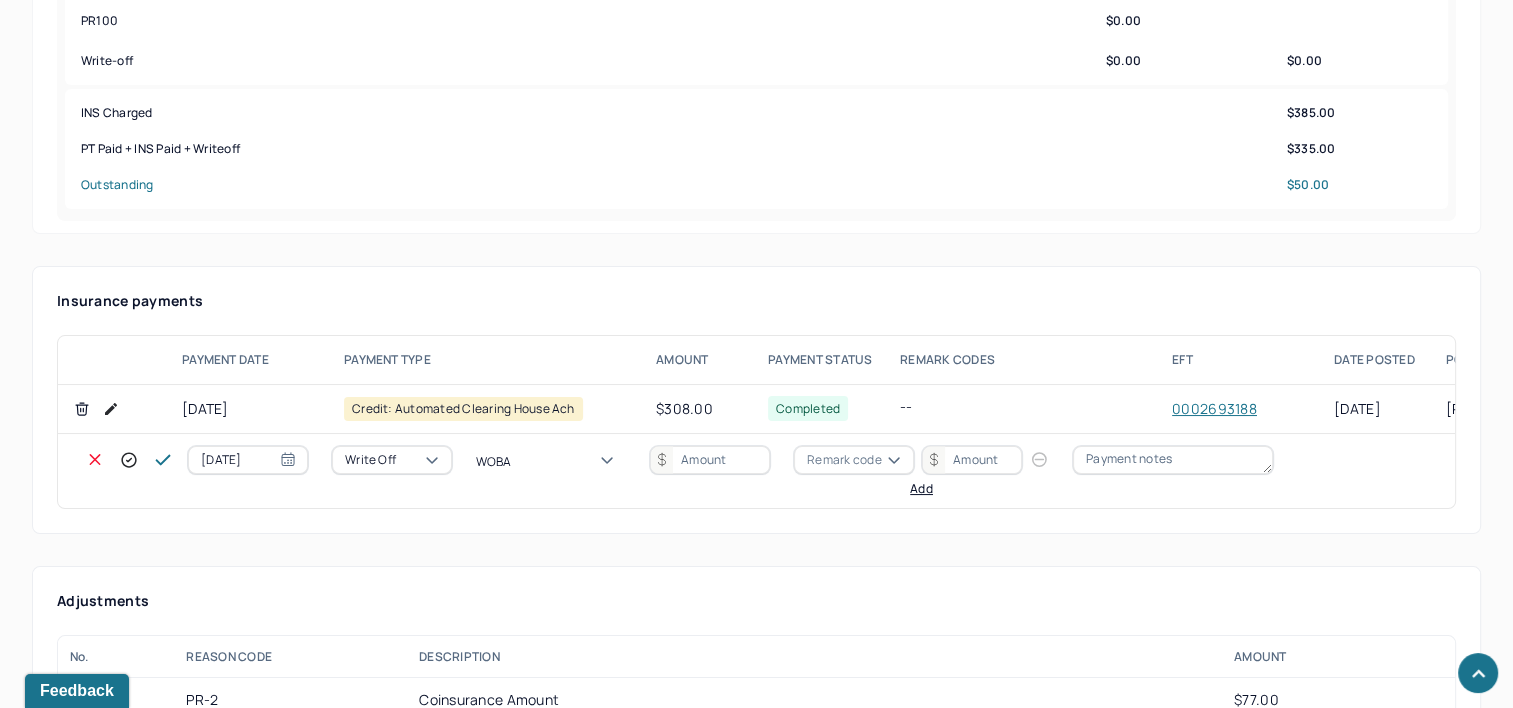 type on "WOBAL" 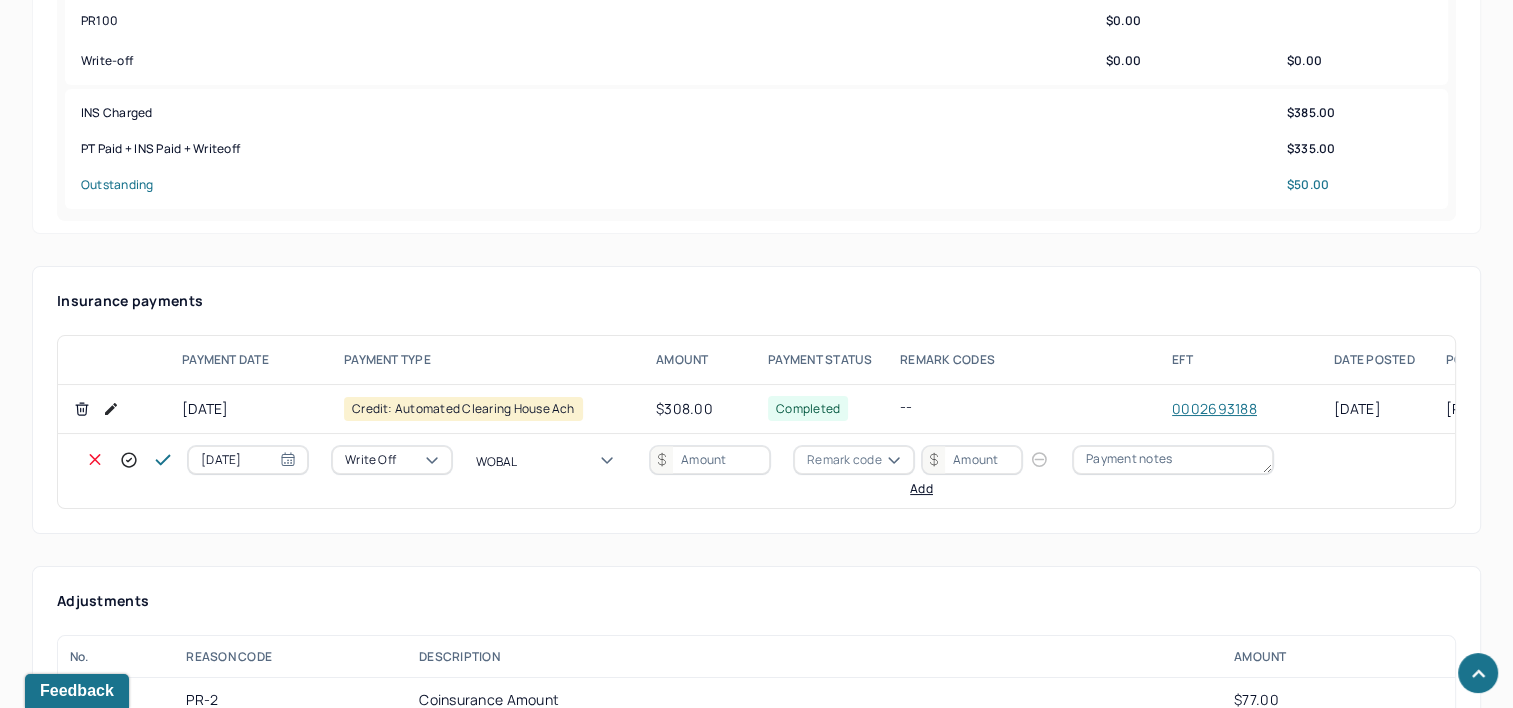 type 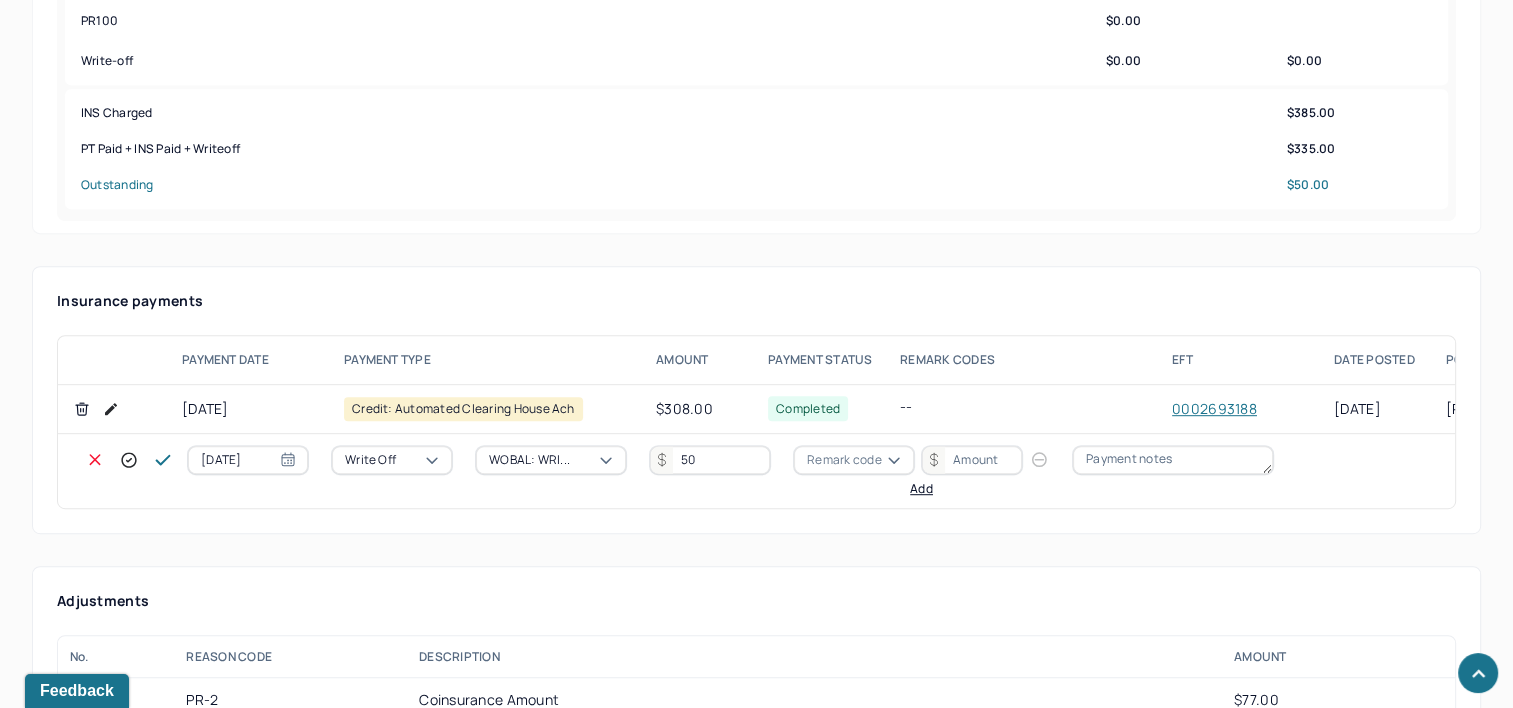 type on "50" 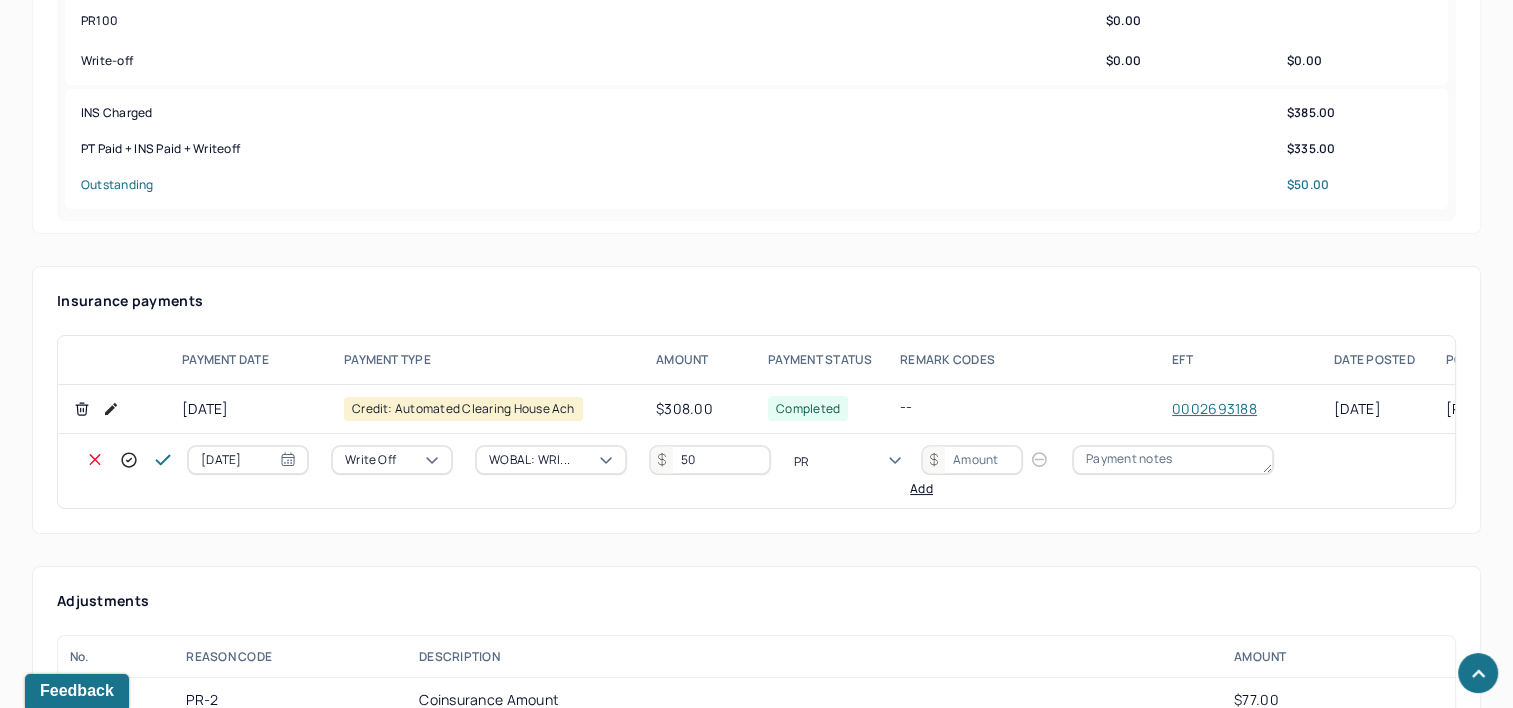 type on "PR2" 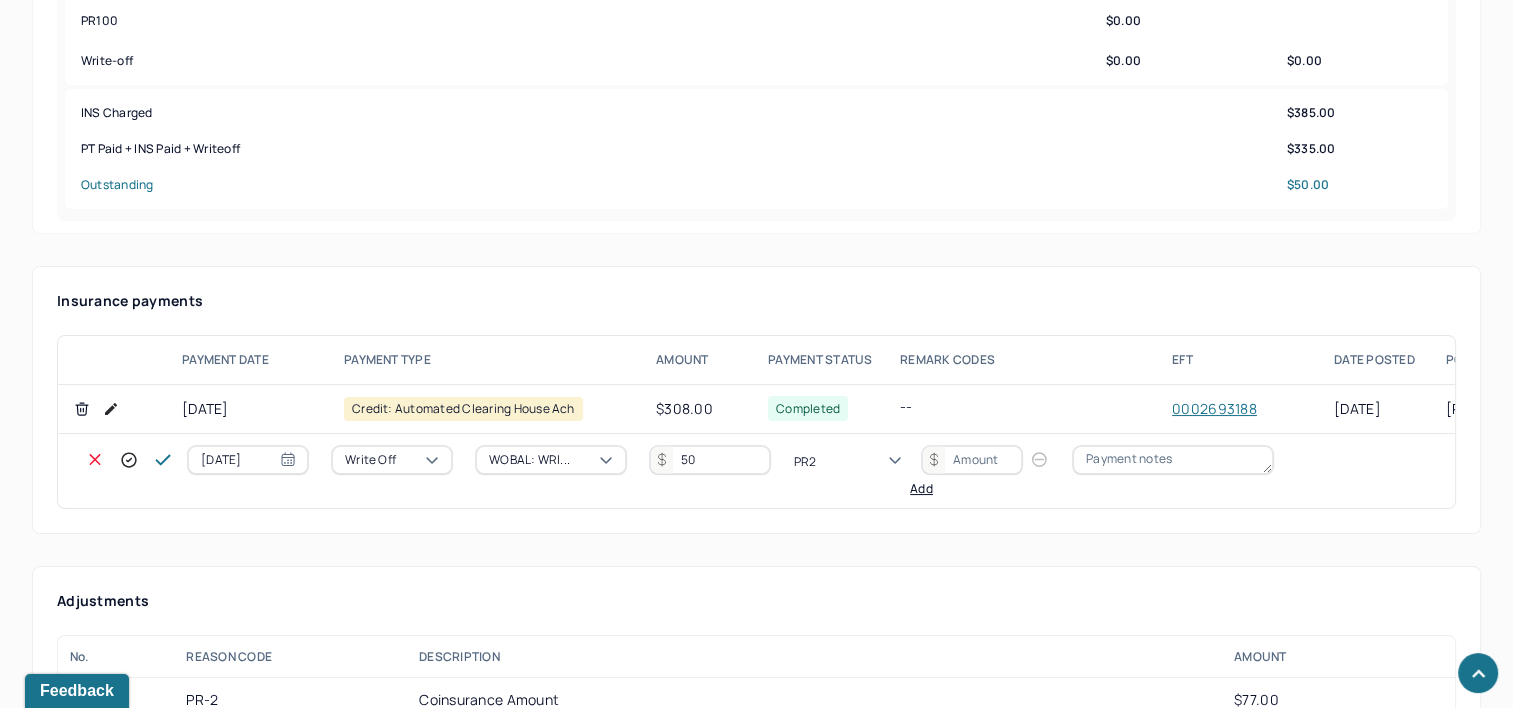 type 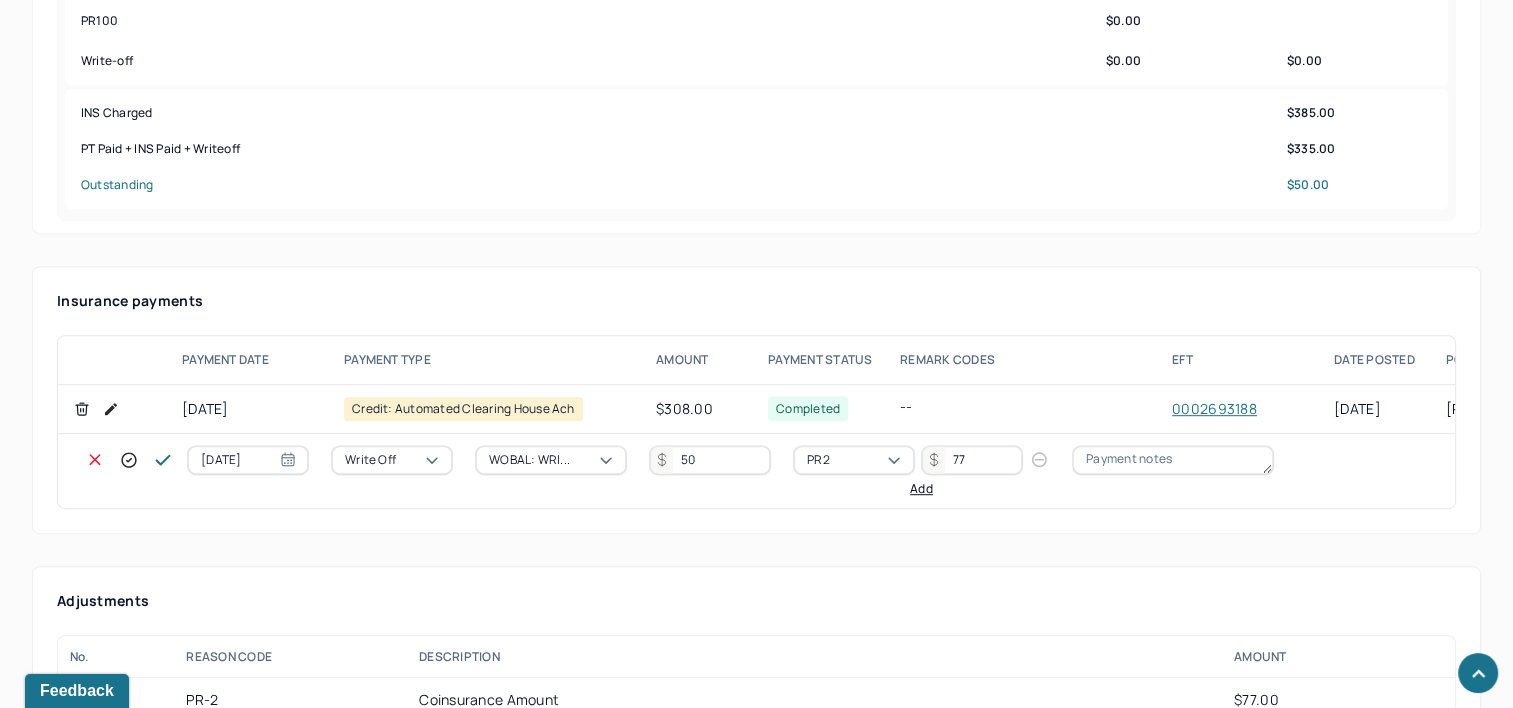 type on "77" 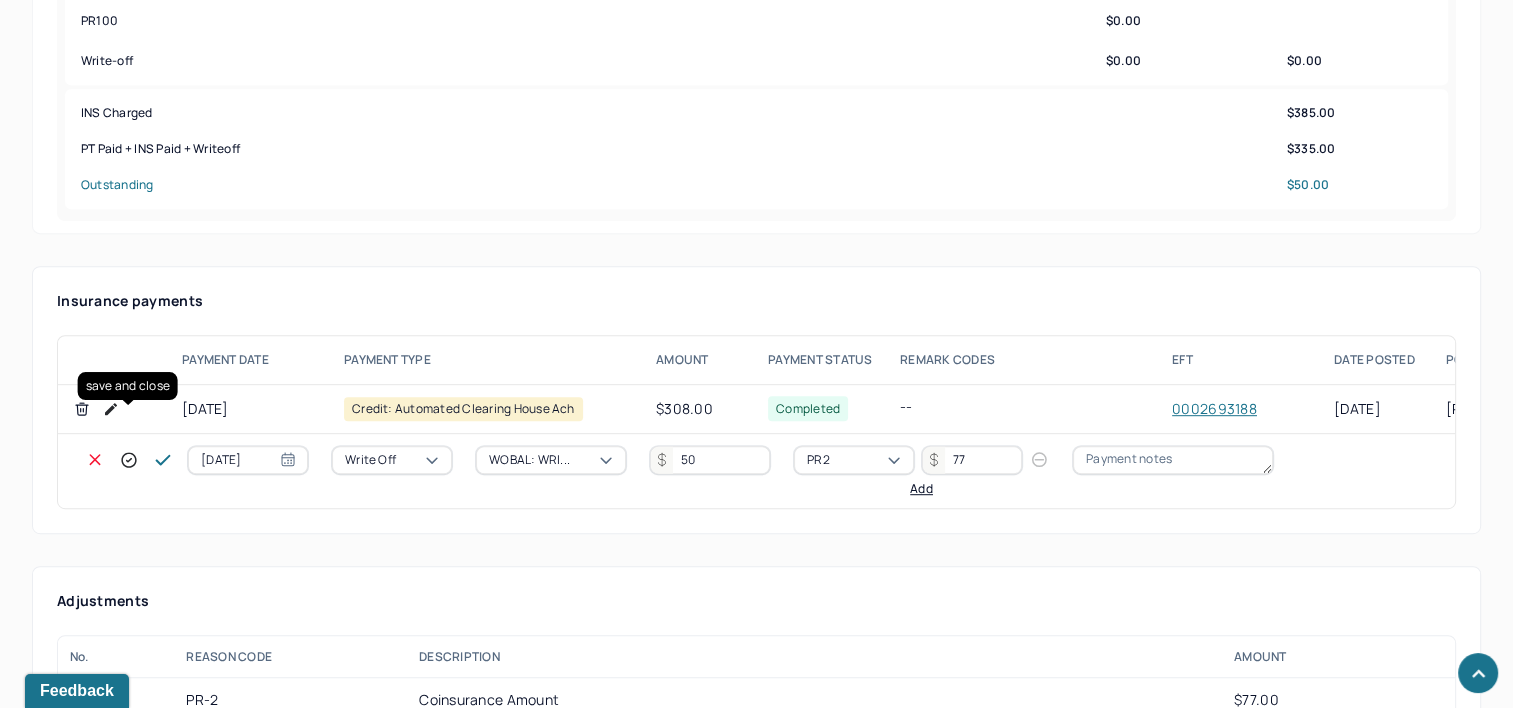 click 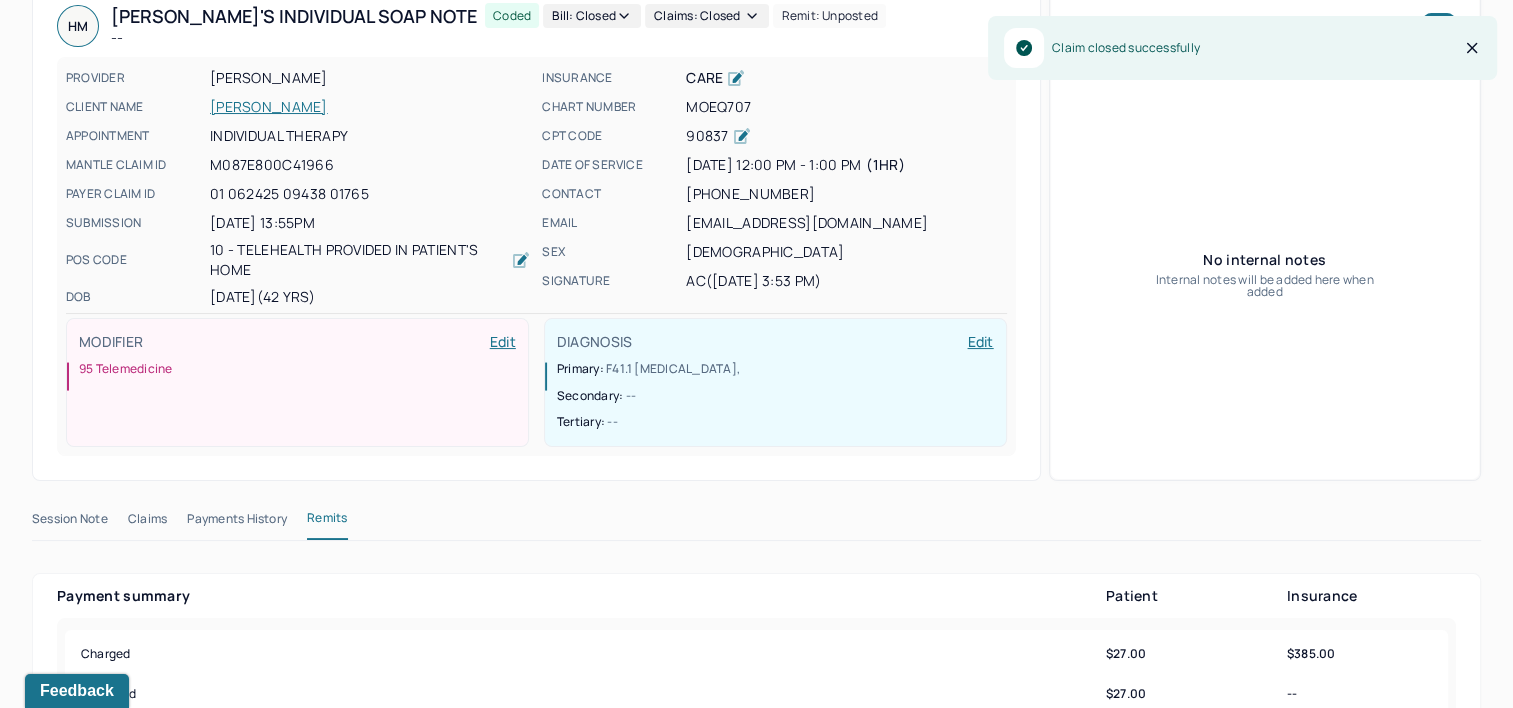 scroll, scrollTop: 0, scrollLeft: 0, axis: both 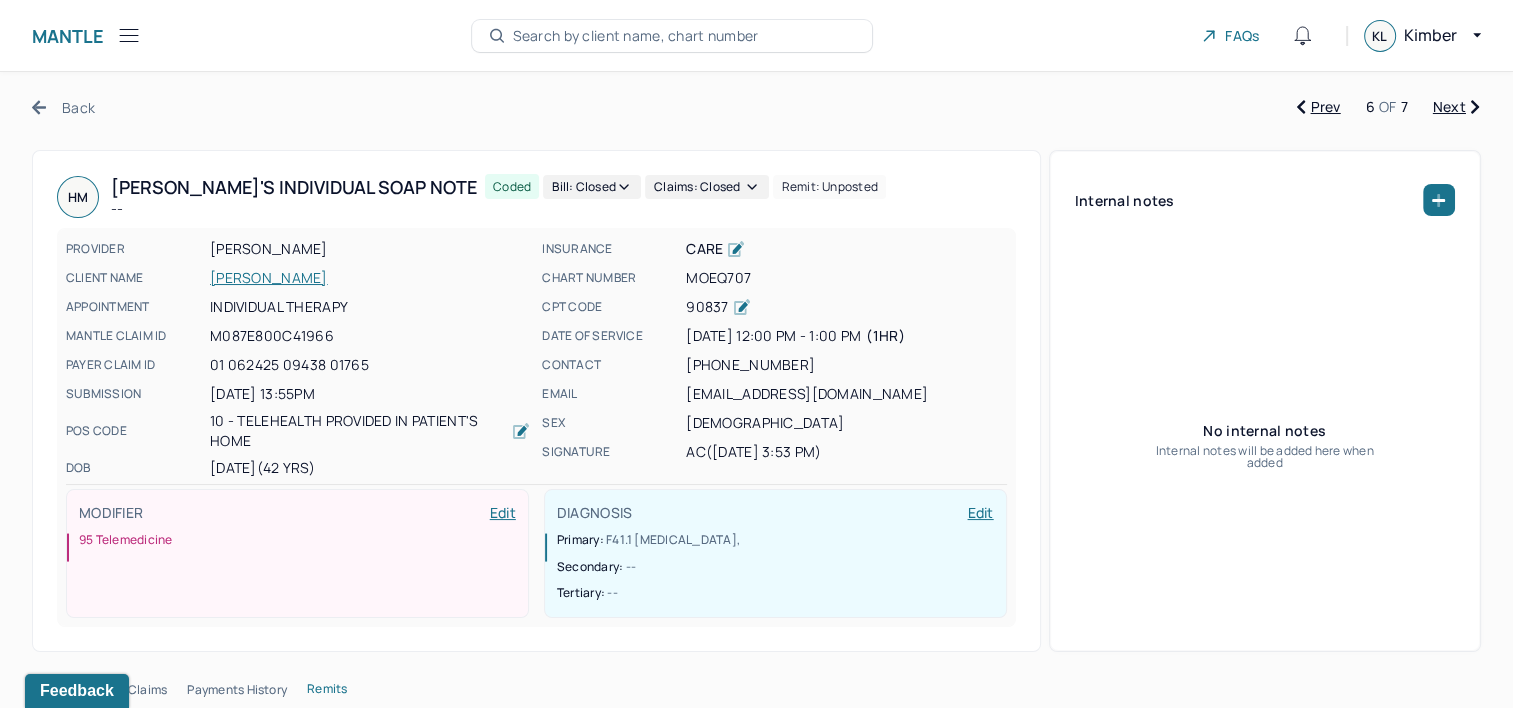 click on "Next" at bounding box center (1456, 107) 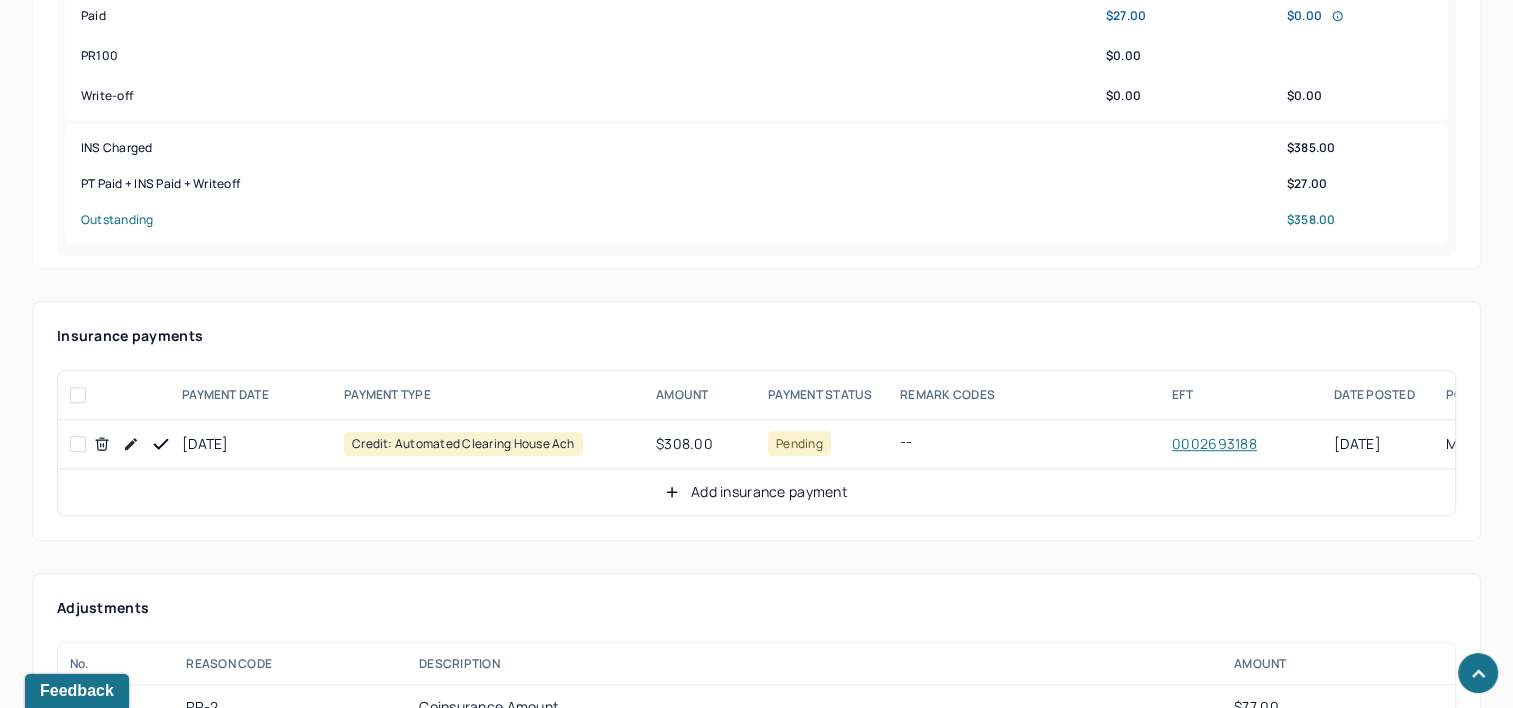 scroll, scrollTop: 1000, scrollLeft: 0, axis: vertical 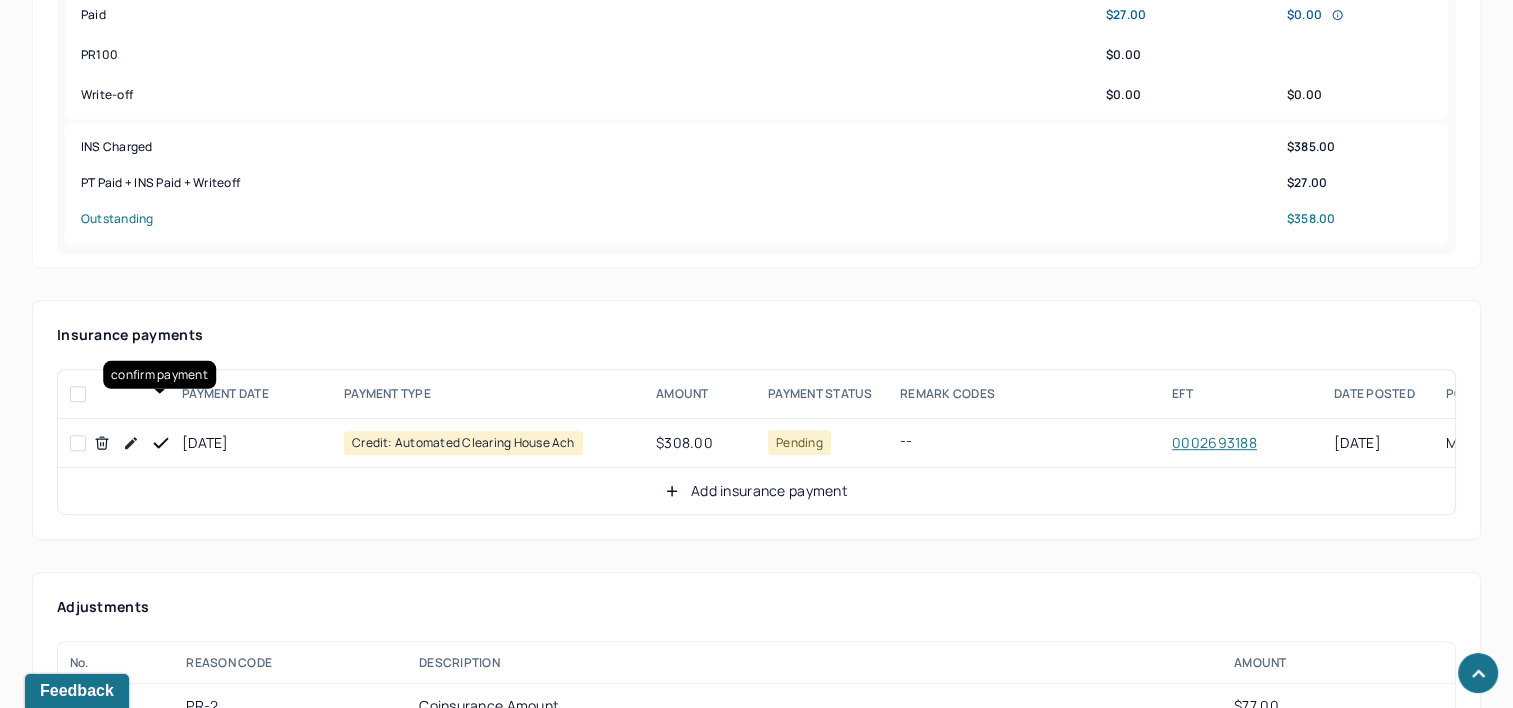 click 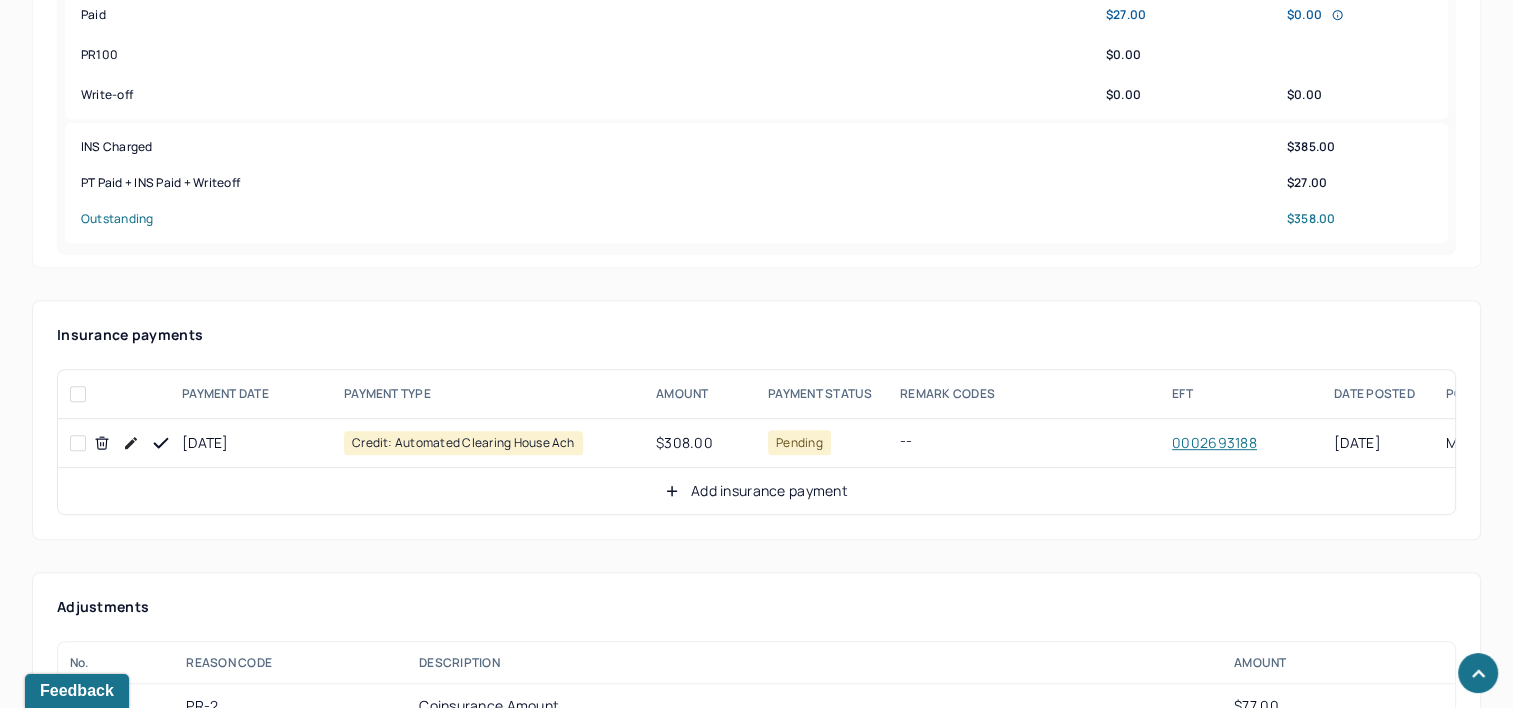 click on "Add insurance payment" at bounding box center (756, 491) 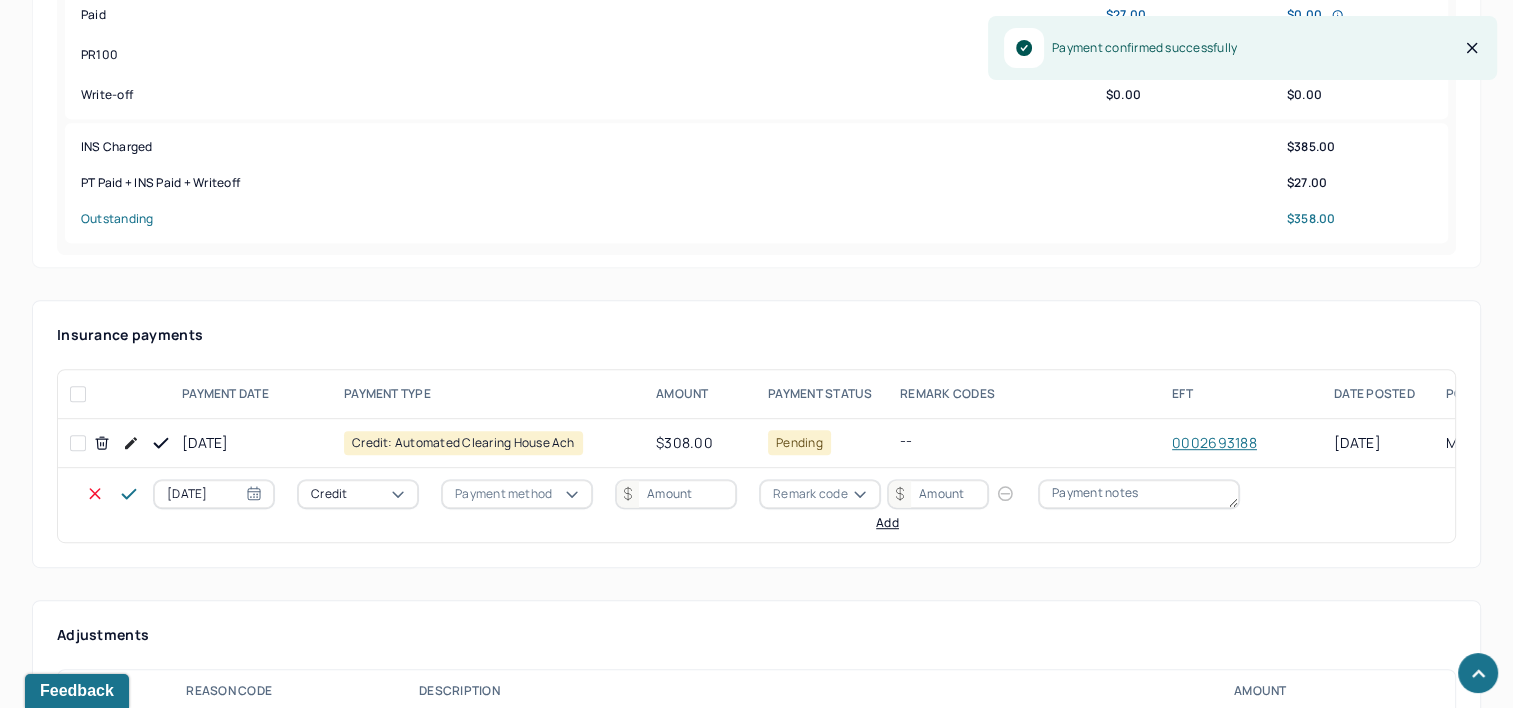 click on "[DATE]" at bounding box center (214, 494) 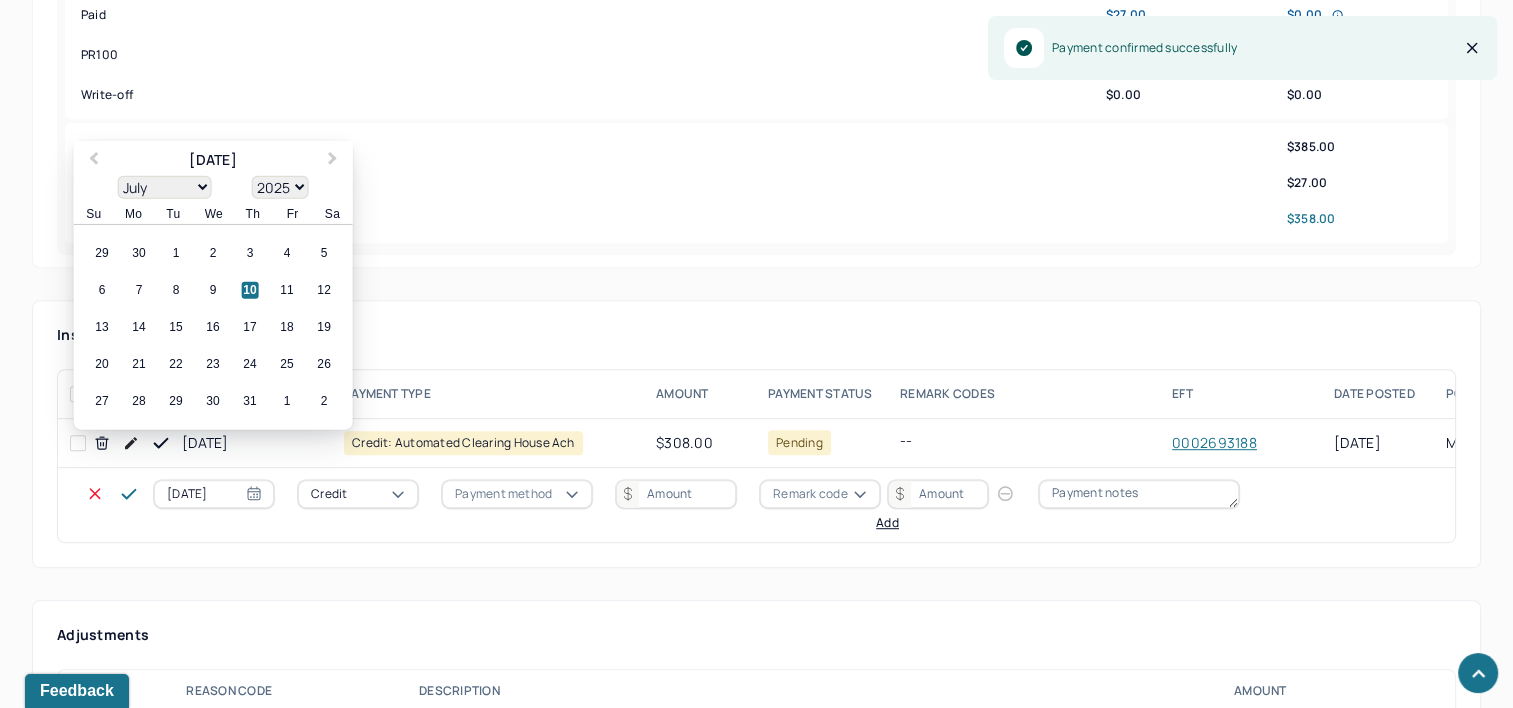 select on "6" 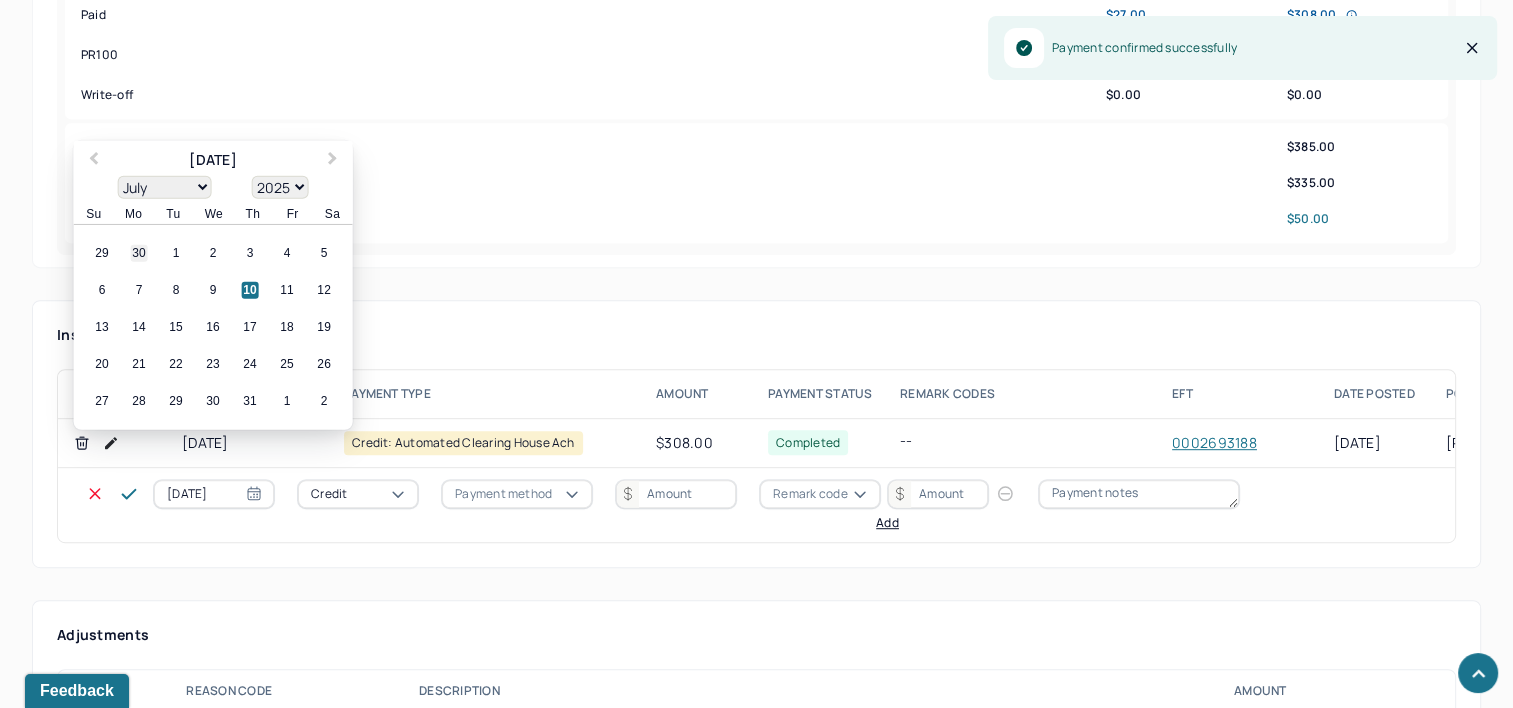 click on "30" at bounding box center (139, 253) 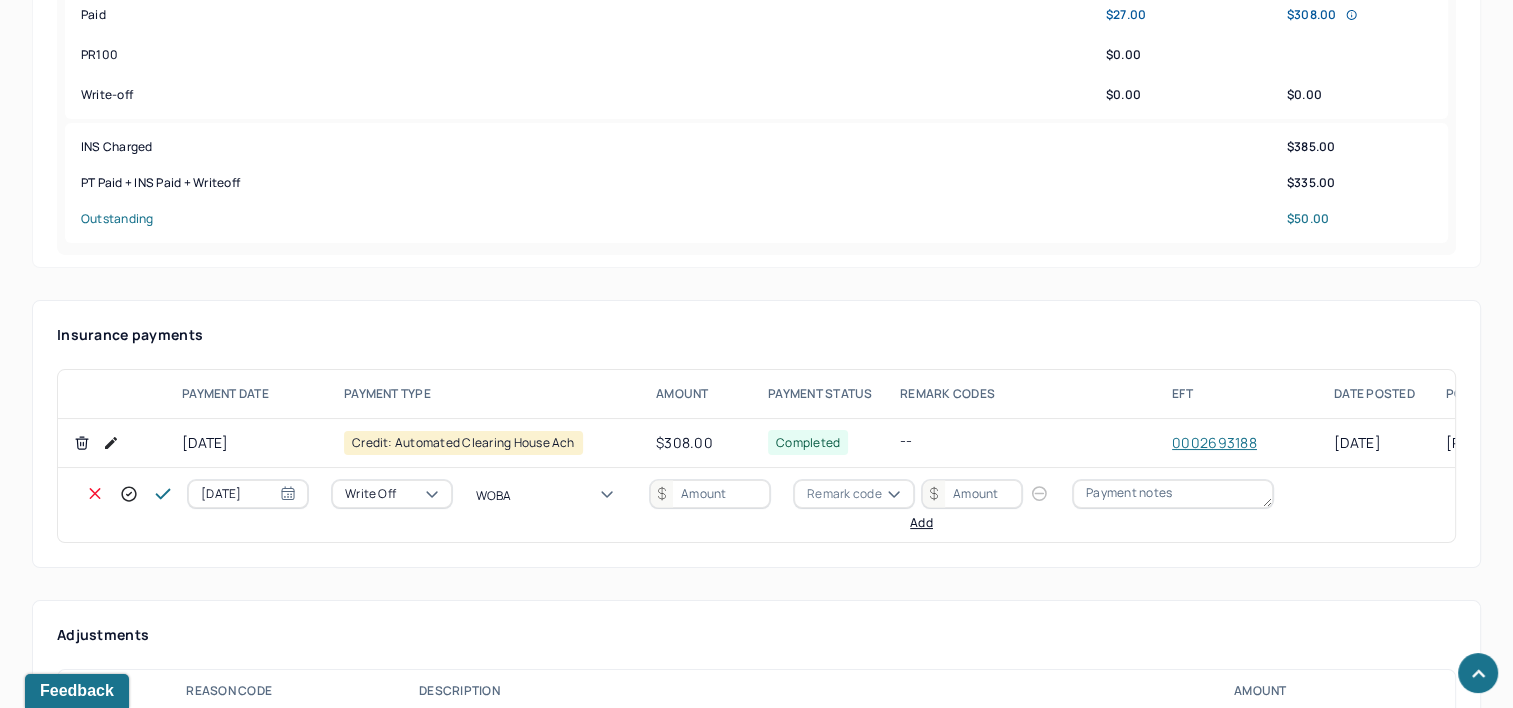 type on "WOBAL" 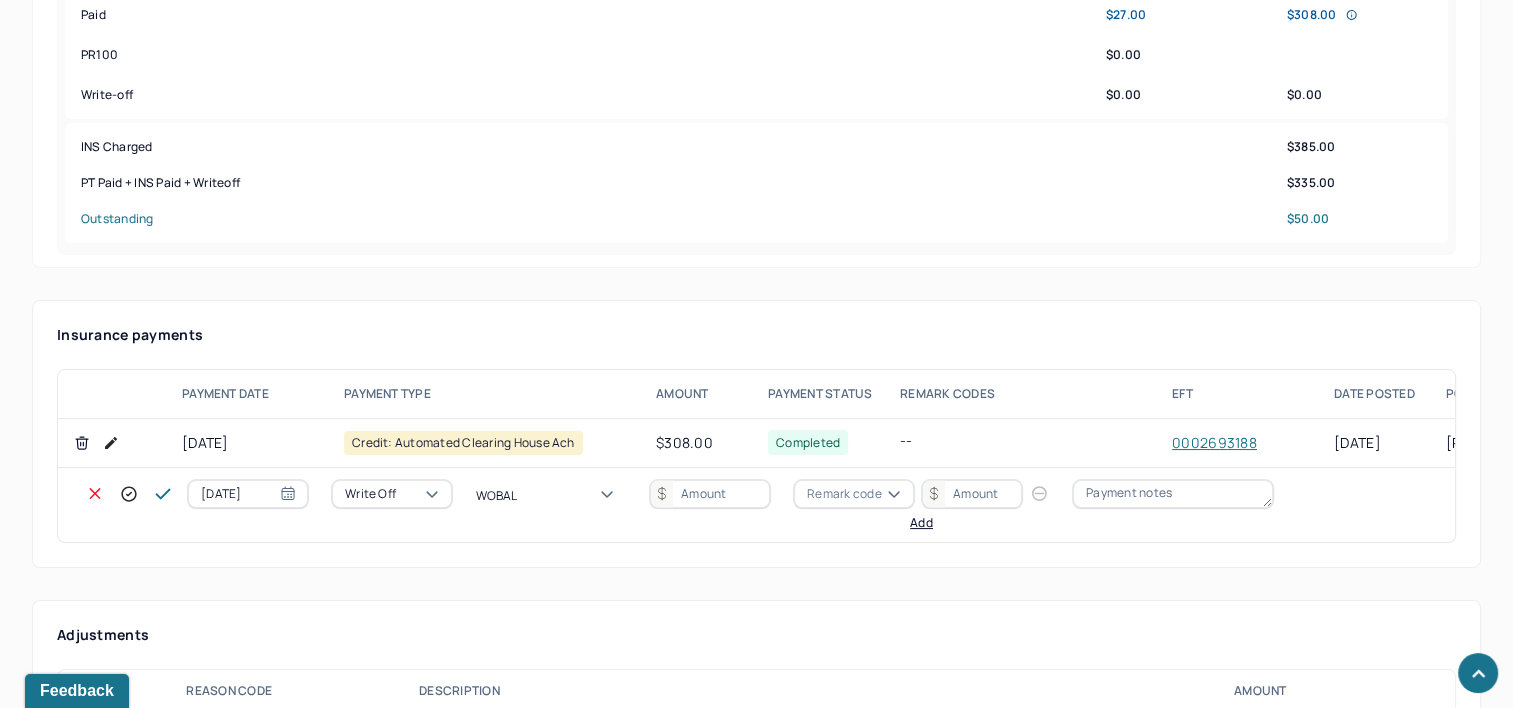 type 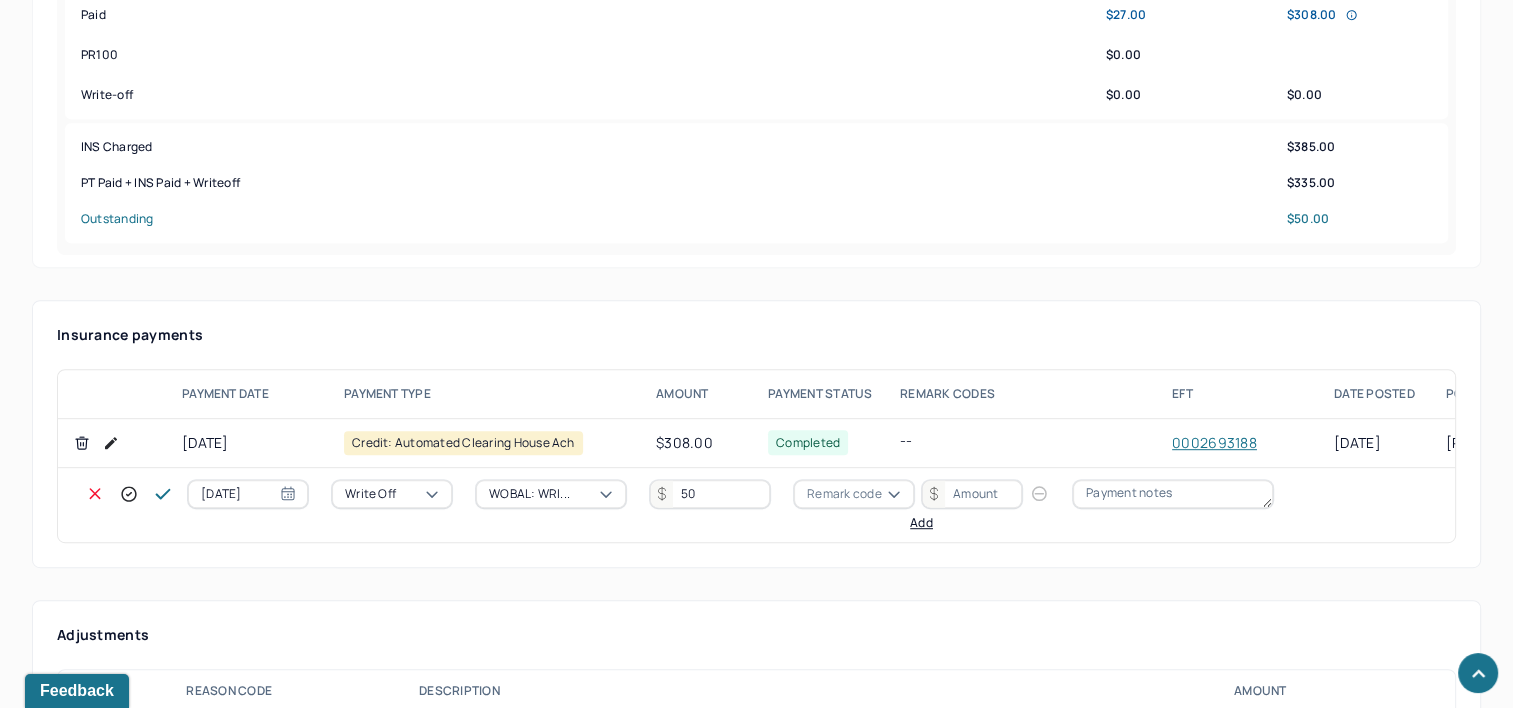 type on "50" 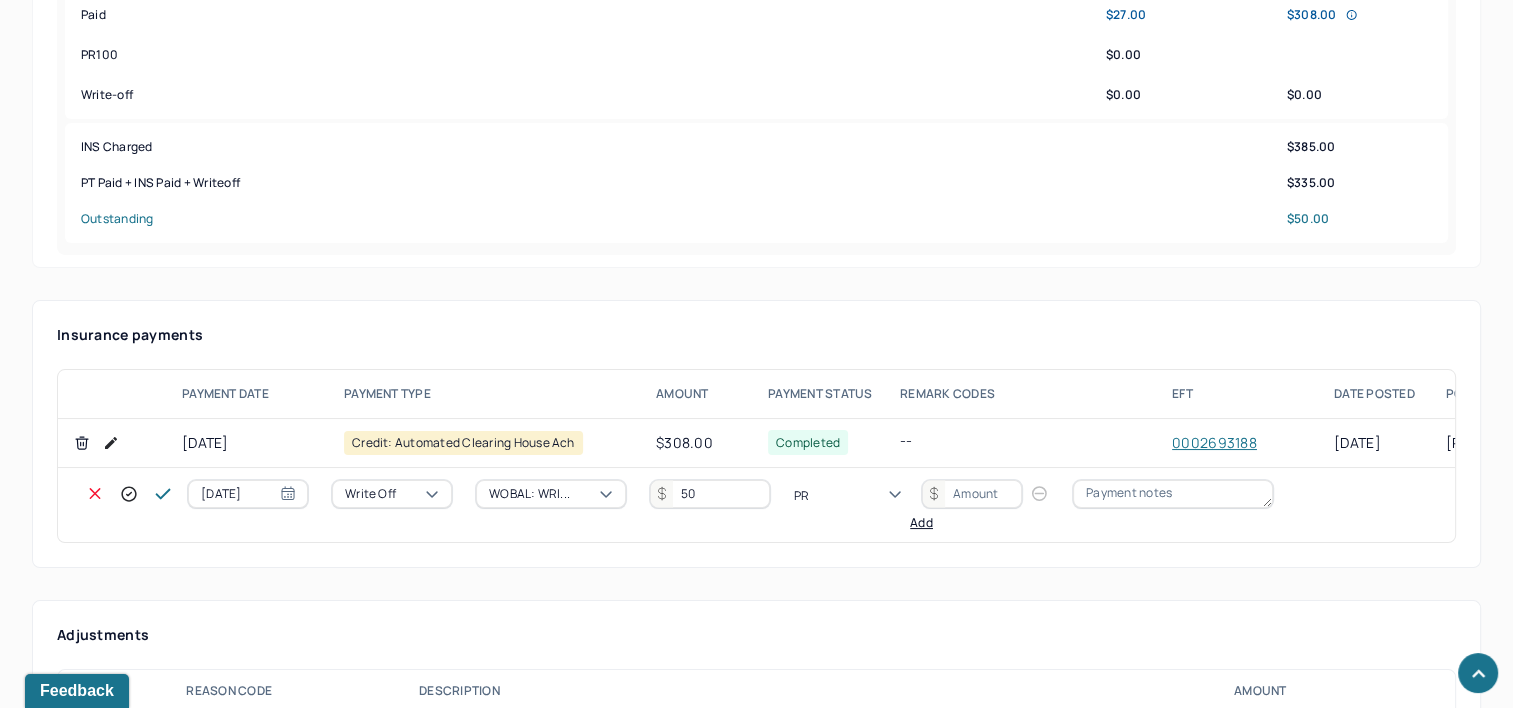 type on "PR2" 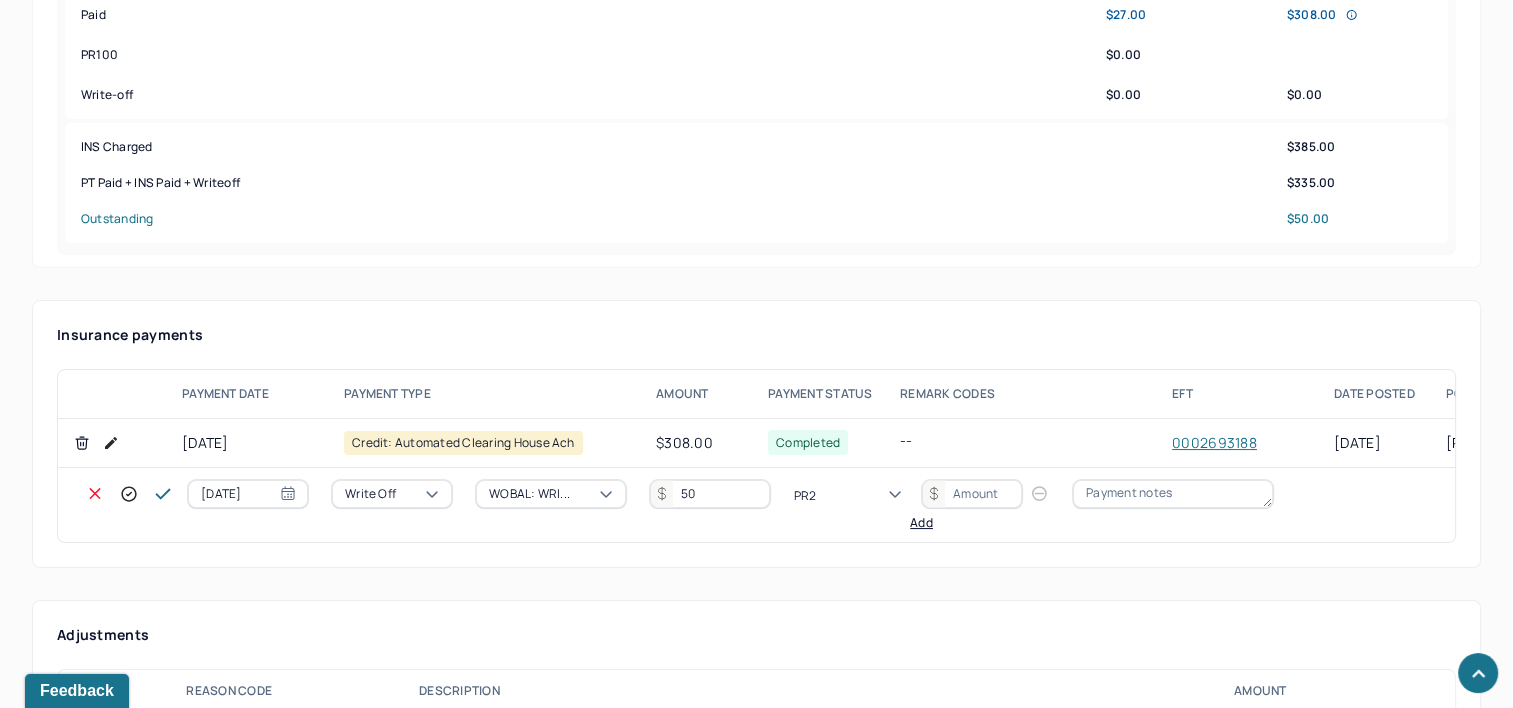 type 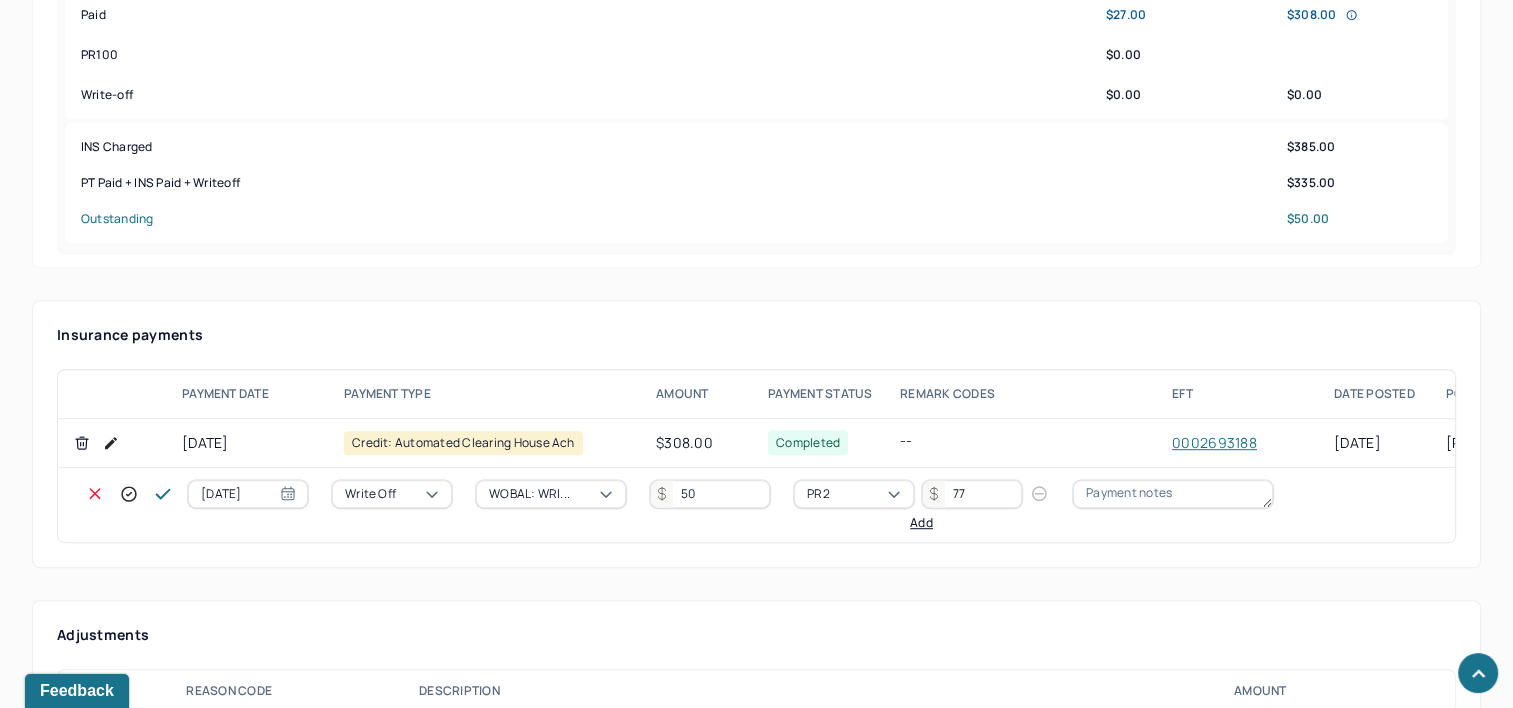 type on "77" 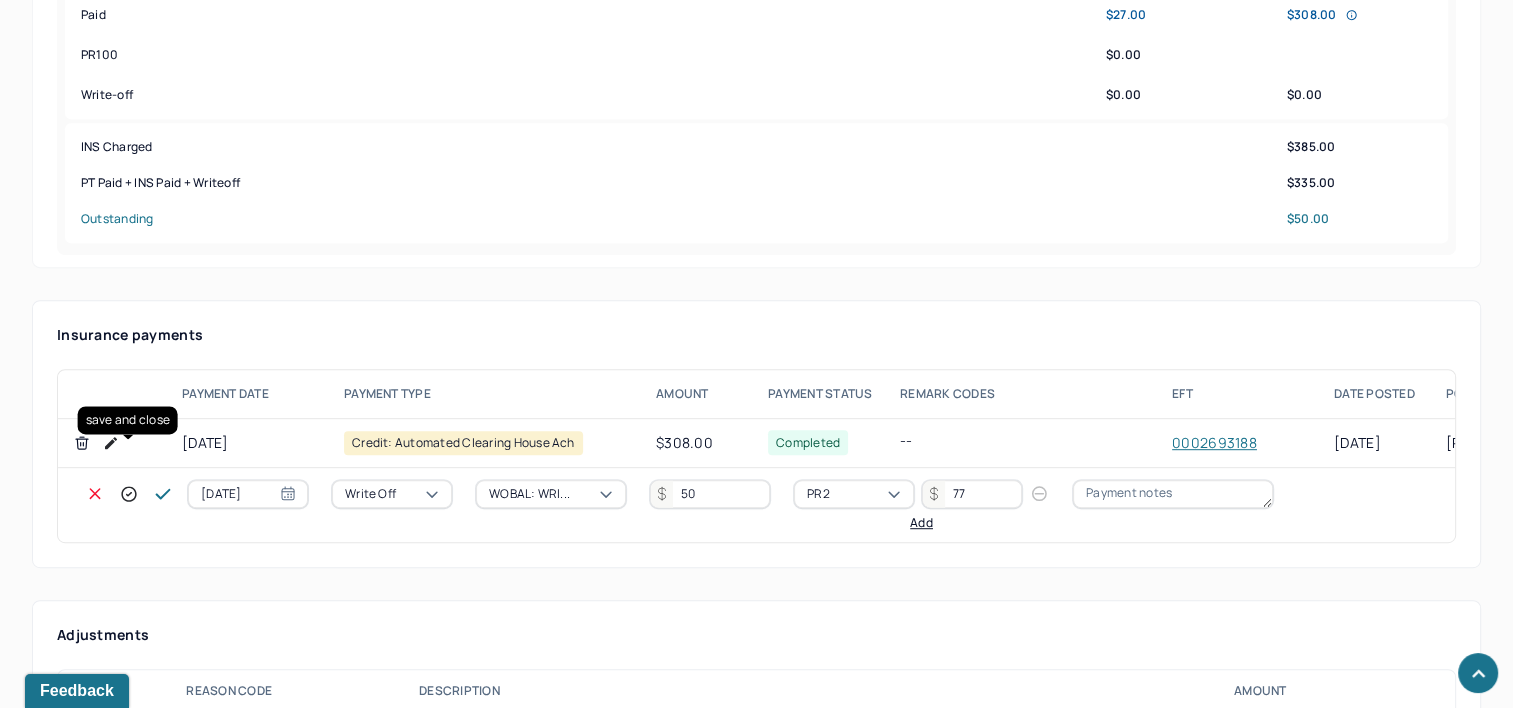 click 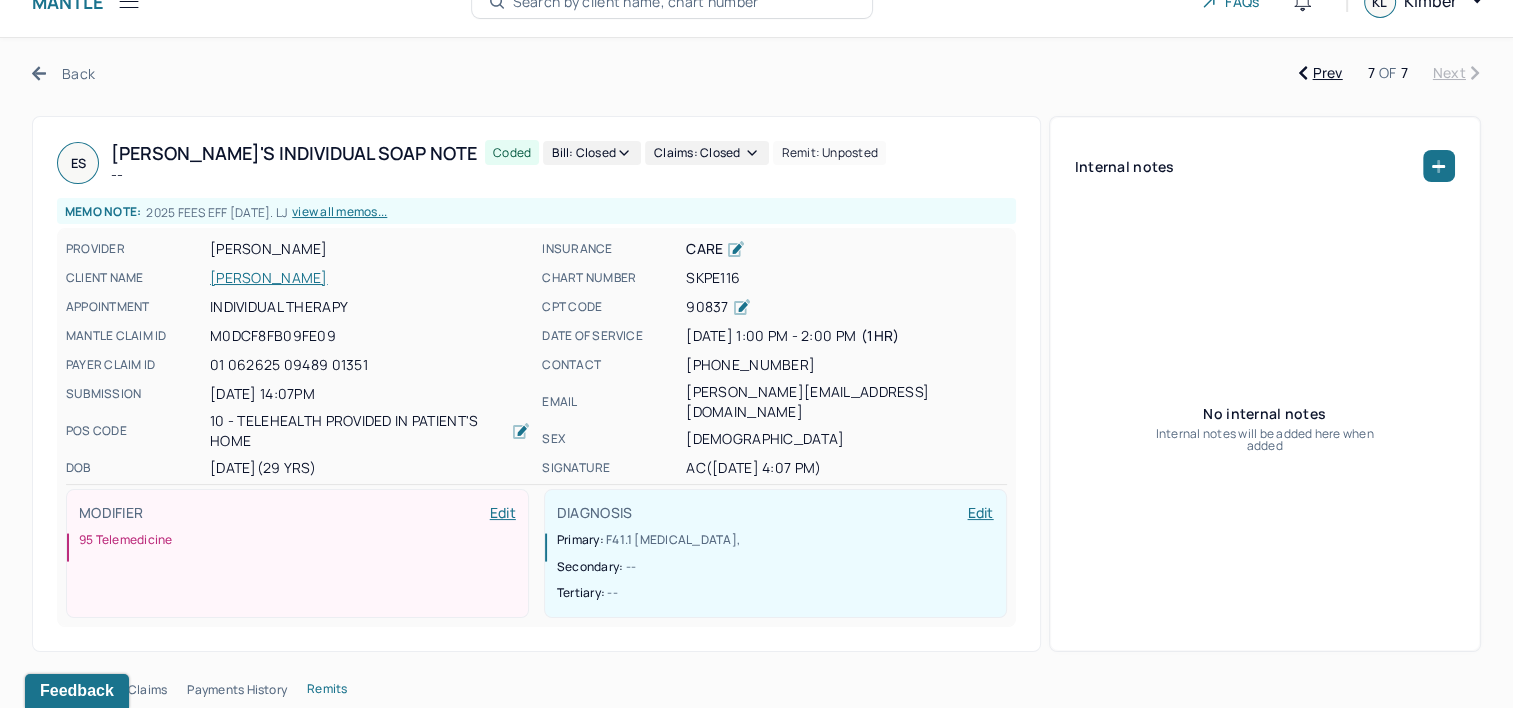 scroll, scrollTop: 0, scrollLeft: 0, axis: both 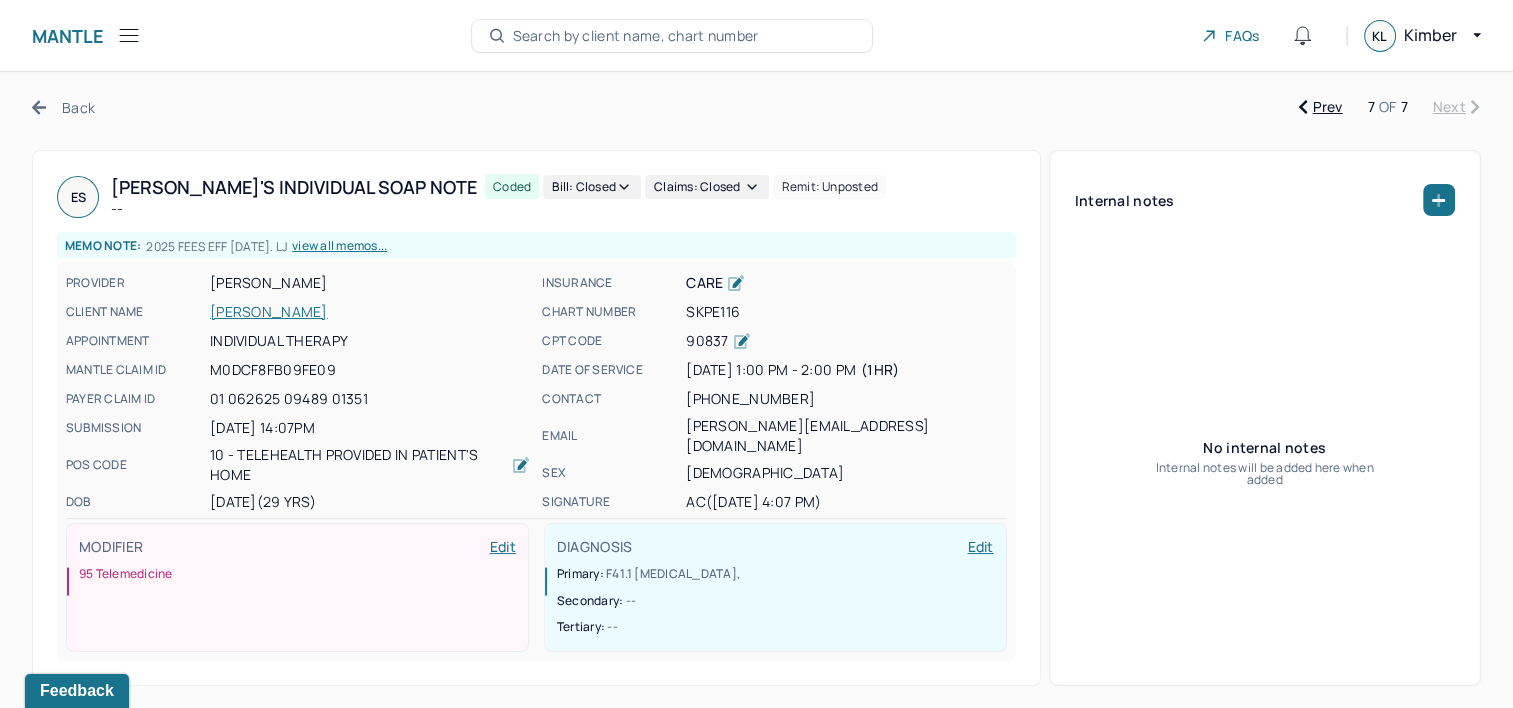 click on "Back" at bounding box center (63, 107) 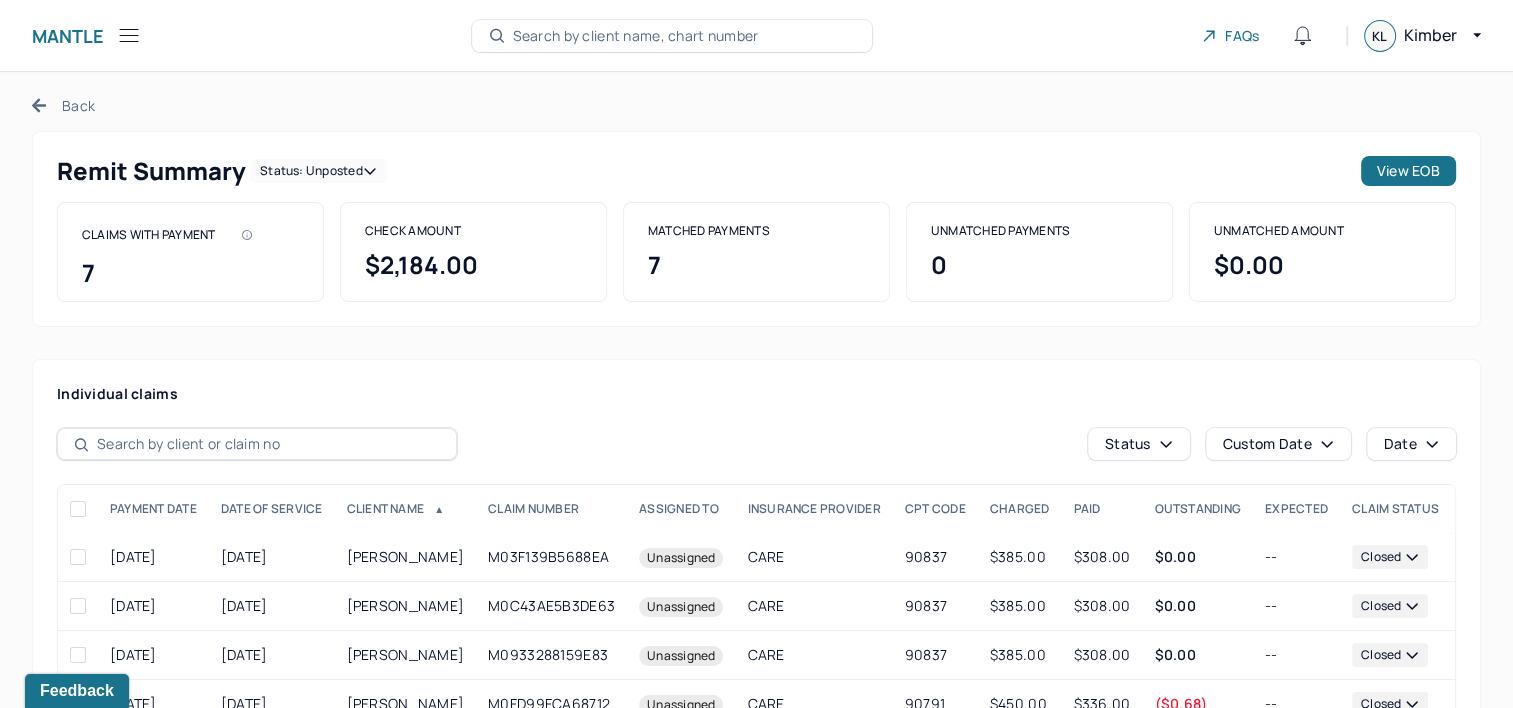 click on "Back" at bounding box center (63, 105) 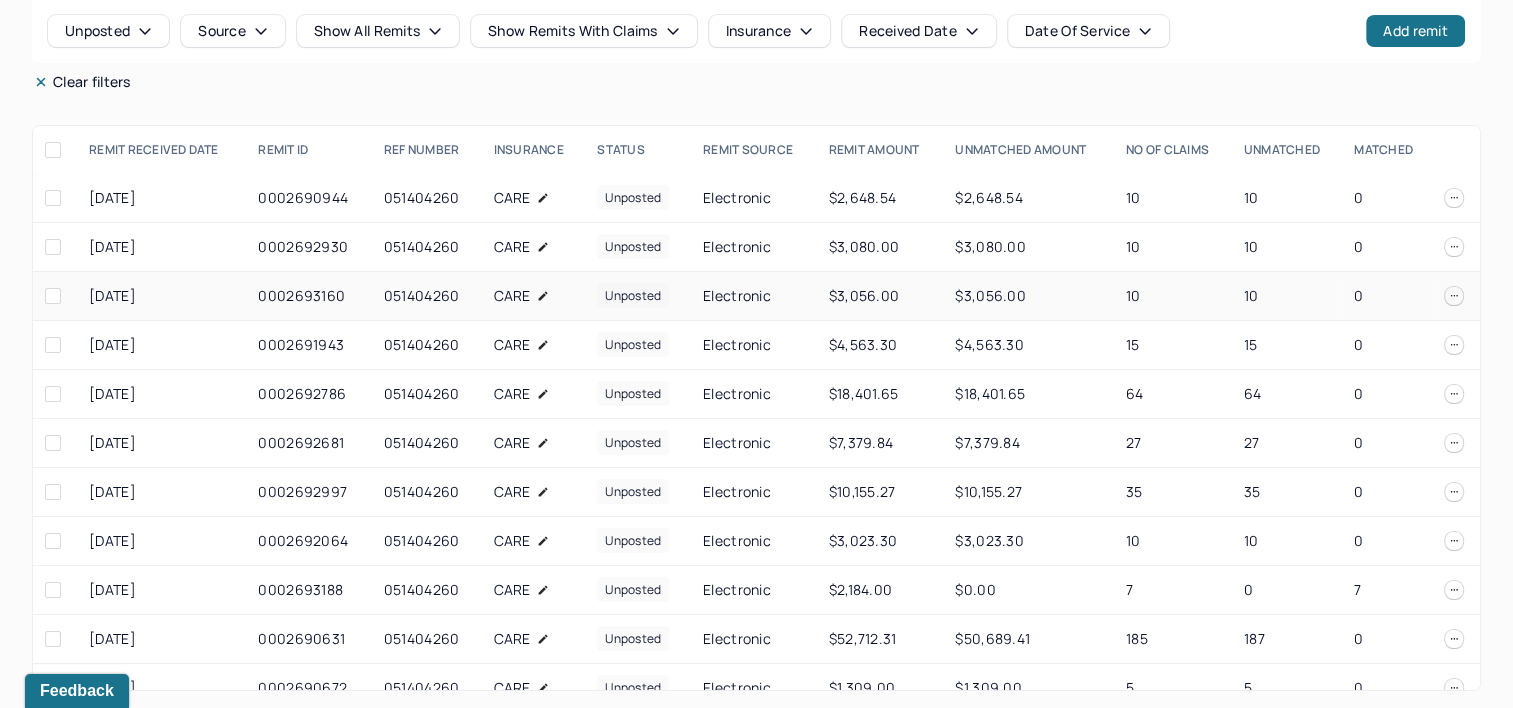 scroll, scrollTop: 160, scrollLeft: 0, axis: vertical 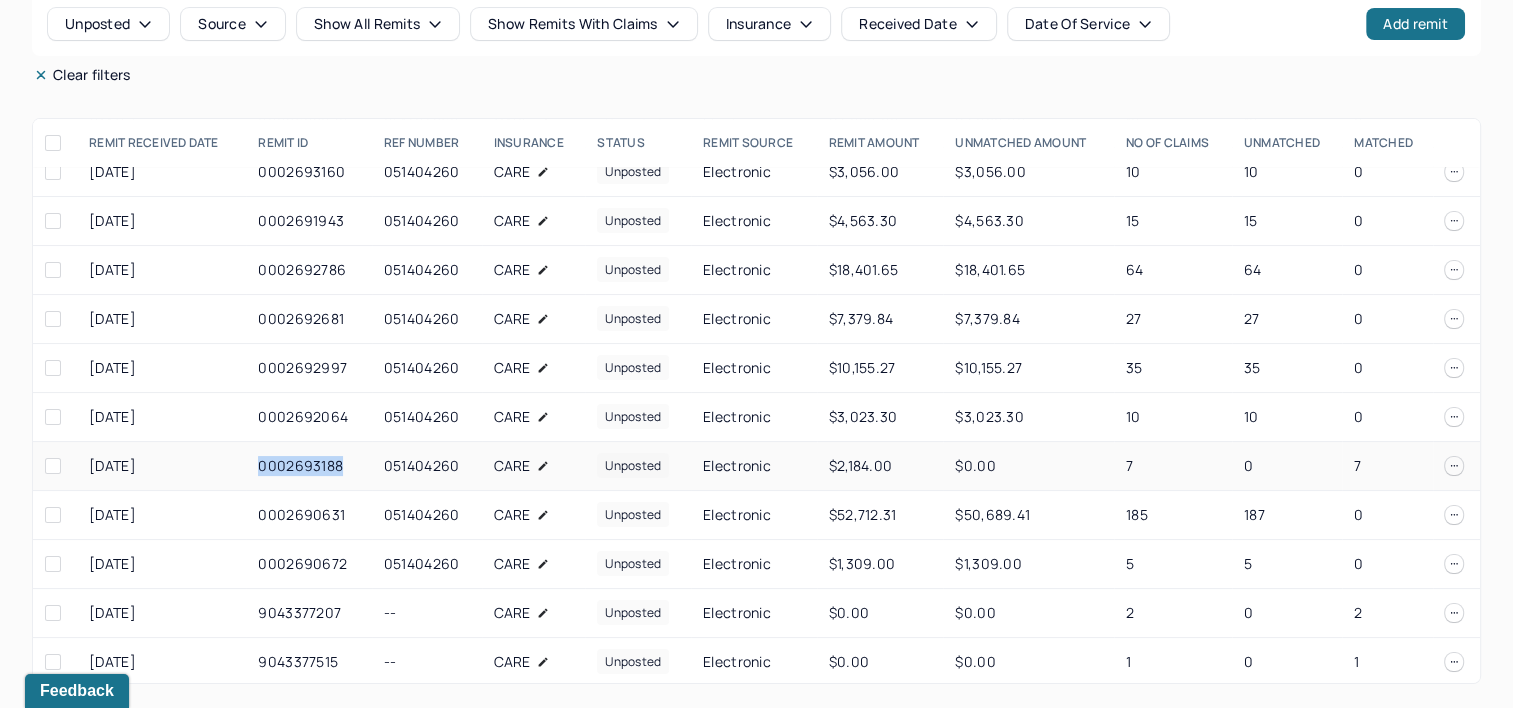 drag, startPoint x: 259, startPoint y: 464, endPoint x: 348, endPoint y: 462, distance: 89.02247 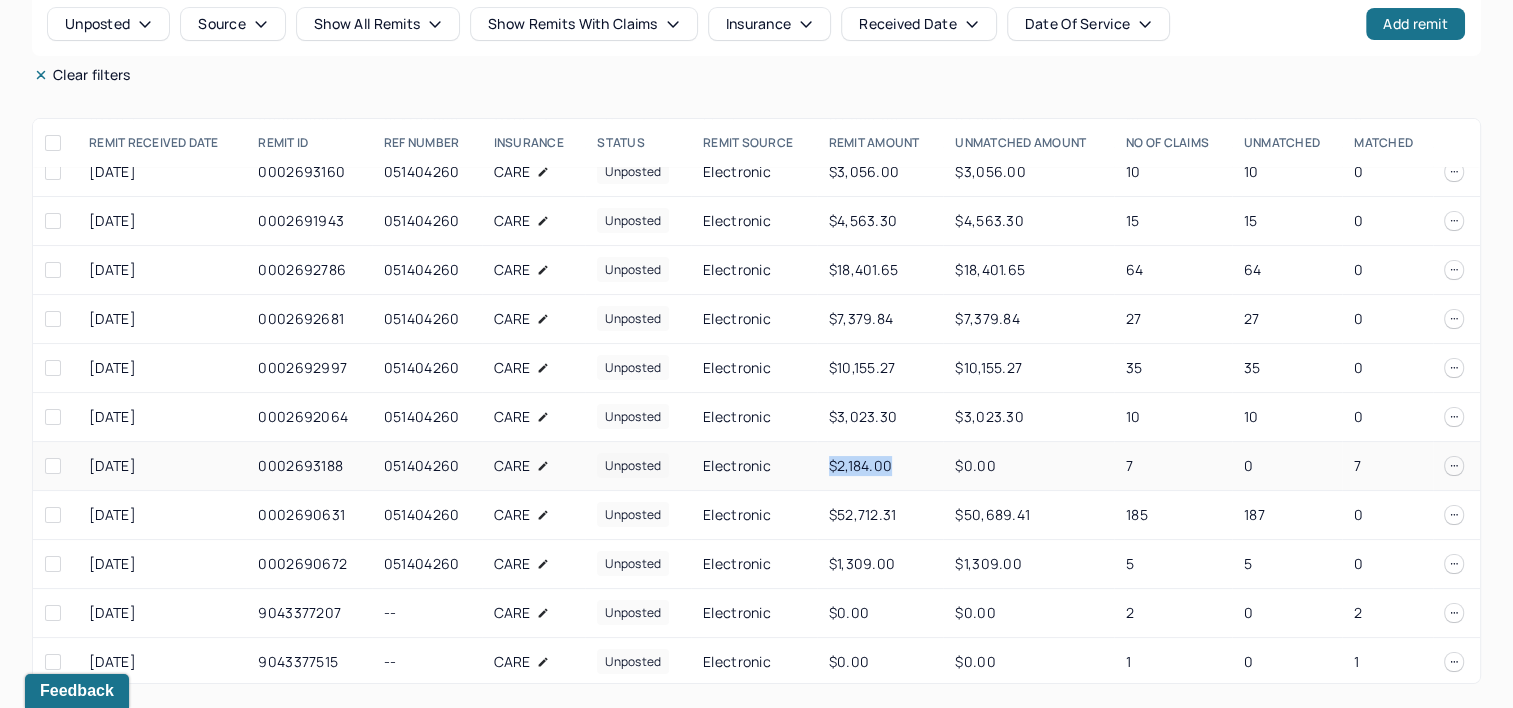 drag, startPoint x: 816, startPoint y: 467, endPoint x: 884, endPoint y: 475, distance: 68.46897 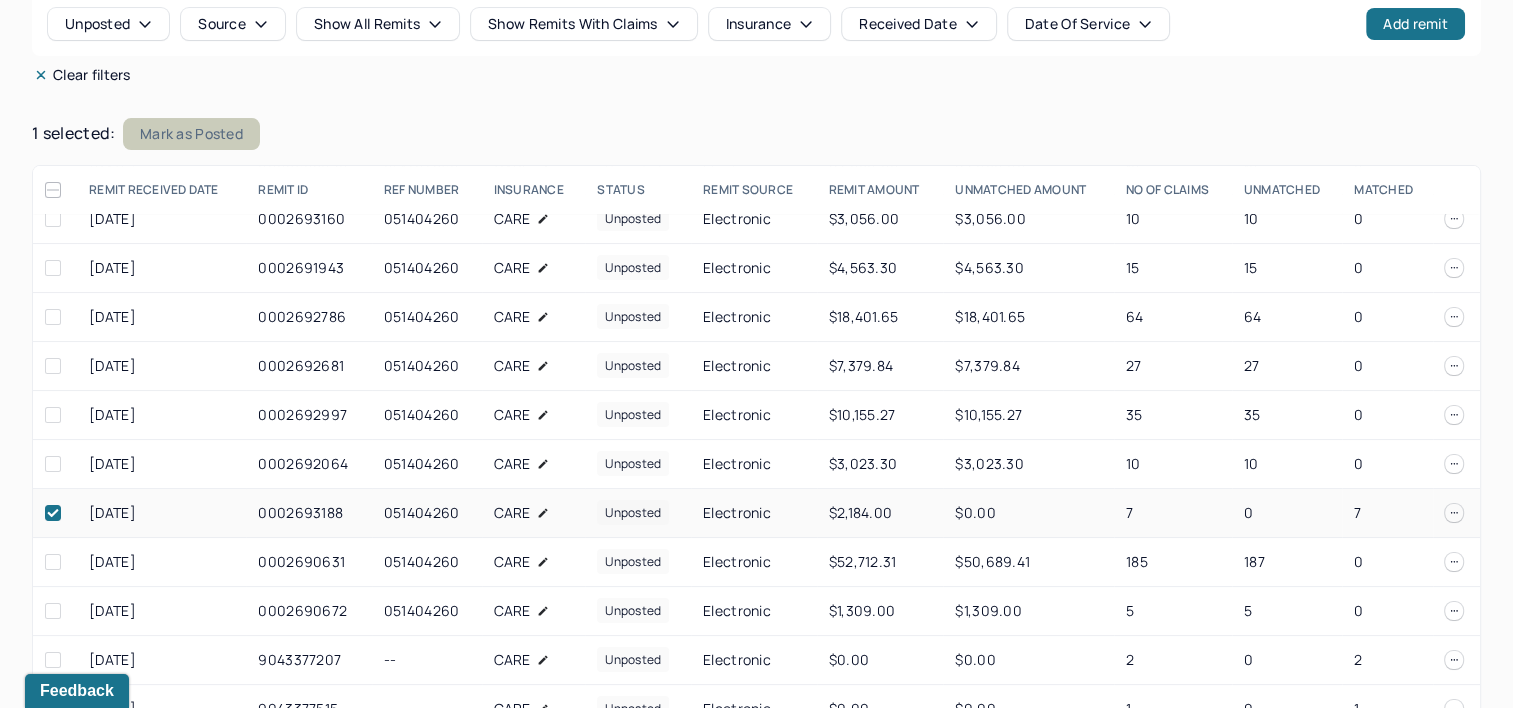 click on "Mark as Posted" at bounding box center [191, 134] 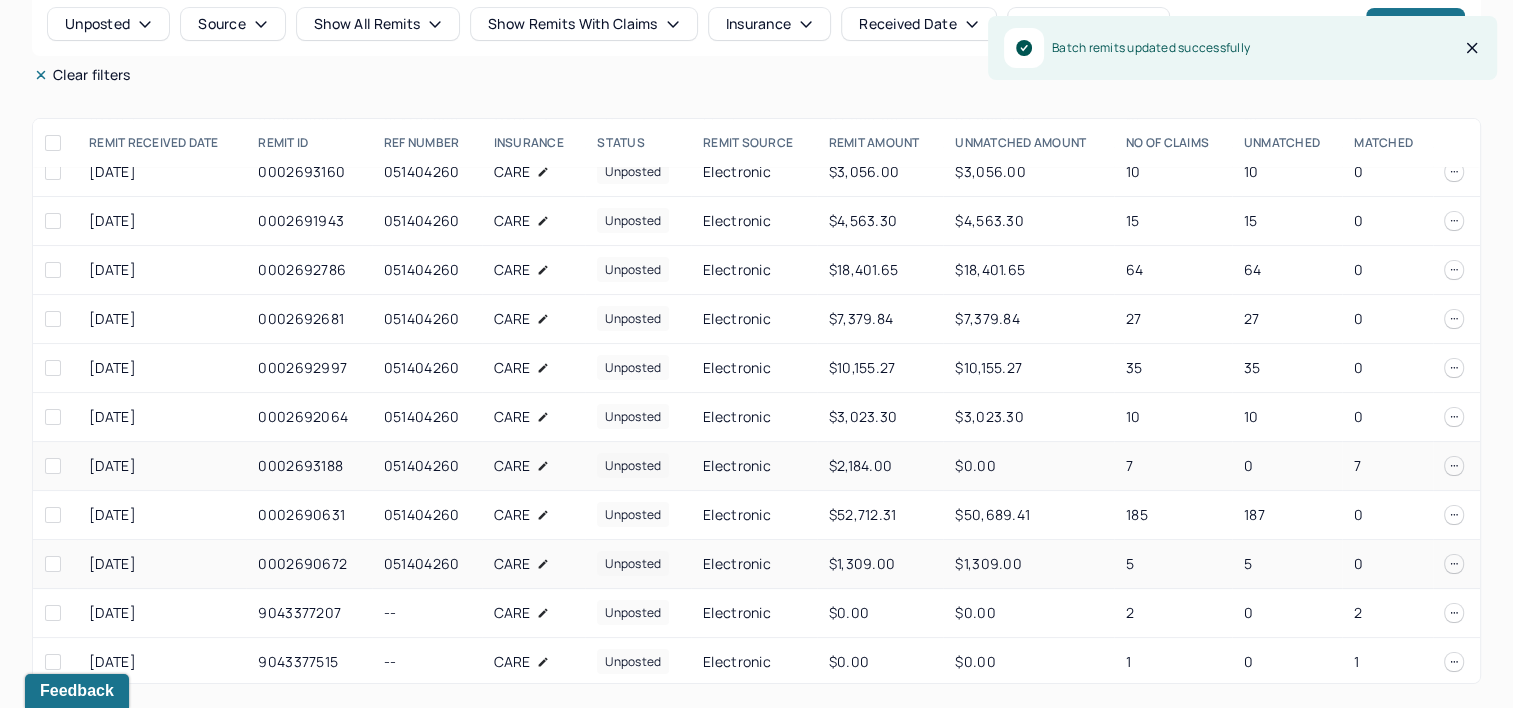 click on "CARE" at bounding box center (534, 564) 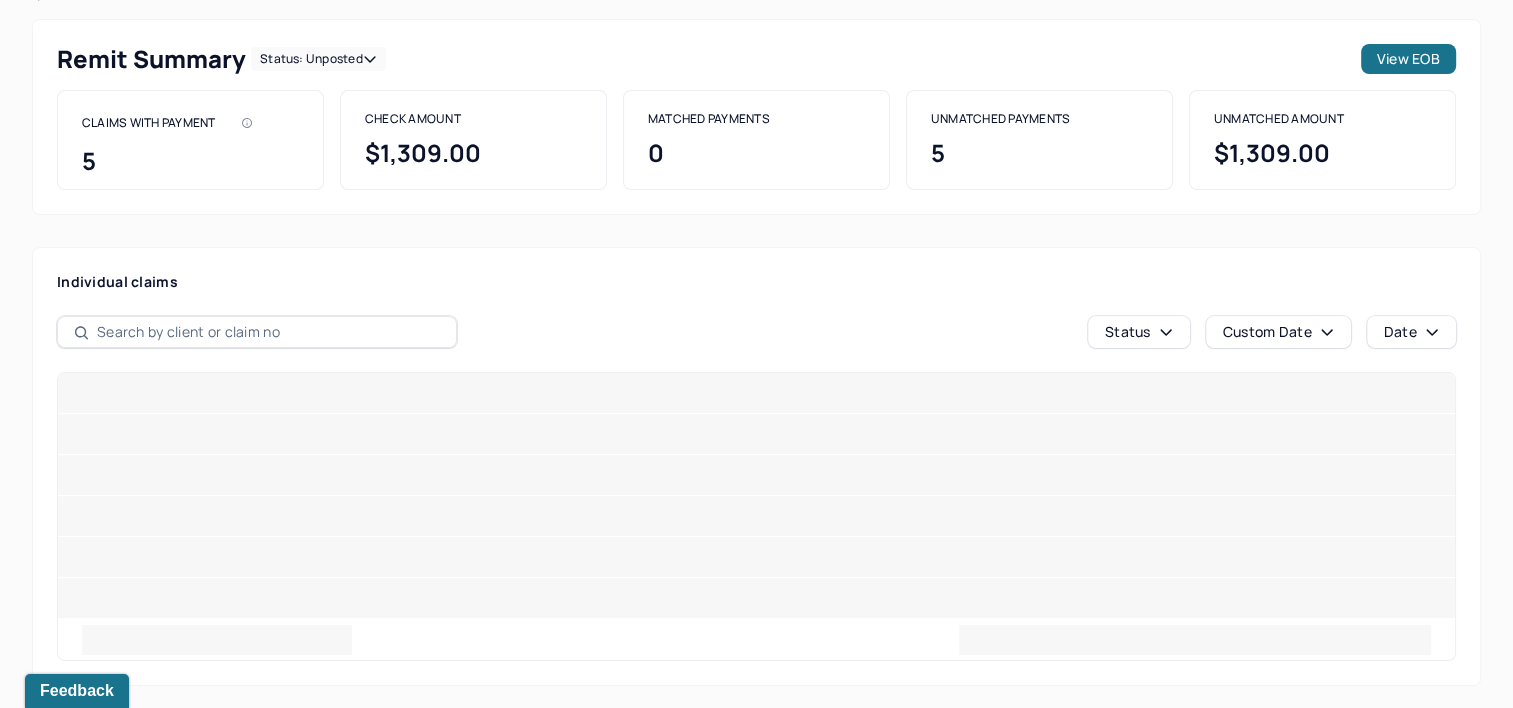scroll, scrollTop: 133, scrollLeft: 0, axis: vertical 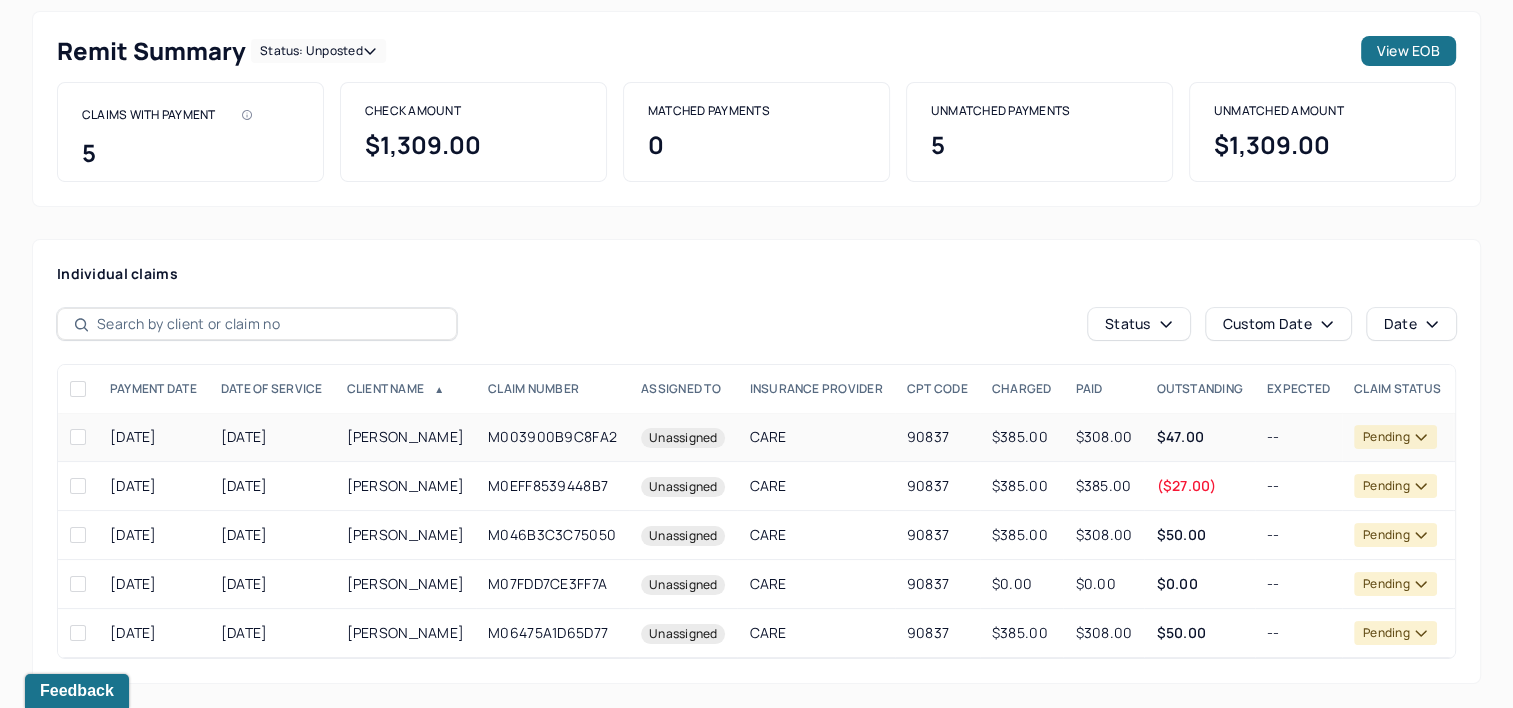 click on "CARE" at bounding box center (767, 436) 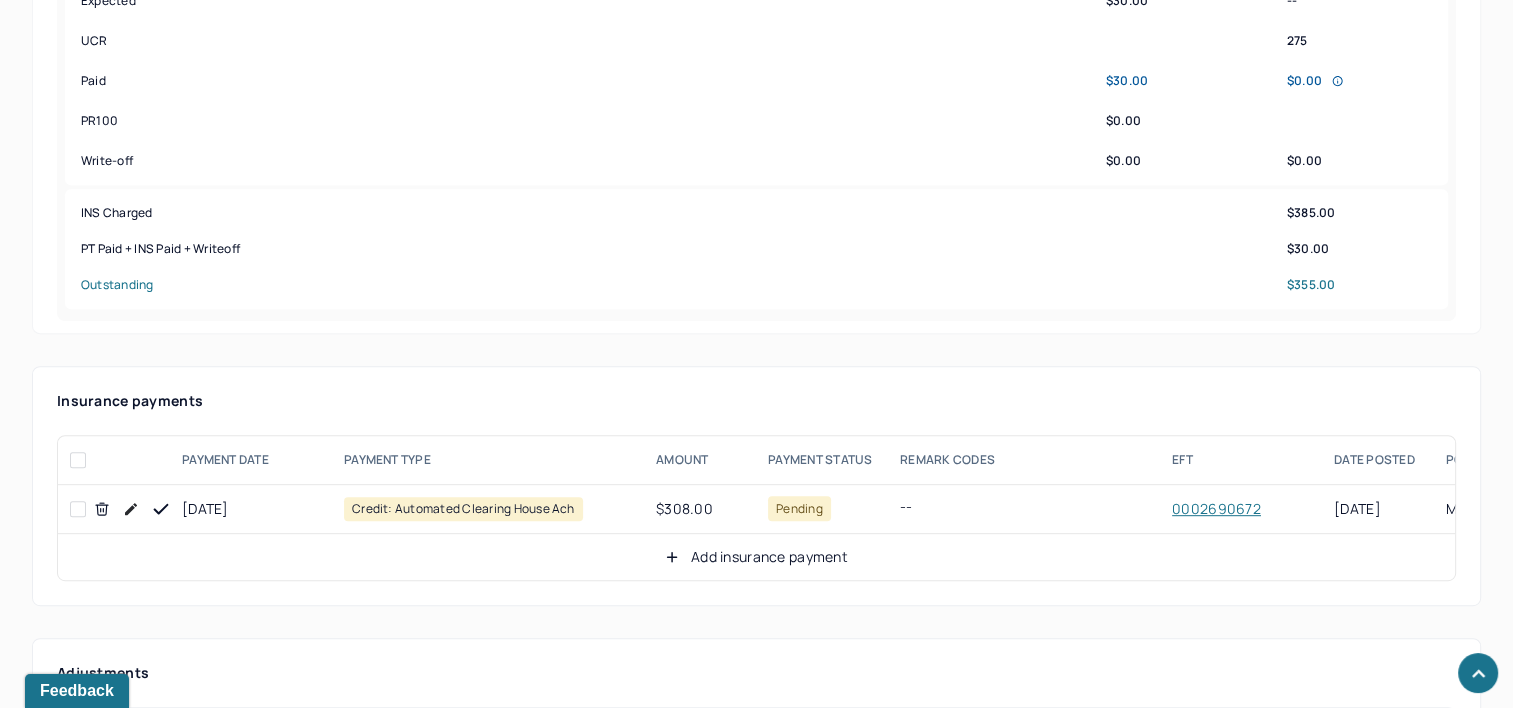 scroll, scrollTop: 960, scrollLeft: 0, axis: vertical 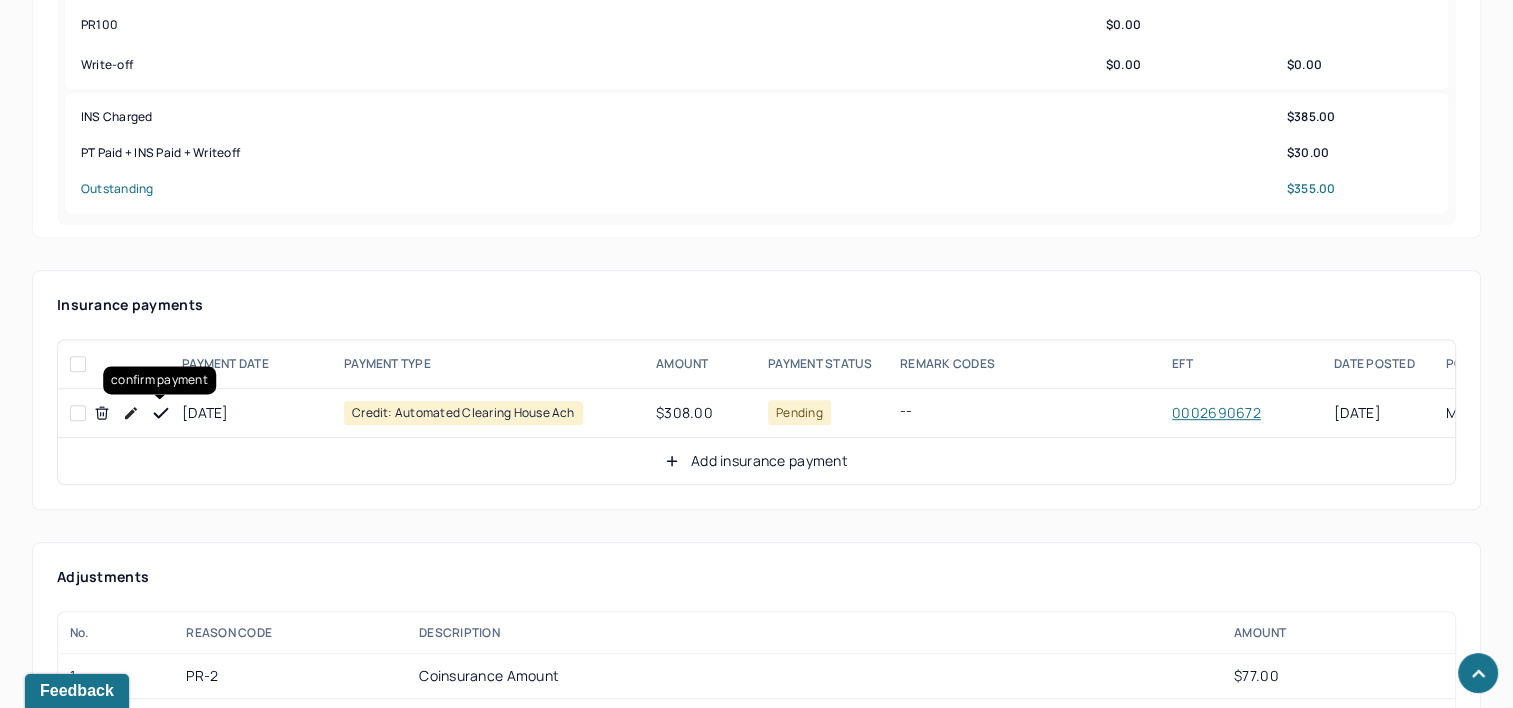 click 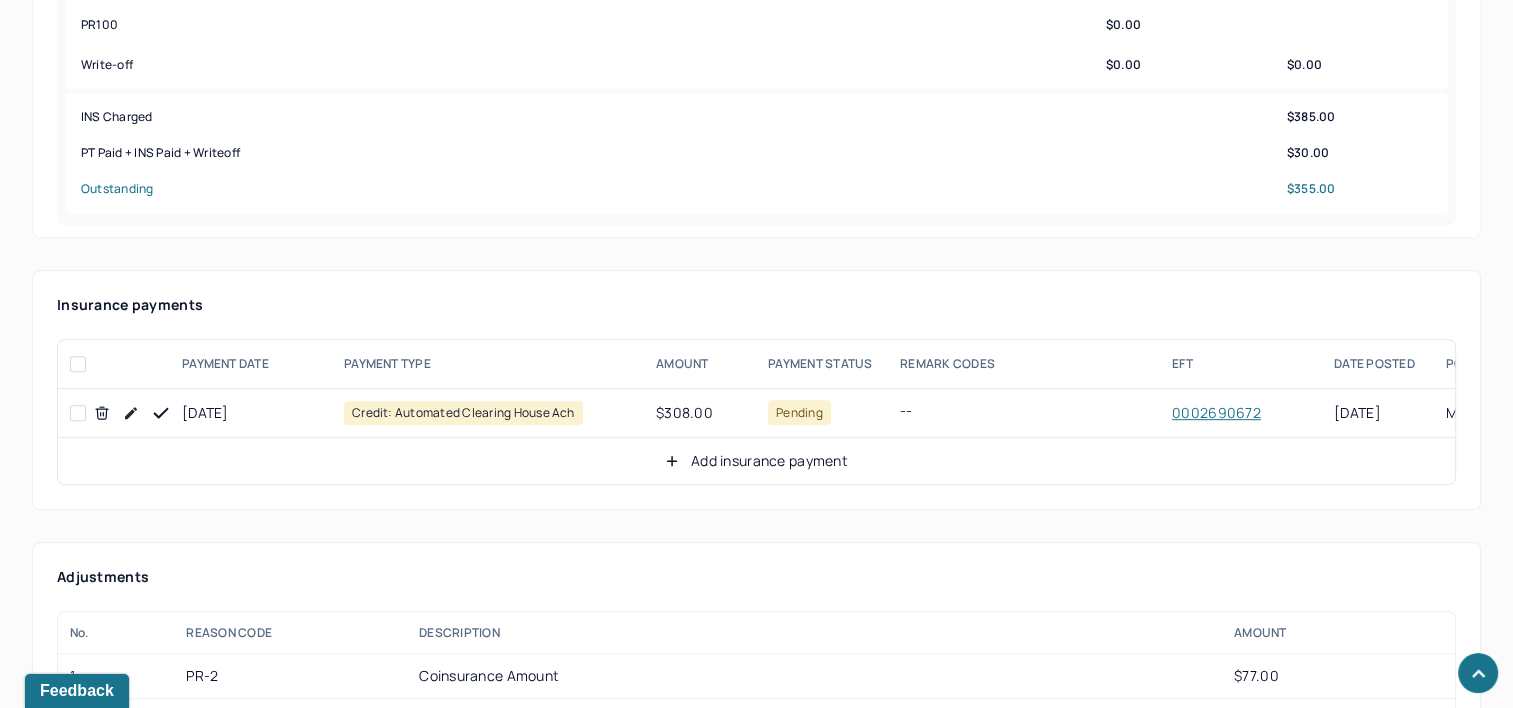 click on "Add insurance payment" at bounding box center [756, 461] 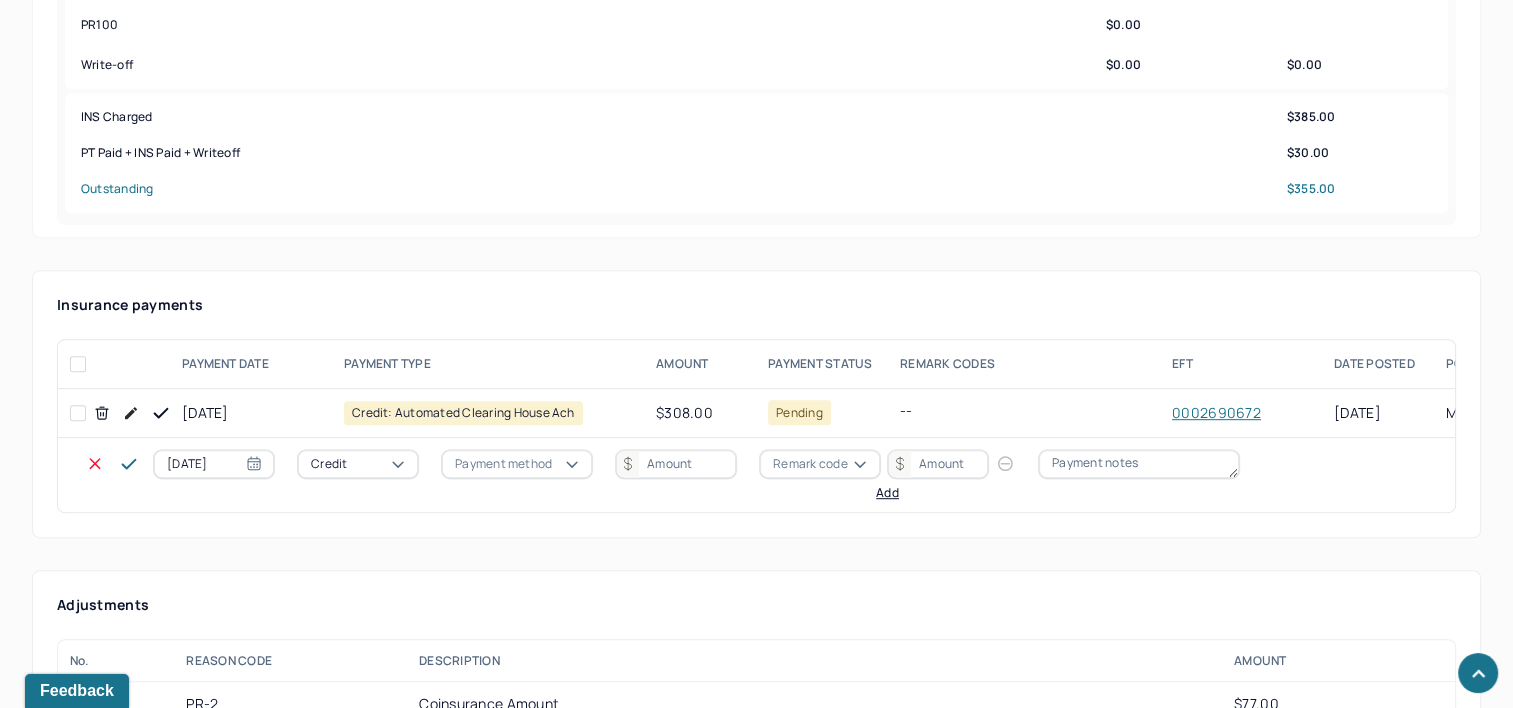 select on "6" 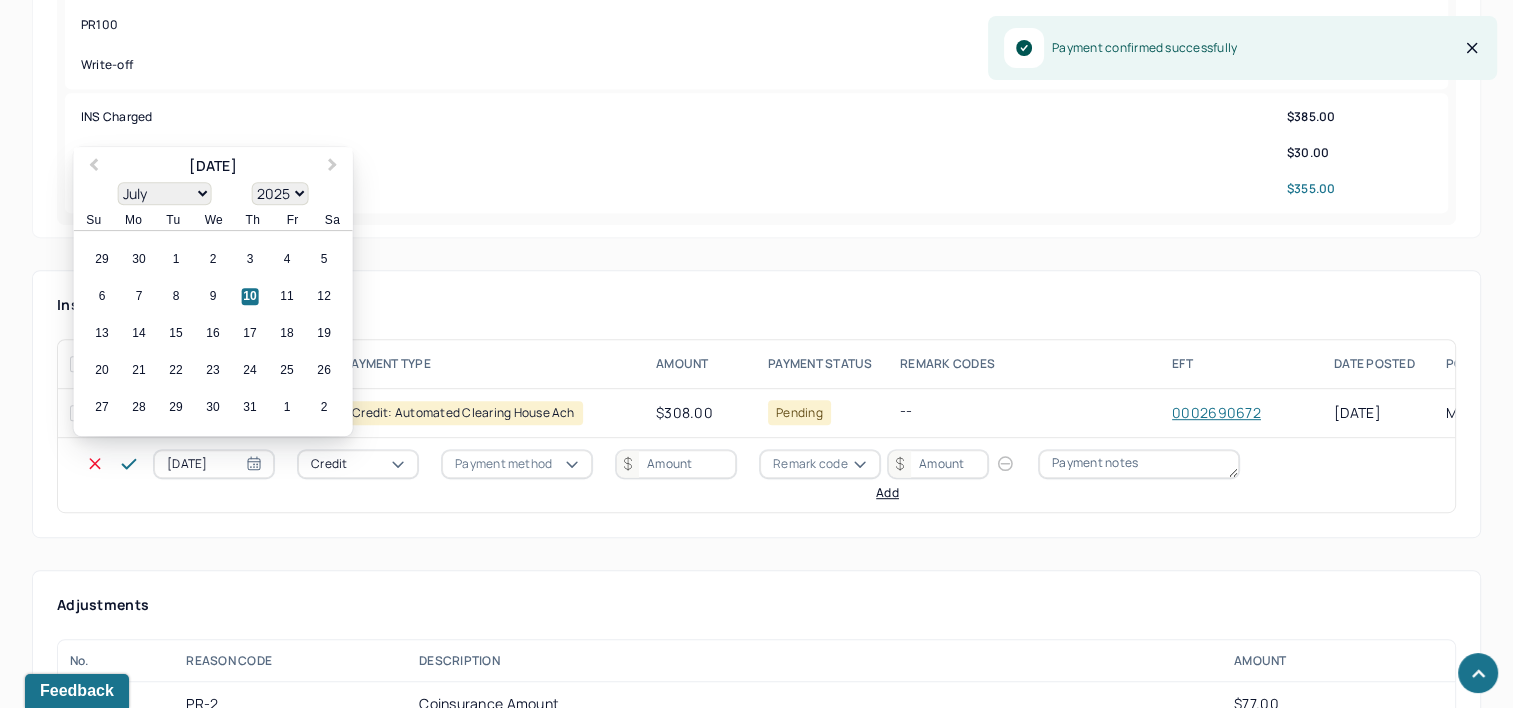 click on "[DATE]" at bounding box center [214, 464] 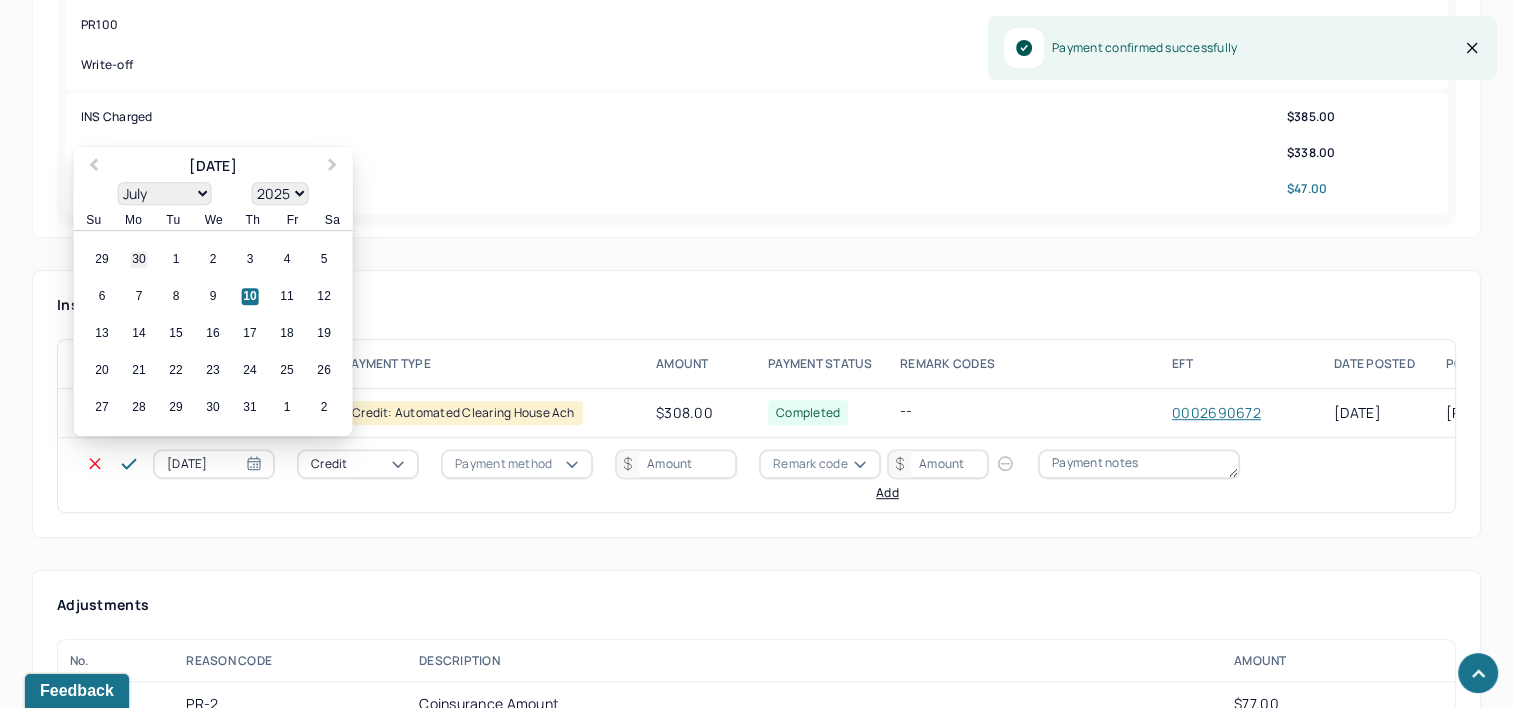 click on "30" at bounding box center (139, 260) 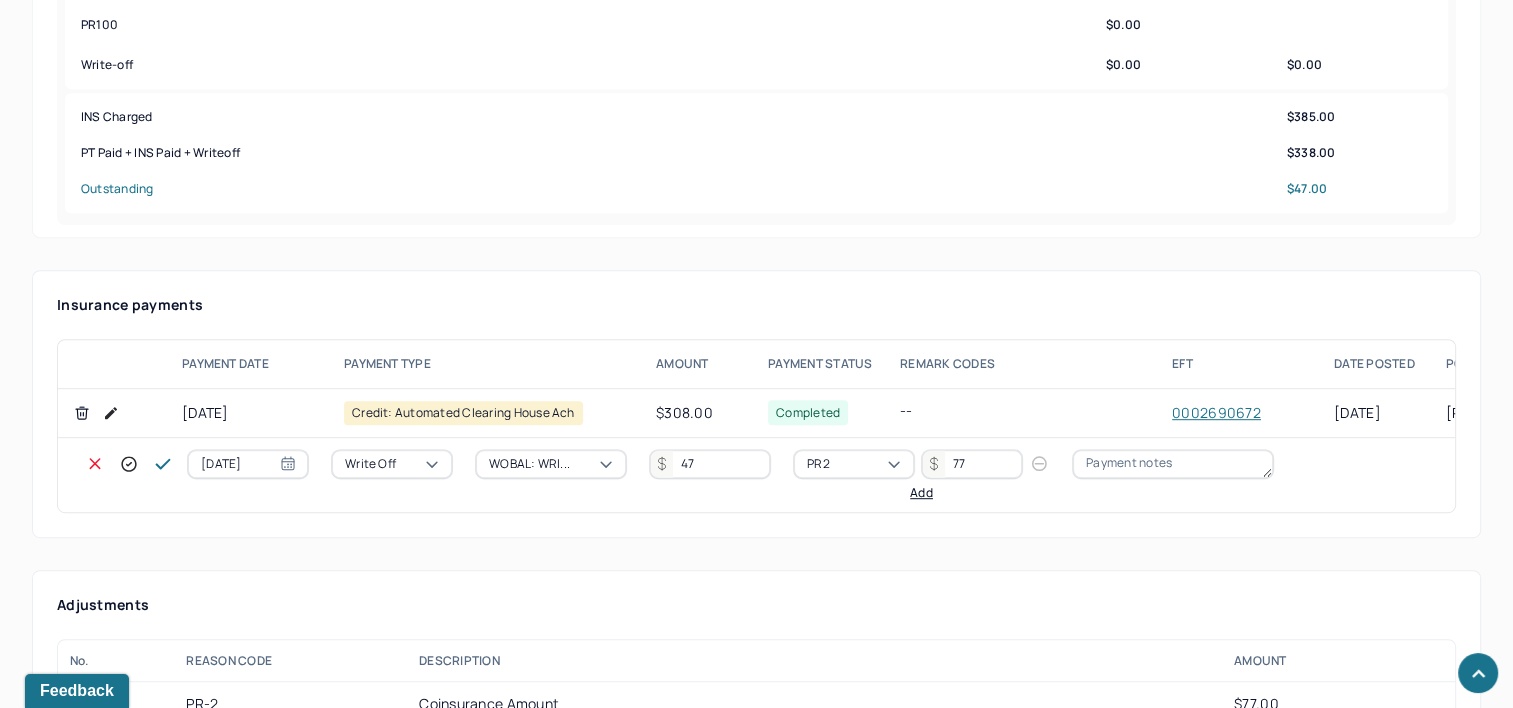 click 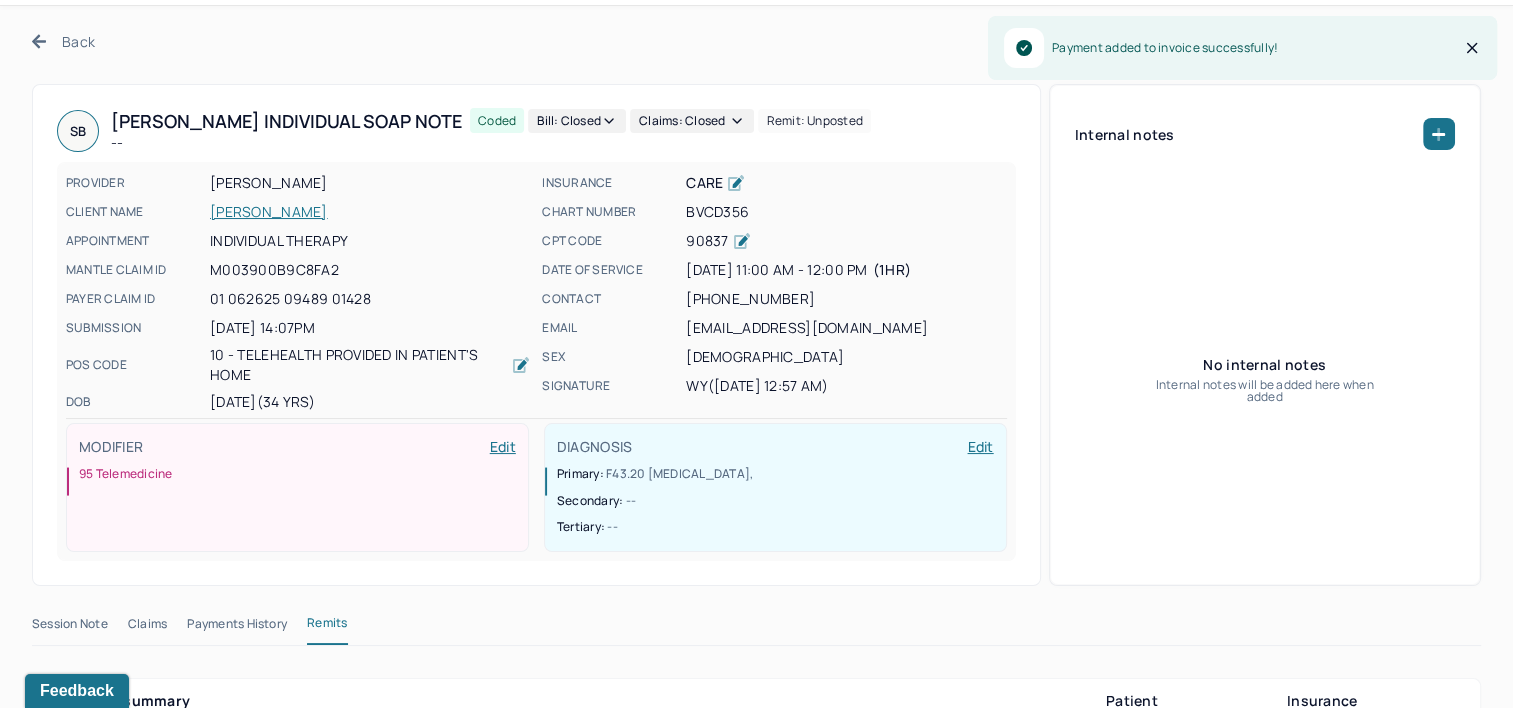scroll, scrollTop: 0, scrollLeft: 0, axis: both 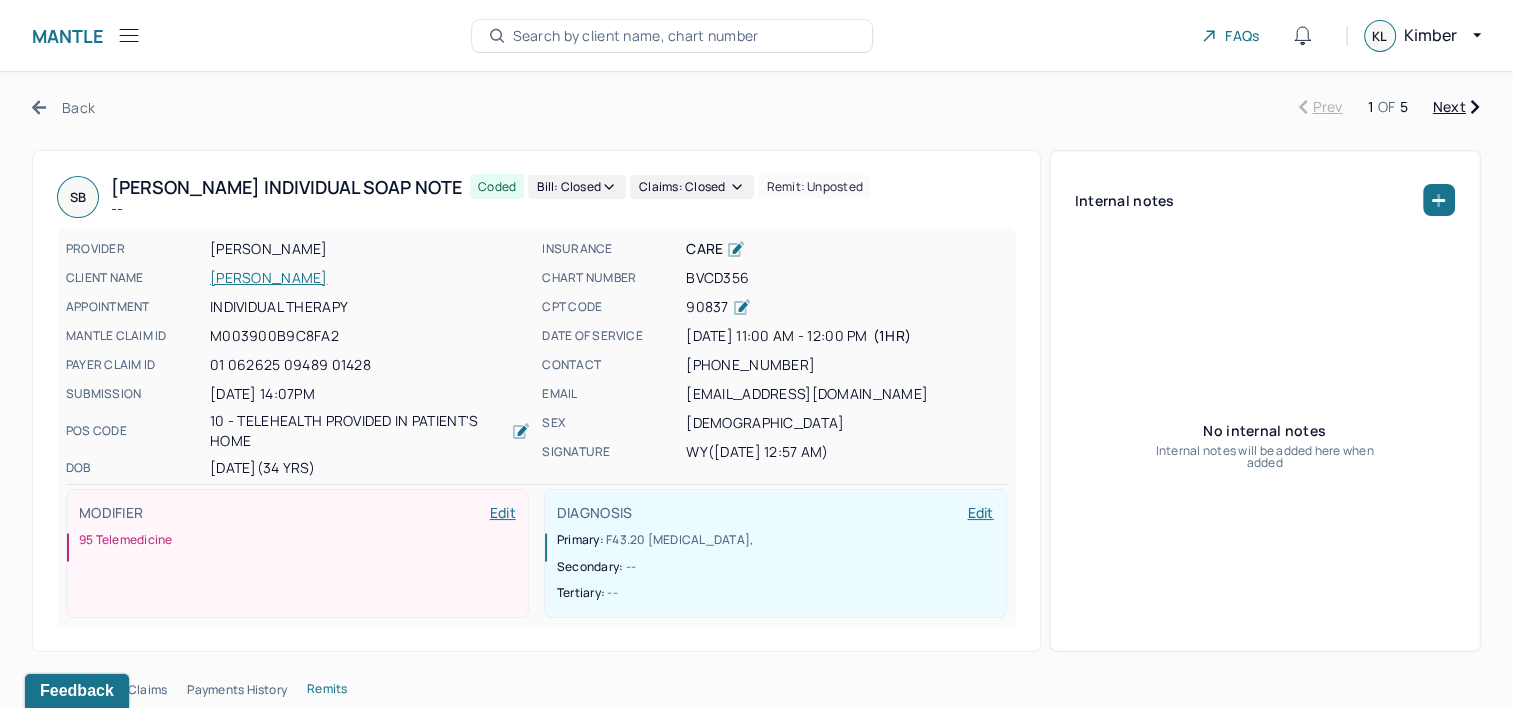 click on "Next" at bounding box center (1456, 107) 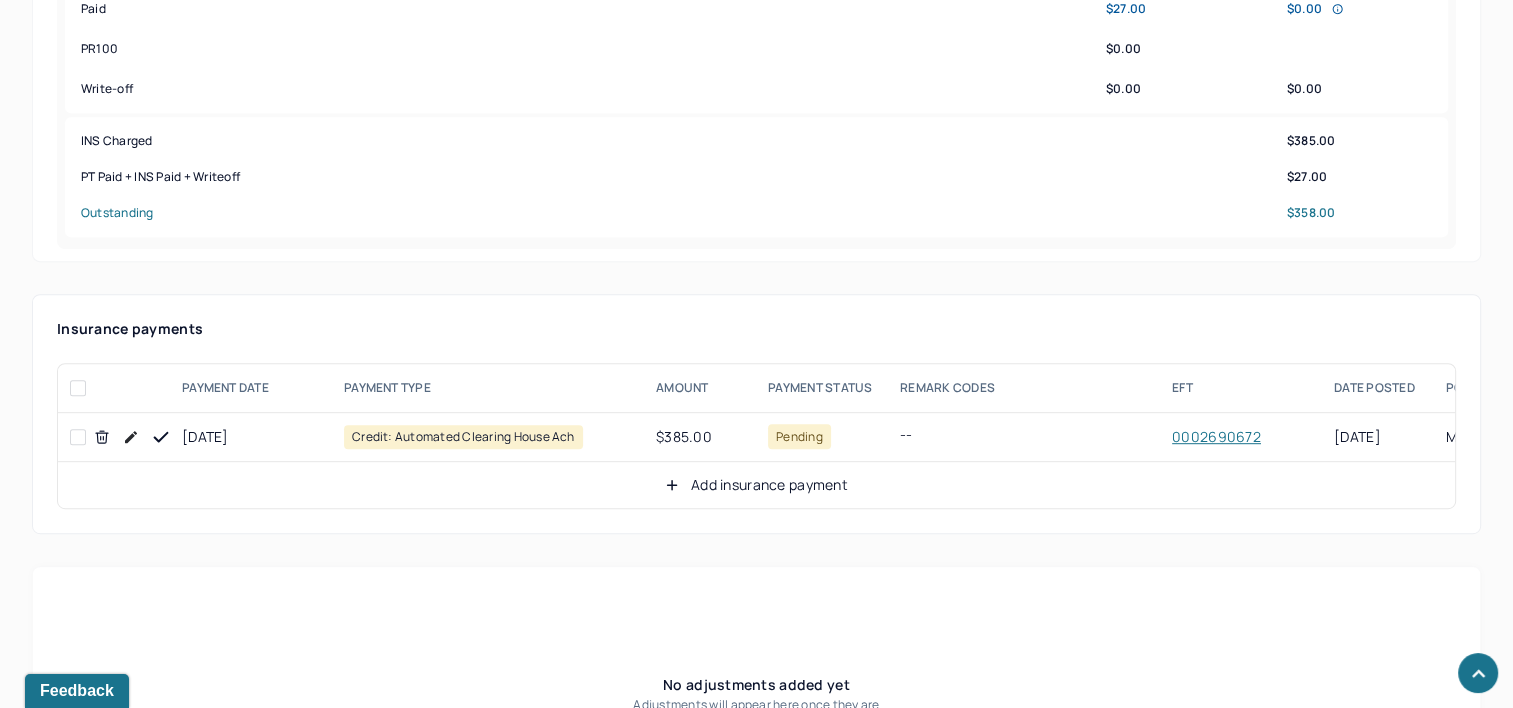 scroll, scrollTop: 1100, scrollLeft: 0, axis: vertical 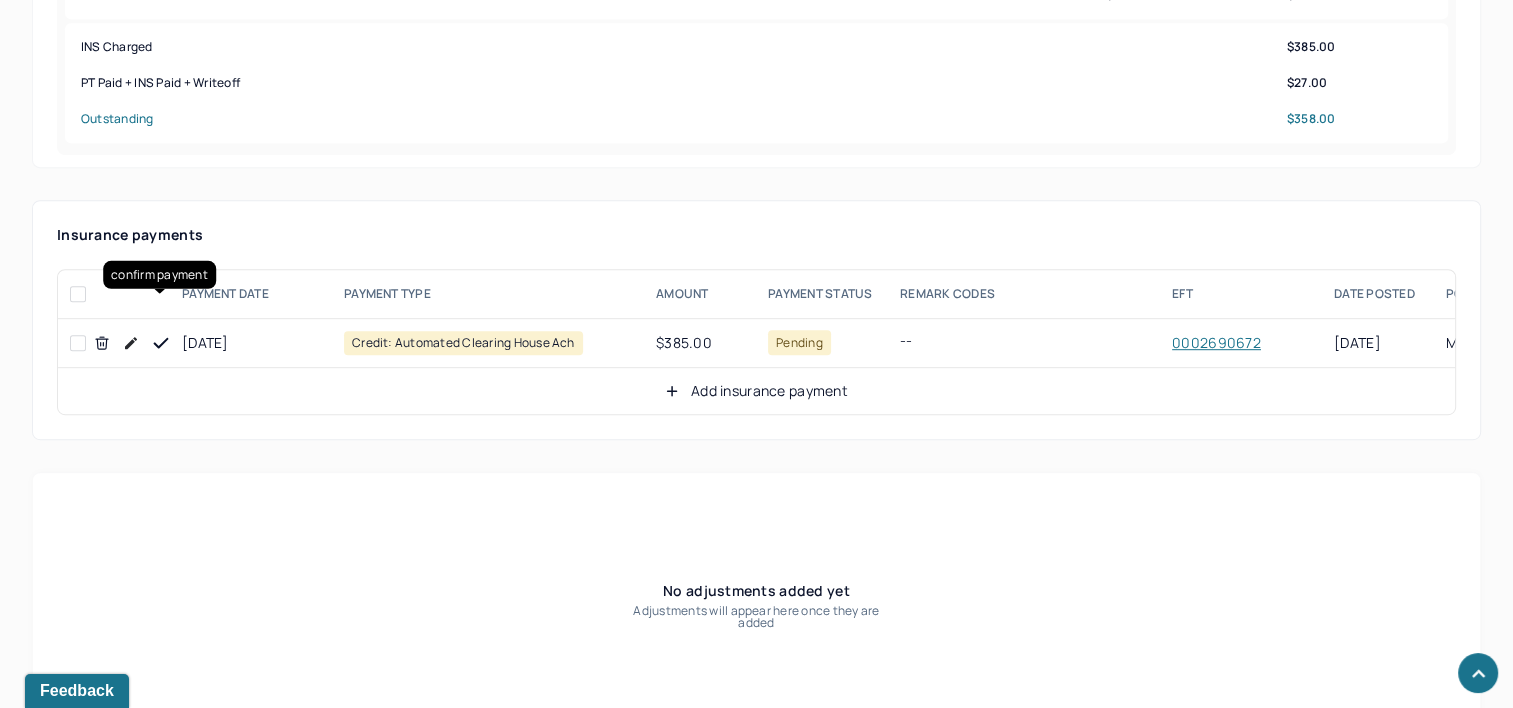 click 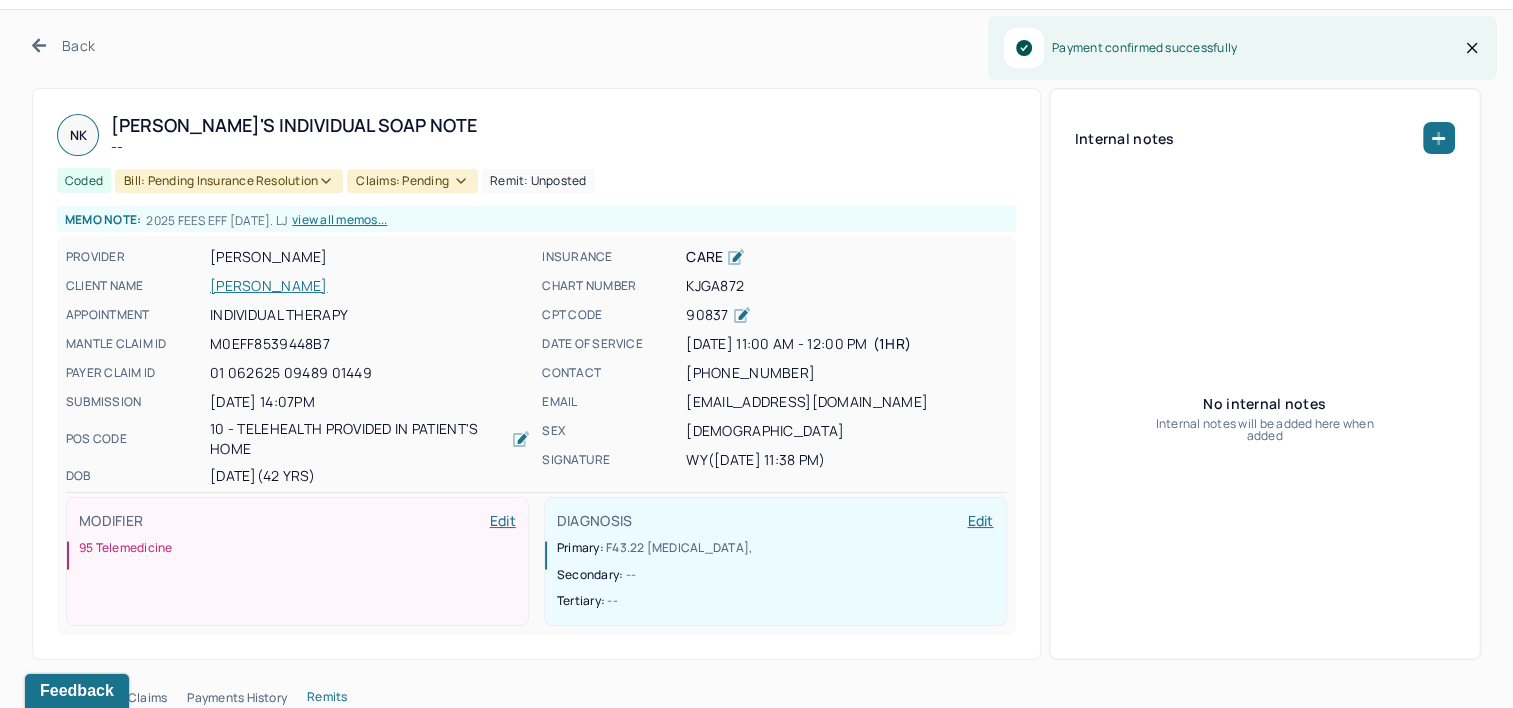 scroll, scrollTop: 0, scrollLeft: 0, axis: both 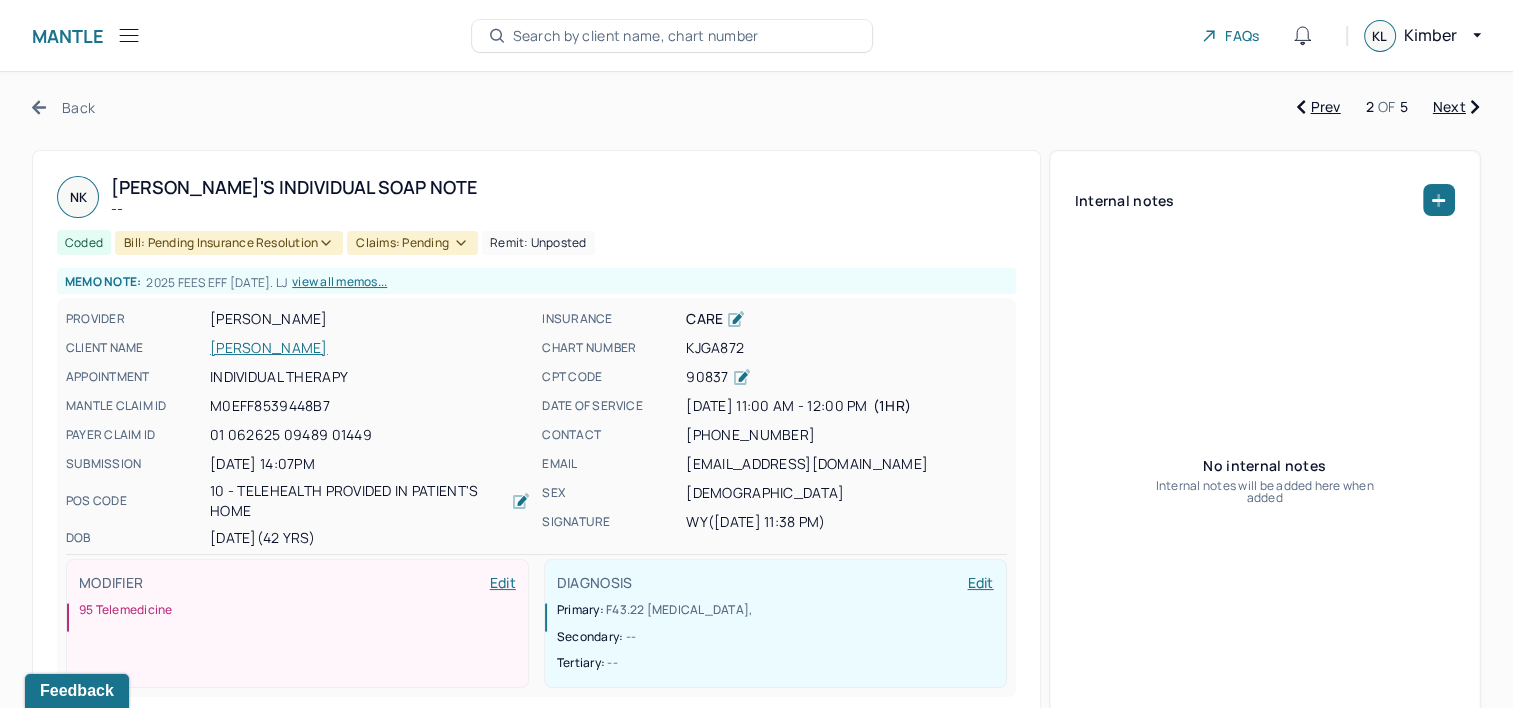 click on "view all memos..." at bounding box center [339, 282] 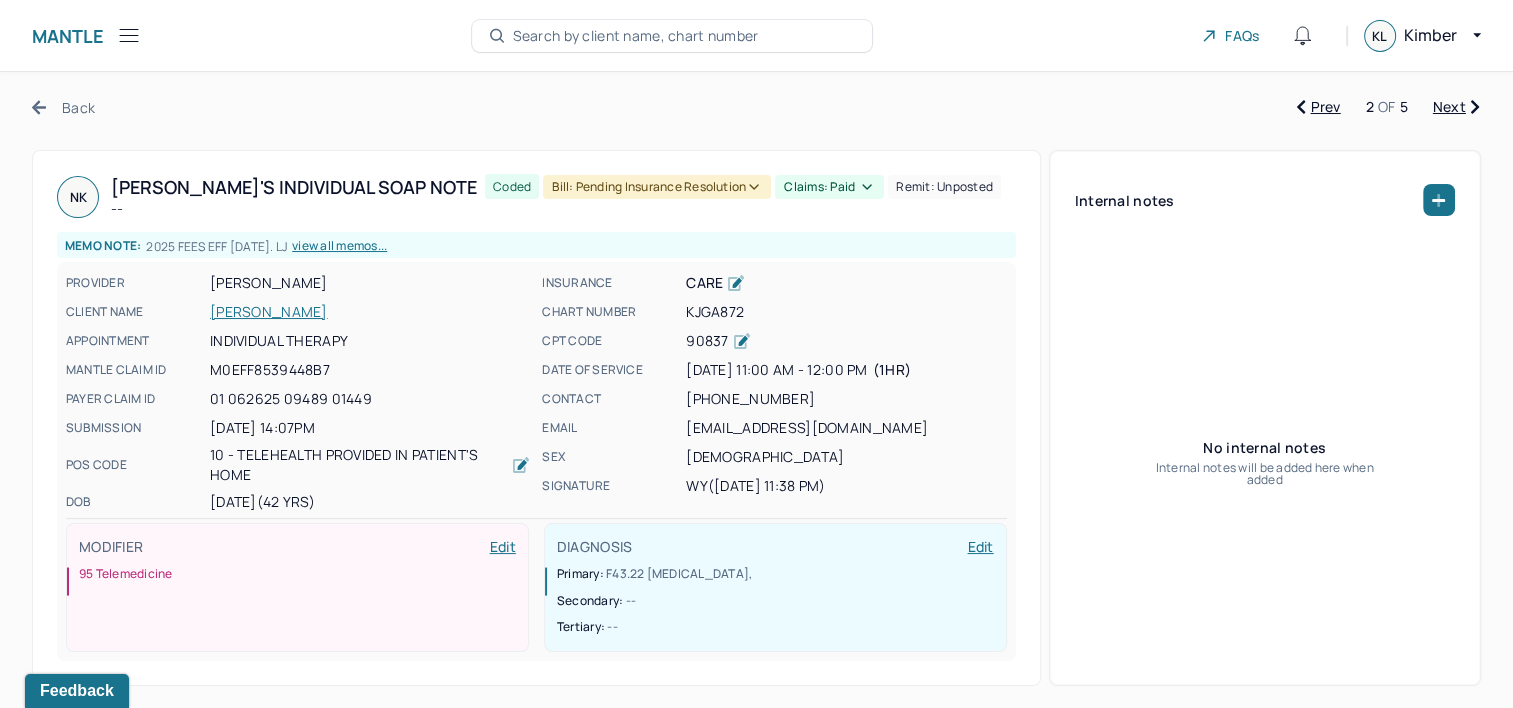 click on "Bill: Pending Insurance Resolution" at bounding box center (657, 187) 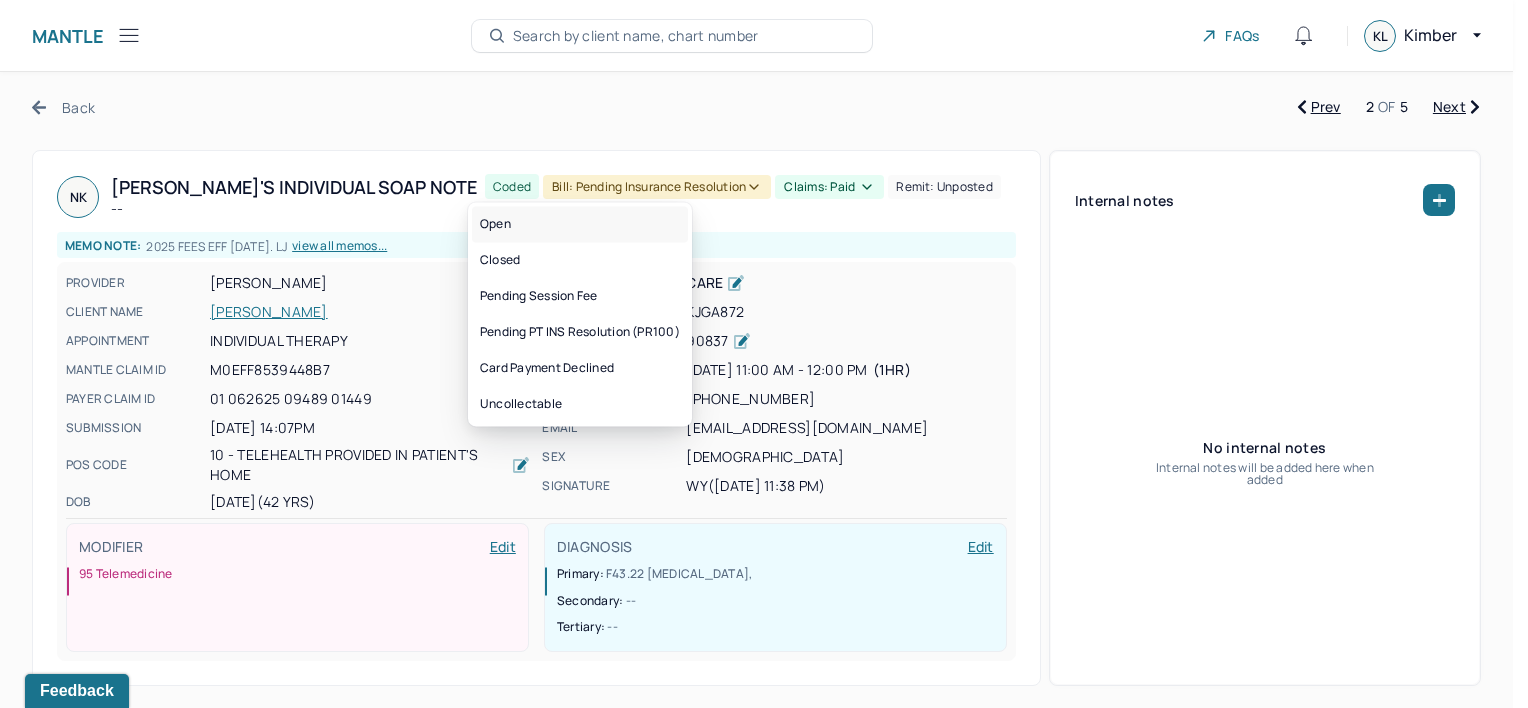 click on "Open" at bounding box center (580, 224) 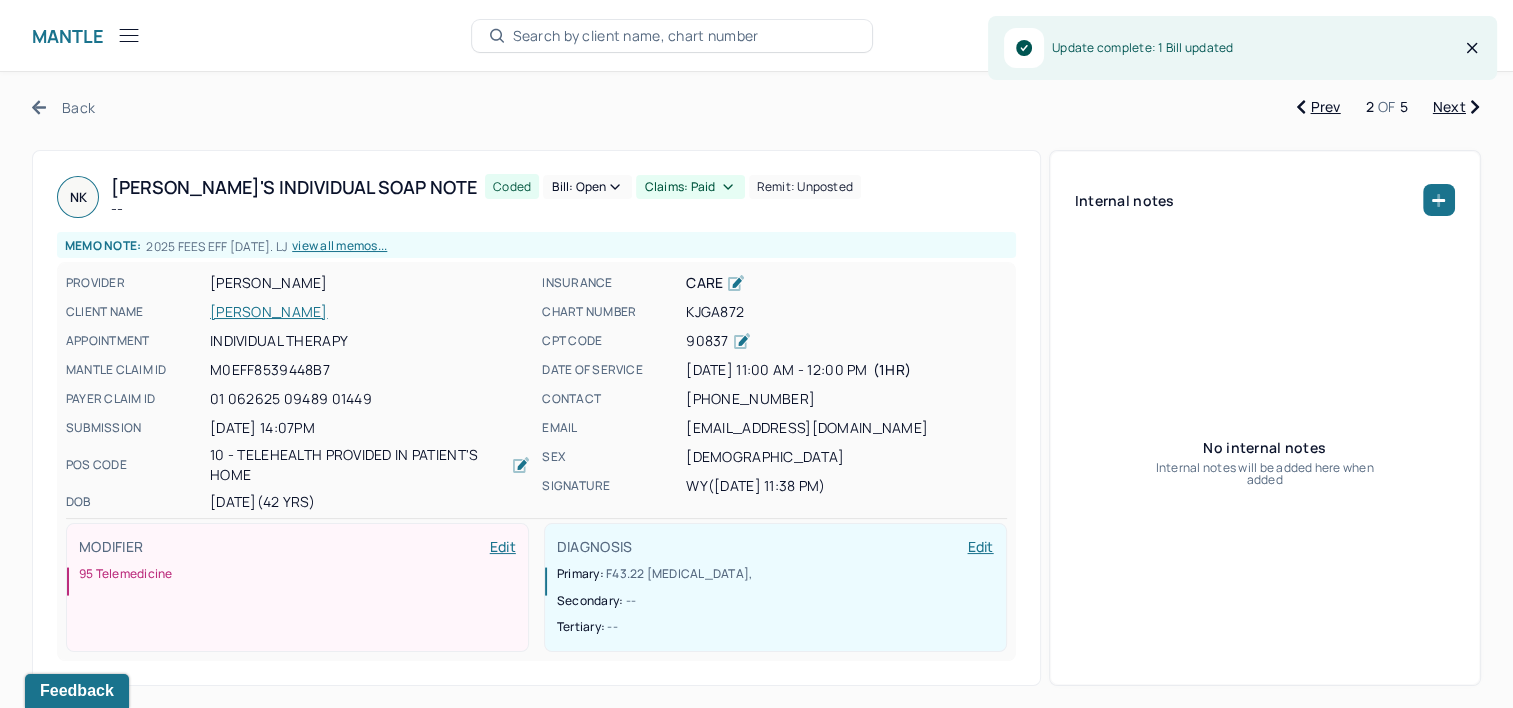 click 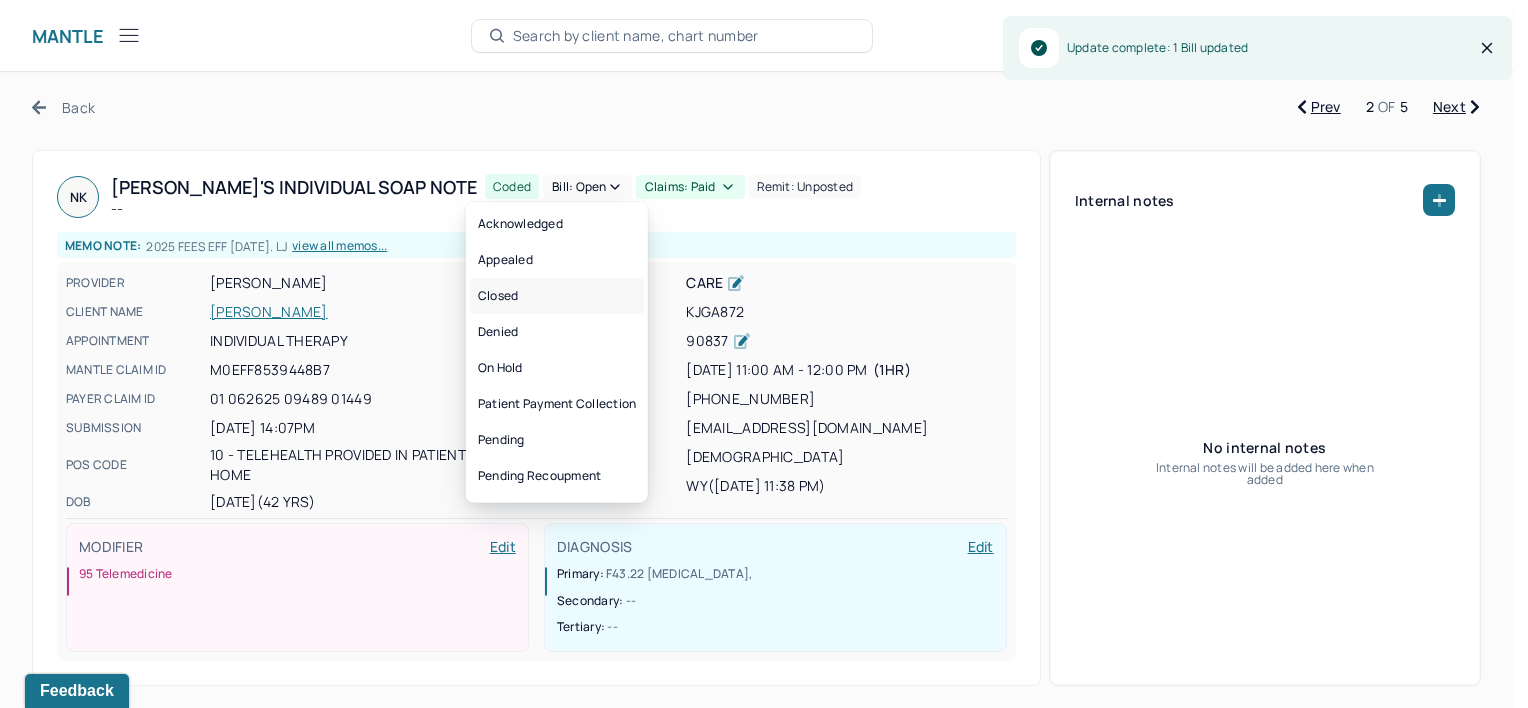 click on "Closed" at bounding box center [557, 296] 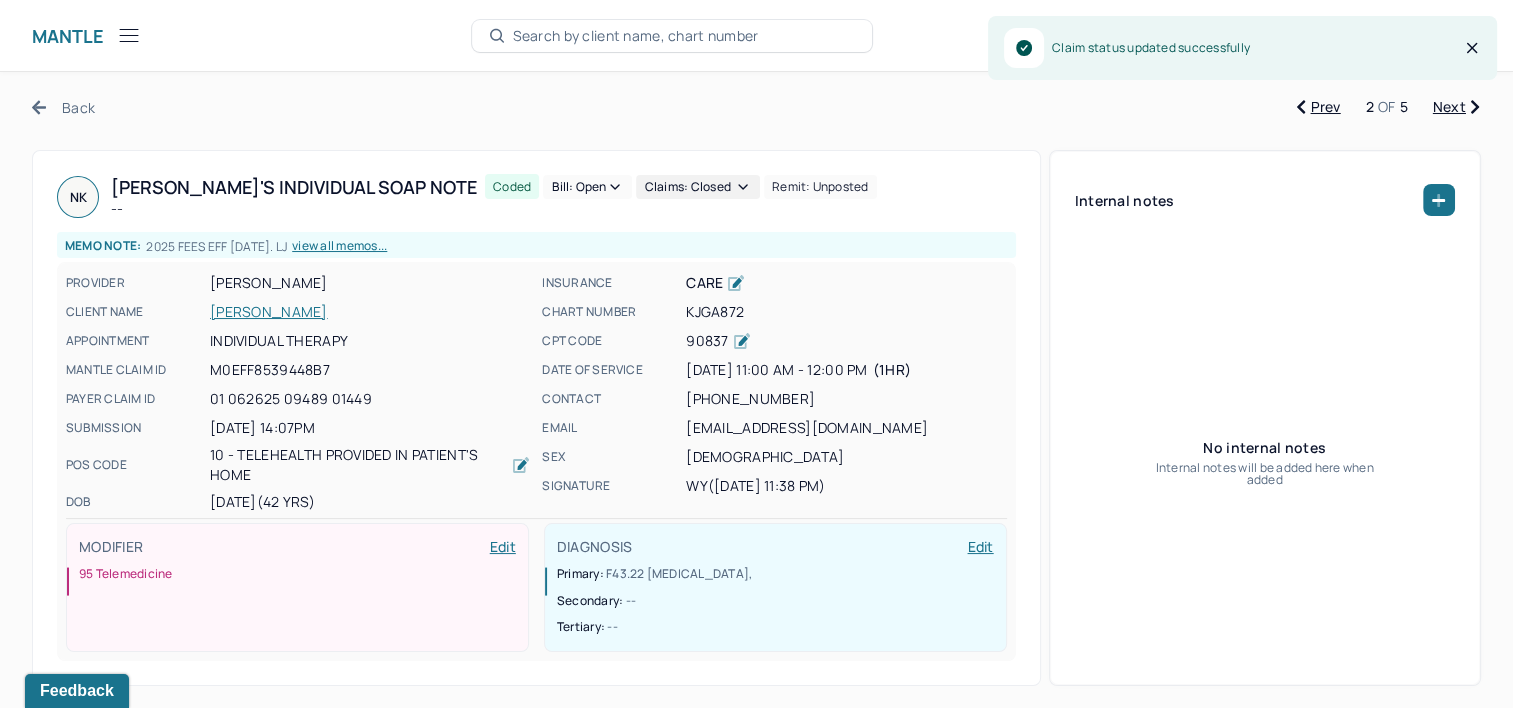 click on "Next" at bounding box center [1456, 107] 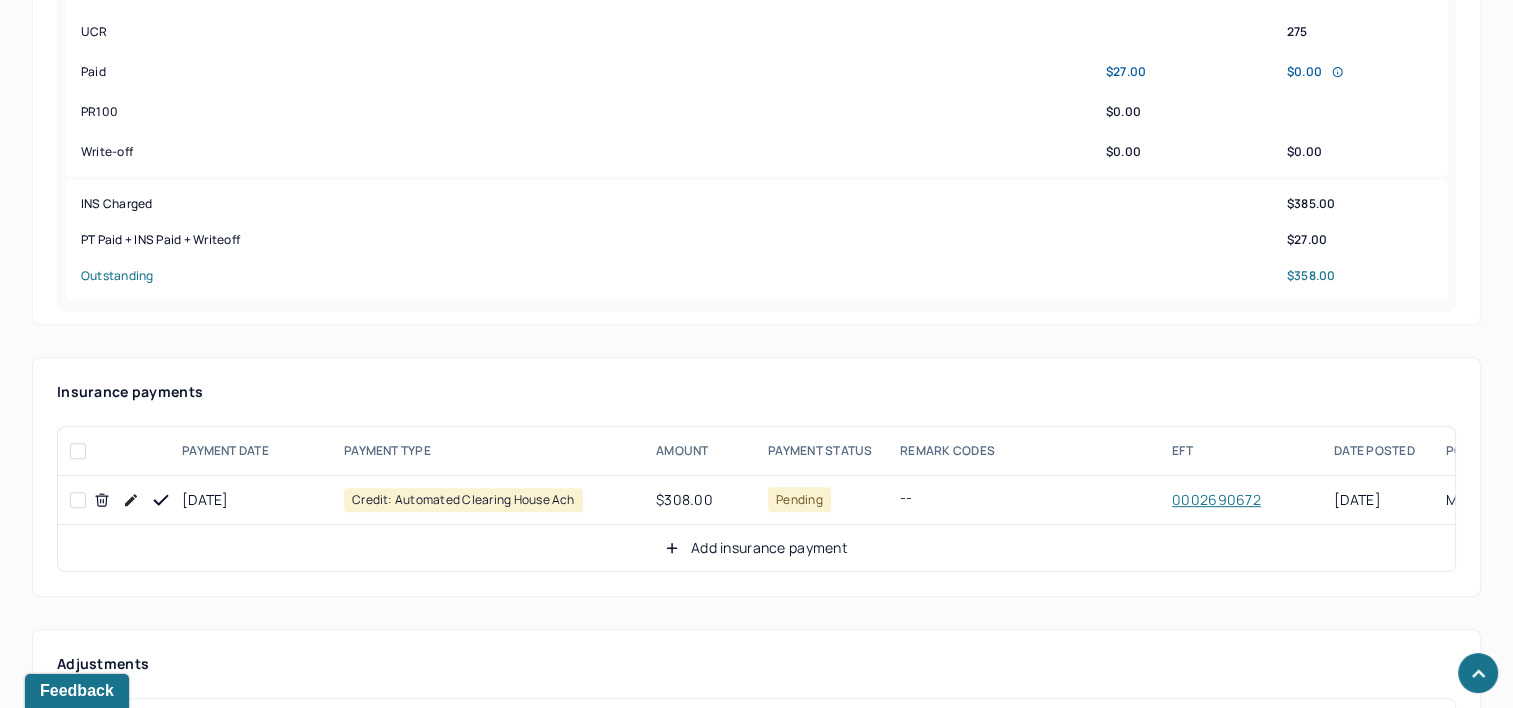 scroll, scrollTop: 900, scrollLeft: 0, axis: vertical 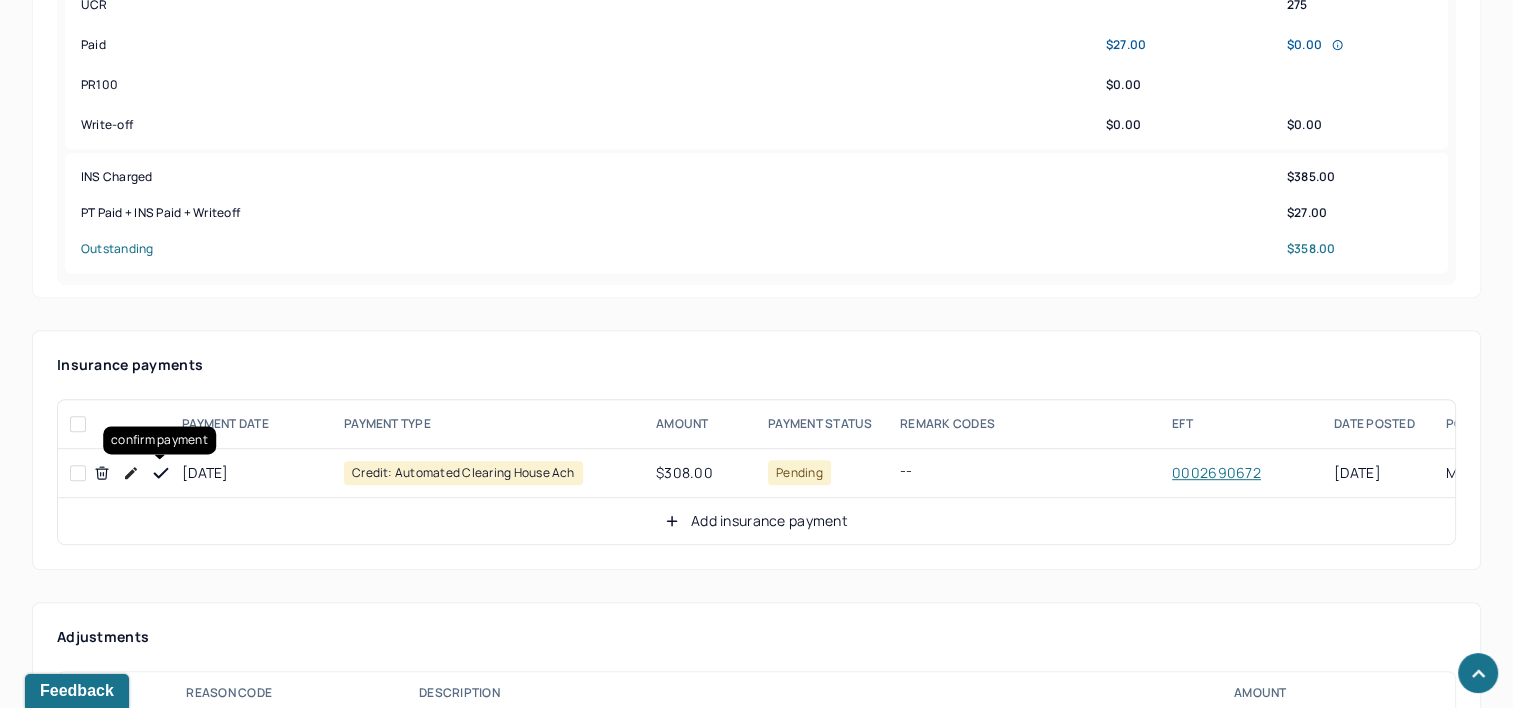 click 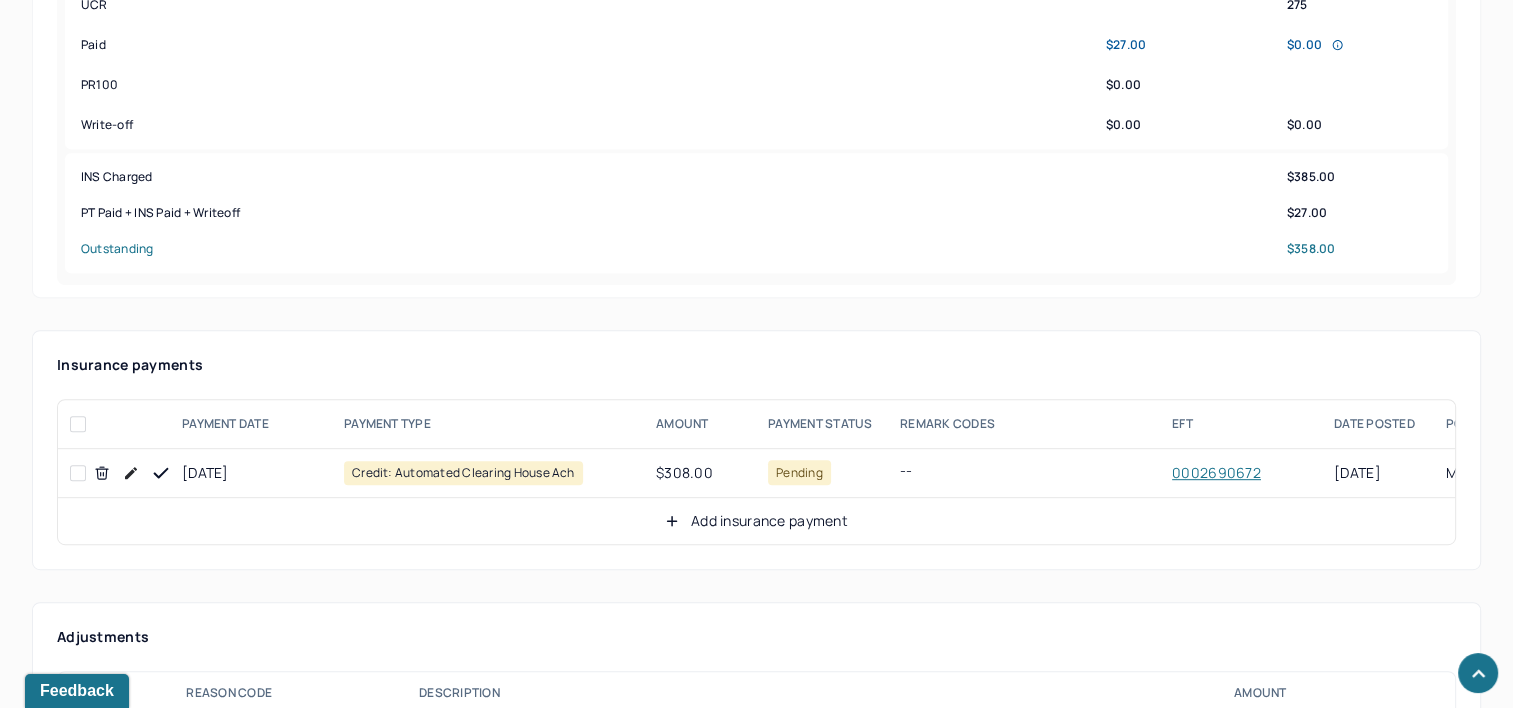 click on "Add insurance payment" at bounding box center [756, 521] 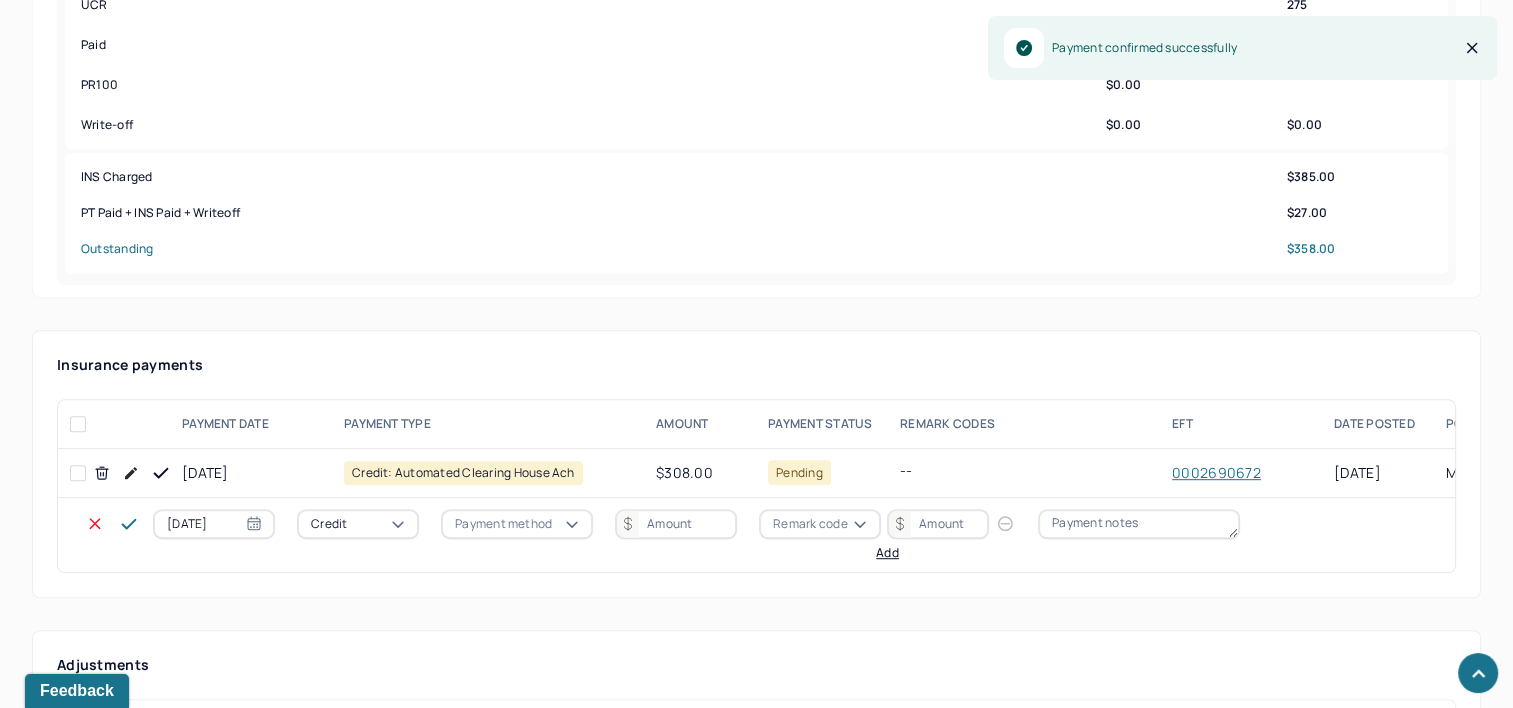 click on "[DATE]" at bounding box center [214, 524] 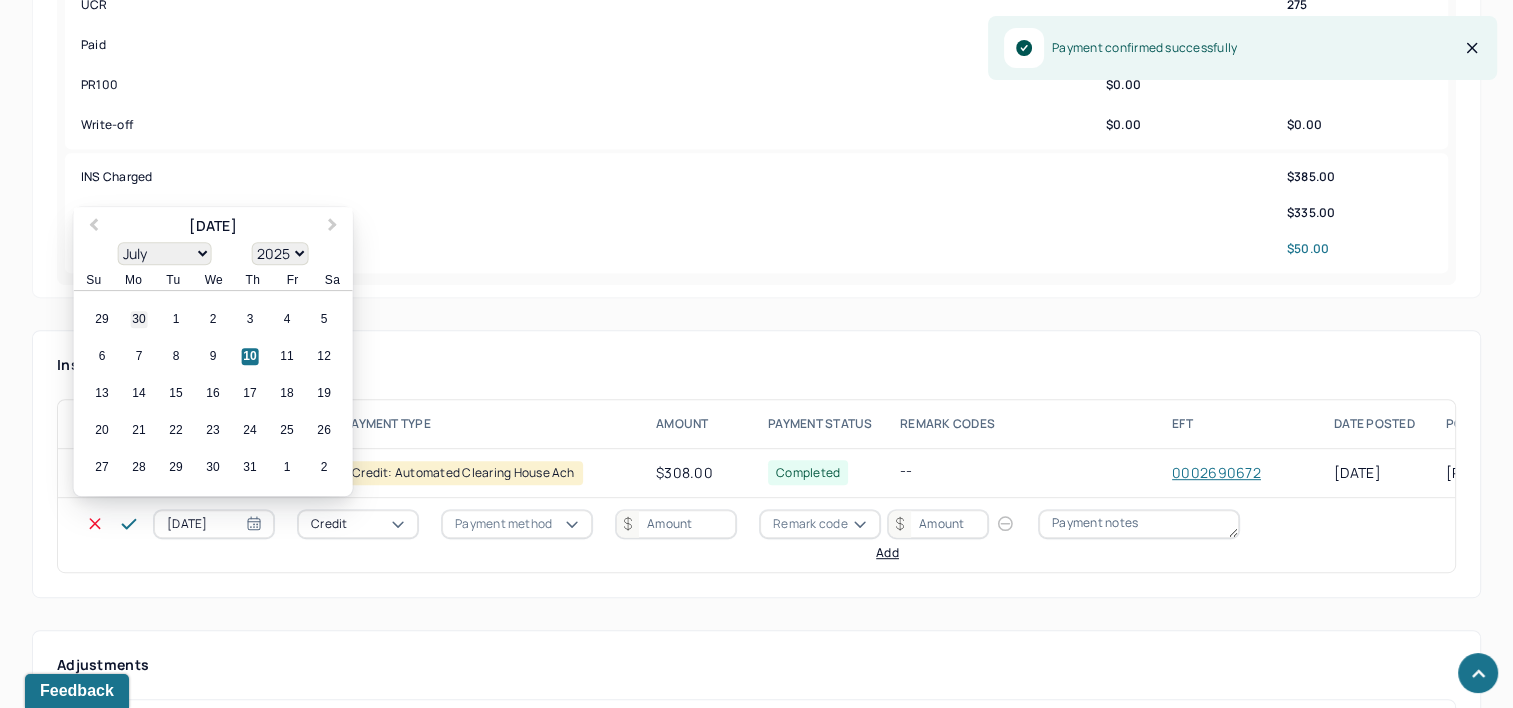 click on "30" at bounding box center [139, 320] 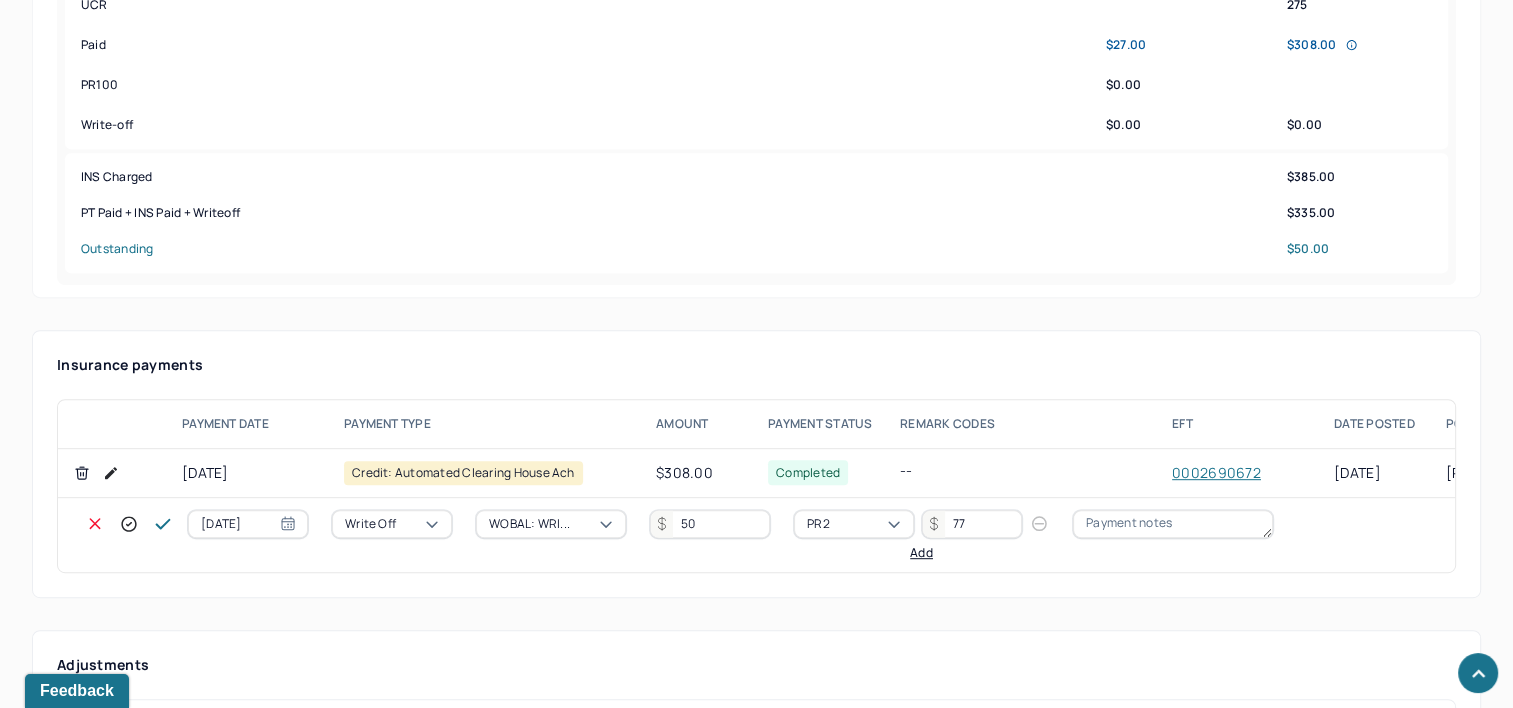click 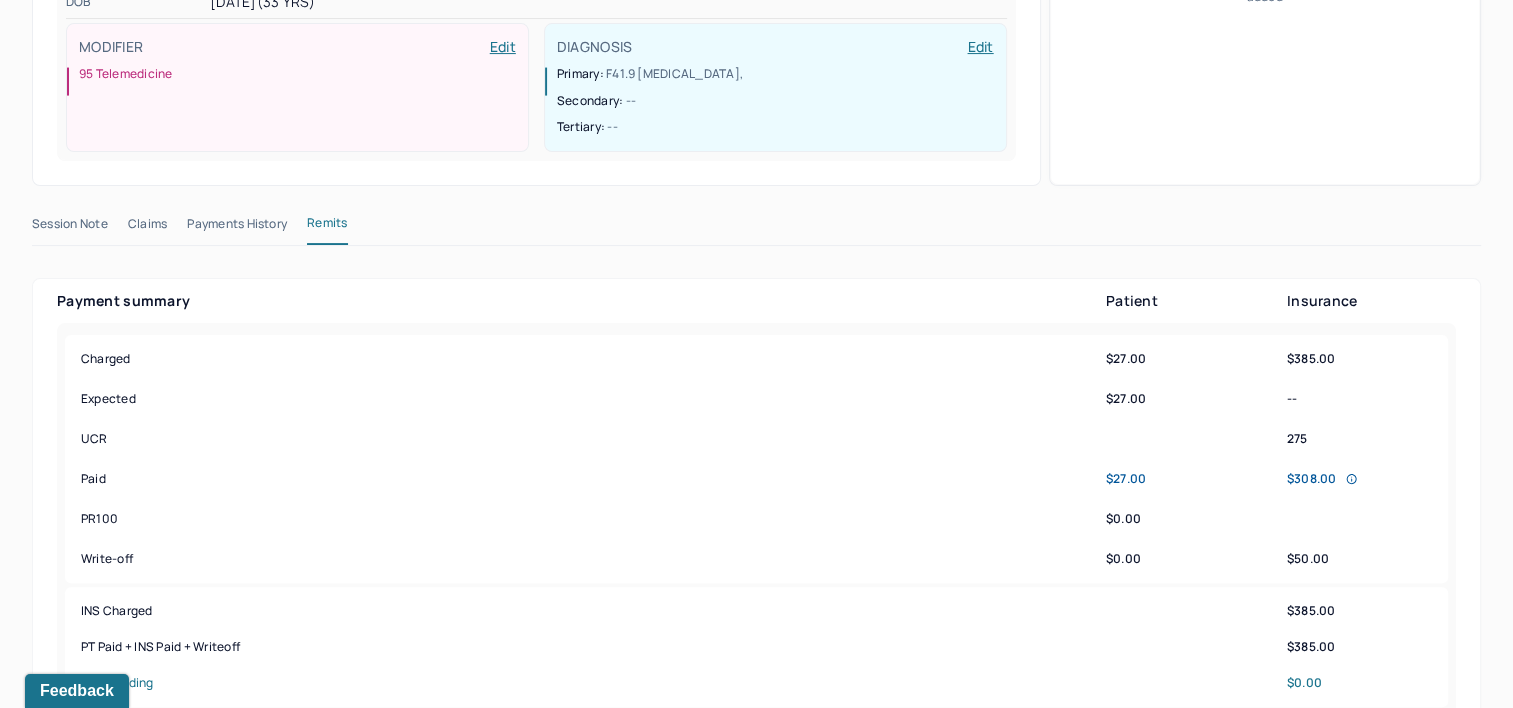 scroll, scrollTop: 0, scrollLeft: 0, axis: both 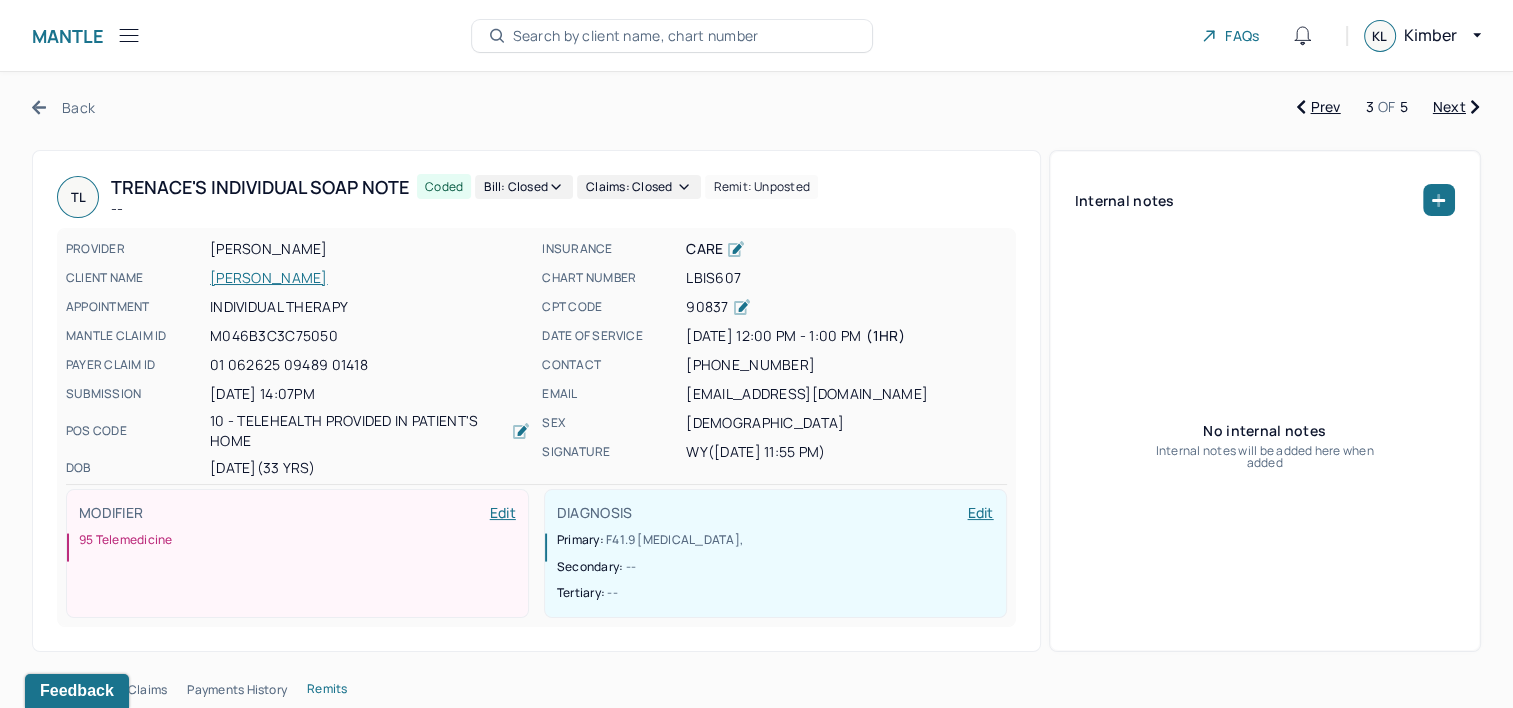 click on "Next" at bounding box center (1456, 107) 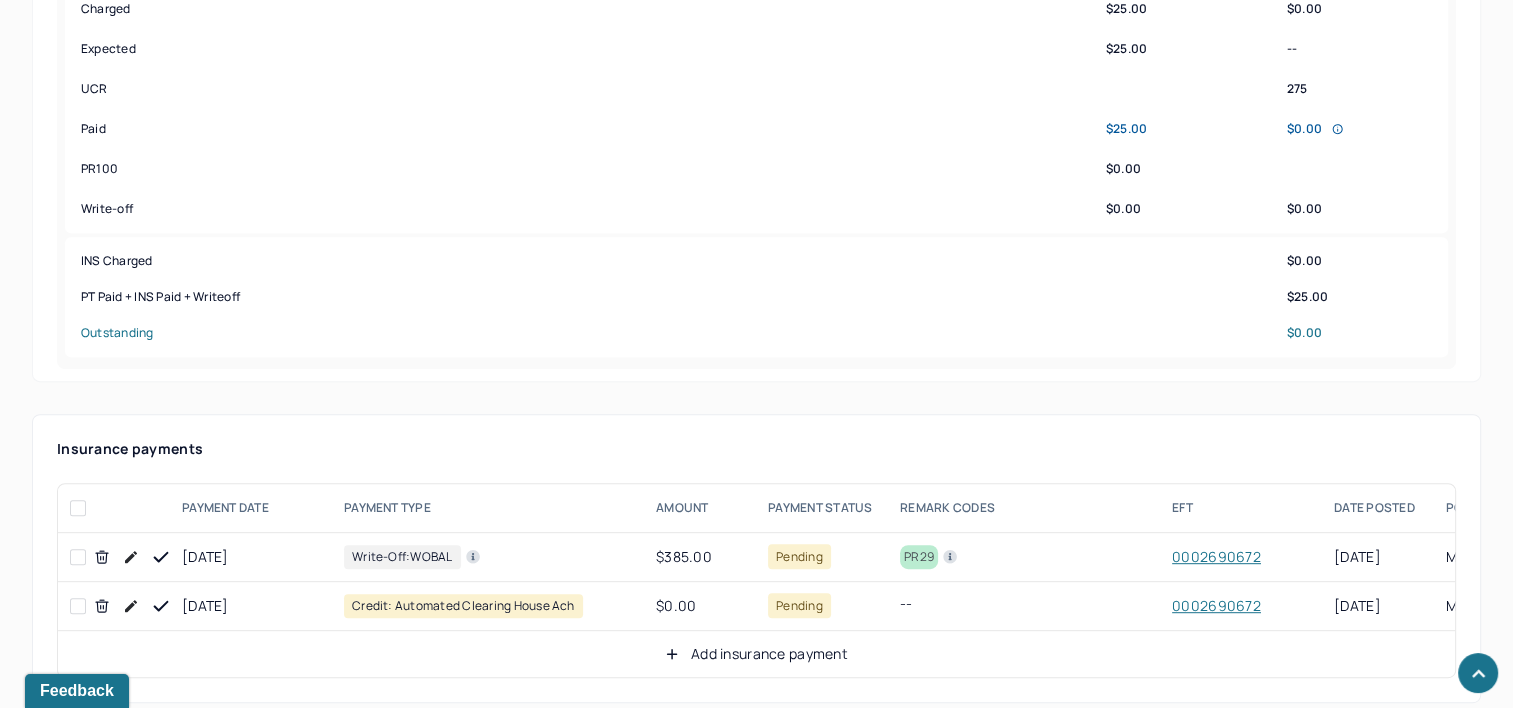 scroll, scrollTop: 1100, scrollLeft: 0, axis: vertical 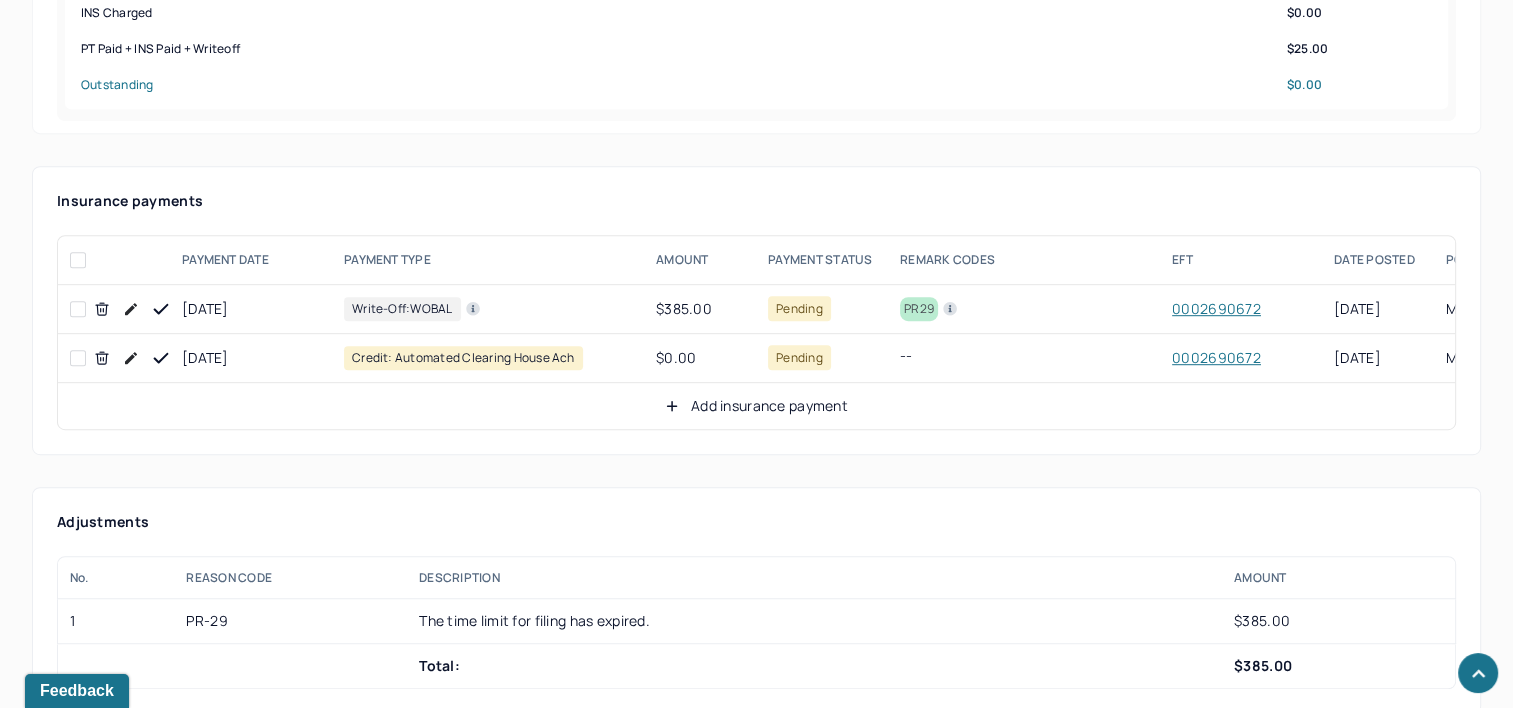 click 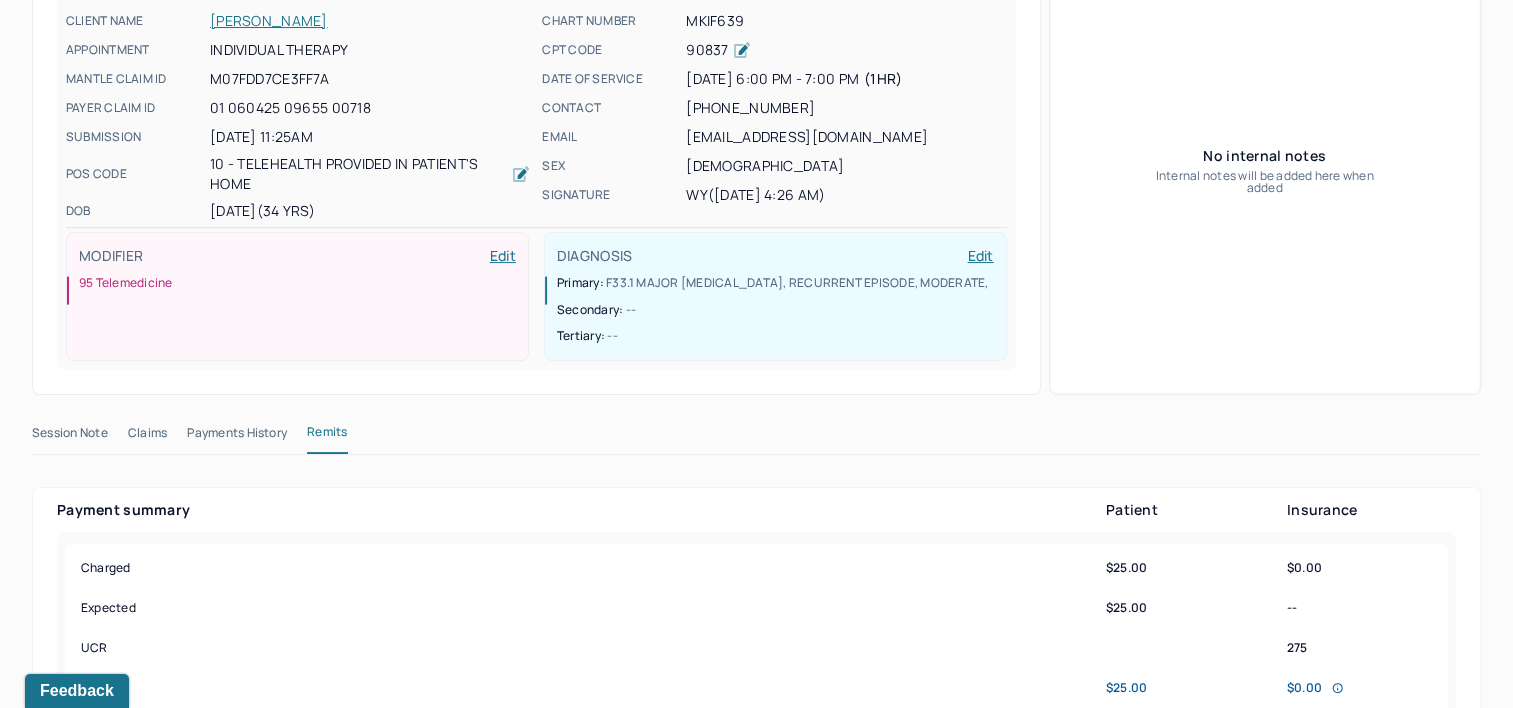 scroll, scrollTop: 36, scrollLeft: 0, axis: vertical 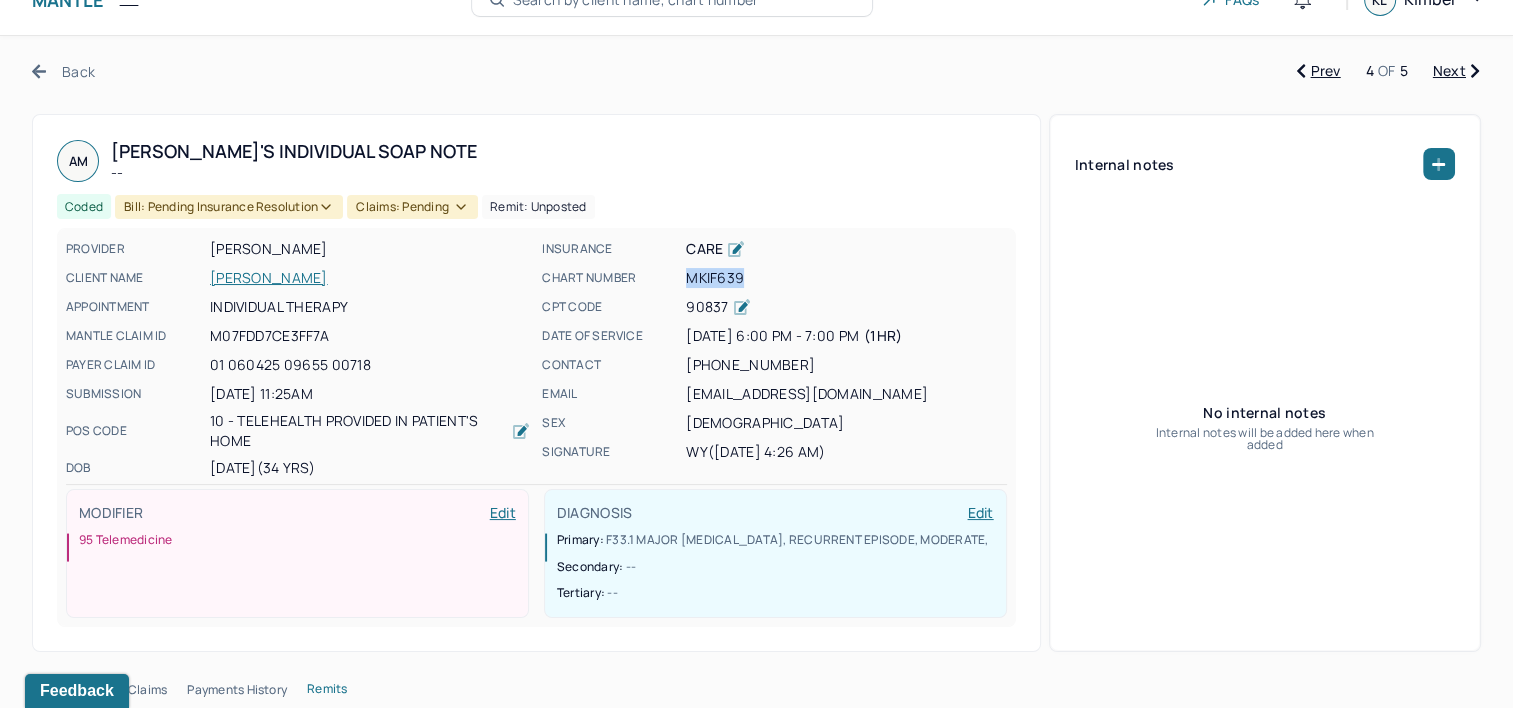 drag, startPoint x: 684, startPoint y: 240, endPoint x: 748, endPoint y: 249, distance: 64.629715 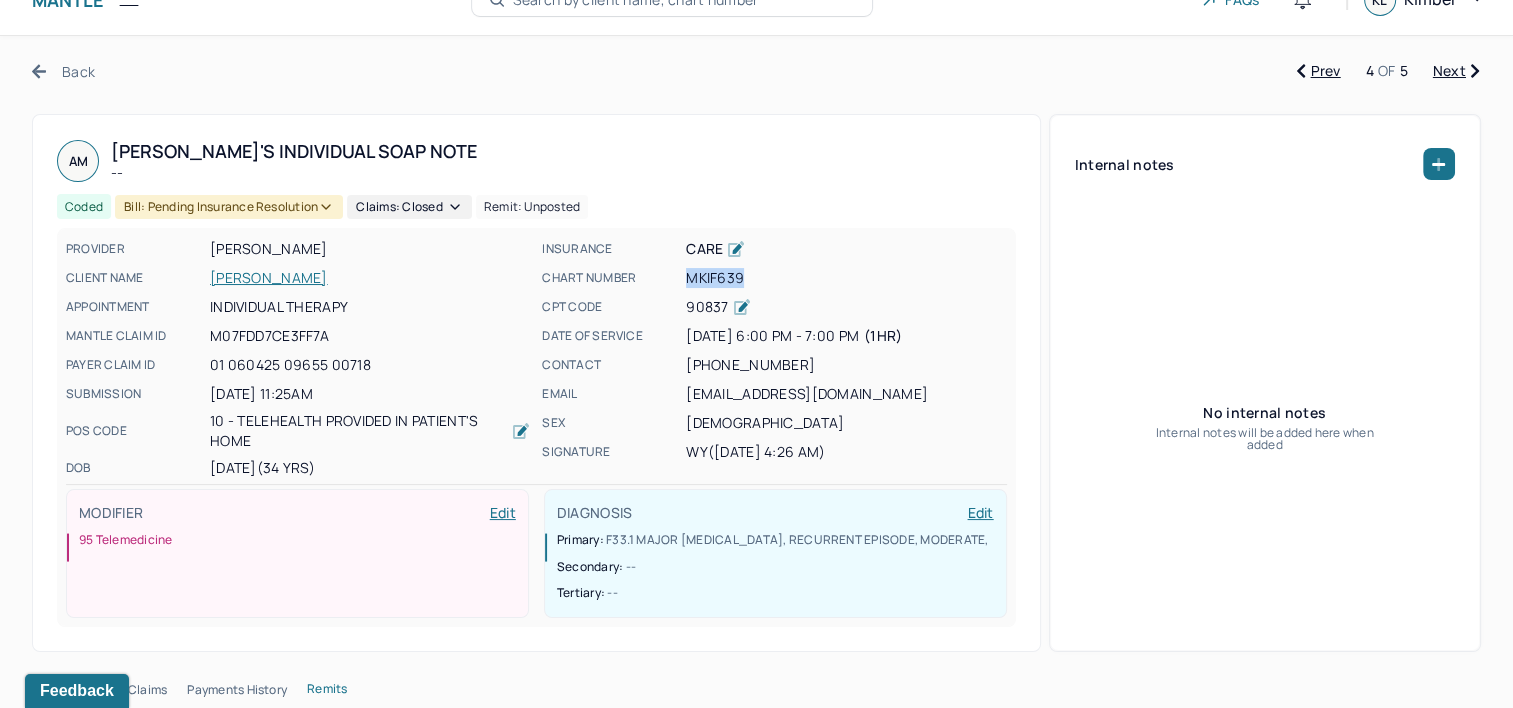 click on "CHART NUMBER MKIF639" at bounding box center [774, 278] 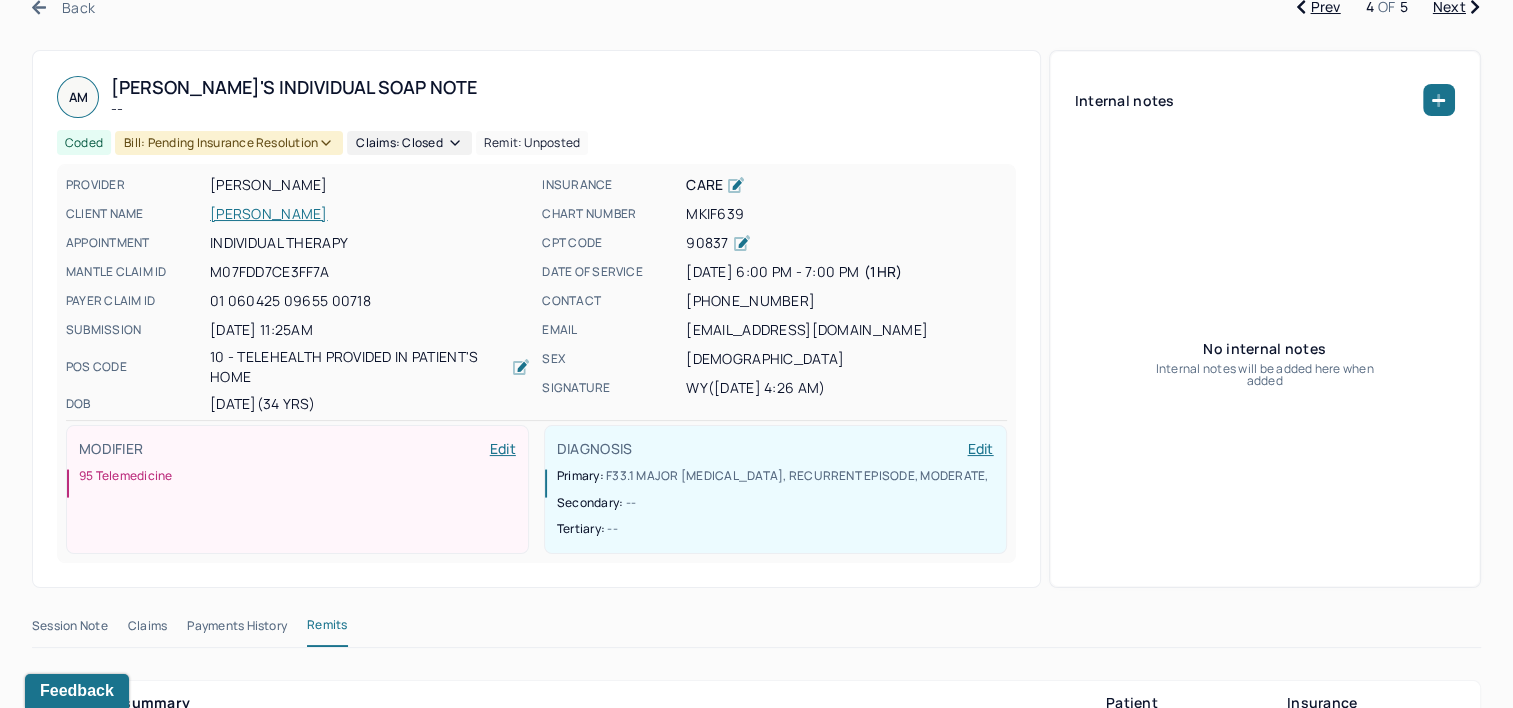 scroll, scrollTop: 0, scrollLeft: 0, axis: both 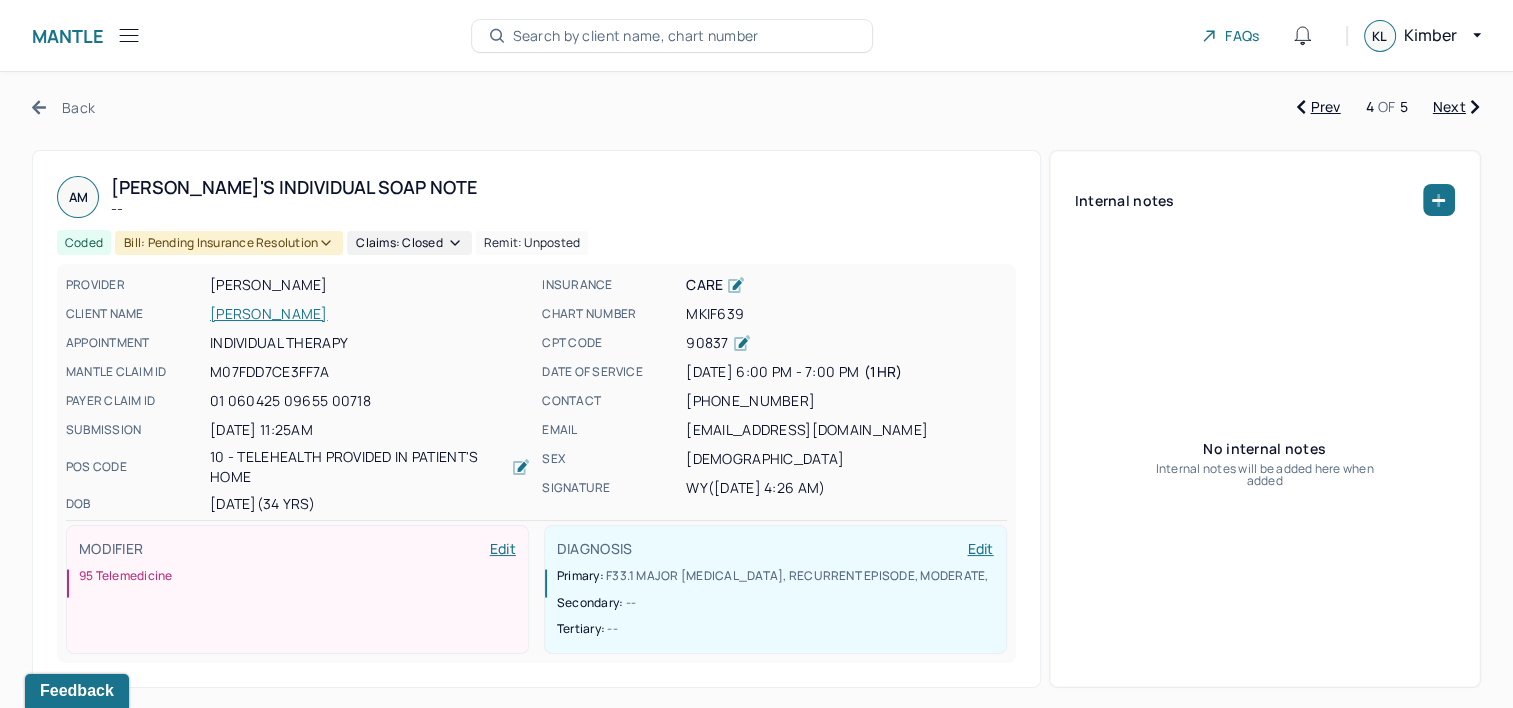 click on "Coded   Bill: Pending Insurance Resolution     Claims: closed   Remit: unposted" at bounding box center [322, 243] 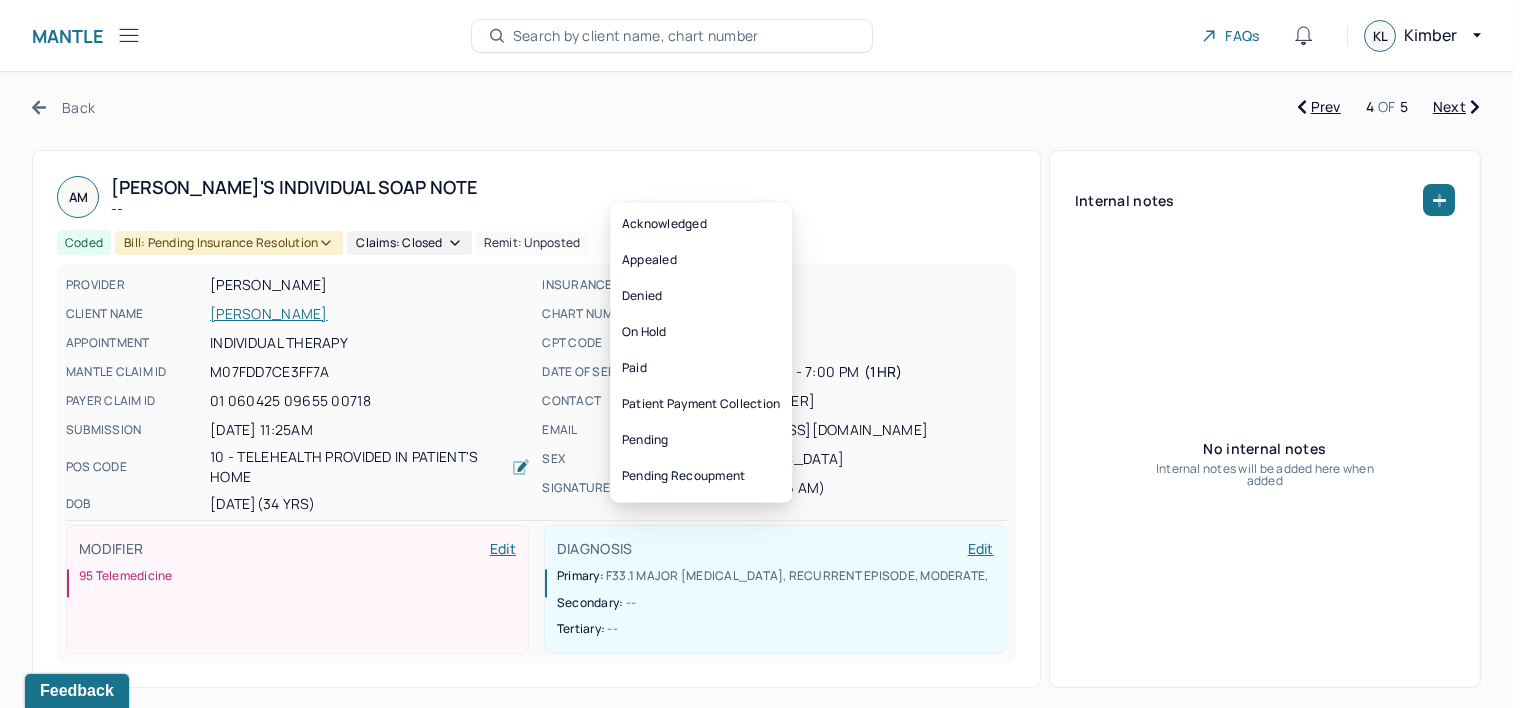 click on "Claims: closed" at bounding box center (409, 243) 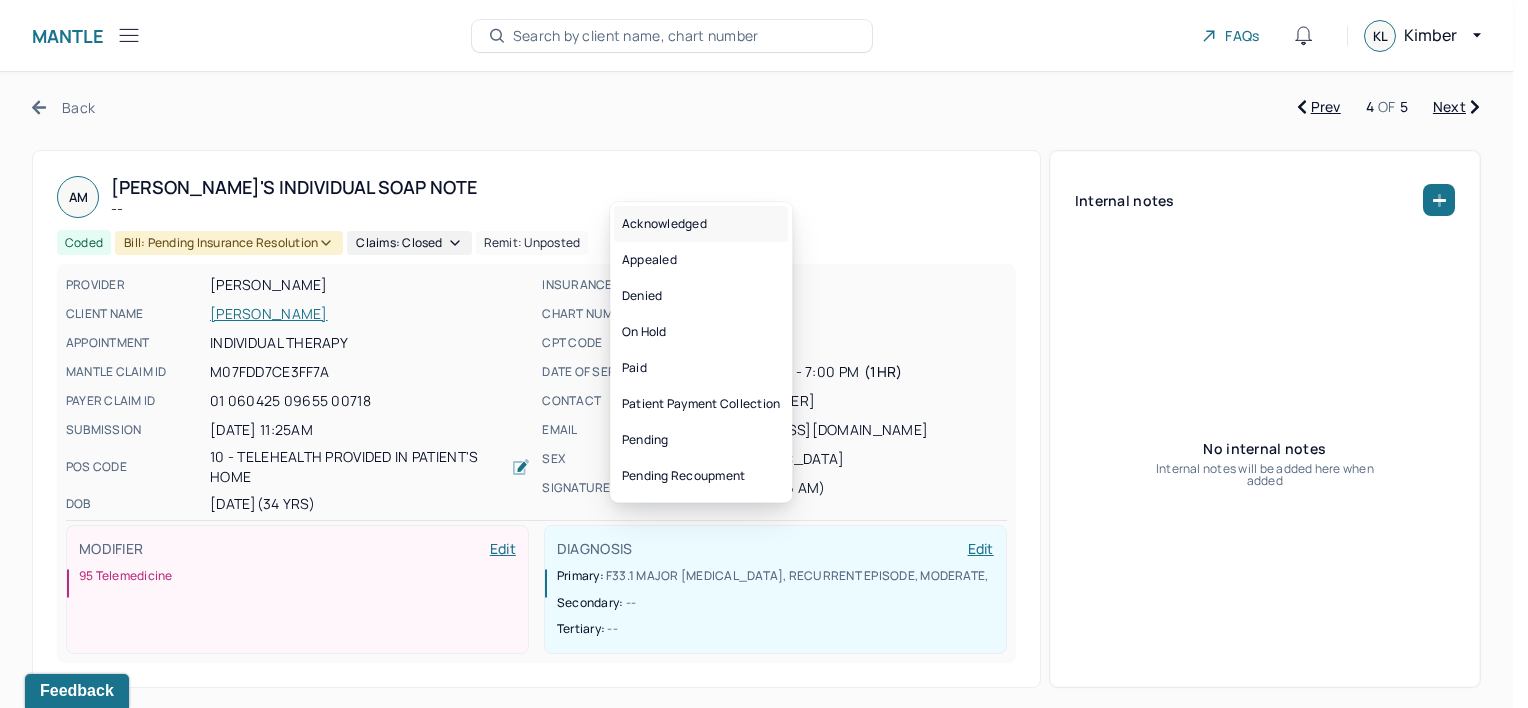 click on "Acknowledged" at bounding box center (701, 224) 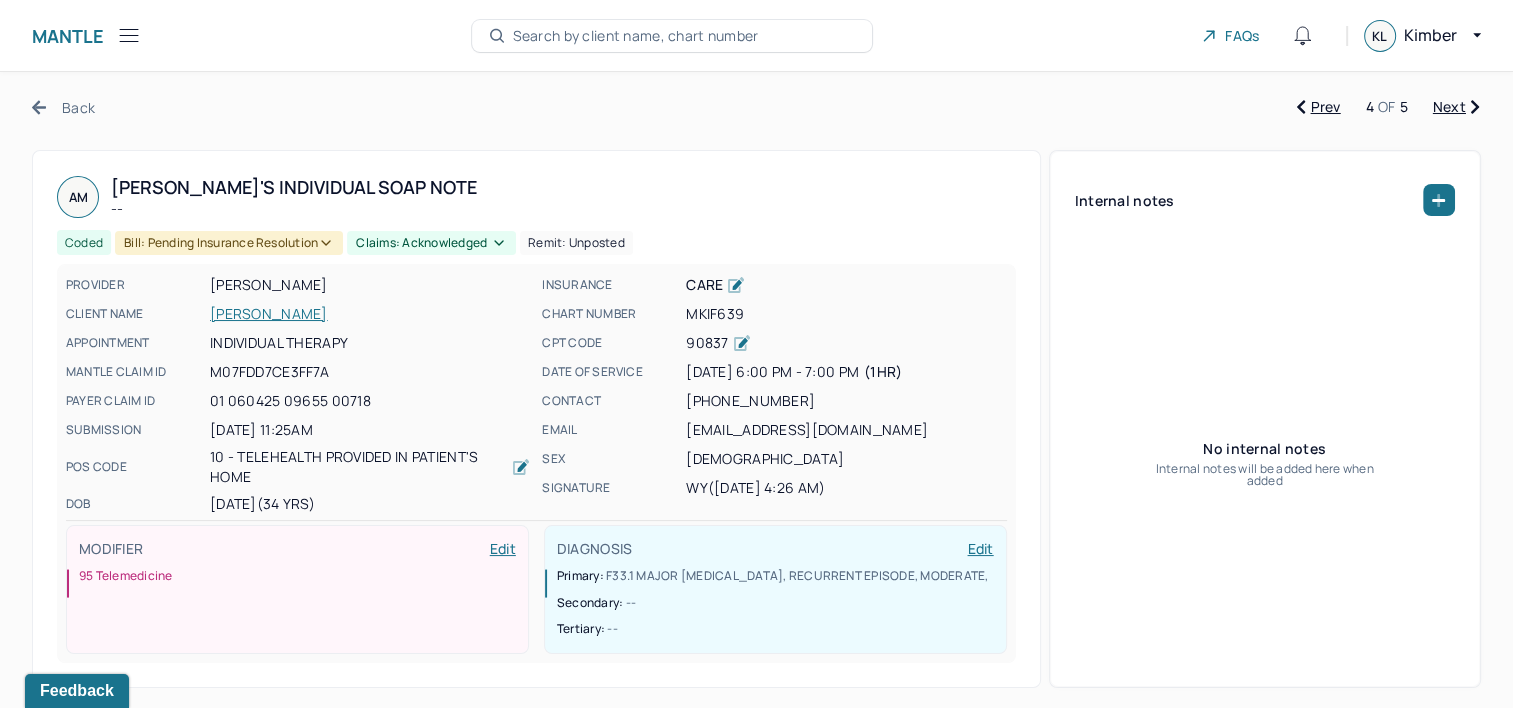 click on "Next" at bounding box center [1456, 107] 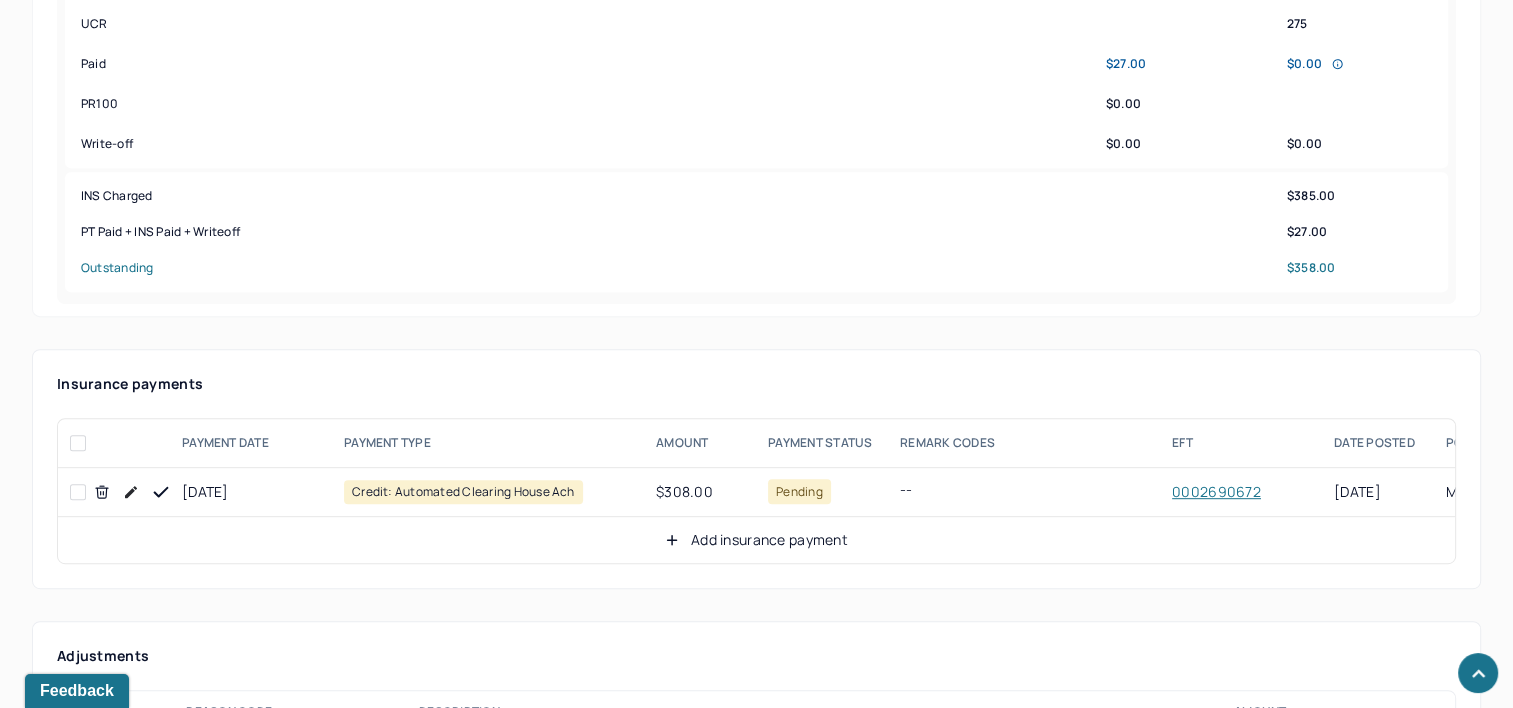 scroll, scrollTop: 1000, scrollLeft: 0, axis: vertical 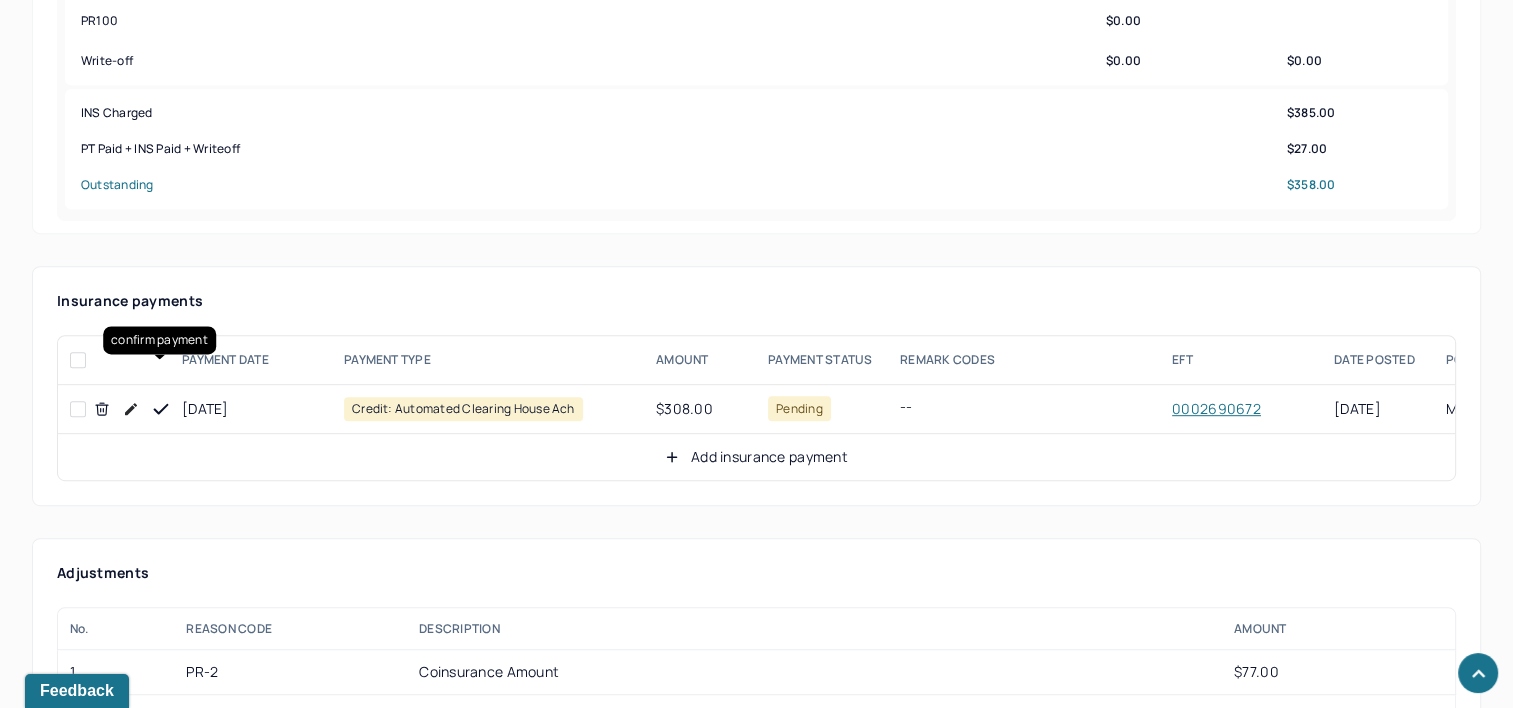 click 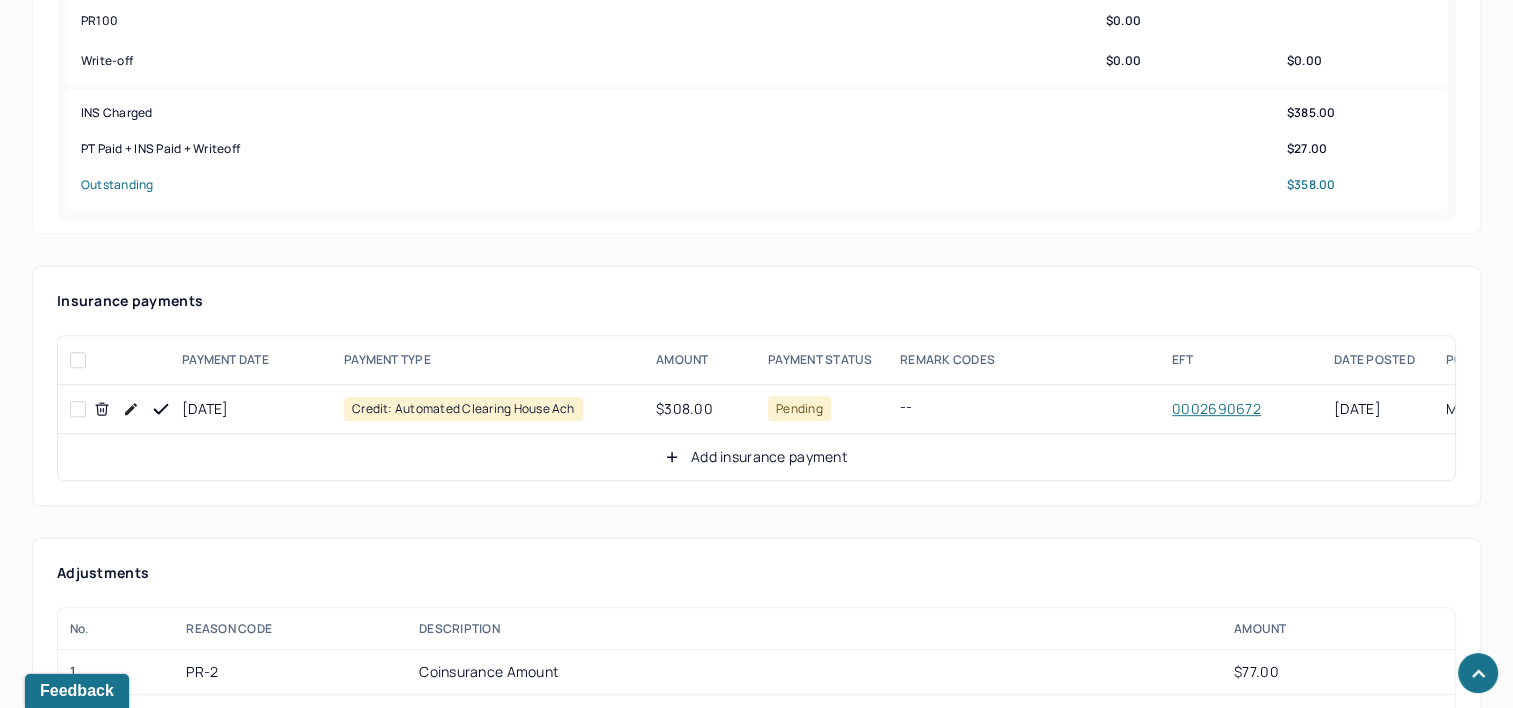 click on "Add insurance payment" at bounding box center [756, 457] 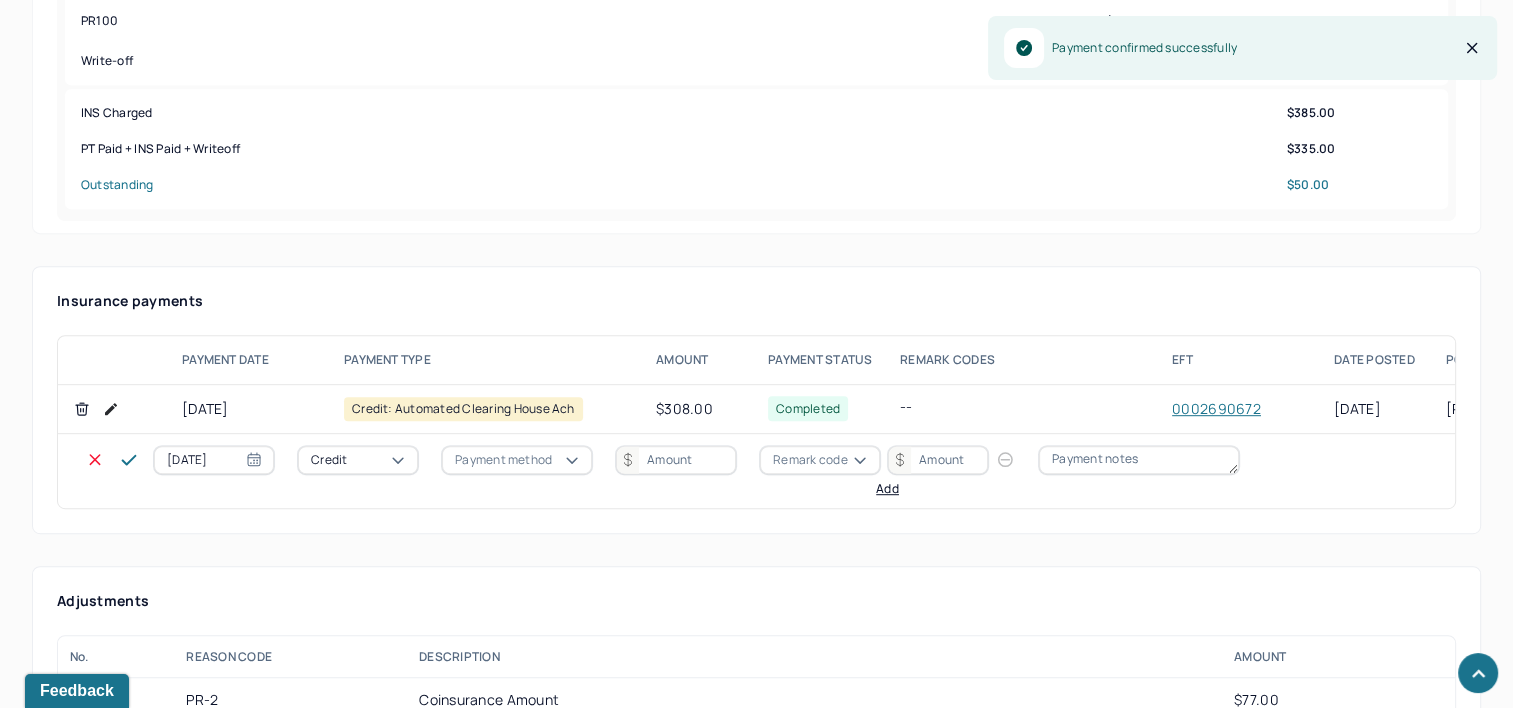 click on "[DATE]" at bounding box center (214, 460) 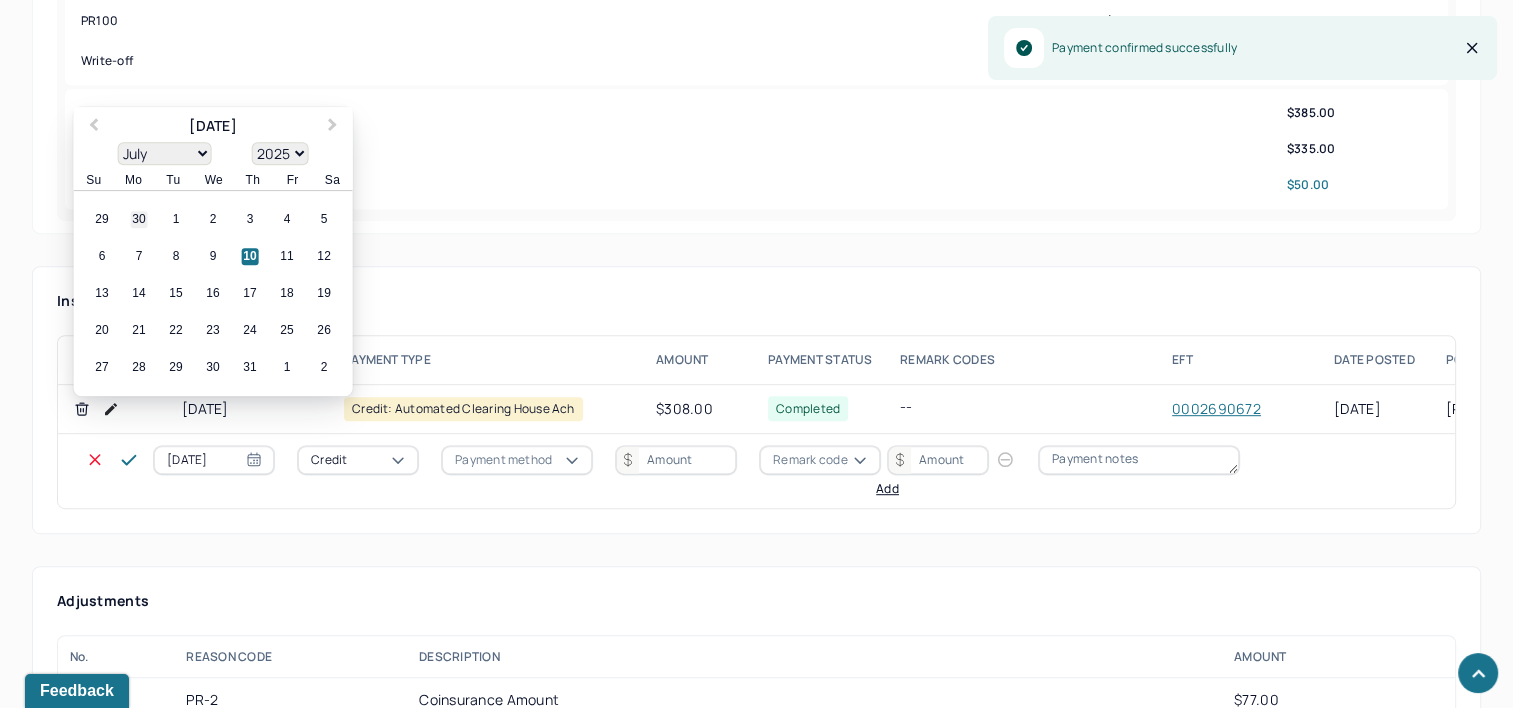 click on "30" at bounding box center [139, 220] 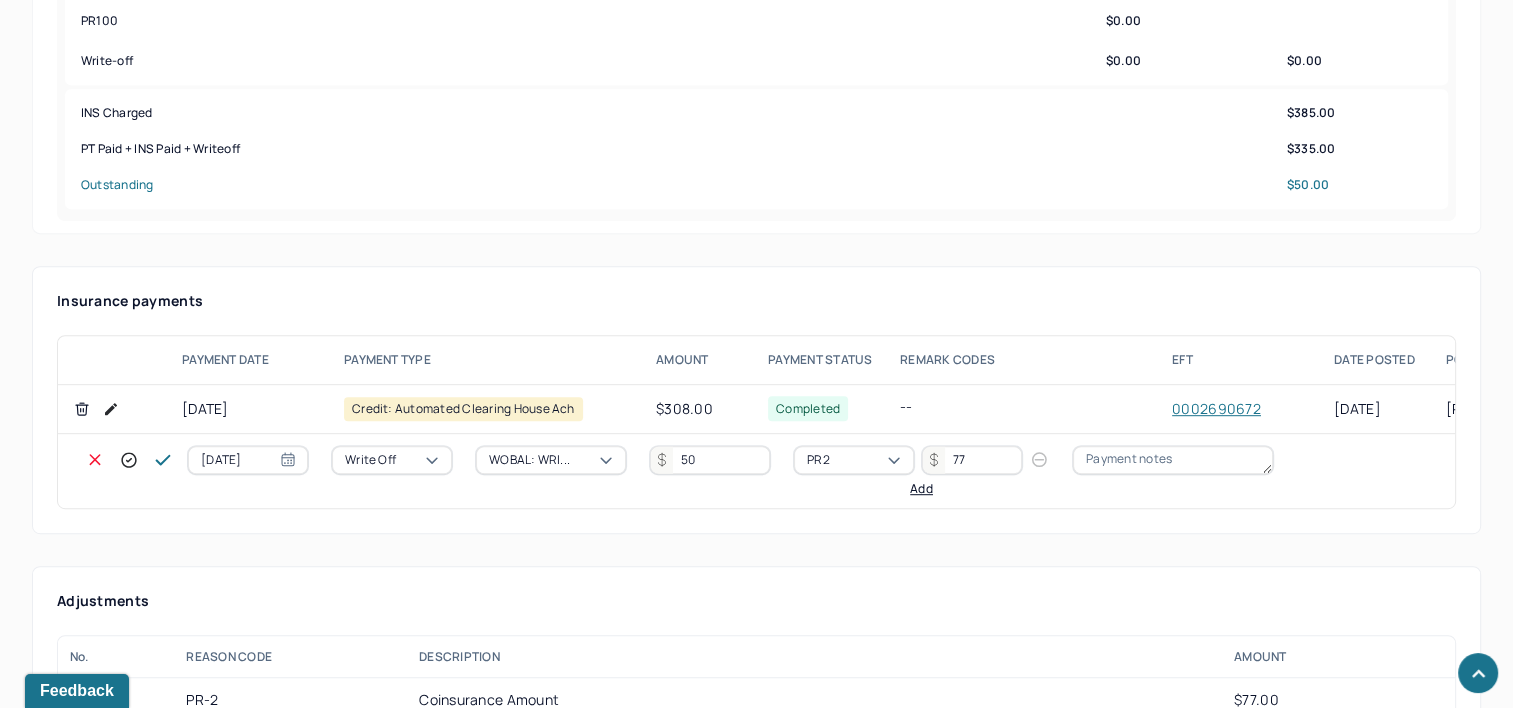 click 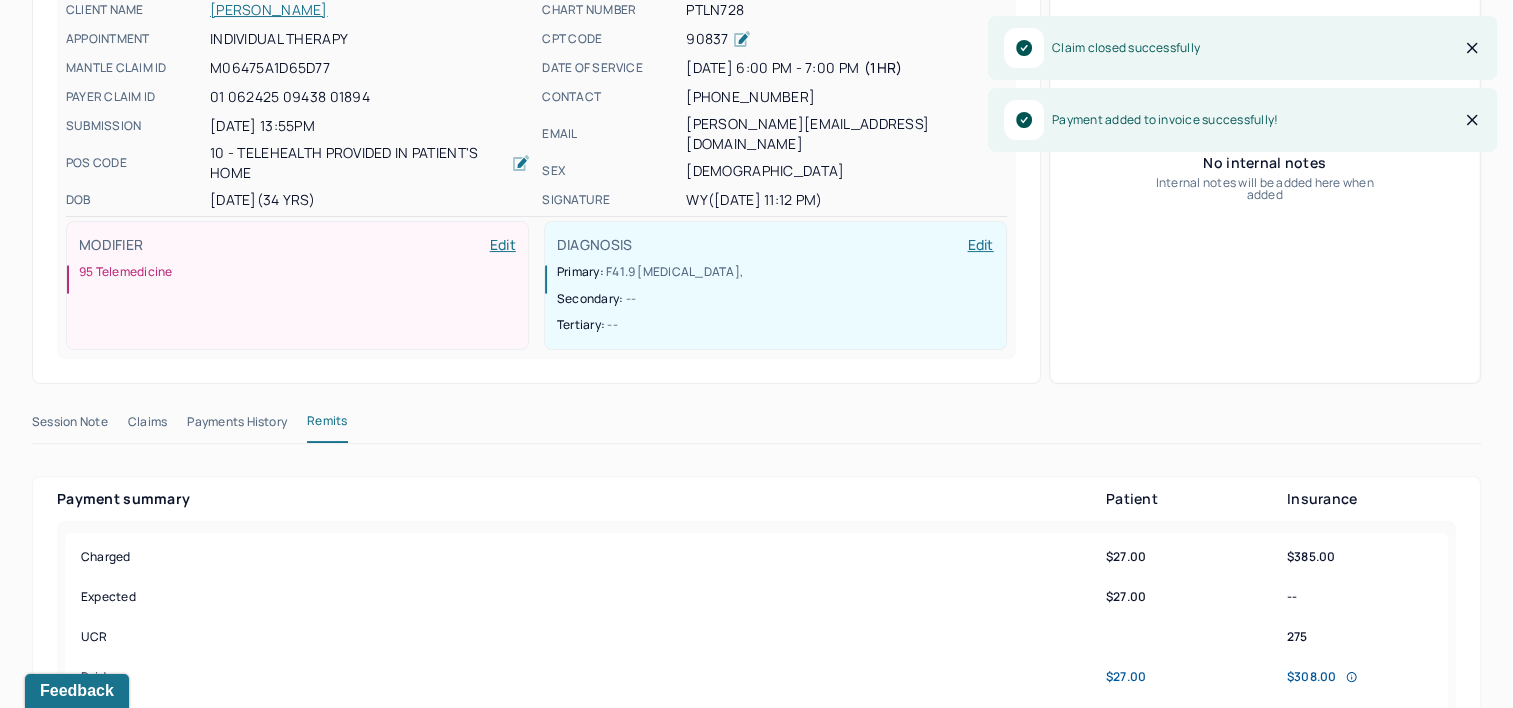 scroll, scrollTop: 0, scrollLeft: 0, axis: both 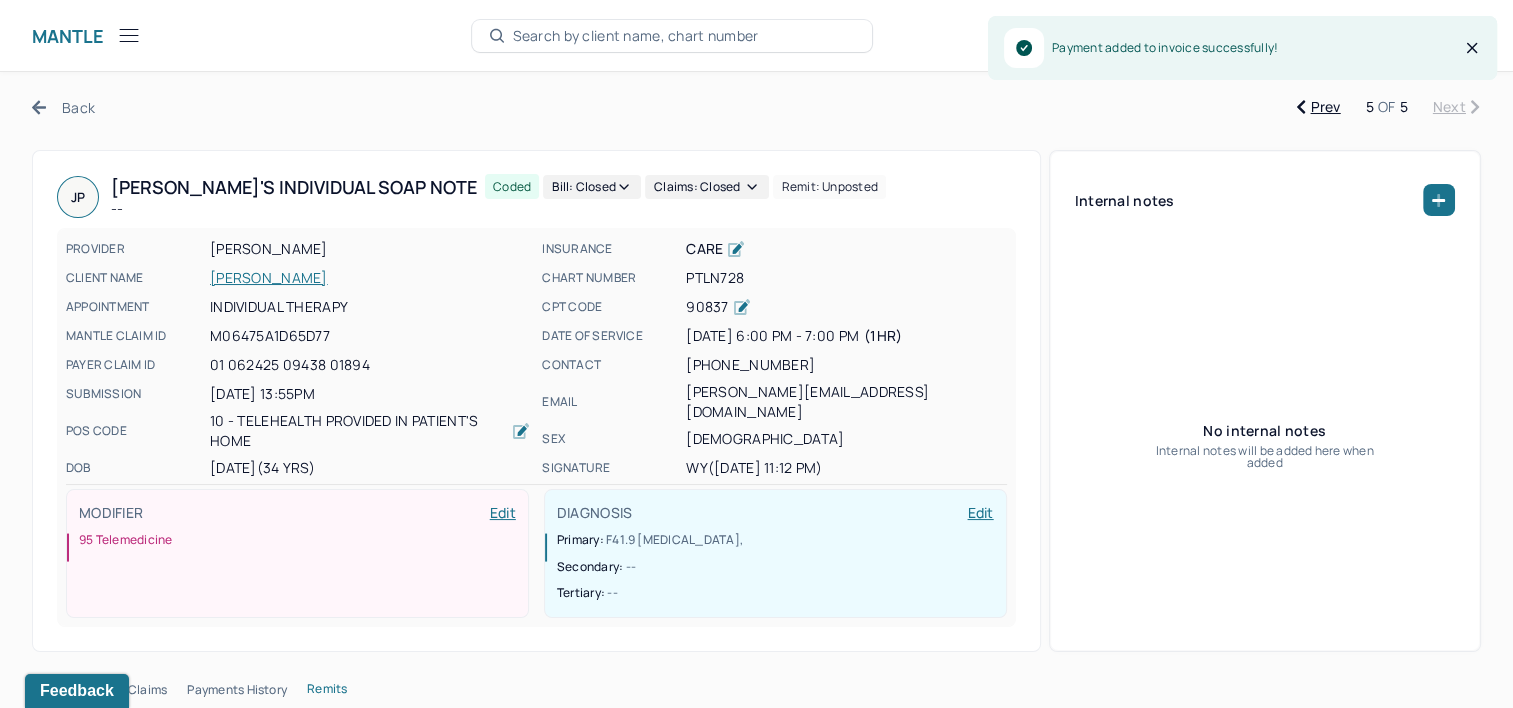 click on "Back" at bounding box center [63, 107] 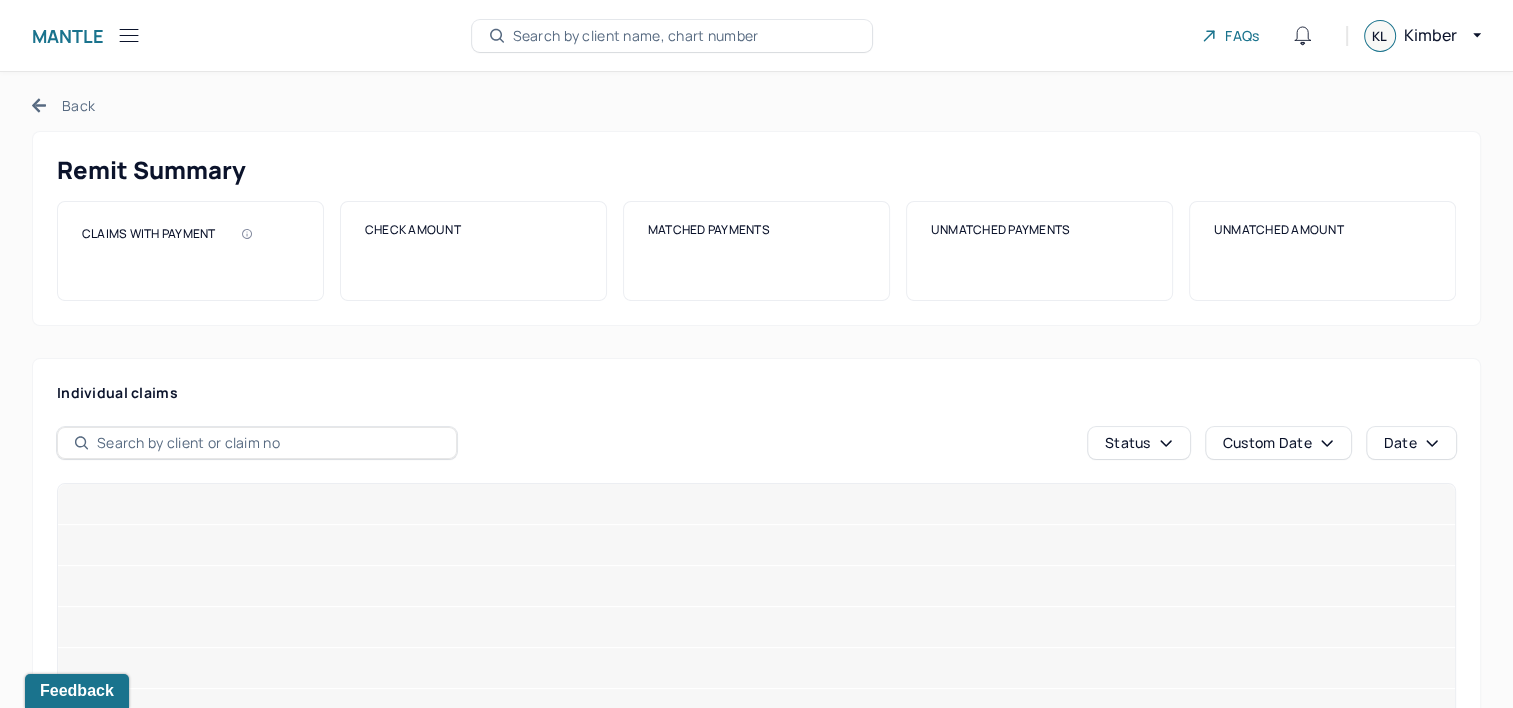 click on "Back" at bounding box center (63, 105) 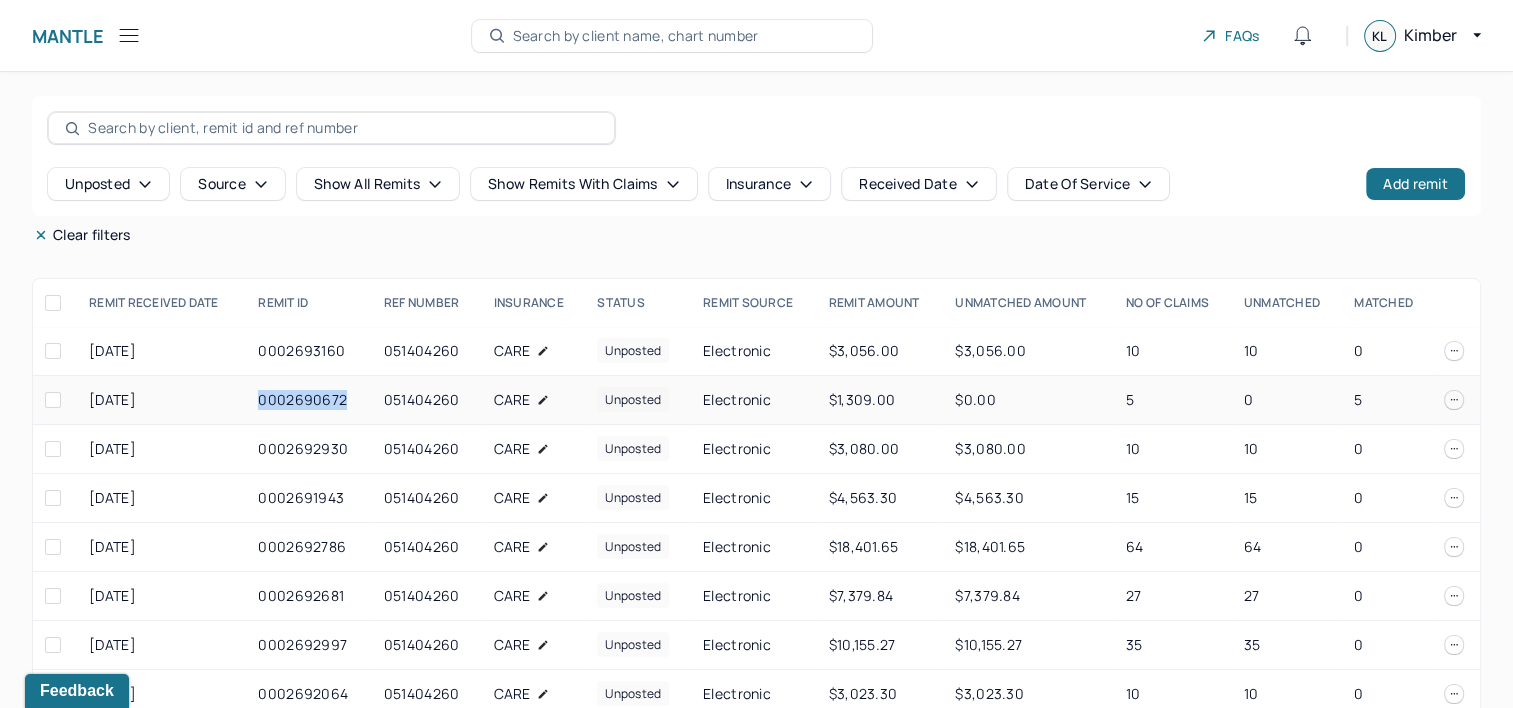 drag, startPoint x: 252, startPoint y: 399, endPoint x: 345, endPoint y: 404, distance: 93.13431 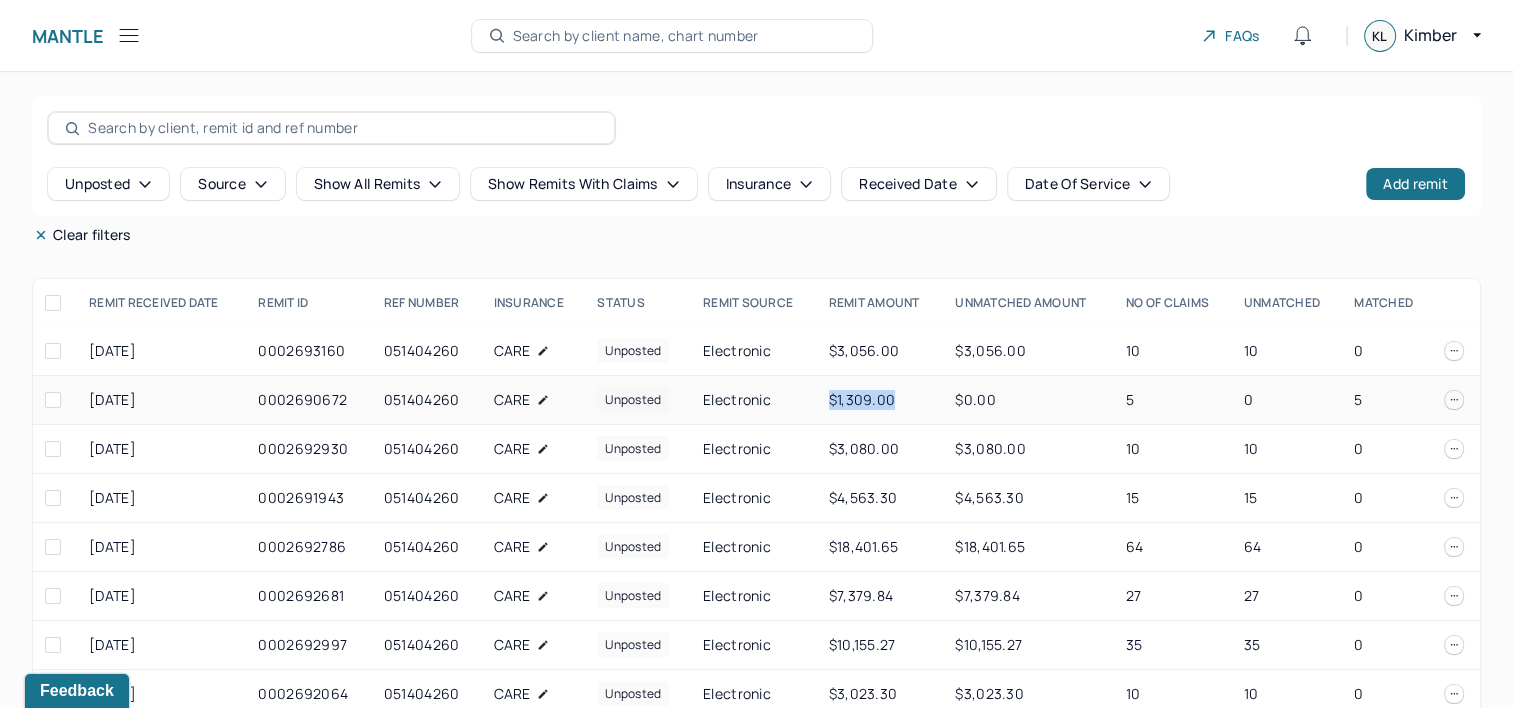 drag, startPoint x: 817, startPoint y: 398, endPoint x: 884, endPoint y: 400, distance: 67.02985 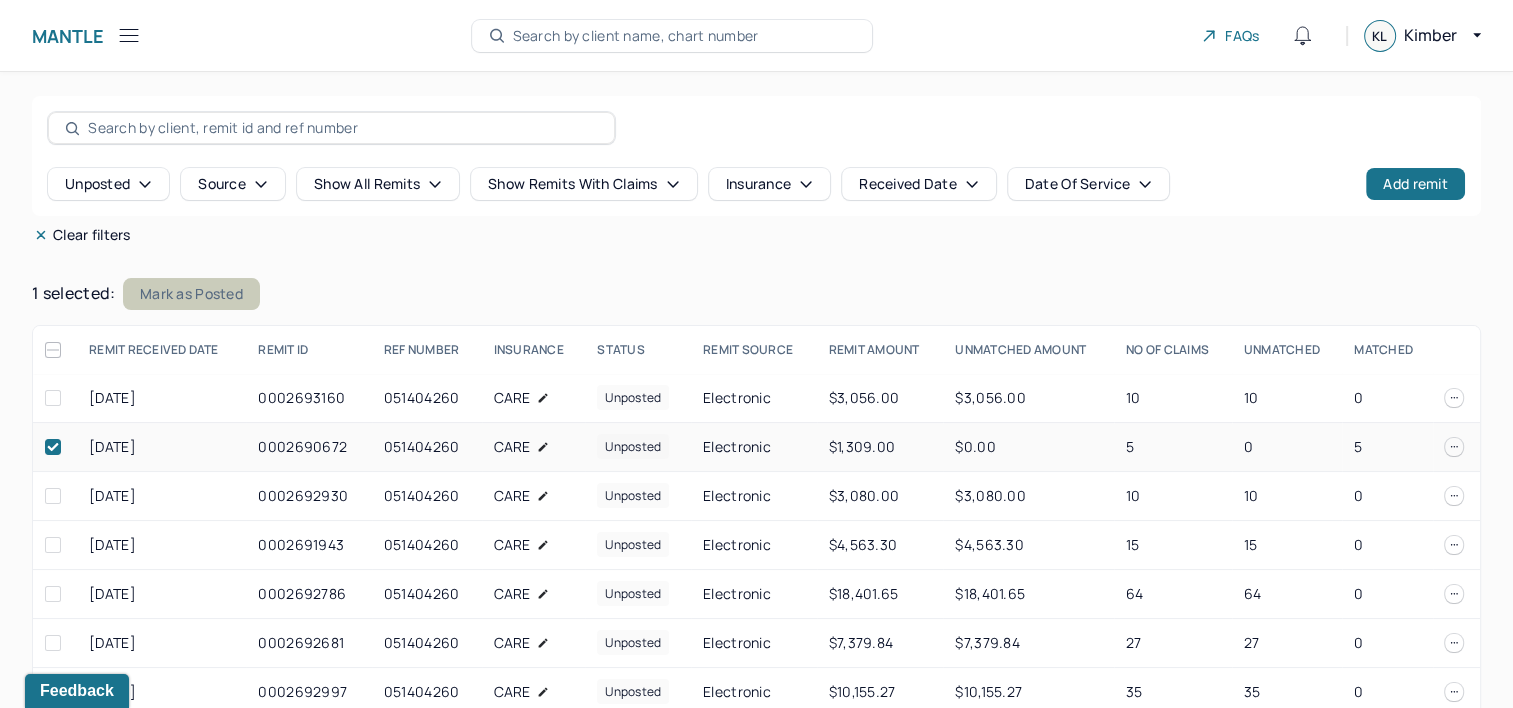 click on "Mark as Posted" at bounding box center [191, 294] 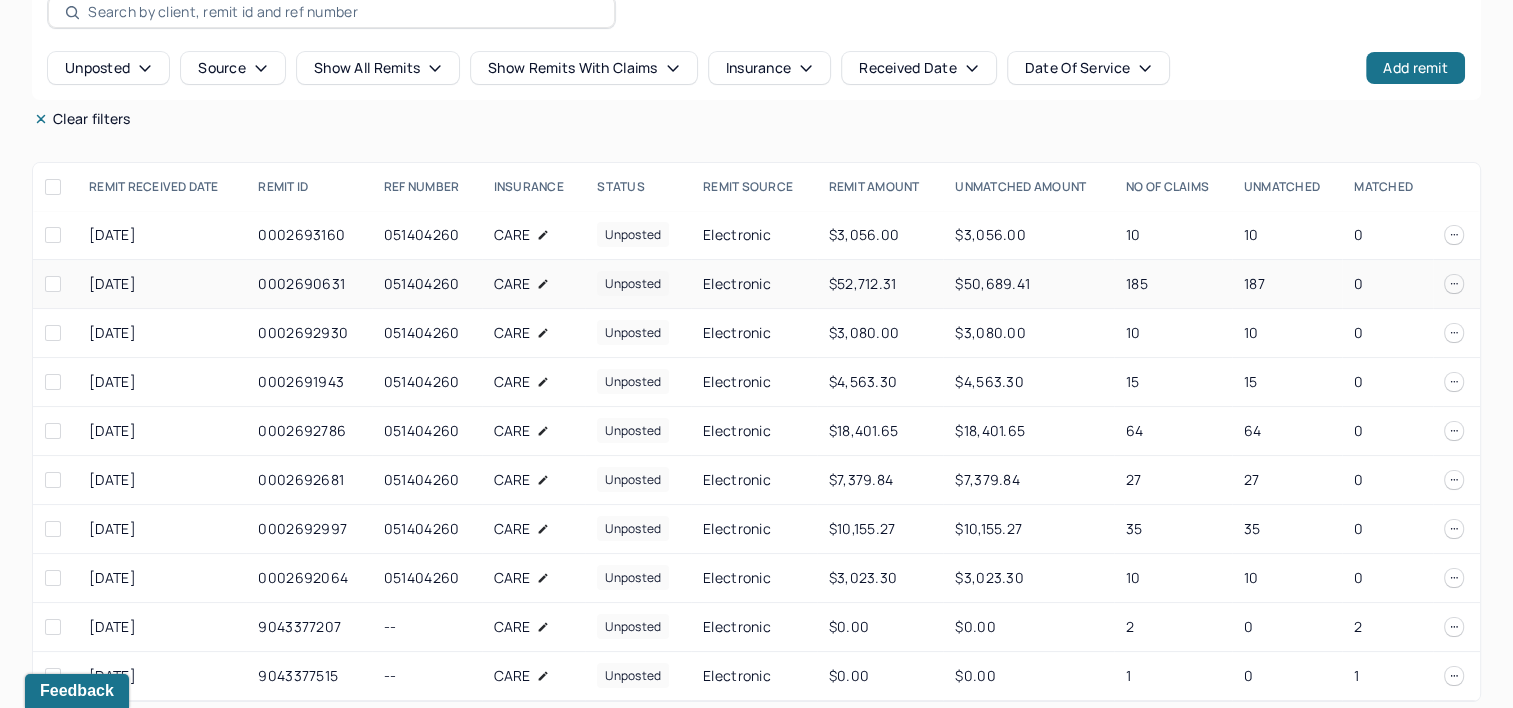 scroll, scrollTop: 131, scrollLeft: 0, axis: vertical 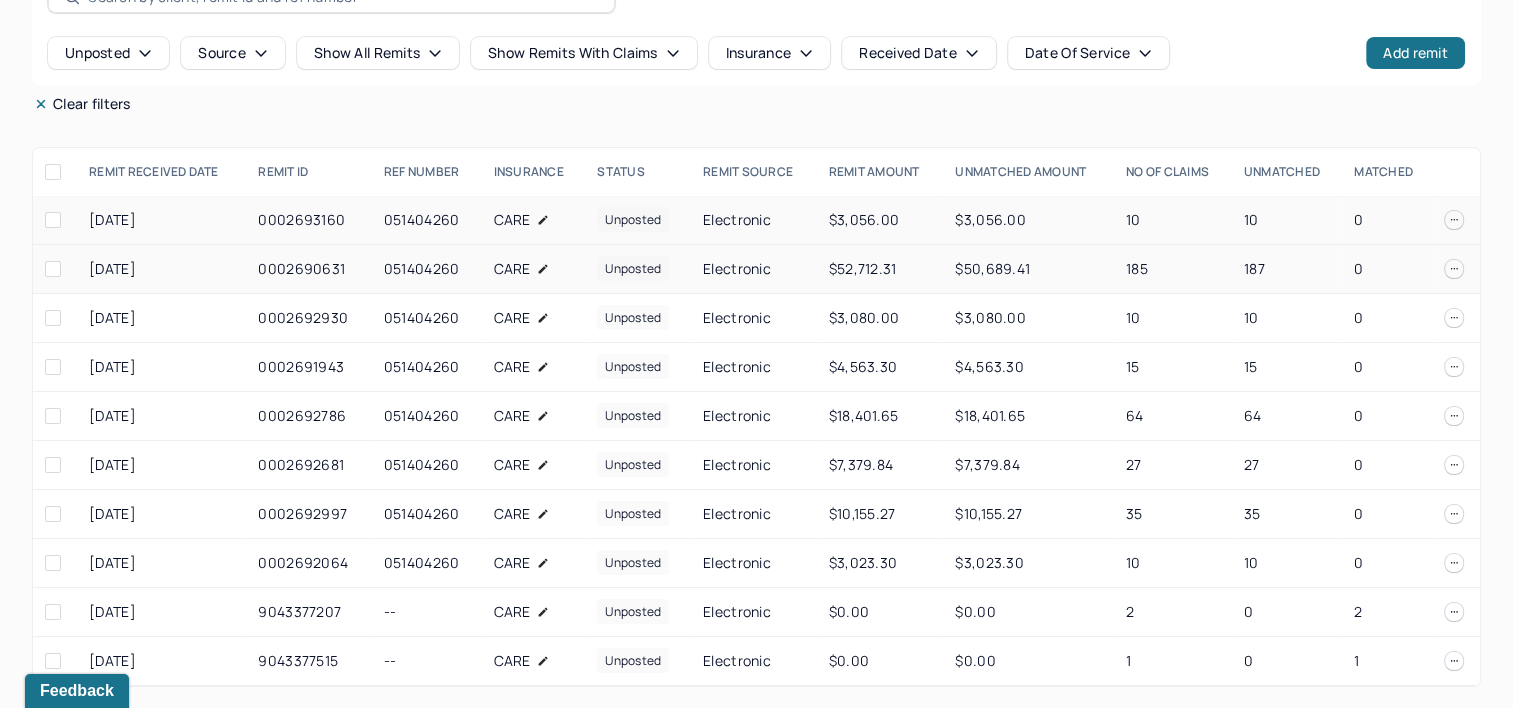 click on "[DATE]" at bounding box center (161, 220) 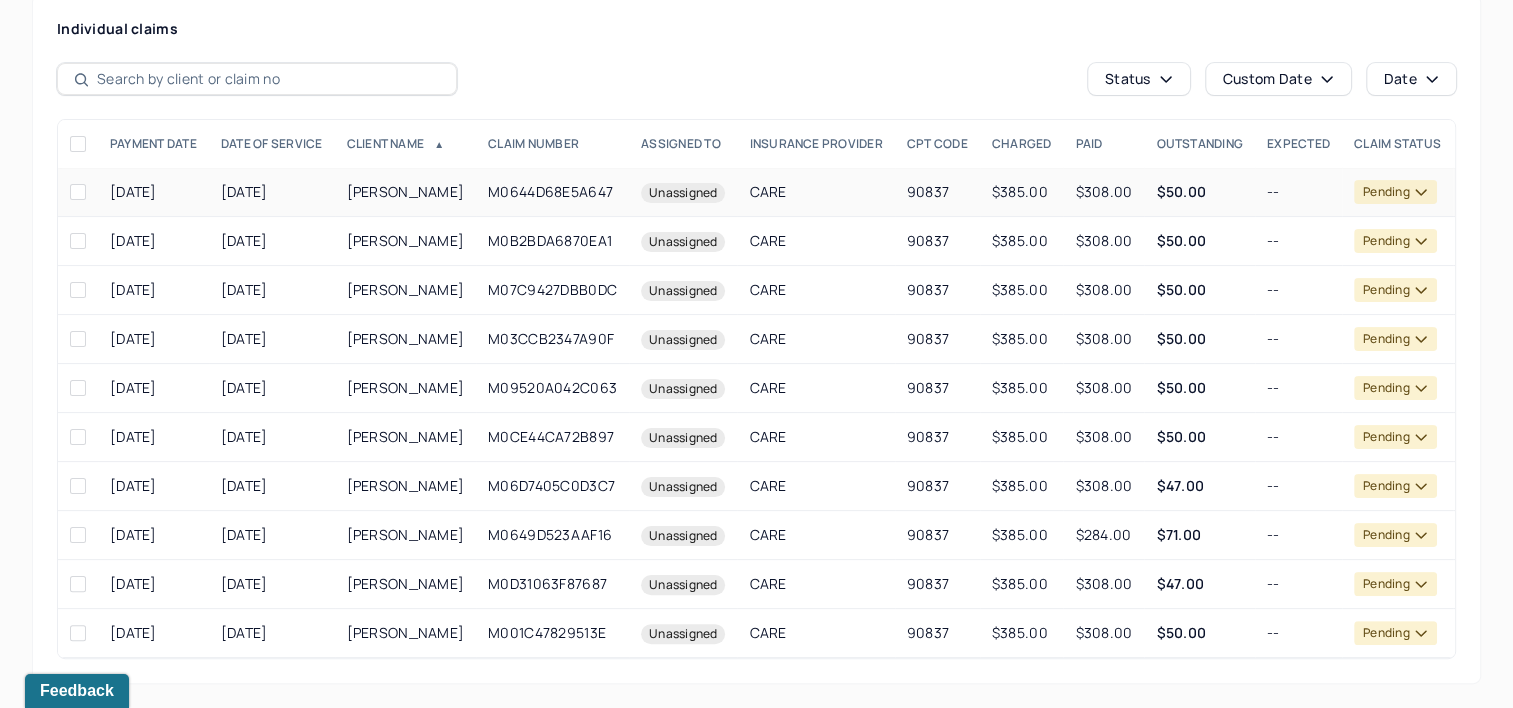 scroll, scrollTop: 377, scrollLeft: 0, axis: vertical 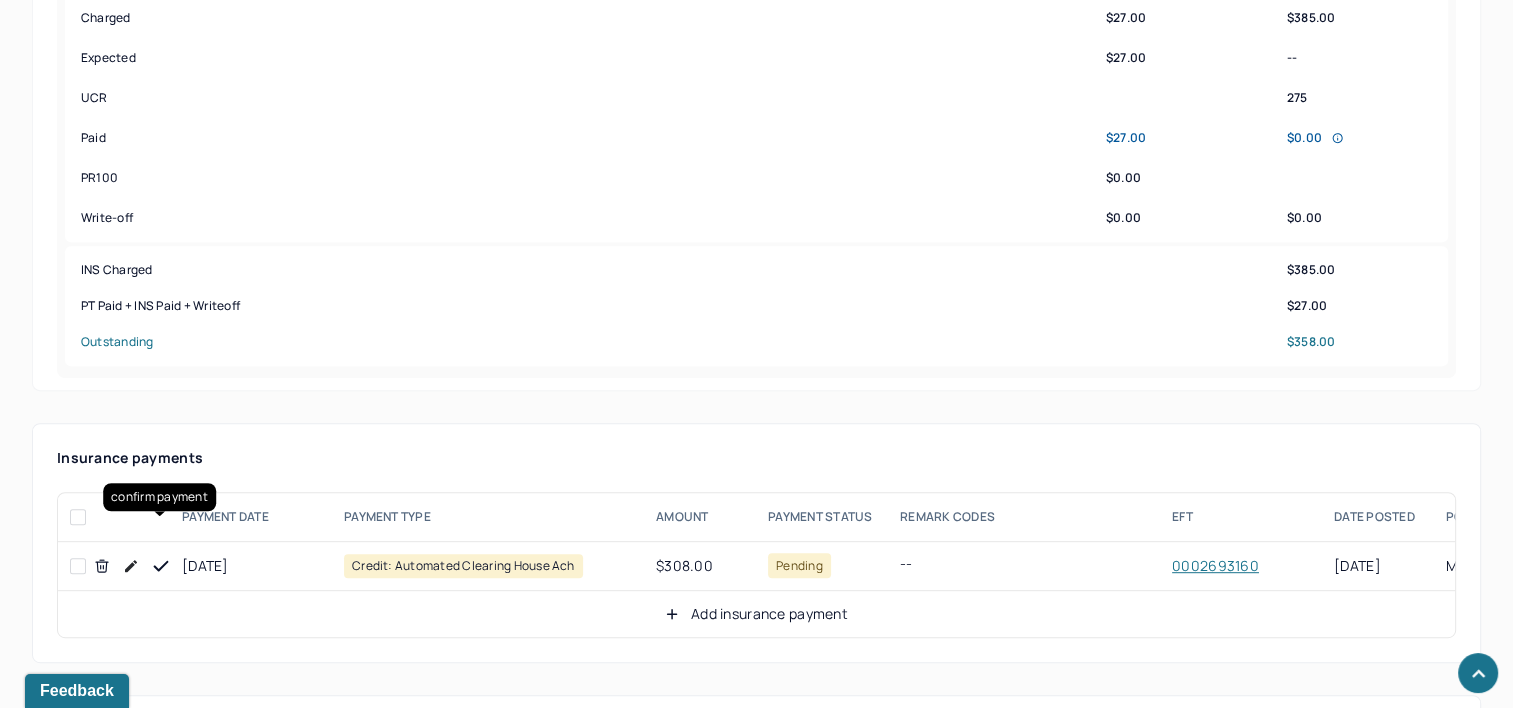 click 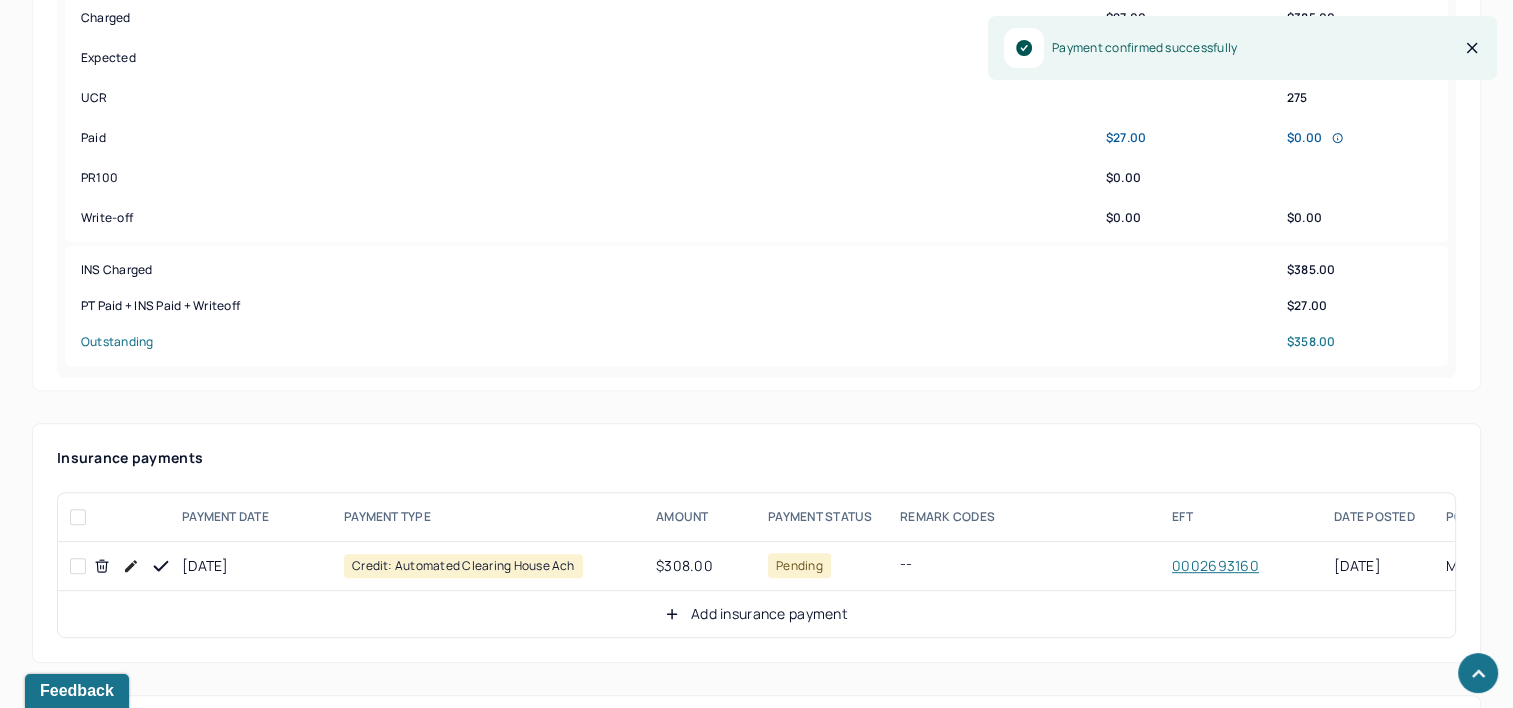 click on "Add insurance payment" at bounding box center (756, 614) 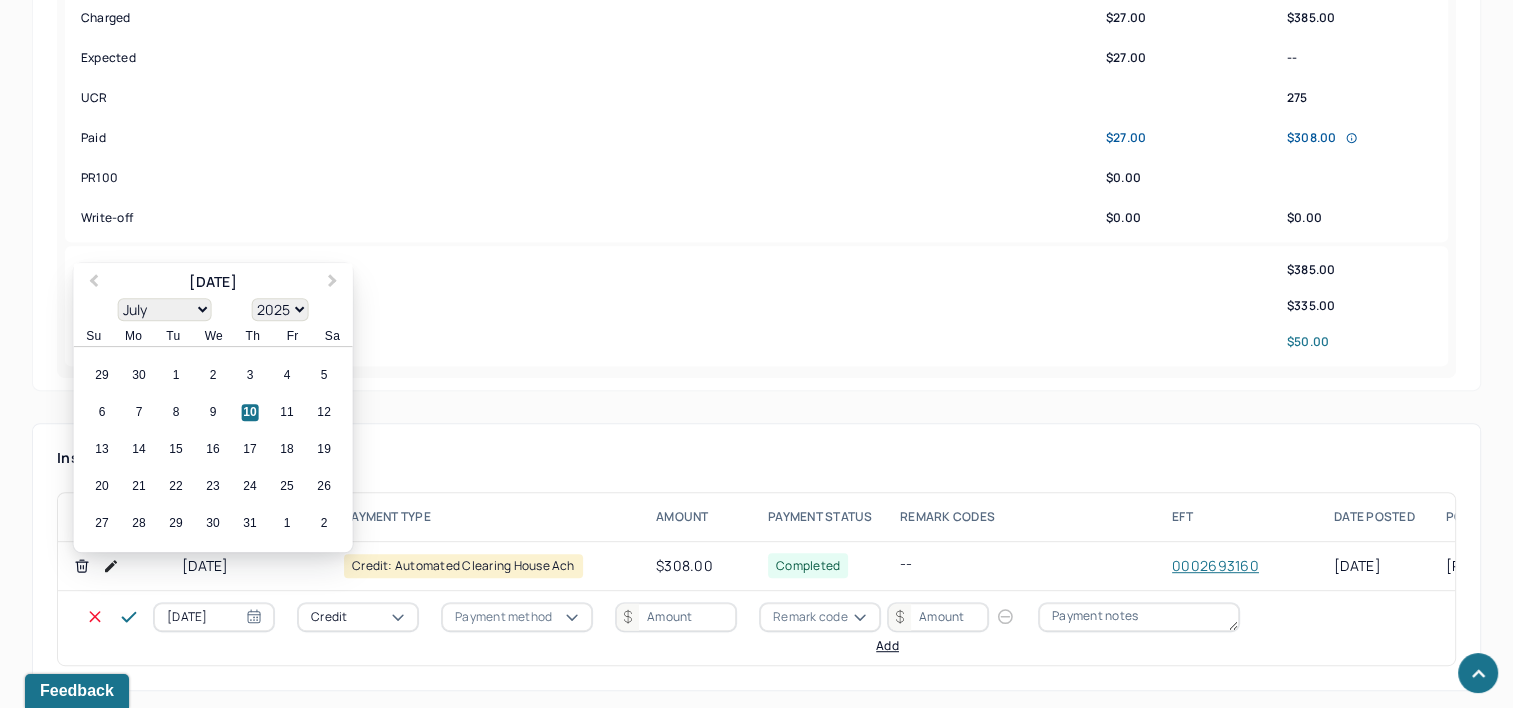 click on "[DATE]" at bounding box center [214, 617] 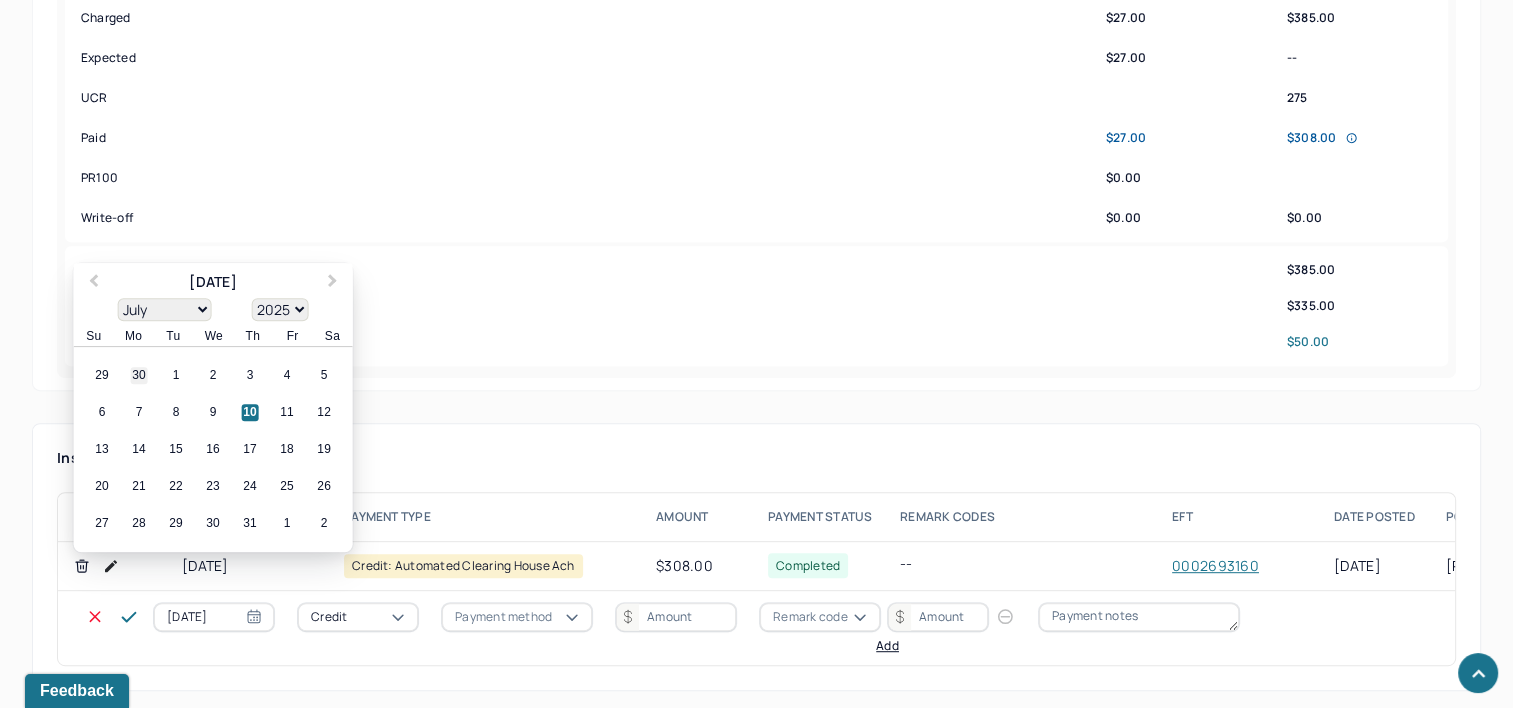 click on "30" at bounding box center (139, 376) 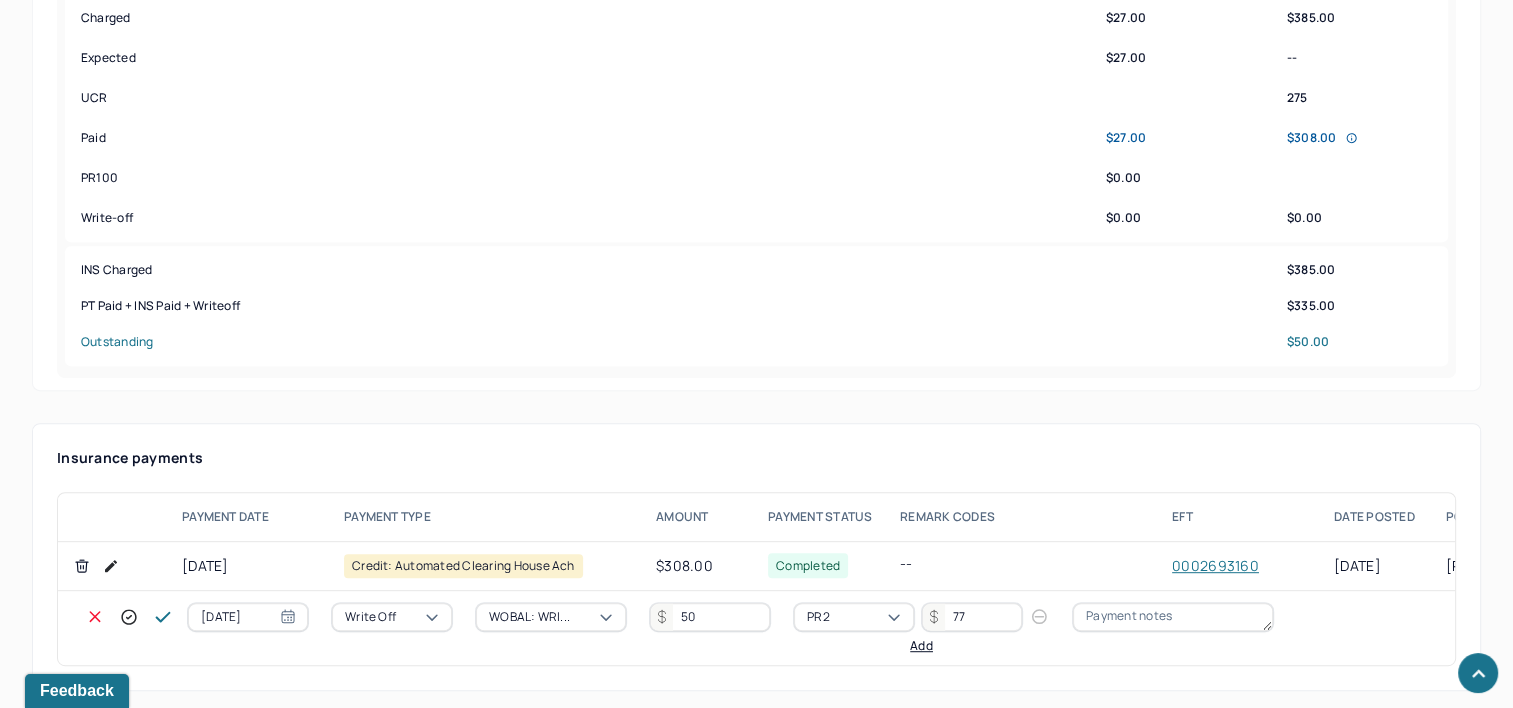click 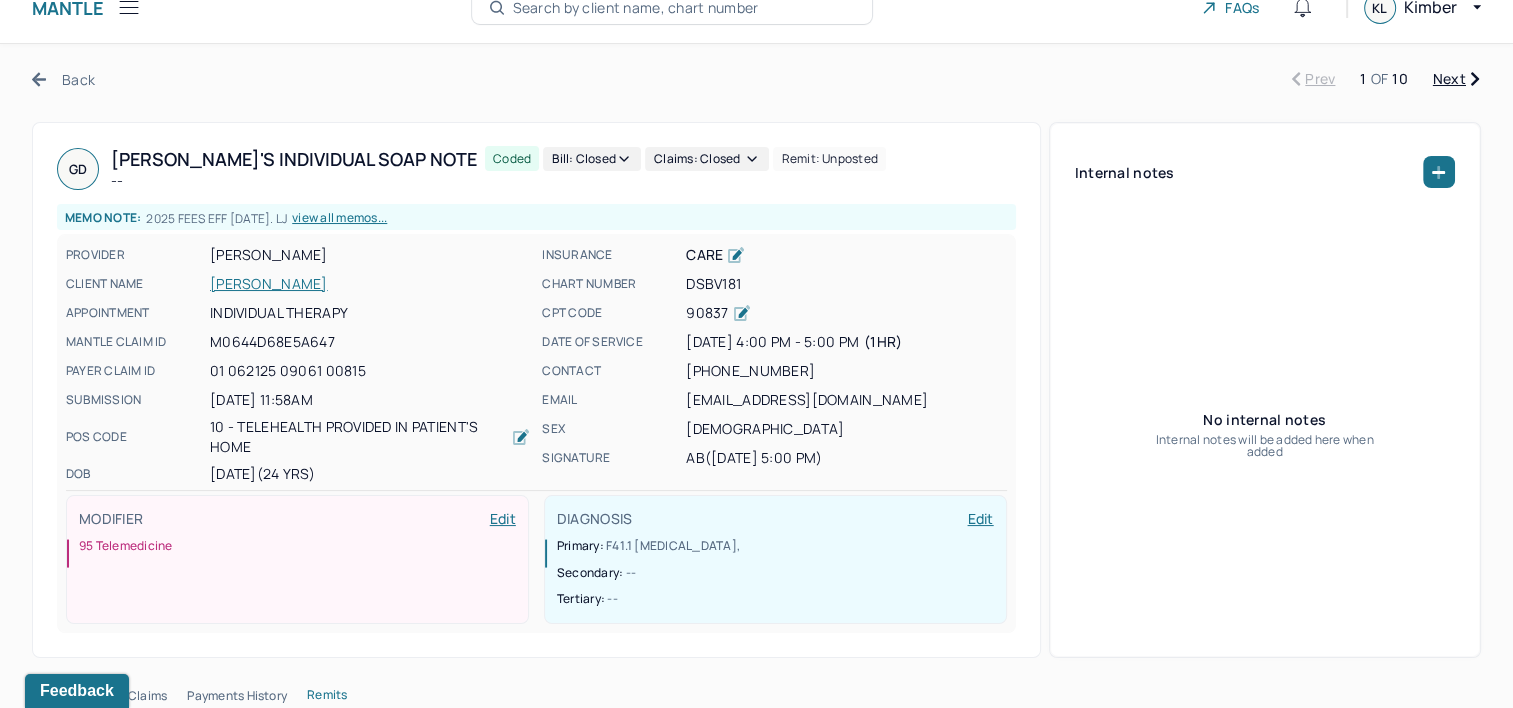 scroll, scrollTop: 0, scrollLeft: 0, axis: both 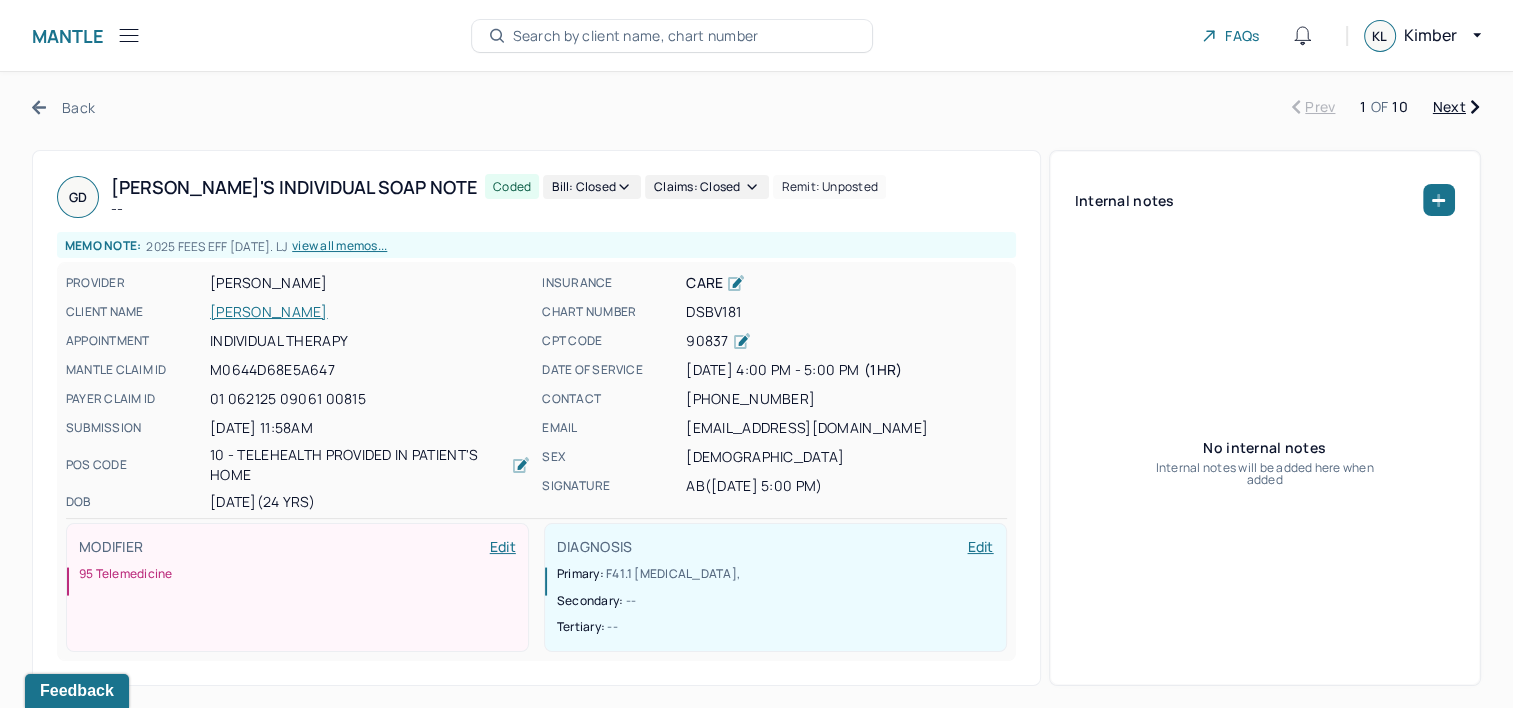 click on "Prev   1 OF 10   Next" at bounding box center (1385, 107) 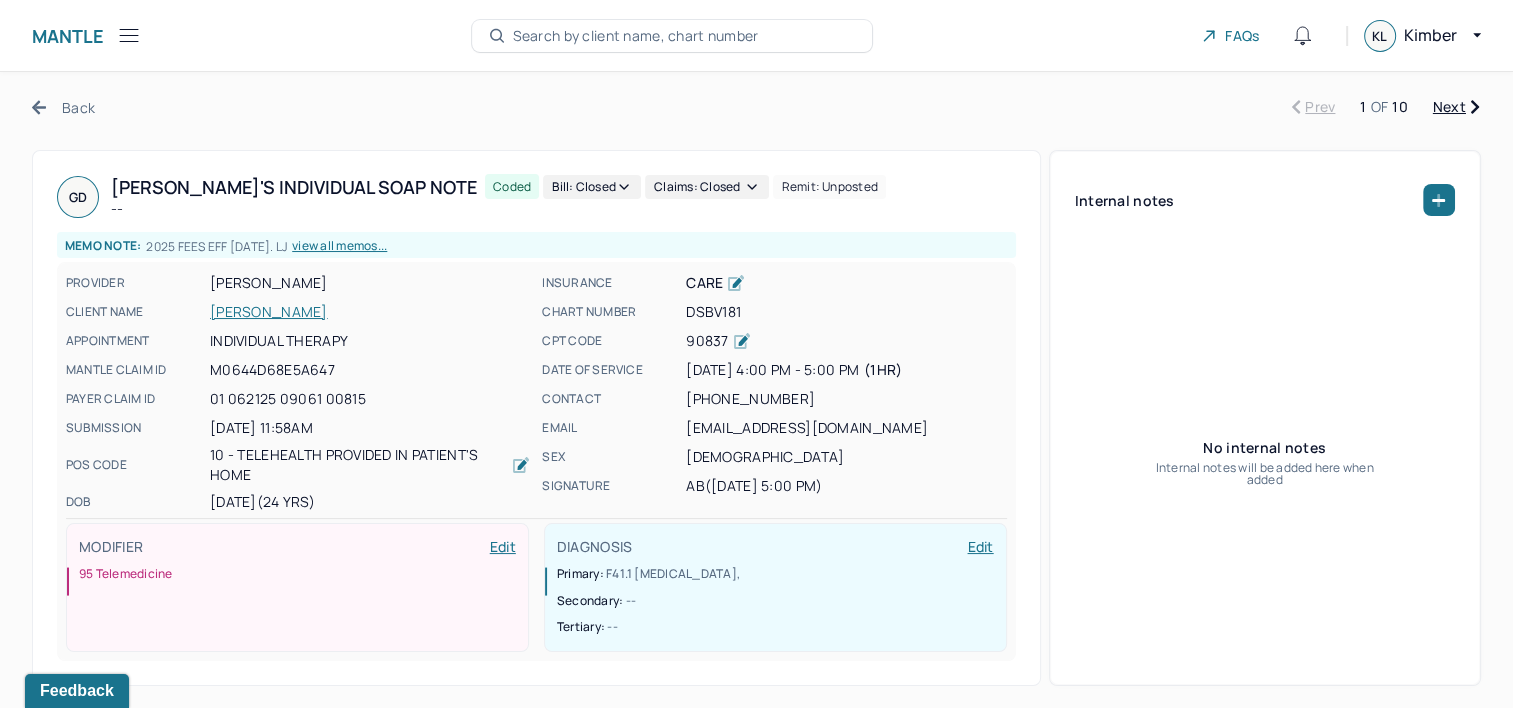 click on "Next" at bounding box center (1456, 107) 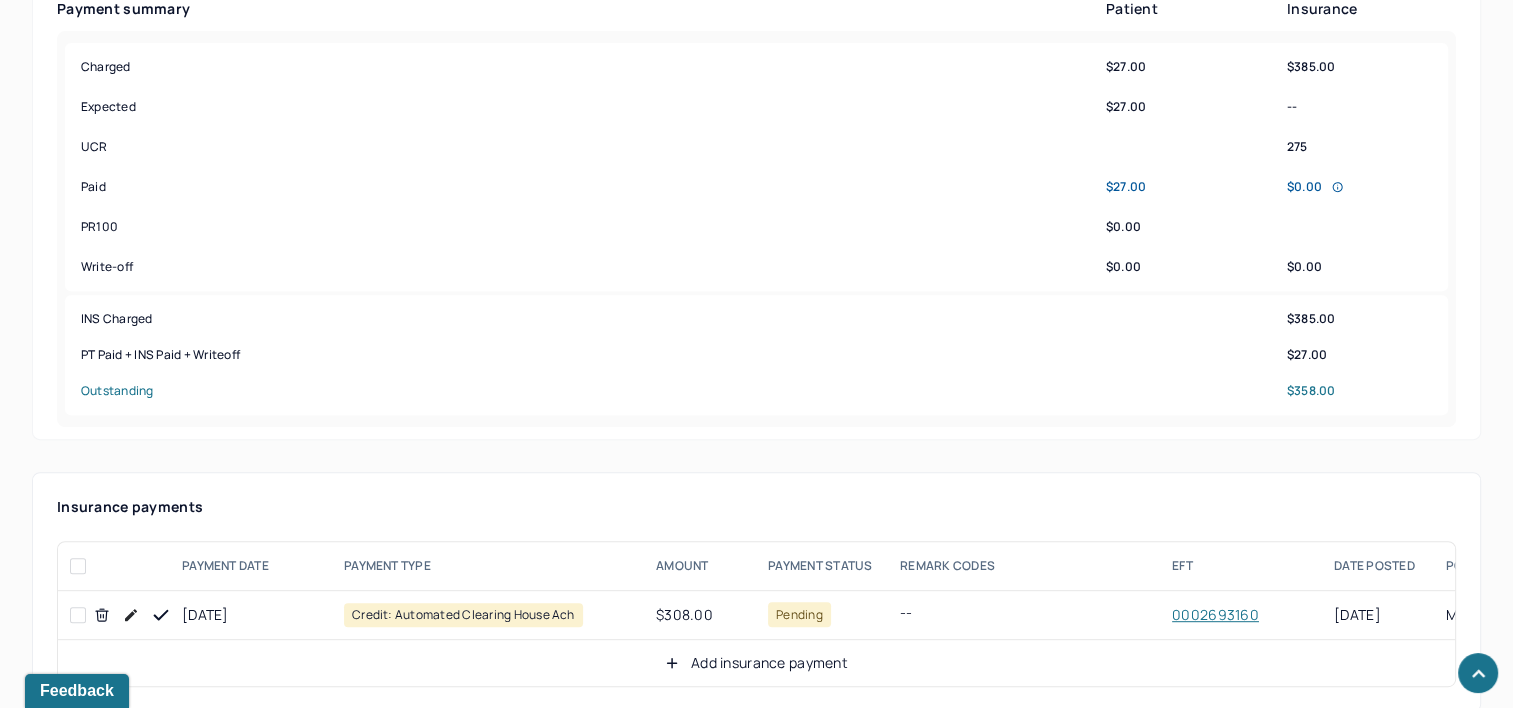 scroll, scrollTop: 1000, scrollLeft: 0, axis: vertical 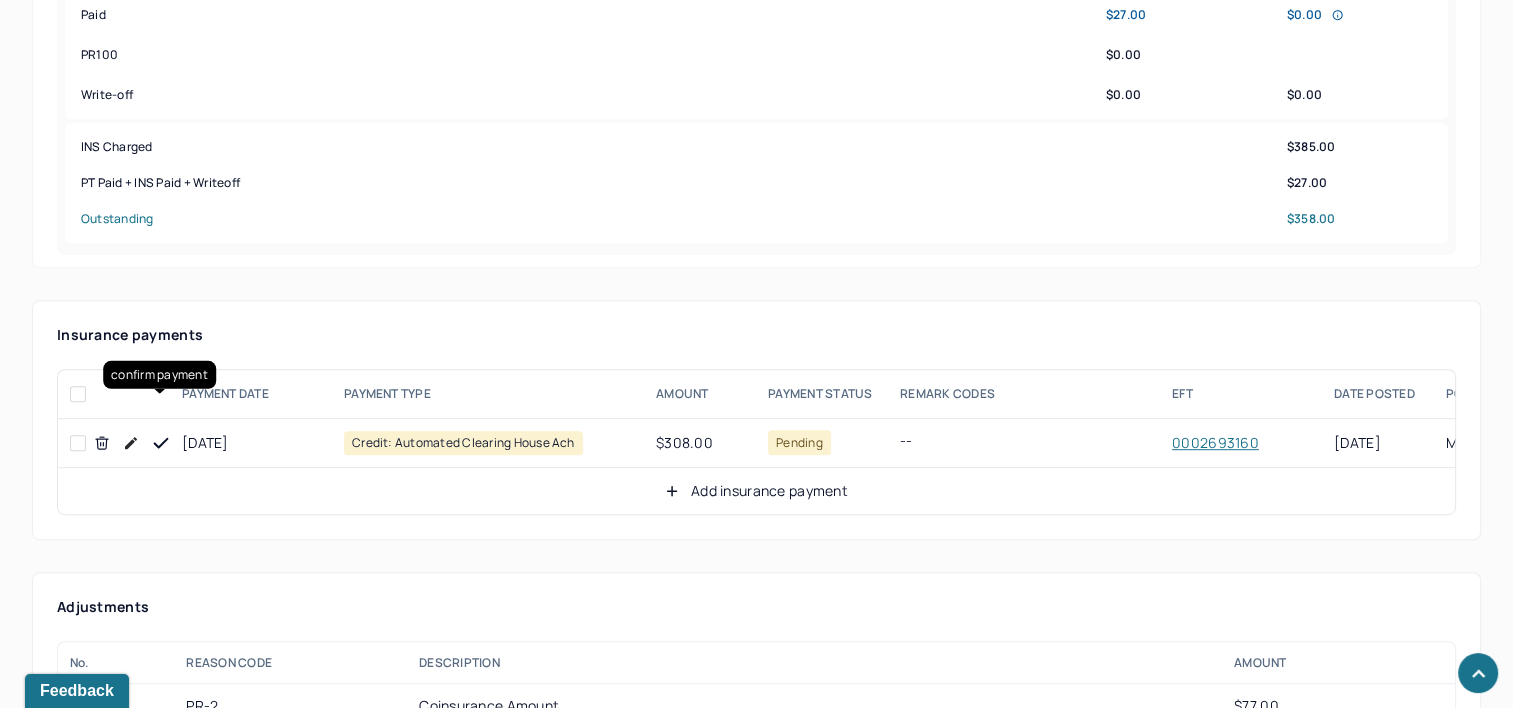 click 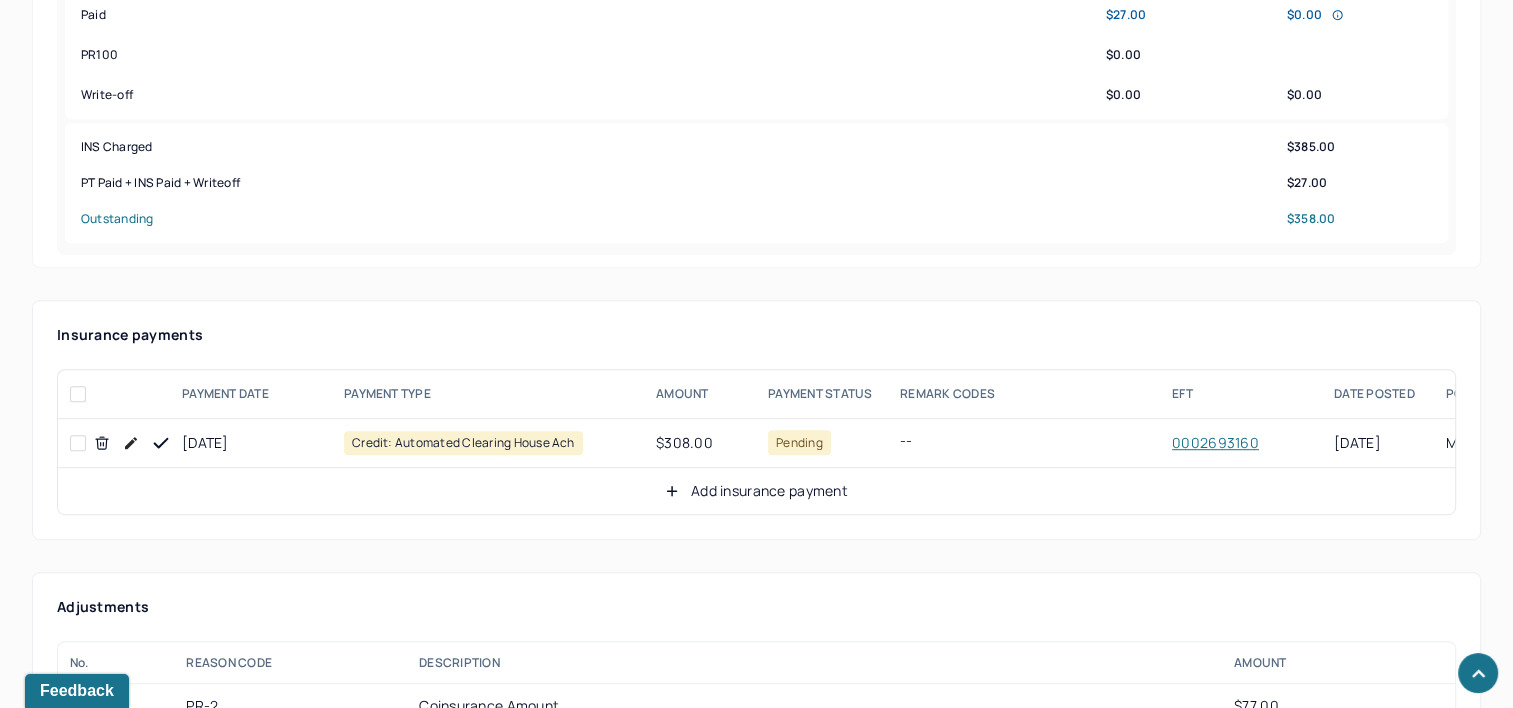 click on "Add insurance payment" at bounding box center (756, 491) 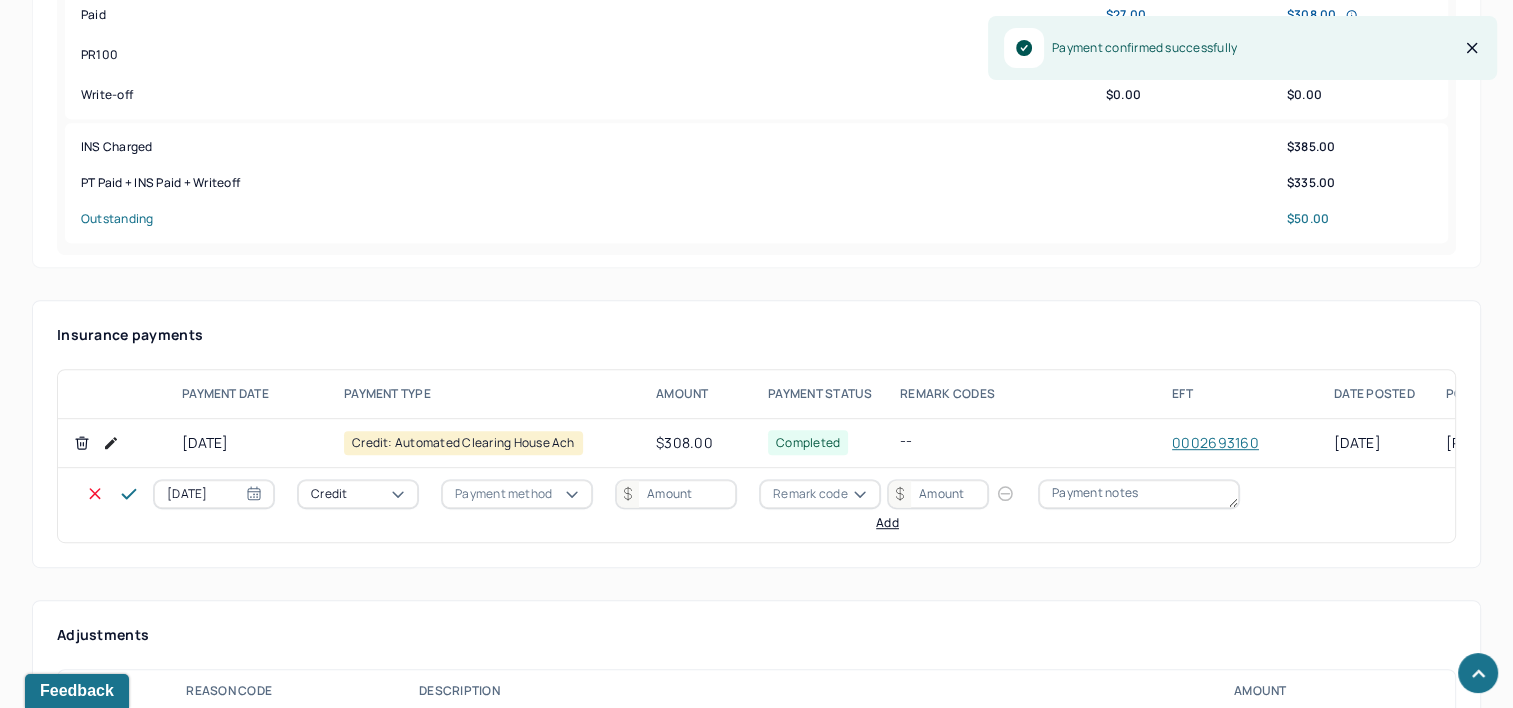 click on "[DATE]" at bounding box center [214, 494] 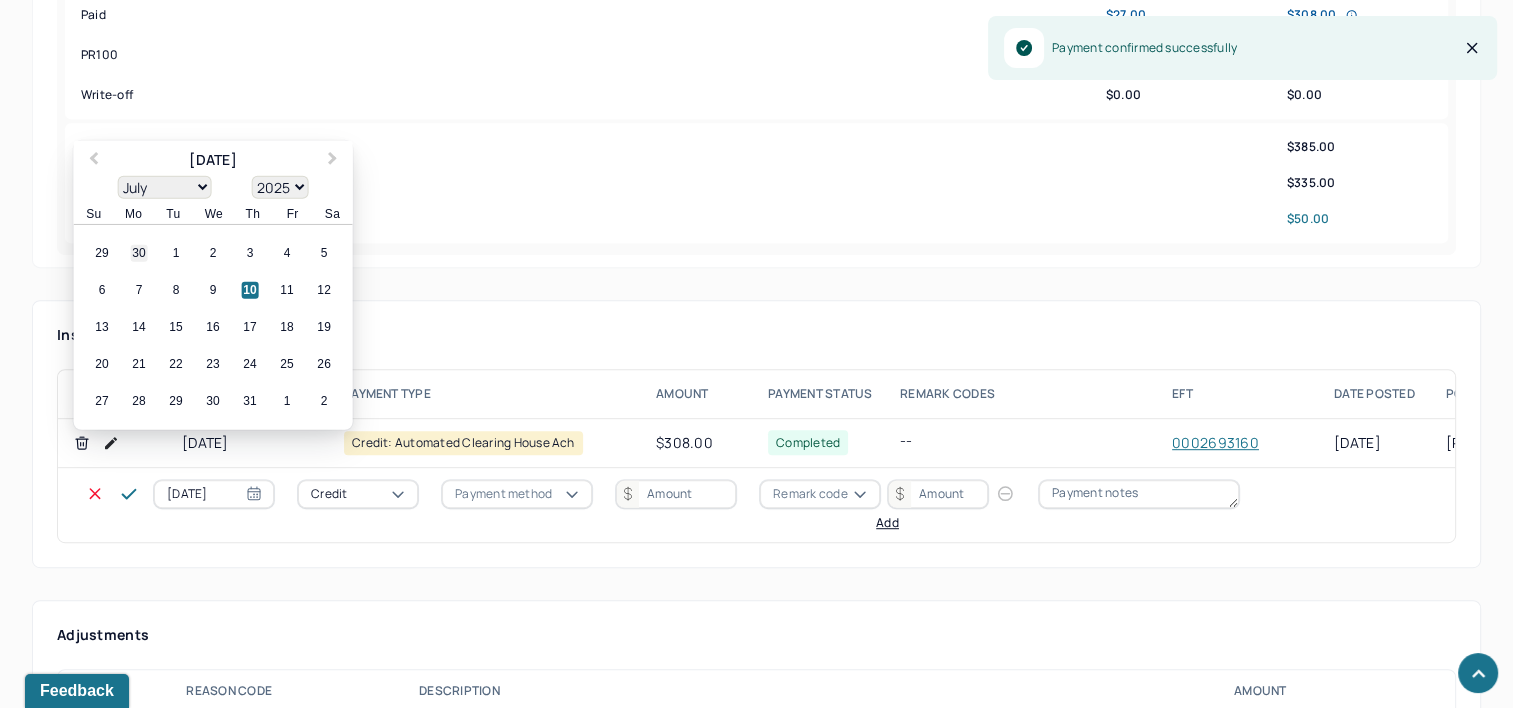 click on "30" at bounding box center [139, 253] 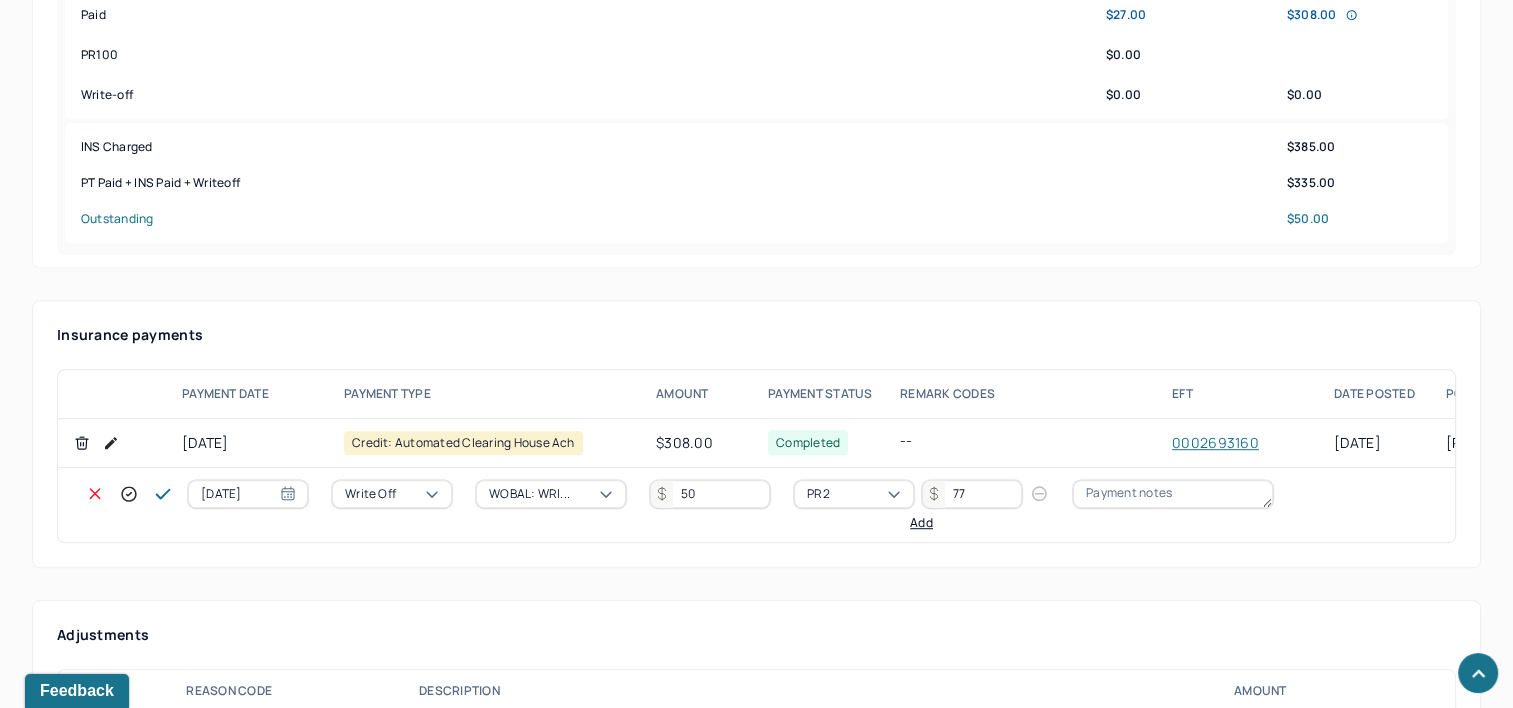 click 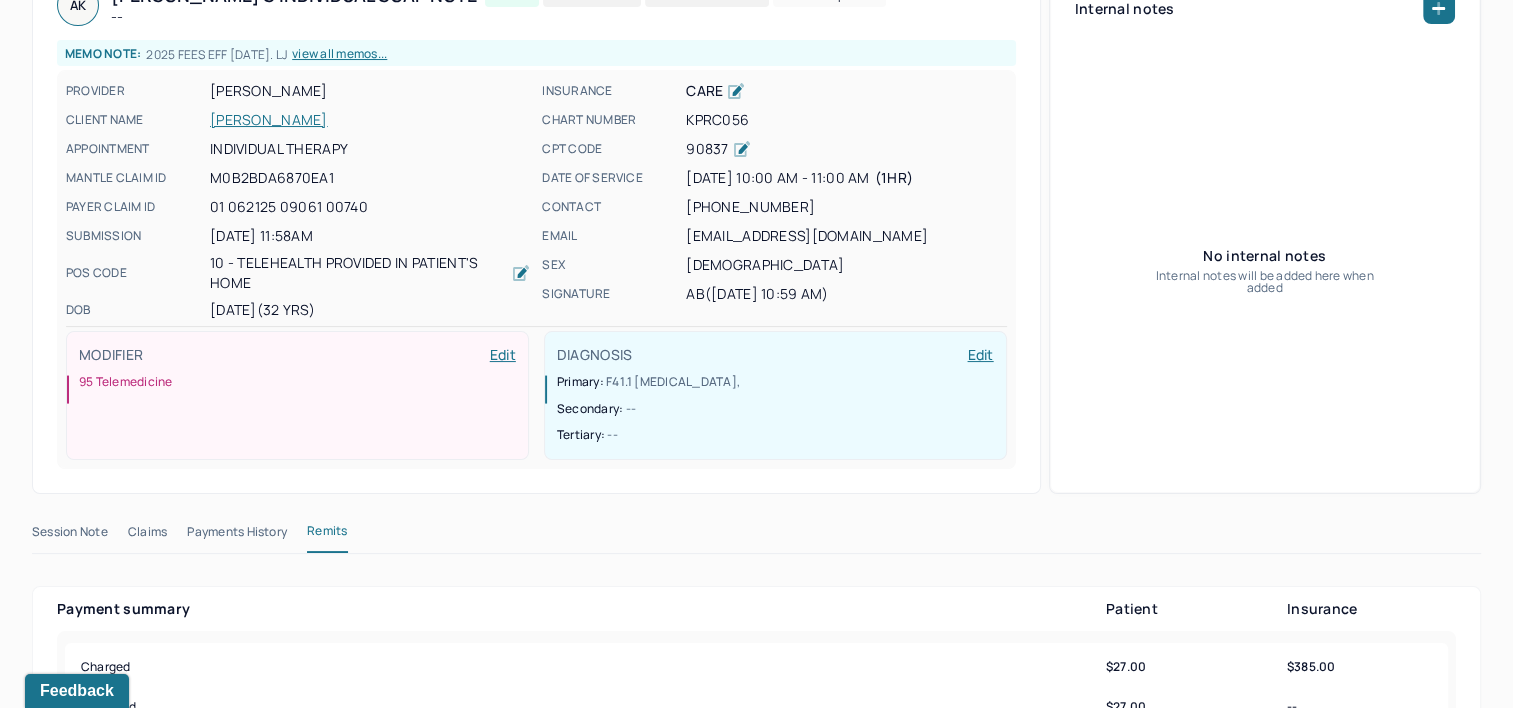 scroll, scrollTop: 0, scrollLeft: 0, axis: both 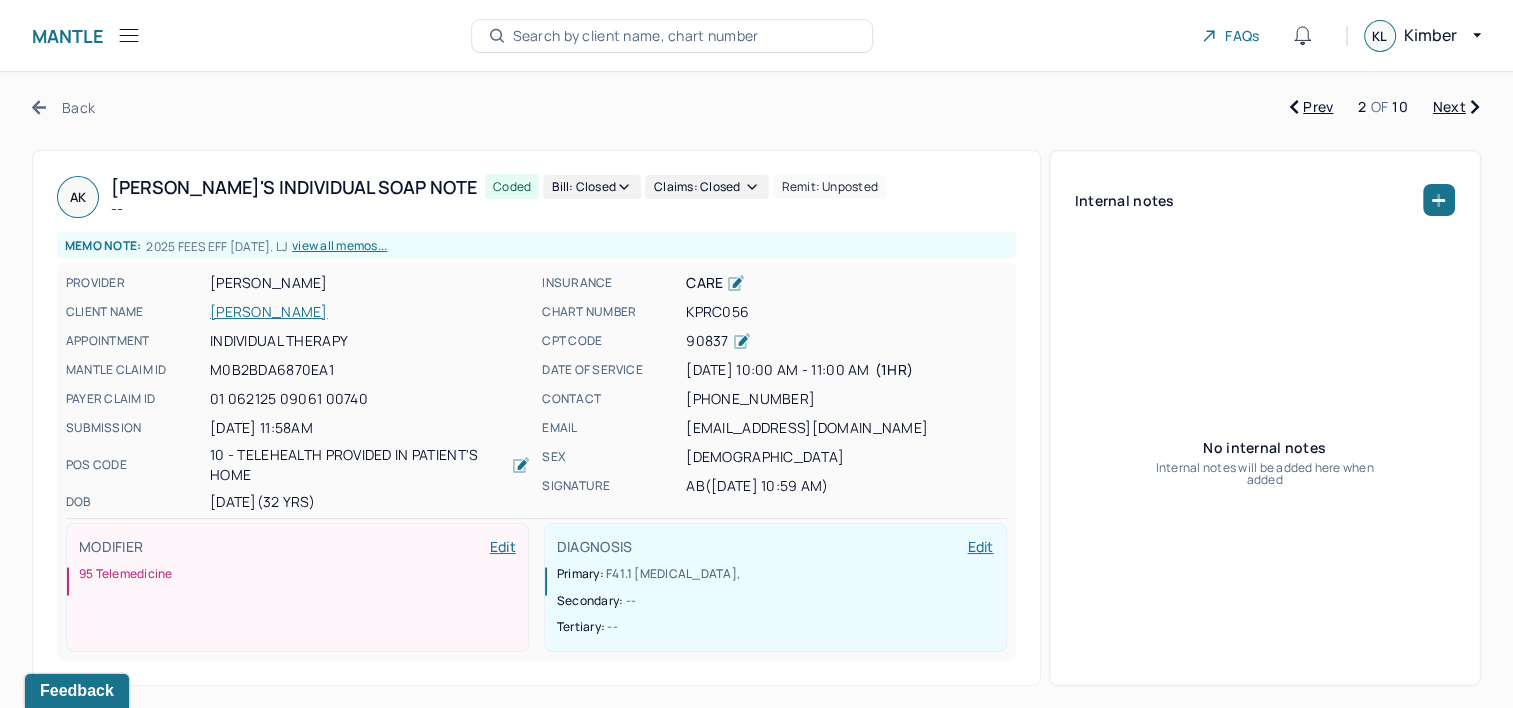 click on "Next" at bounding box center [1456, 107] 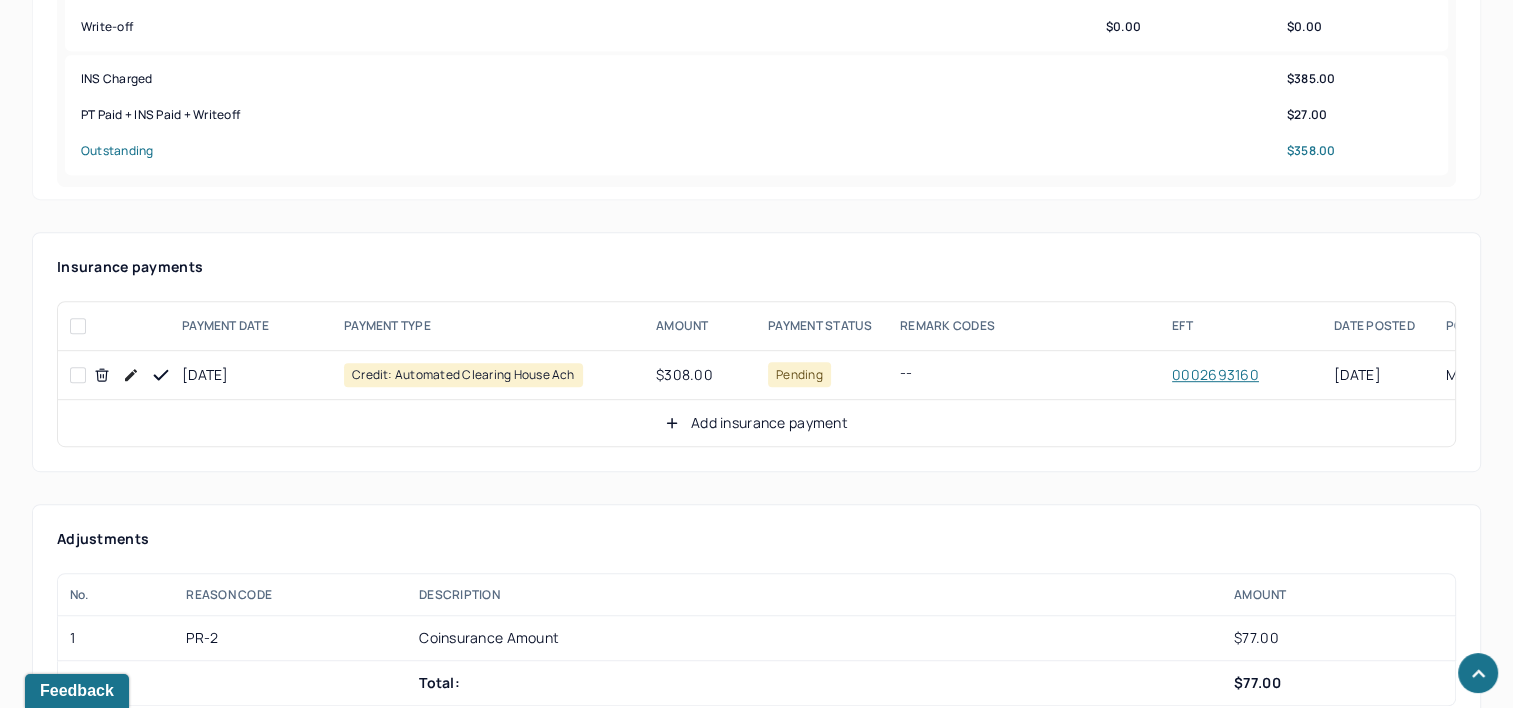 scroll, scrollTop: 1000, scrollLeft: 0, axis: vertical 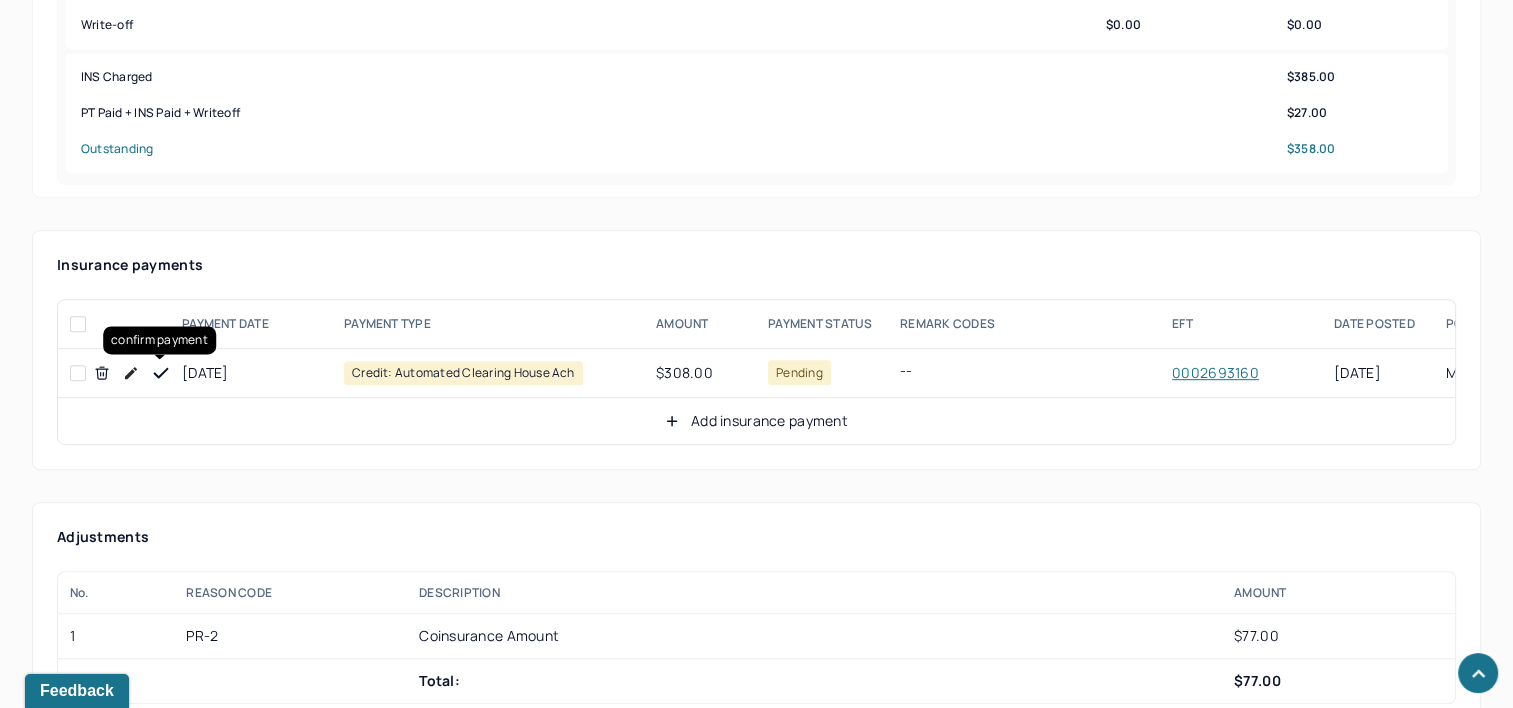 drag, startPoint x: 158, startPoint y: 365, endPoint x: 271, endPoint y: 391, distance: 115.952576 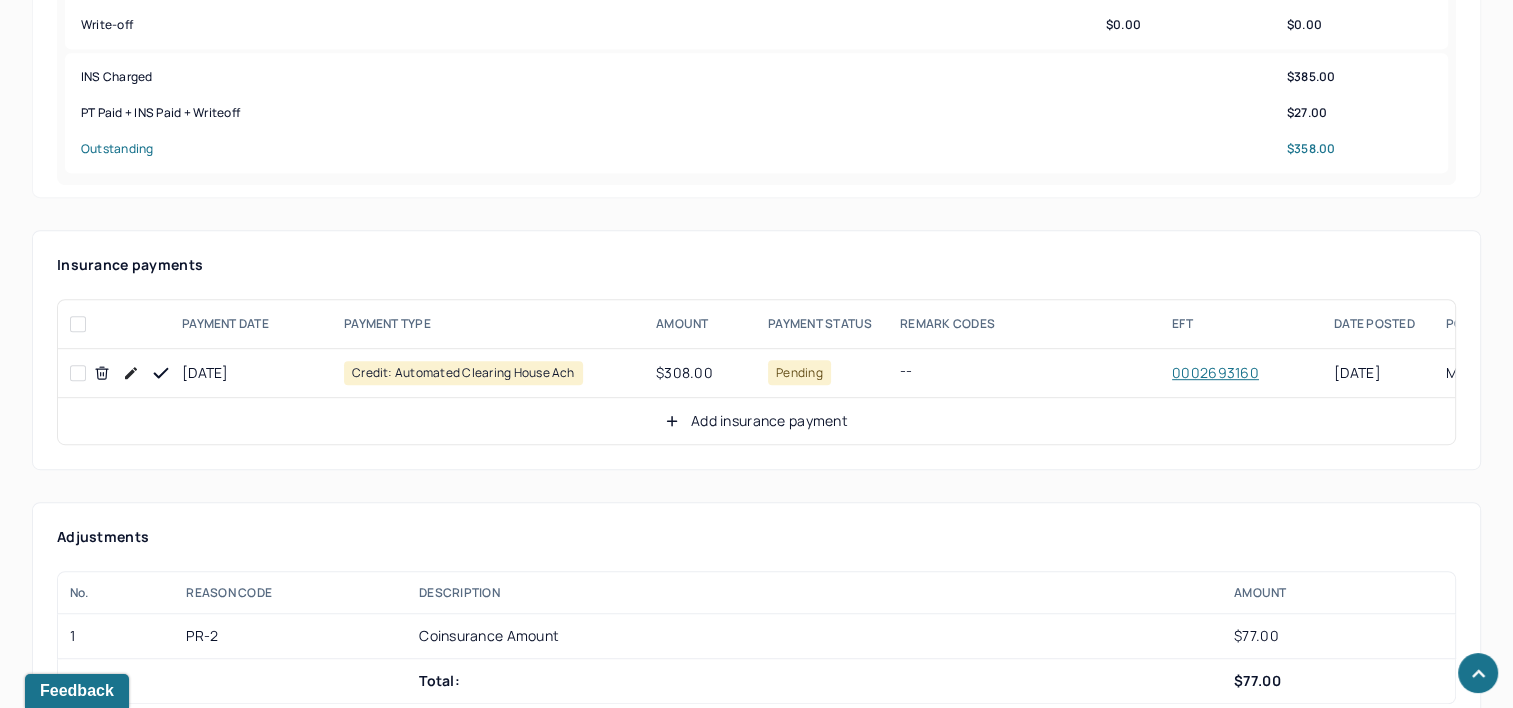 click on "Add insurance payment" at bounding box center (756, 421) 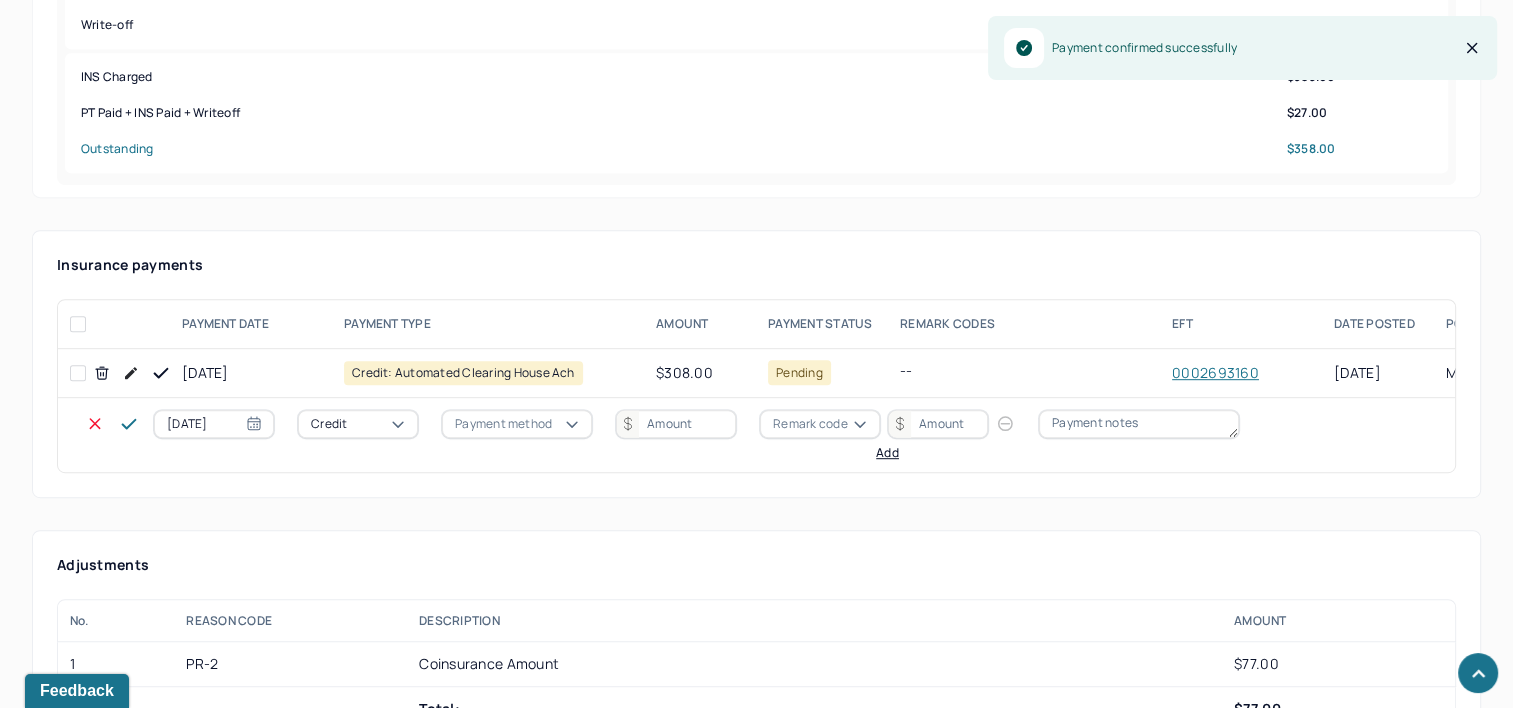 click on "[DATE]" at bounding box center (214, 424) 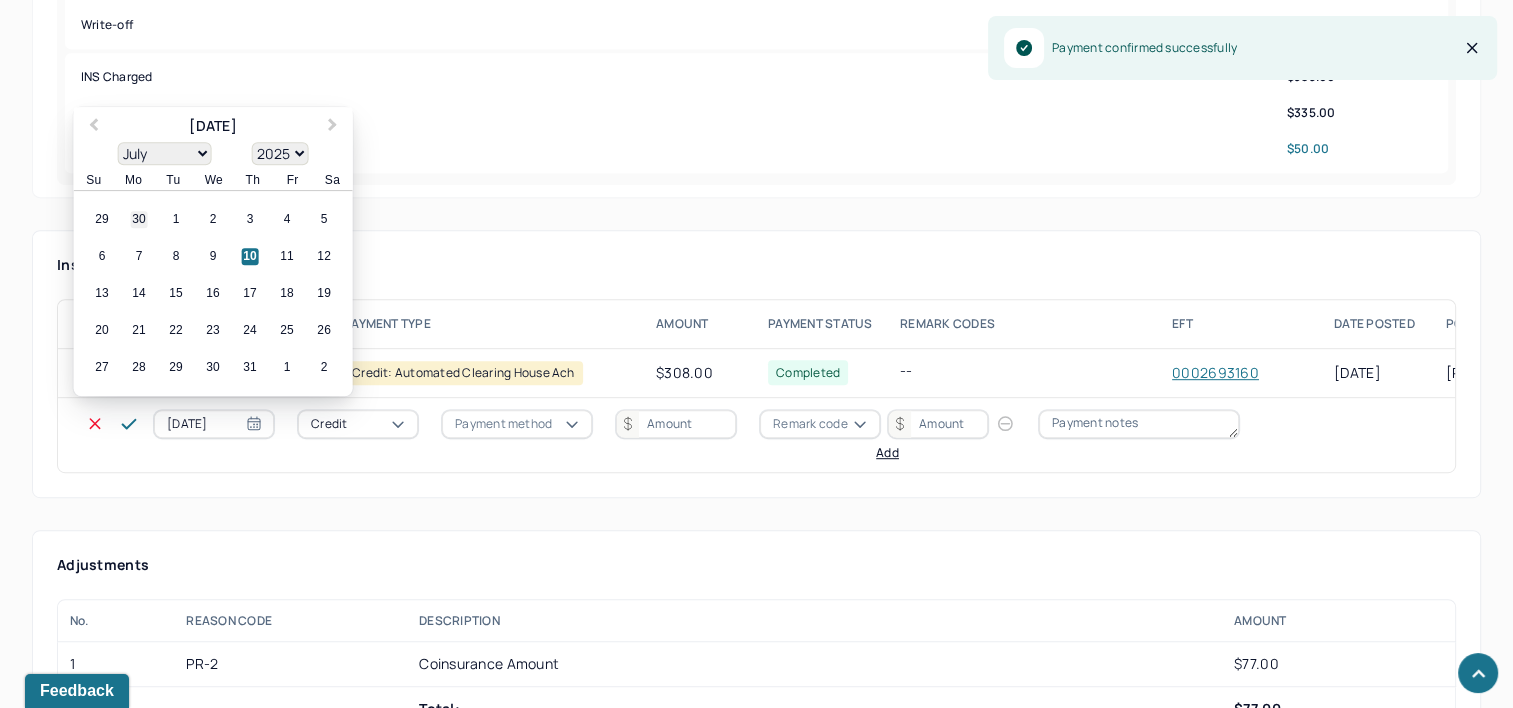 click on "30" at bounding box center (139, 220) 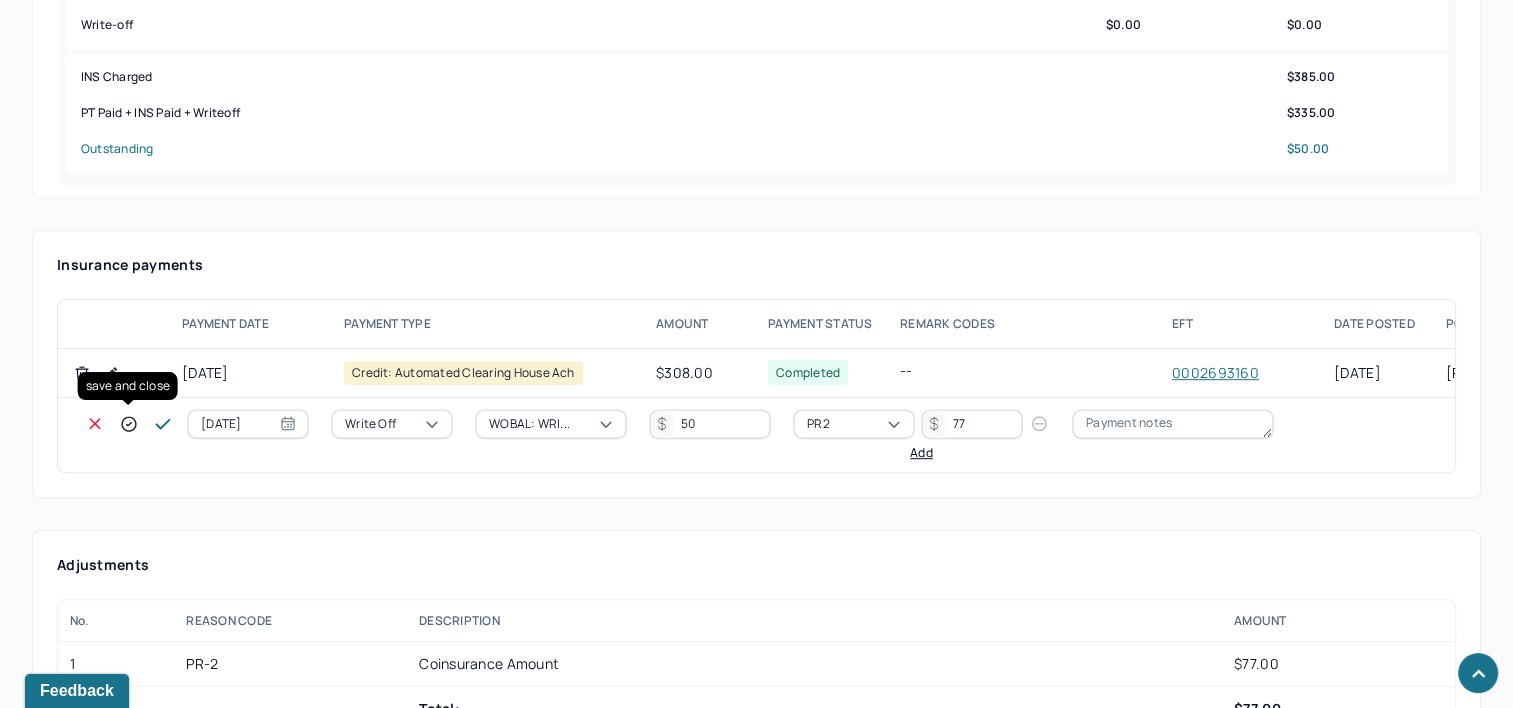 click 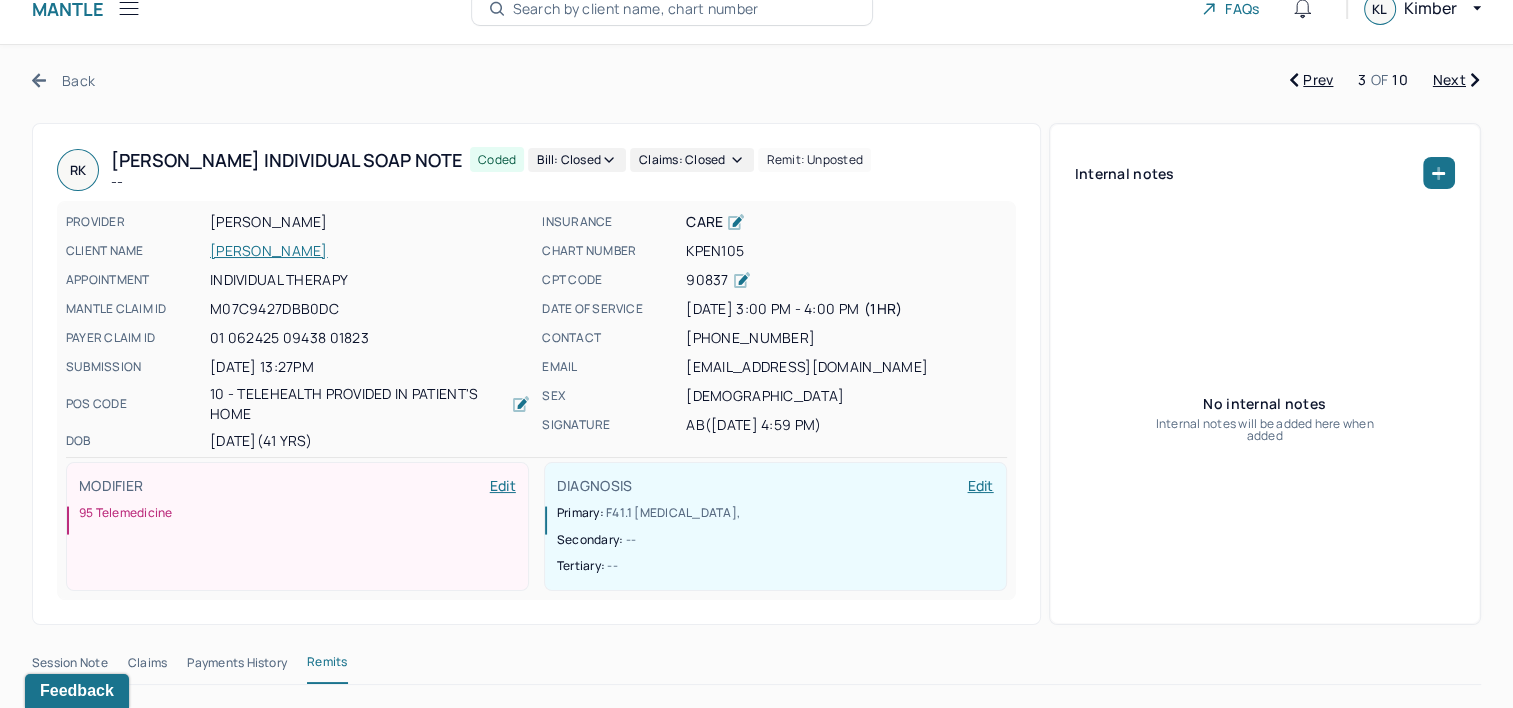 scroll, scrollTop: 0, scrollLeft: 0, axis: both 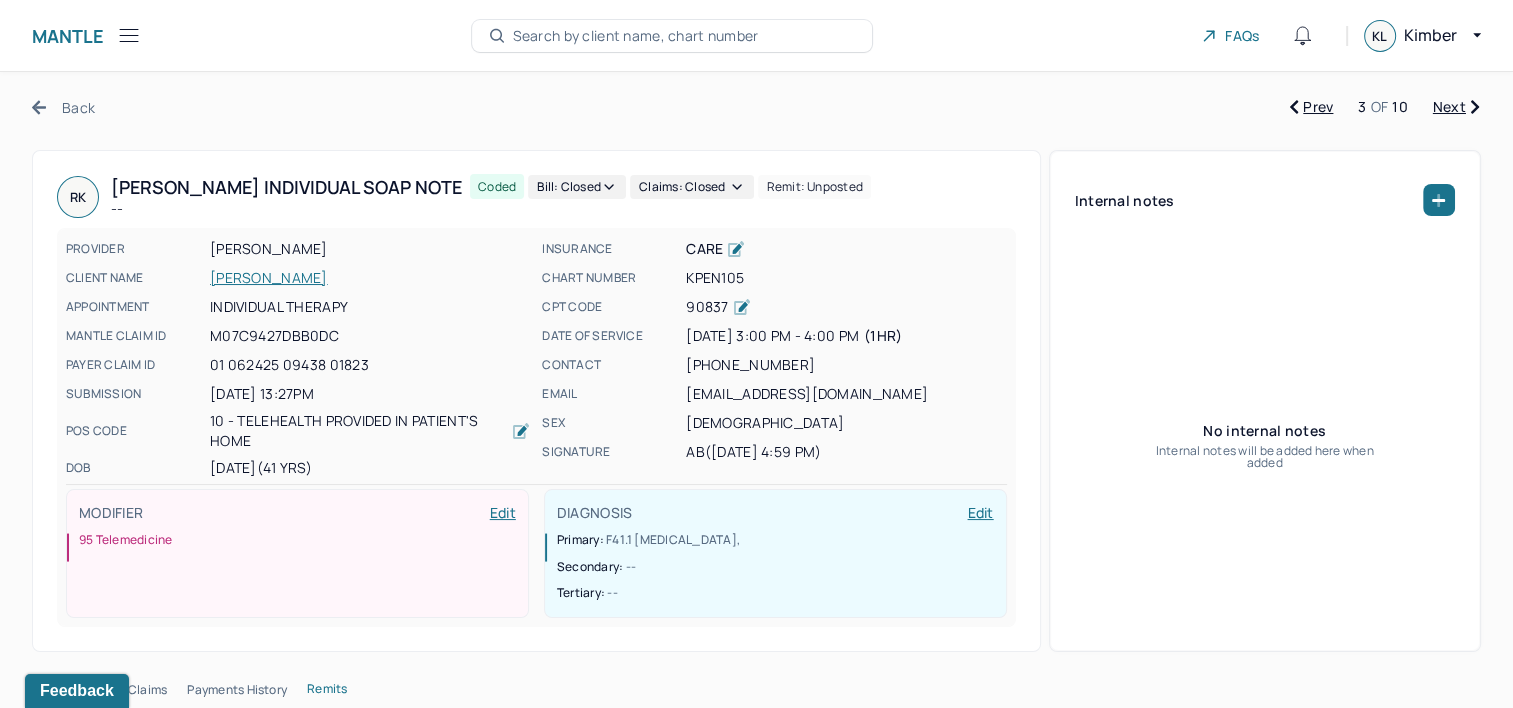 click on "Next" at bounding box center [1456, 107] 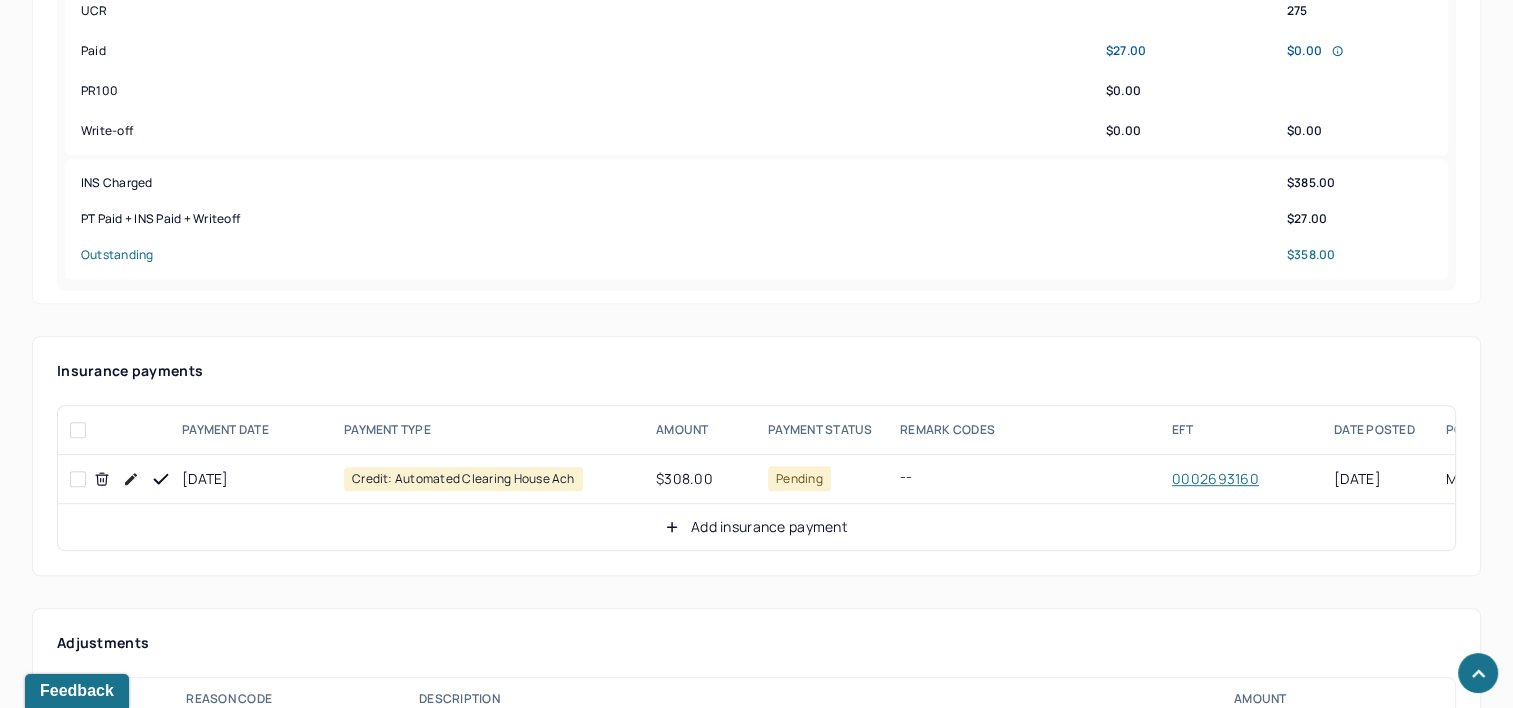 scroll, scrollTop: 1000, scrollLeft: 0, axis: vertical 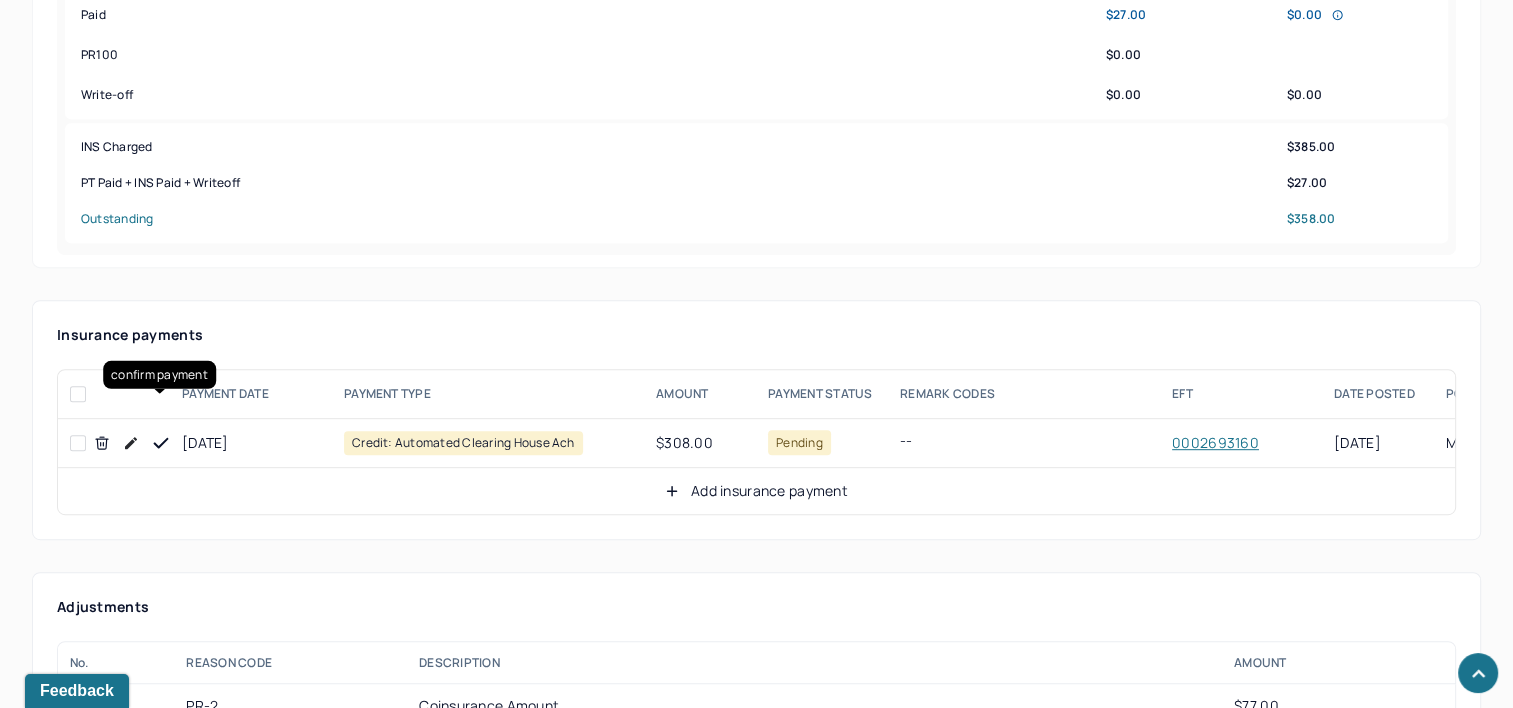 drag, startPoint x: 161, startPoint y: 396, endPoint x: 180, endPoint y: 400, distance: 19.416489 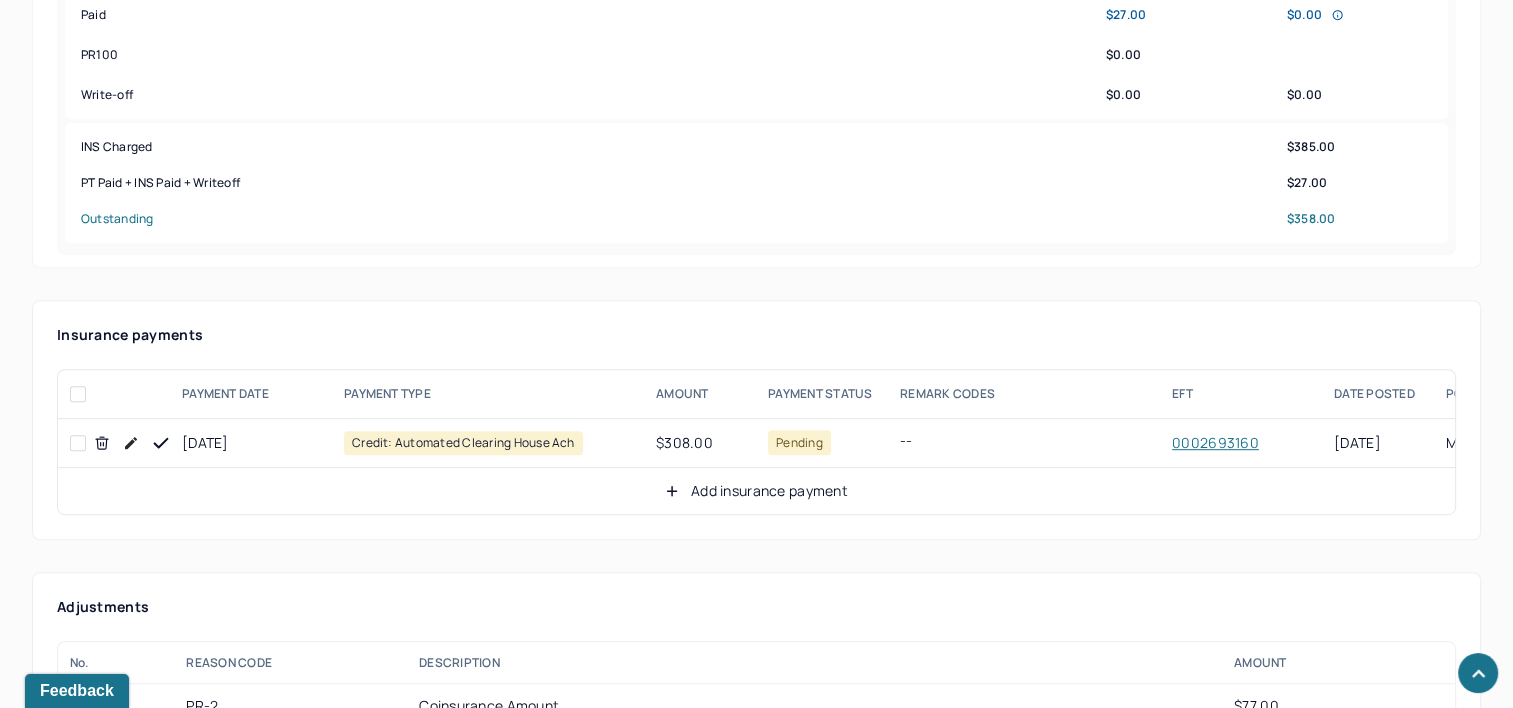 click on "Add insurance payment" at bounding box center [756, 491] 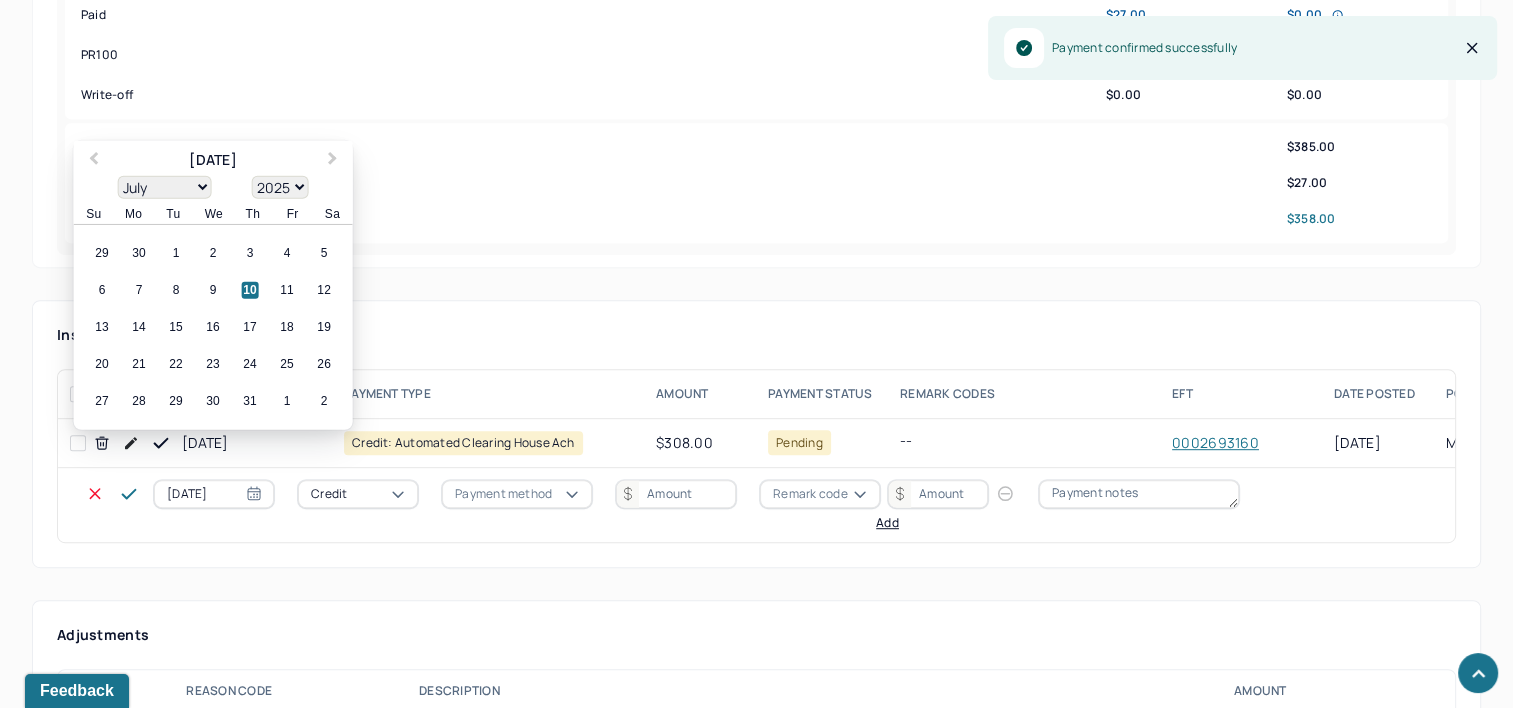 click on "[DATE]" at bounding box center (214, 494) 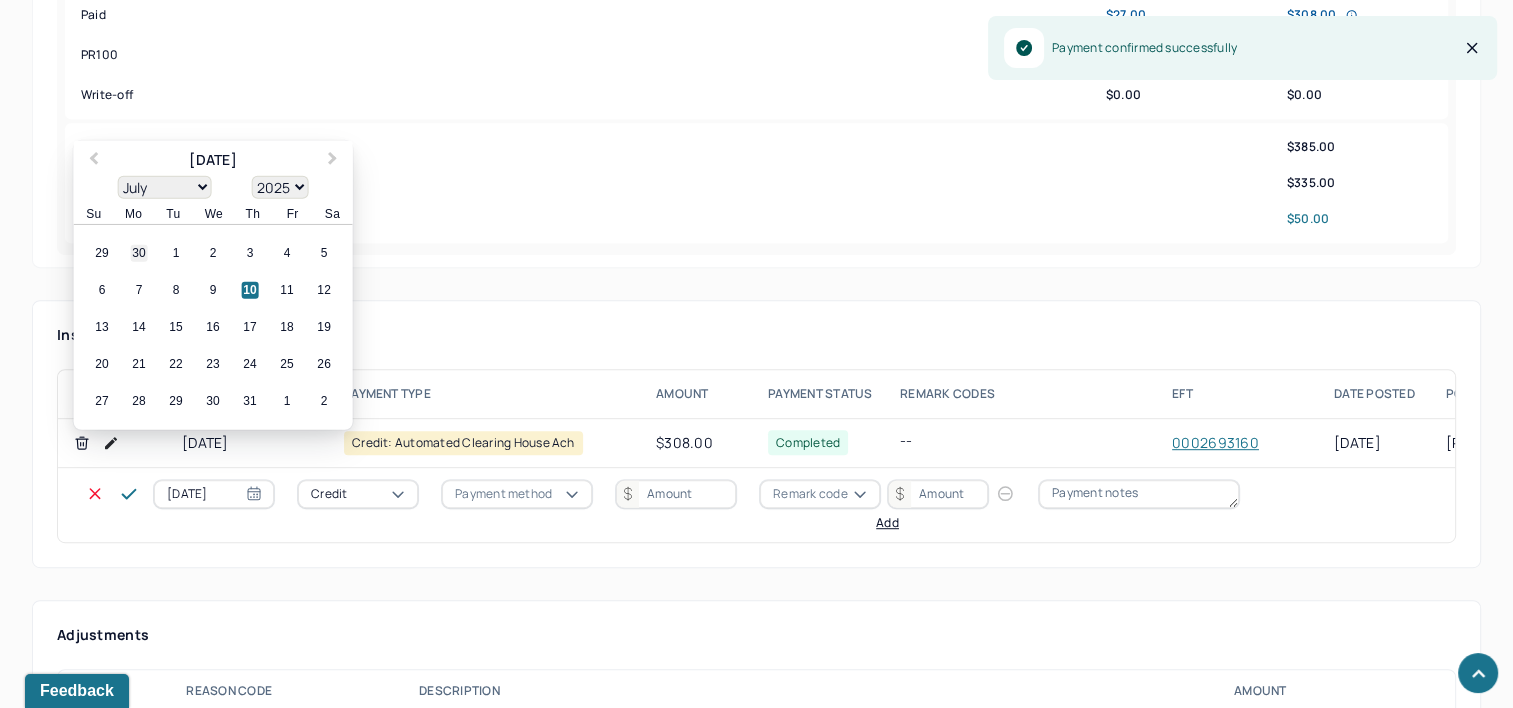 click on "30" at bounding box center [139, 253] 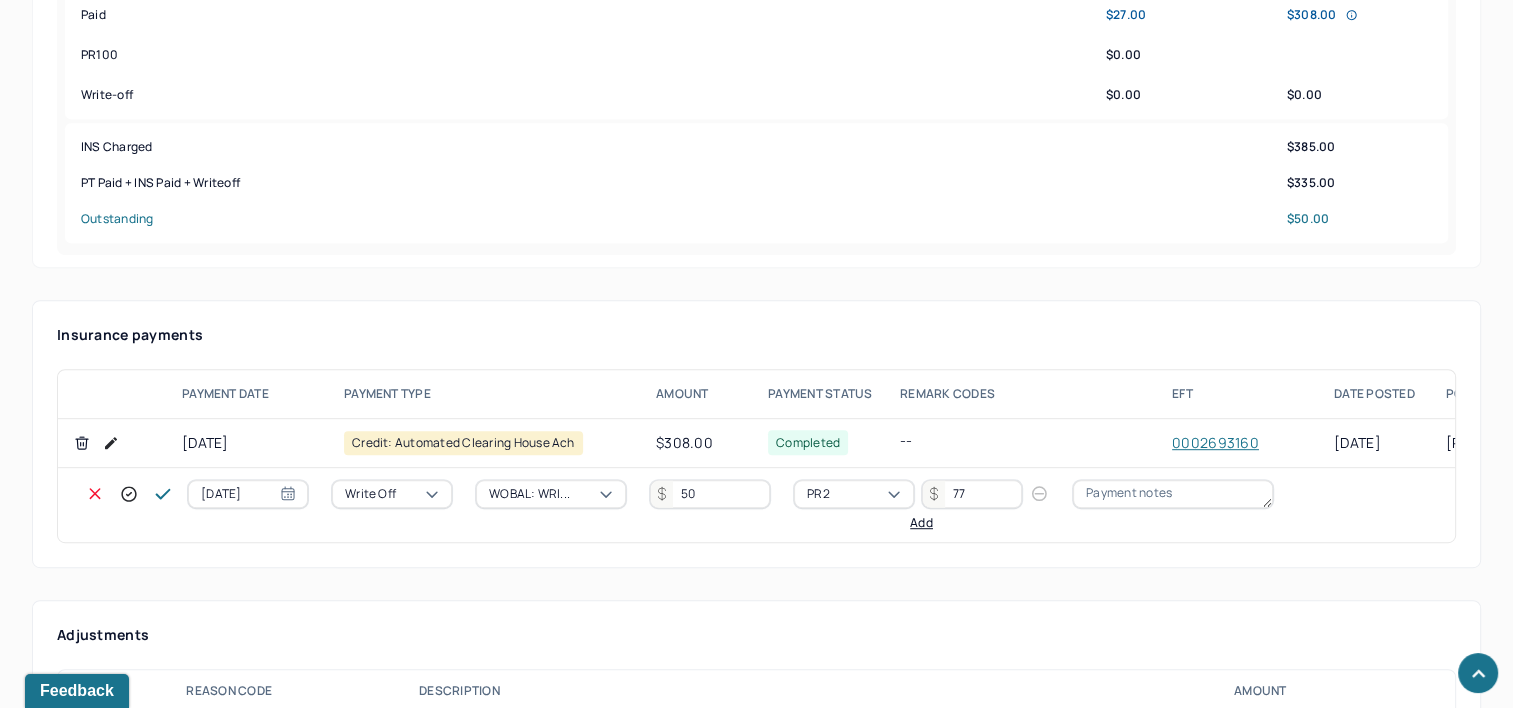 click 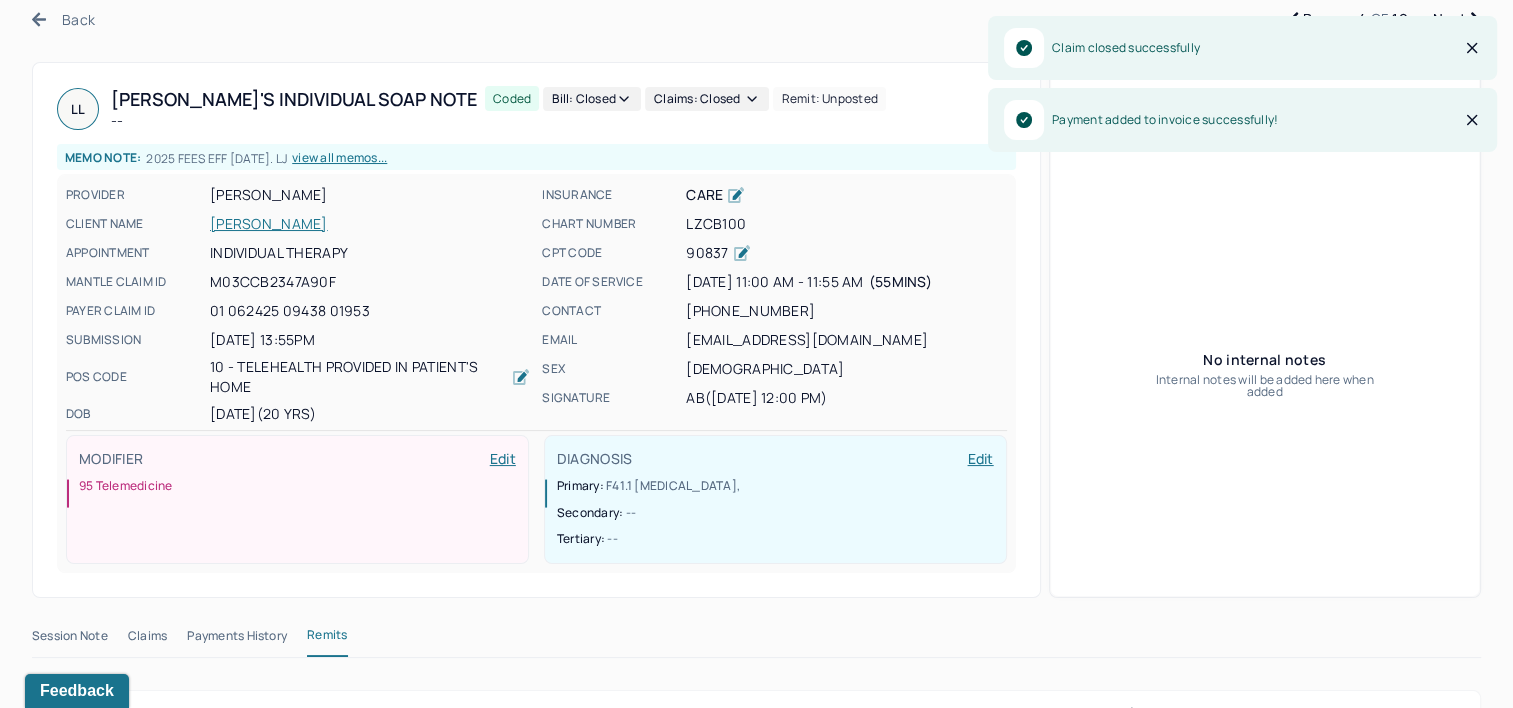 scroll, scrollTop: 0, scrollLeft: 0, axis: both 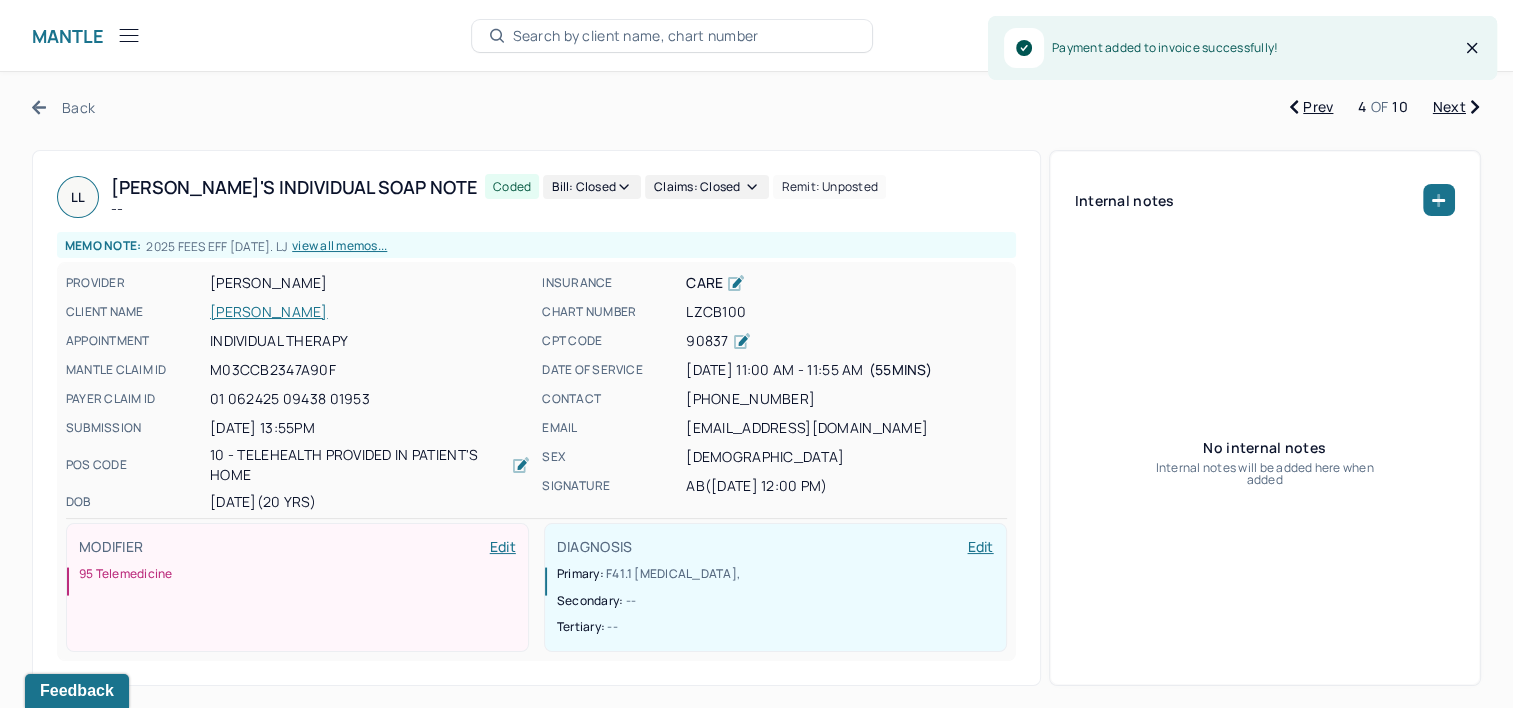 click on "Next" at bounding box center [1456, 107] 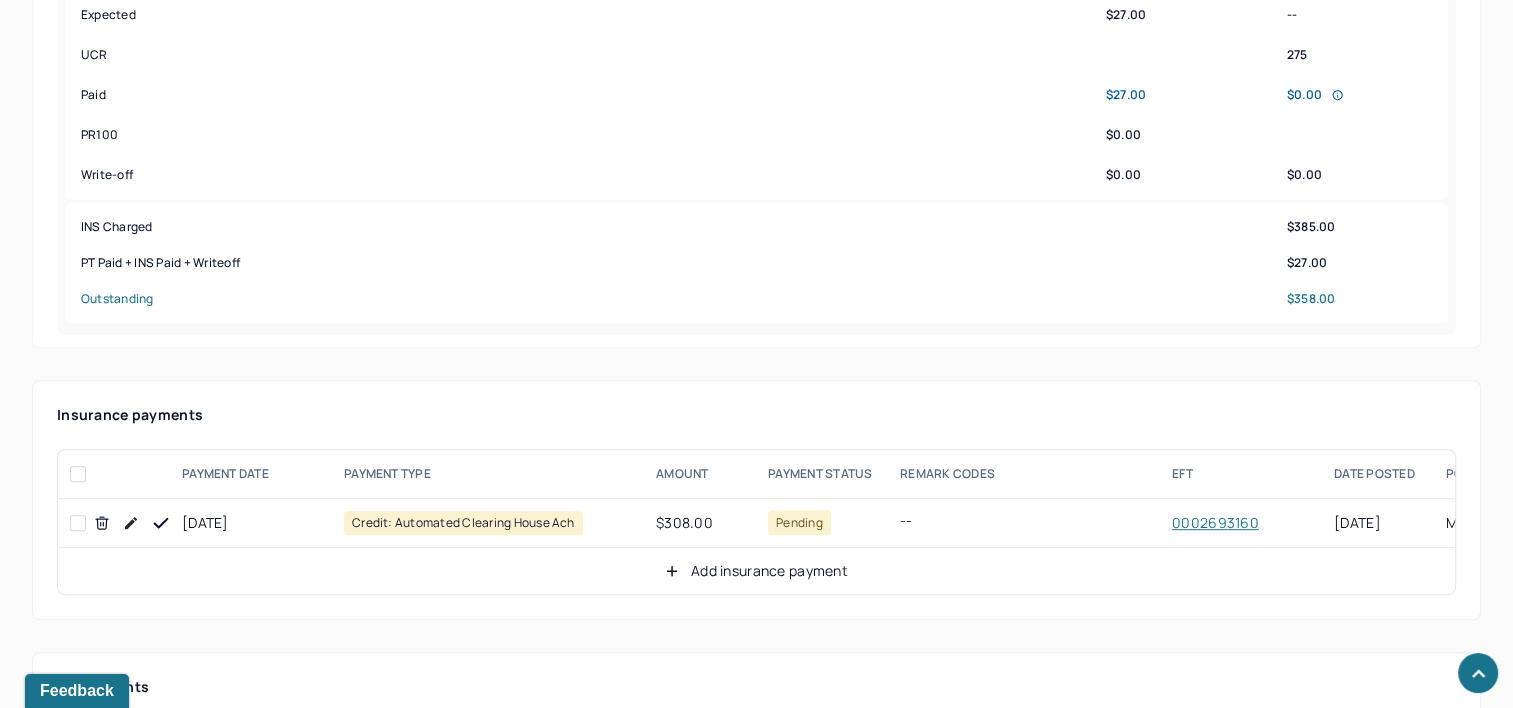 scroll, scrollTop: 1000, scrollLeft: 0, axis: vertical 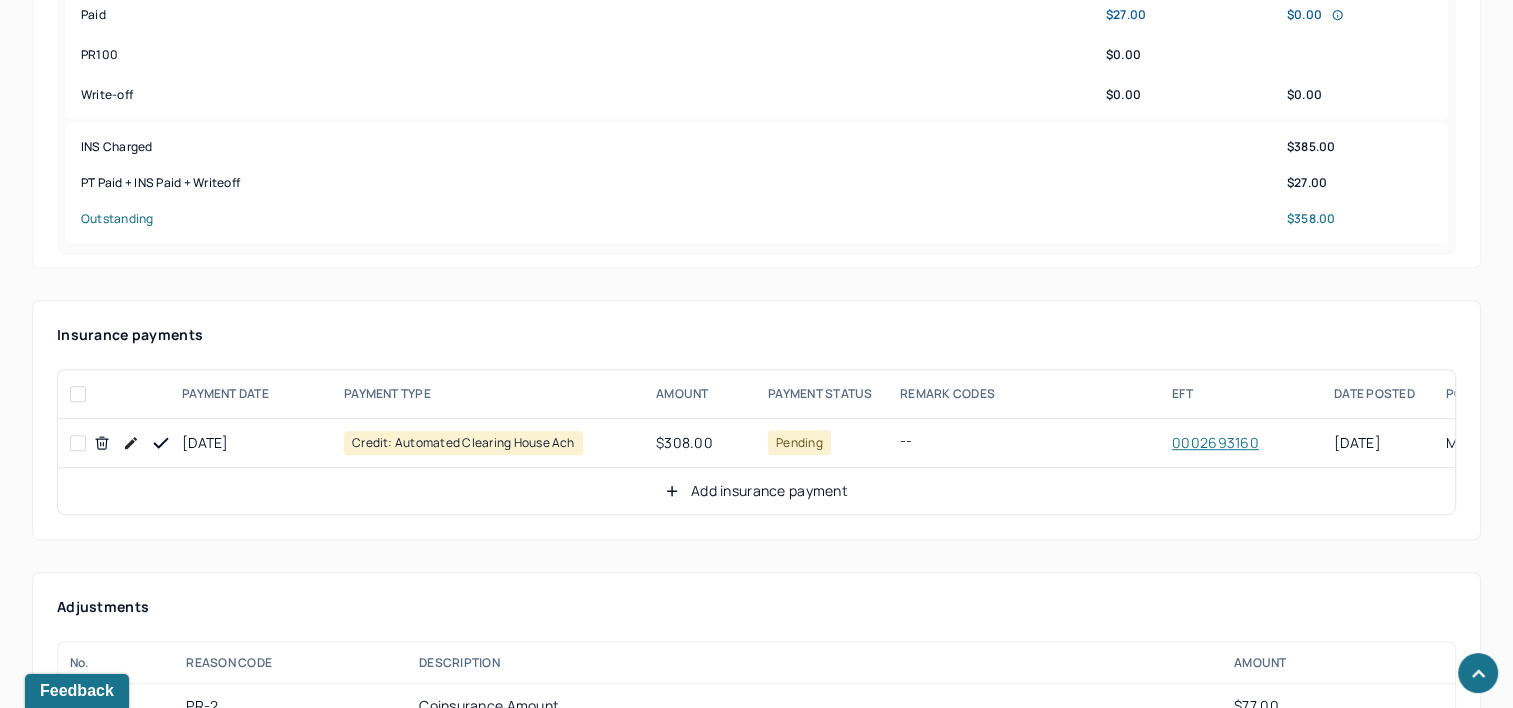 click 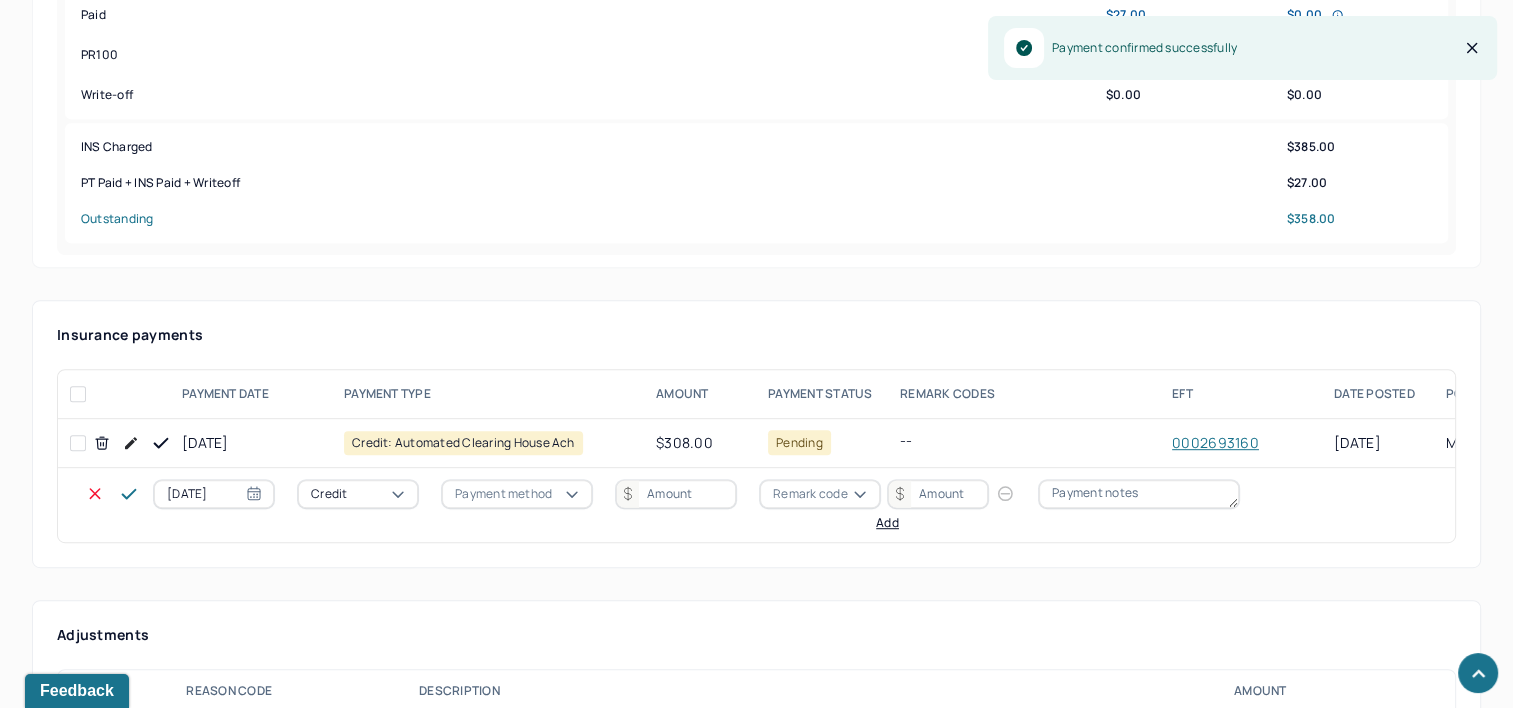 click on "[DATE]" at bounding box center [214, 494] 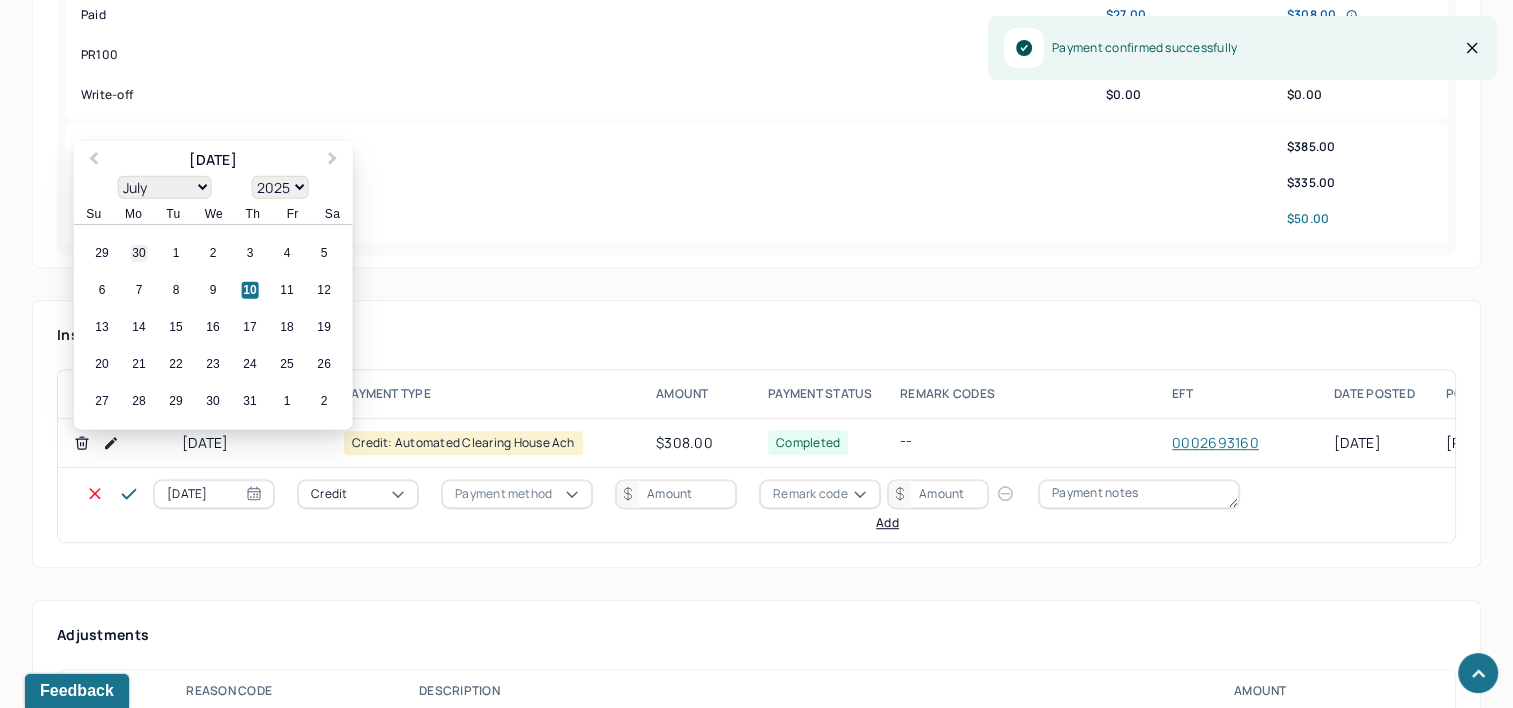 click on "30" at bounding box center (139, 253) 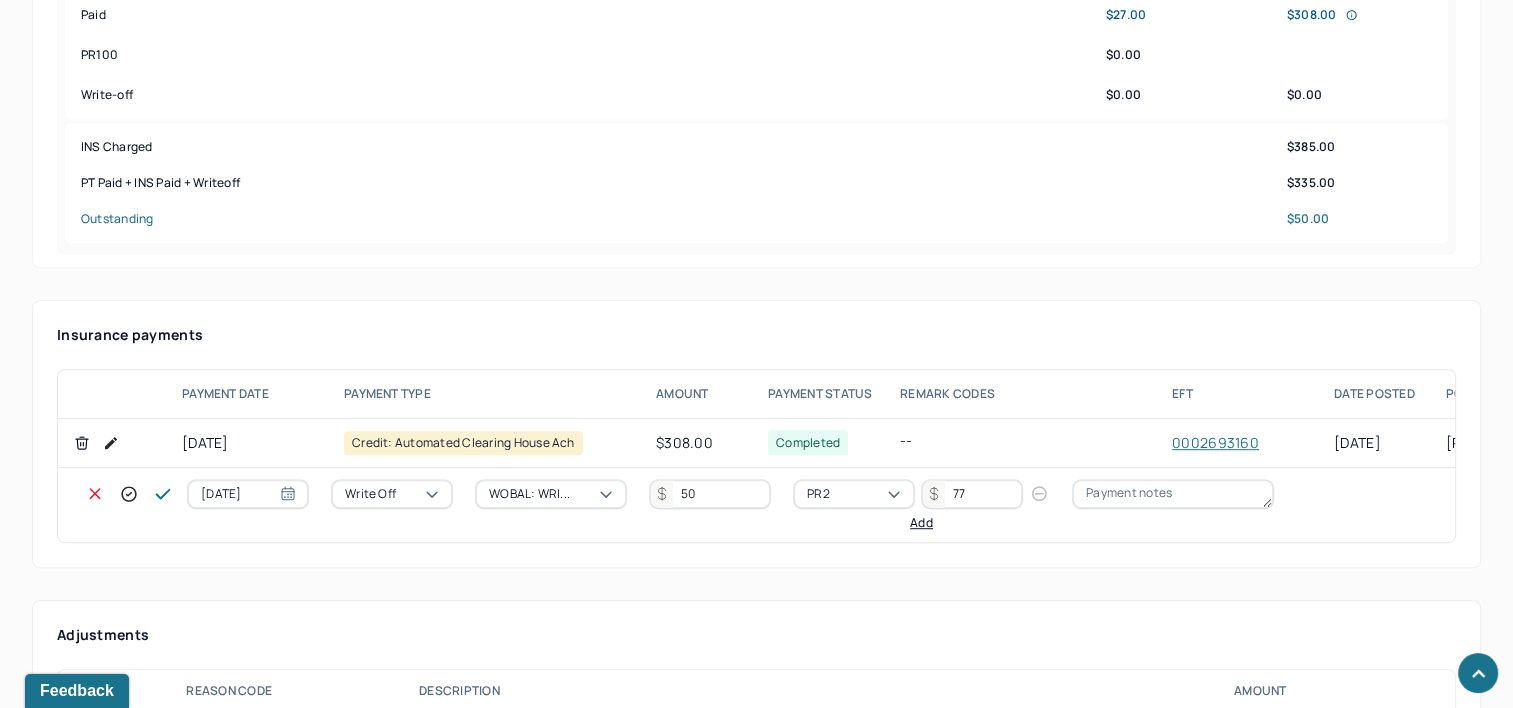 click 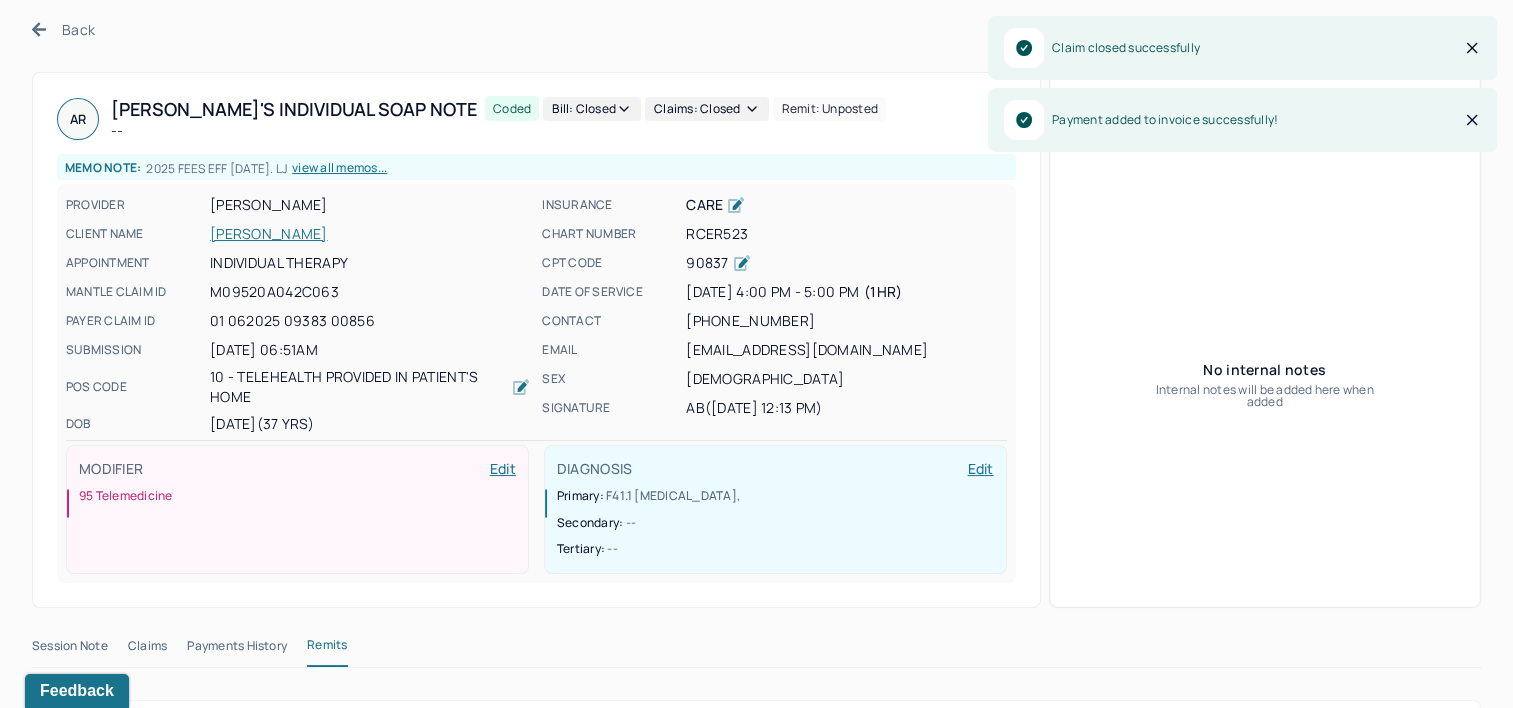 scroll, scrollTop: 0, scrollLeft: 0, axis: both 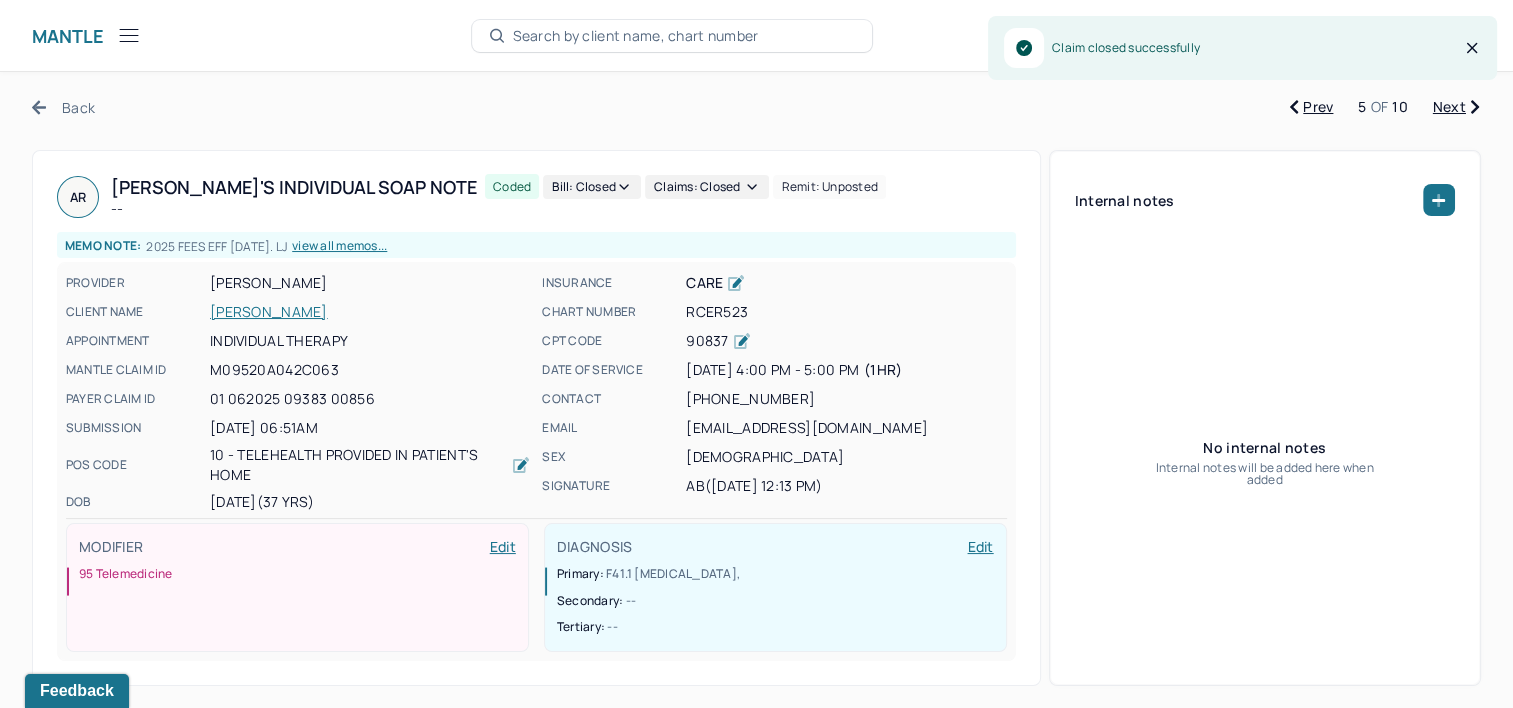 click on "Next" at bounding box center [1456, 107] 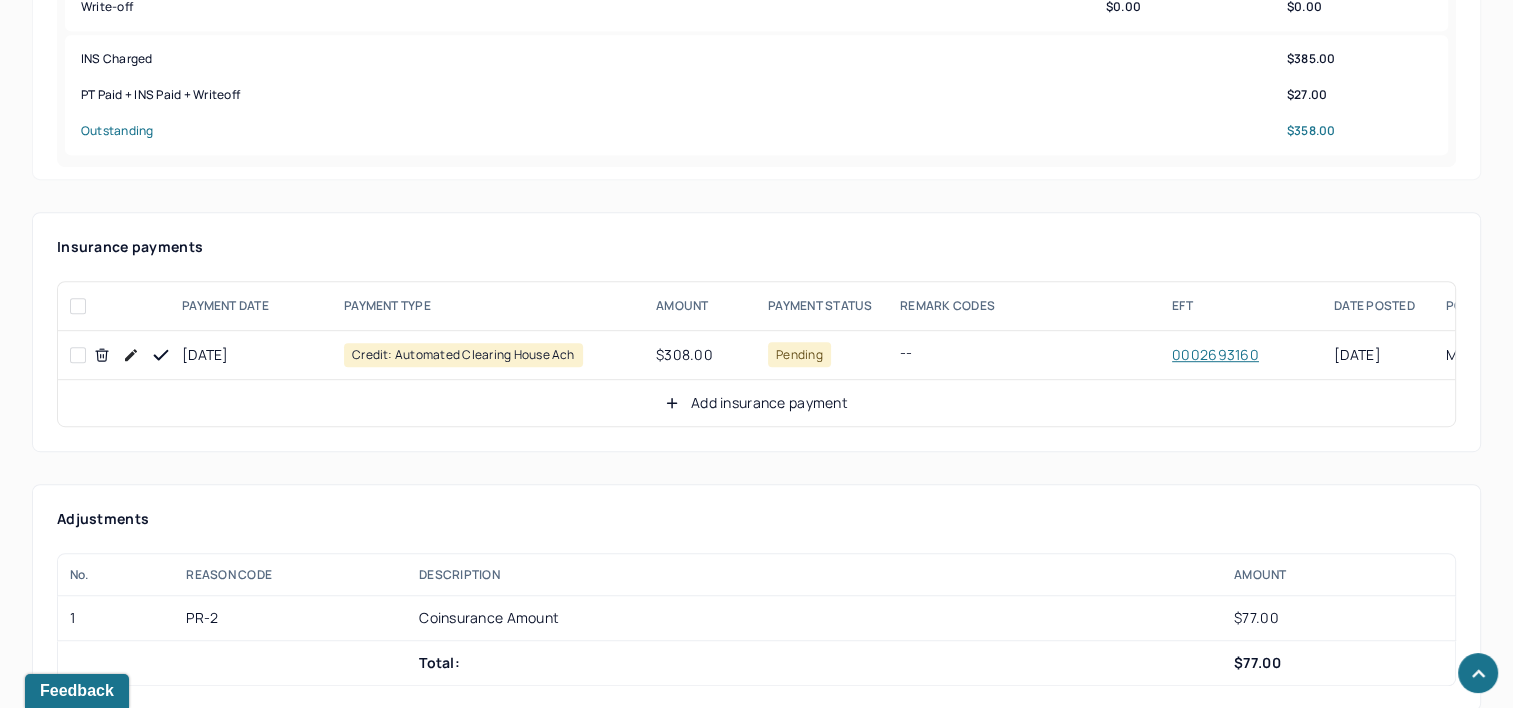 scroll, scrollTop: 1100, scrollLeft: 0, axis: vertical 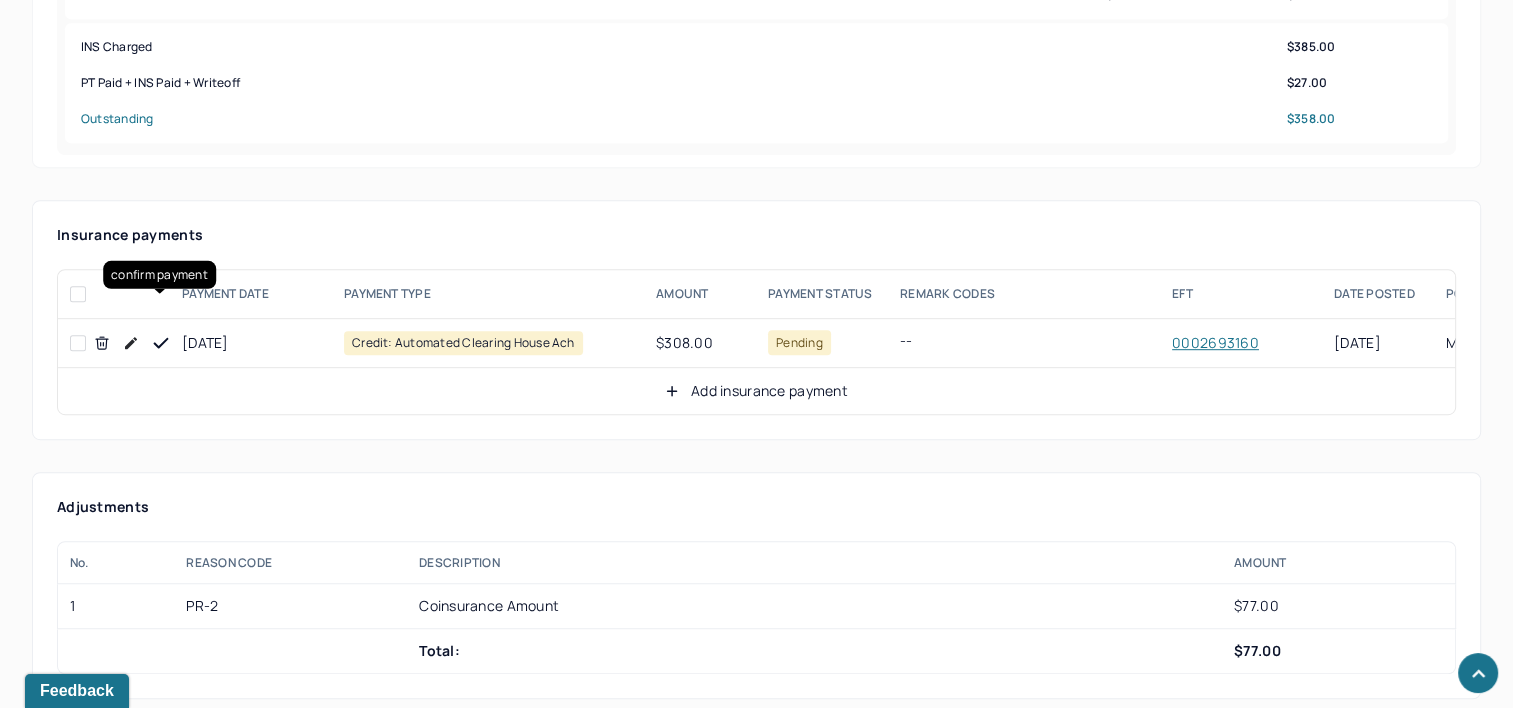 click 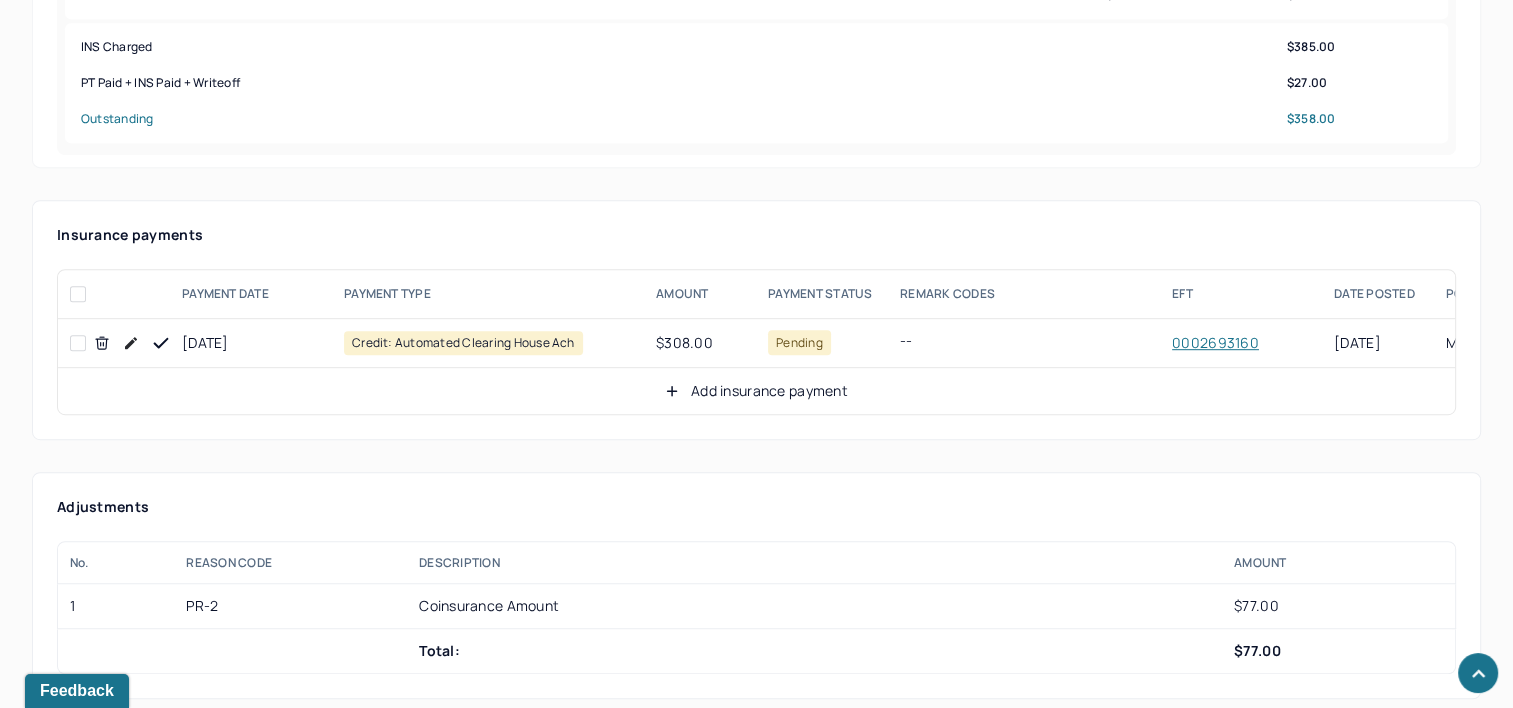 click on "Add insurance payment" at bounding box center [756, 391] 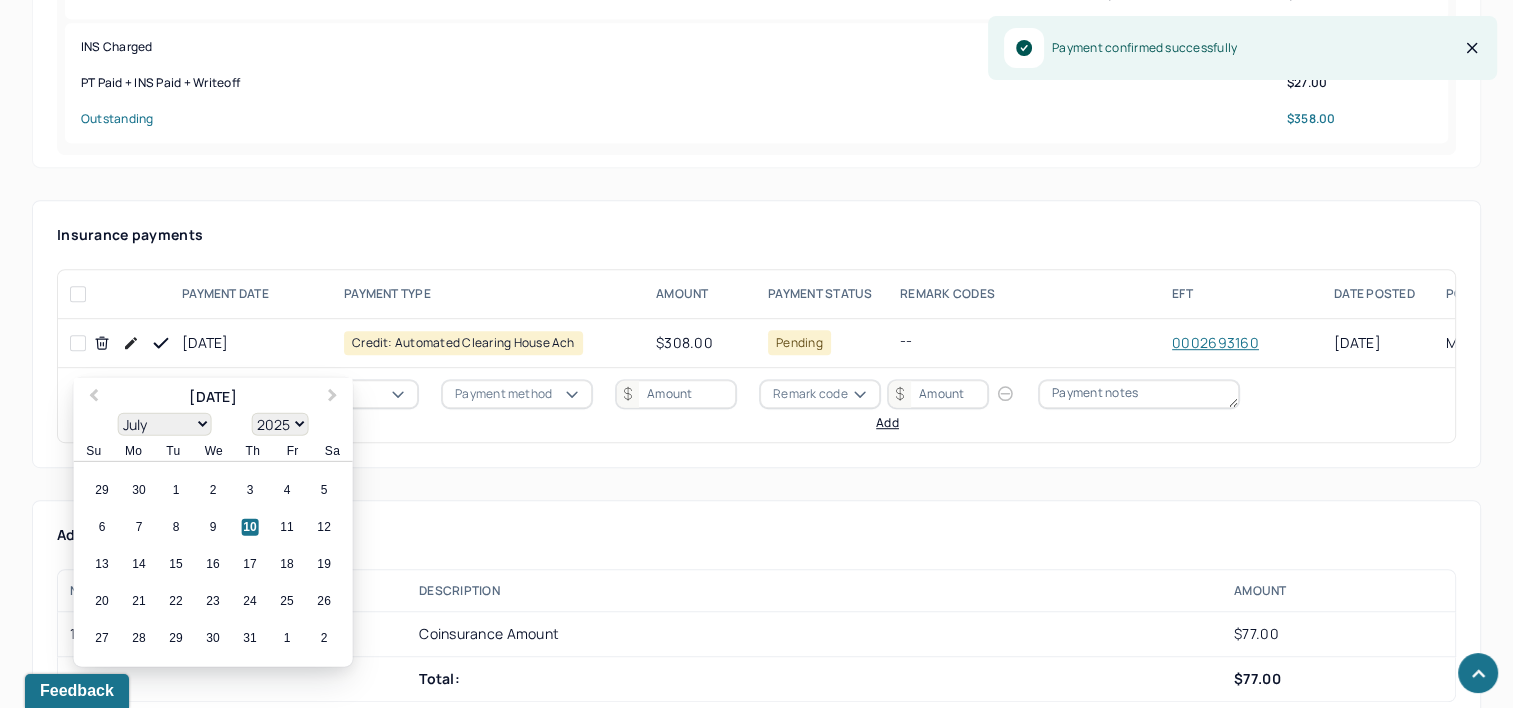 click on "[DATE]" at bounding box center [214, 394] 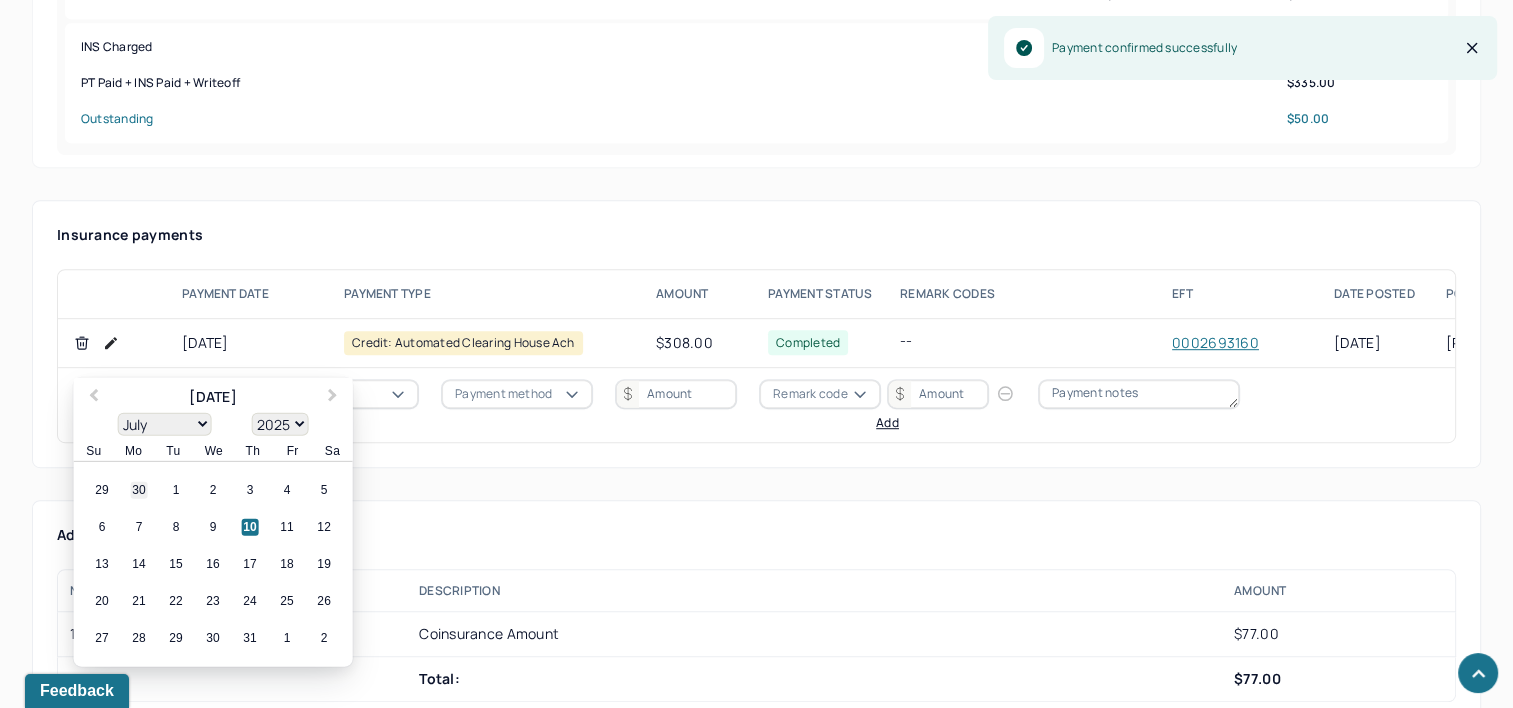 click on "30" at bounding box center (139, 490) 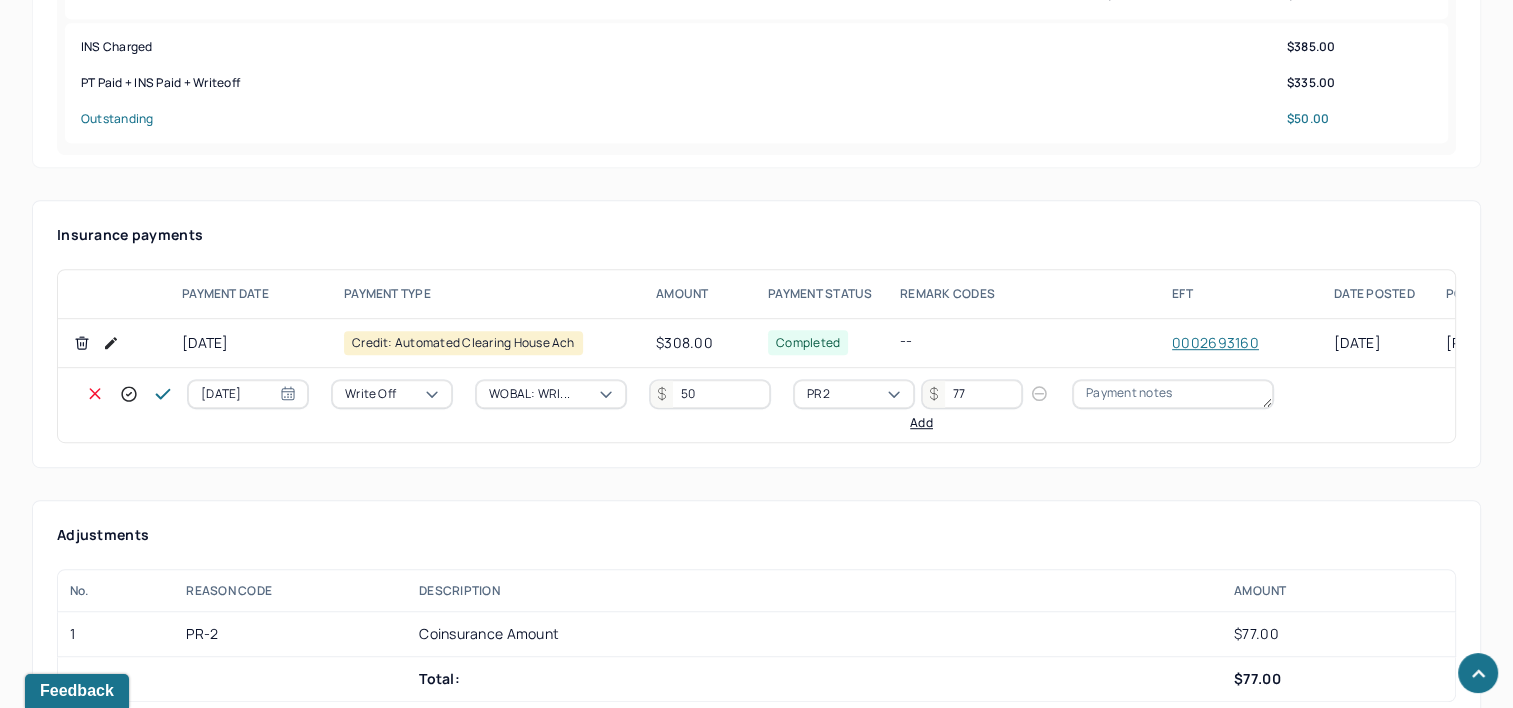 click 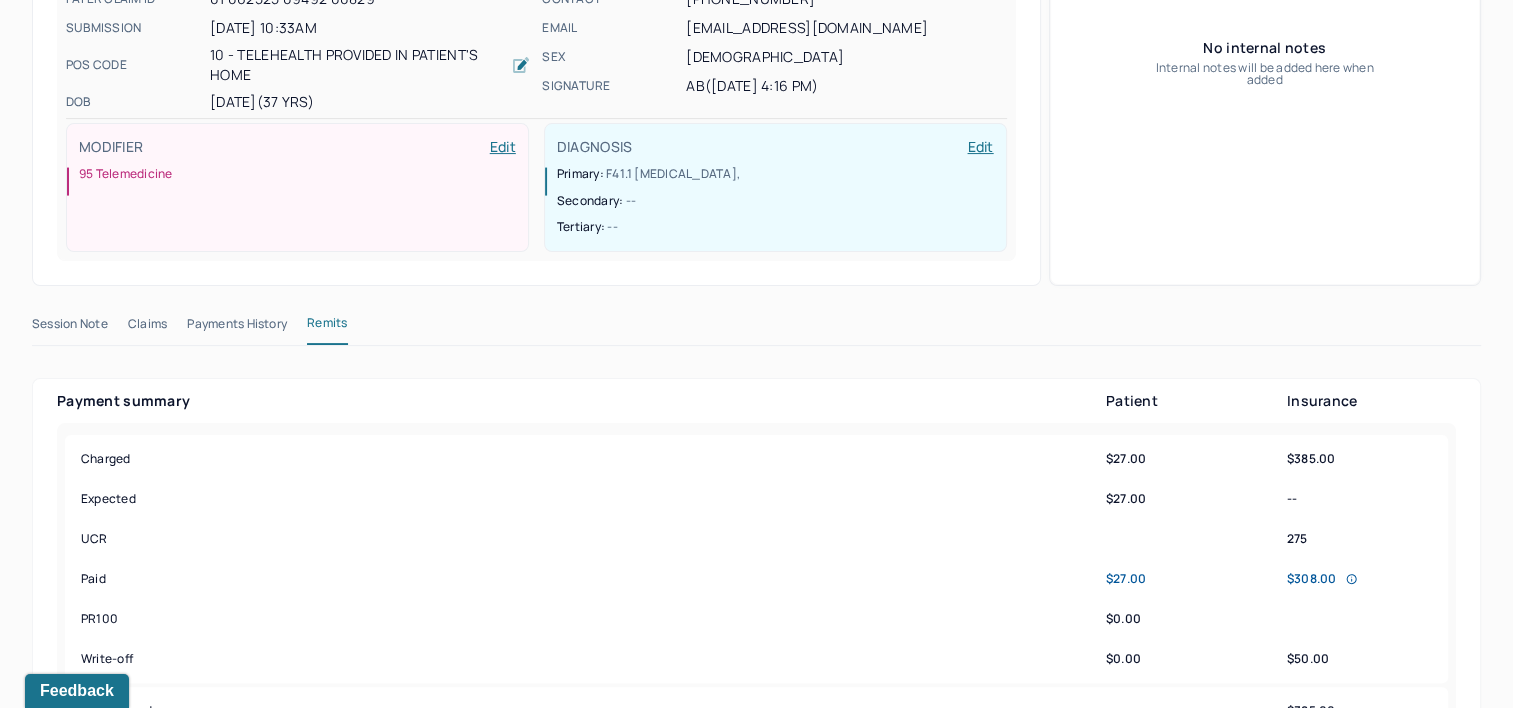 scroll, scrollTop: 0, scrollLeft: 0, axis: both 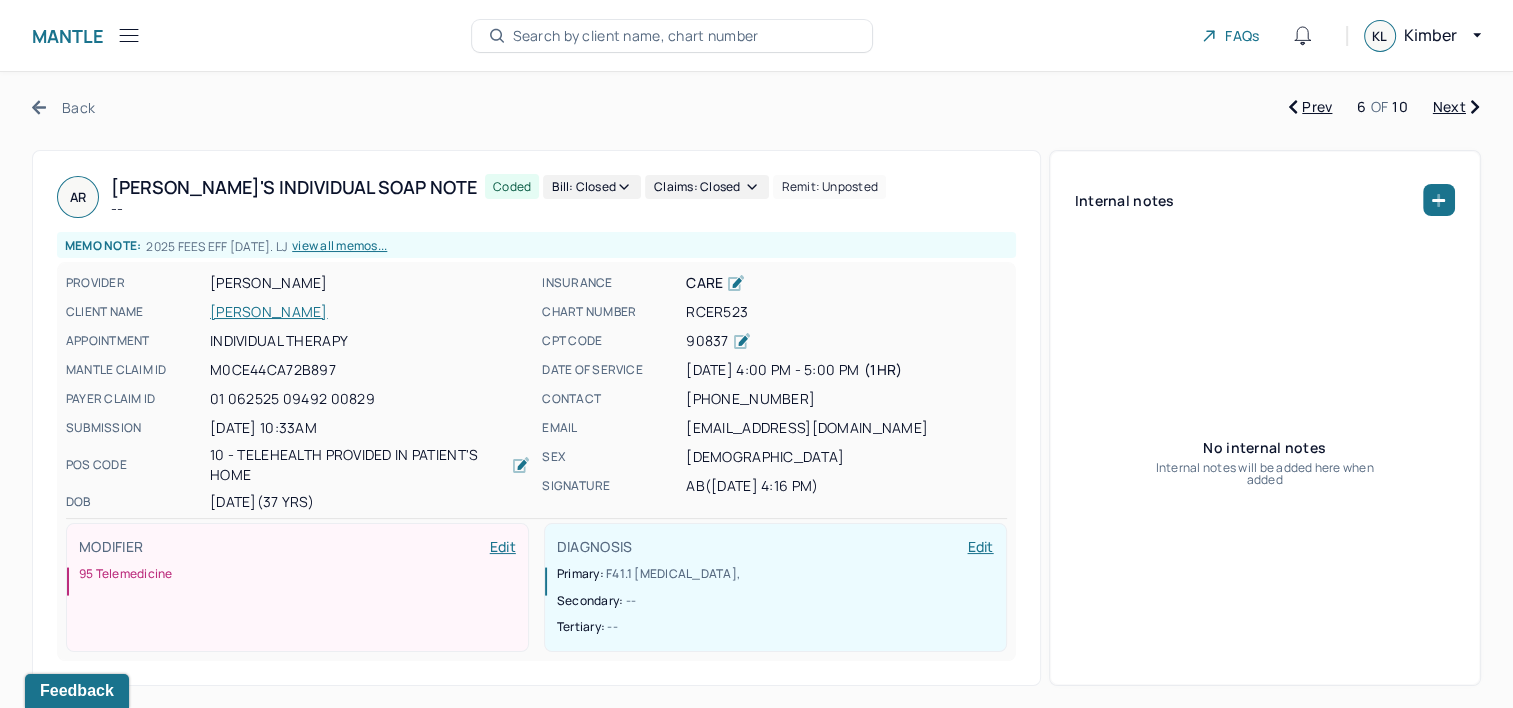 click on "Next" at bounding box center [1456, 107] 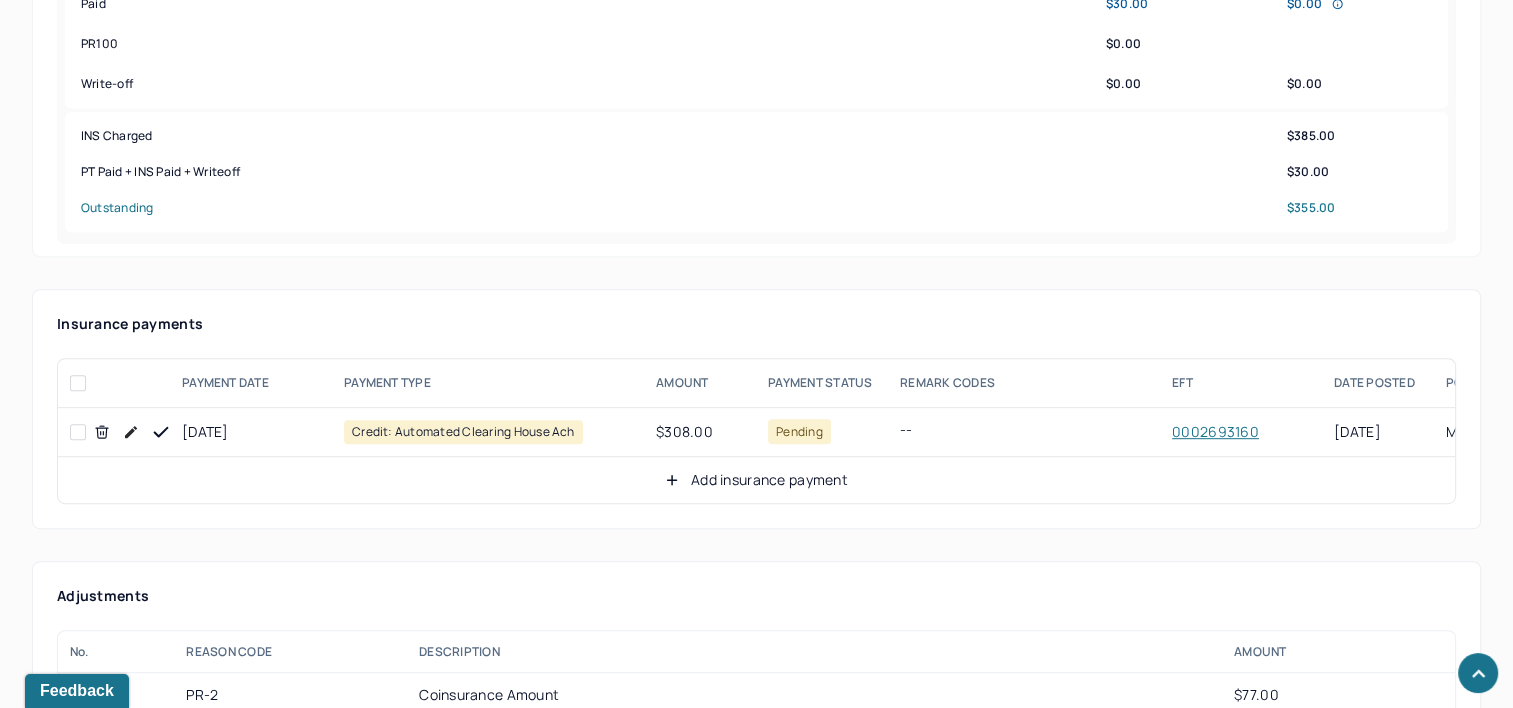 scroll, scrollTop: 1100, scrollLeft: 0, axis: vertical 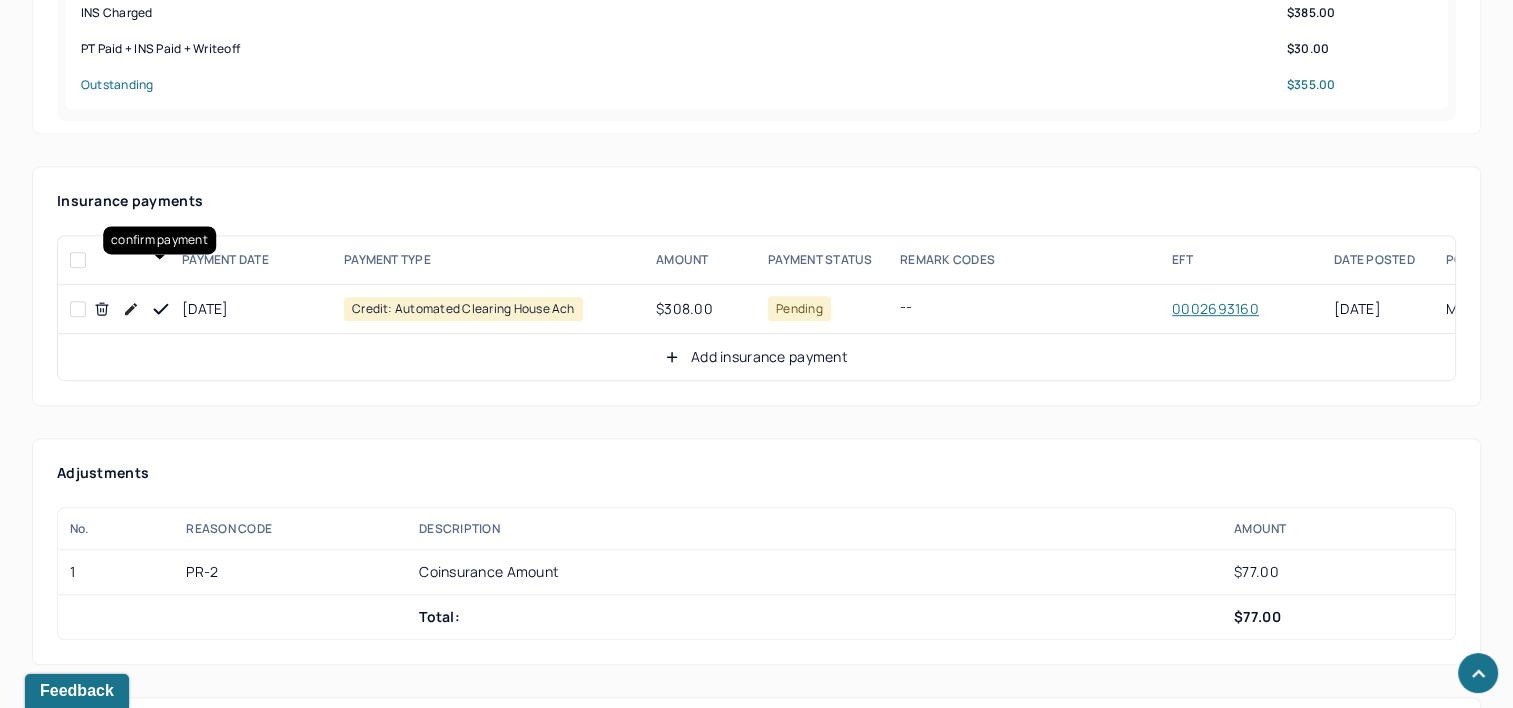 click 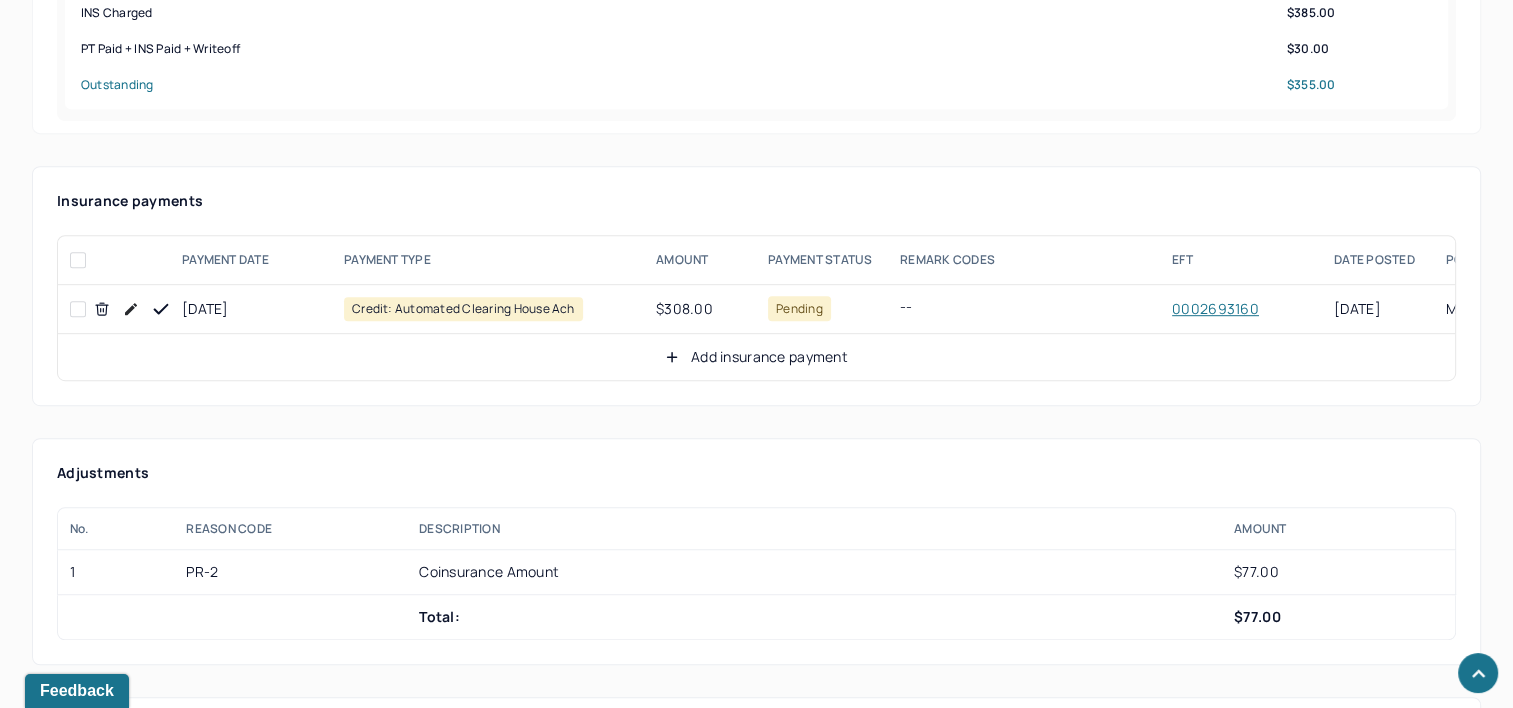 click on "Add insurance payment" at bounding box center (756, 357) 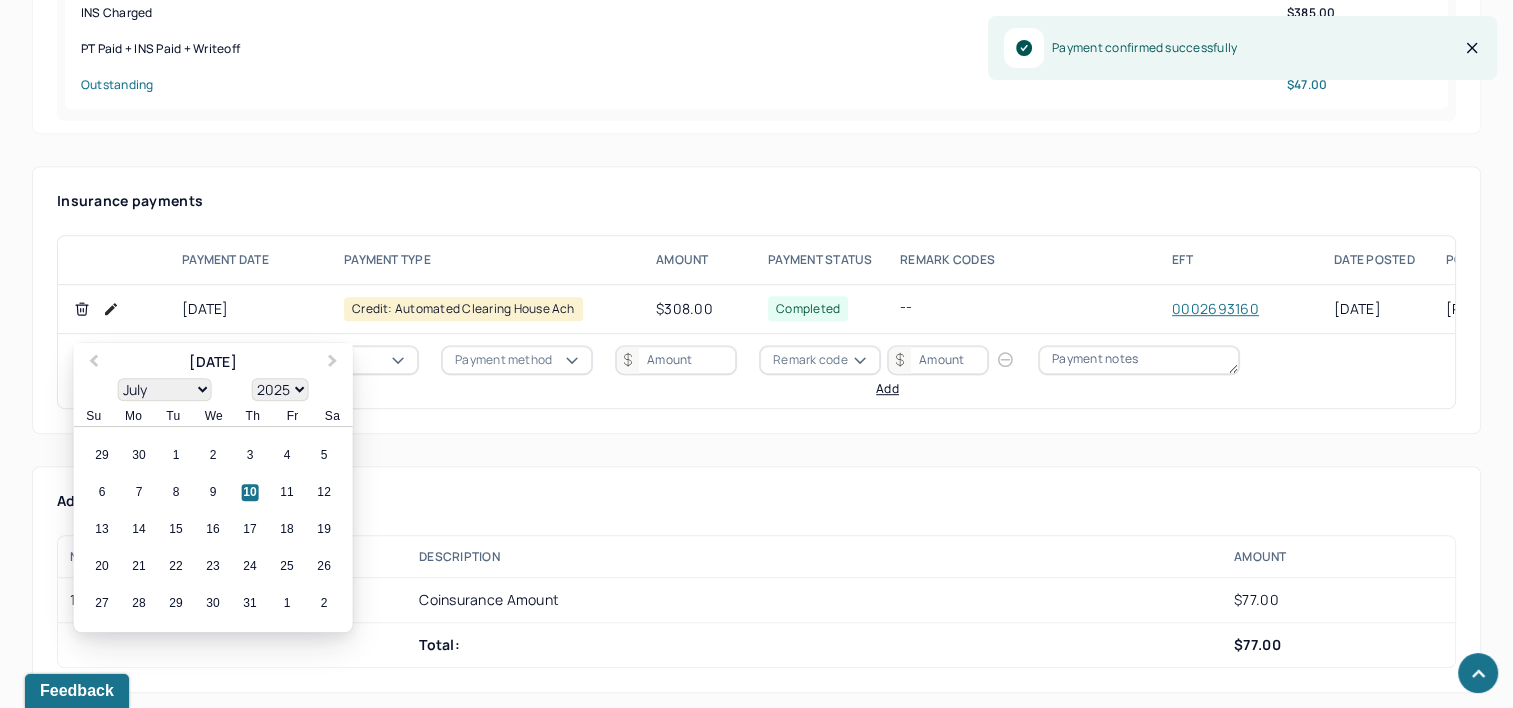 click on "[DATE]" at bounding box center (214, 360) 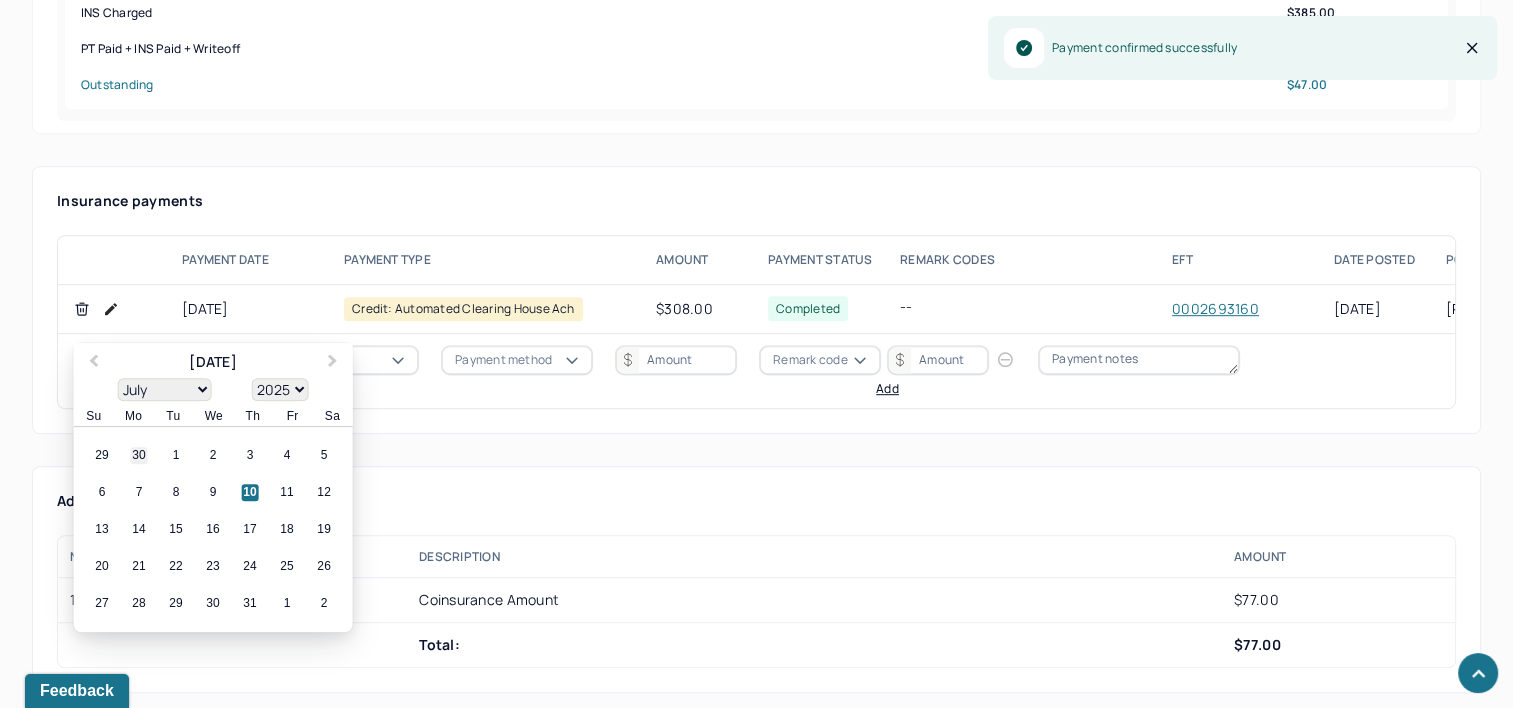 click on "30" at bounding box center (139, 456) 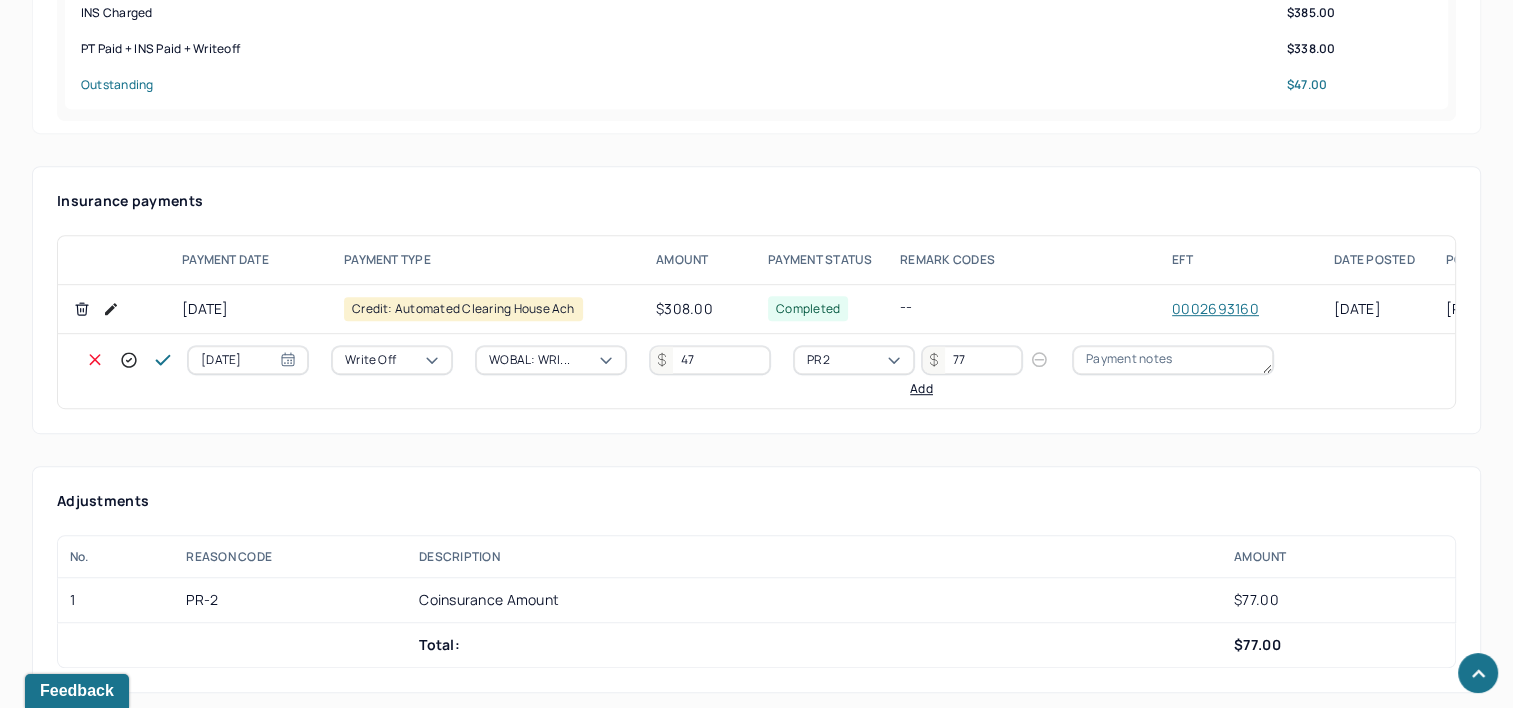 click 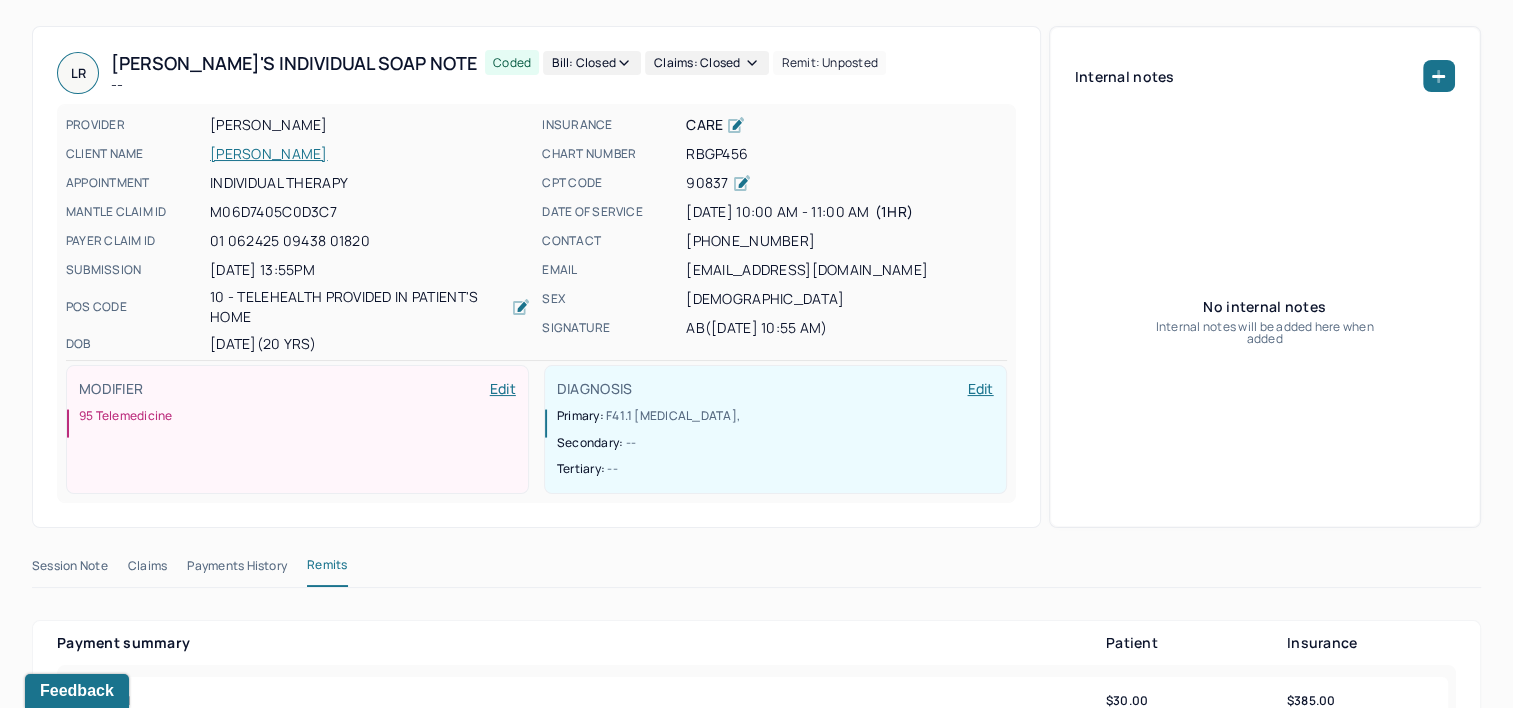 scroll, scrollTop: 0, scrollLeft: 0, axis: both 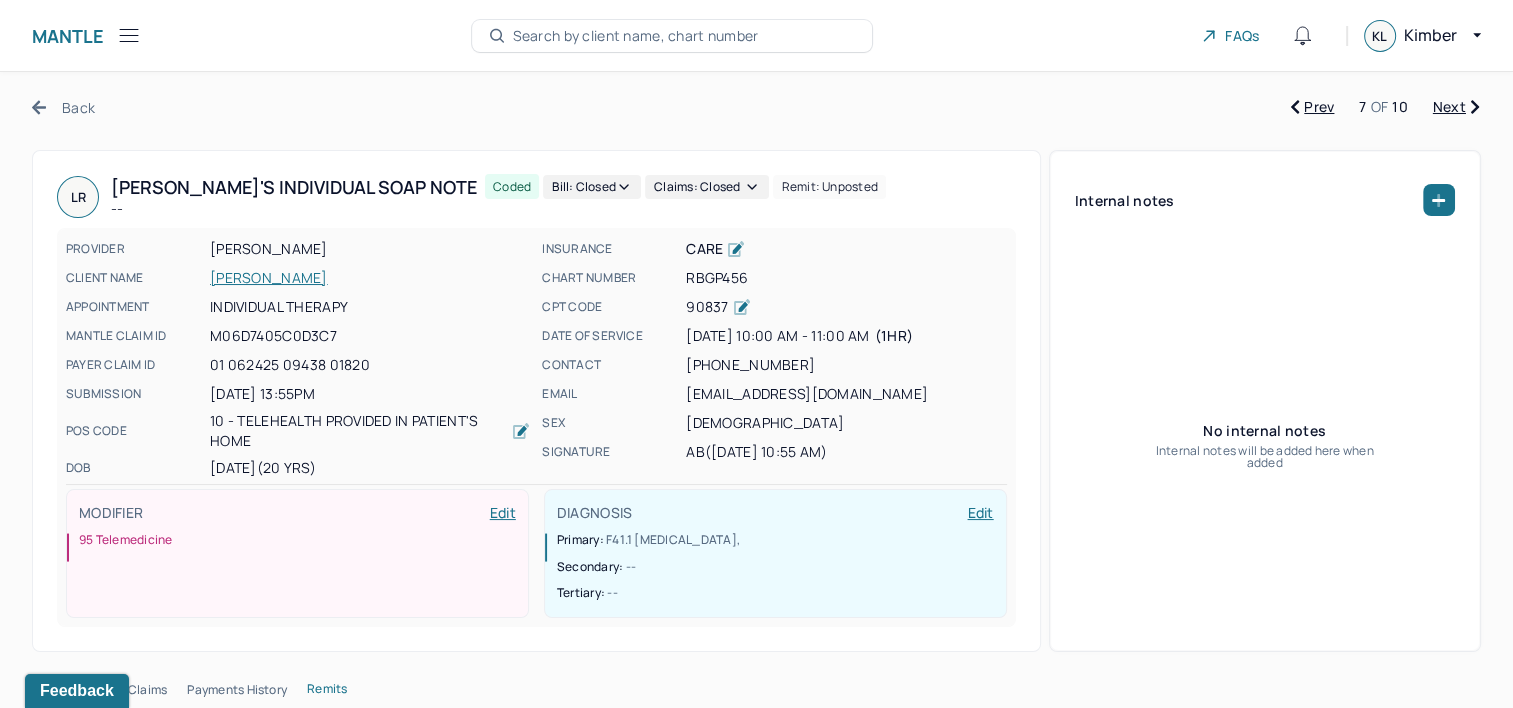 click on "Next" at bounding box center [1456, 107] 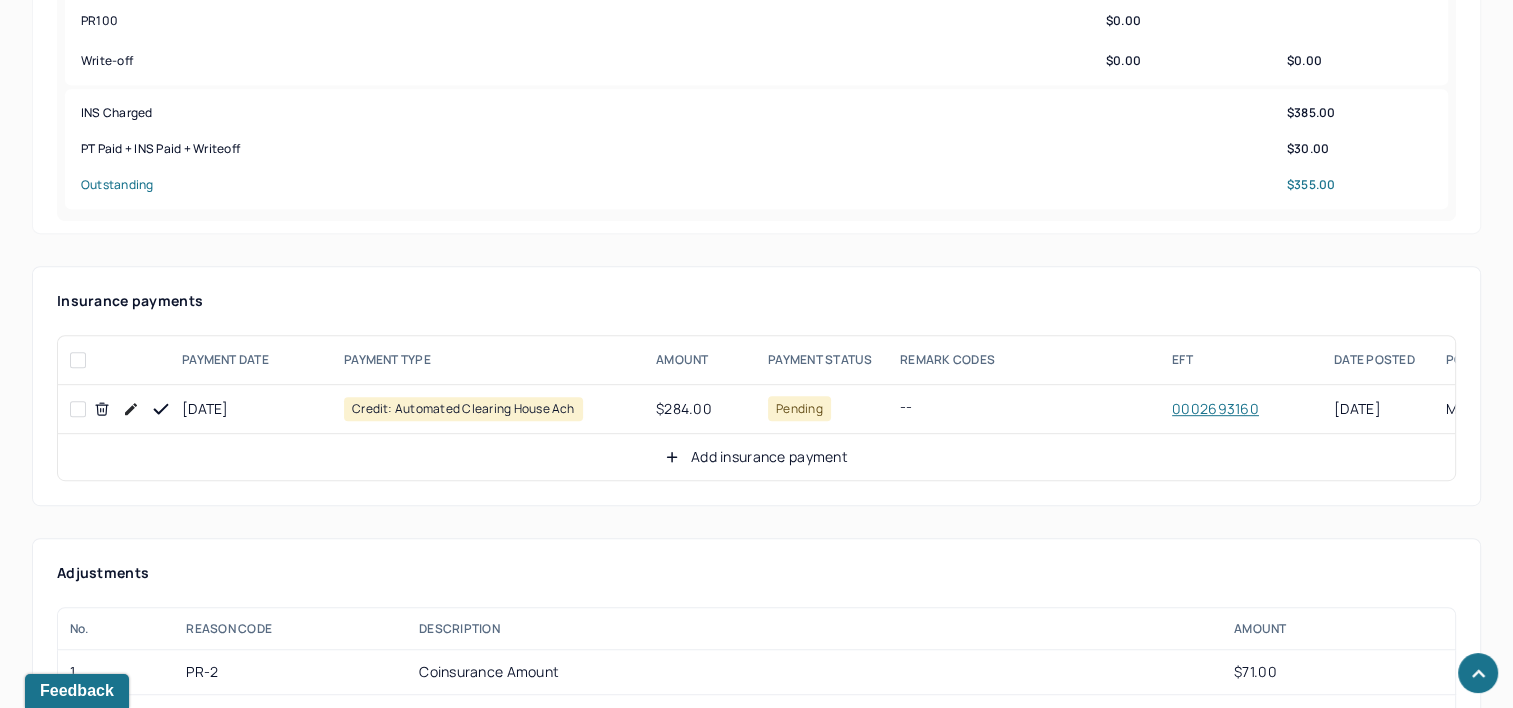 scroll, scrollTop: 1000, scrollLeft: 0, axis: vertical 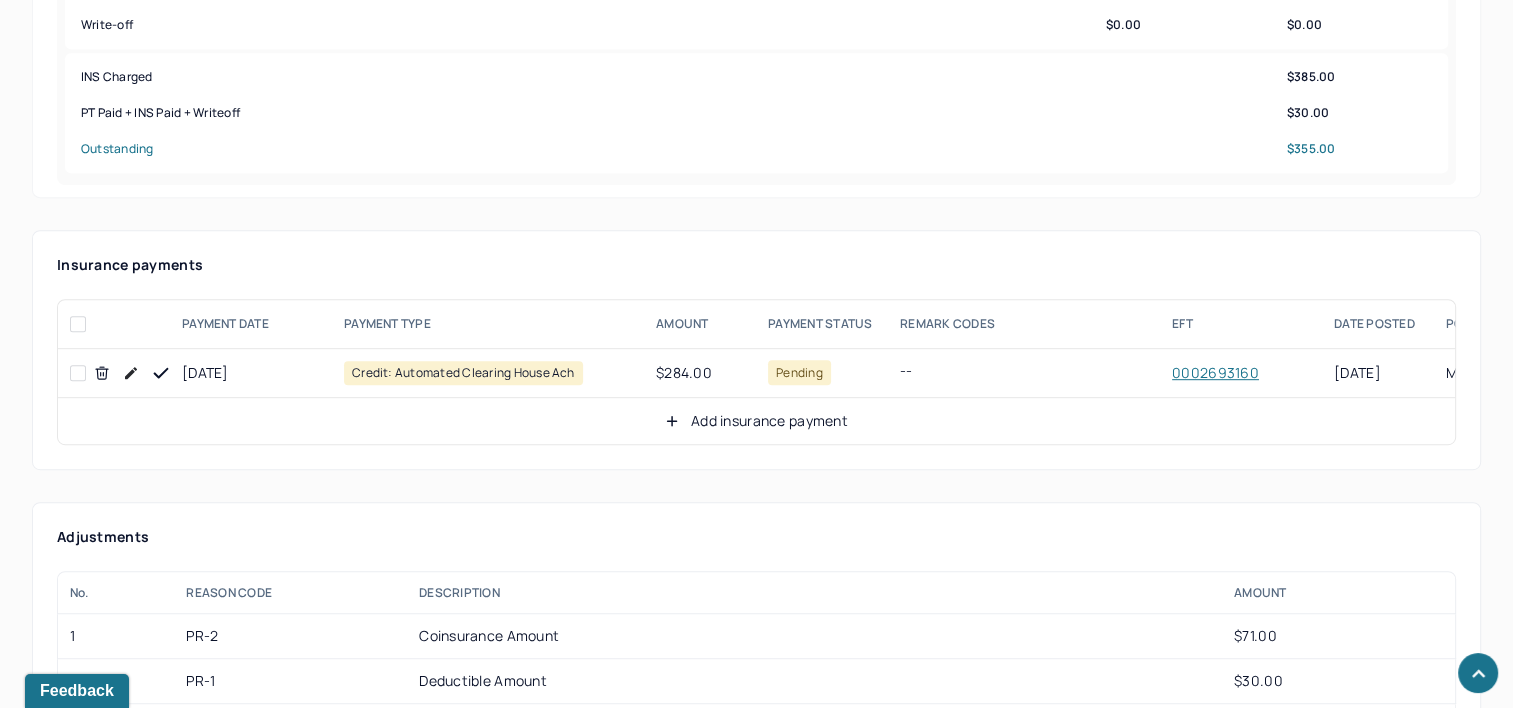 click 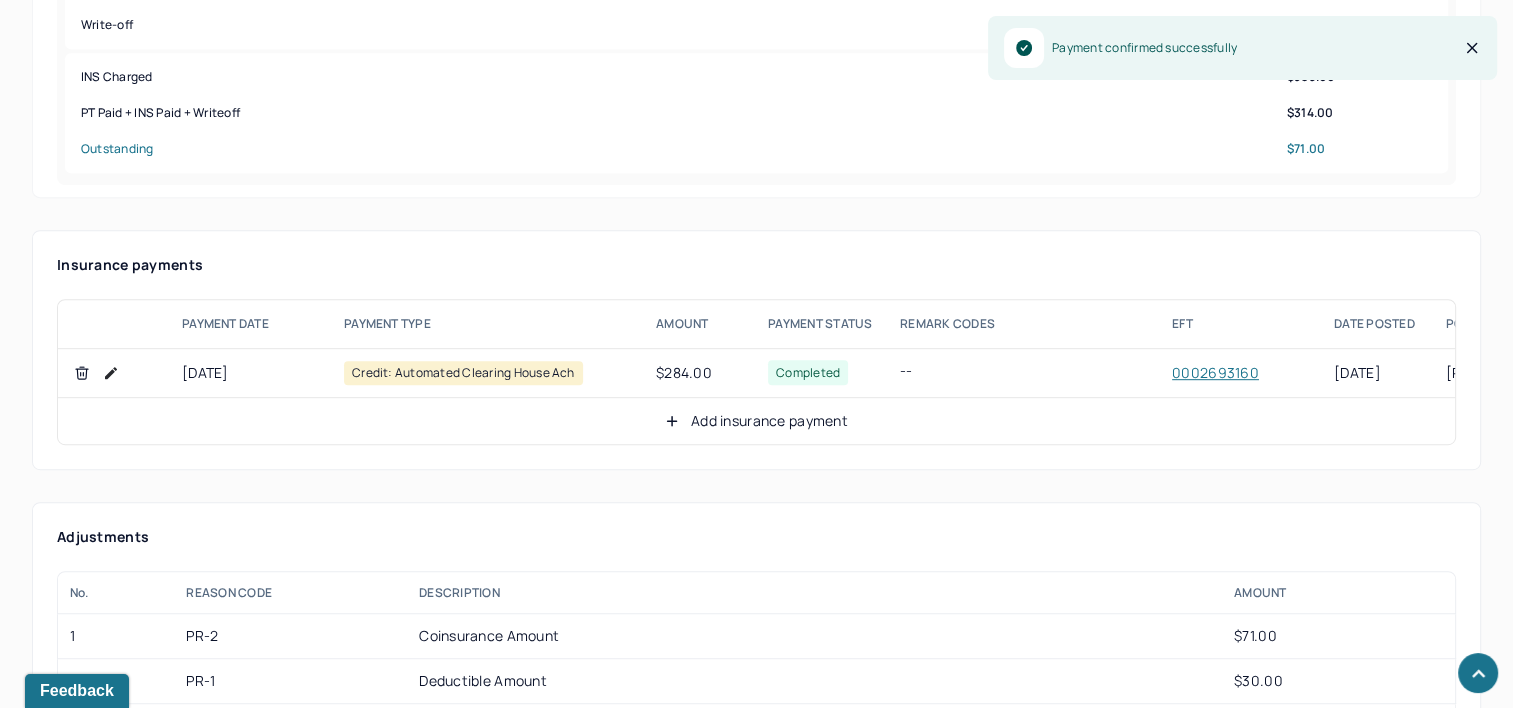 click on "Add insurance payment" at bounding box center [756, 421] 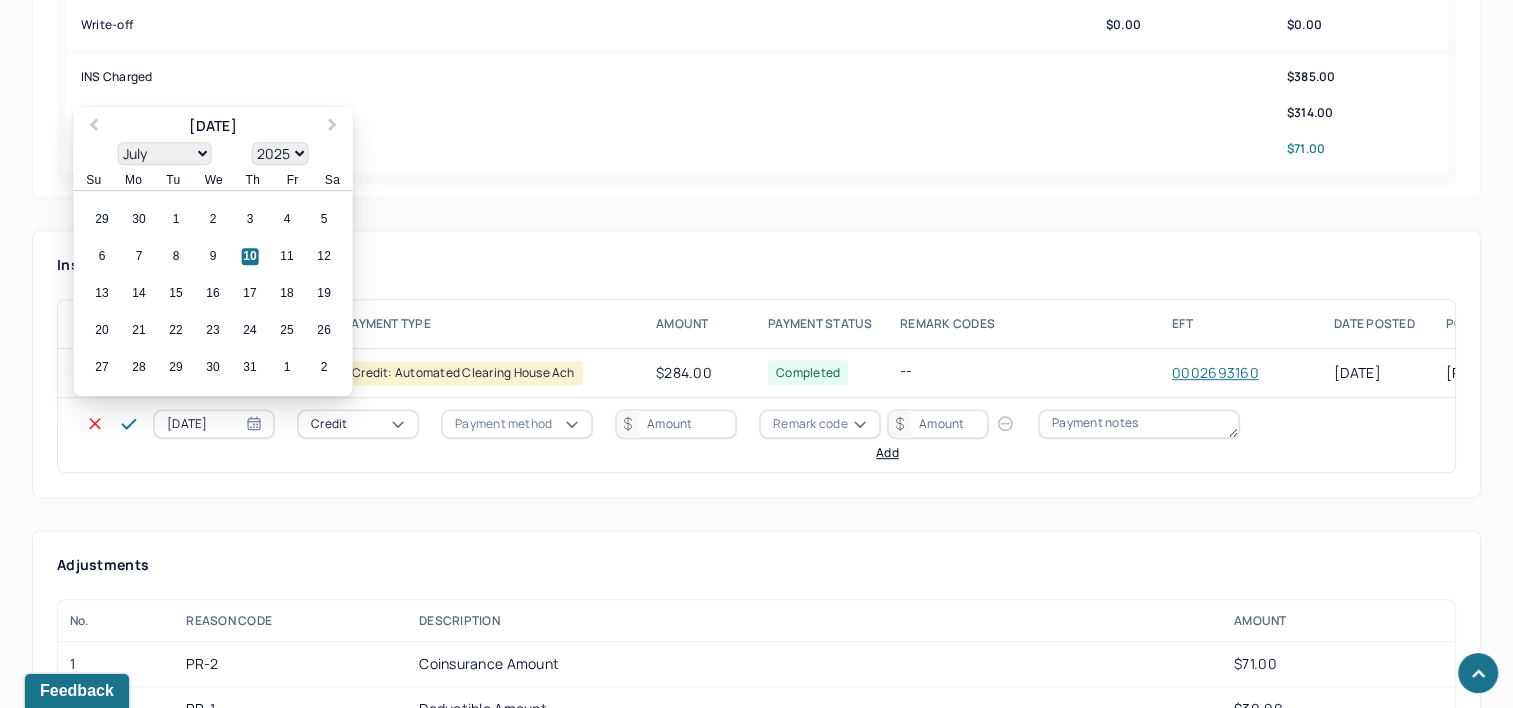 click on "[DATE]" at bounding box center (214, 424) 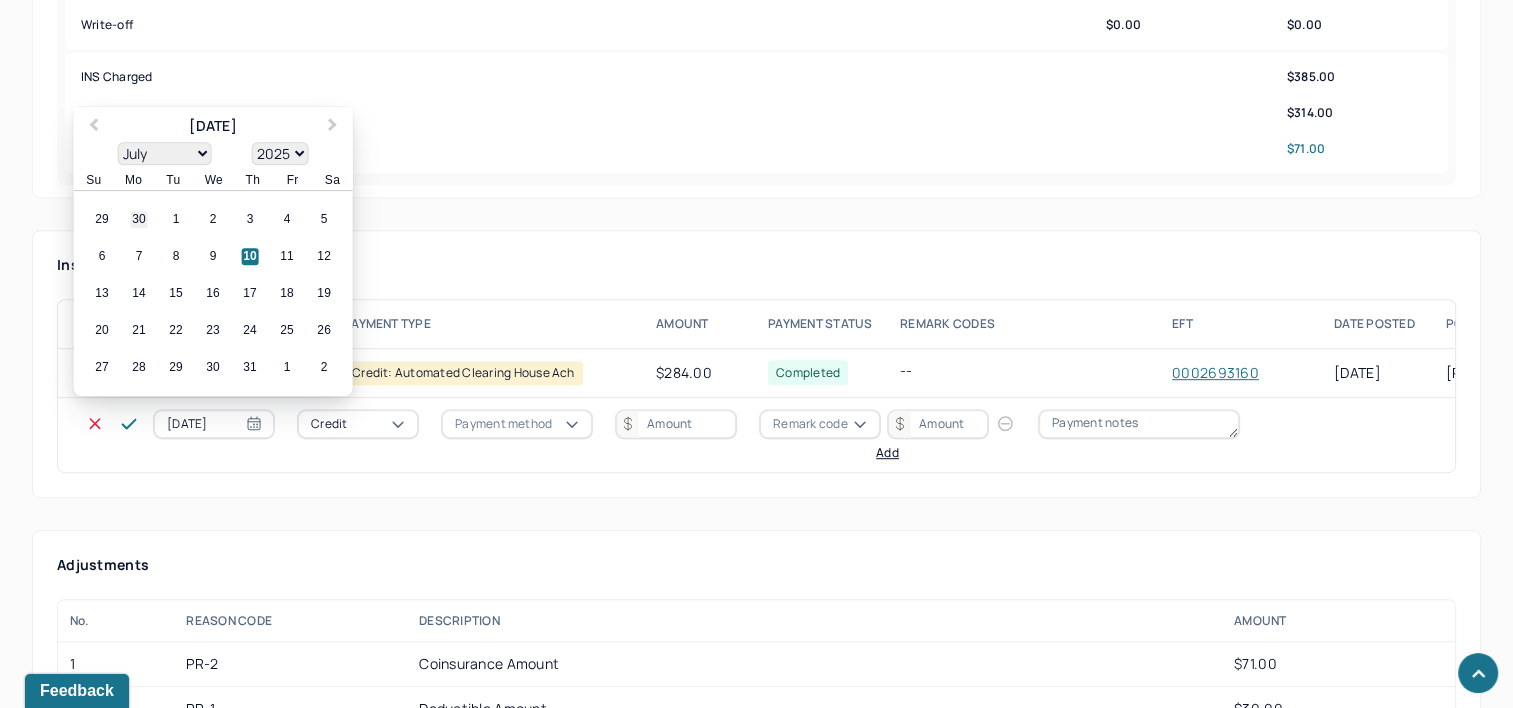 click on "30" at bounding box center [139, 220] 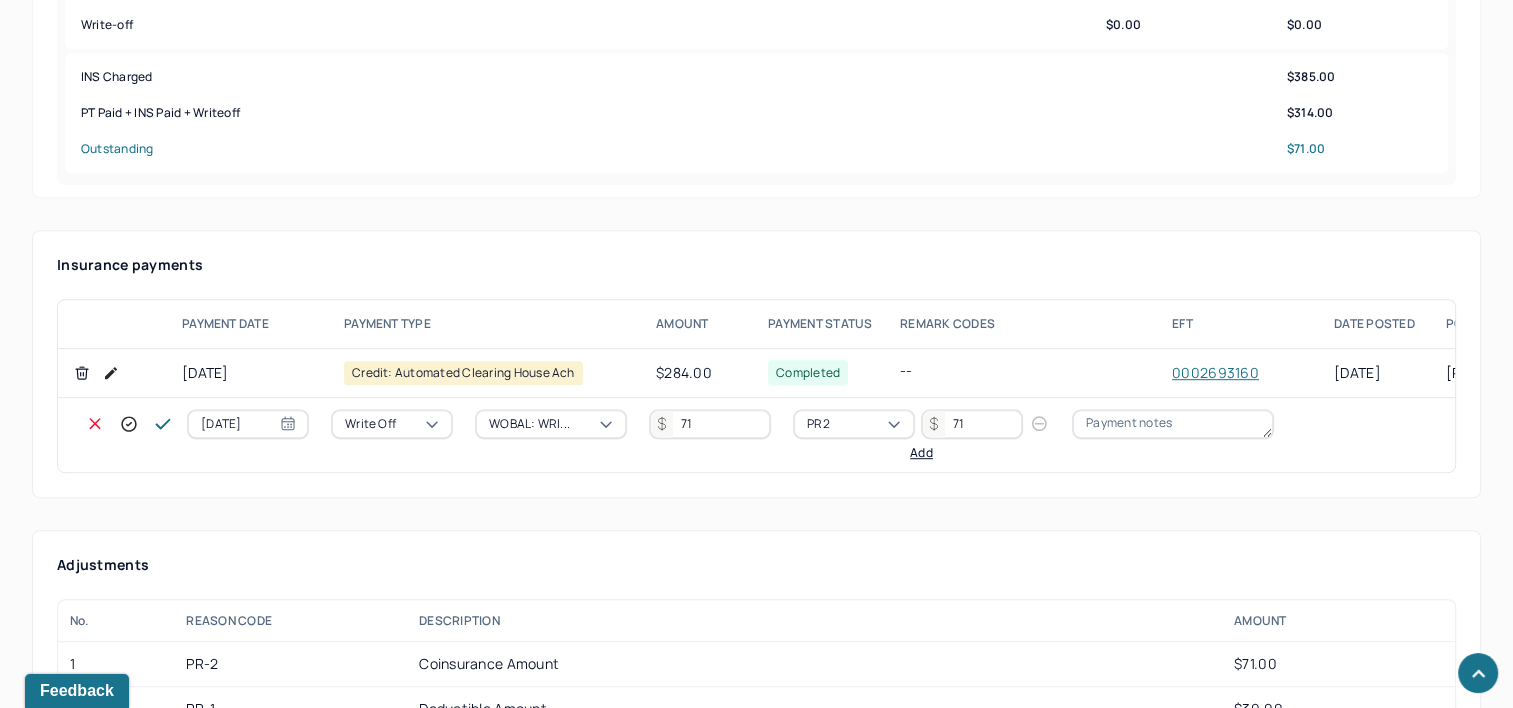 click on "Add" at bounding box center (921, 453) 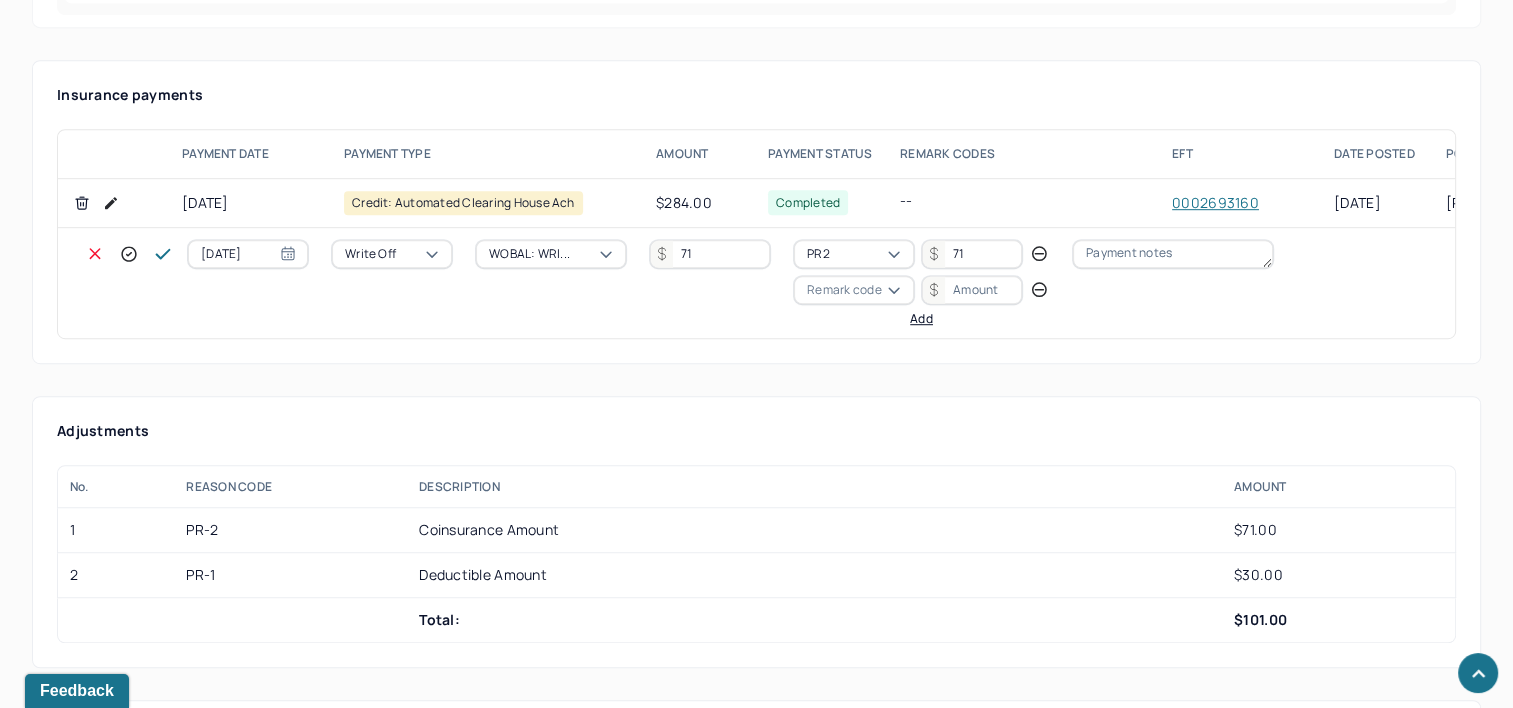 scroll, scrollTop: 1200, scrollLeft: 0, axis: vertical 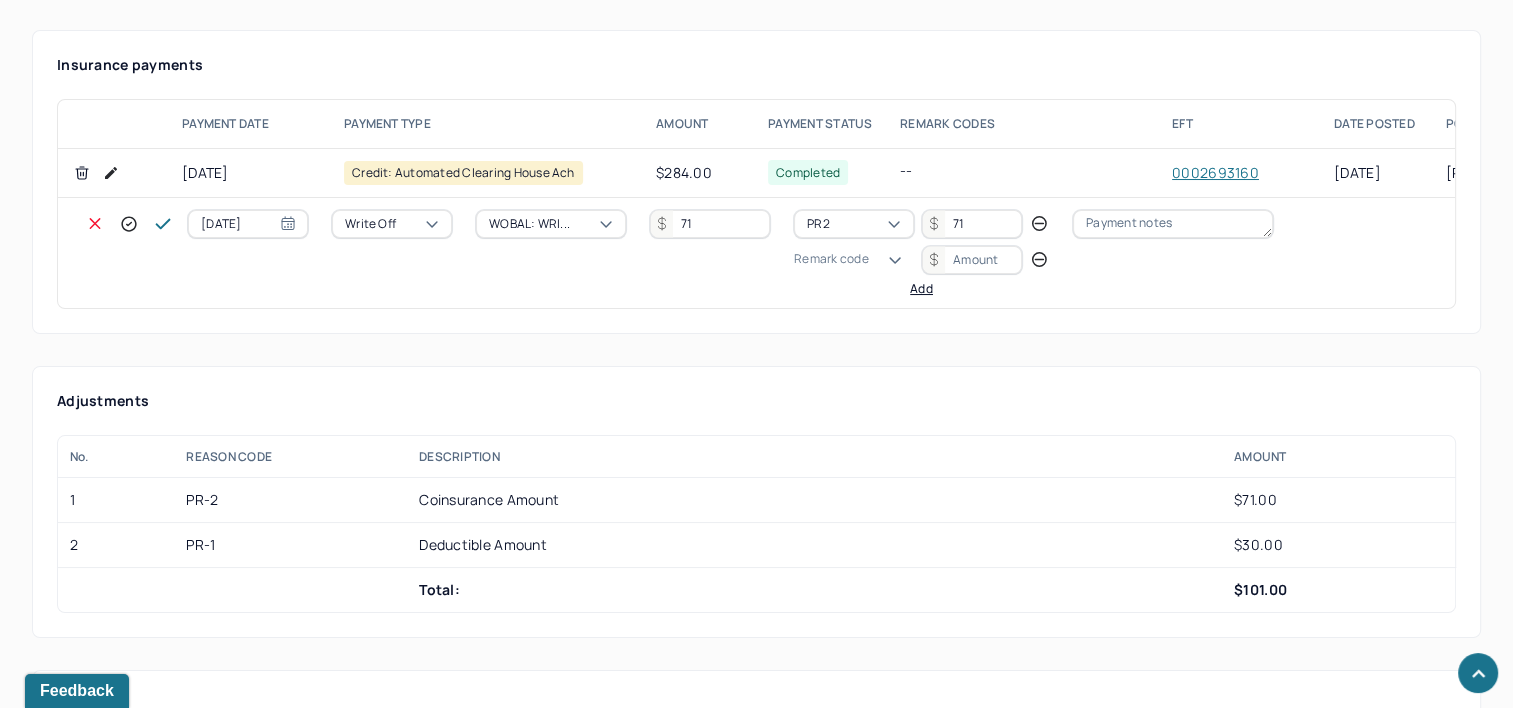 click on "Remark code" at bounding box center [831, 259] 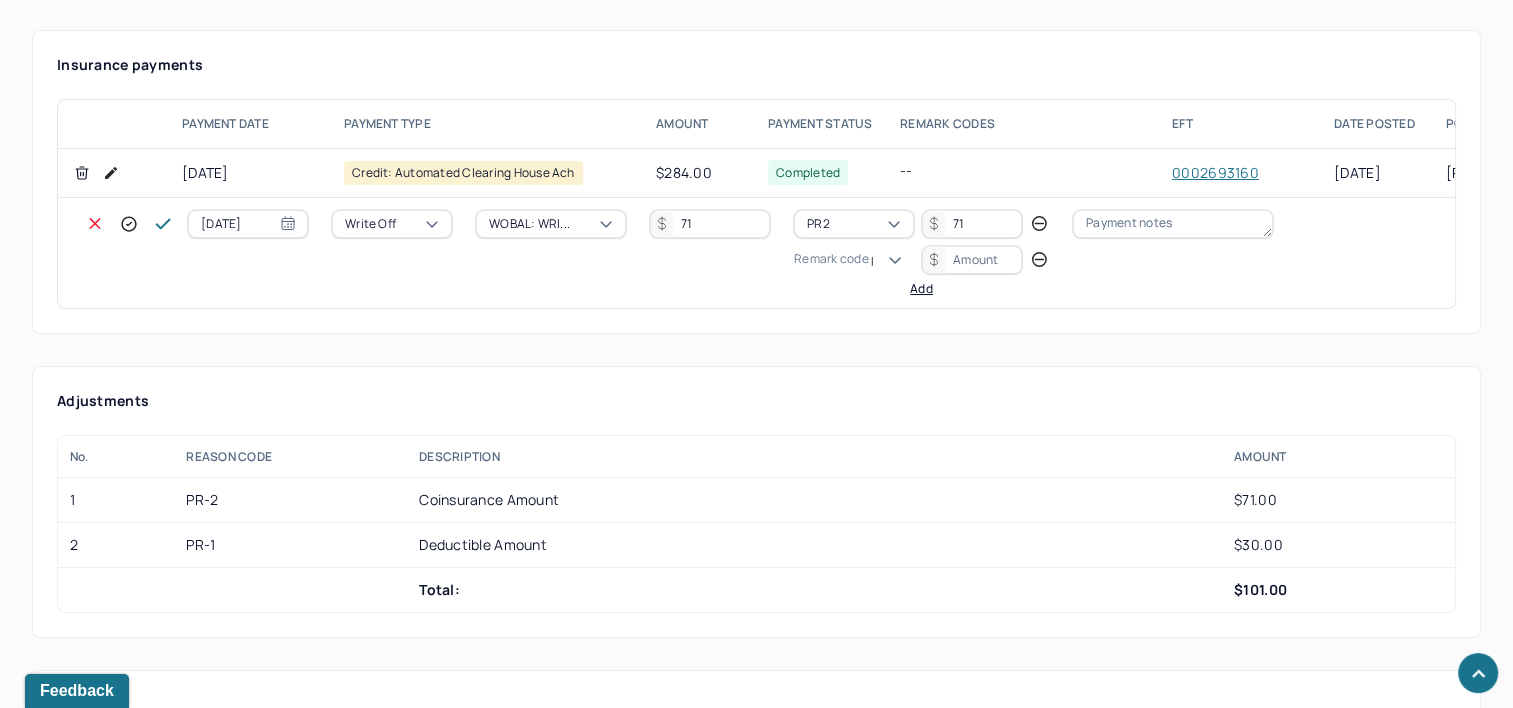 scroll, scrollTop: 124, scrollLeft: 0, axis: vertical 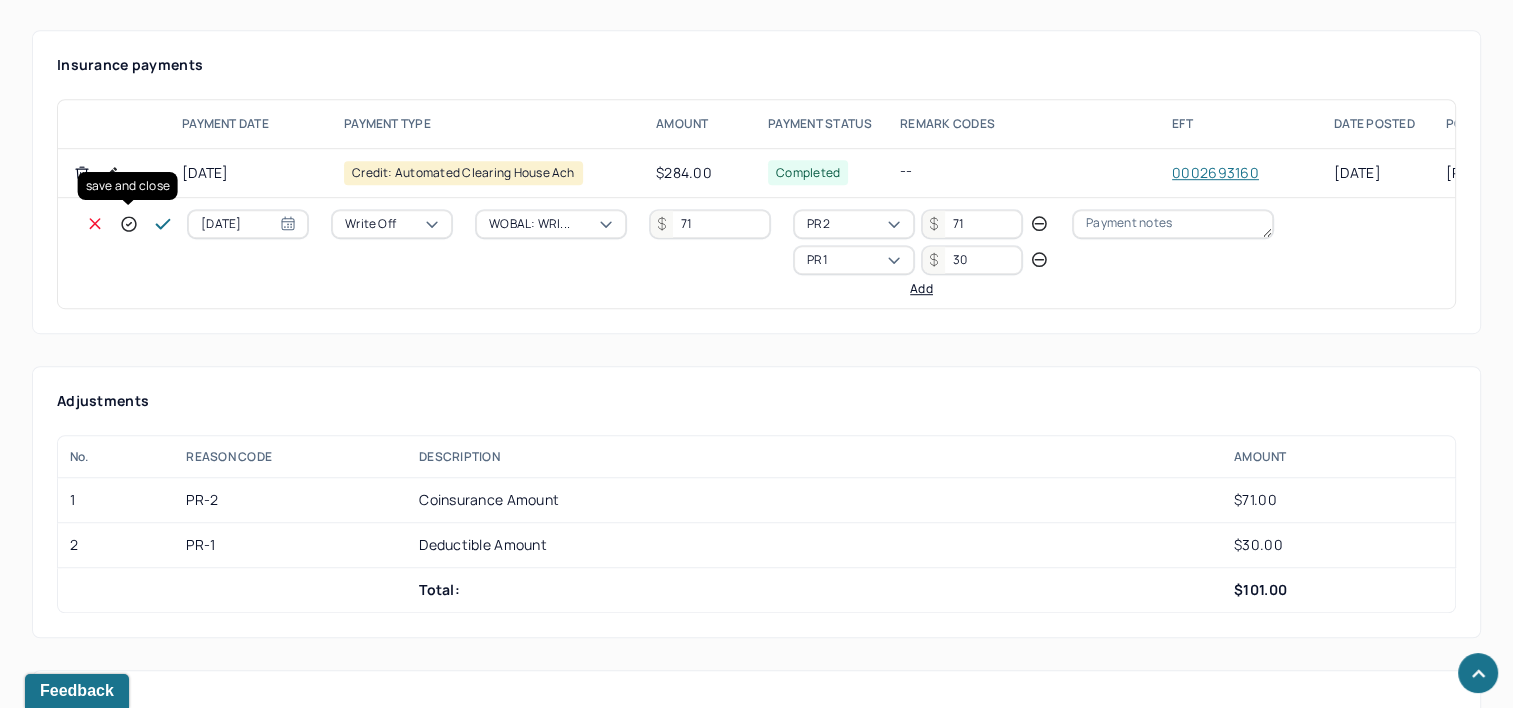 click 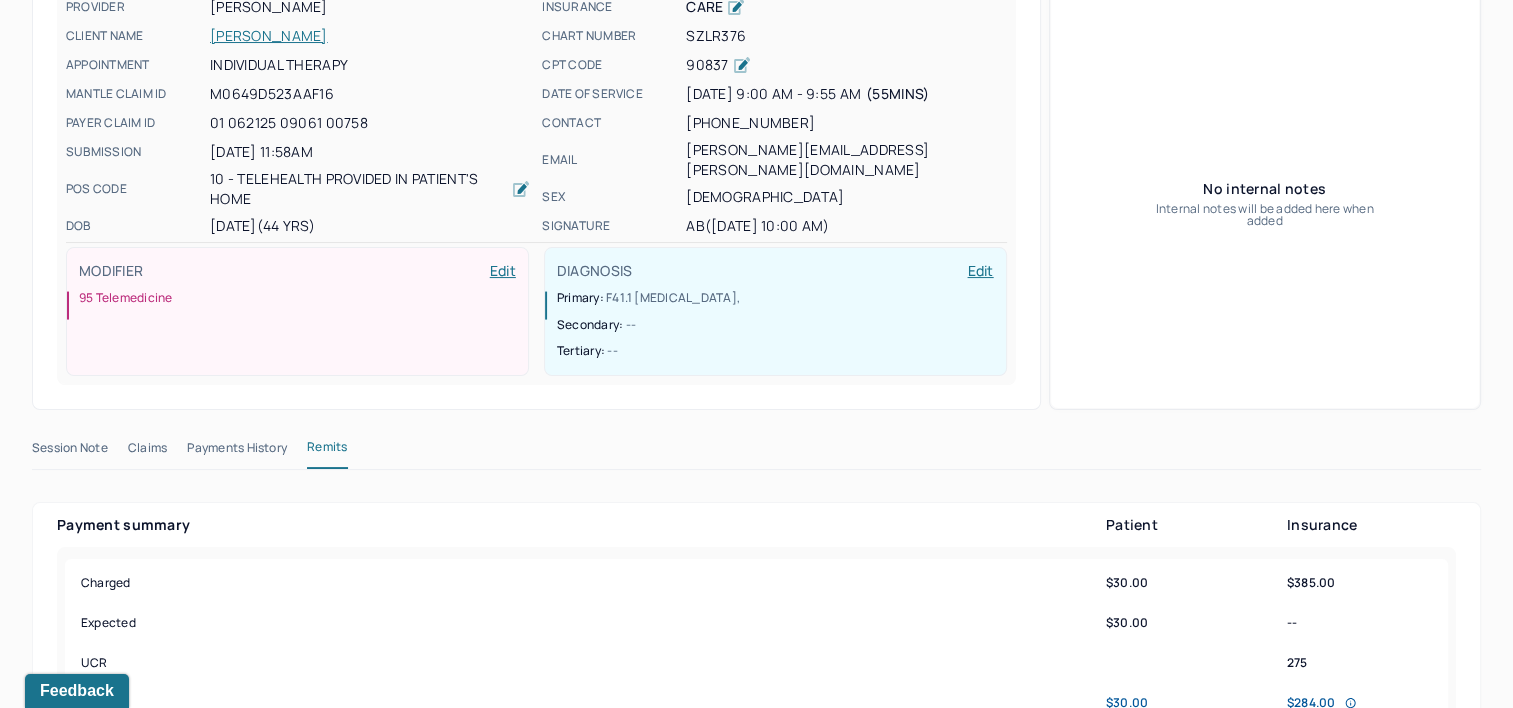 scroll, scrollTop: 0, scrollLeft: 0, axis: both 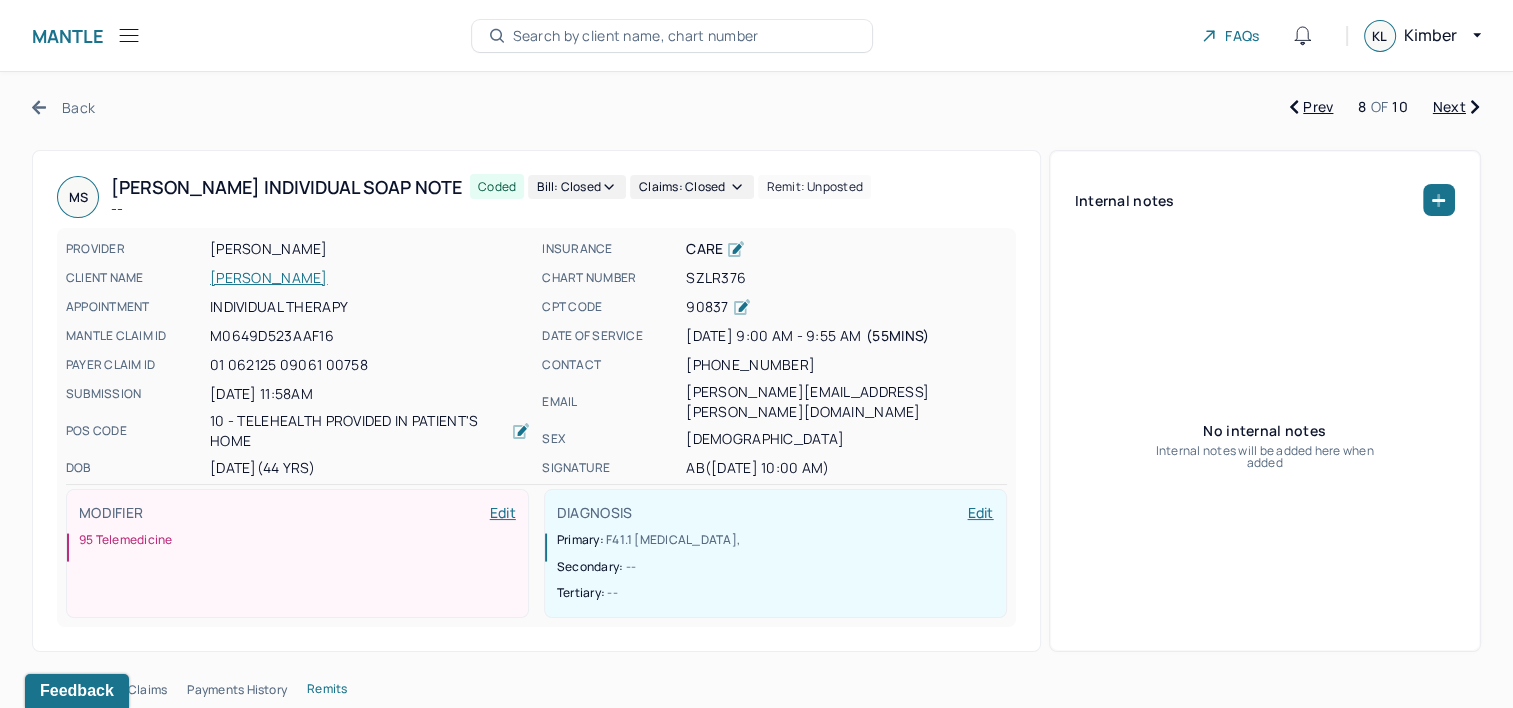 click on "Next" at bounding box center (1456, 107) 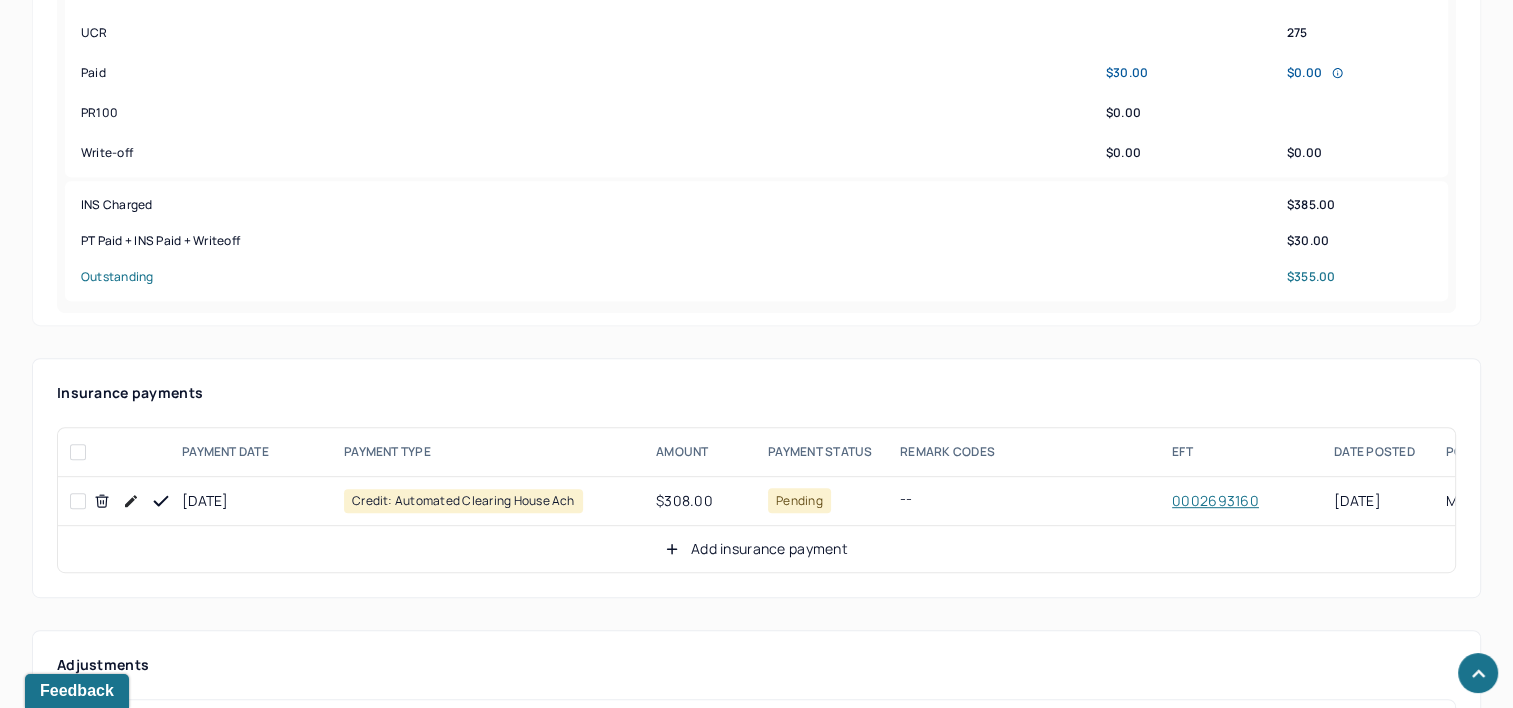 scroll, scrollTop: 1000, scrollLeft: 0, axis: vertical 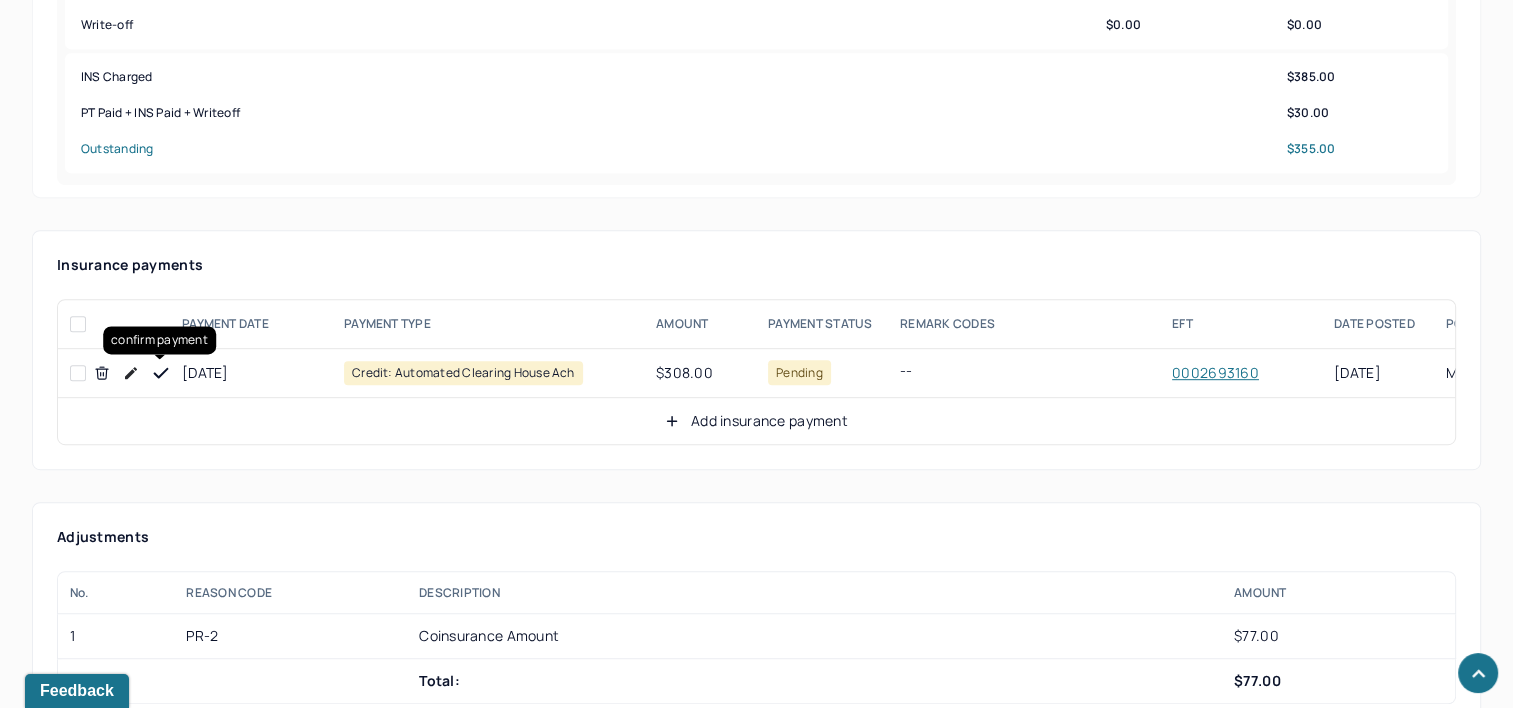click 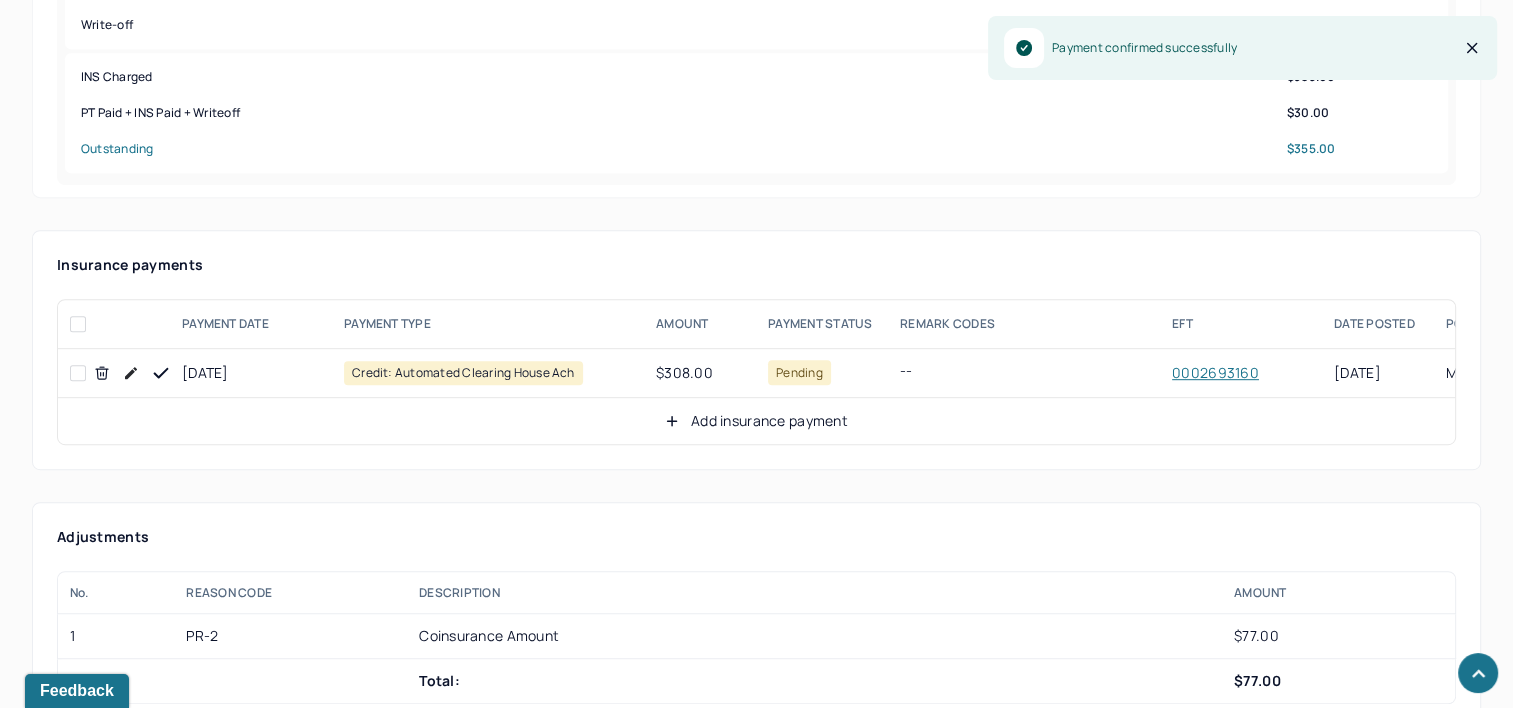 click on "Add insurance payment" at bounding box center (756, 421) 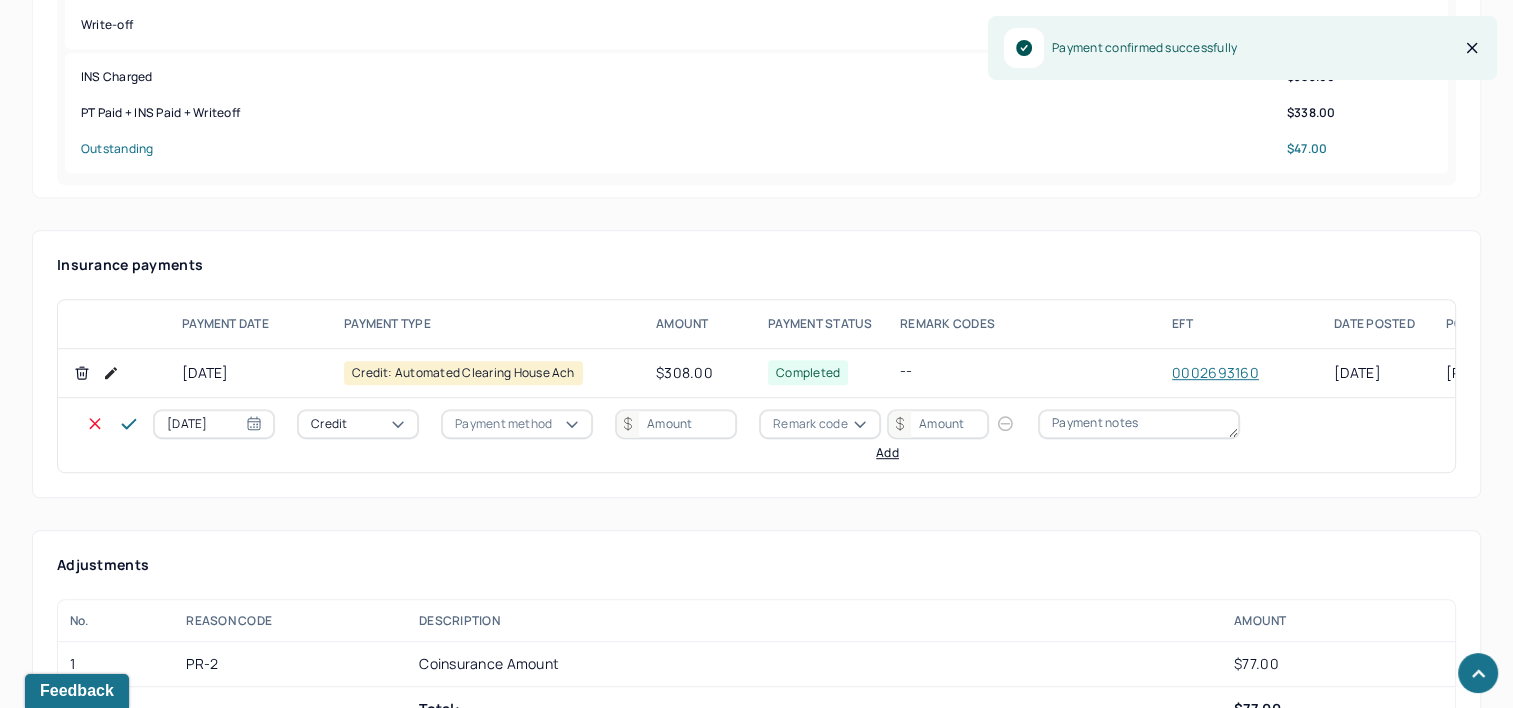 click on "[DATE]" at bounding box center (214, 424) 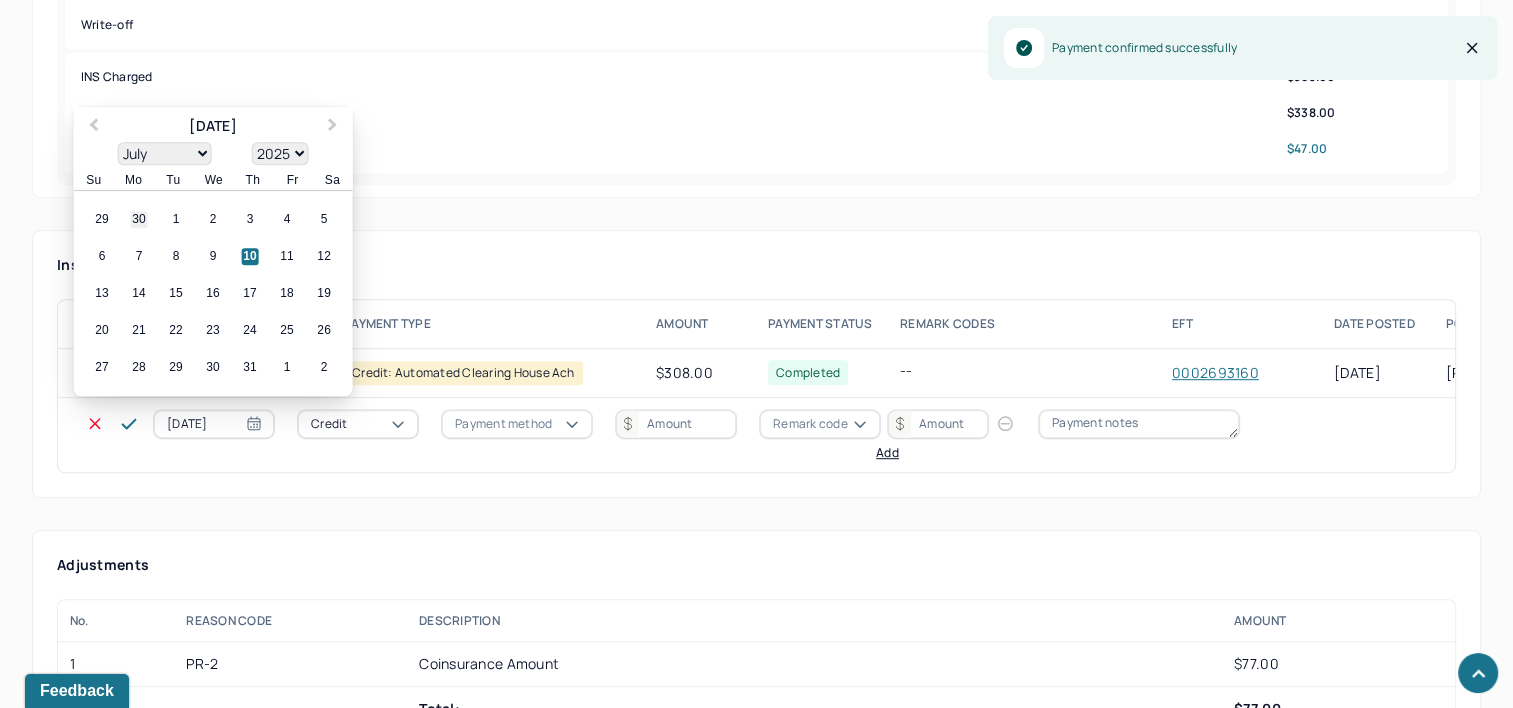 click on "30" at bounding box center [139, 220] 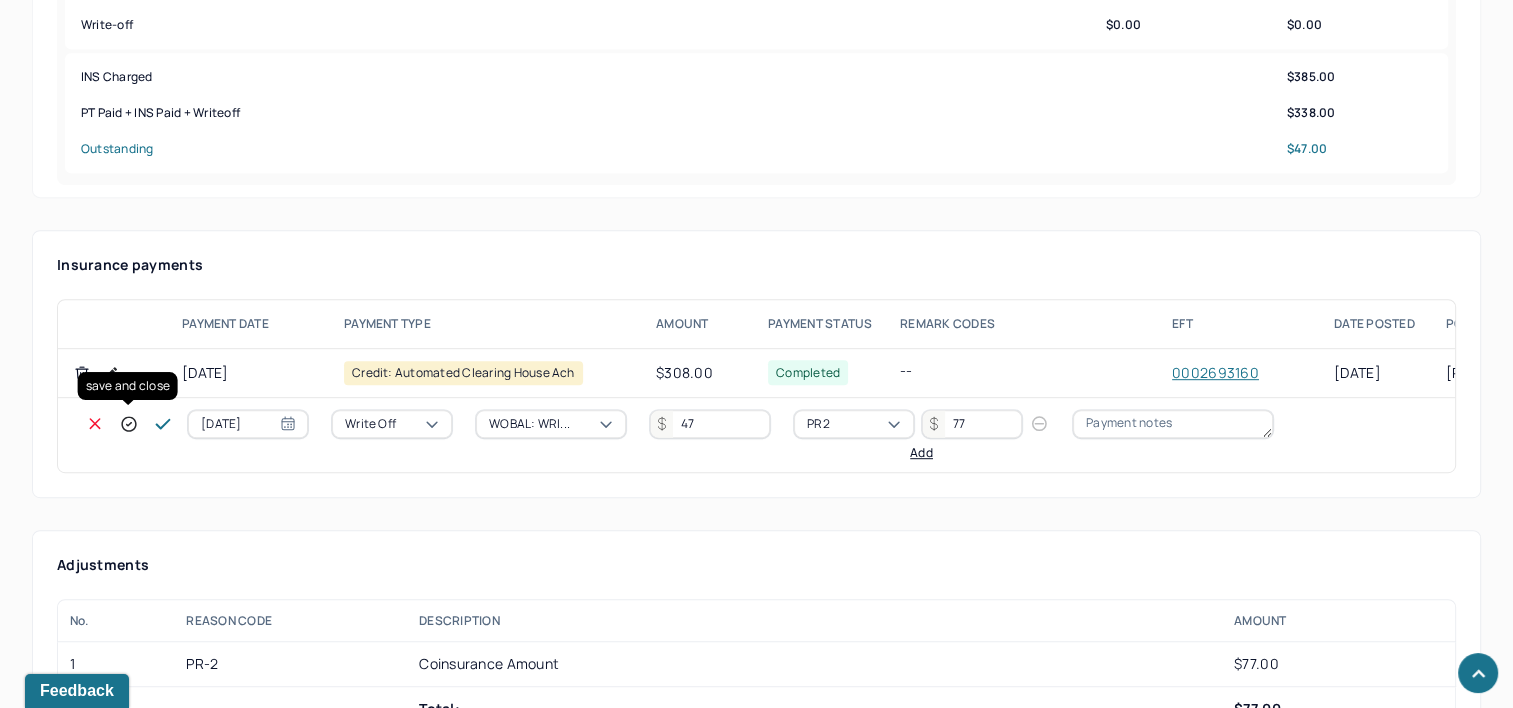 click 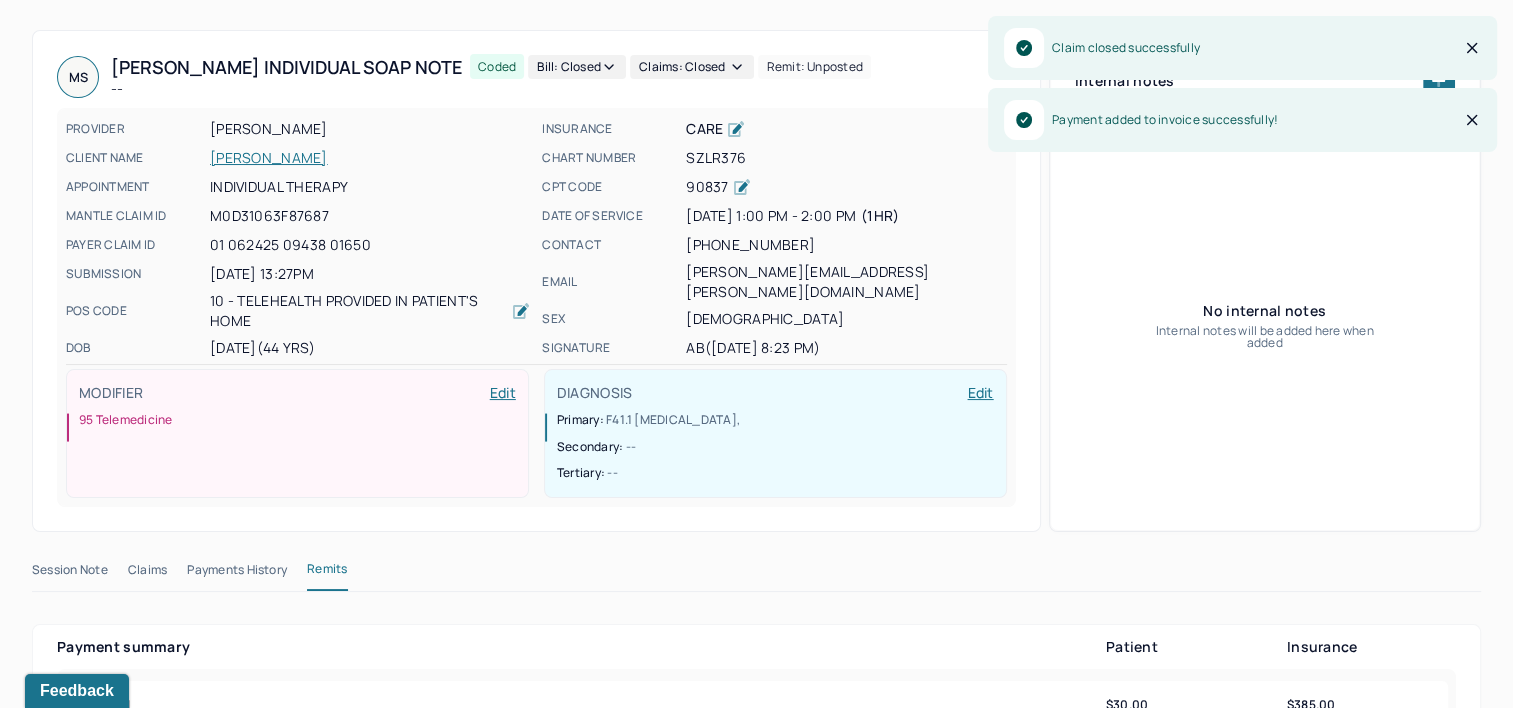 scroll, scrollTop: 0, scrollLeft: 0, axis: both 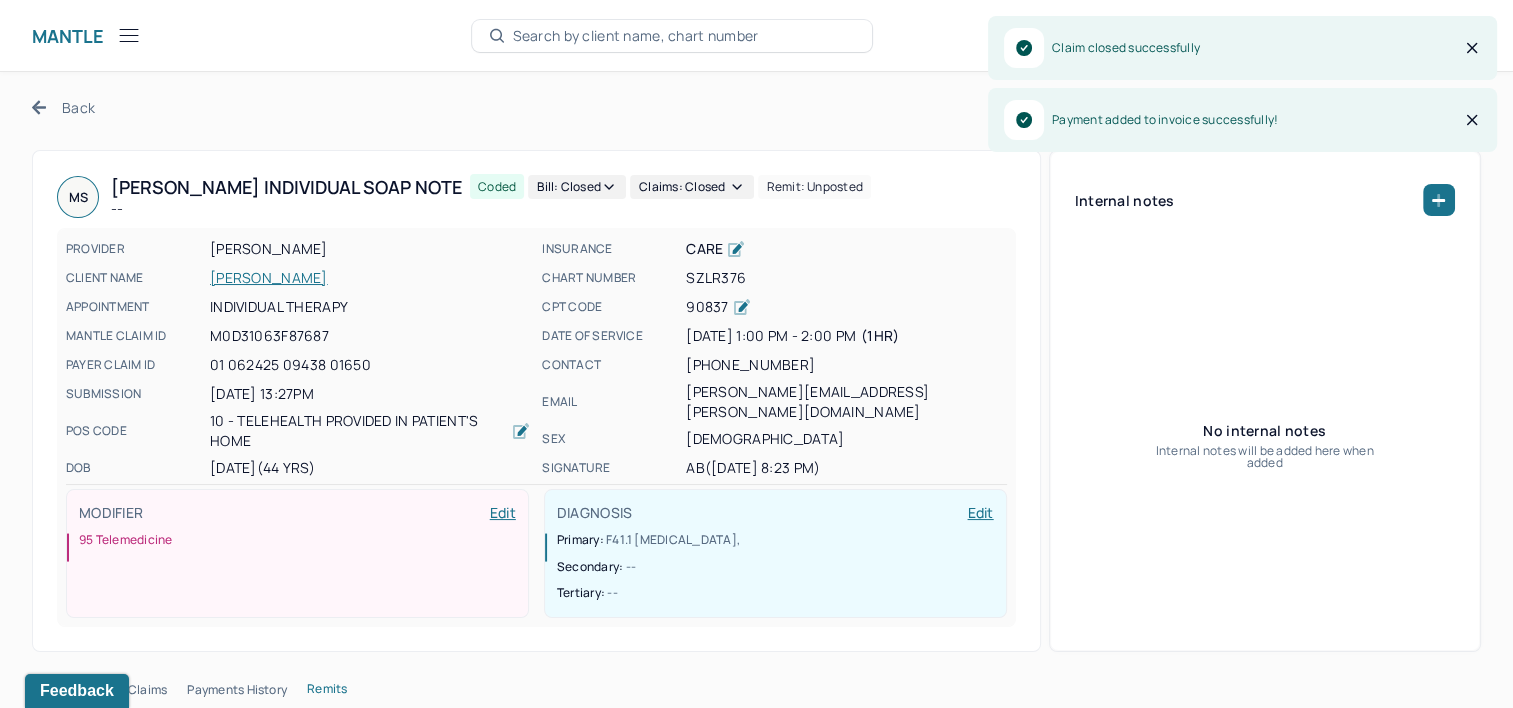 click 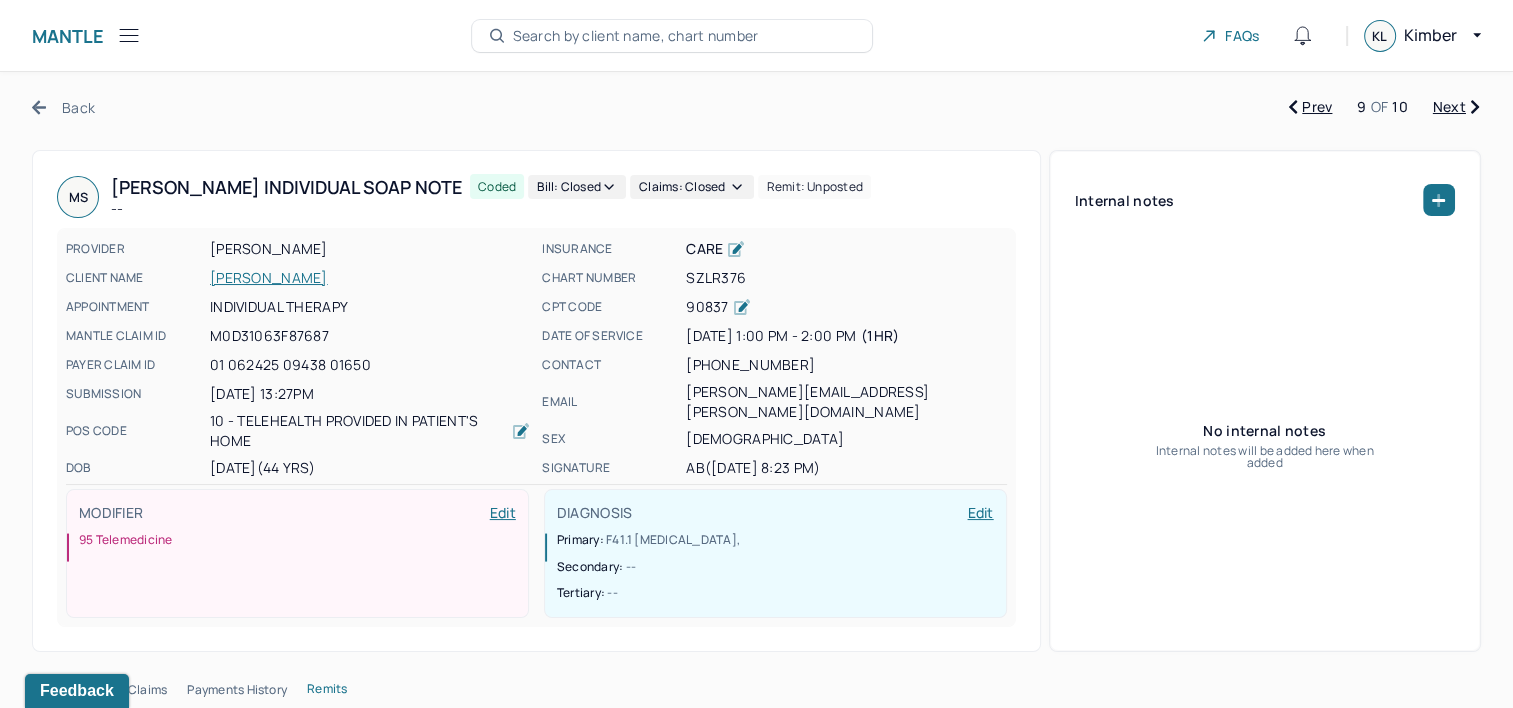 click on "Next" at bounding box center (1456, 107) 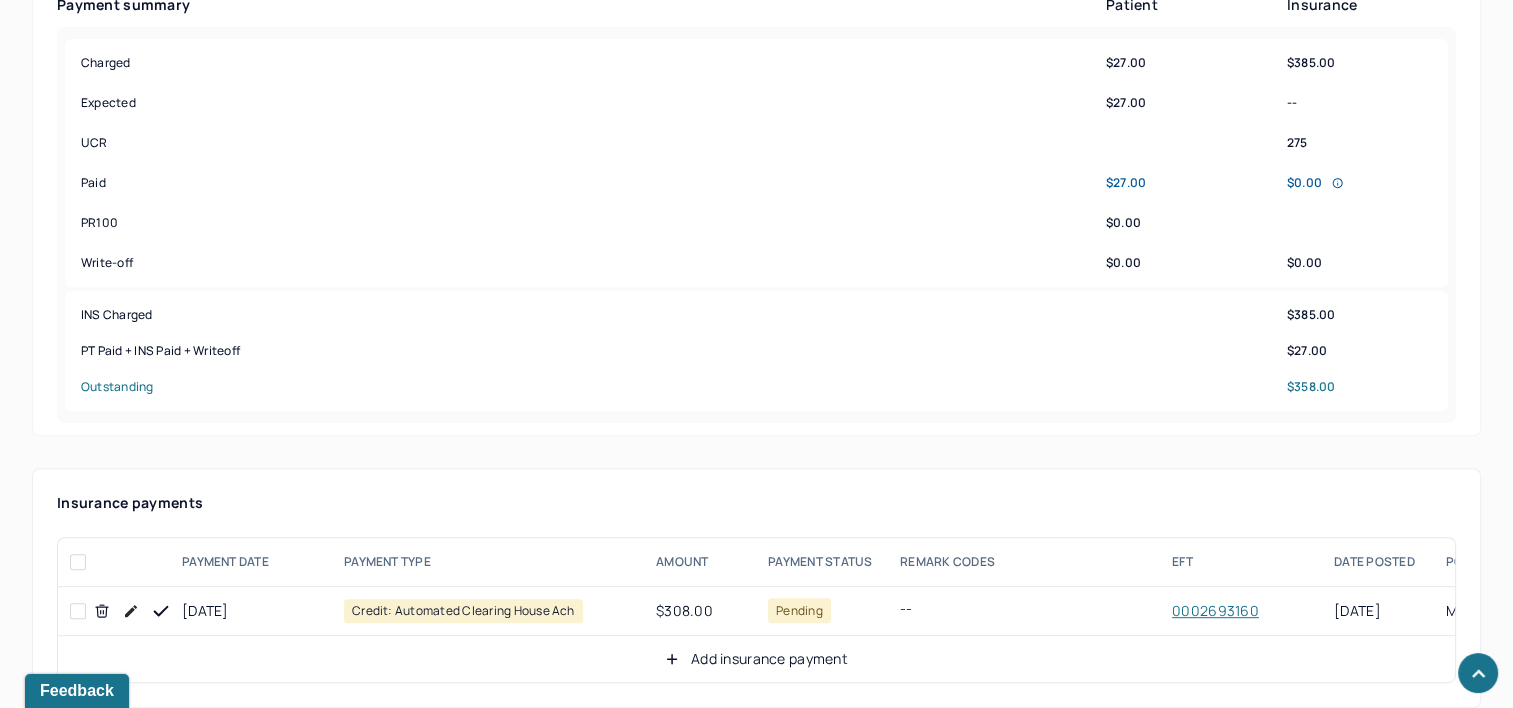 scroll, scrollTop: 900, scrollLeft: 0, axis: vertical 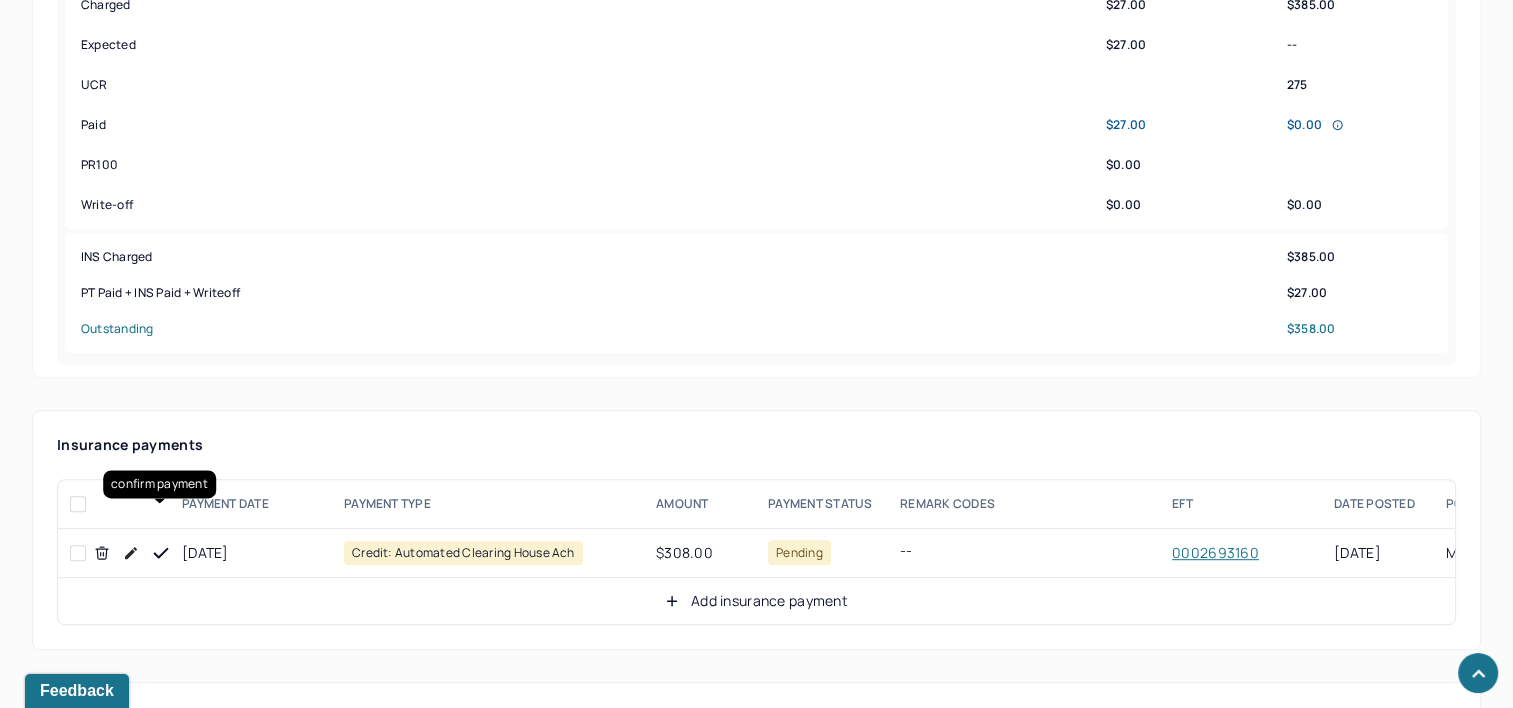 click 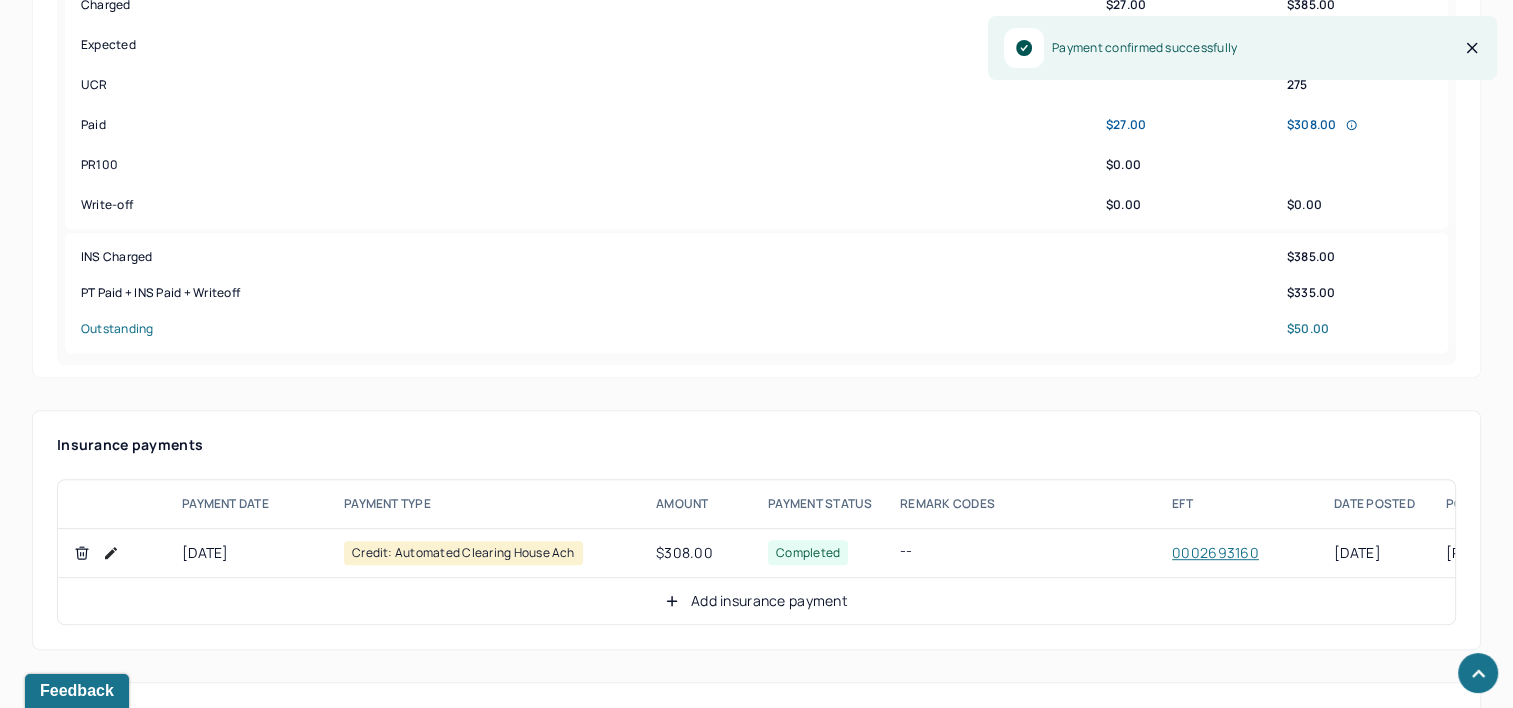 click on "Add insurance payment" at bounding box center [756, 601] 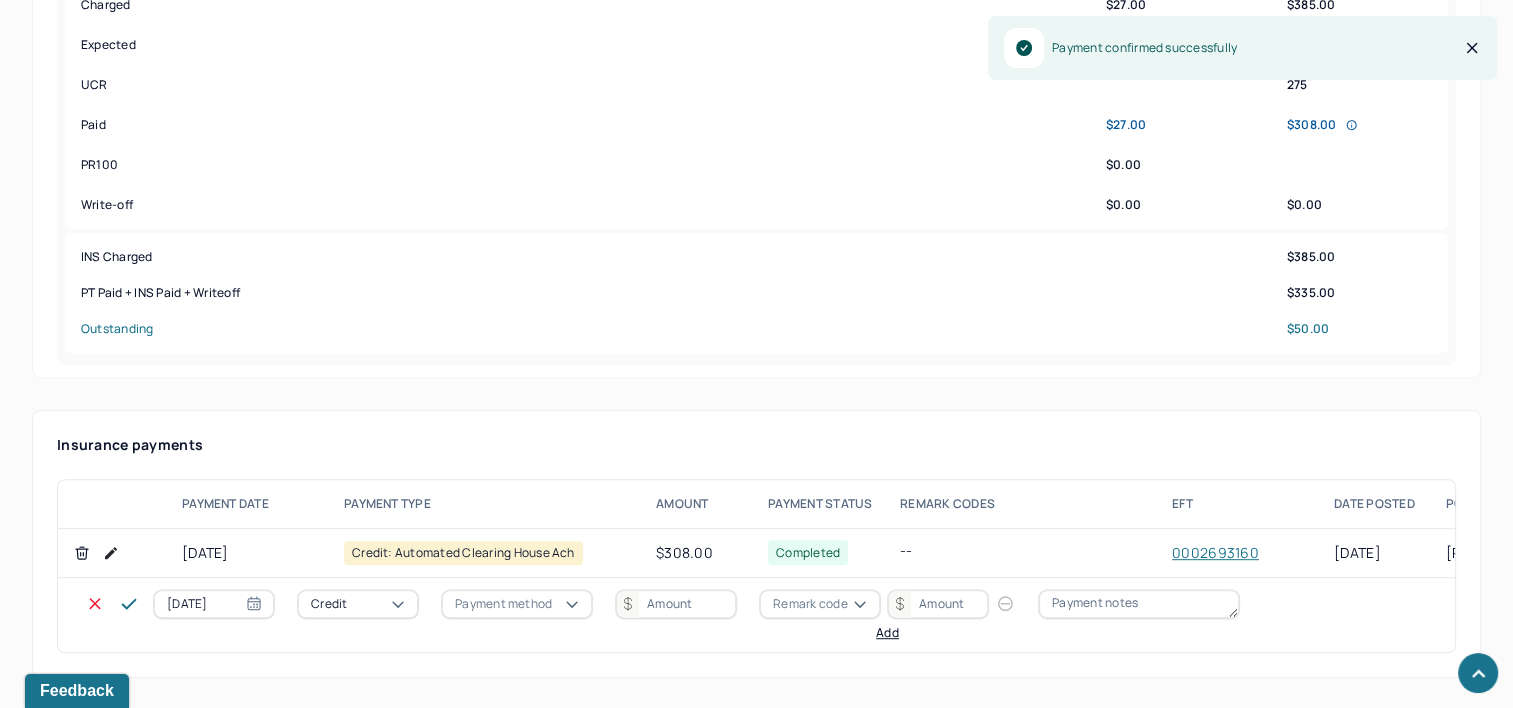 click on "[DATE]" at bounding box center [214, 604] 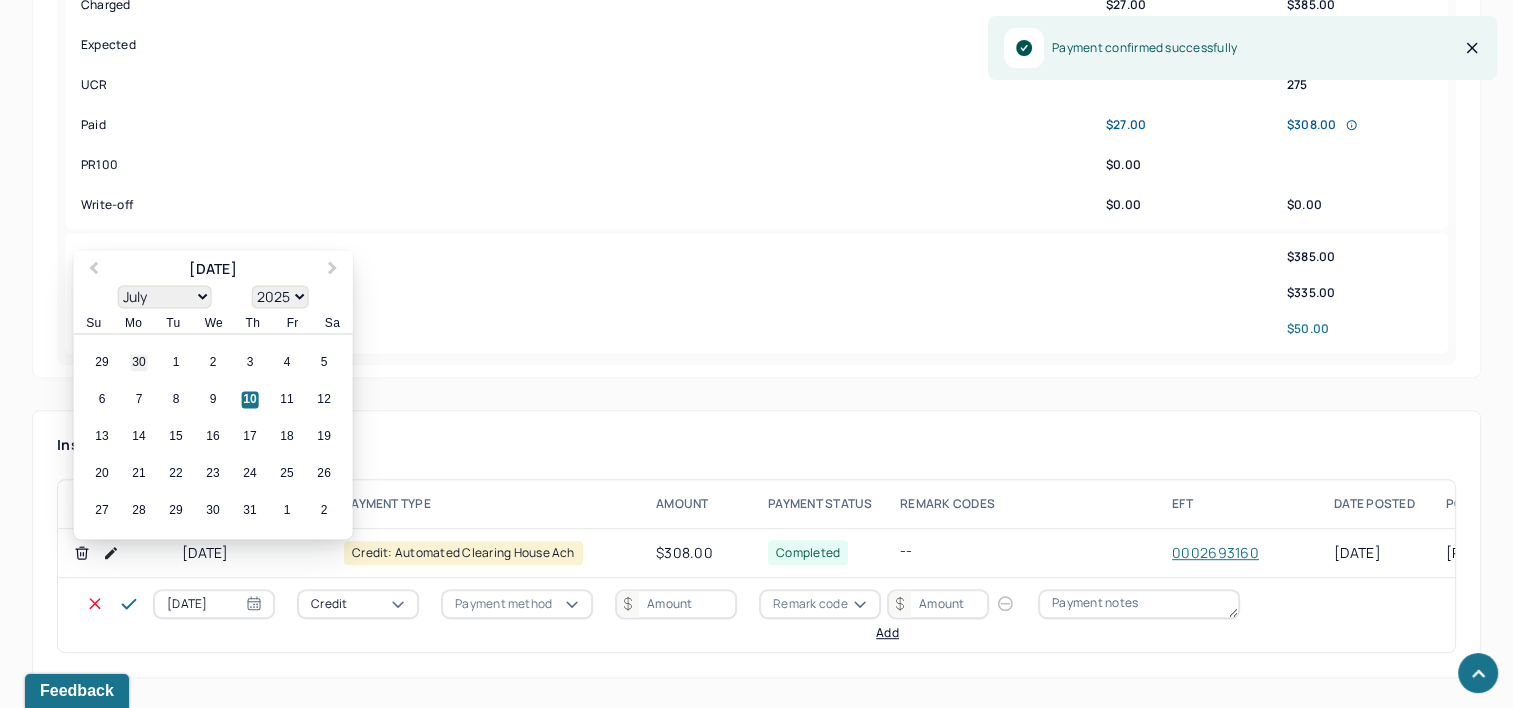 click on "30" at bounding box center (139, 363) 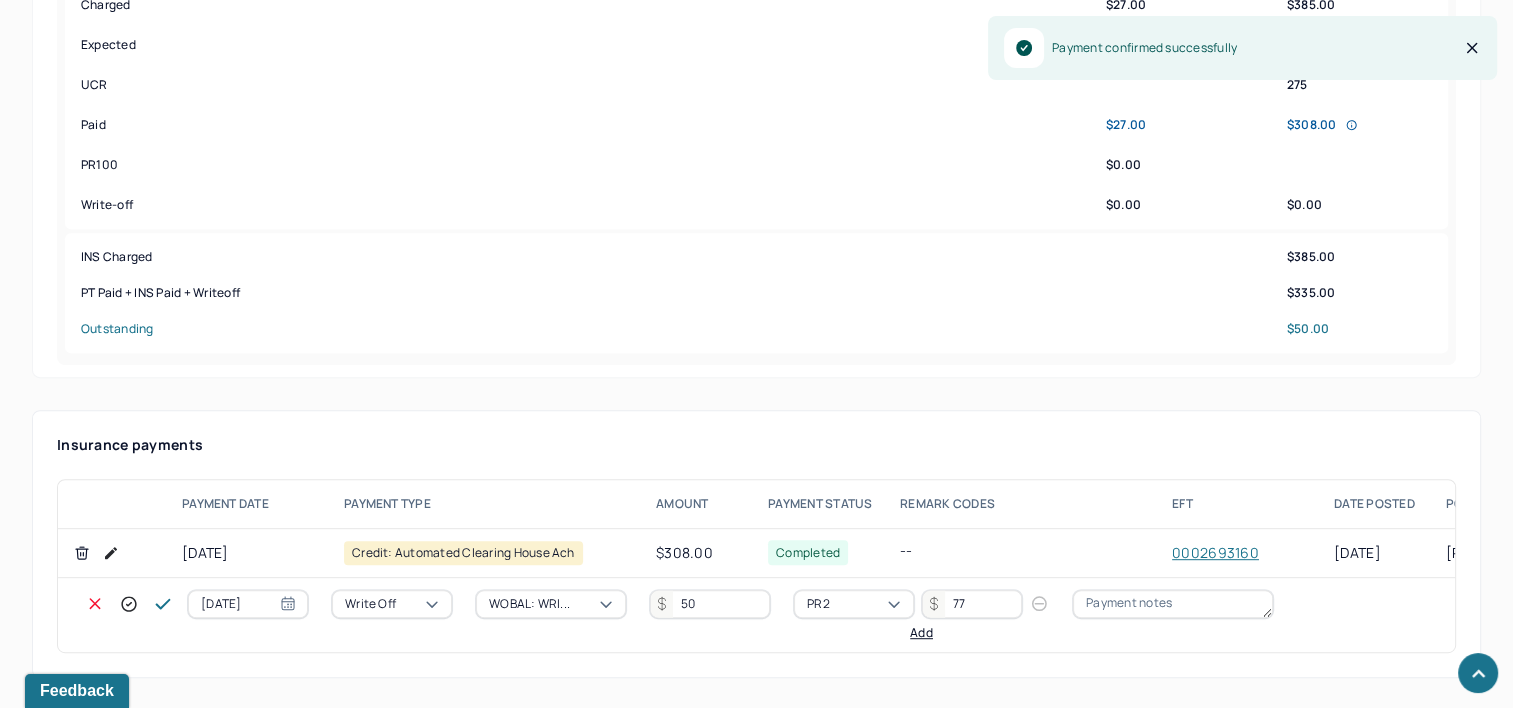 click 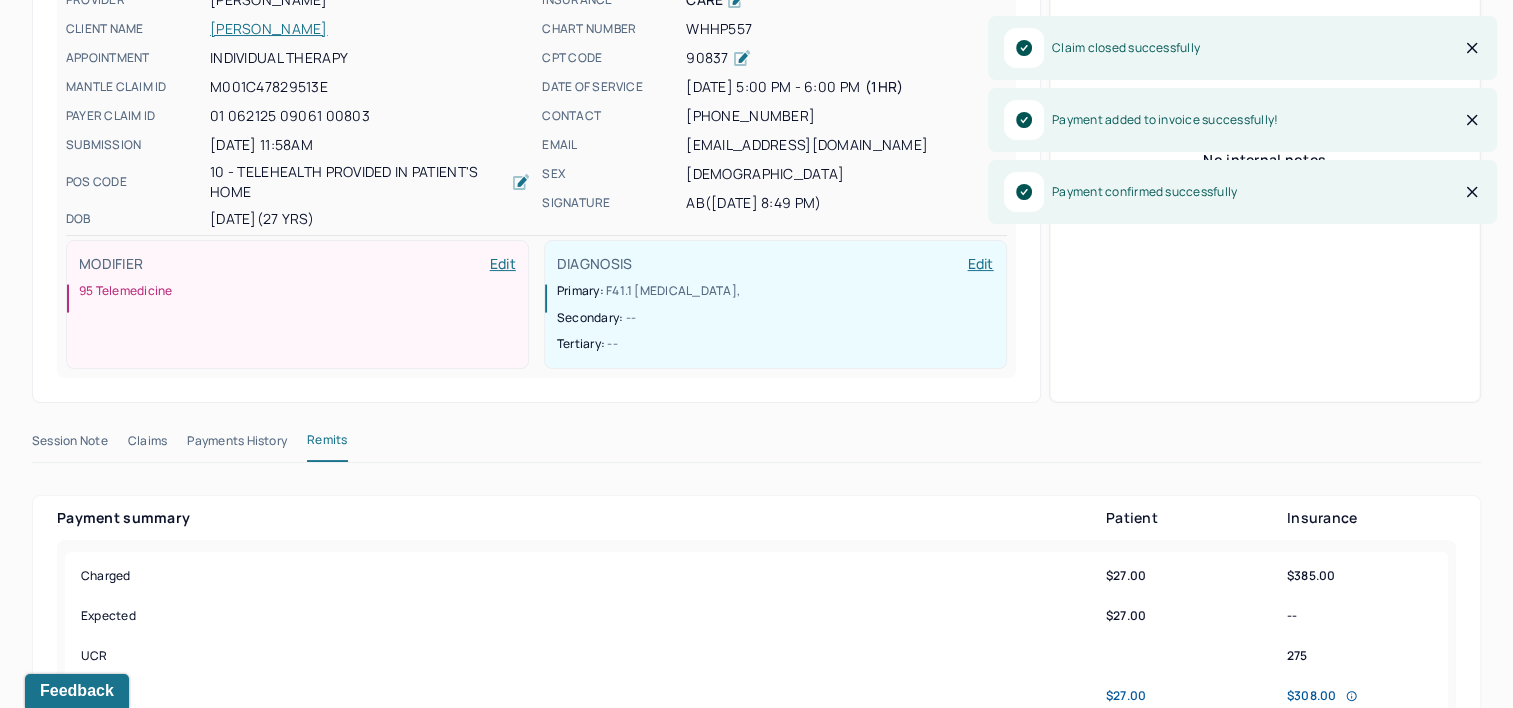 scroll, scrollTop: 0, scrollLeft: 0, axis: both 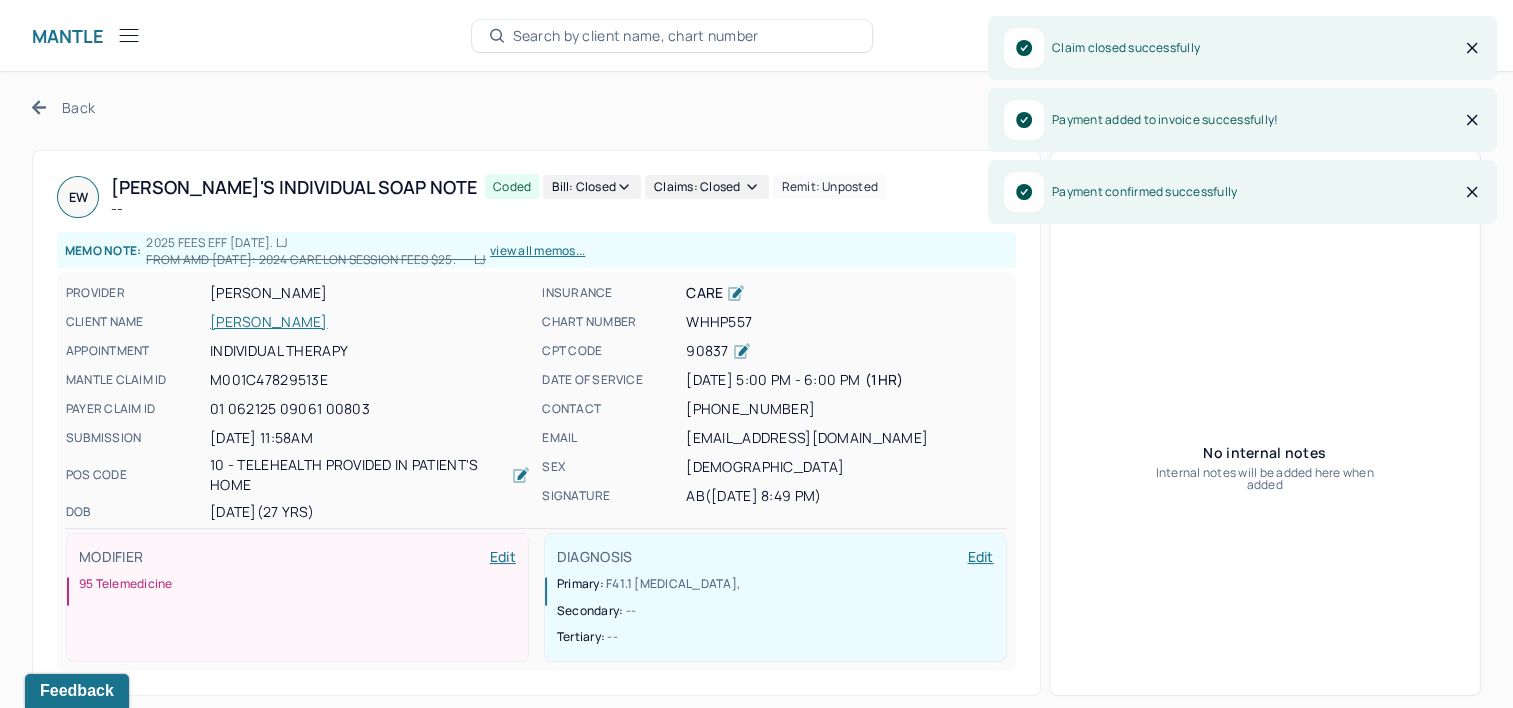 click on "Back" at bounding box center (63, 107) 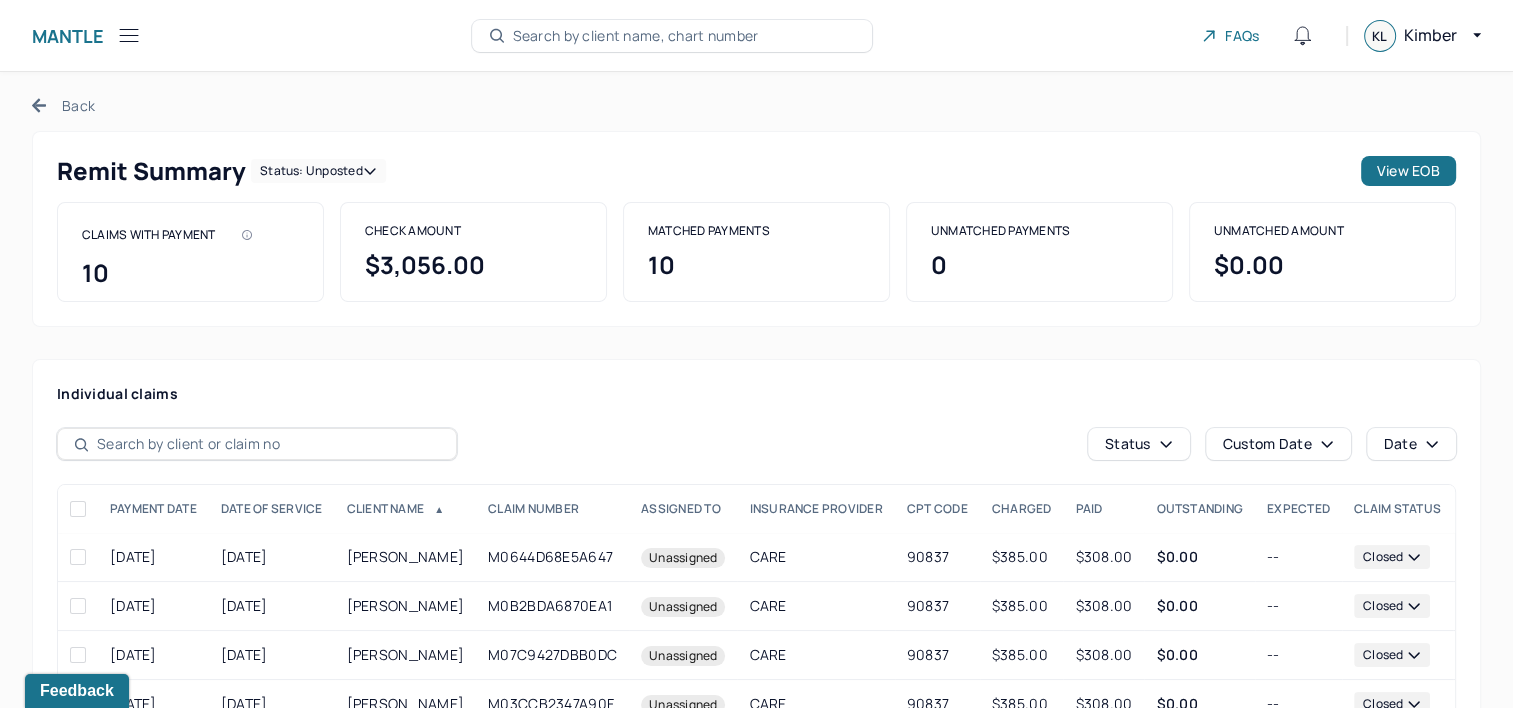 click on "Back" at bounding box center (63, 105) 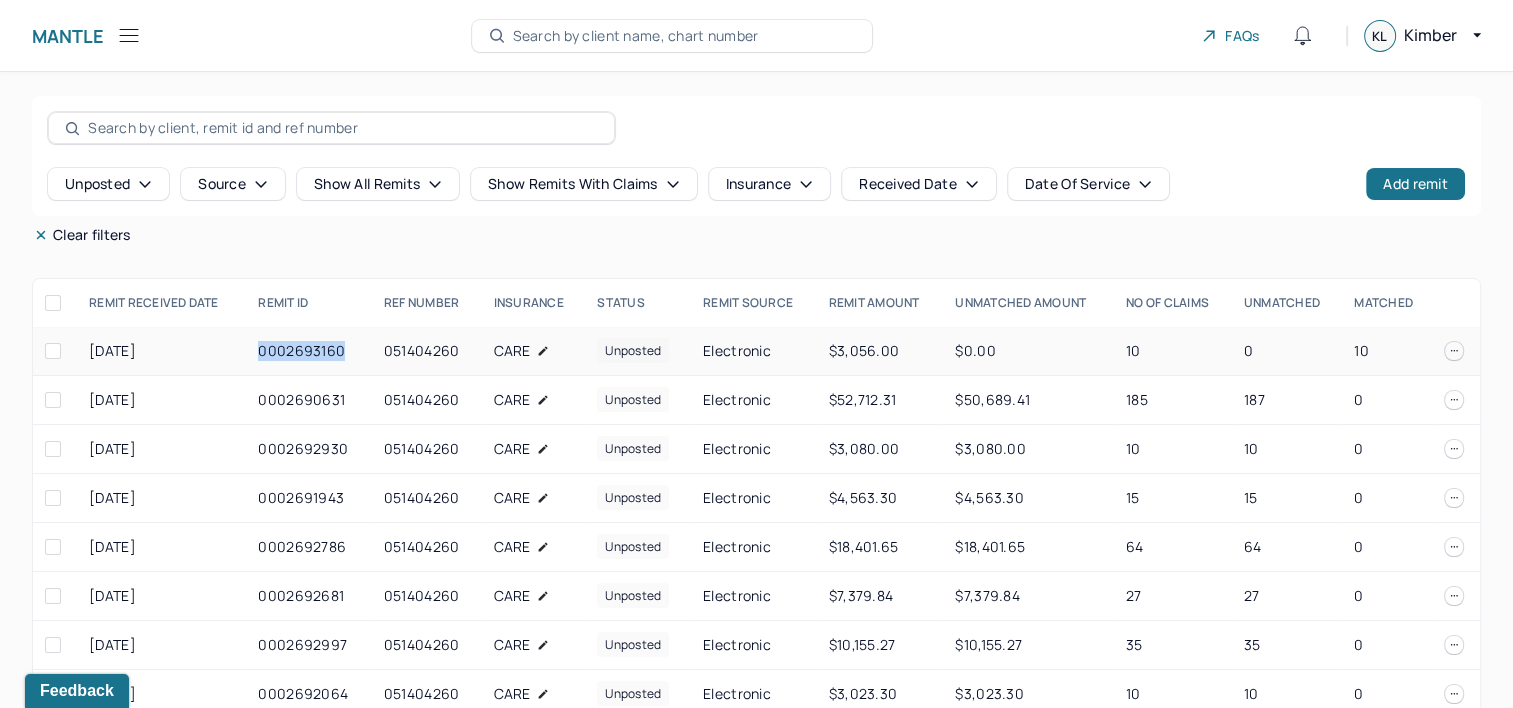 drag, startPoint x: 259, startPoint y: 348, endPoint x: 341, endPoint y: 349, distance: 82.006096 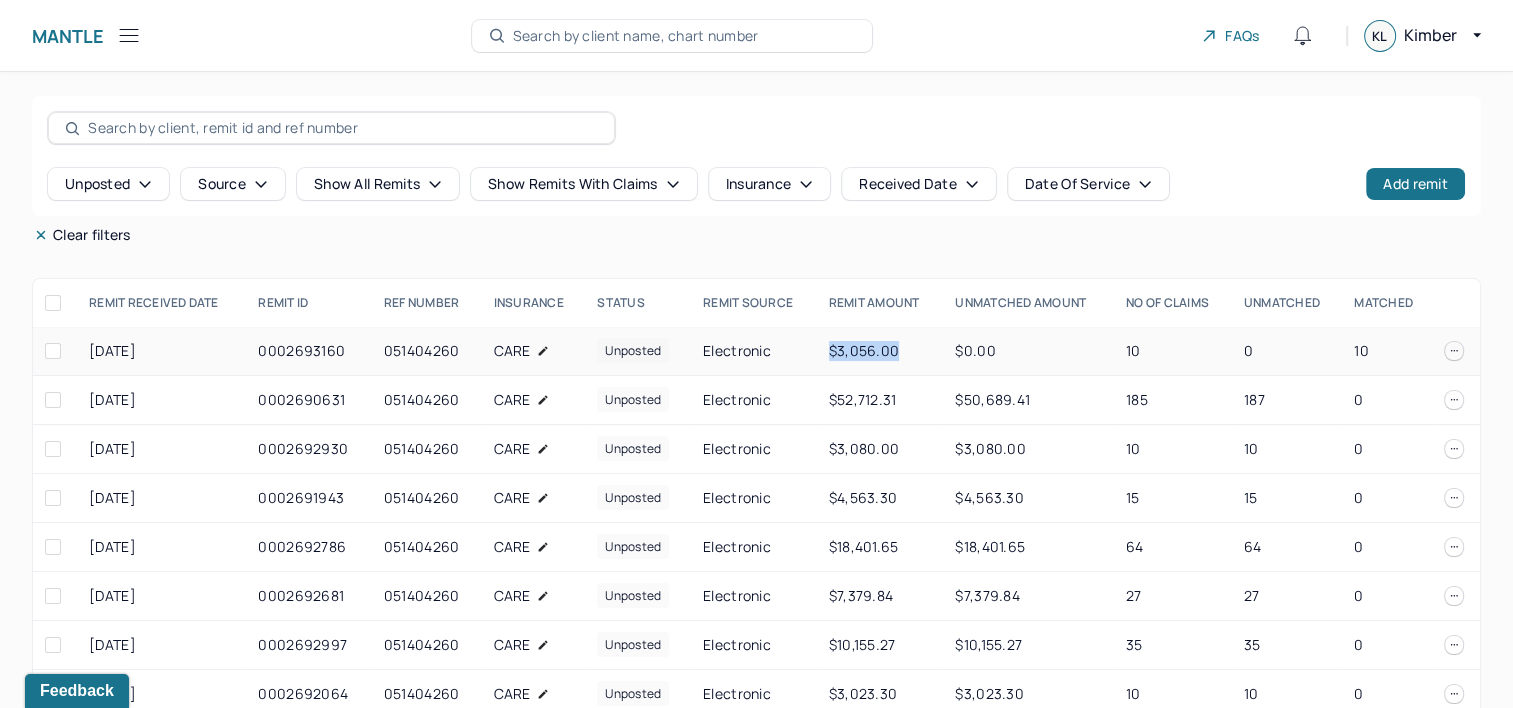 drag, startPoint x: 825, startPoint y: 349, endPoint x: 893, endPoint y: 351, distance: 68.0294 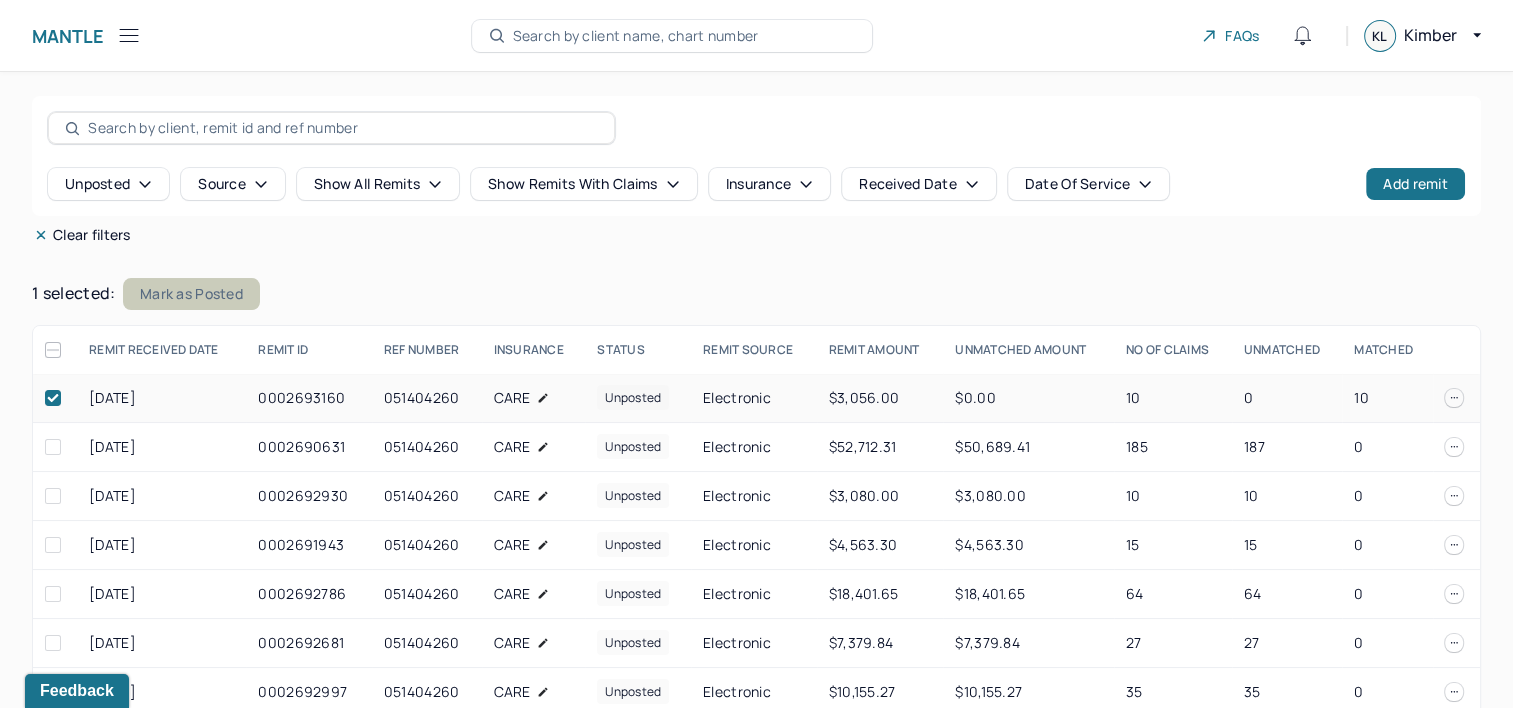 click on "Mark as Posted" at bounding box center (191, 294) 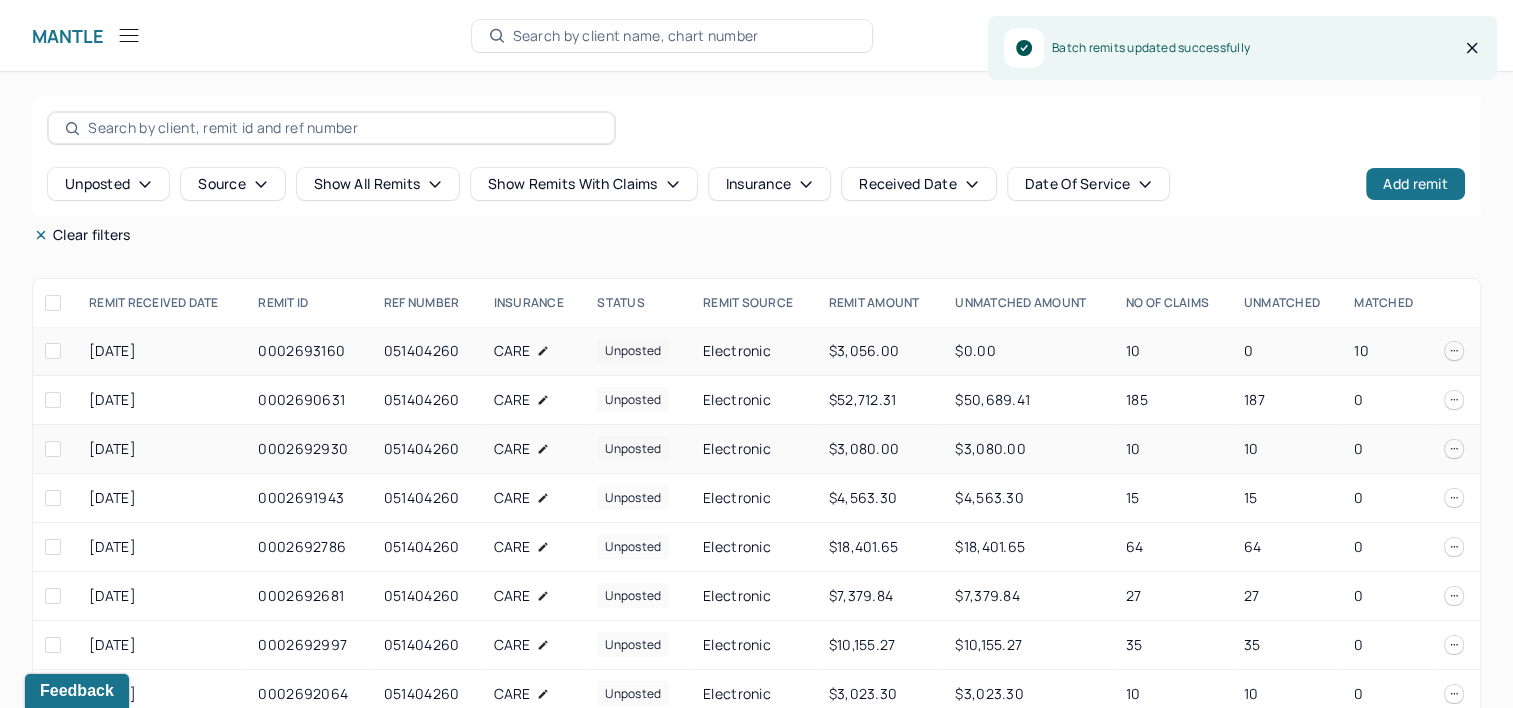 click on "unposted" at bounding box center (633, 448) 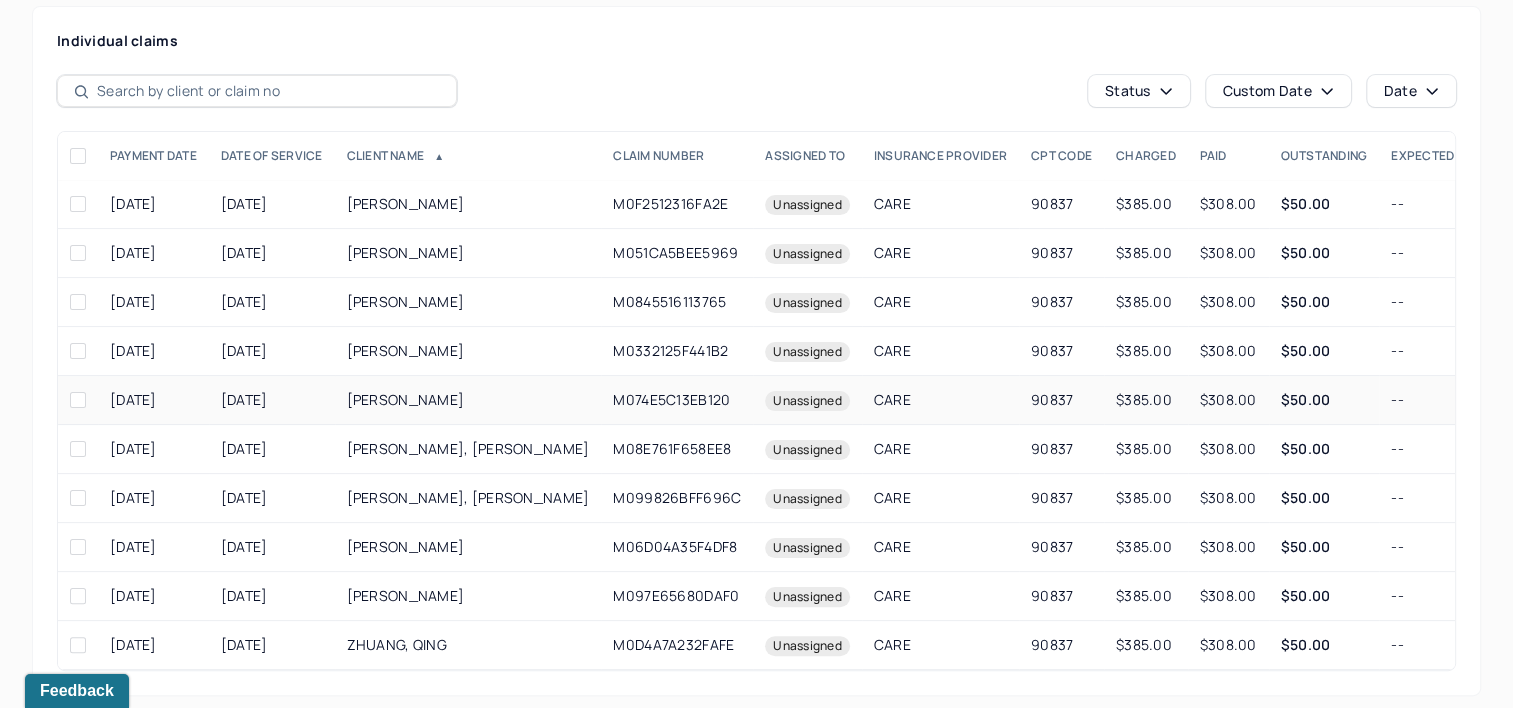 scroll, scrollTop: 377, scrollLeft: 0, axis: vertical 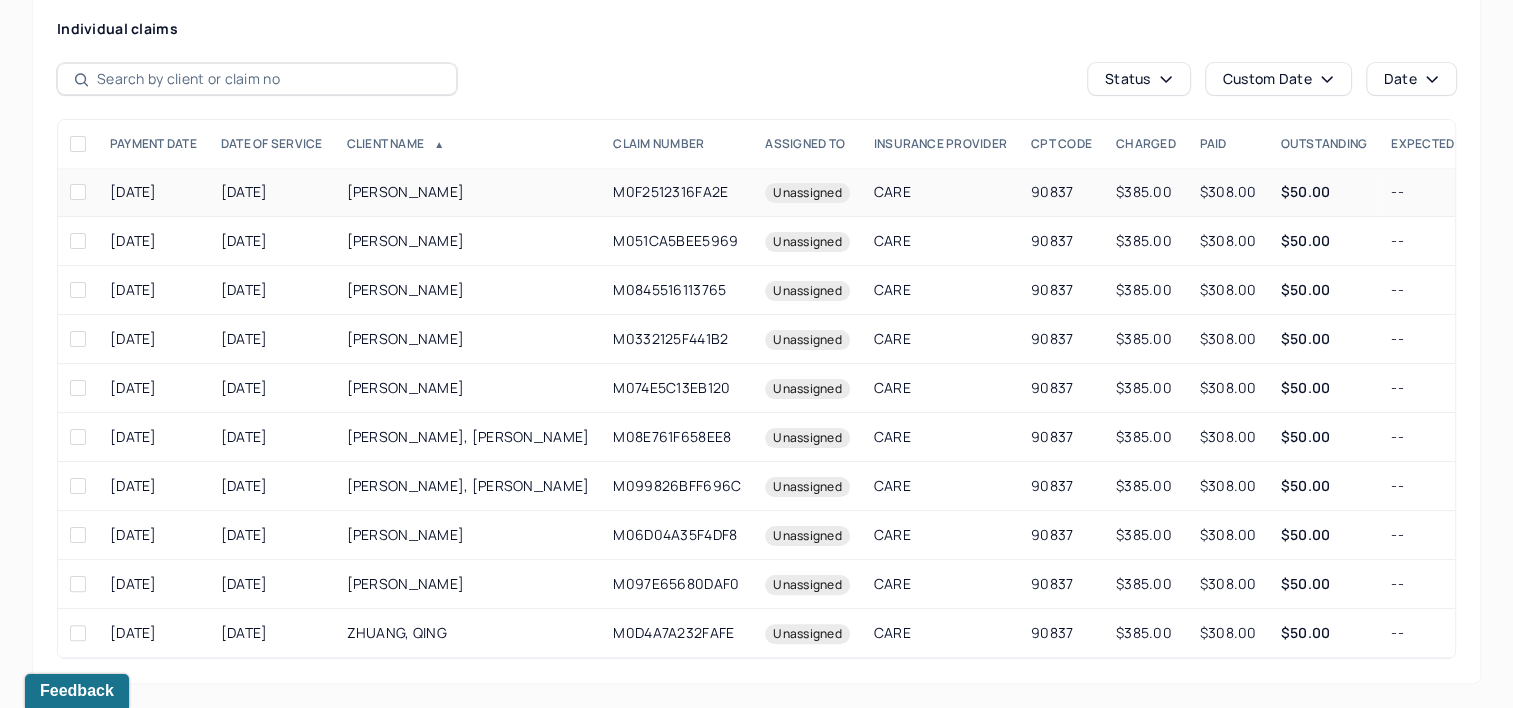 click on "CARE" at bounding box center [940, 192] 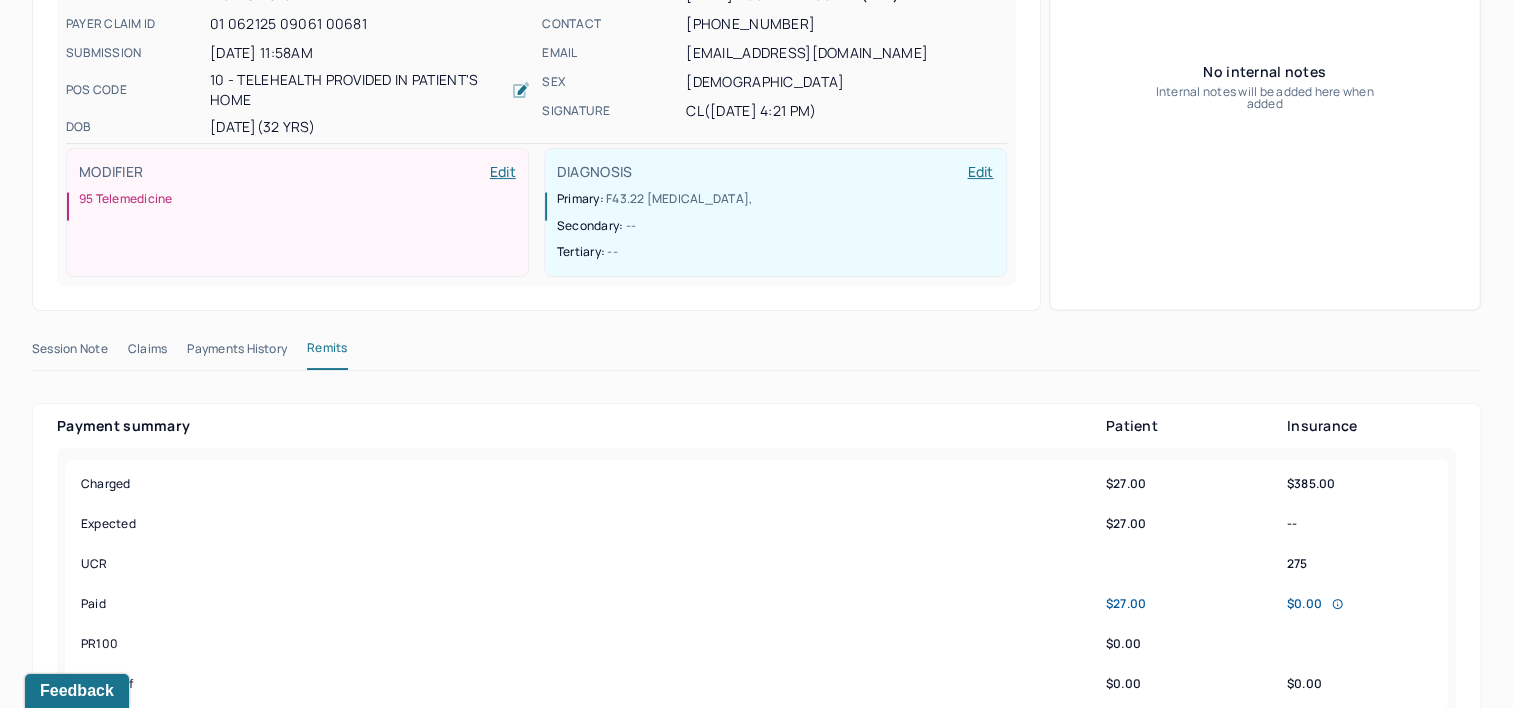 scroll, scrollTop: 977, scrollLeft: 0, axis: vertical 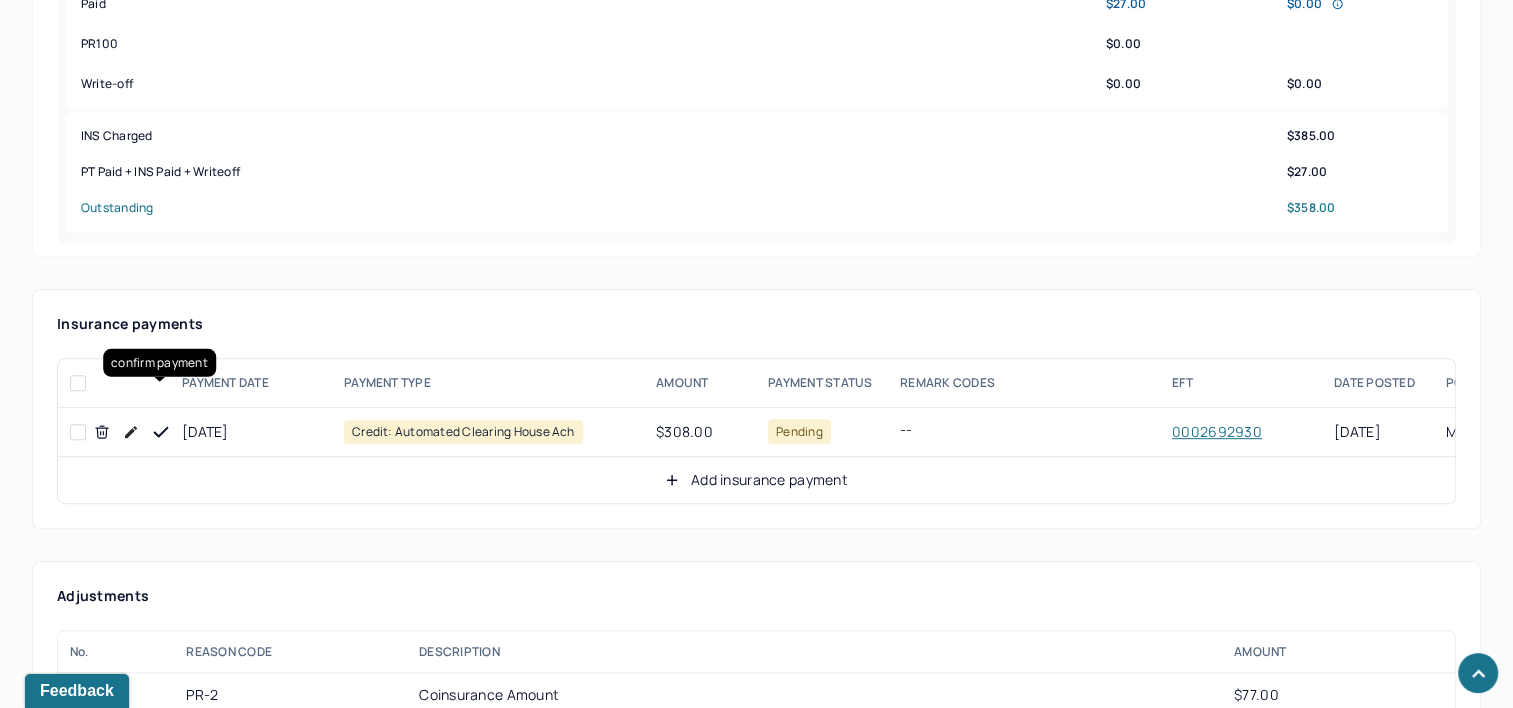 click 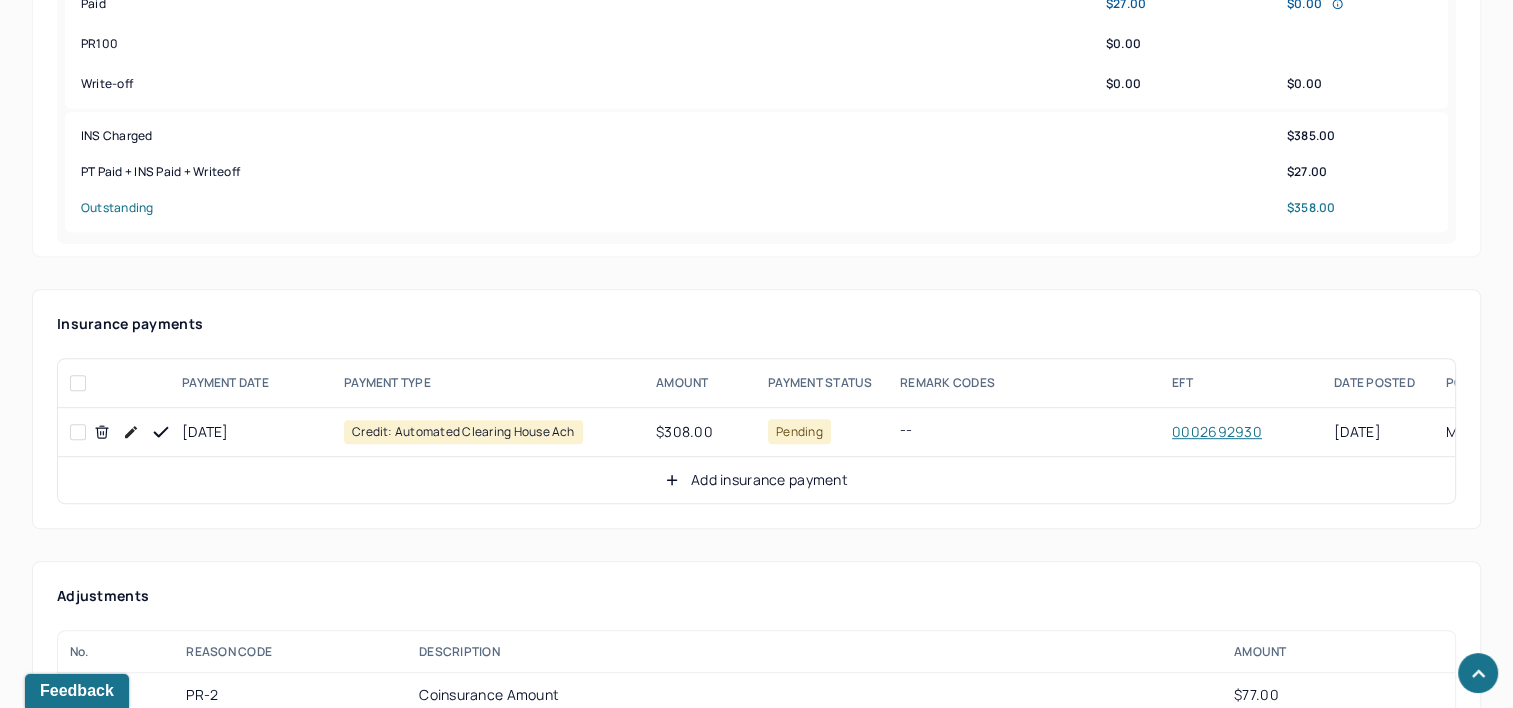 click on "Add insurance payment" at bounding box center (756, 480) 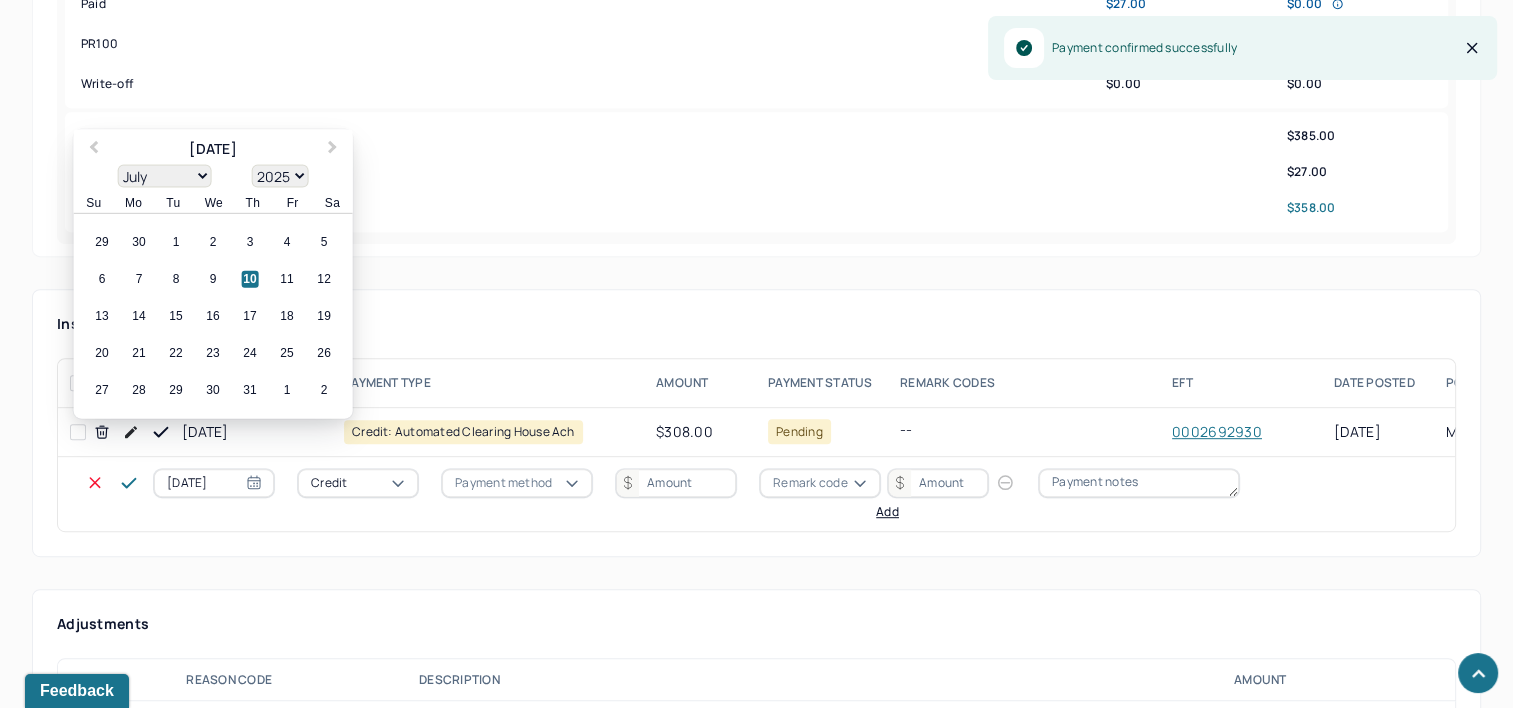click on "[DATE]" at bounding box center [214, 483] 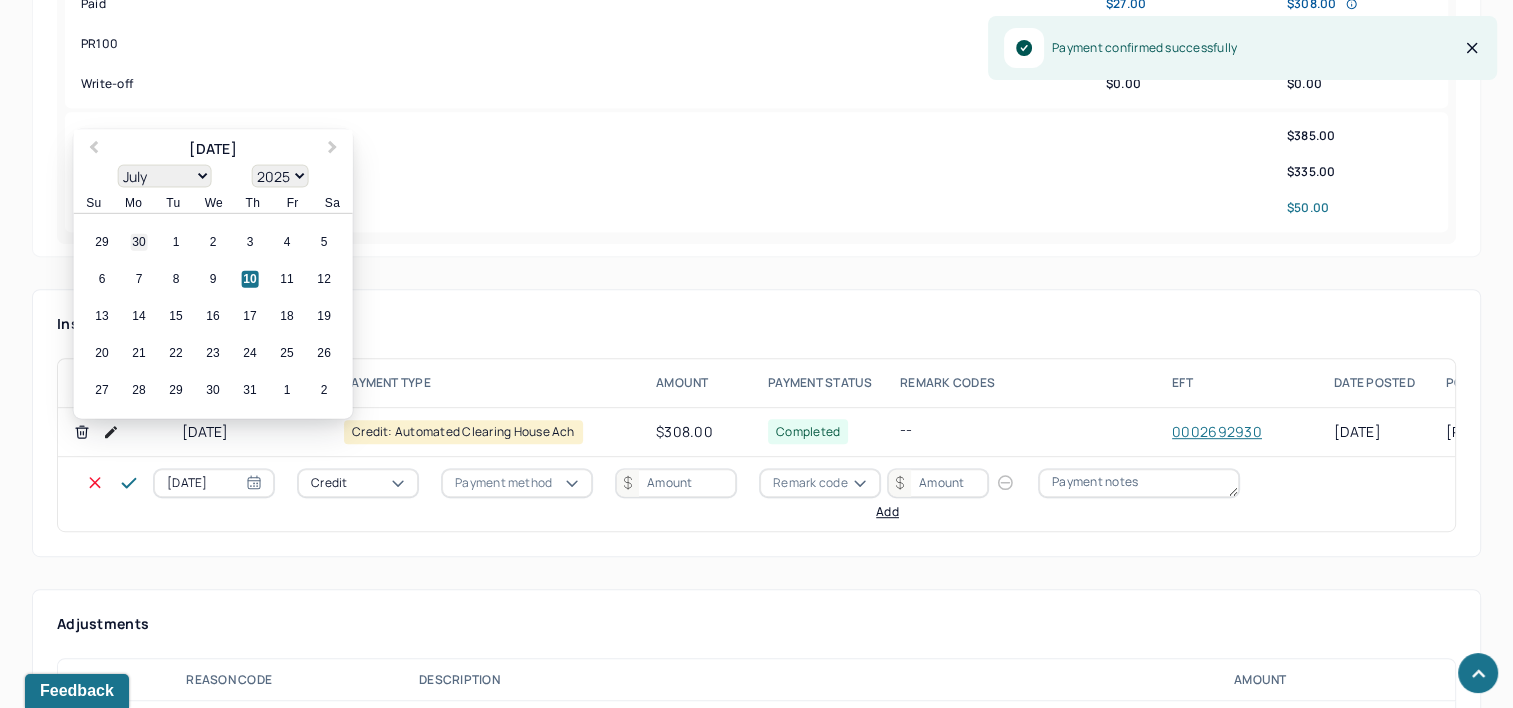 click on "30" at bounding box center (139, 242) 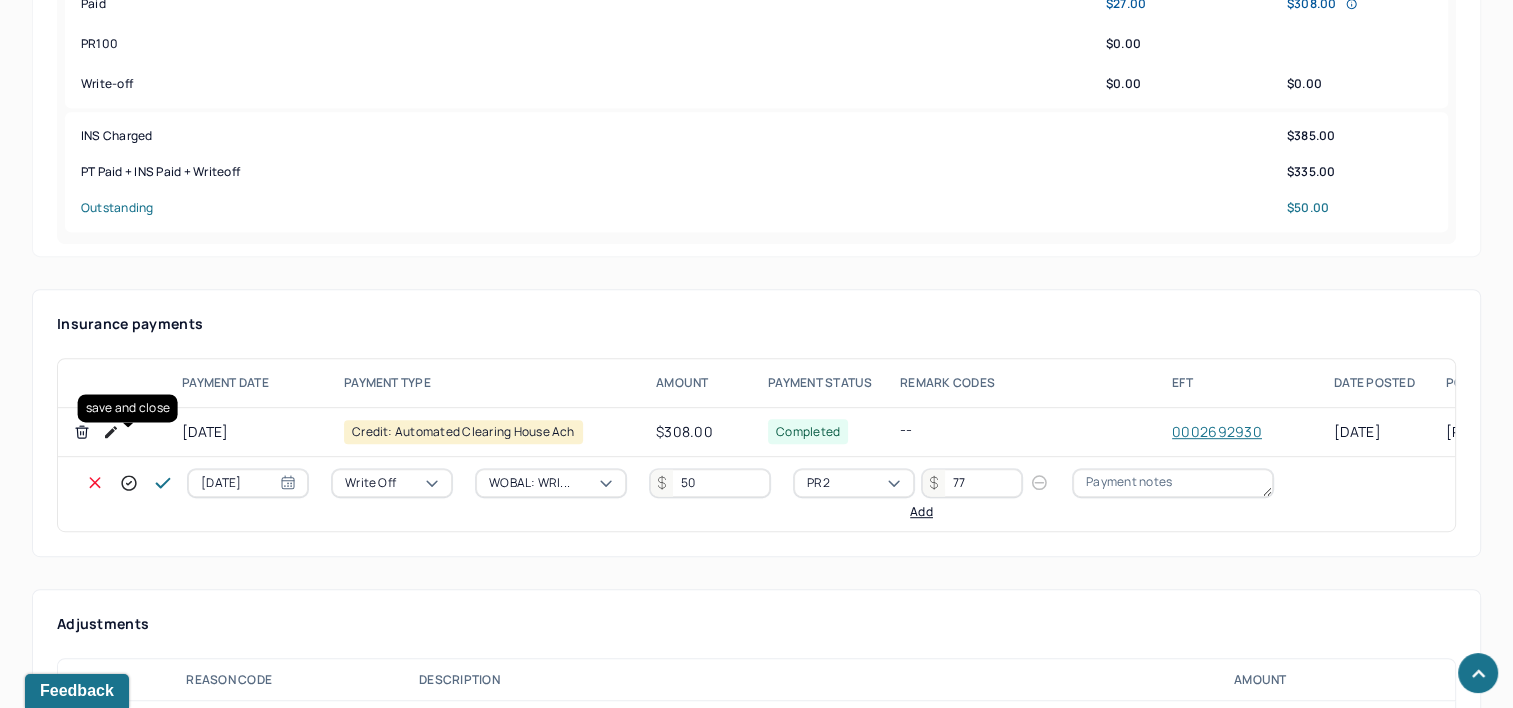 click 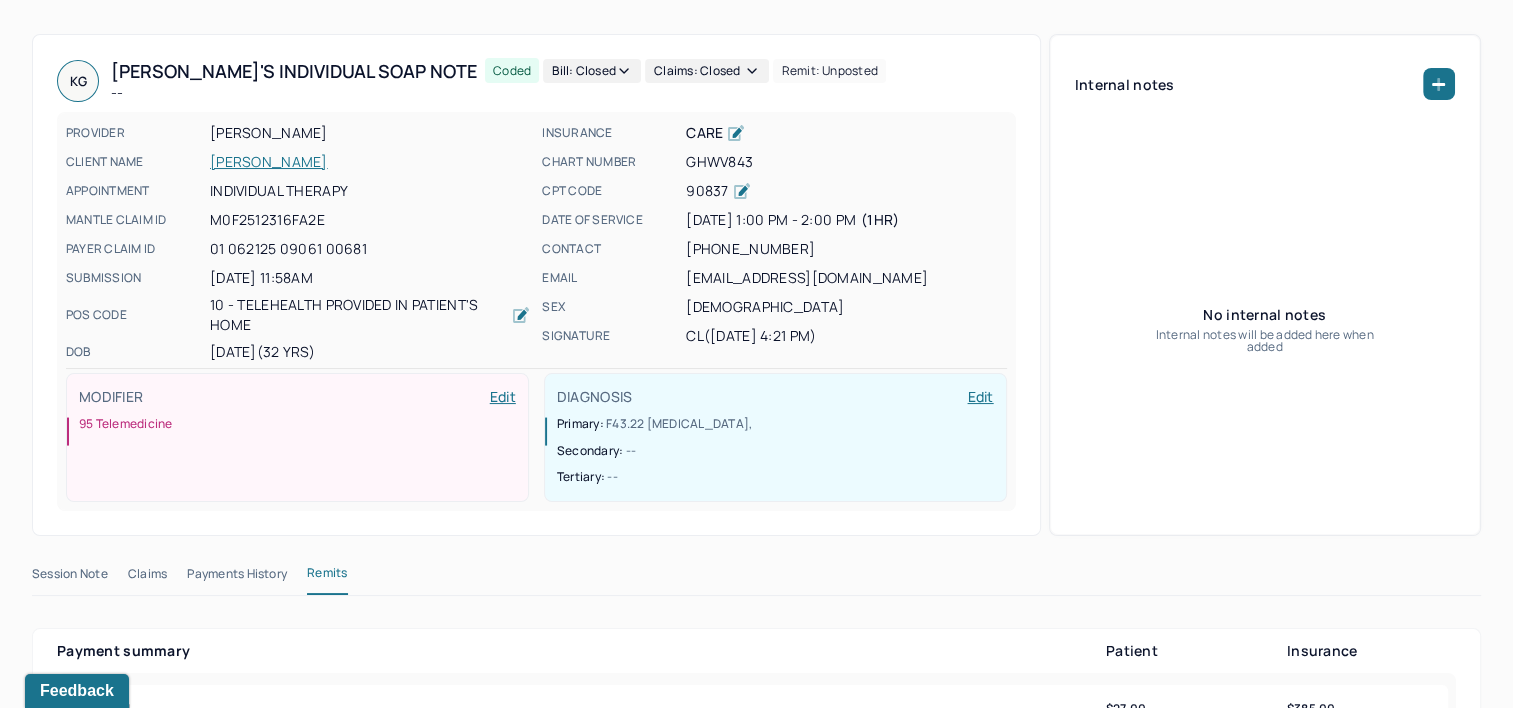 scroll, scrollTop: 0, scrollLeft: 0, axis: both 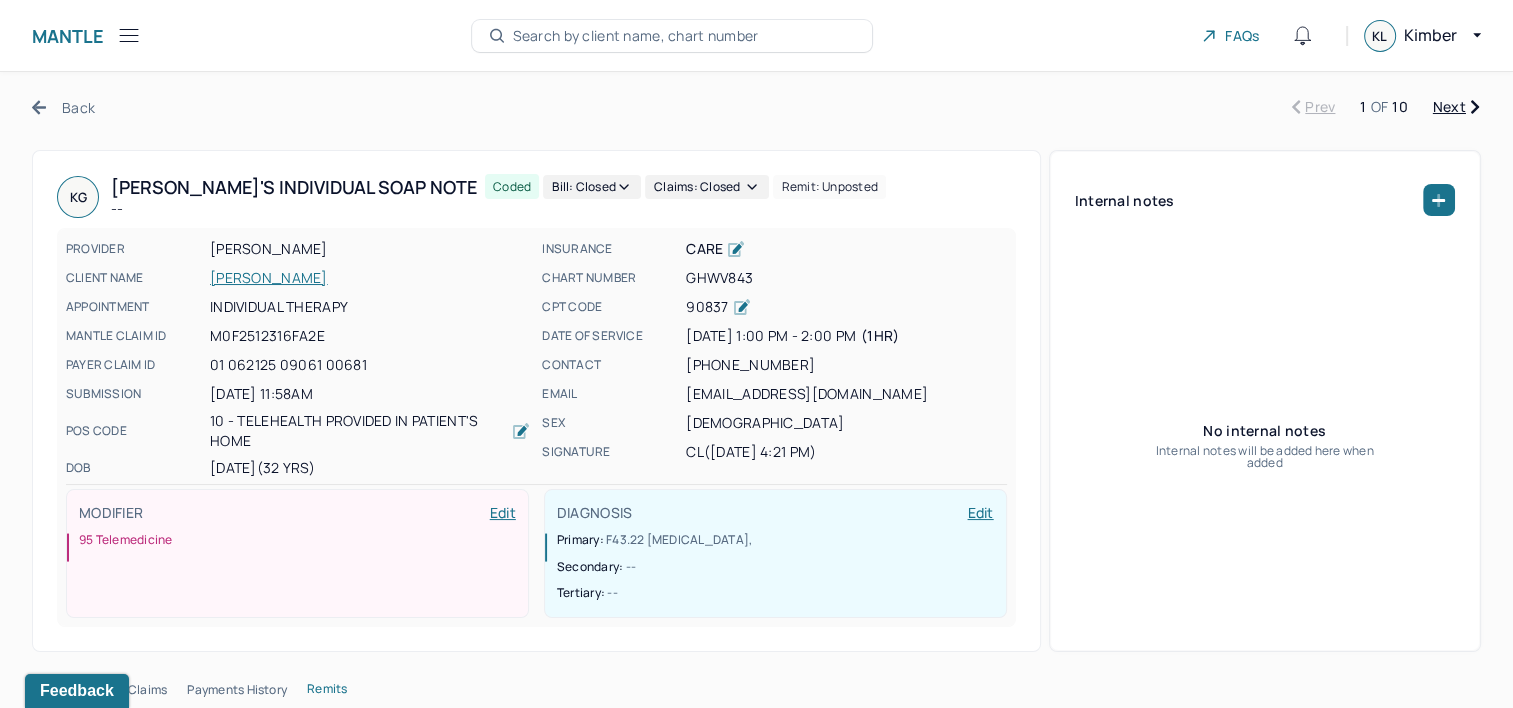 click on "Back    Prev   1 OF 10   Next   KG [PERSON_NAME]'s   Individual soap note -- Coded   Bill: Closed     Claims: closed   Remit: unposted PROVIDER [PERSON_NAME] CLIENT NAME [PERSON_NAME] APPOINTMENT Individual therapy   MANTLE CLAIM ID M0F2512316FA2E PAYER CLAIM ID 01   062125 09061 00681 SUBMISSION [DATE] 11:58AM POS CODE 10 - Telehealth Provided in Patient's Home     DOB [DEMOGRAPHIC_DATA]  (32 Yrs) INSURANCE CARE     CHART NUMBER GHWV843 CPT CODE 90837     DATE OF SERVICE [DATE]   1:00 PM   -   2:00 PM ( 1hr ) CONTACT [PHONE_NUMBER] EMAIL [EMAIL_ADDRESS][DOMAIN_NAME] SEX [DEMOGRAPHIC_DATA] SIGNATURE cl  ([DATE] 4:21 PM) MODIFIER   Edit   95 Telemedicine DIAGNOSIS   Edit   Primary:   F43.22 [MEDICAL_DATA] ,  Secondary:   -- Tertiary:   -- Internal notes     No internal notes Internal notes will be added here when added   Session Note     Claims     Payments History     Remits   Payment summary Patient Insurance Charged $27.00 $385.00 Expected $27.00 -- UCR 275 Paid $27.00 $308.00     PR100 $0.00 Write-off $0.00" at bounding box center [756, 2193] 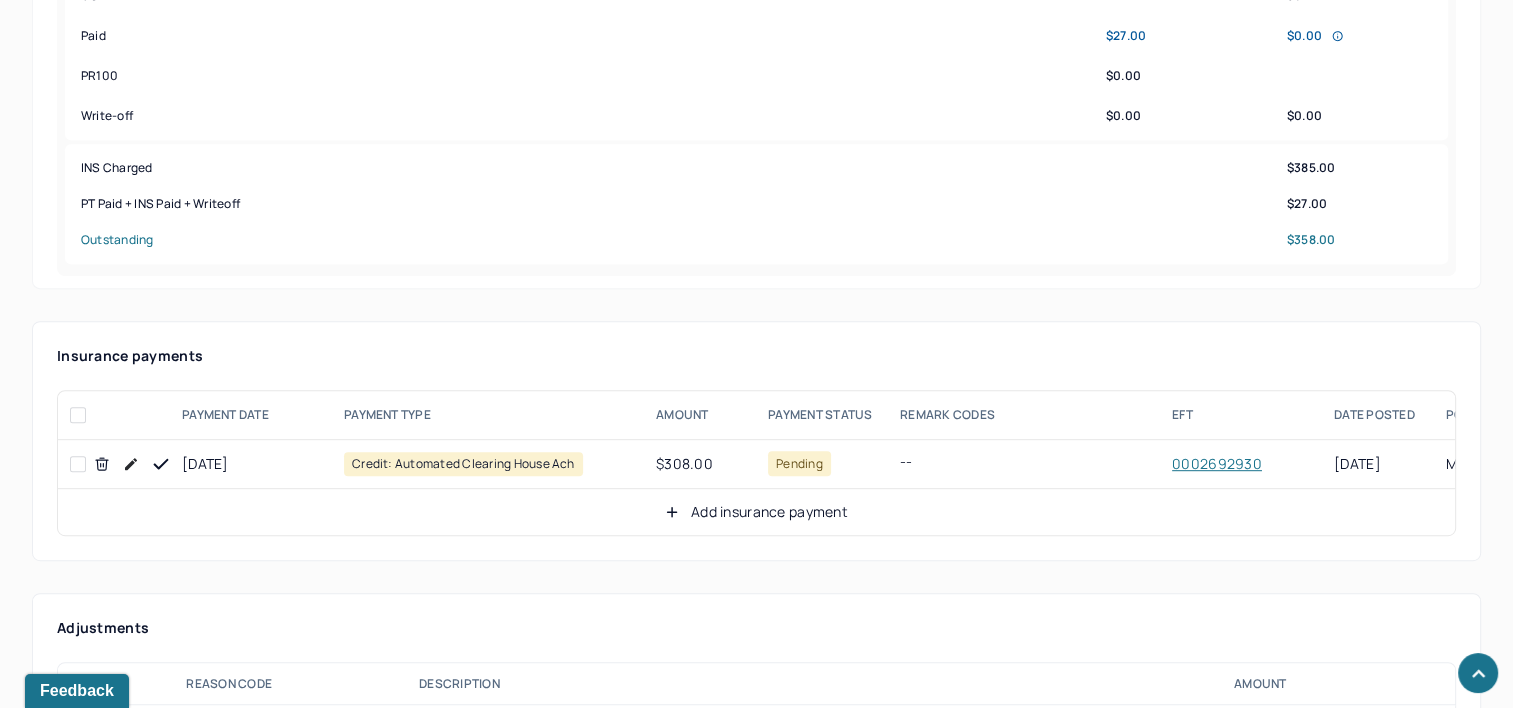 scroll, scrollTop: 1000, scrollLeft: 0, axis: vertical 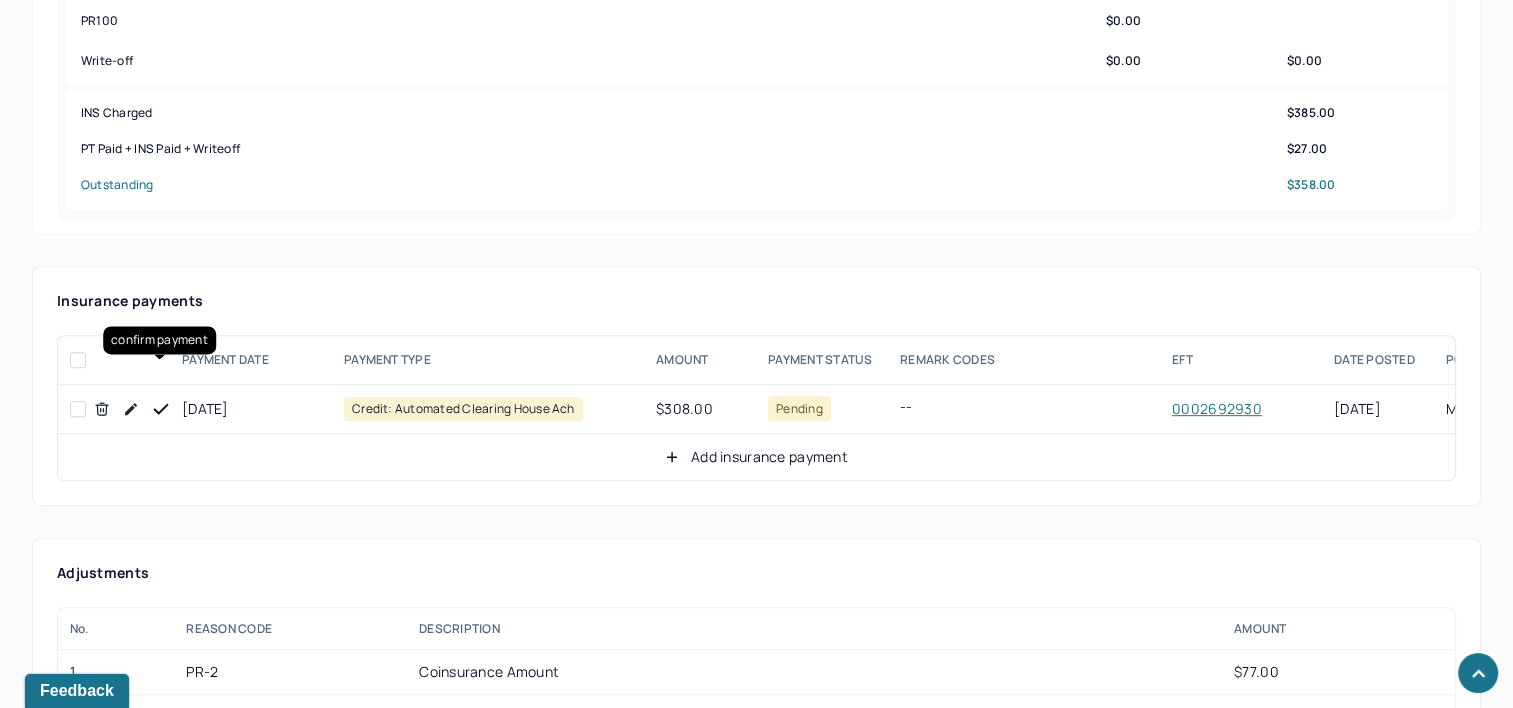 click 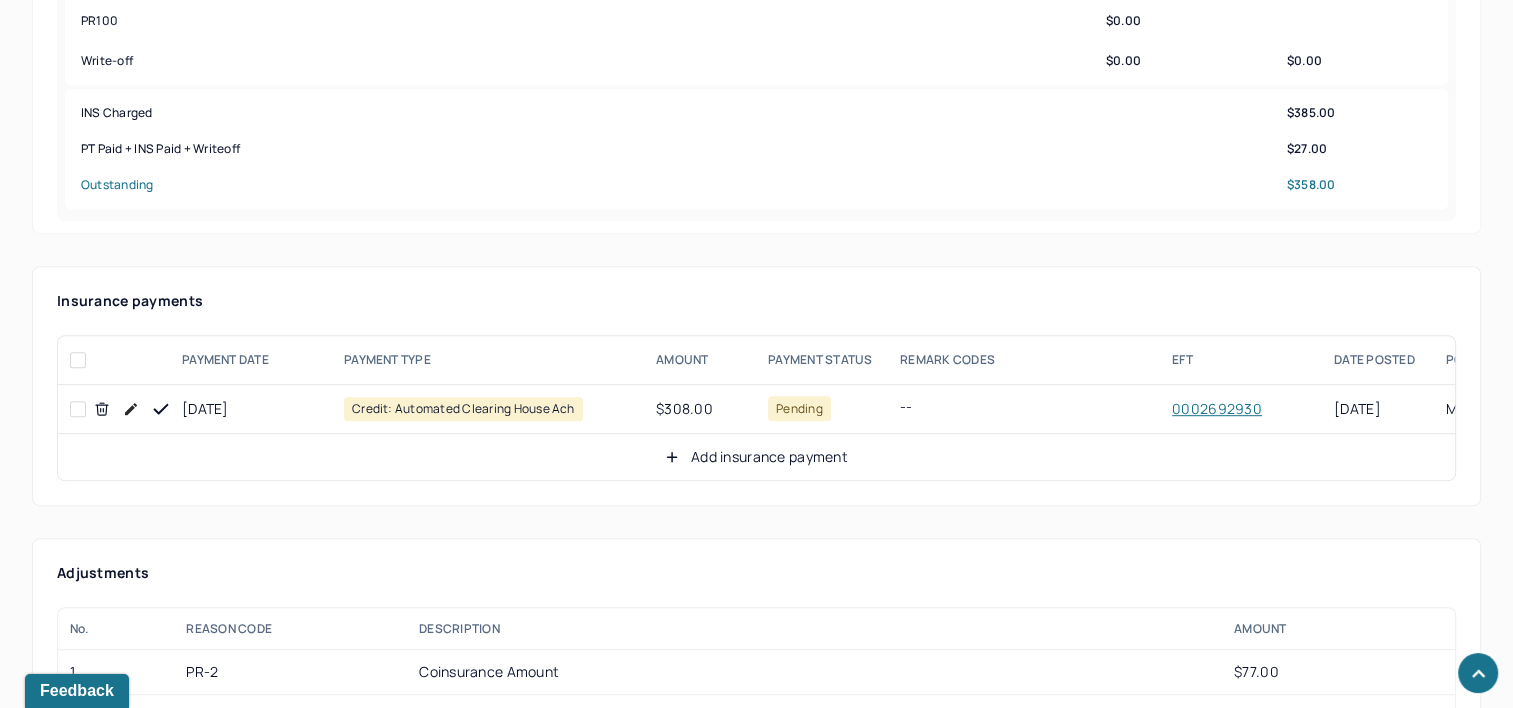 click on "Add insurance payment" at bounding box center [756, 457] 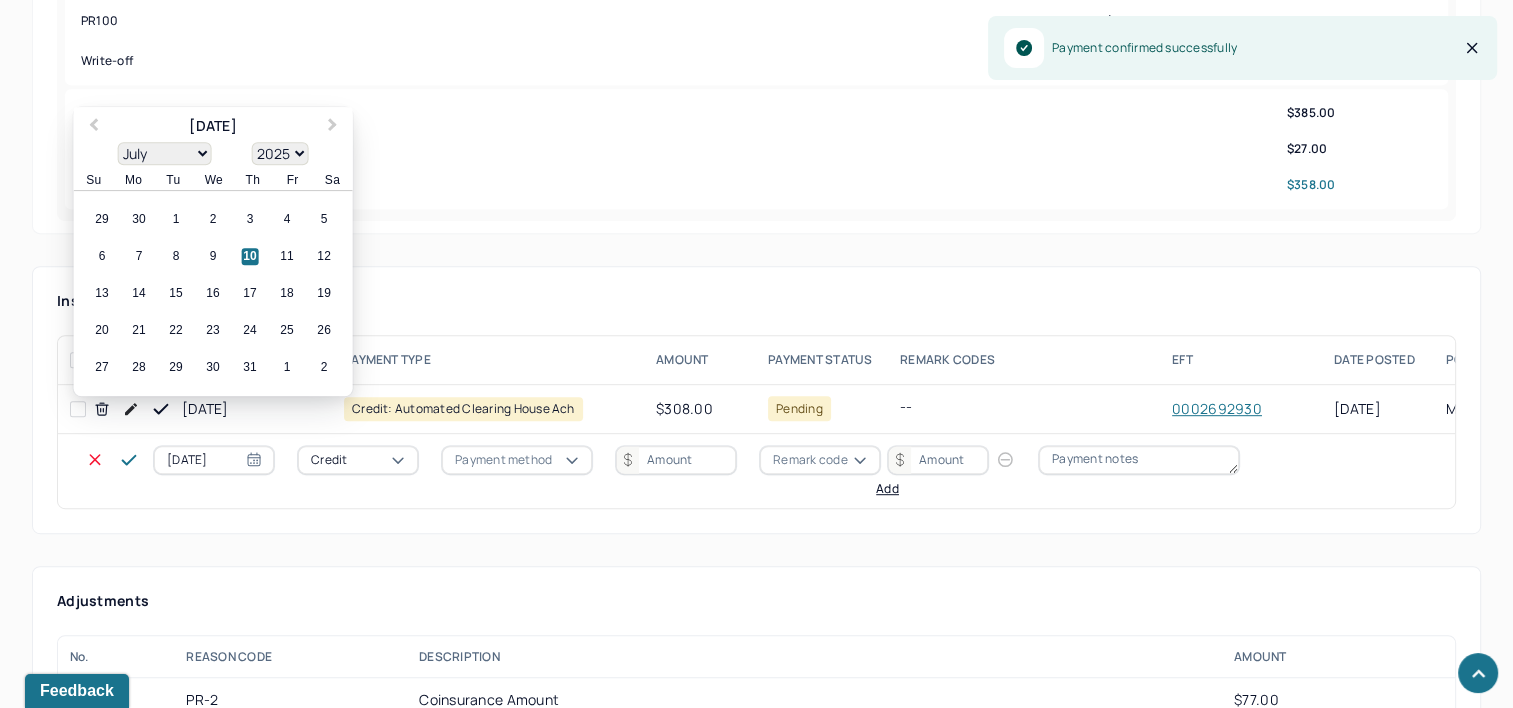 drag, startPoint x: 244, startPoint y: 422, endPoint x: 191, endPoint y: 399, distance: 57.77543 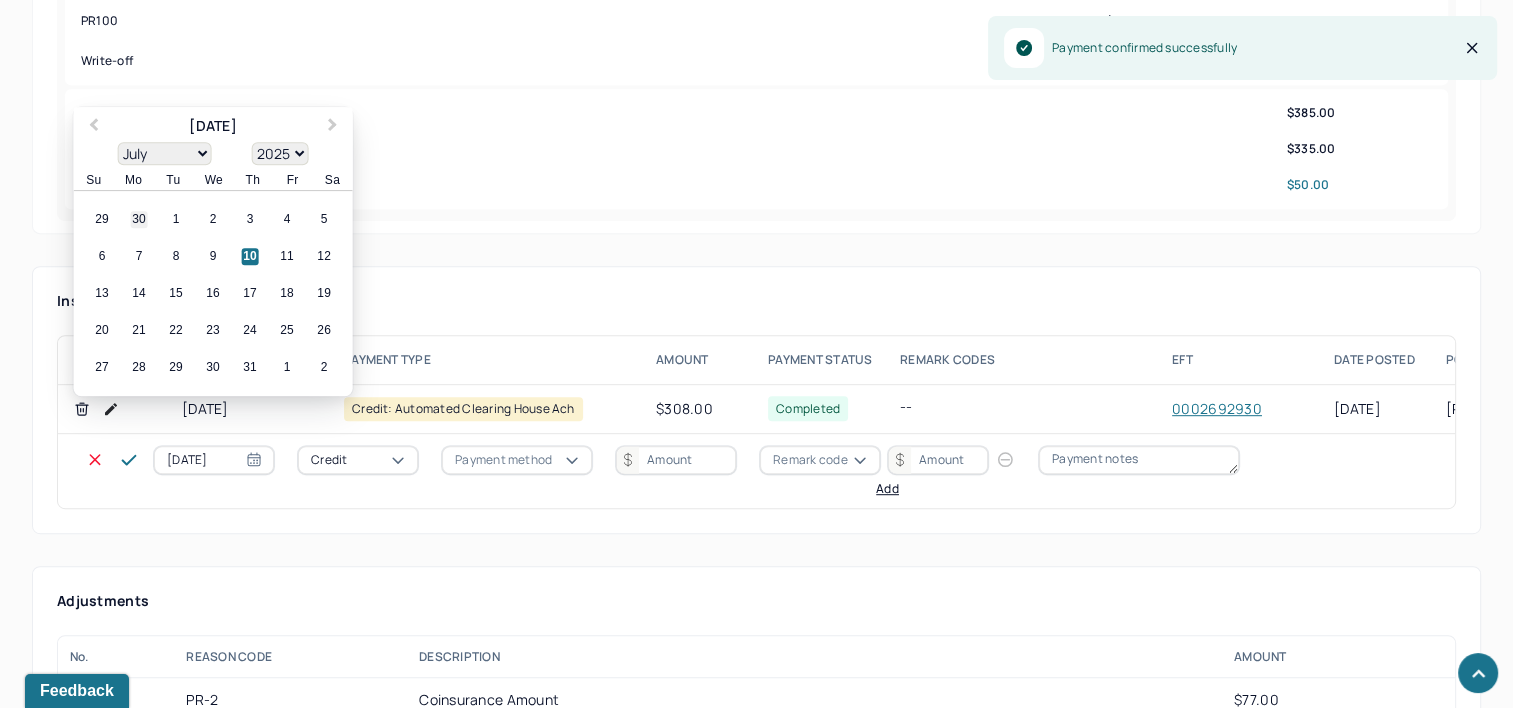 click on "30" at bounding box center (139, 220) 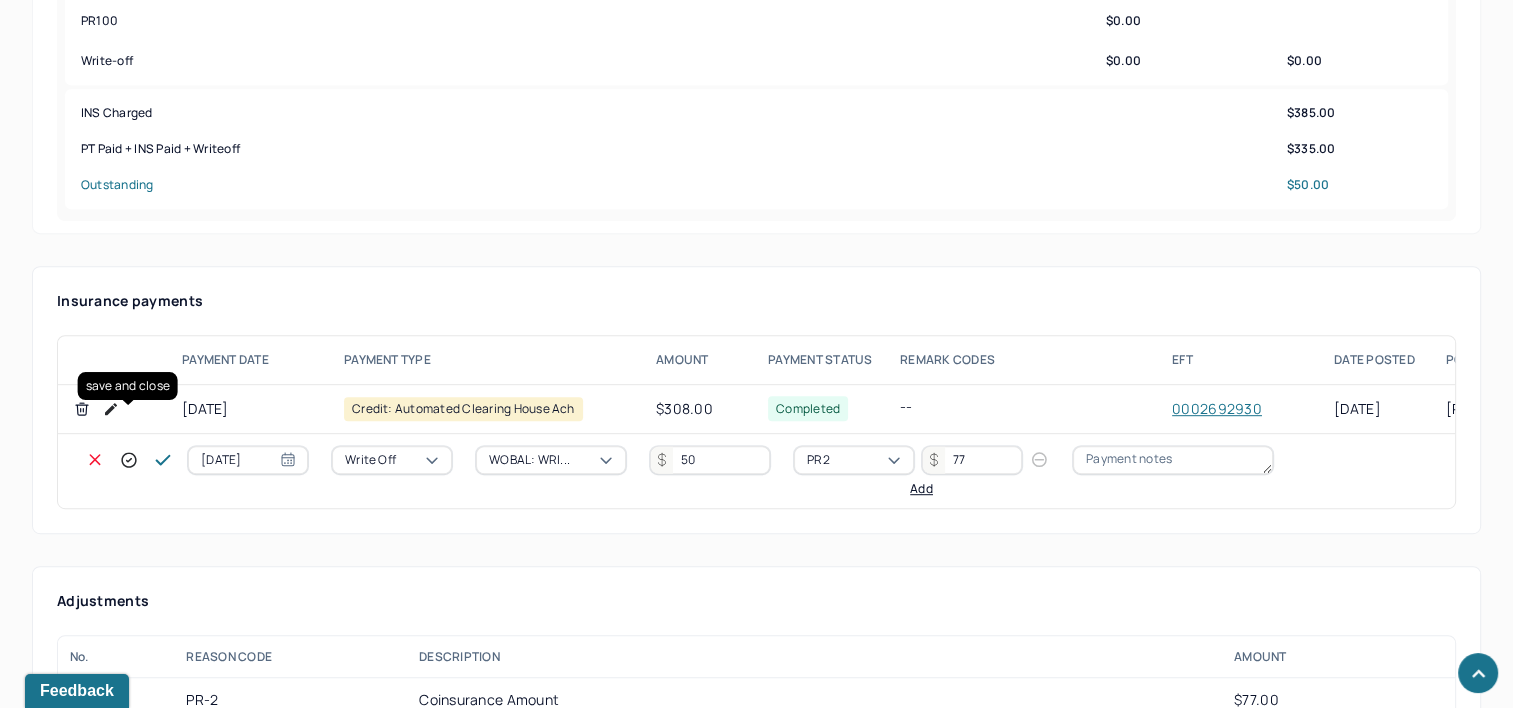 click 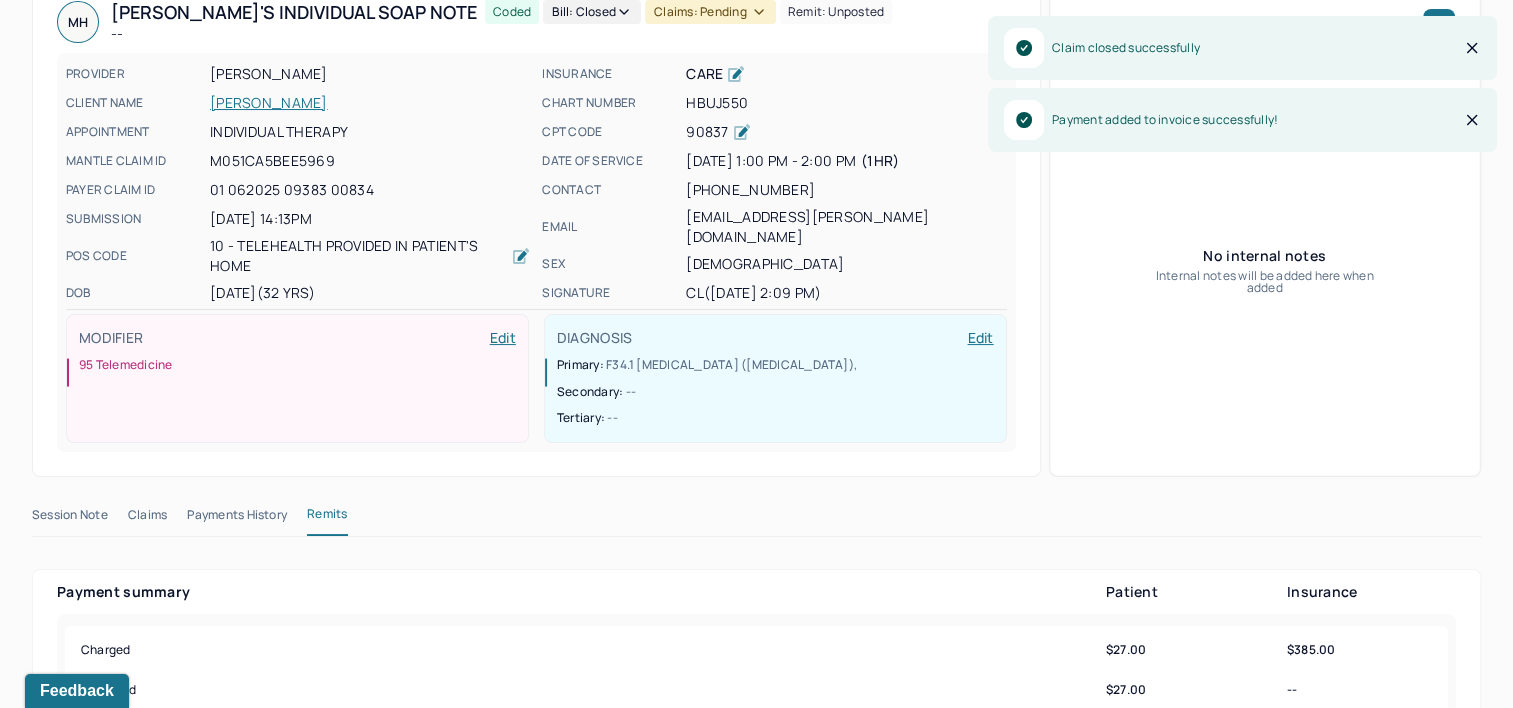scroll, scrollTop: 0, scrollLeft: 0, axis: both 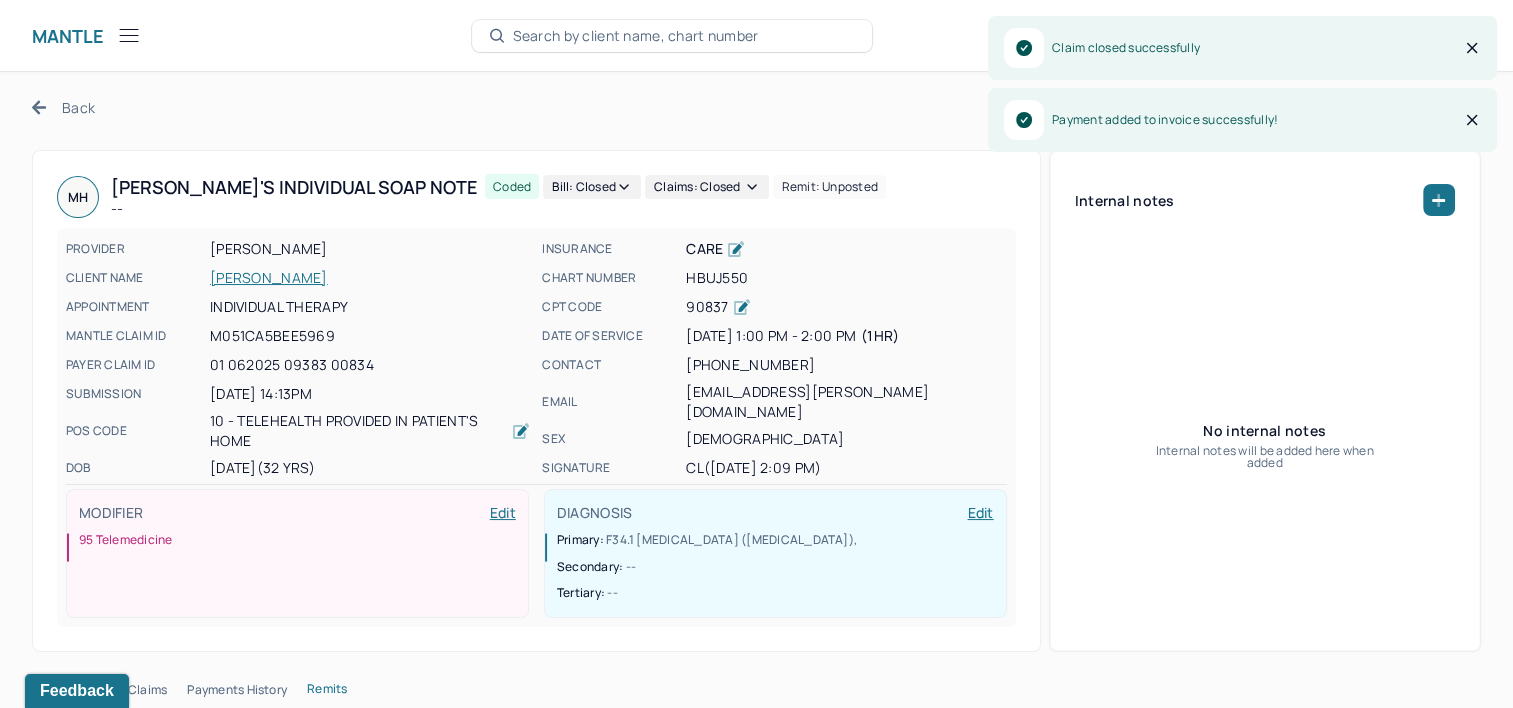 click 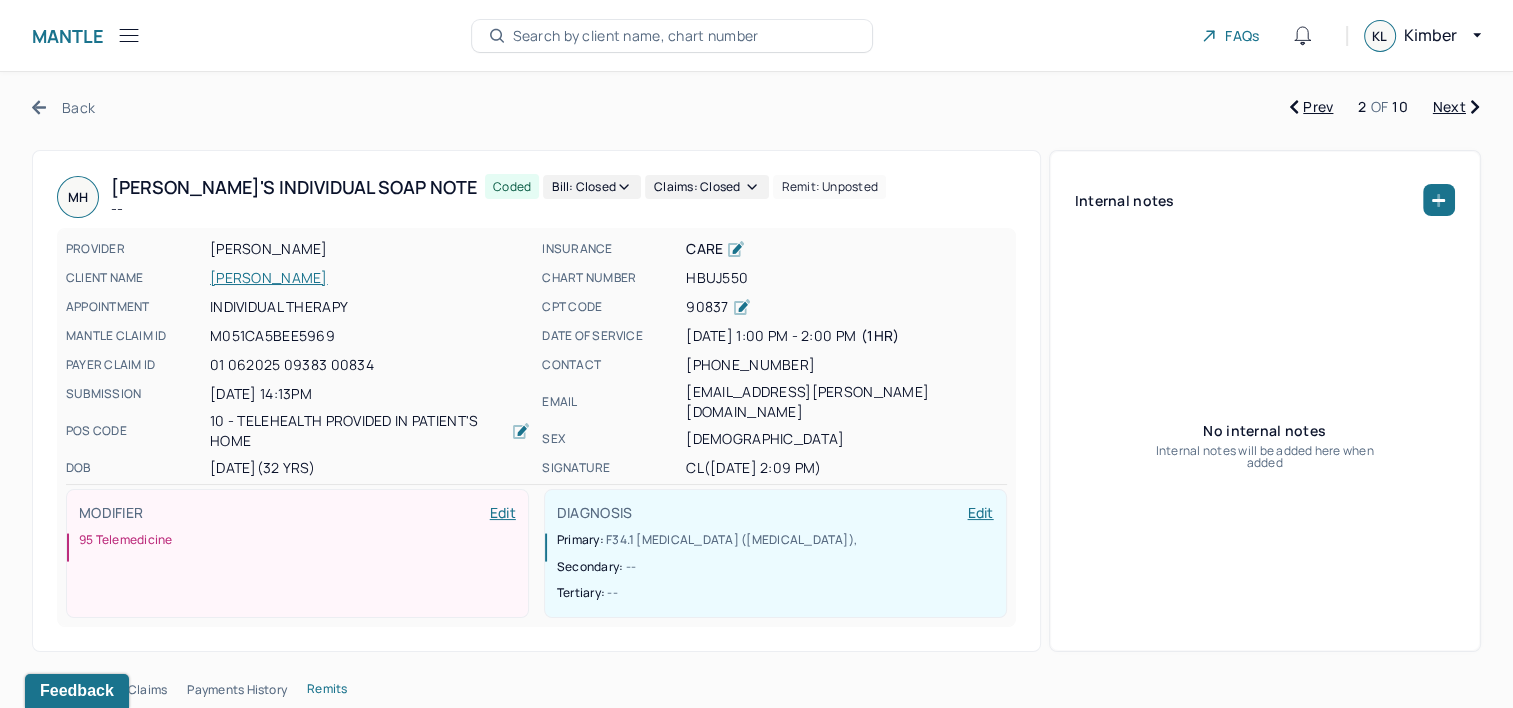 click 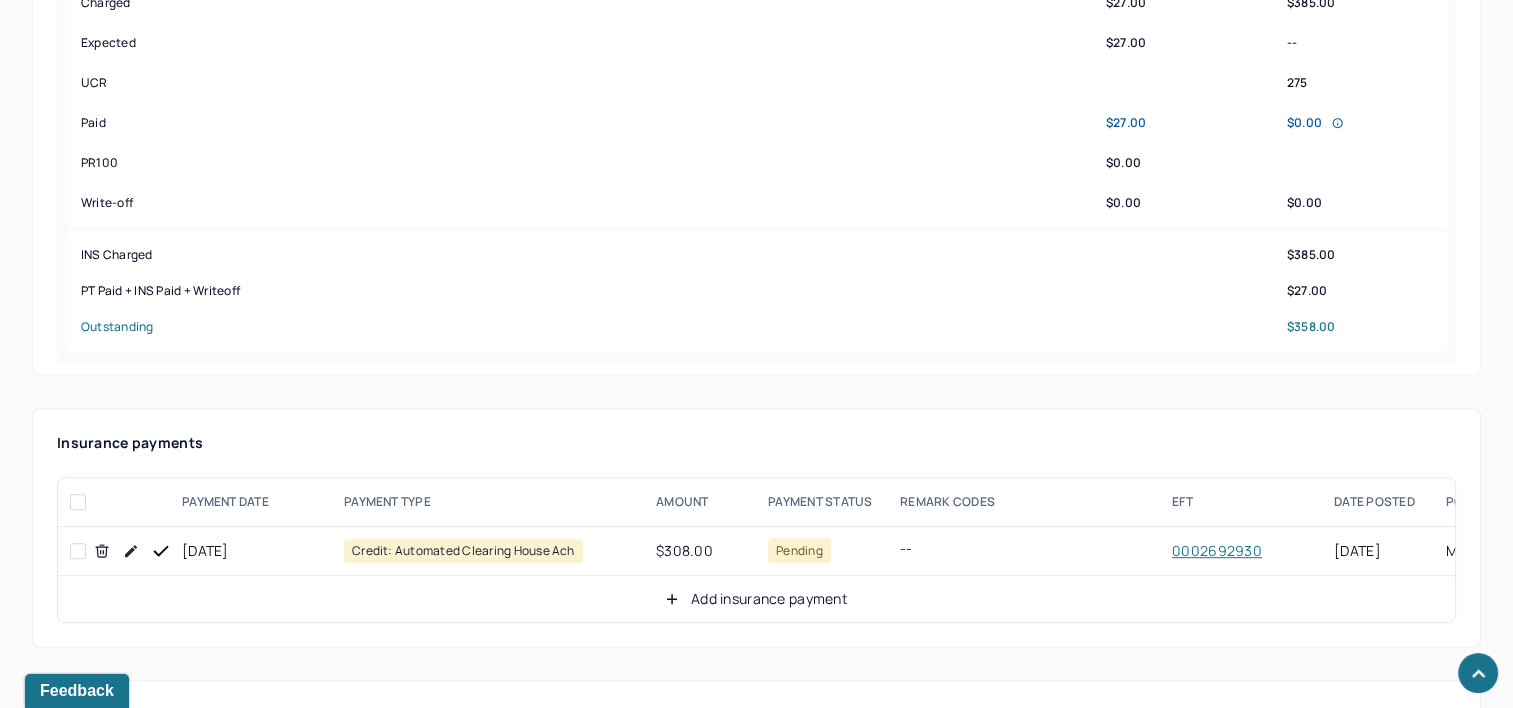 scroll, scrollTop: 1000, scrollLeft: 0, axis: vertical 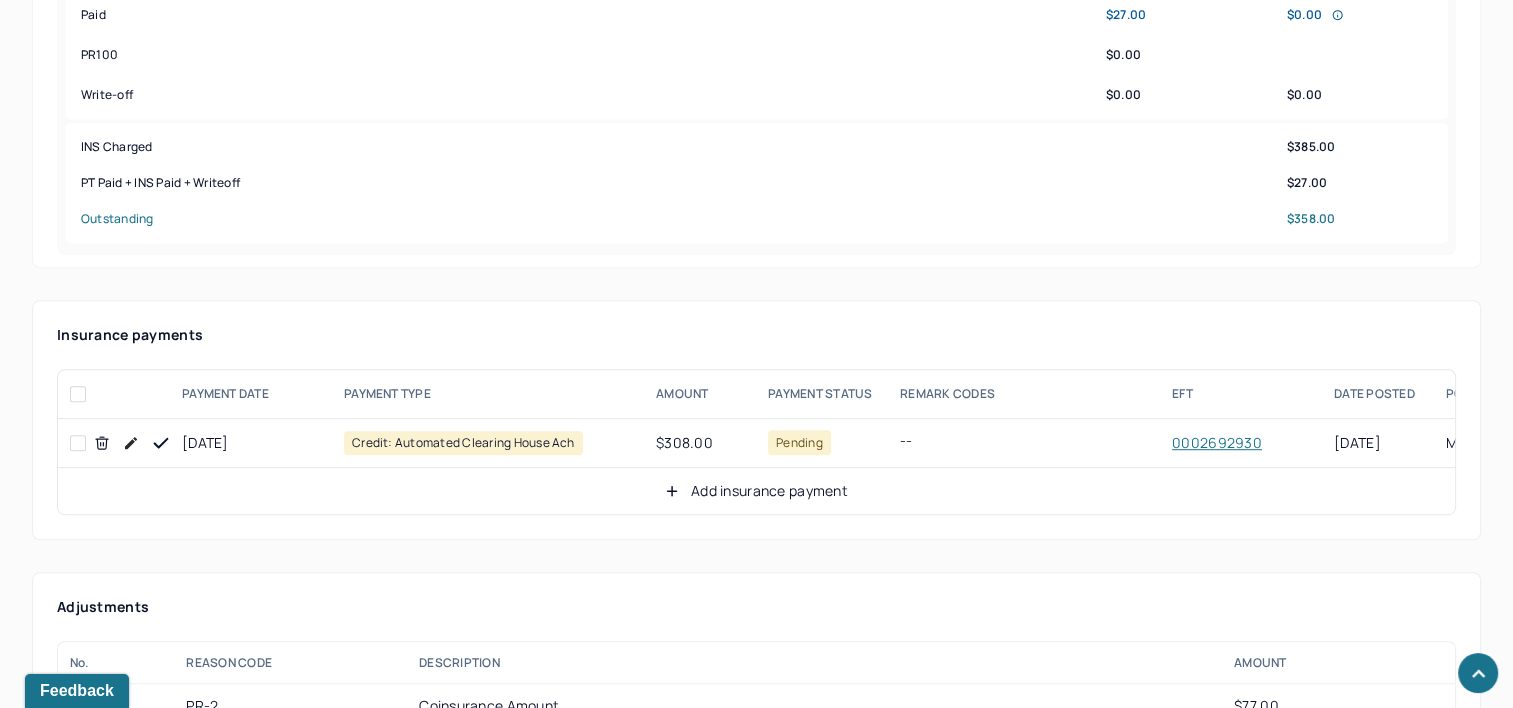click 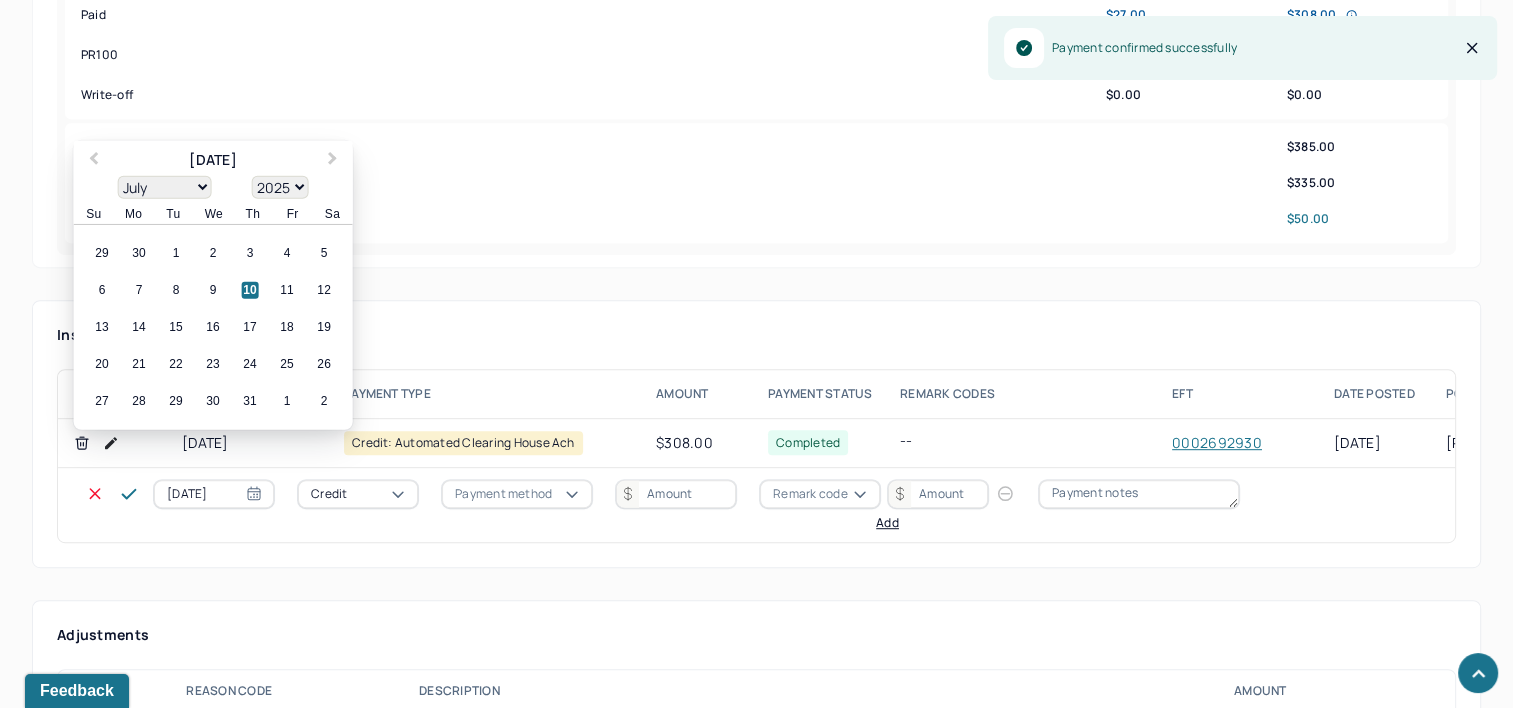 click on "[DATE]" at bounding box center (214, 494) 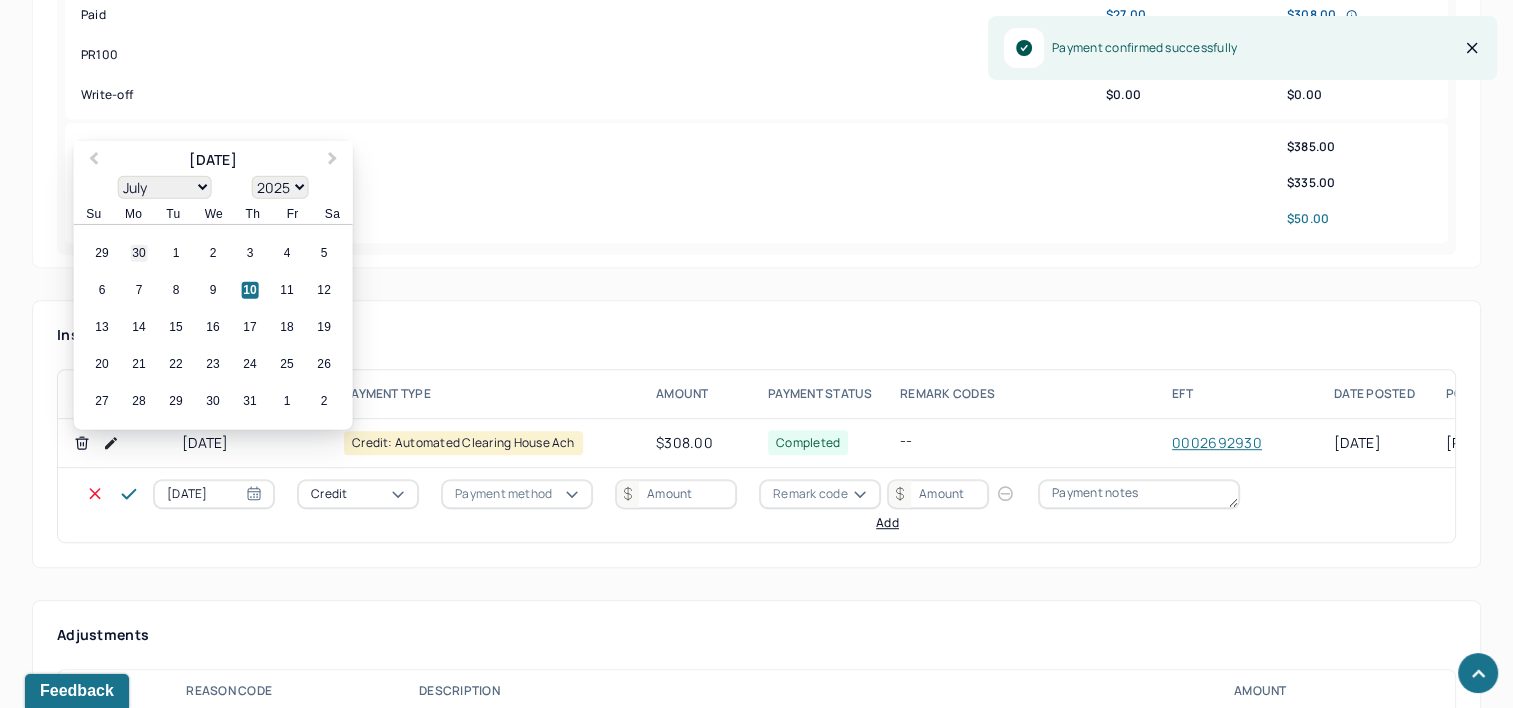 click on "30" at bounding box center [139, 253] 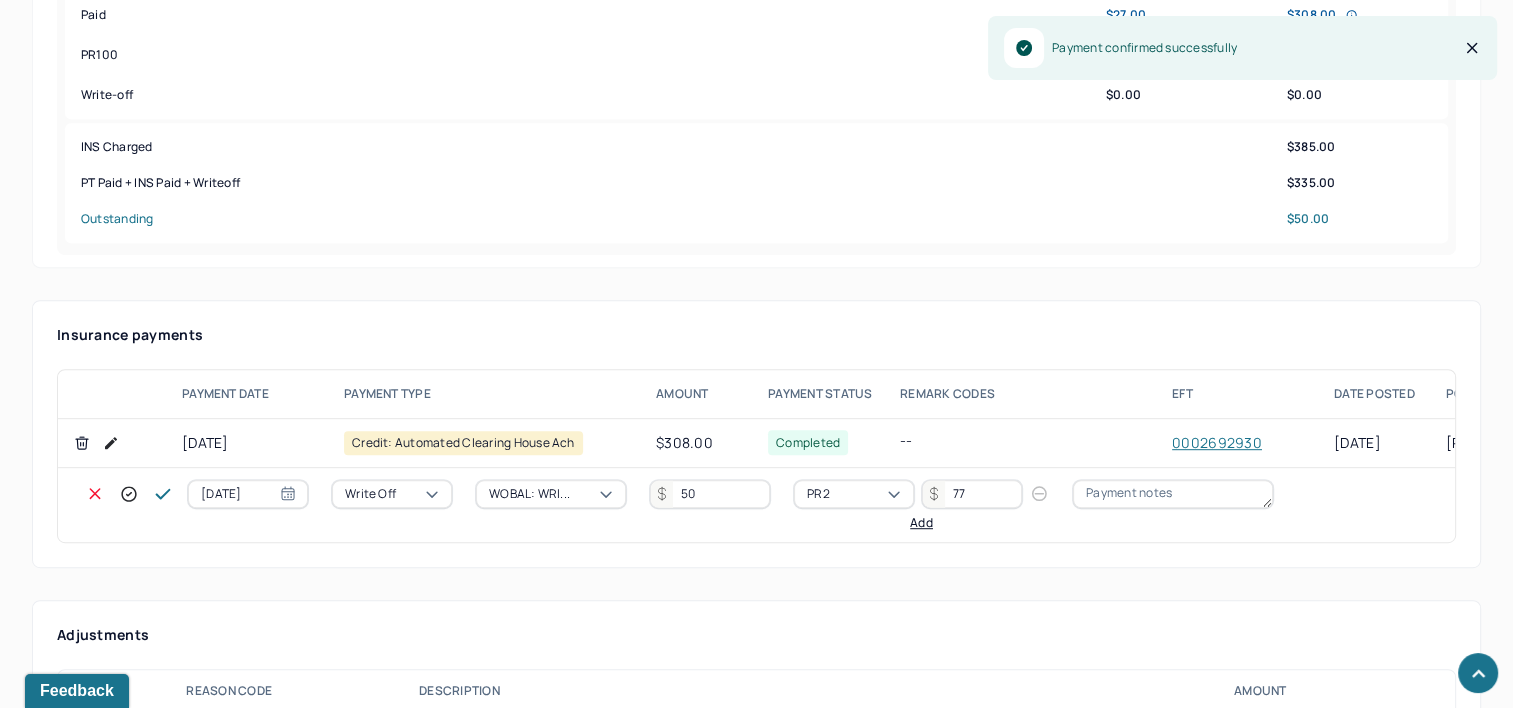 click 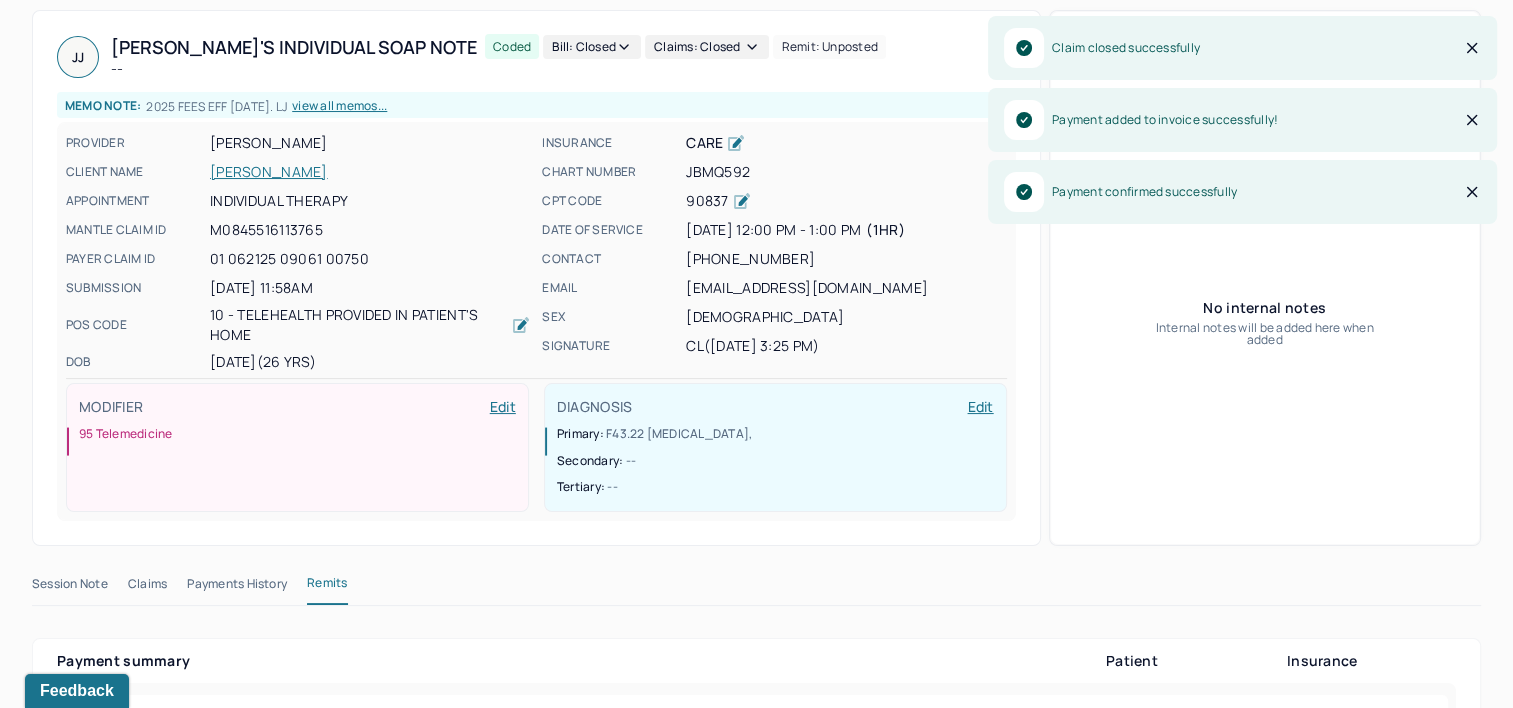 scroll, scrollTop: 0, scrollLeft: 0, axis: both 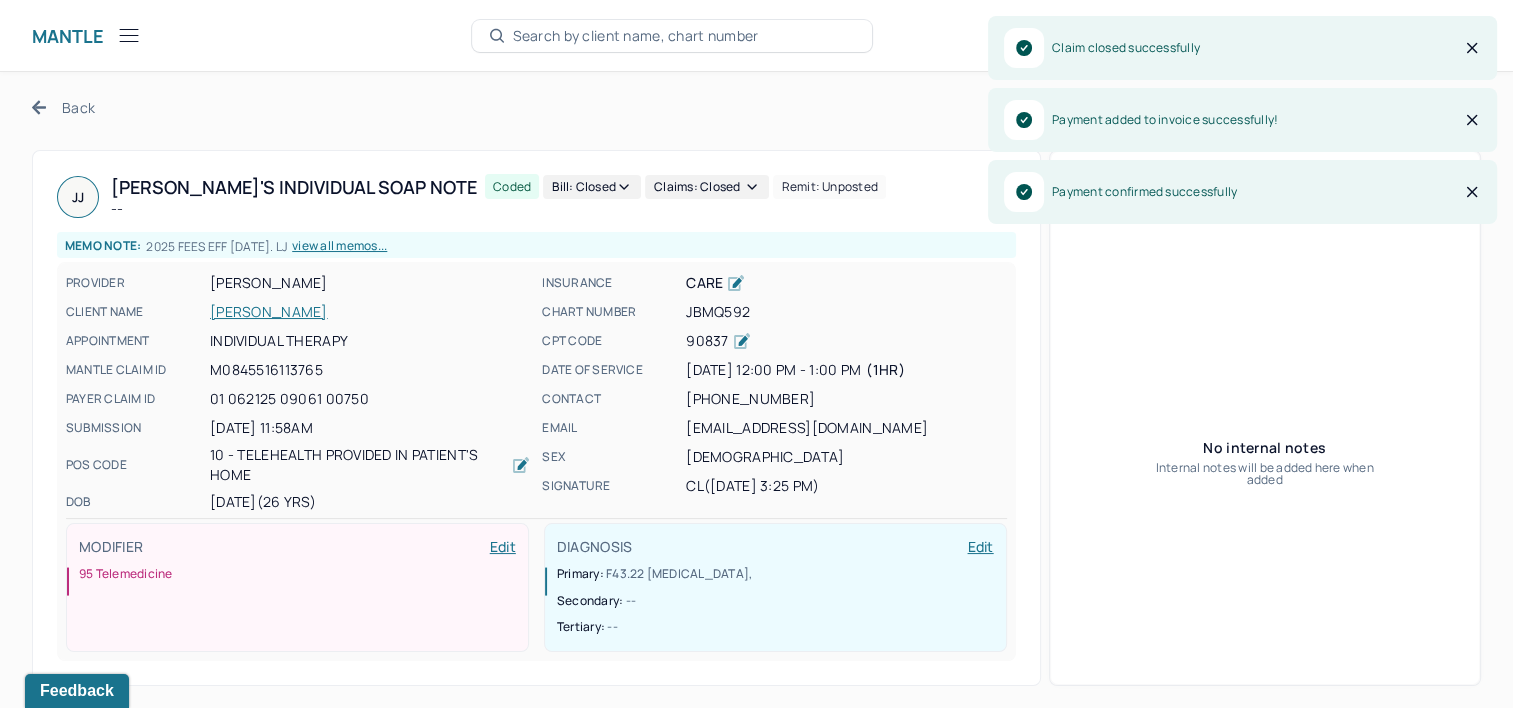 click 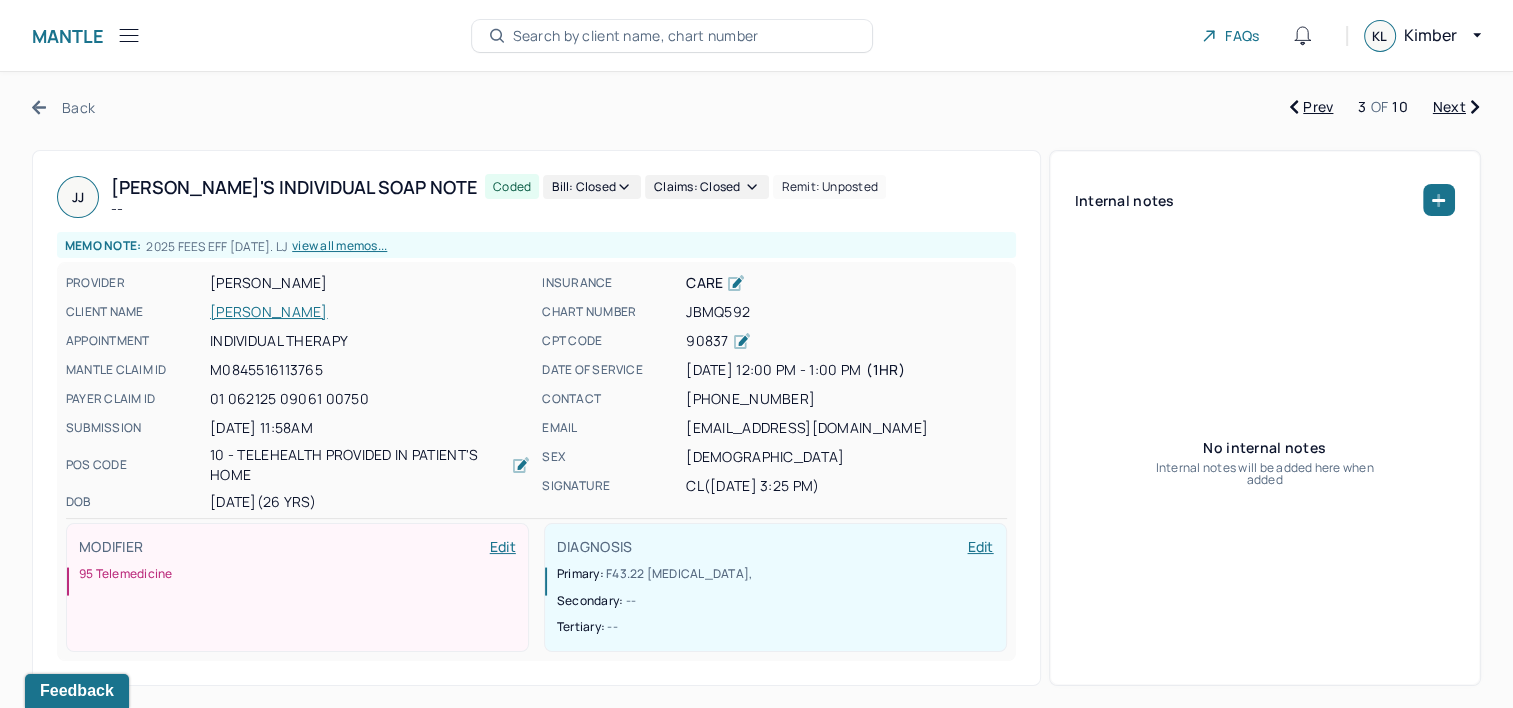 click on "Next" at bounding box center (1456, 107) 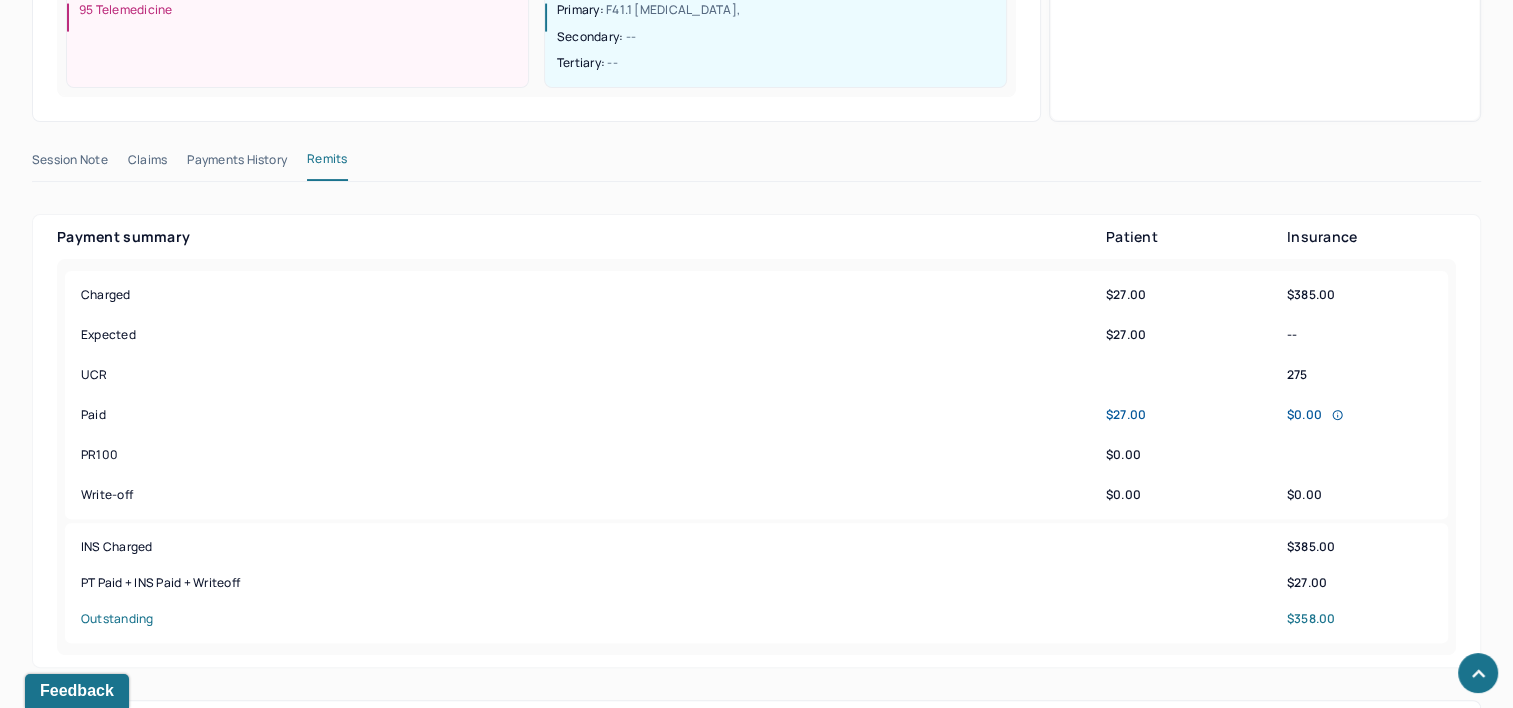 scroll, scrollTop: 1000, scrollLeft: 0, axis: vertical 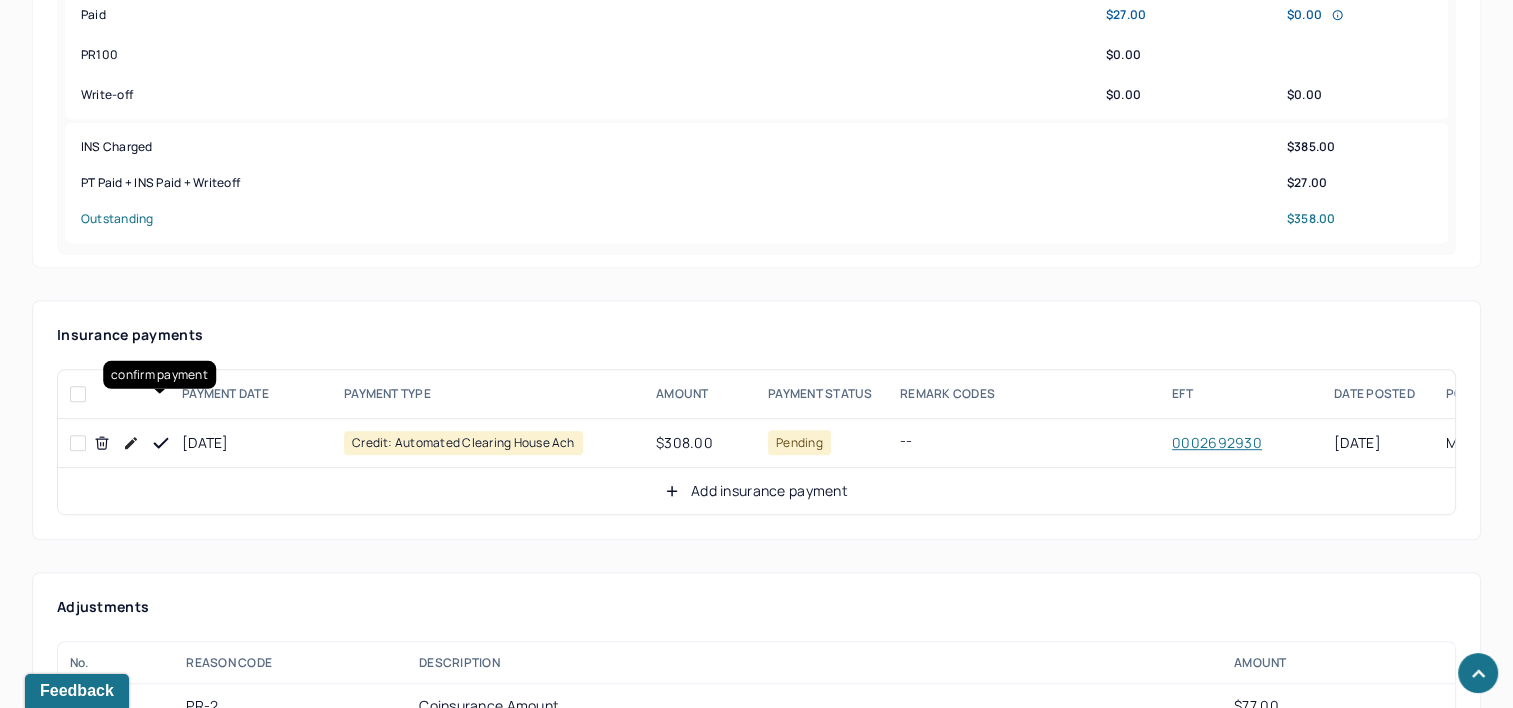 click 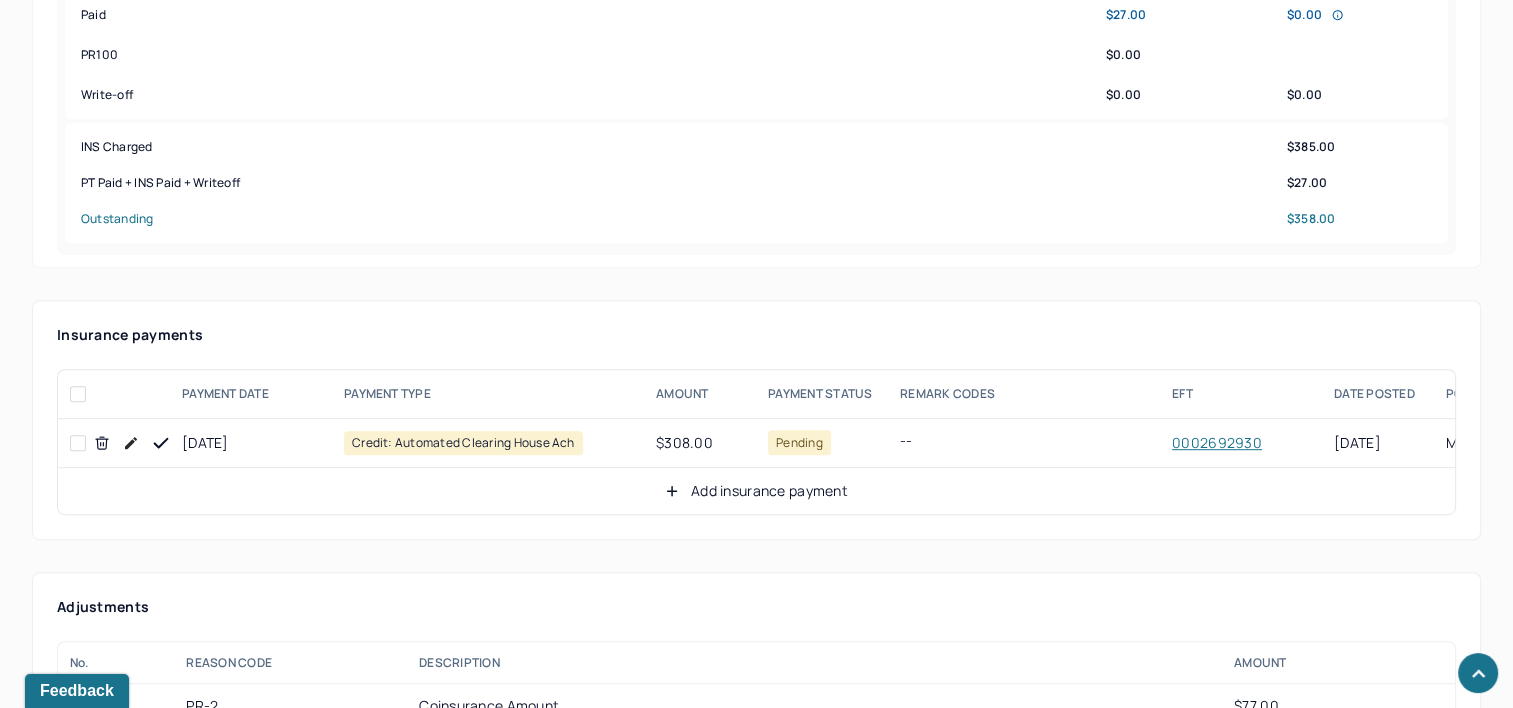 click on "Add insurance payment" at bounding box center (756, 491) 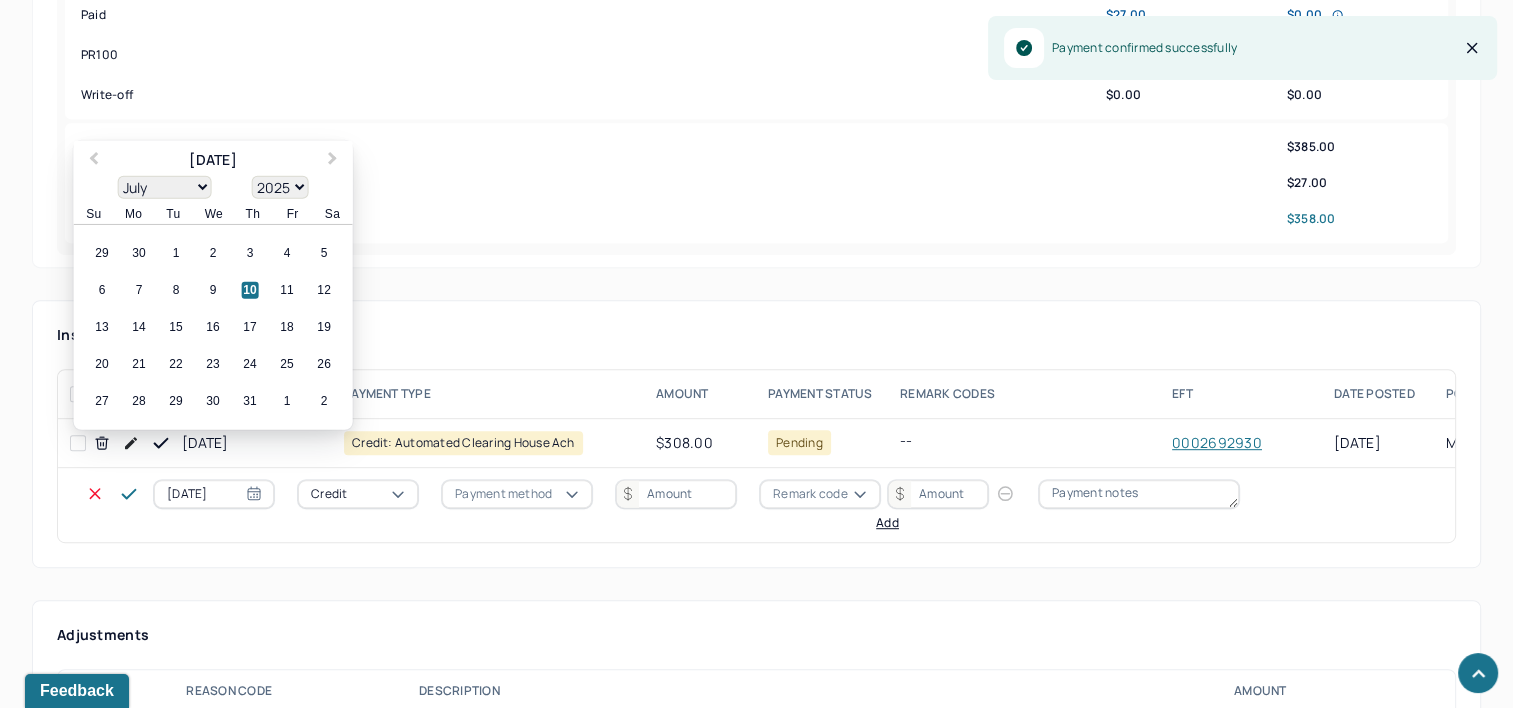click on "[DATE]" at bounding box center [214, 494] 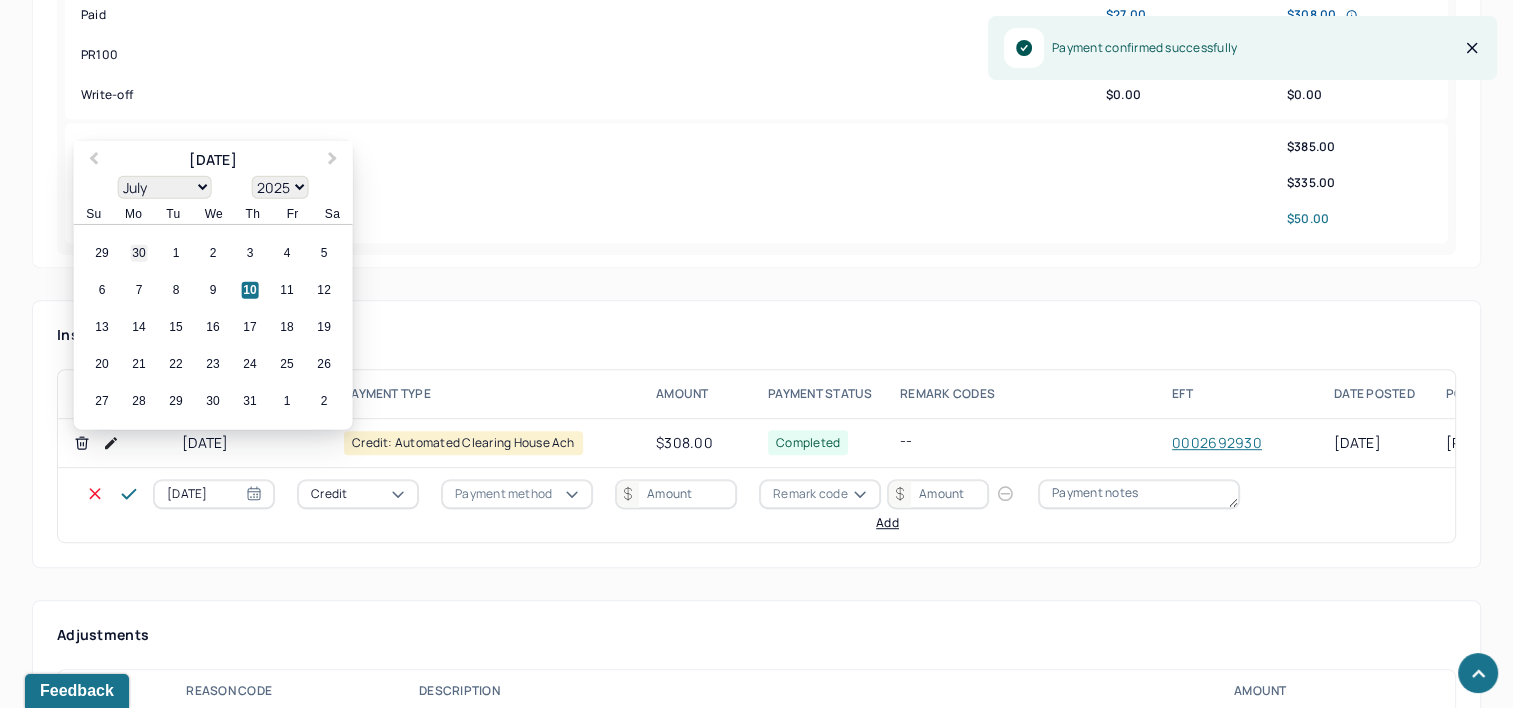 click on "30" at bounding box center (139, 253) 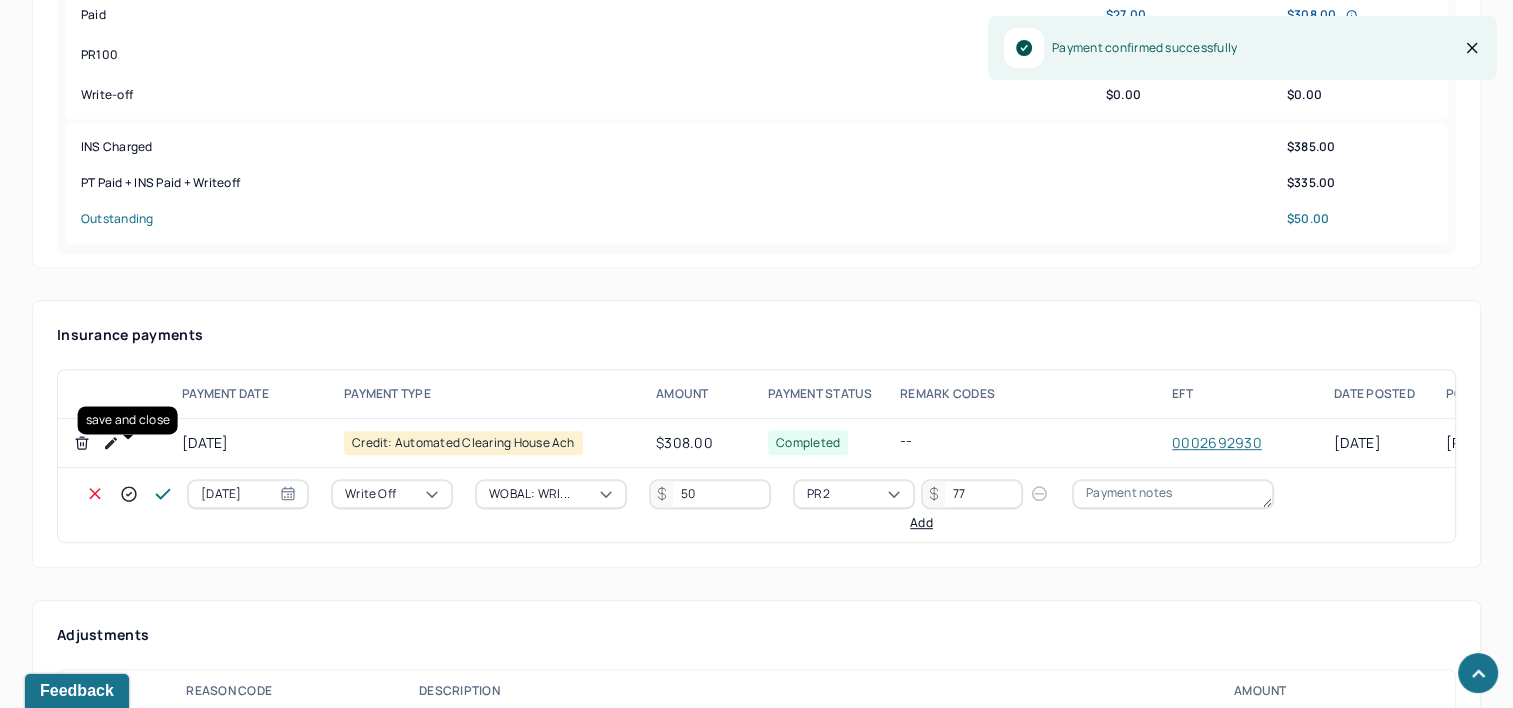 click 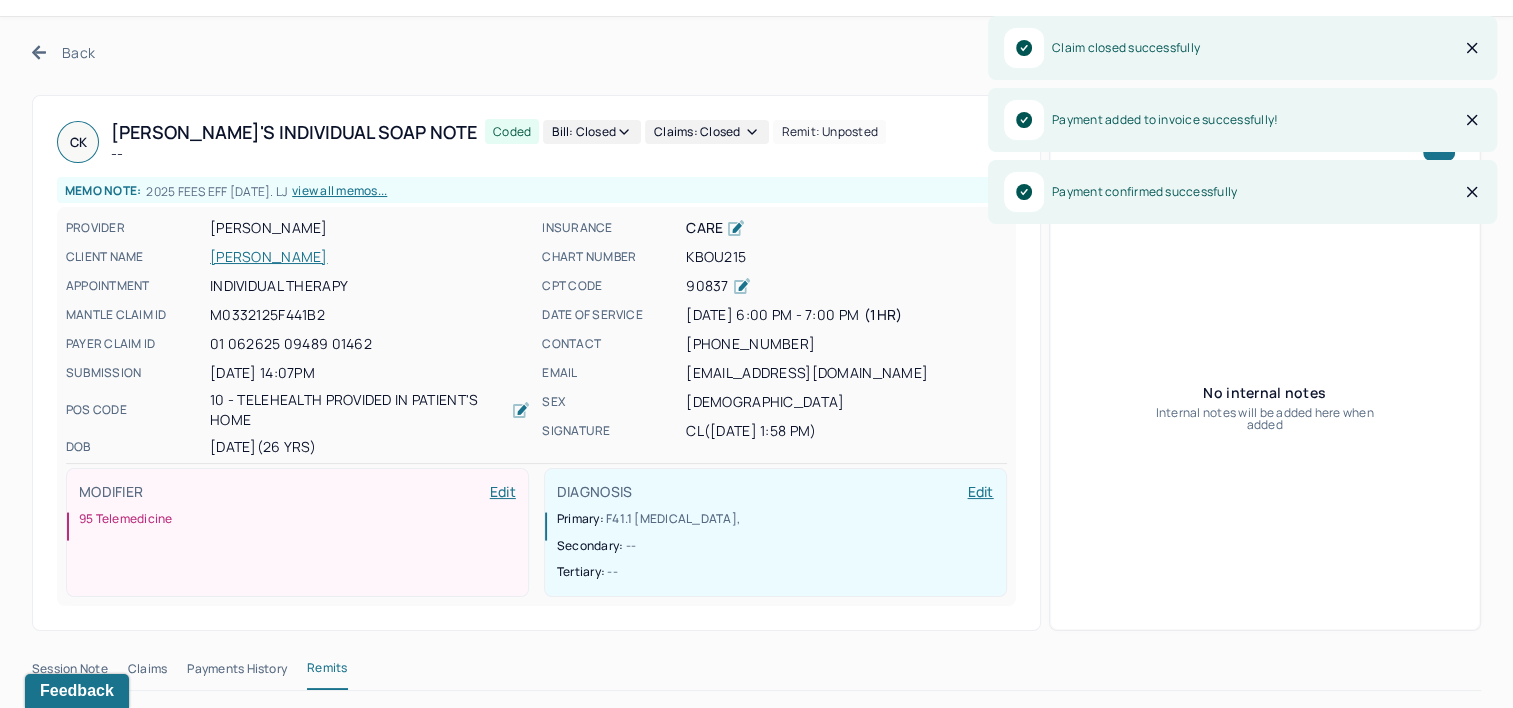 scroll, scrollTop: 0, scrollLeft: 0, axis: both 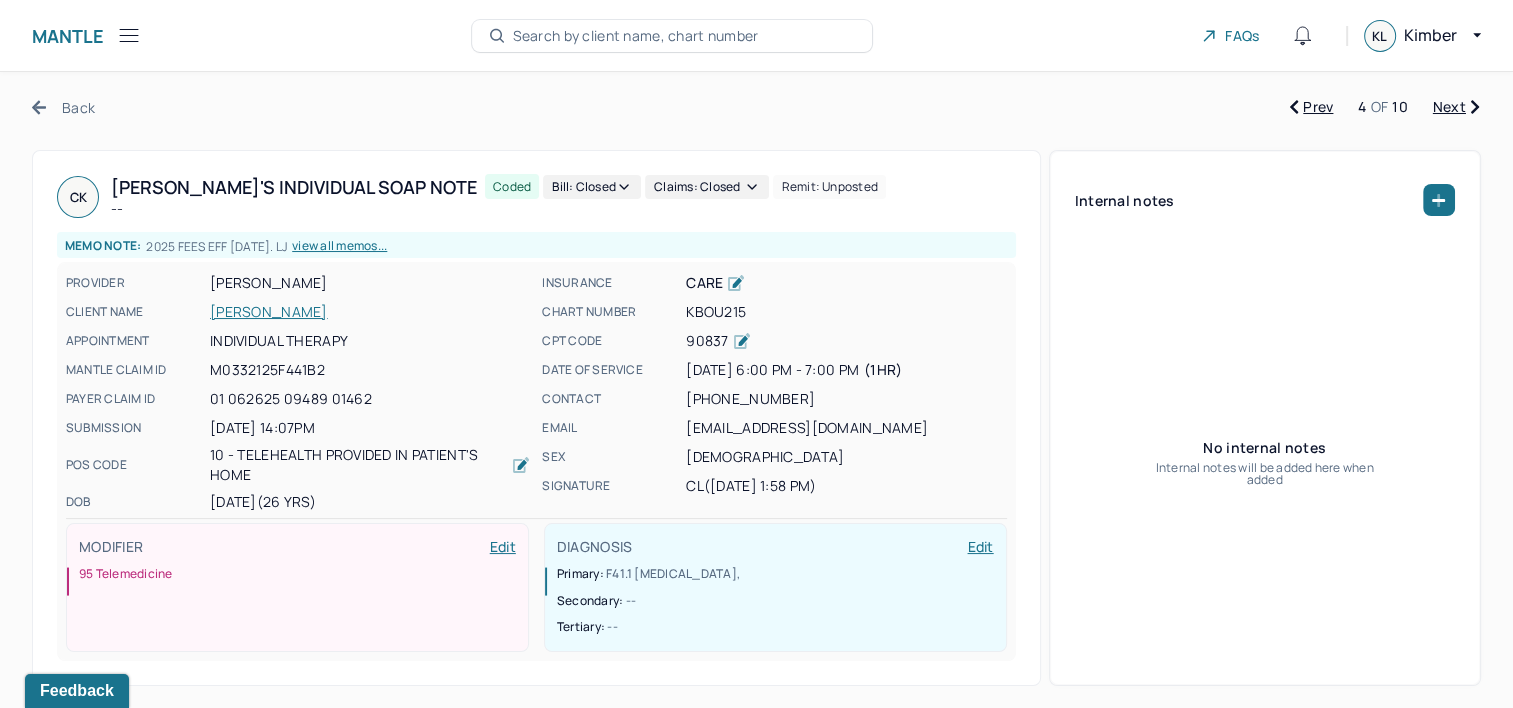 click on "Next" at bounding box center (1456, 107) 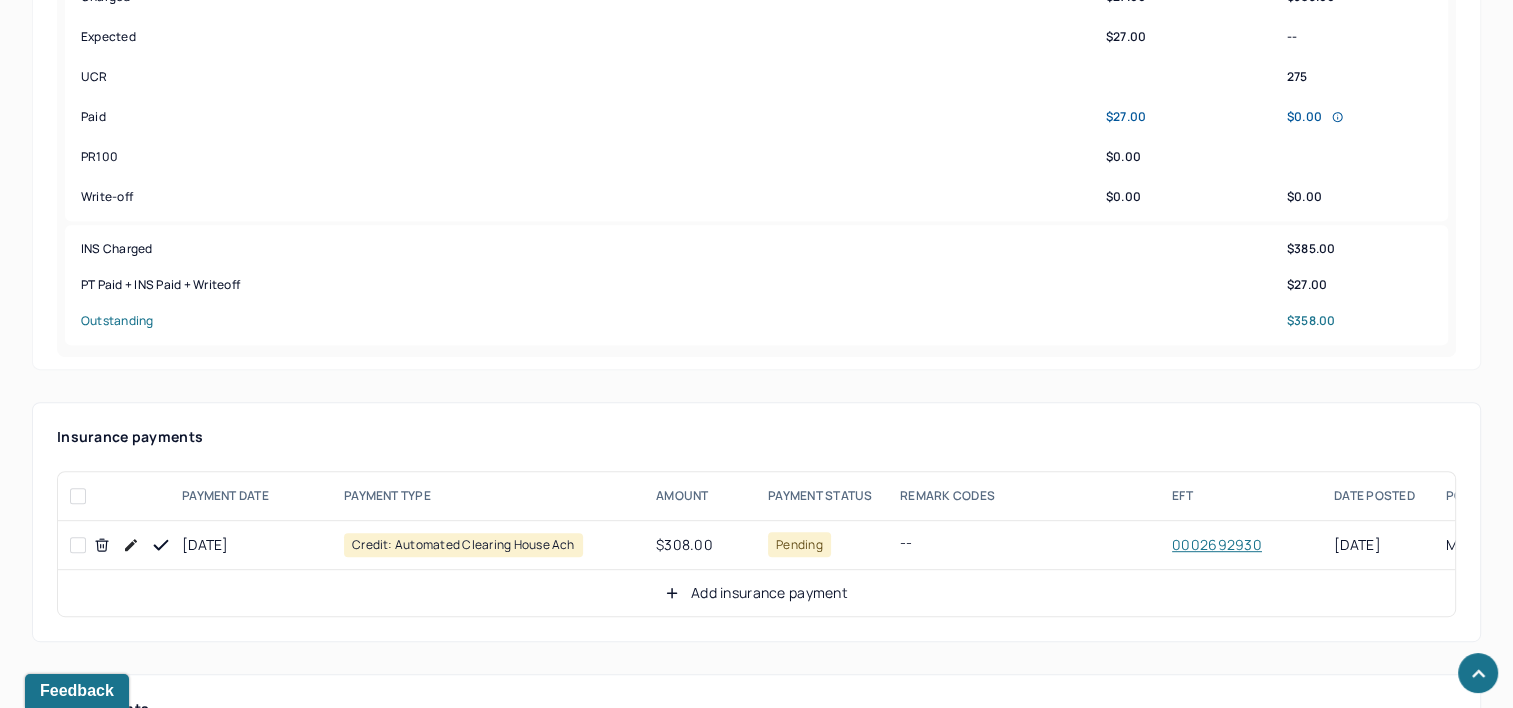 scroll, scrollTop: 900, scrollLeft: 0, axis: vertical 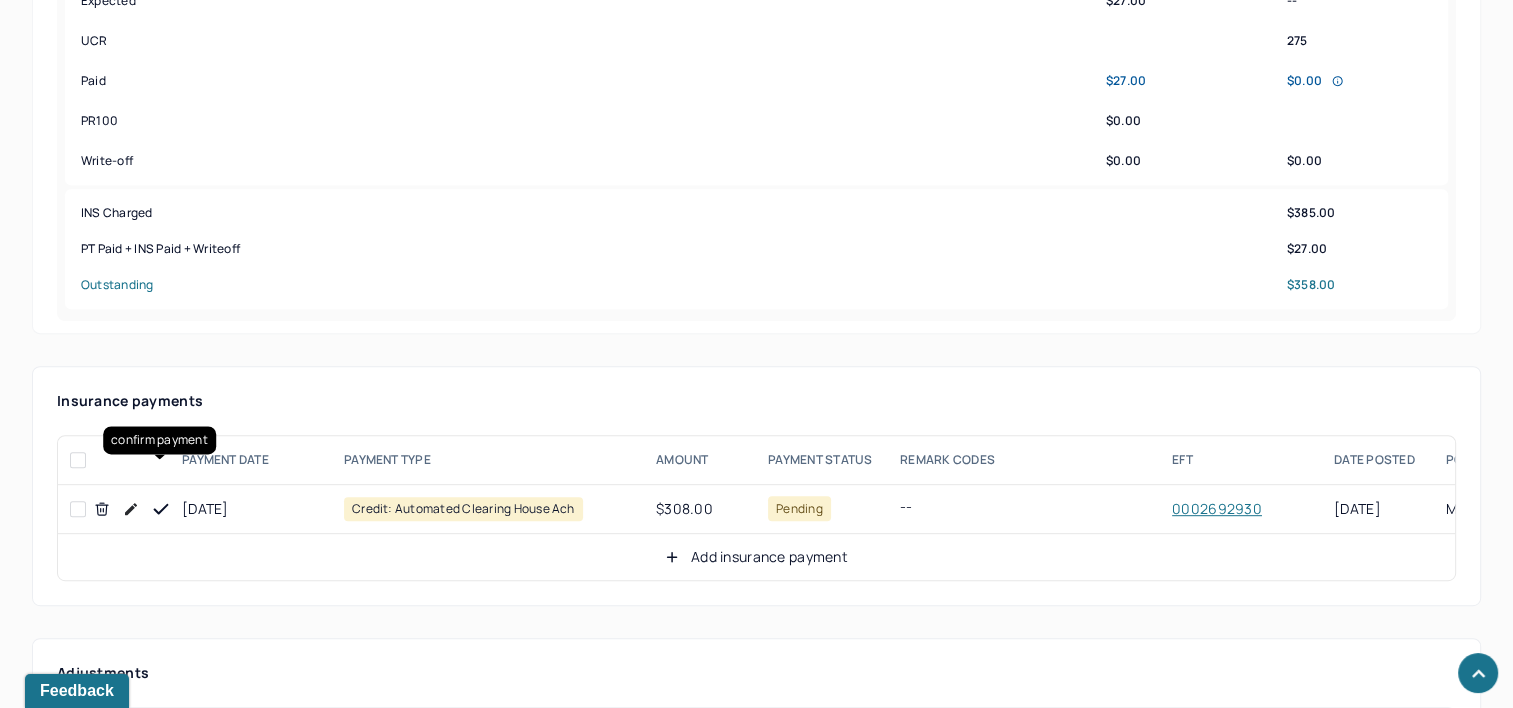 click 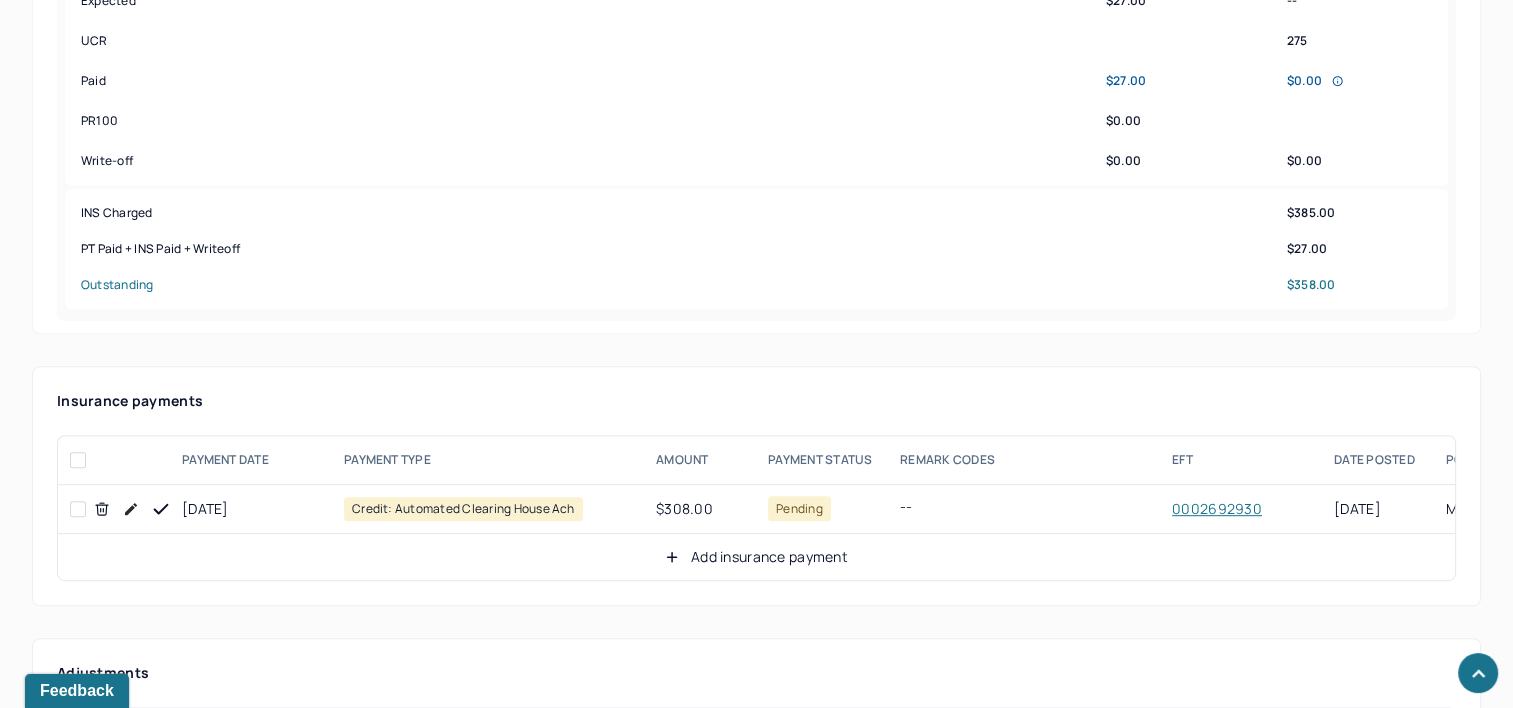 click on "Add insurance payment" at bounding box center [756, 557] 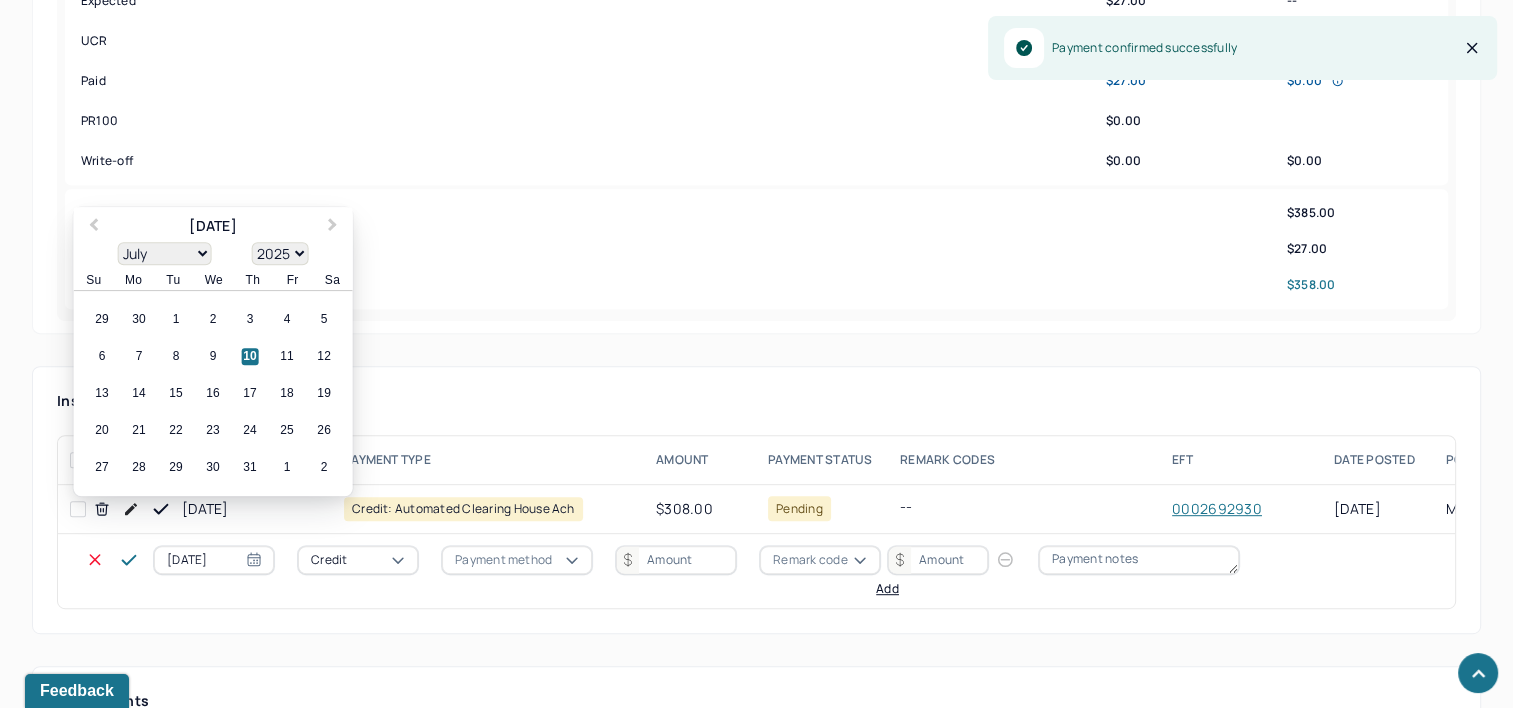 click on "[DATE]" at bounding box center (214, 560) 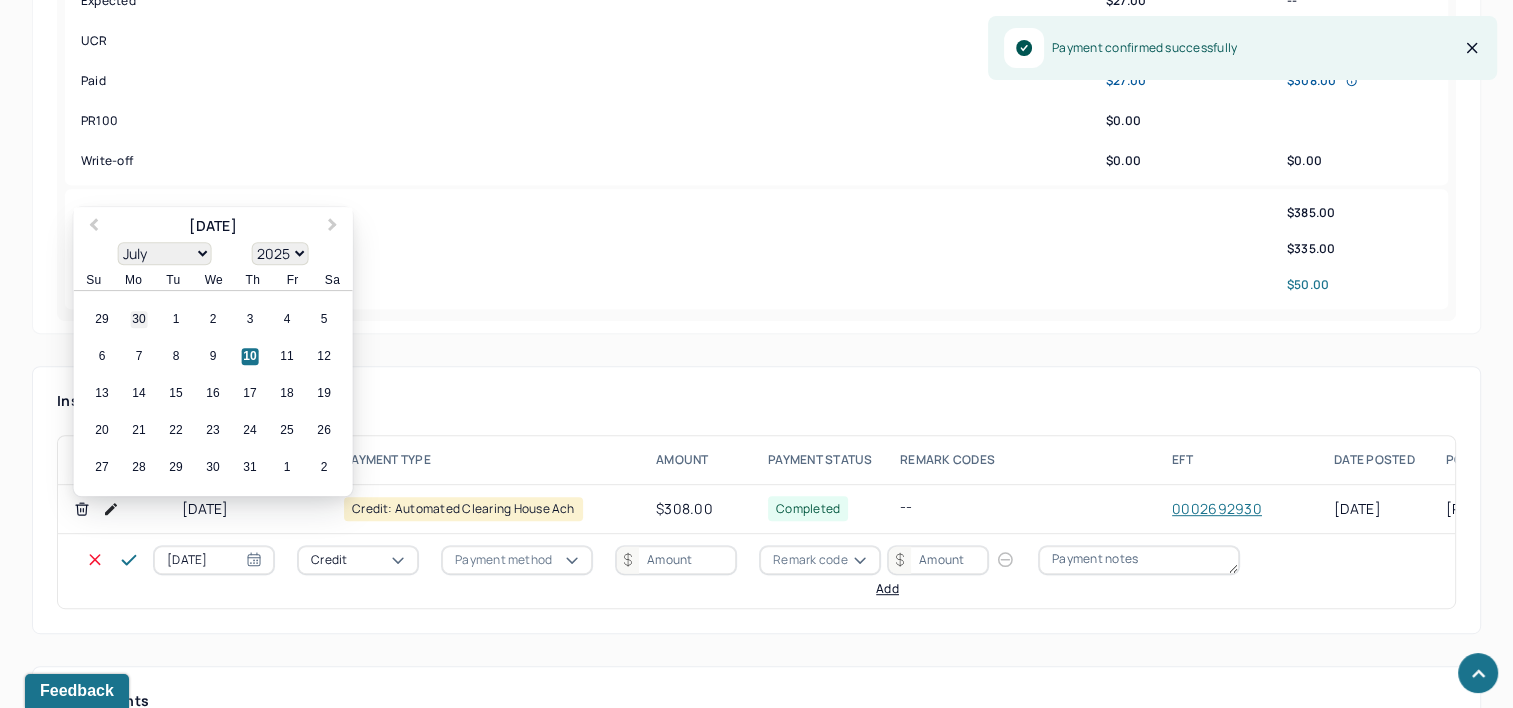 click on "30" at bounding box center [139, 320] 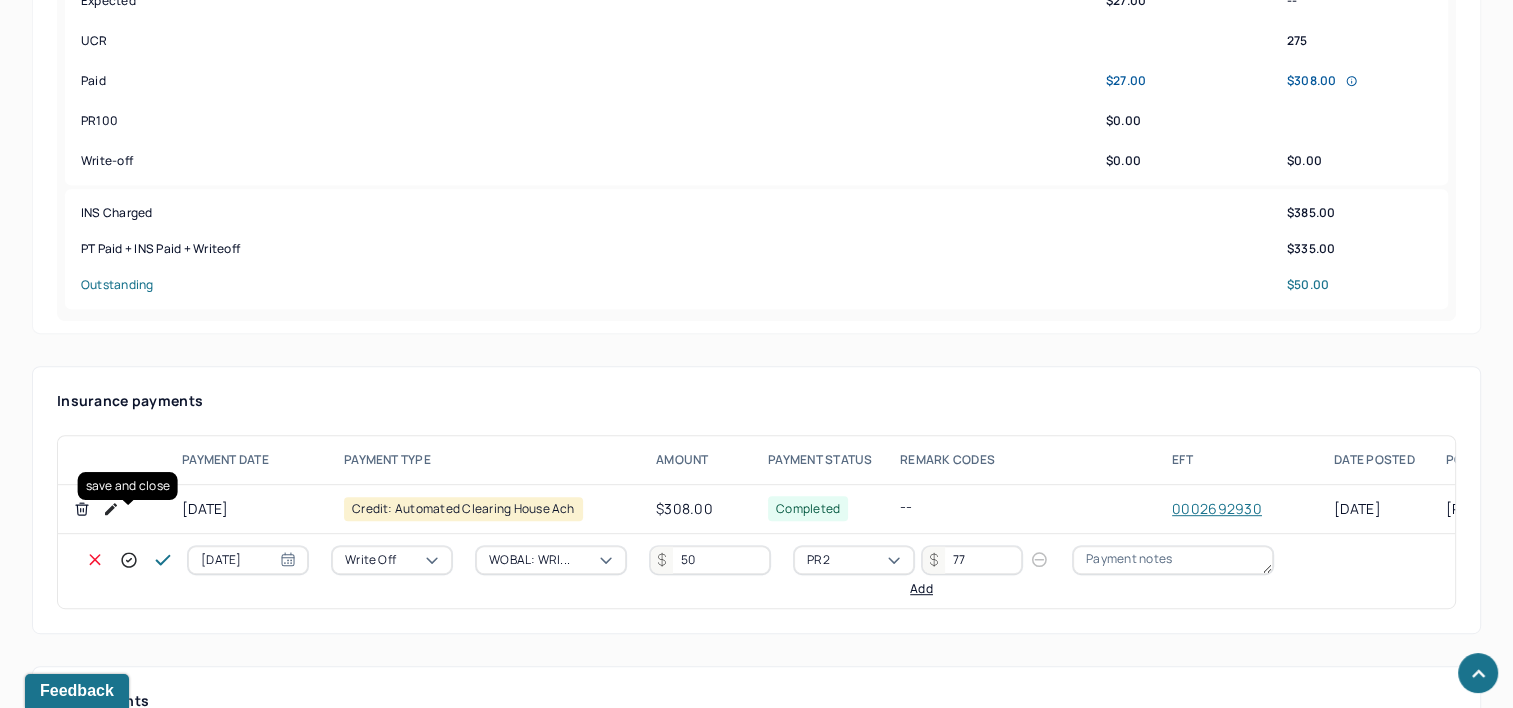 click 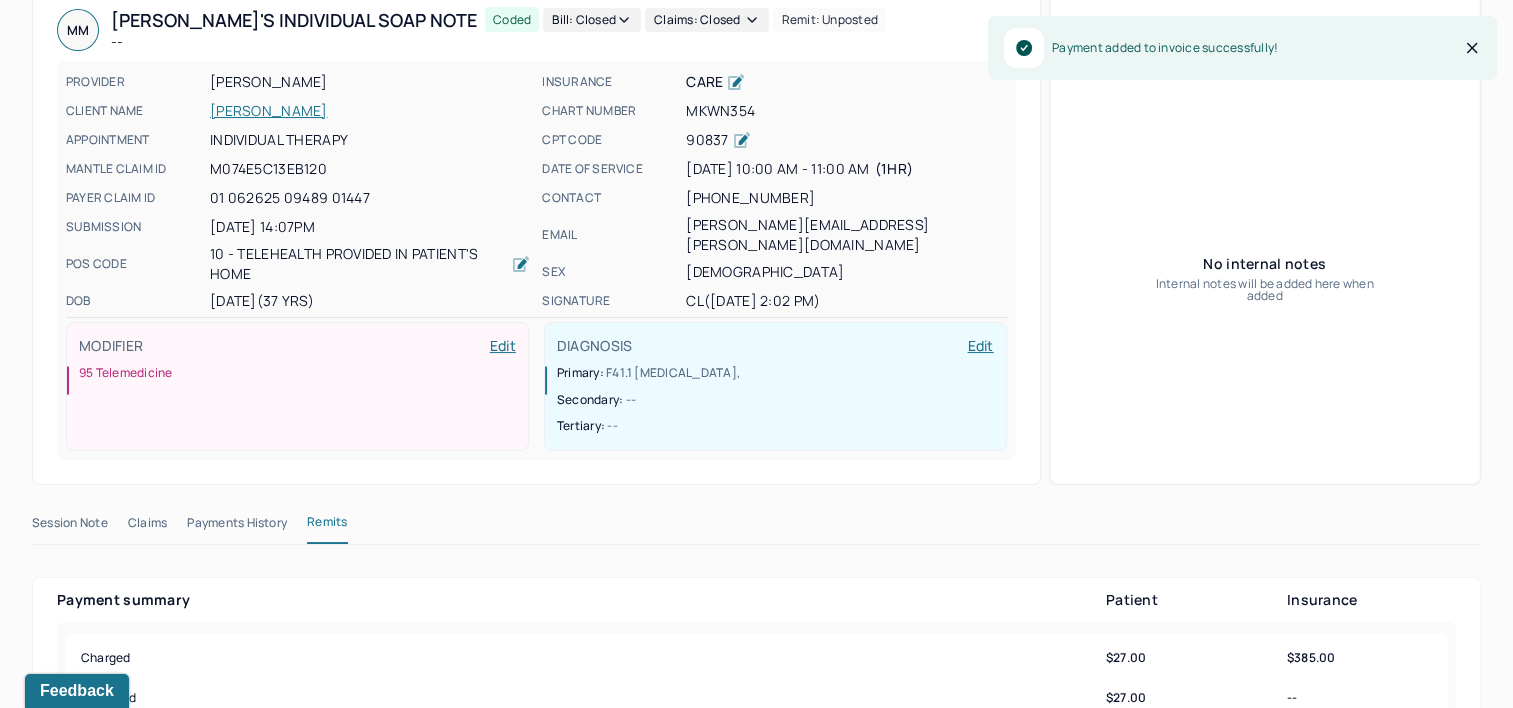 scroll, scrollTop: 0, scrollLeft: 0, axis: both 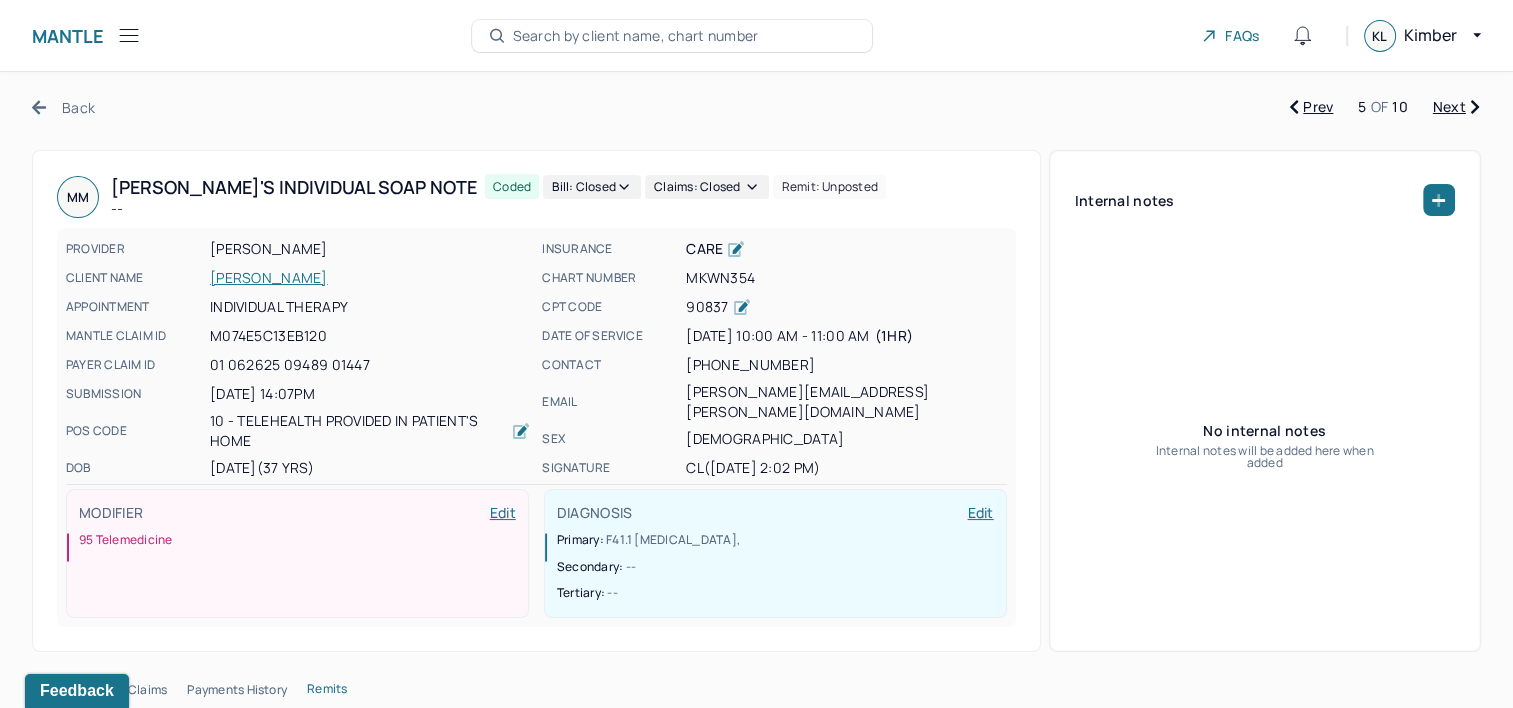 click on "Next" at bounding box center (1456, 107) 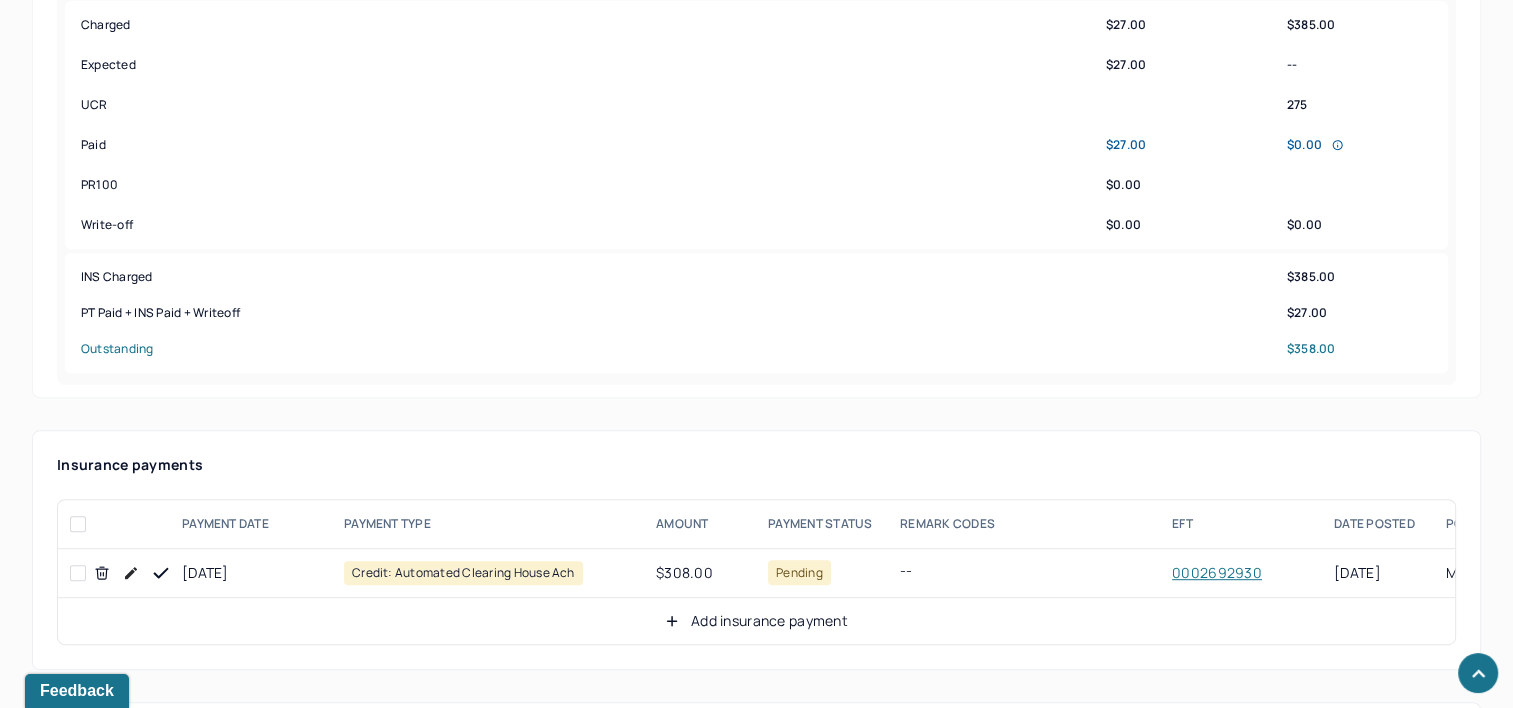 scroll, scrollTop: 1000, scrollLeft: 0, axis: vertical 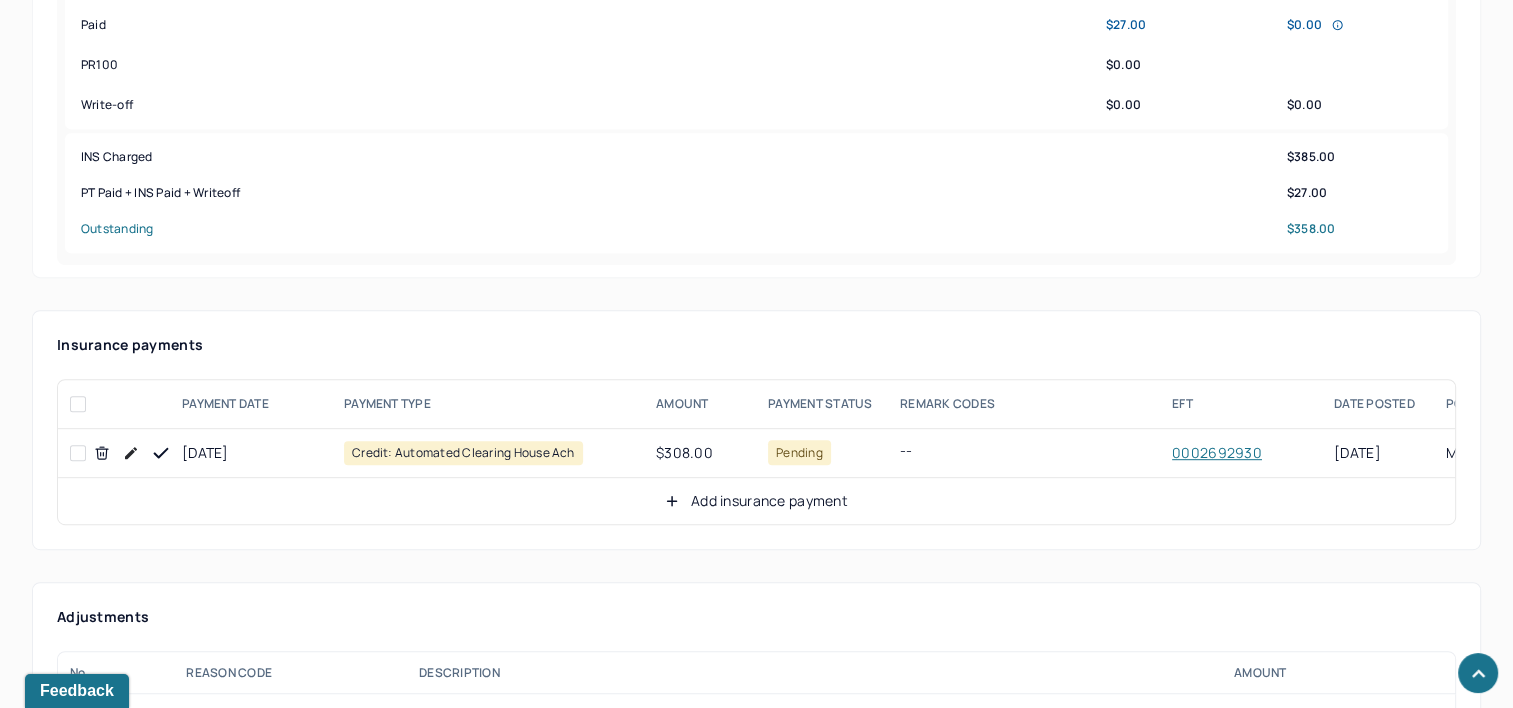 click 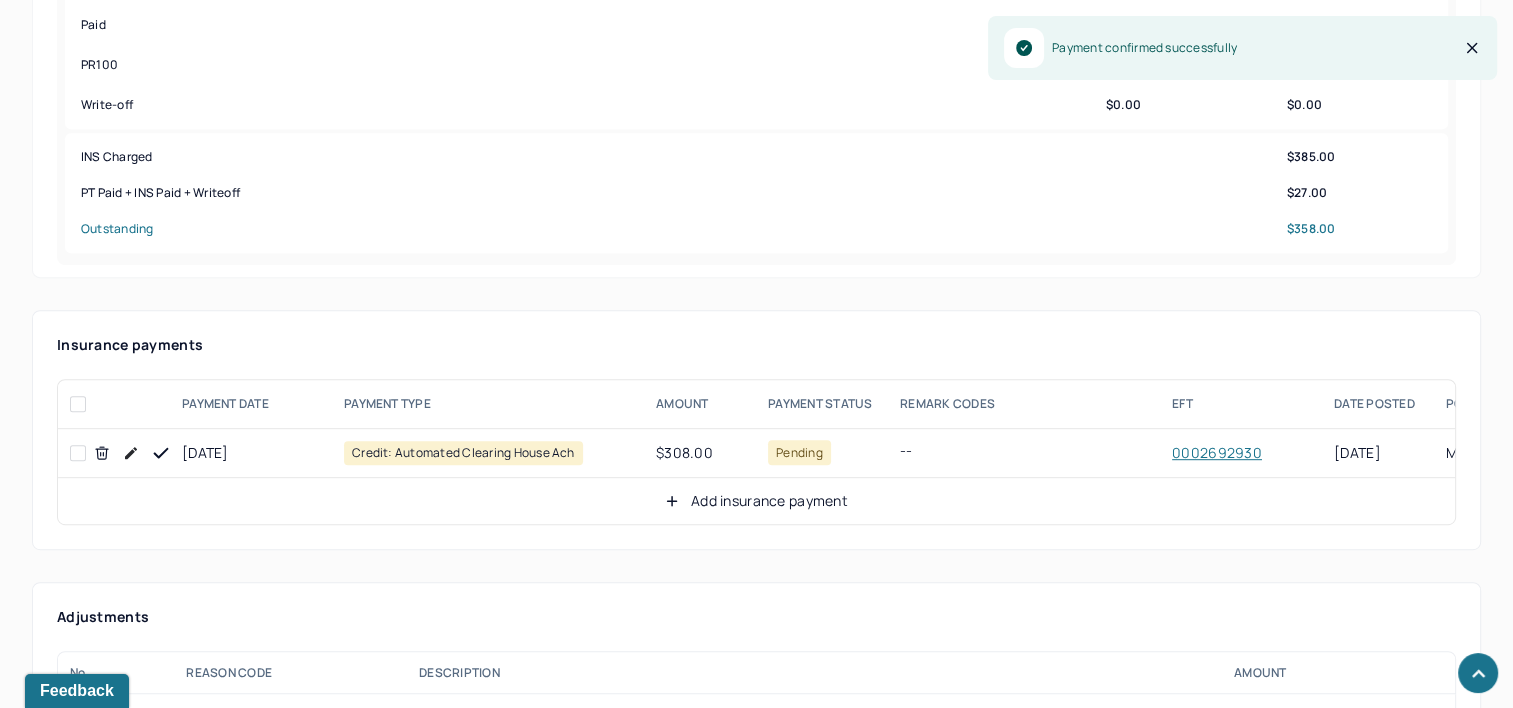 click on "Add insurance payment" at bounding box center (756, 501) 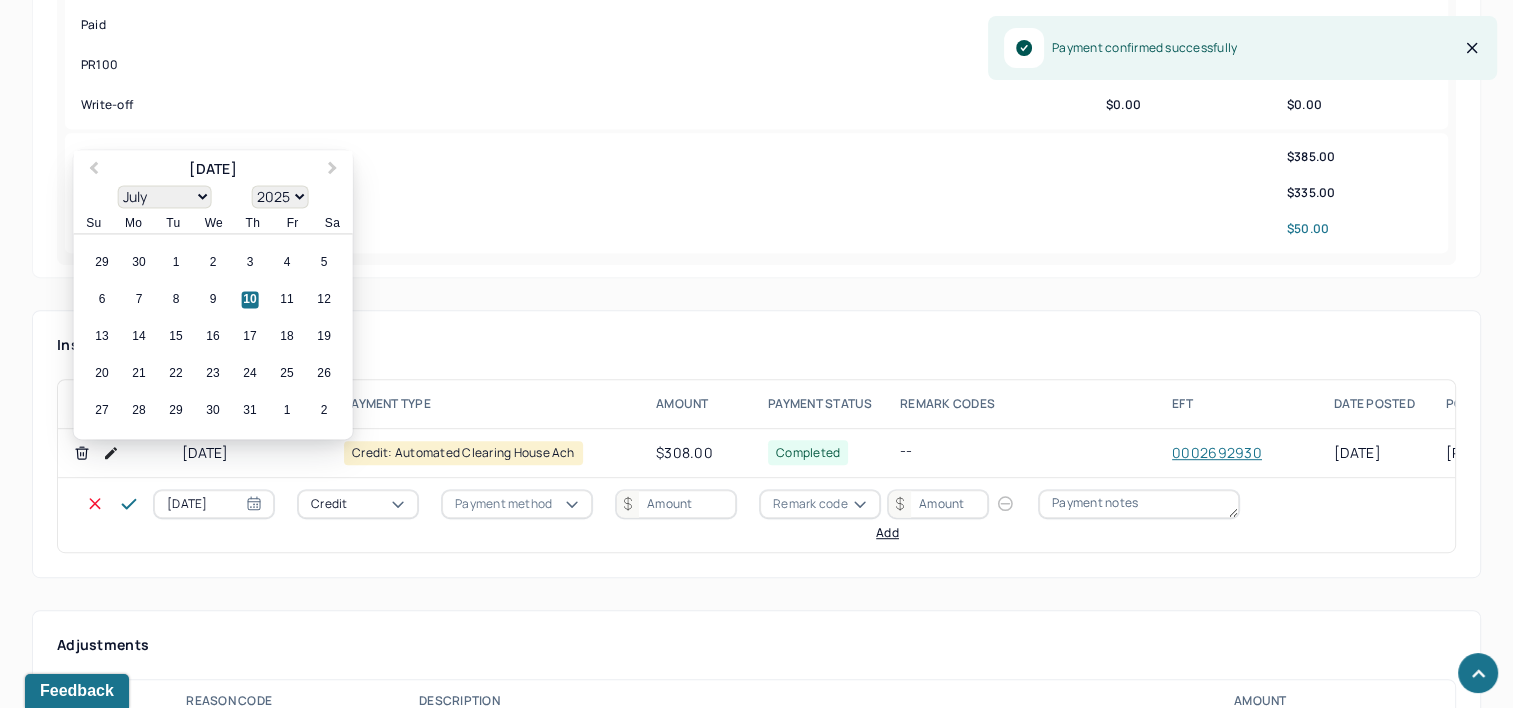click on "[DATE]" at bounding box center (214, 504) 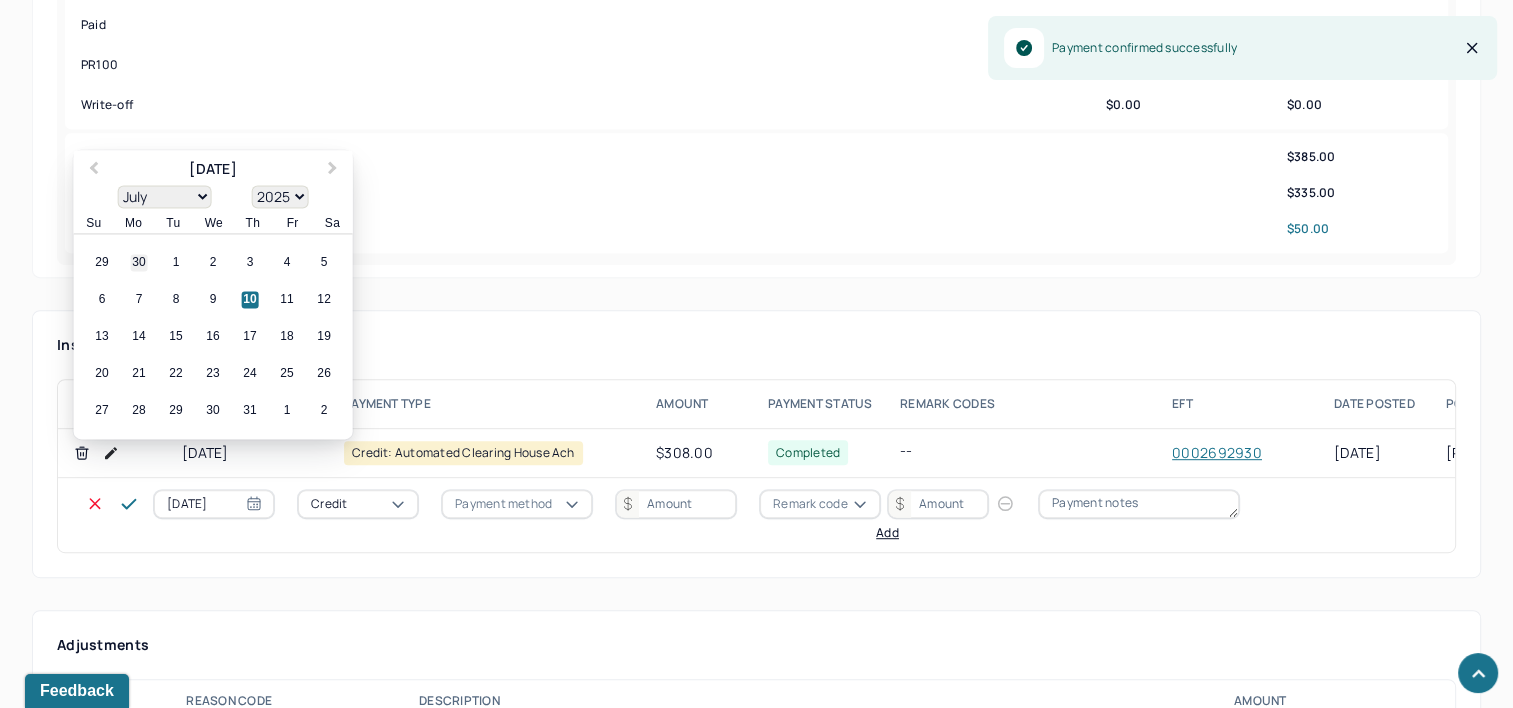 click on "30" at bounding box center (139, 263) 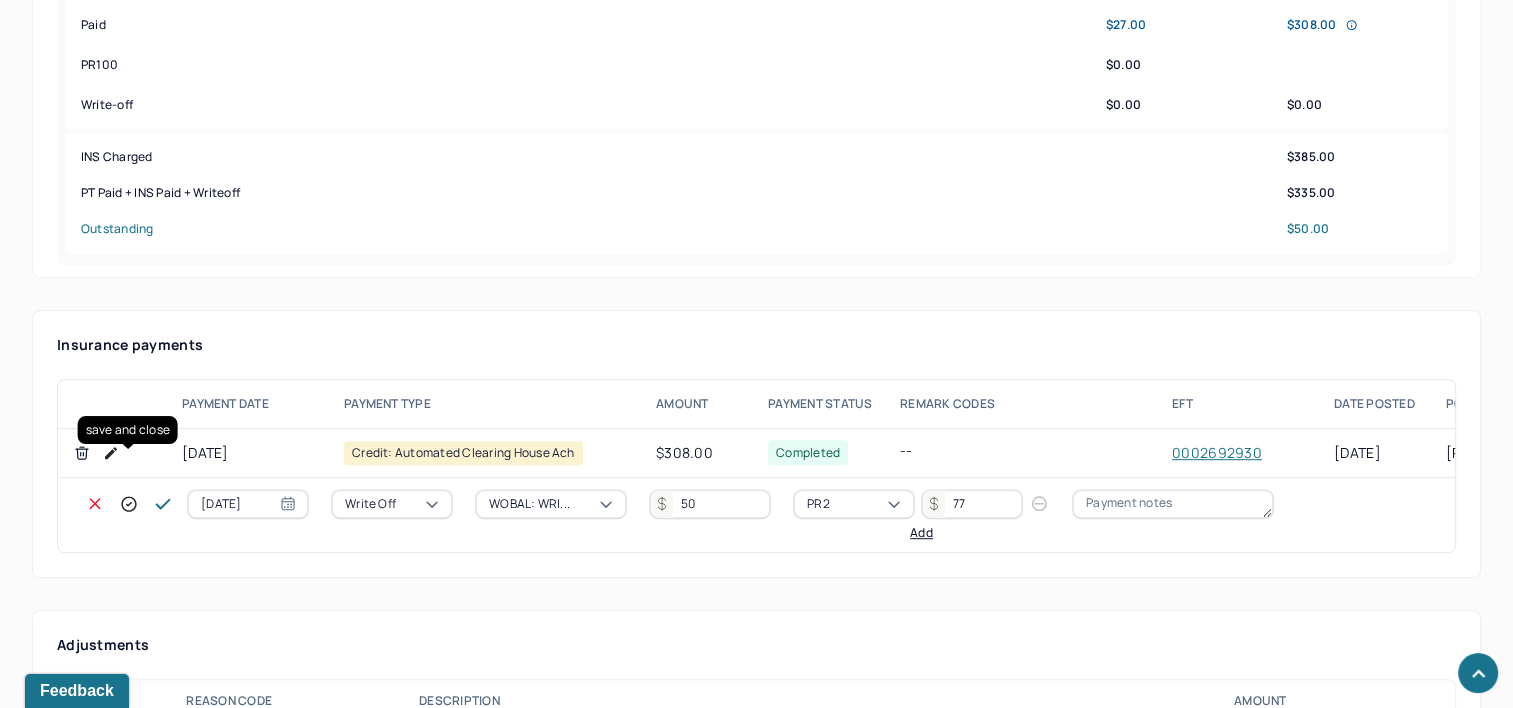 click 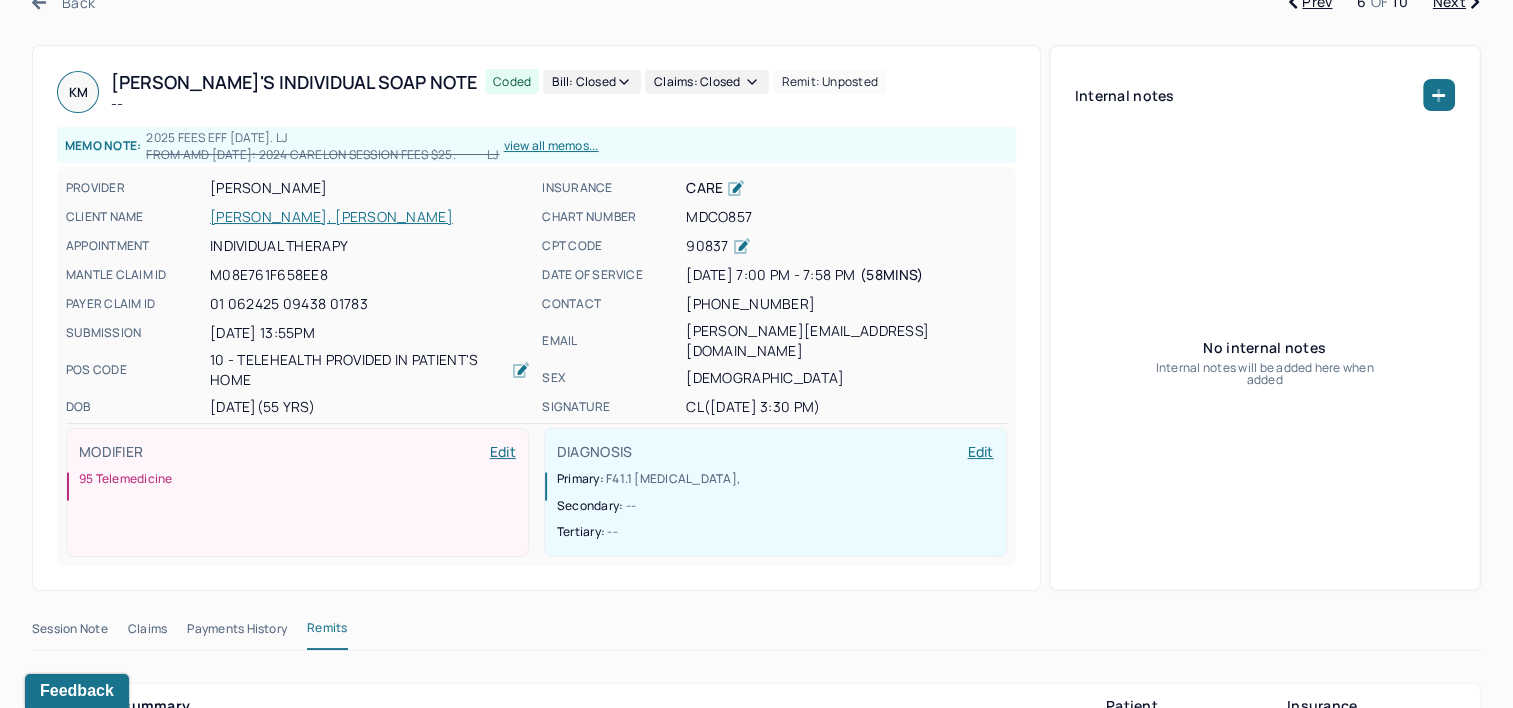 scroll, scrollTop: 0, scrollLeft: 0, axis: both 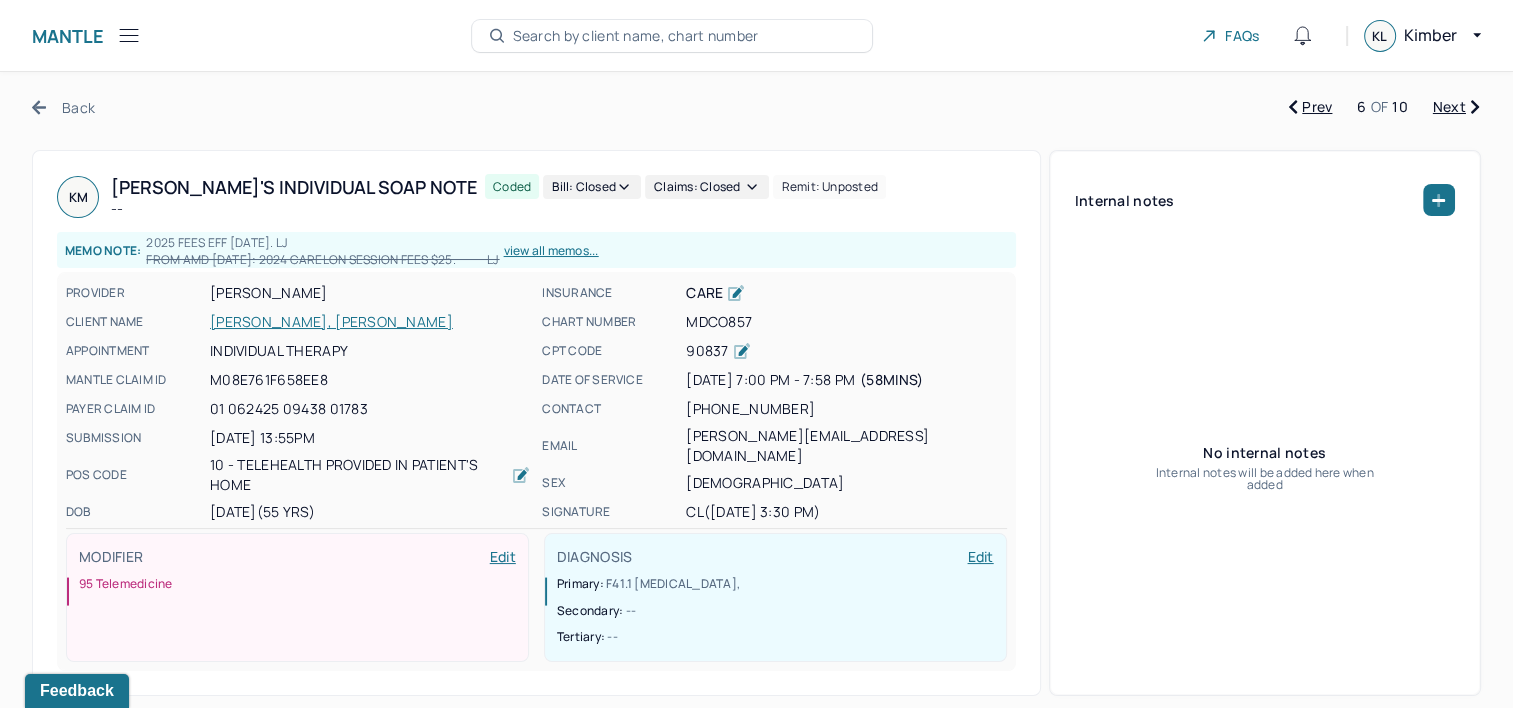click on "Next" at bounding box center (1456, 107) 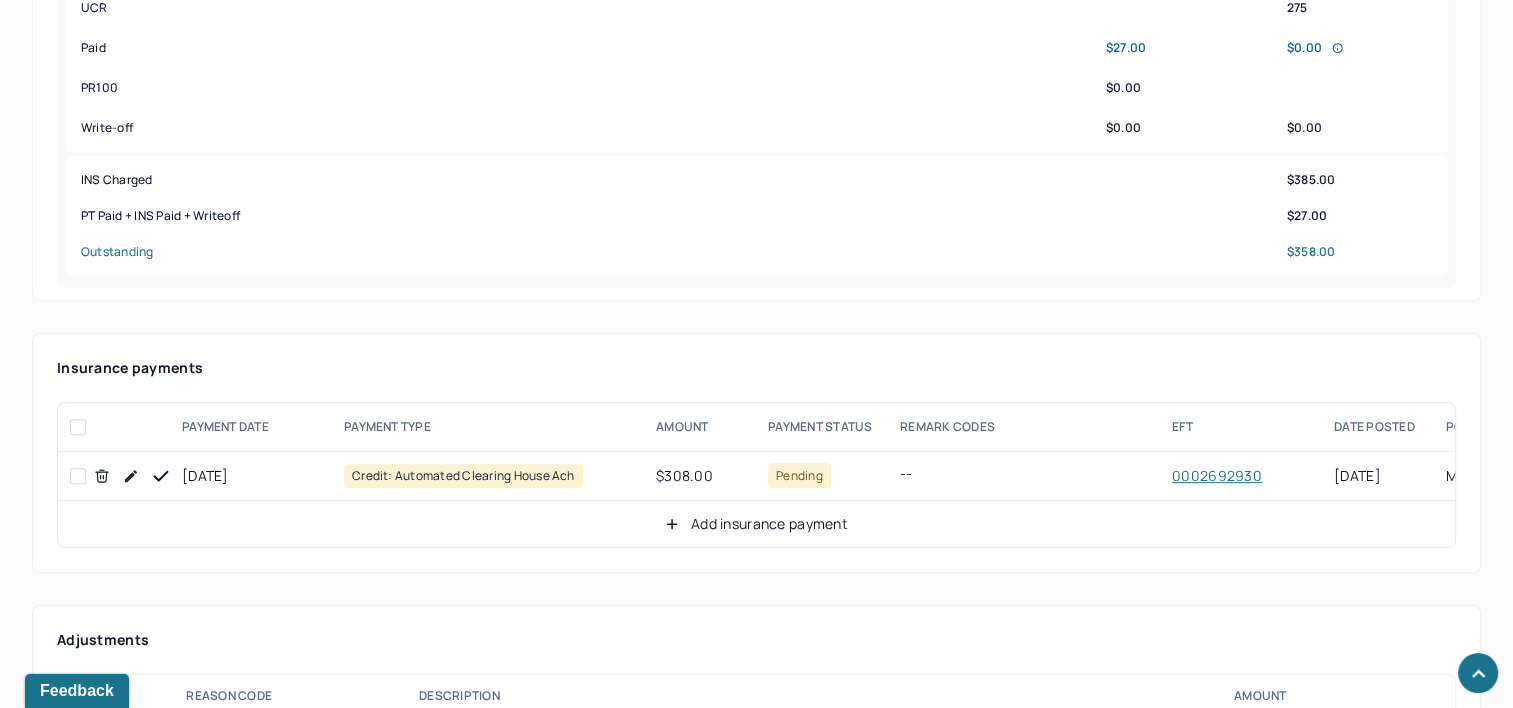 scroll, scrollTop: 1100, scrollLeft: 0, axis: vertical 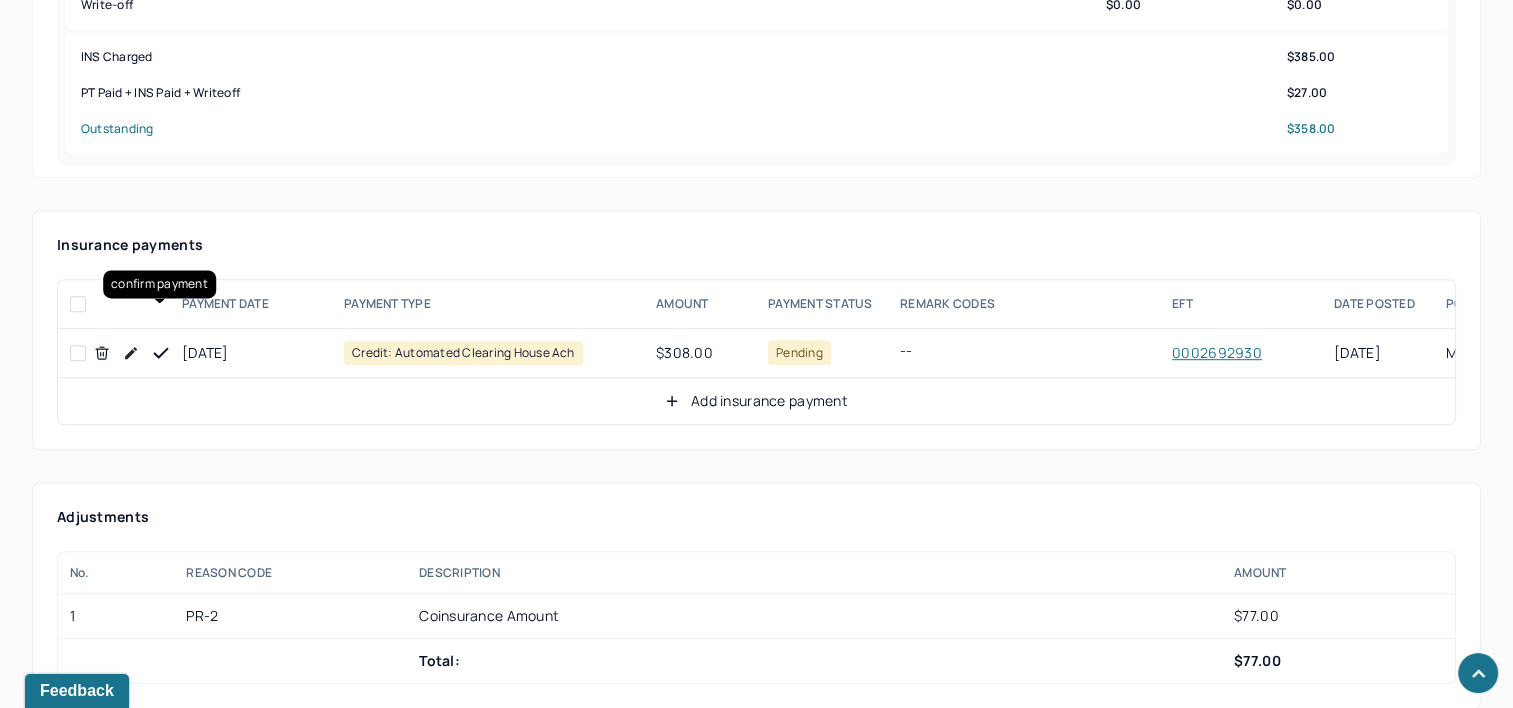 click 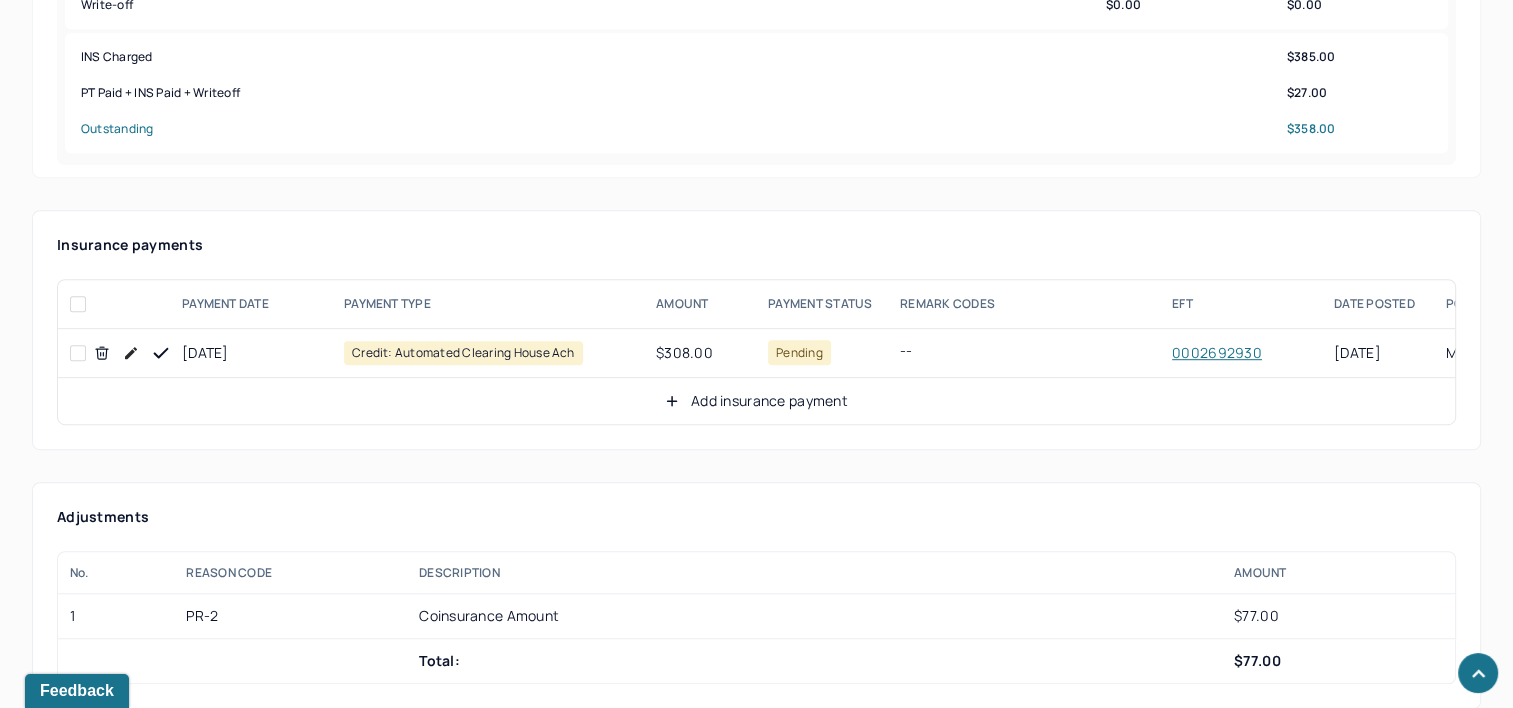 click on "Add insurance payment" at bounding box center (756, 401) 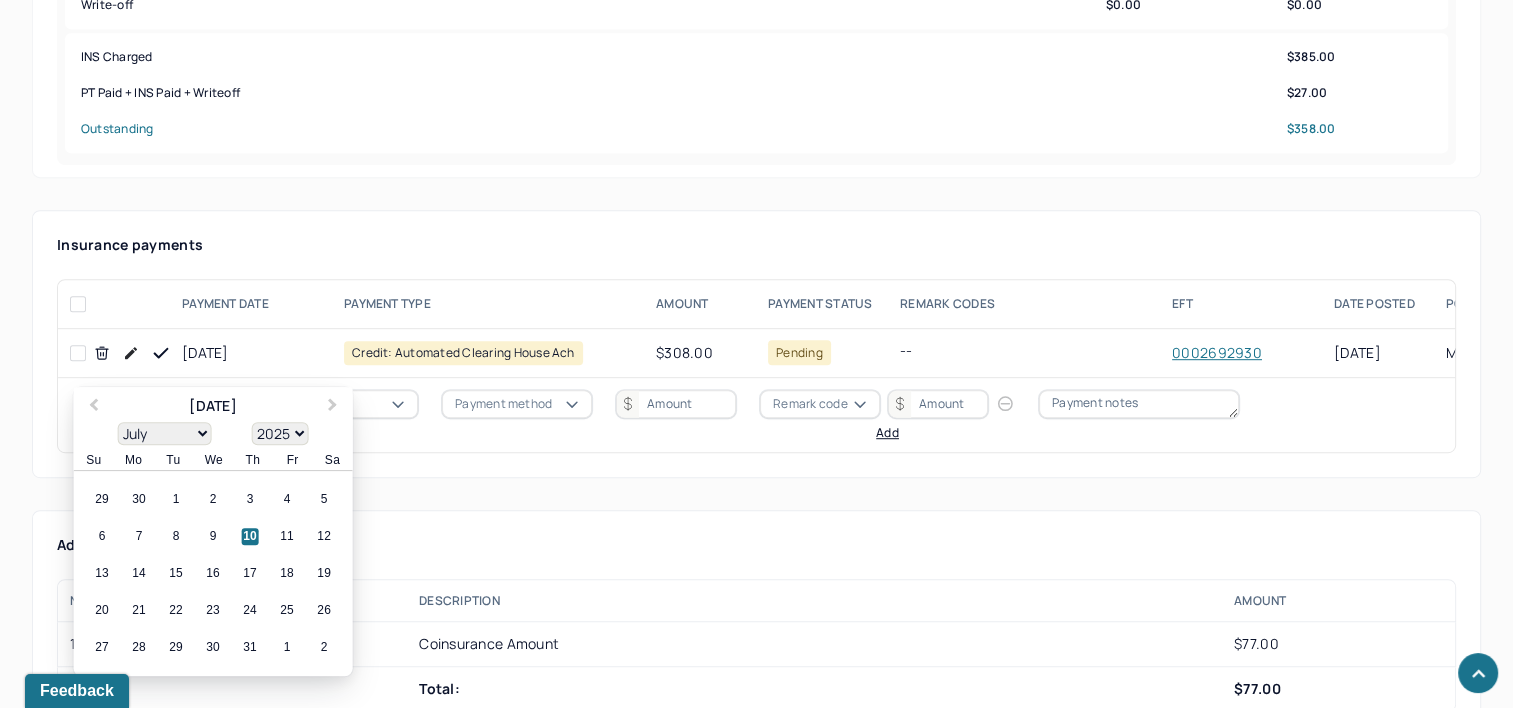 click on "[DATE]" at bounding box center [214, 404] 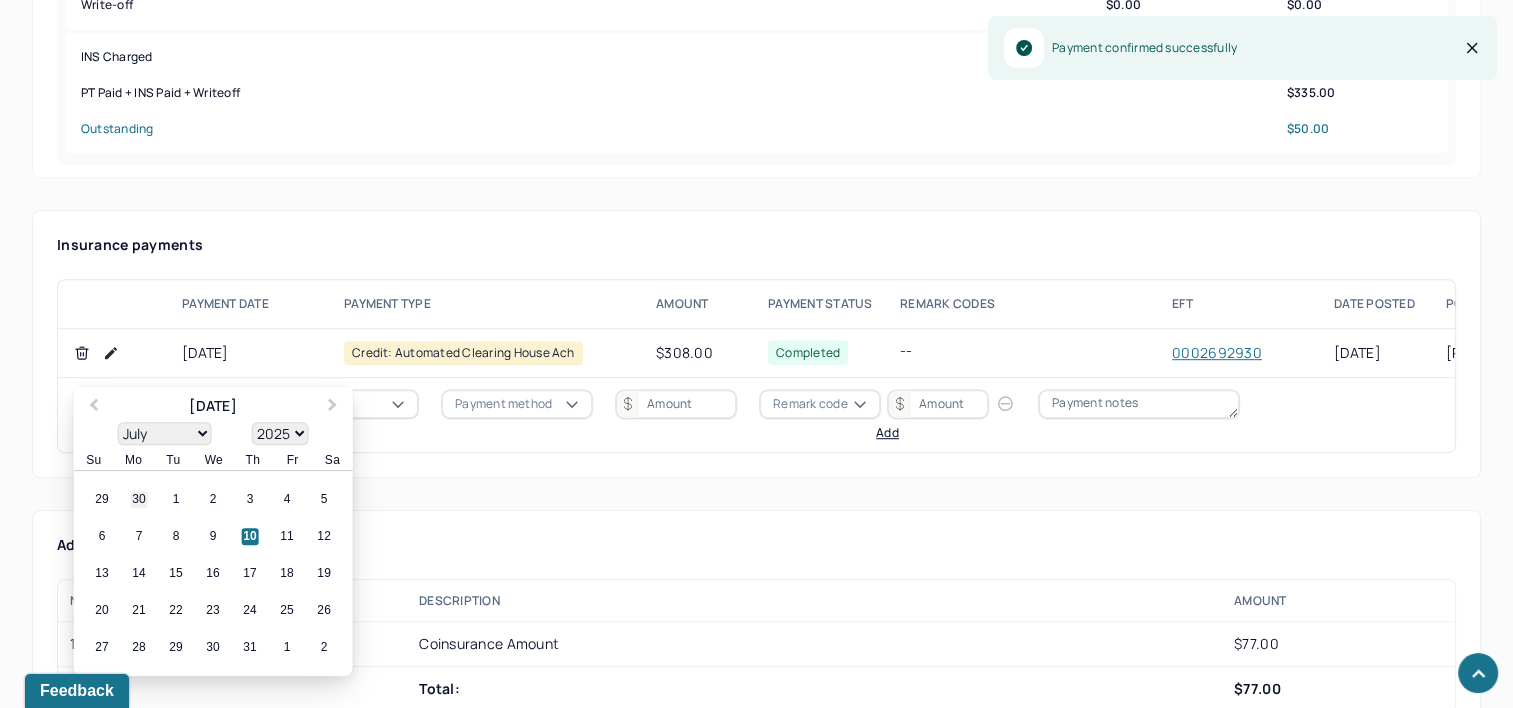 click on "30" at bounding box center [139, 500] 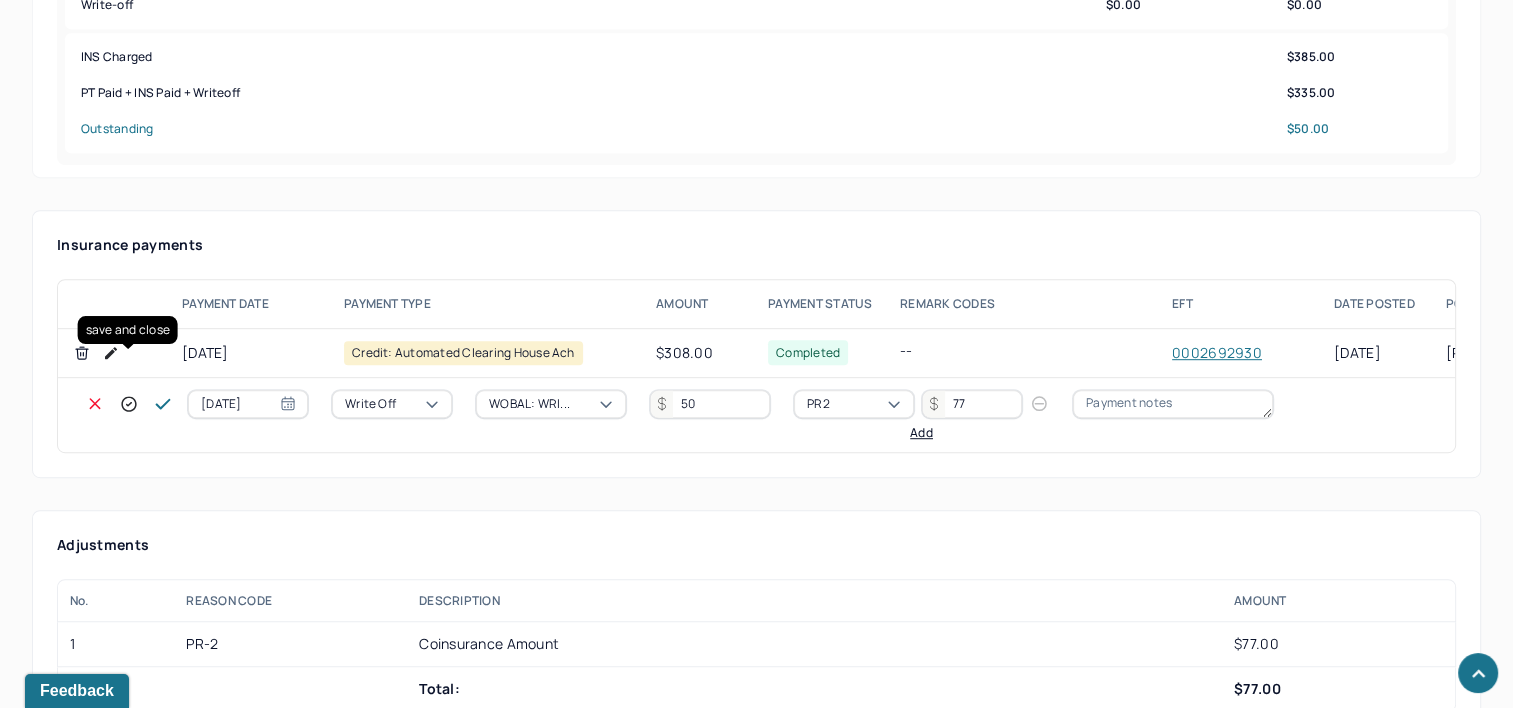 click 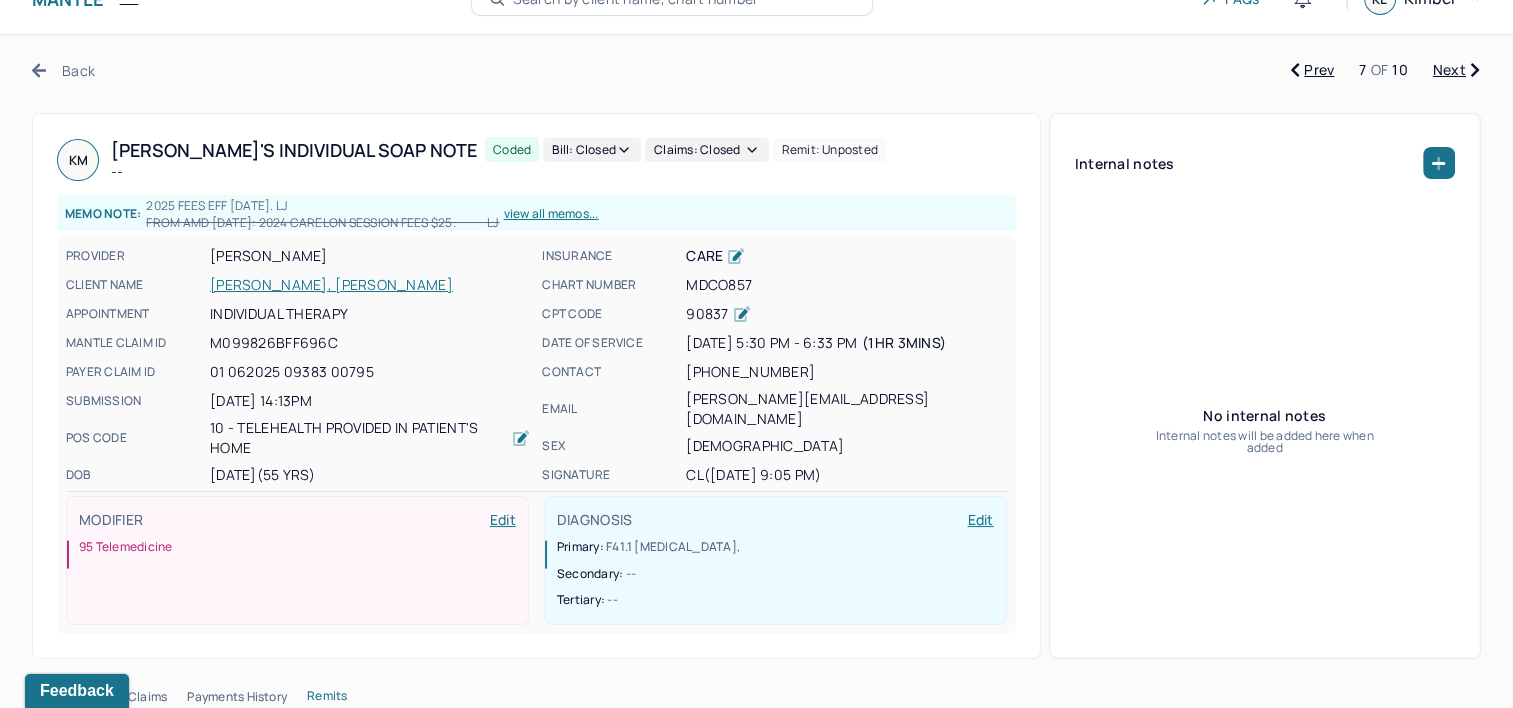 scroll, scrollTop: 0, scrollLeft: 0, axis: both 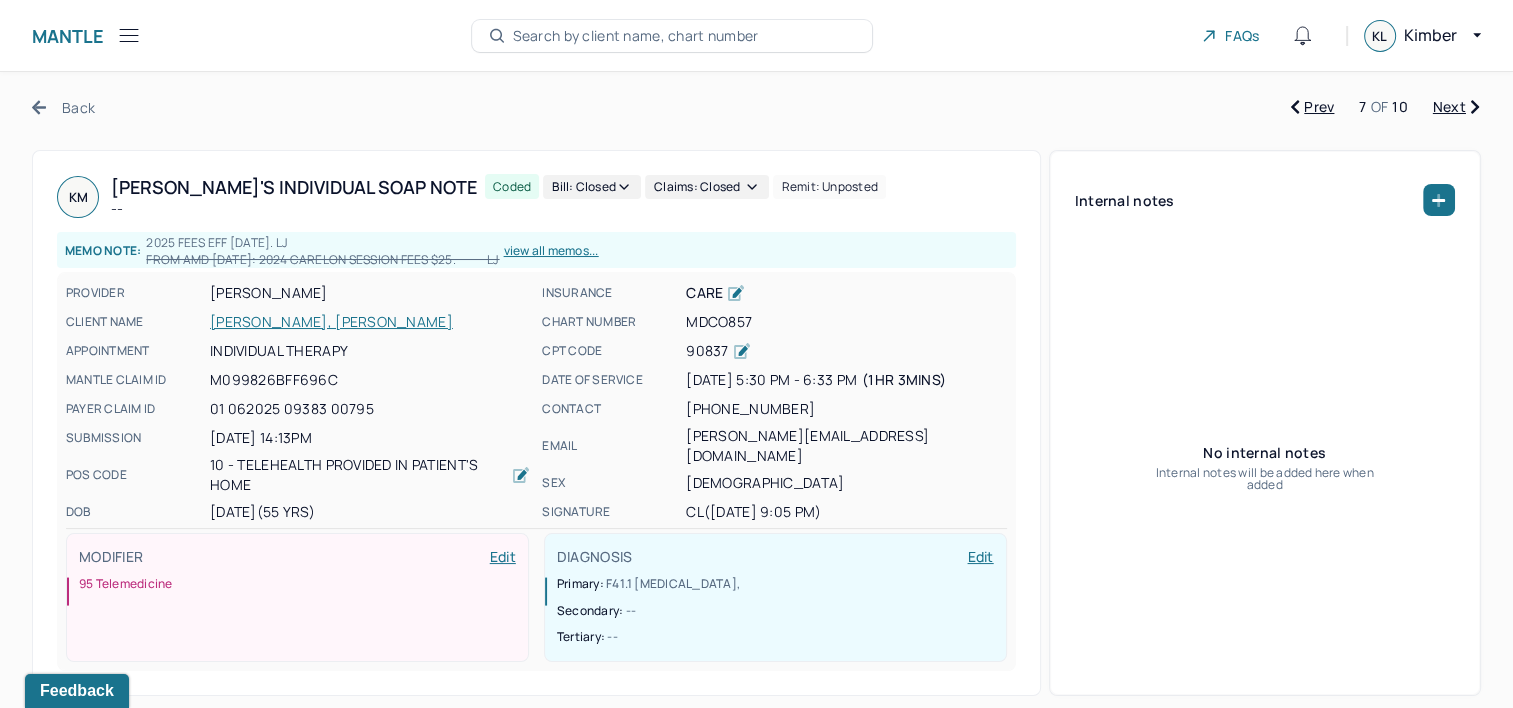 click on "Next" at bounding box center [1456, 107] 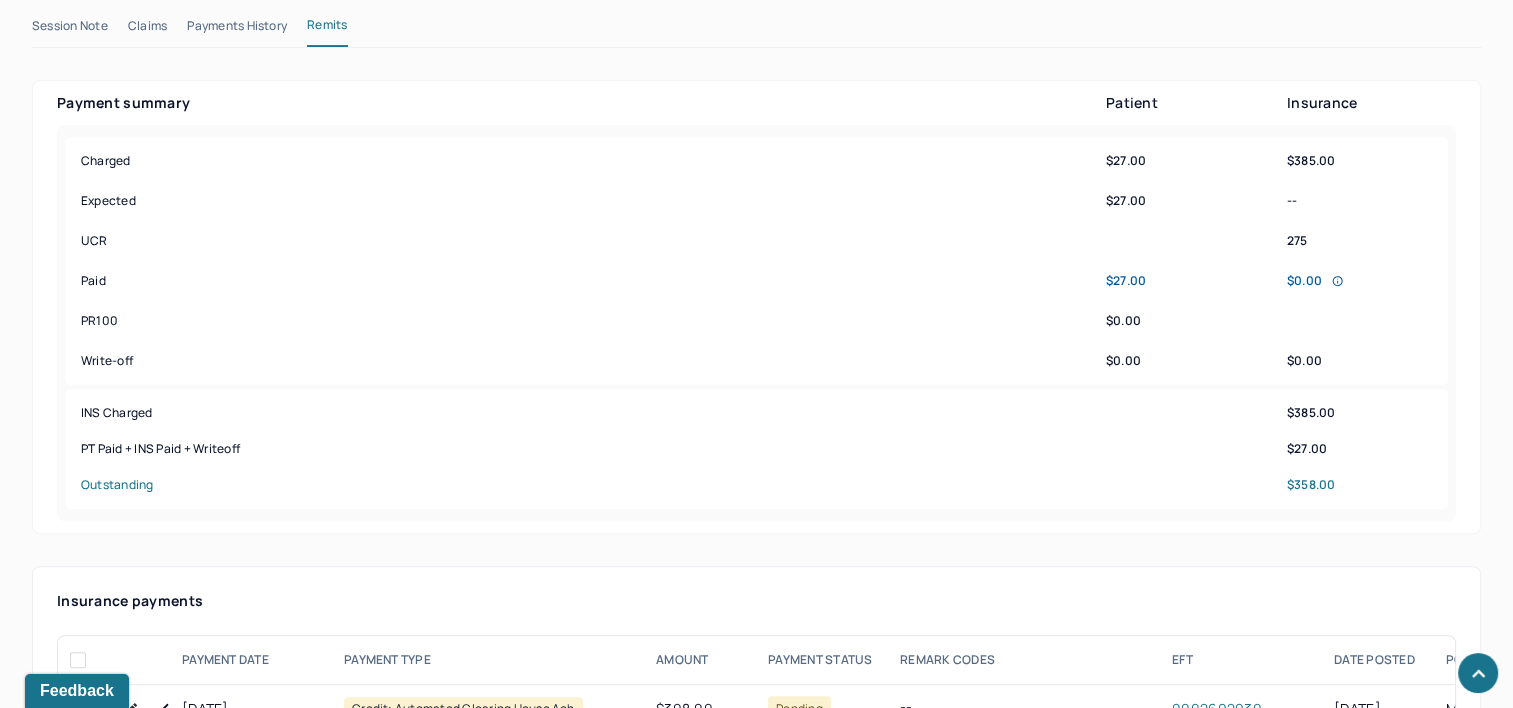 scroll, scrollTop: 800, scrollLeft: 0, axis: vertical 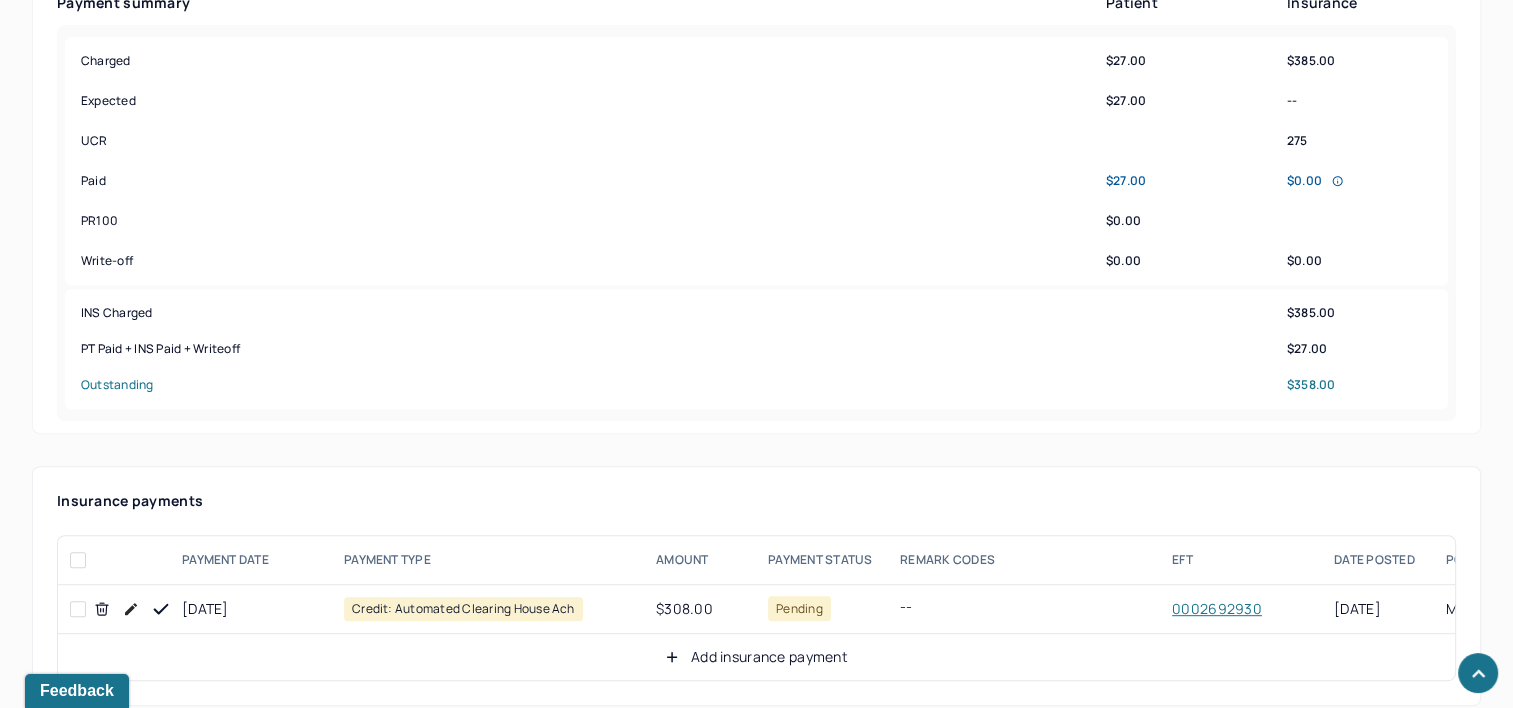 click 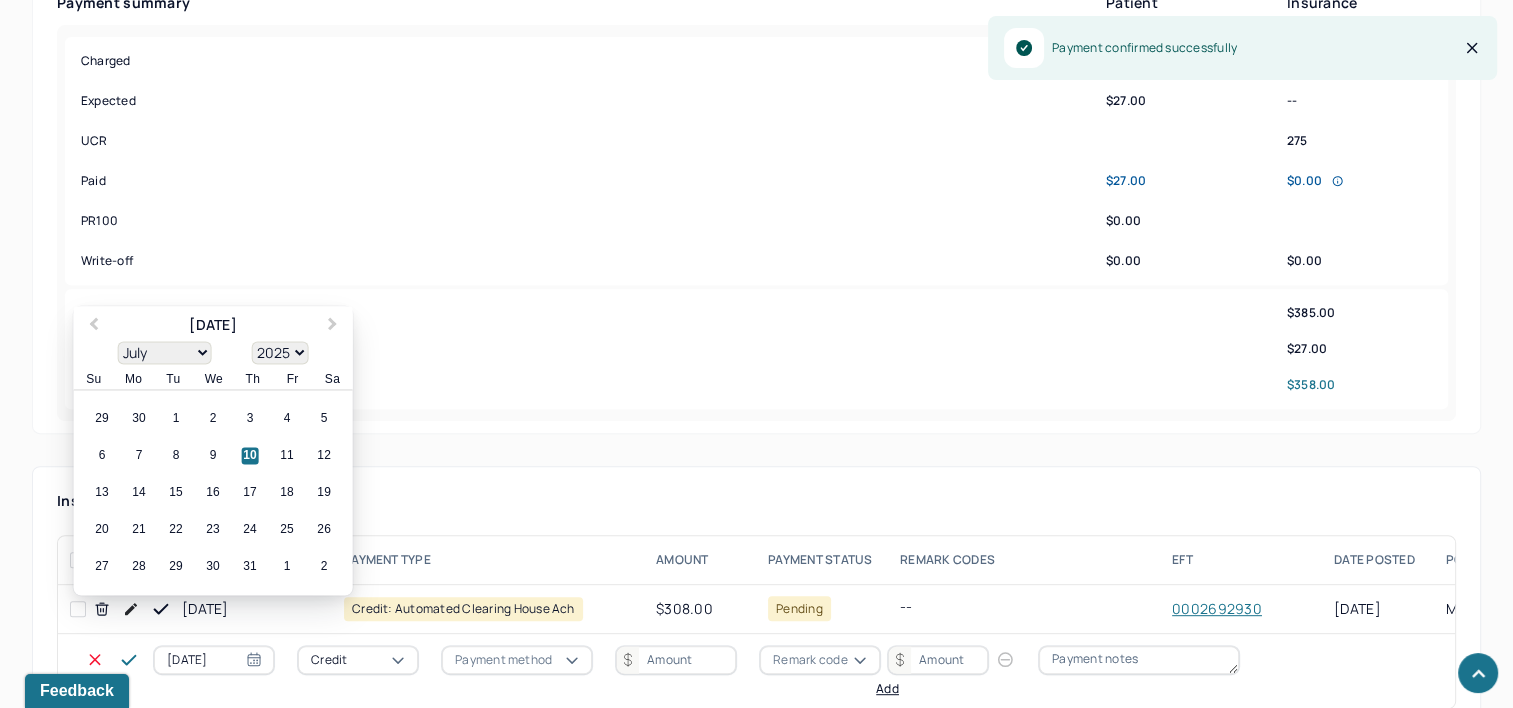 click on "[DATE]" at bounding box center [214, 660] 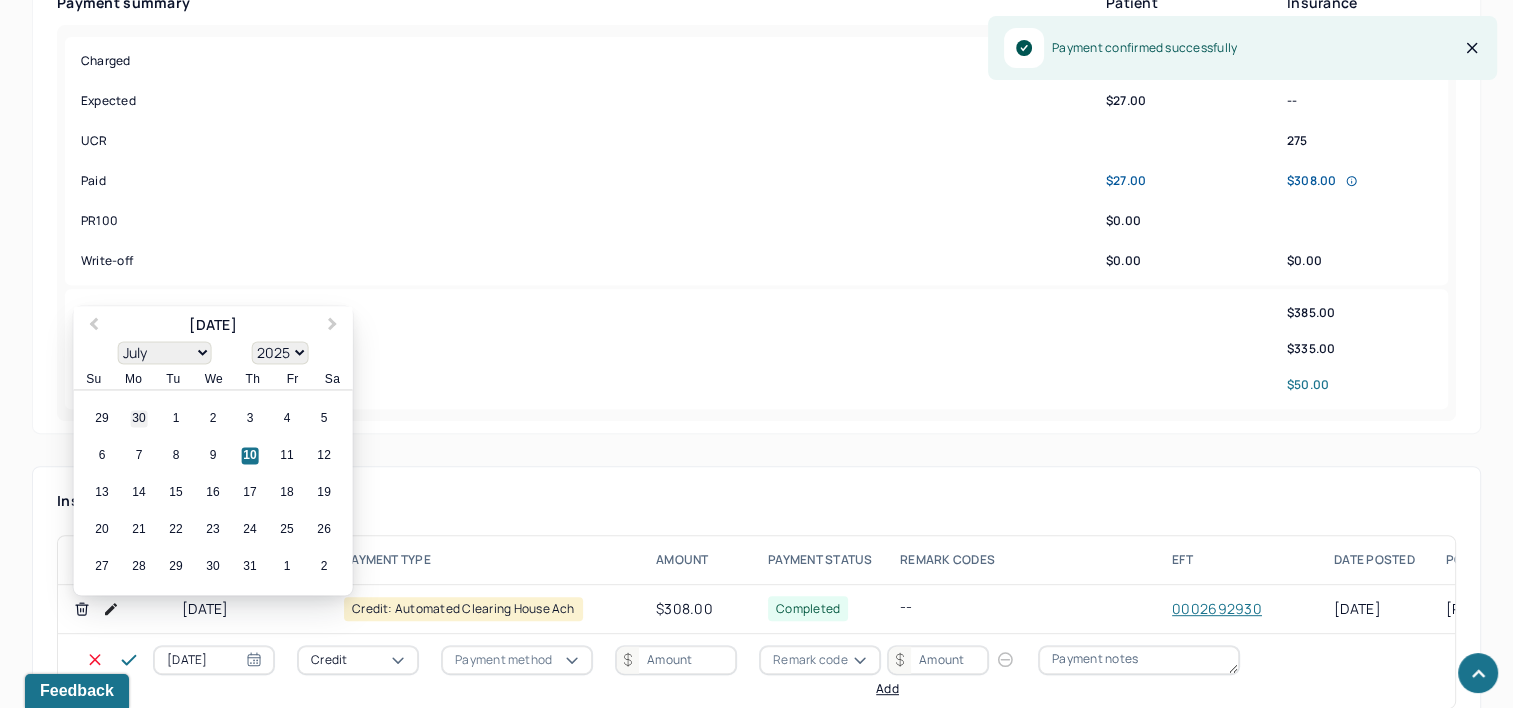 click on "30" at bounding box center (139, 419) 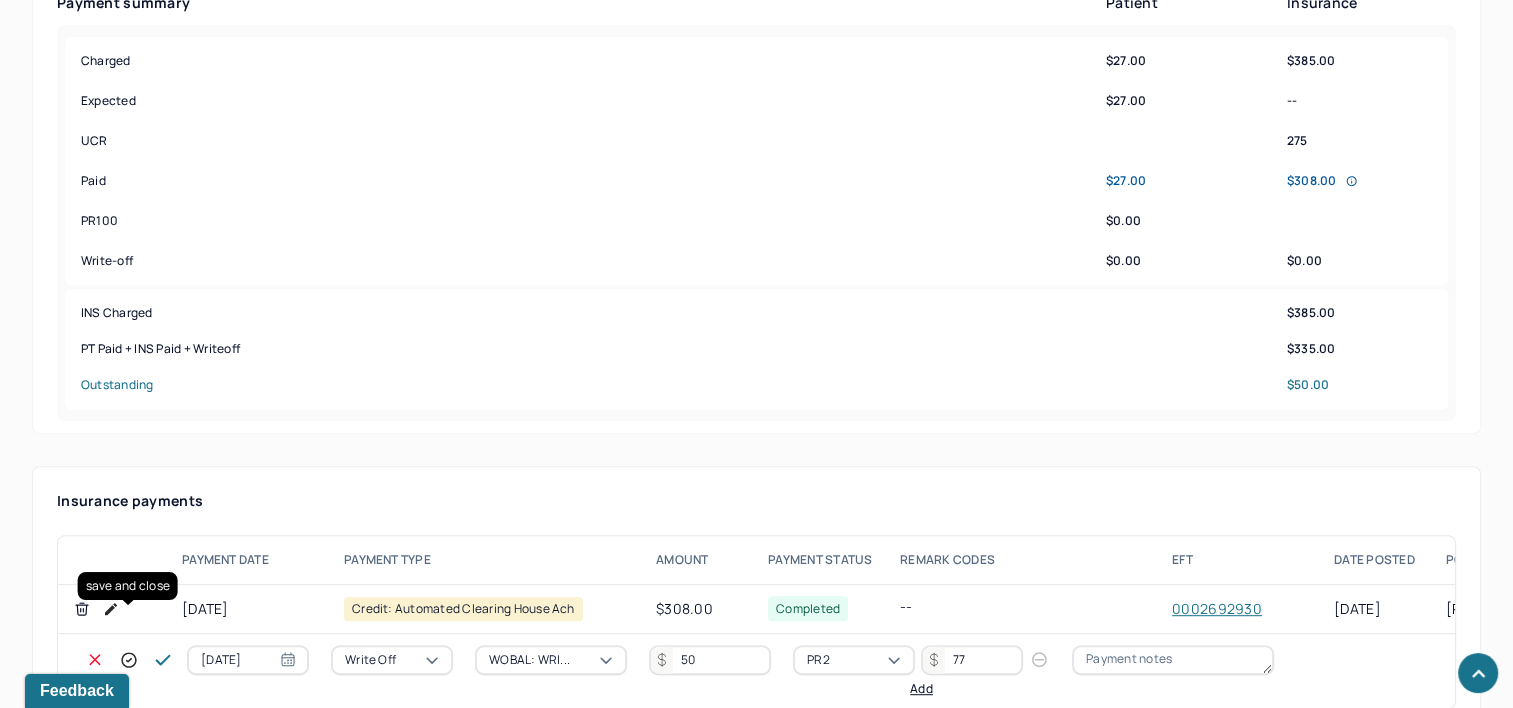 click 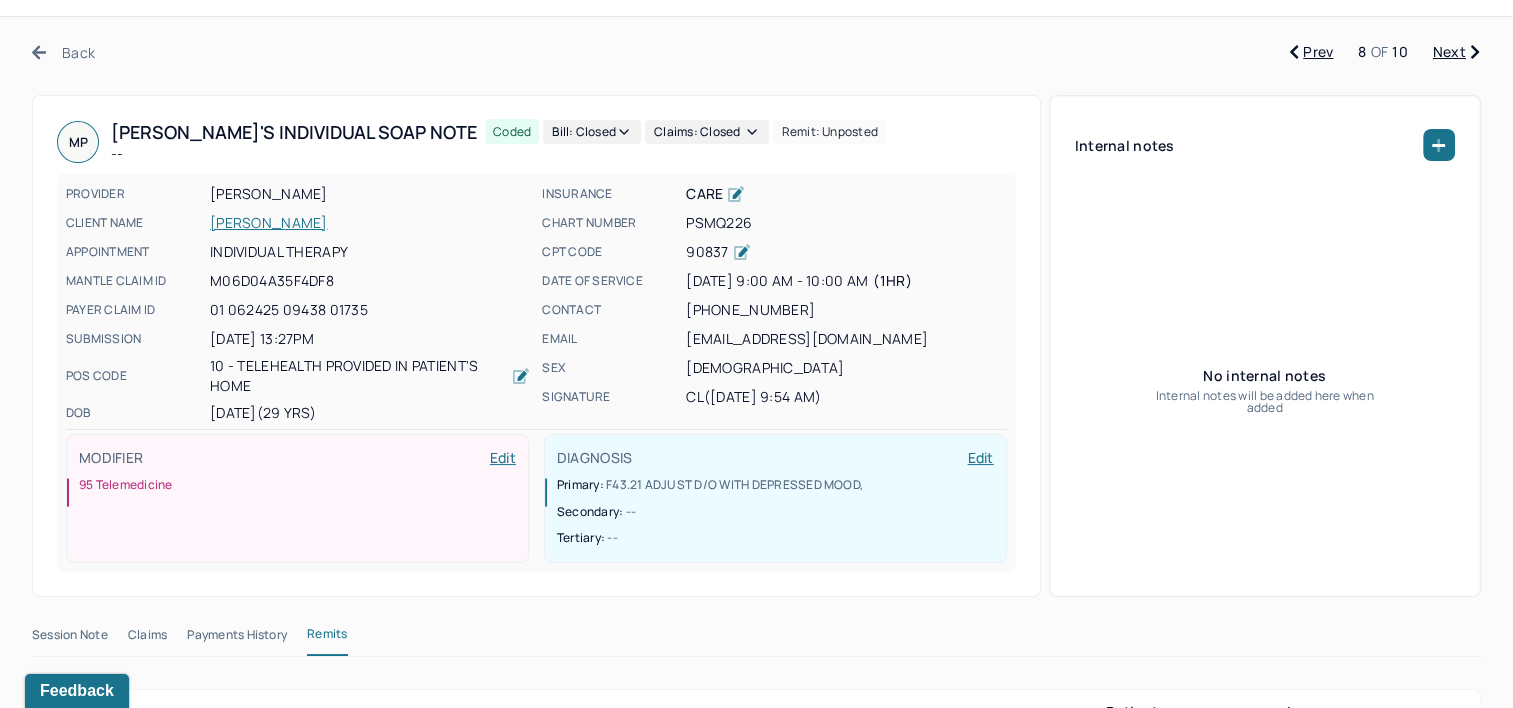 scroll, scrollTop: 0, scrollLeft: 0, axis: both 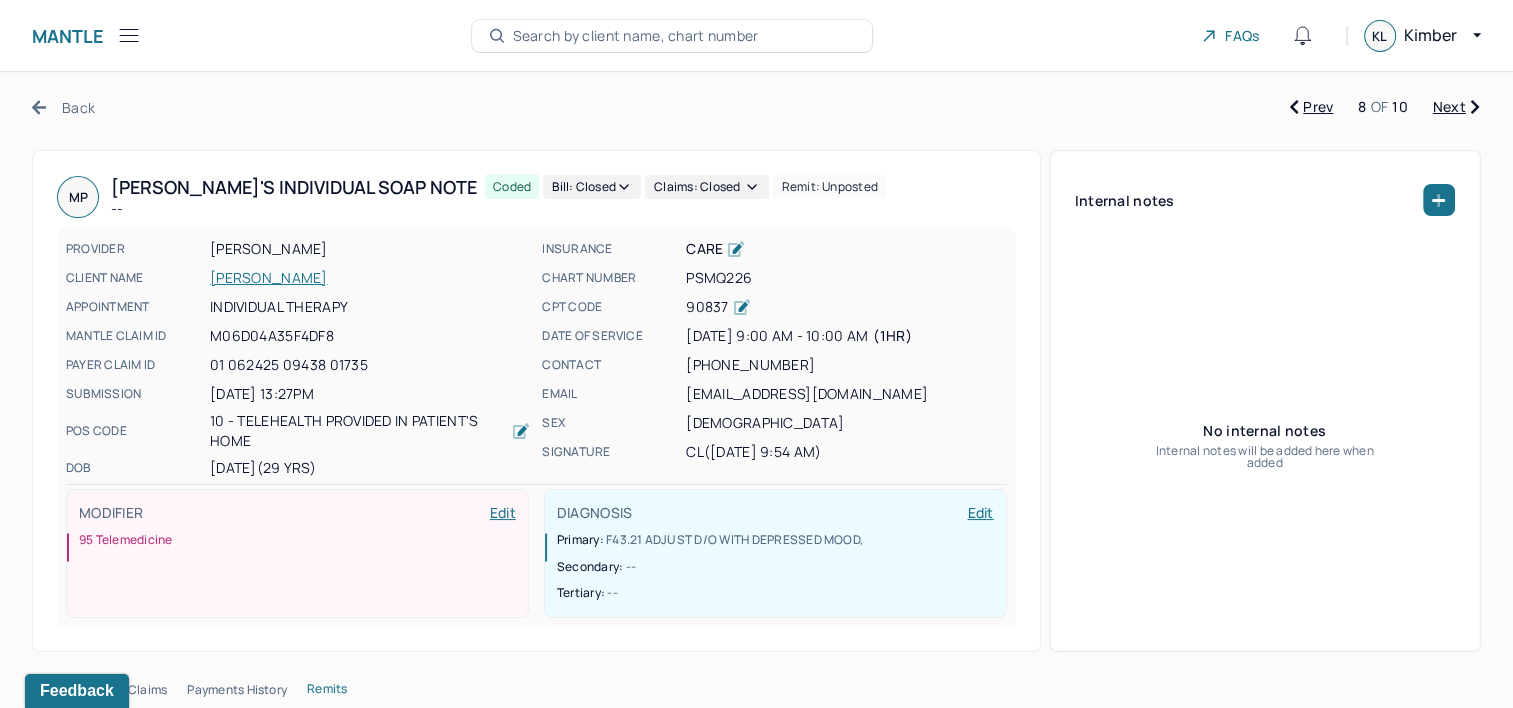 click on "Next" at bounding box center (1456, 107) 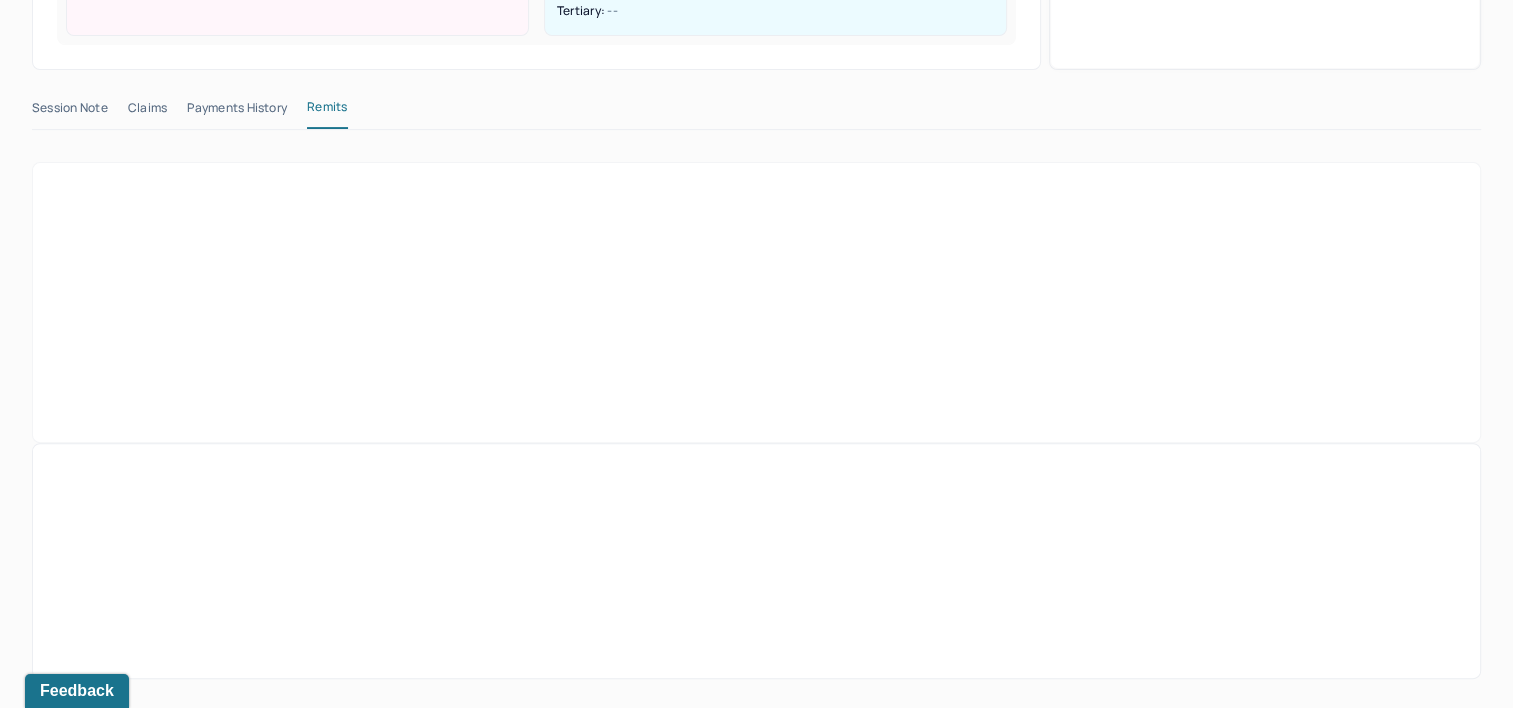 scroll, scrollTop: 1100, scrollLeft: 0, axis: vertical 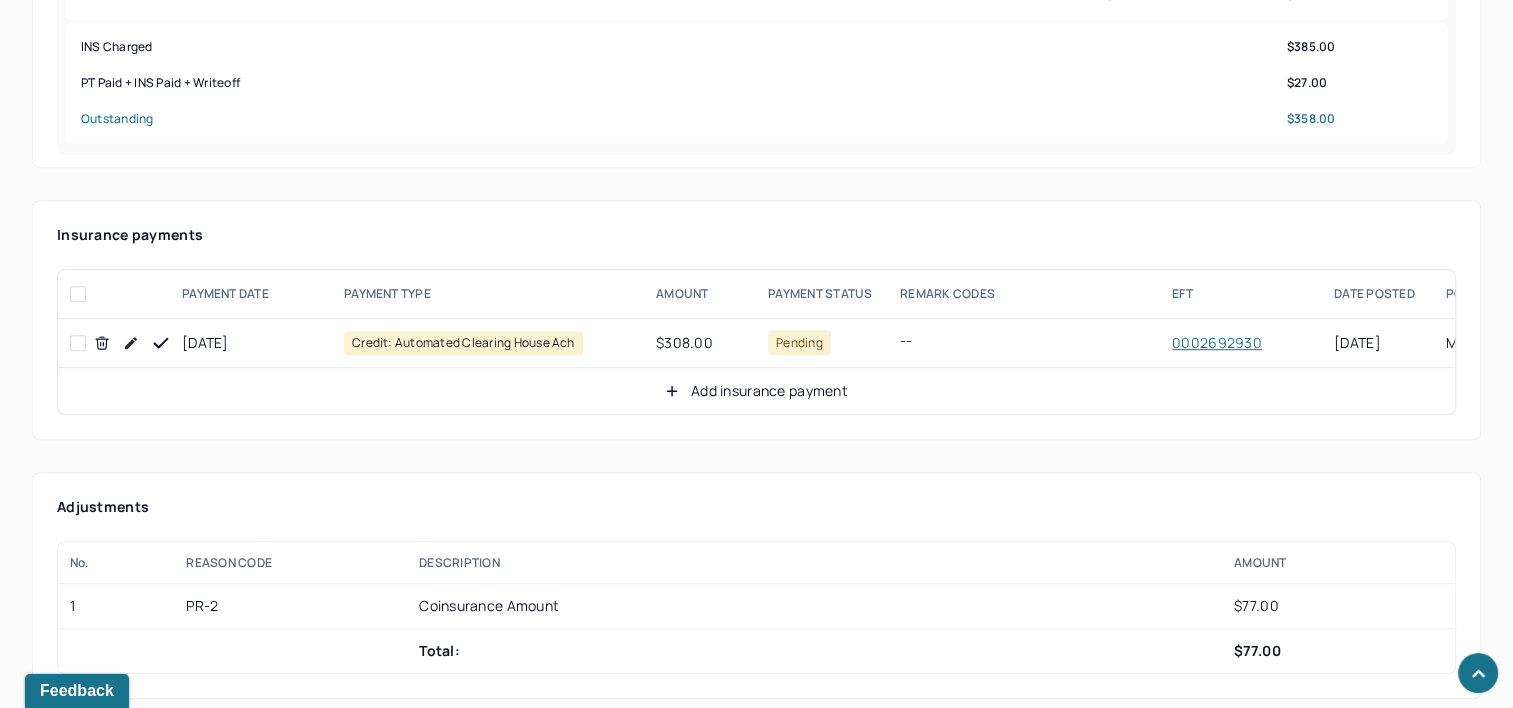 drag, startPoint x: 156, startPoint y: 296, endPoint x: 196, endPoint y: 296, distance: 40 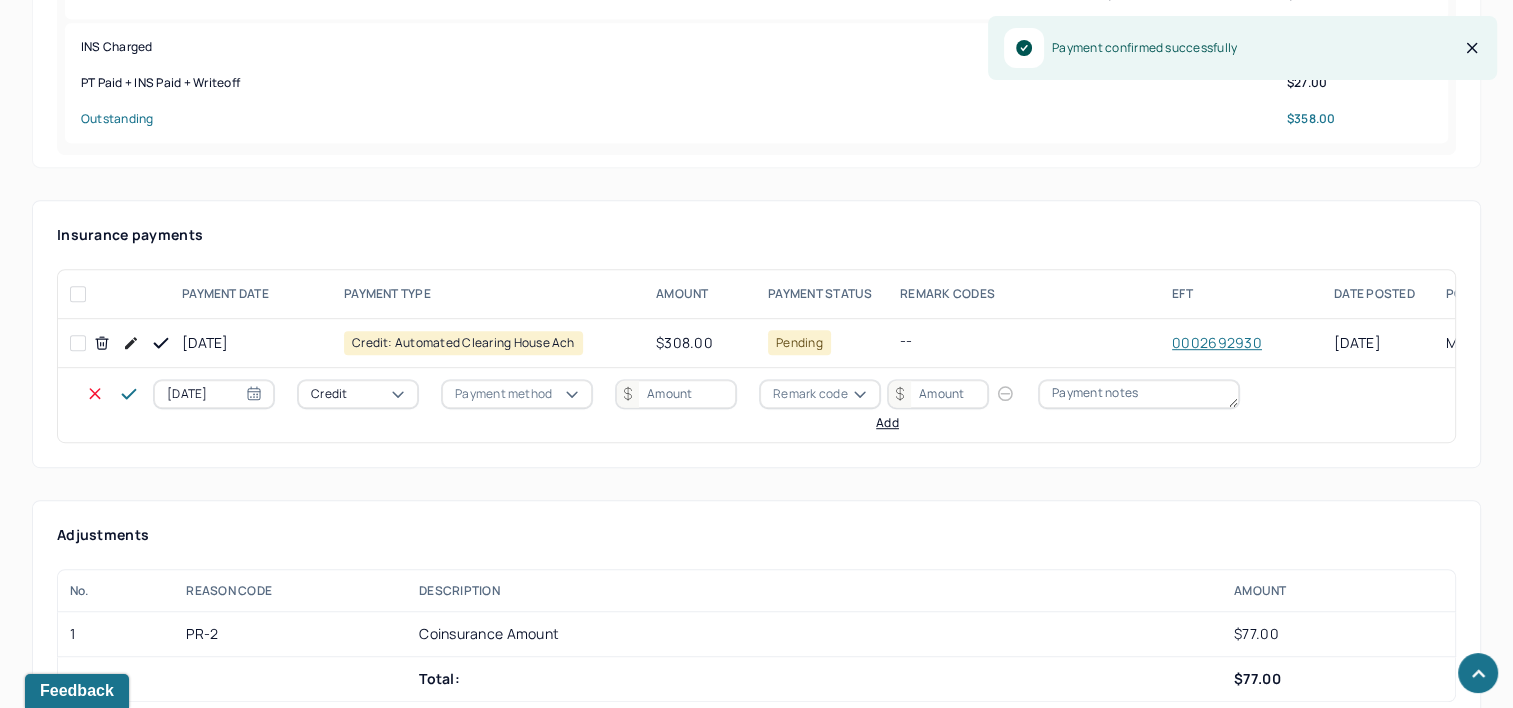 click on "[DATE] Credit Payment method Remark code       Add" at bounding box center [708, 405] 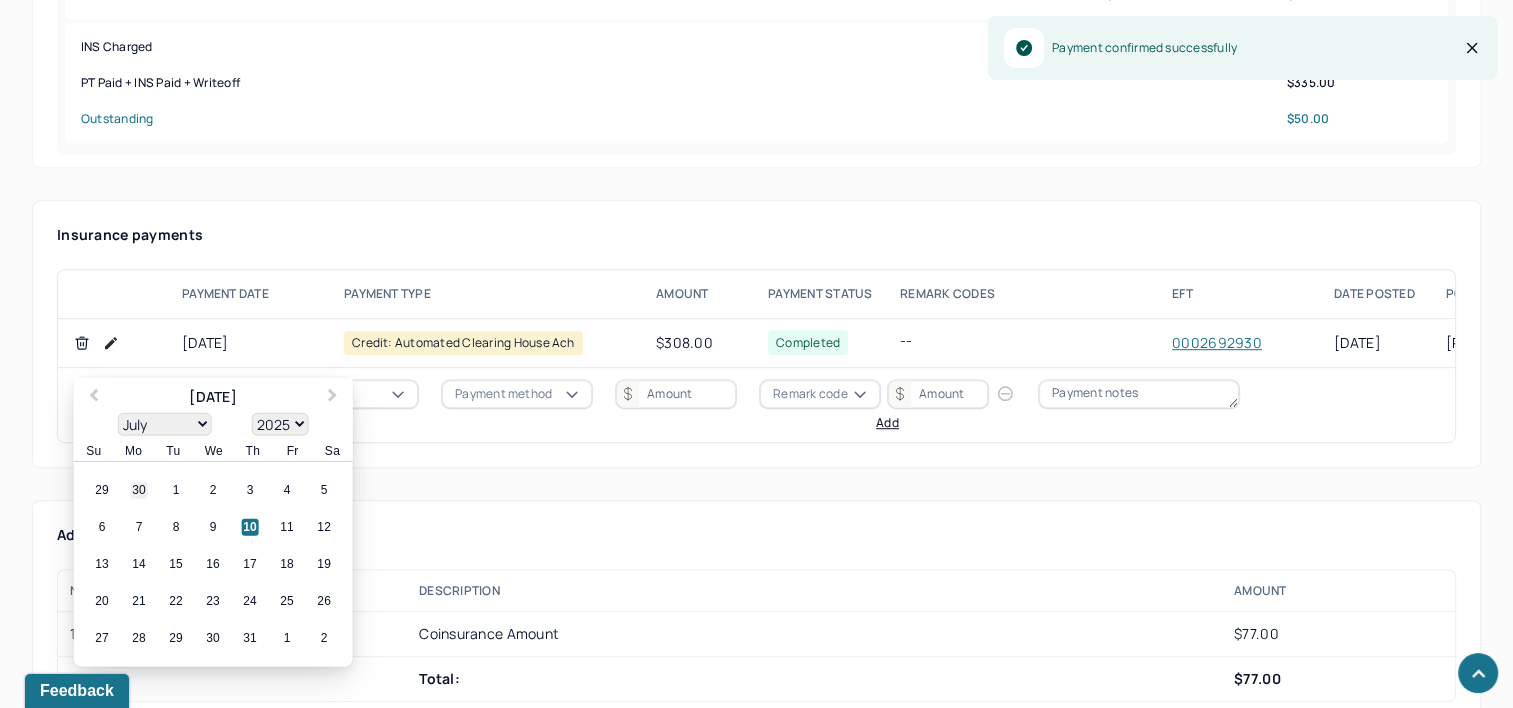 click on "30" at bounding box center [139, 490] 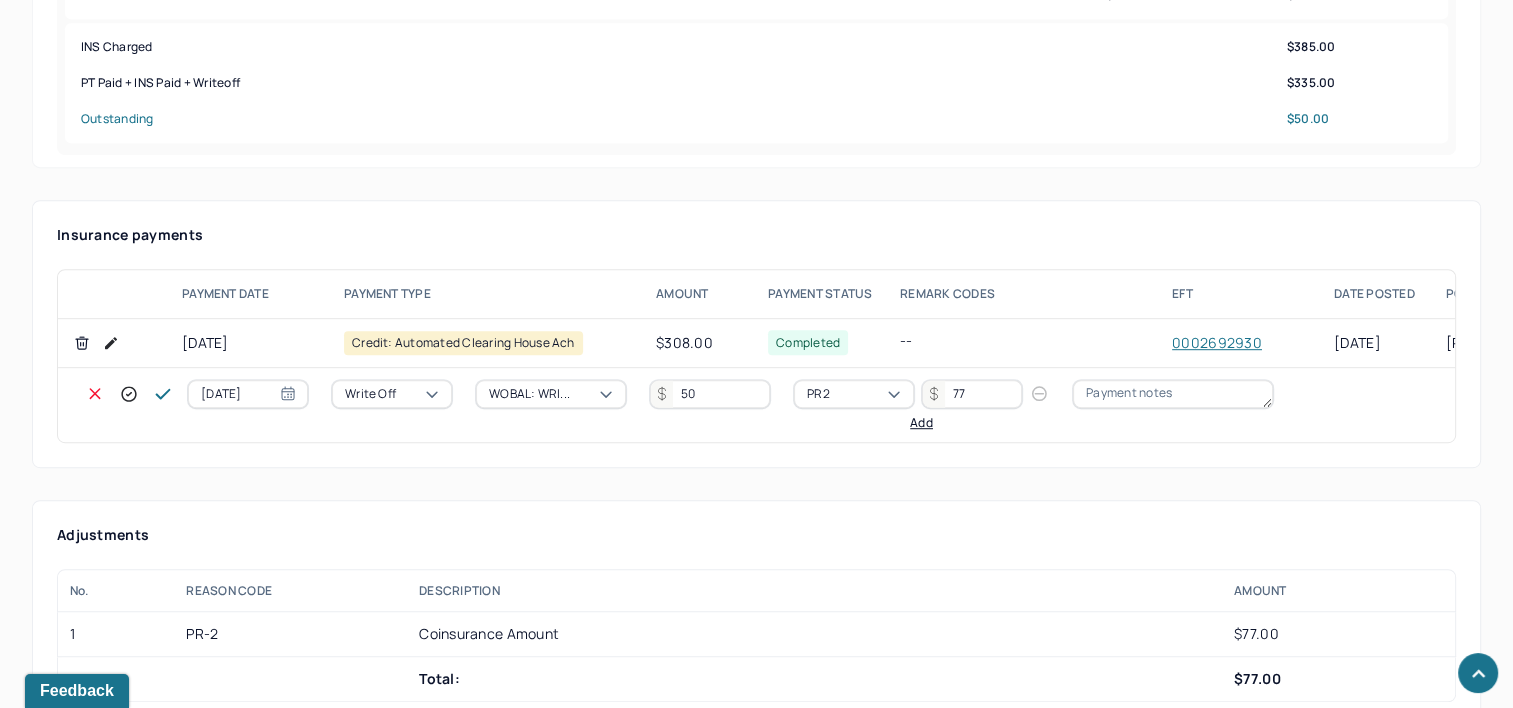 click 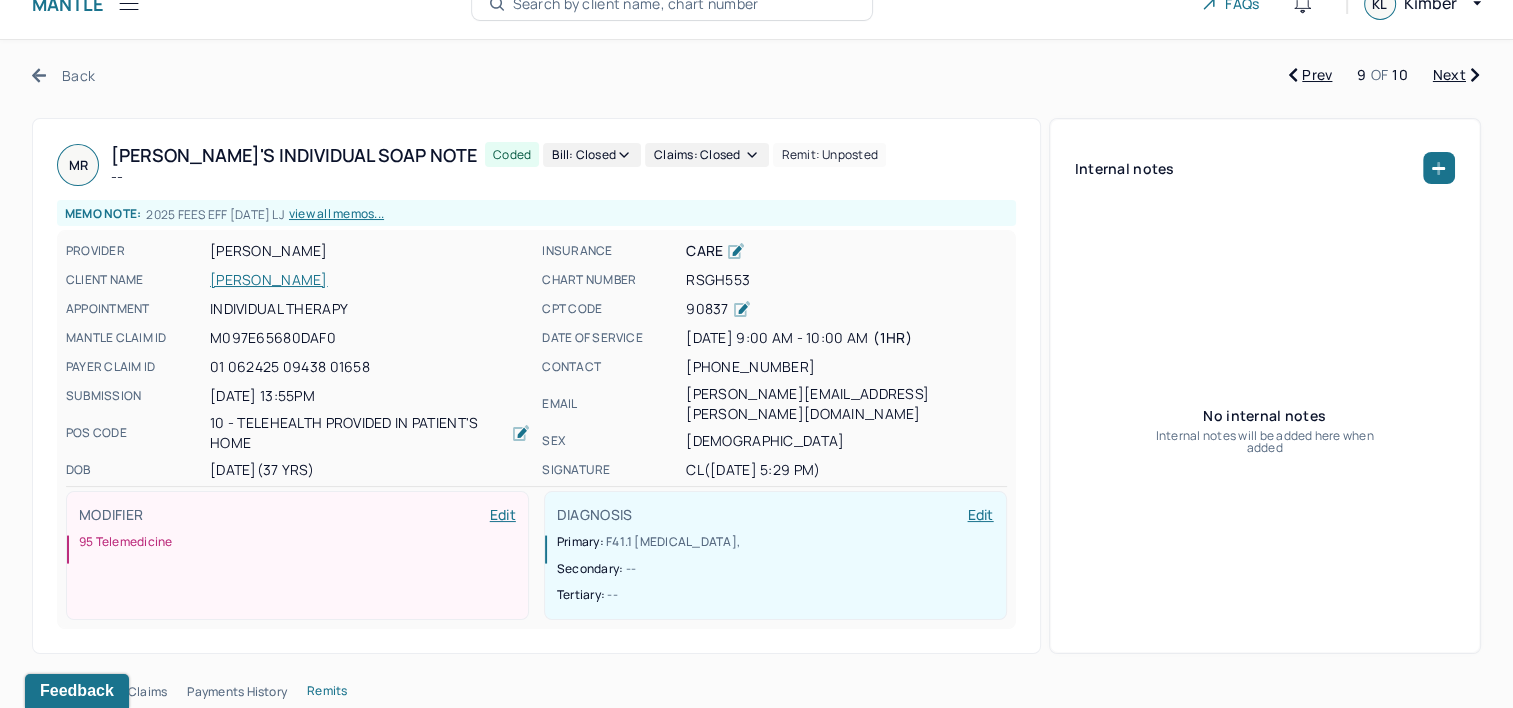 scroll, scrollTop: 0, scrollLeft: 0, axis: both 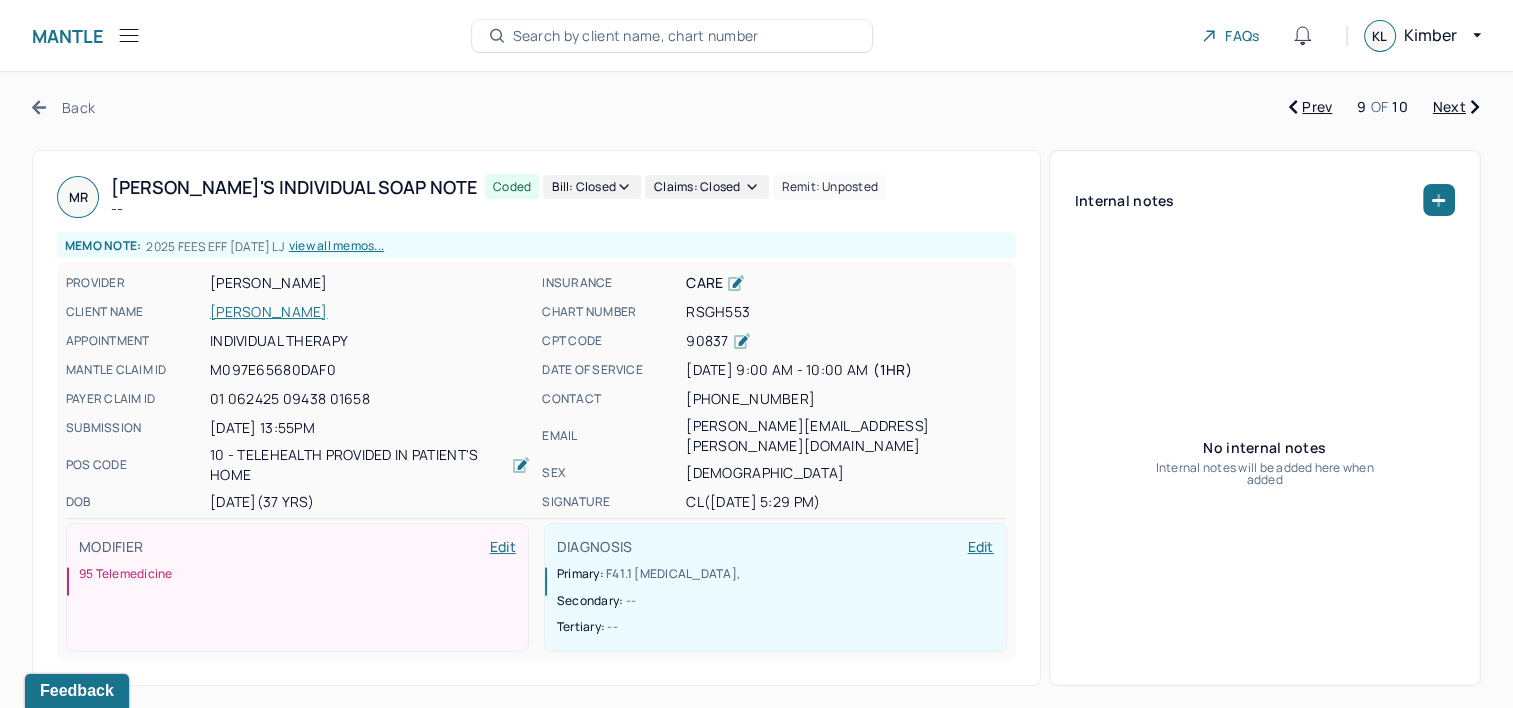 click on "Next" at bounding box center [1456, 107] 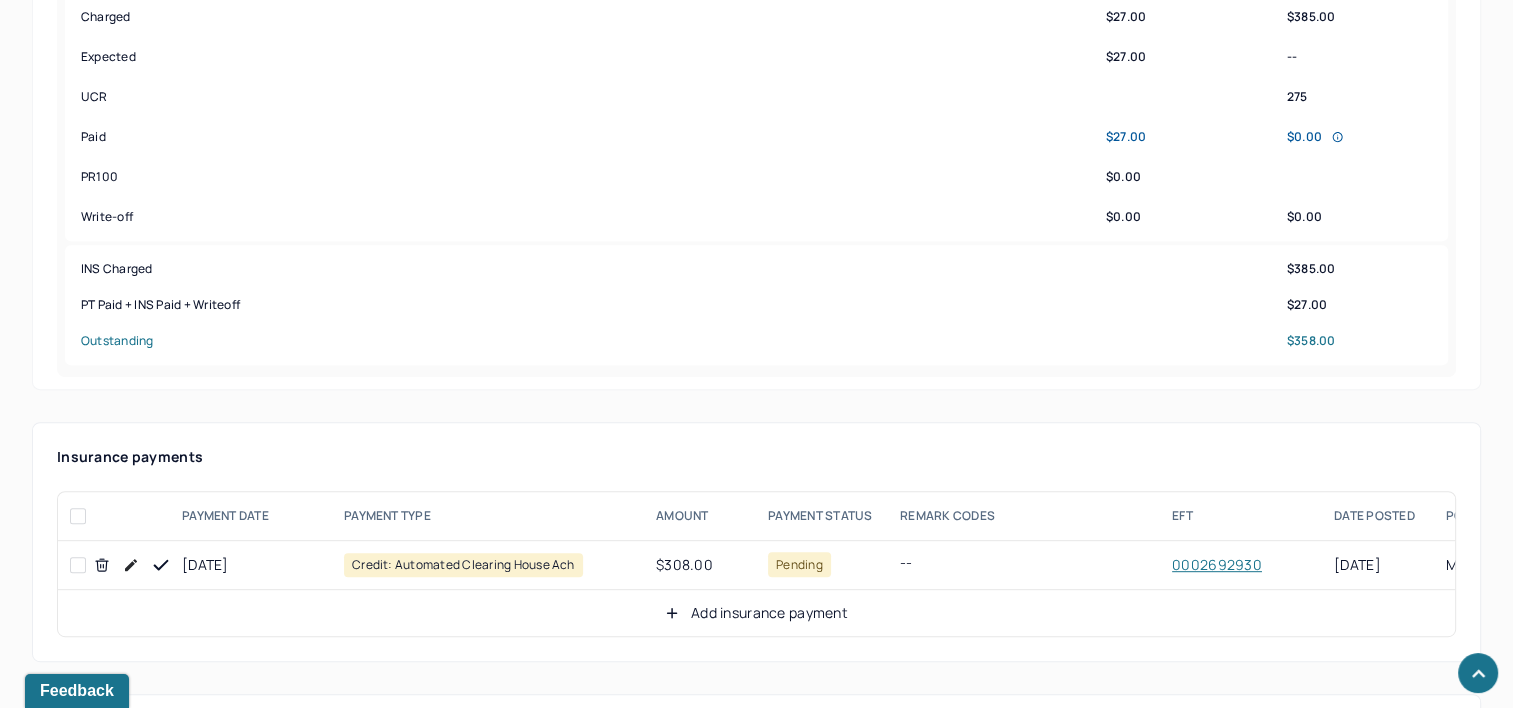 scroll, scrollTop: 900, scrollLeft: 0, axis: vertical 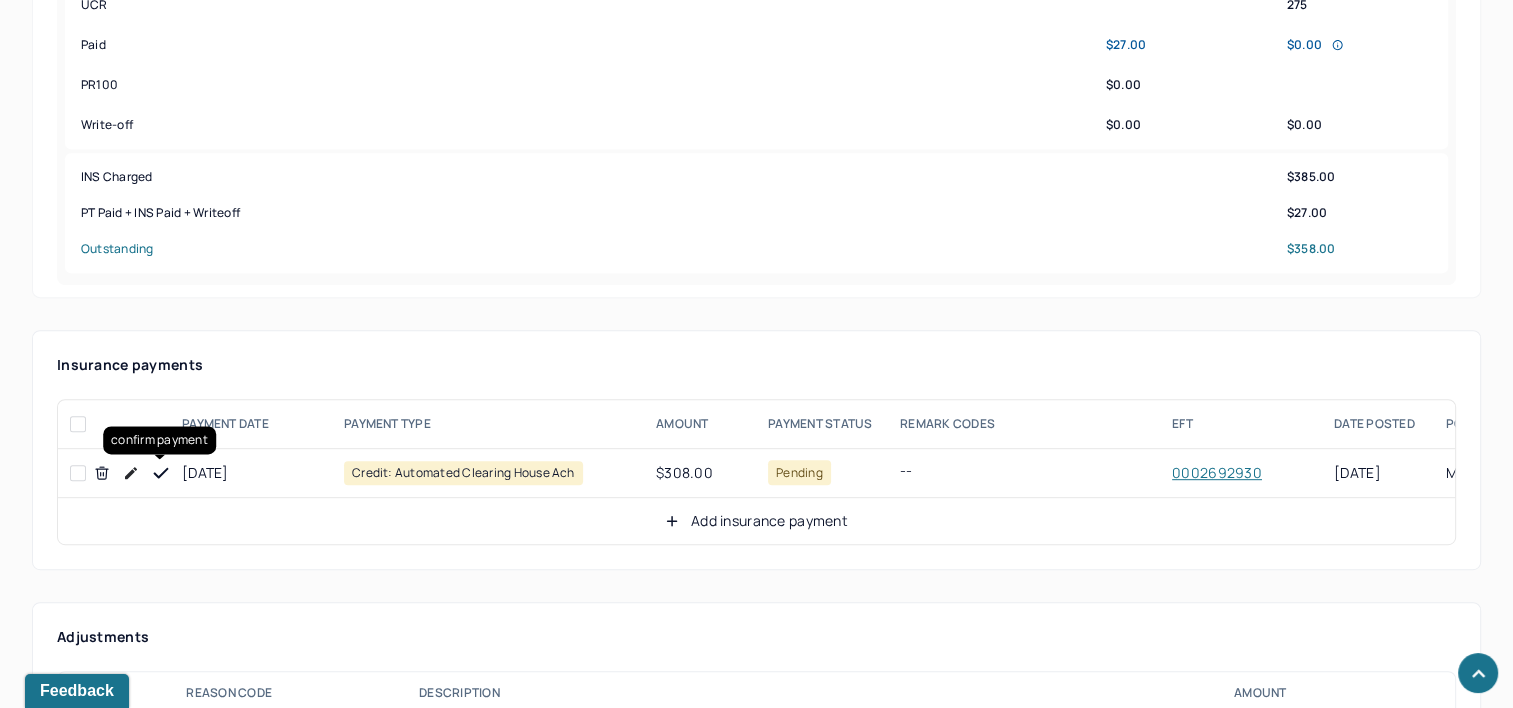 click 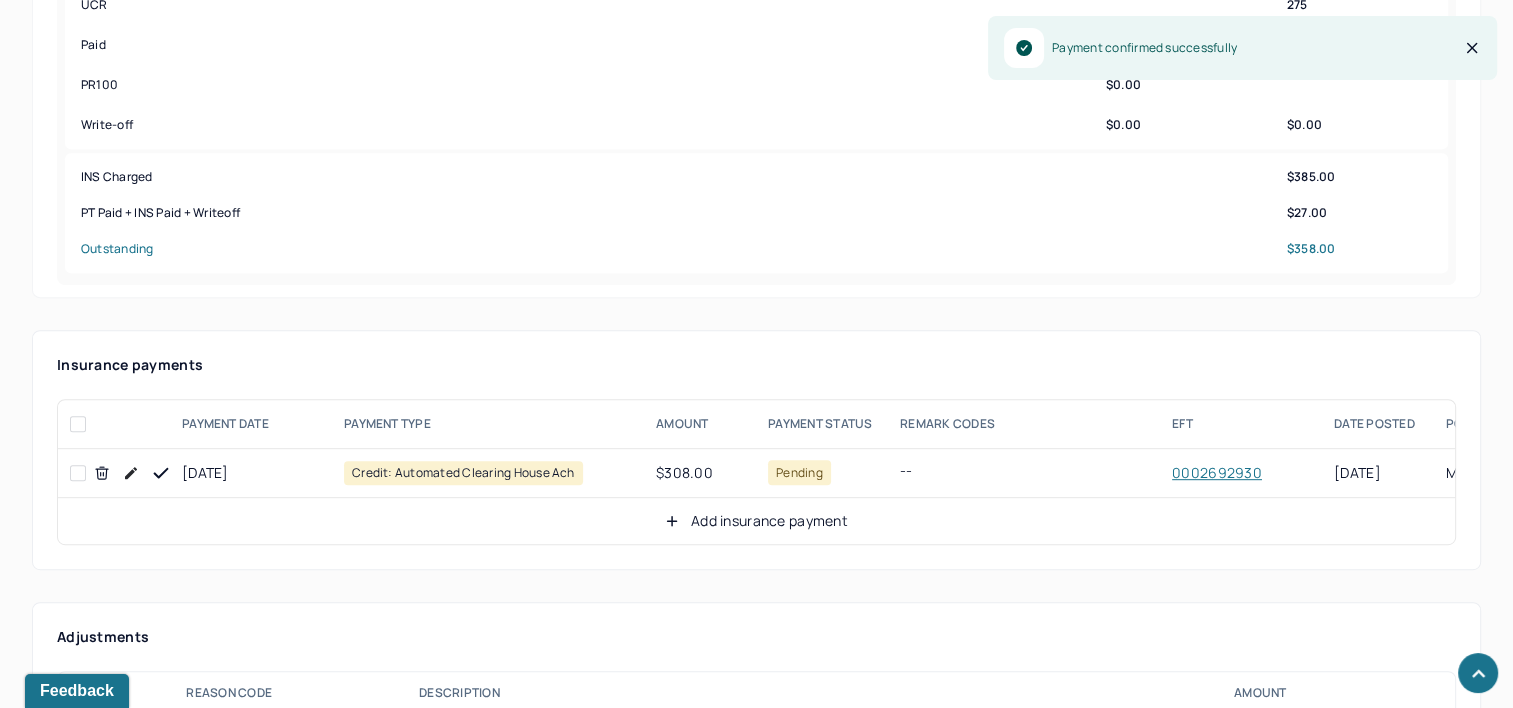 click on "Add insurance payment" at bounding box center [756, 521] 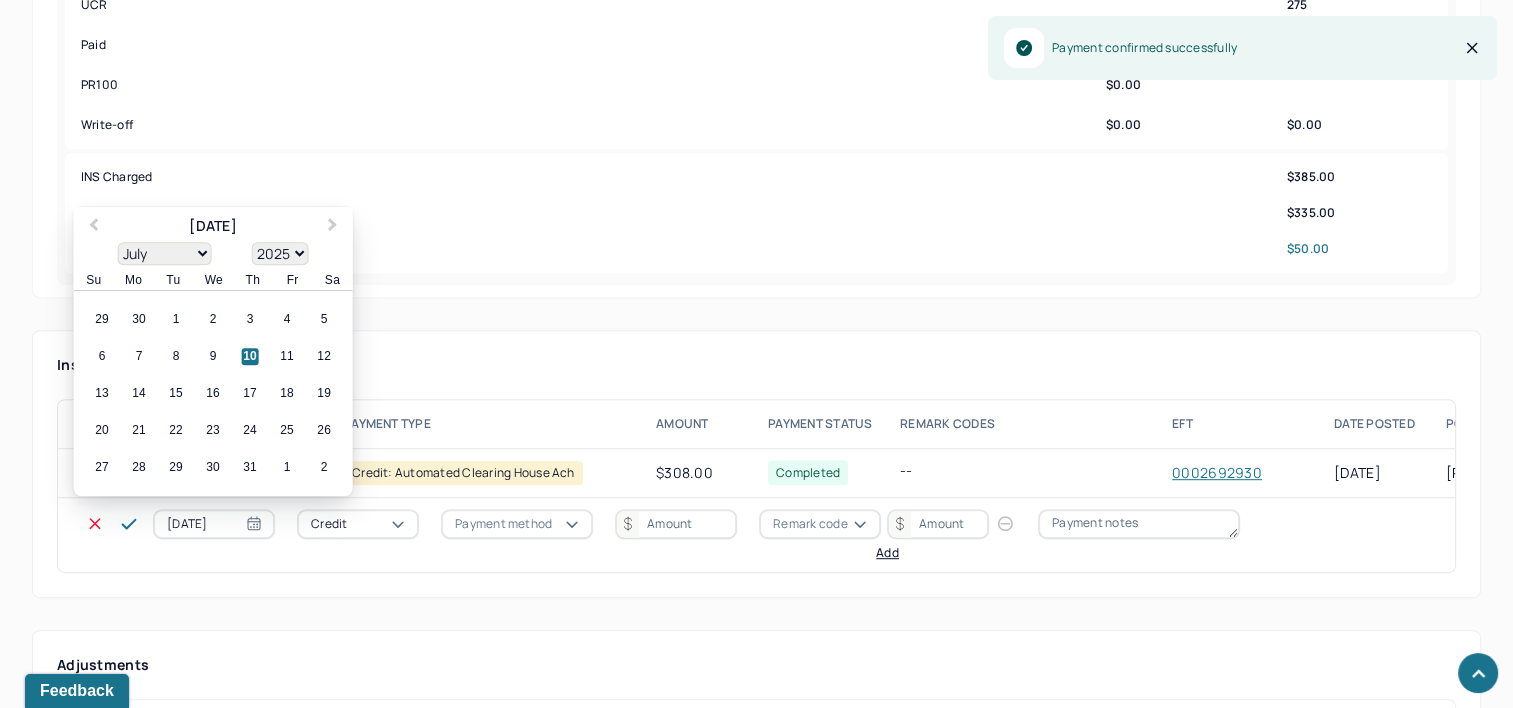click on "[DATE]" at bounding box center [214, 524] 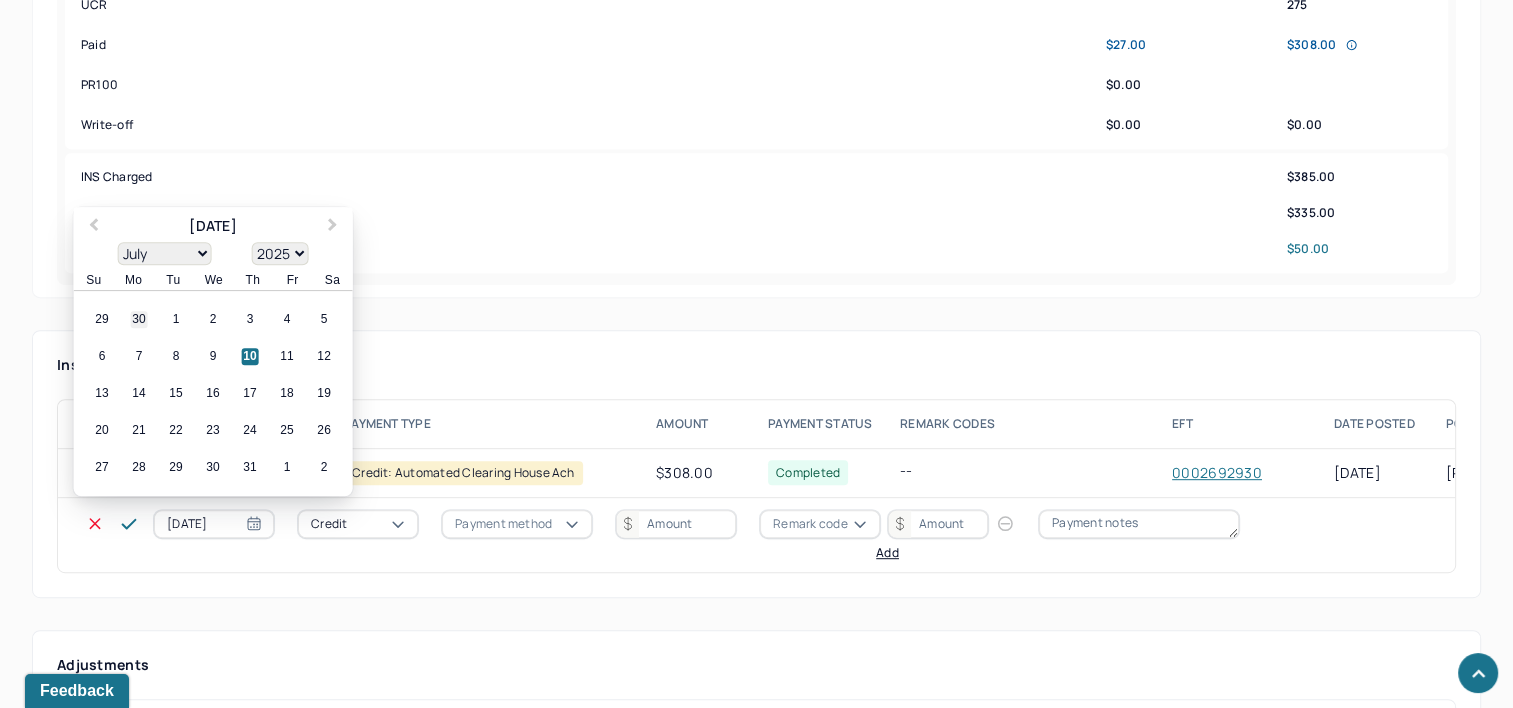 click on "30" at bounding box center [139, 320] 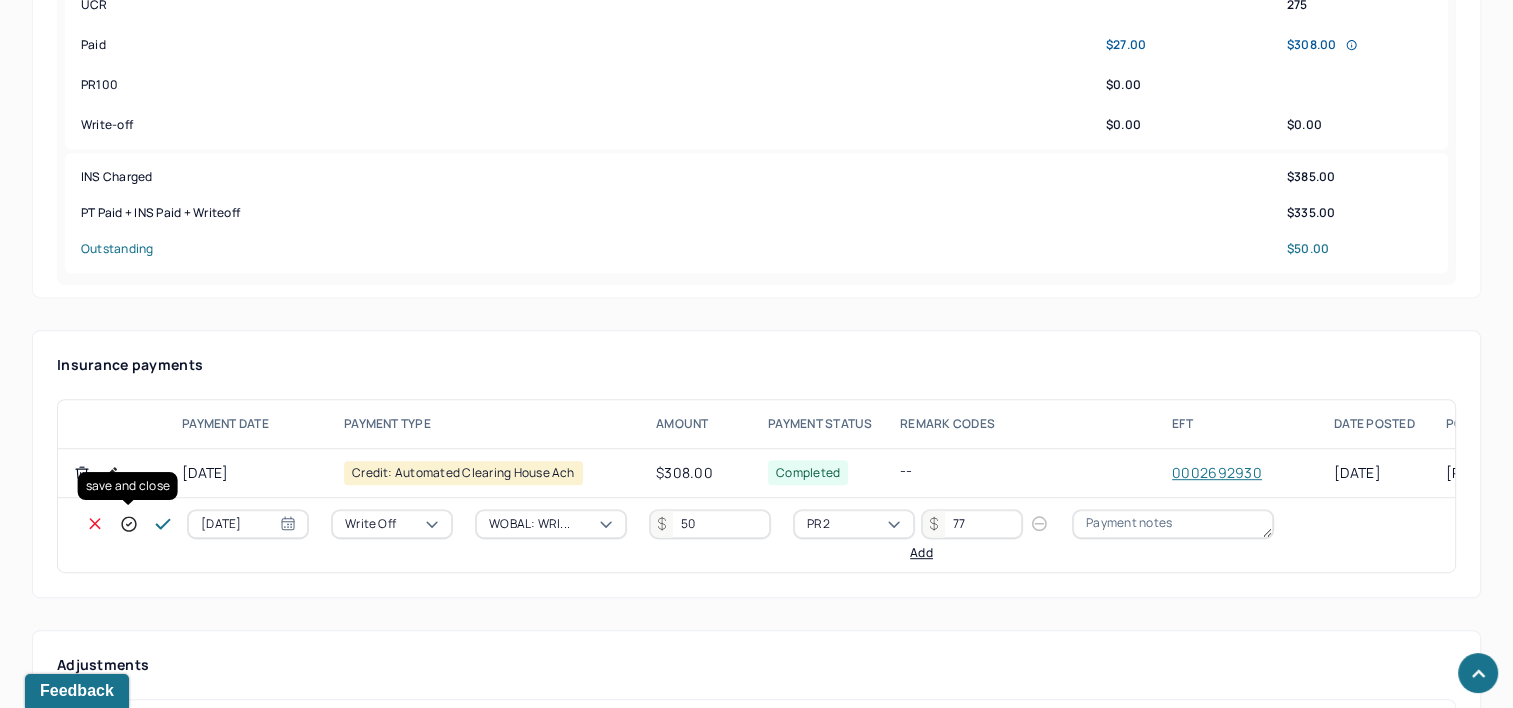click 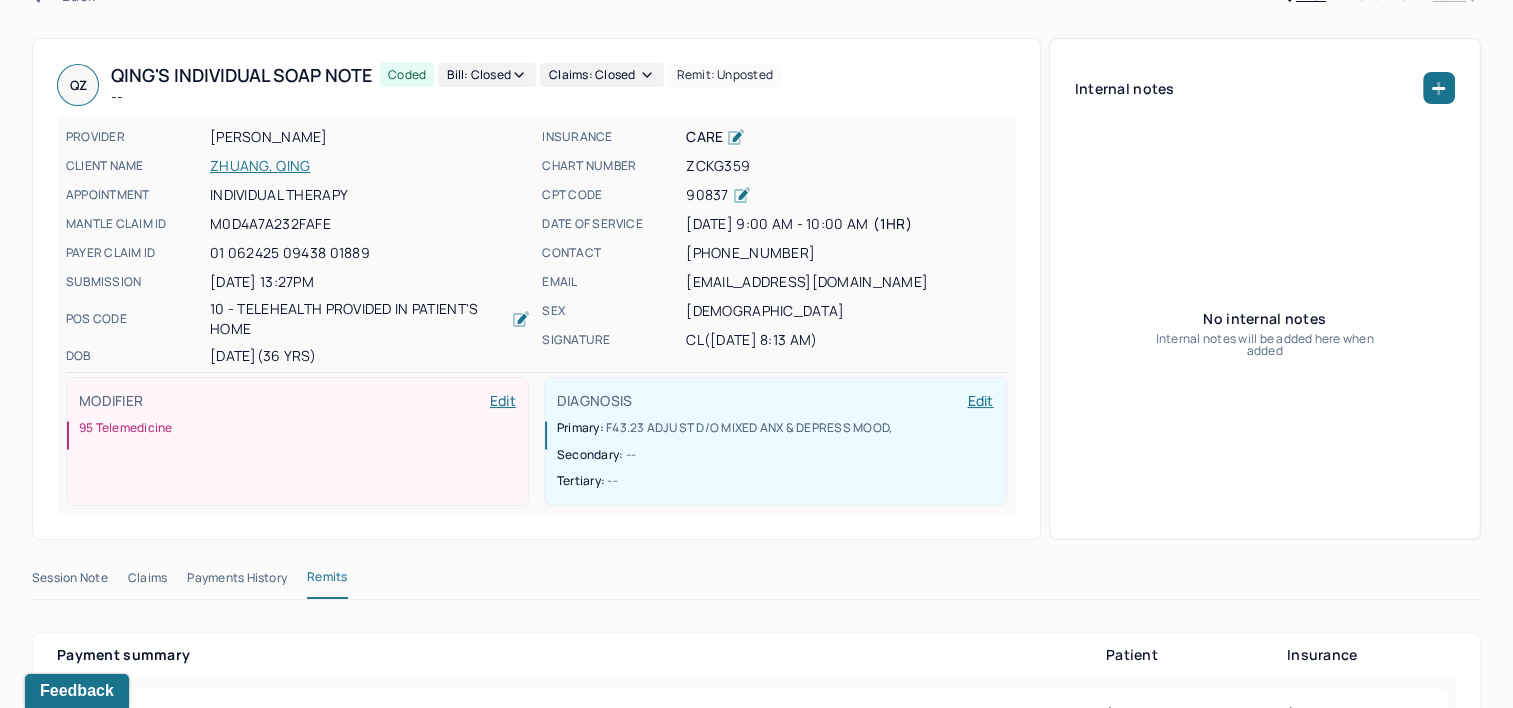 scroll, scrollTop: 0, scrollLeft: 0, axis: both 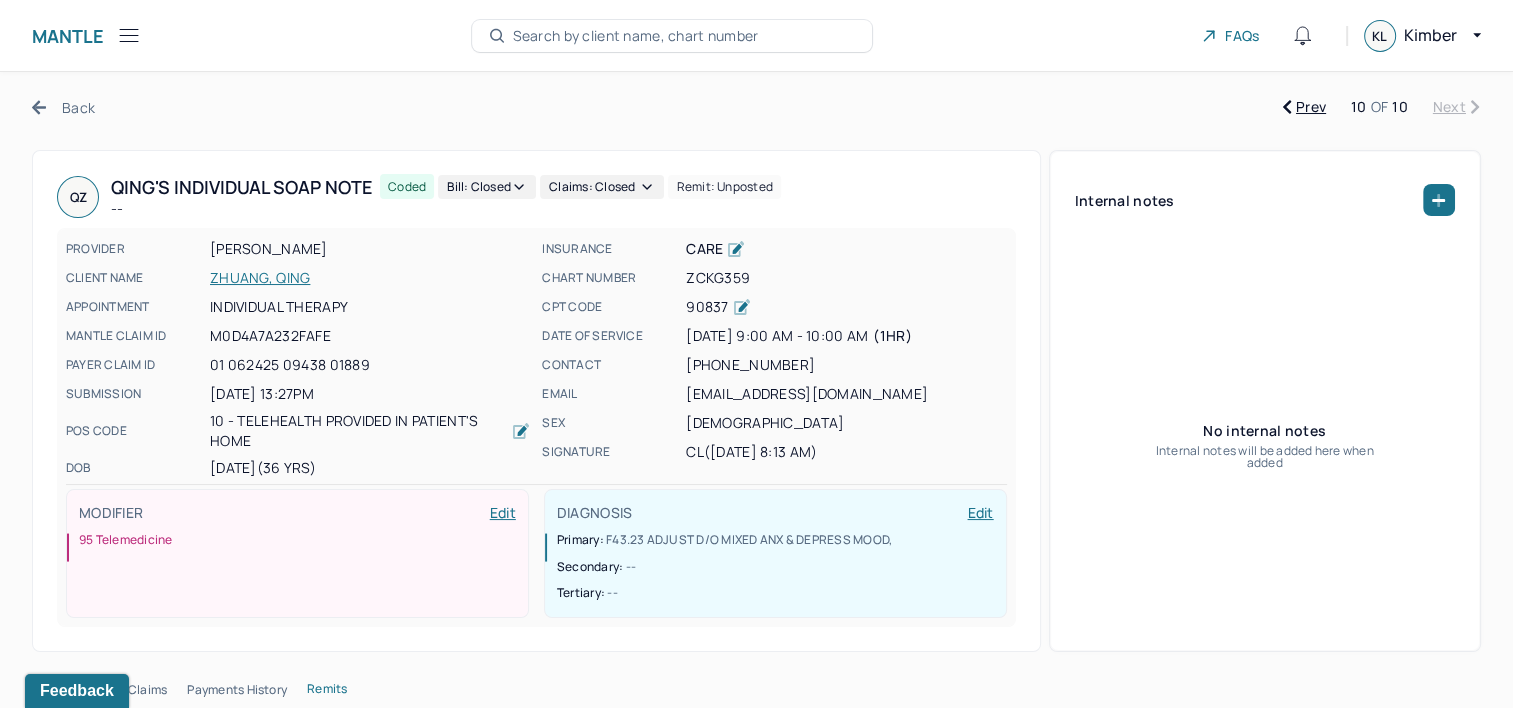 click on "Back" at bounding box center [63, 107] 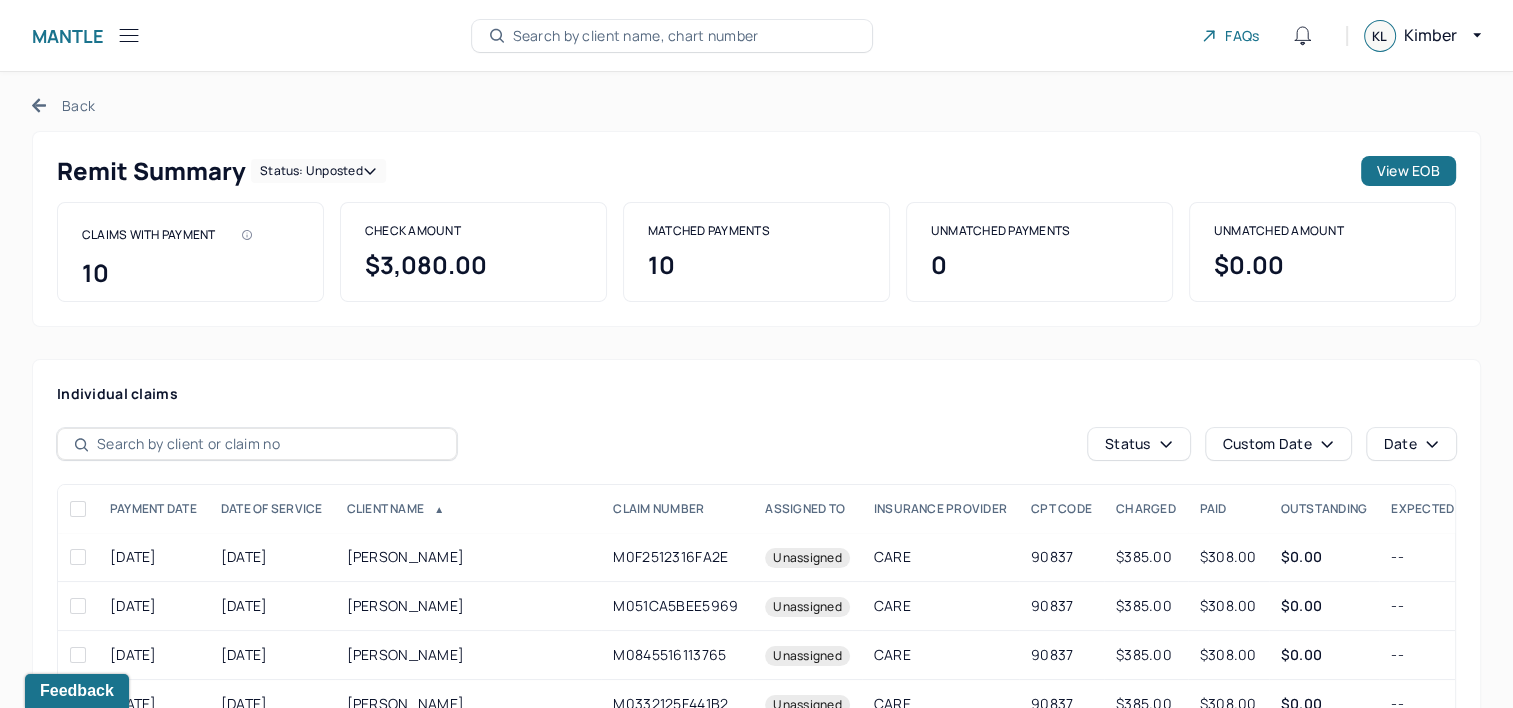 click on "Back" at bounding box center [63, 105] 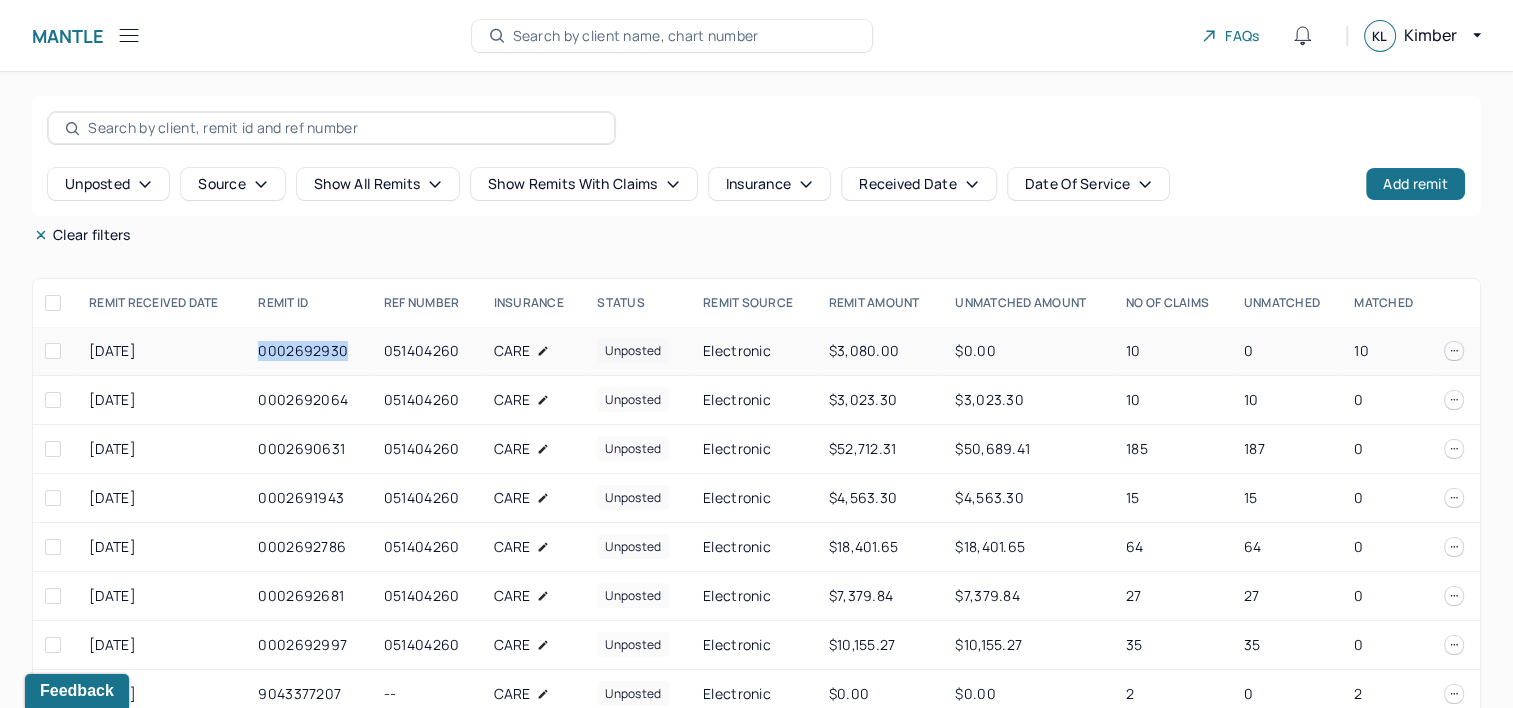 drag, startPoint x: 258, startPoint y: 350, endPoint x: 346, endPoint y: 352, distance: 88.02273 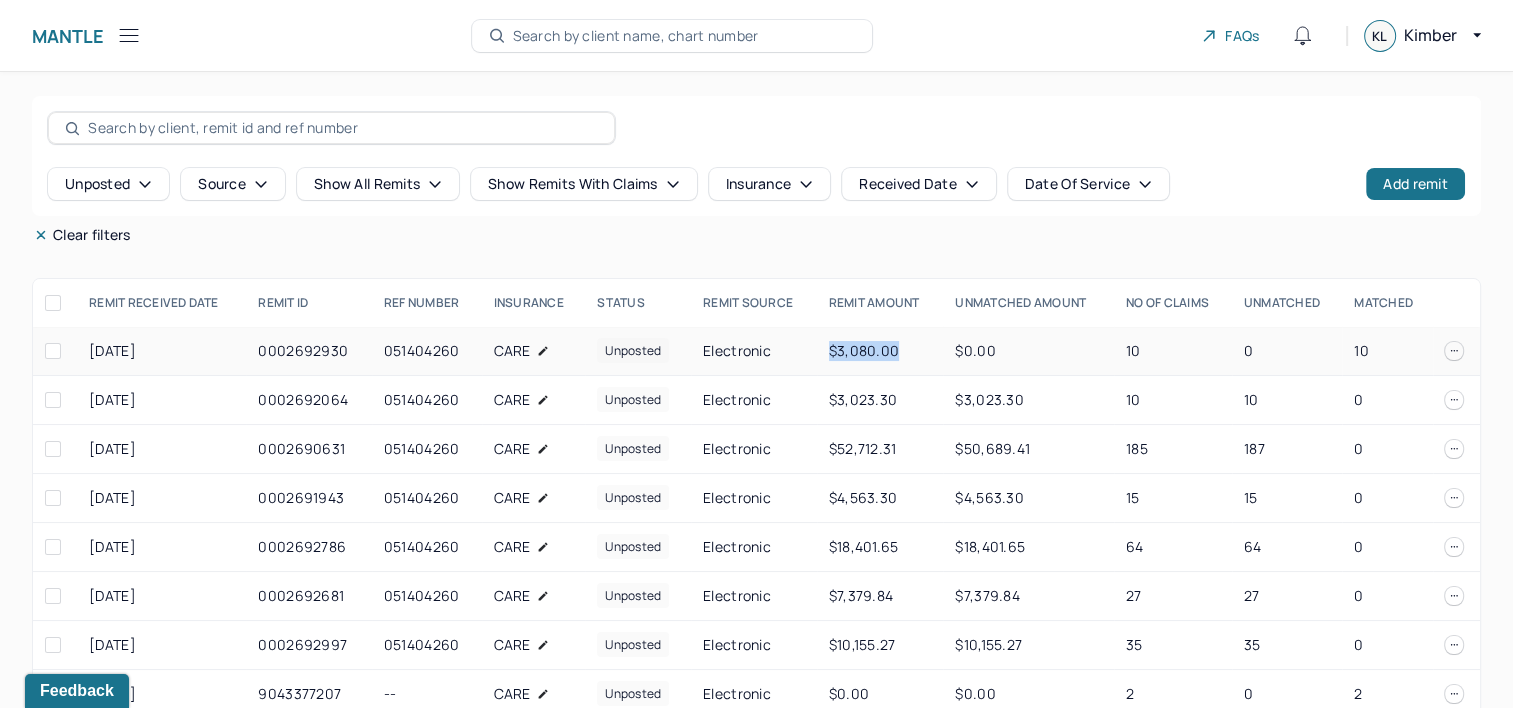 drag, startPoint x: 824, startPoint y: 356, endPoint x: 899, endPoint y: 355, distance: 75.00667 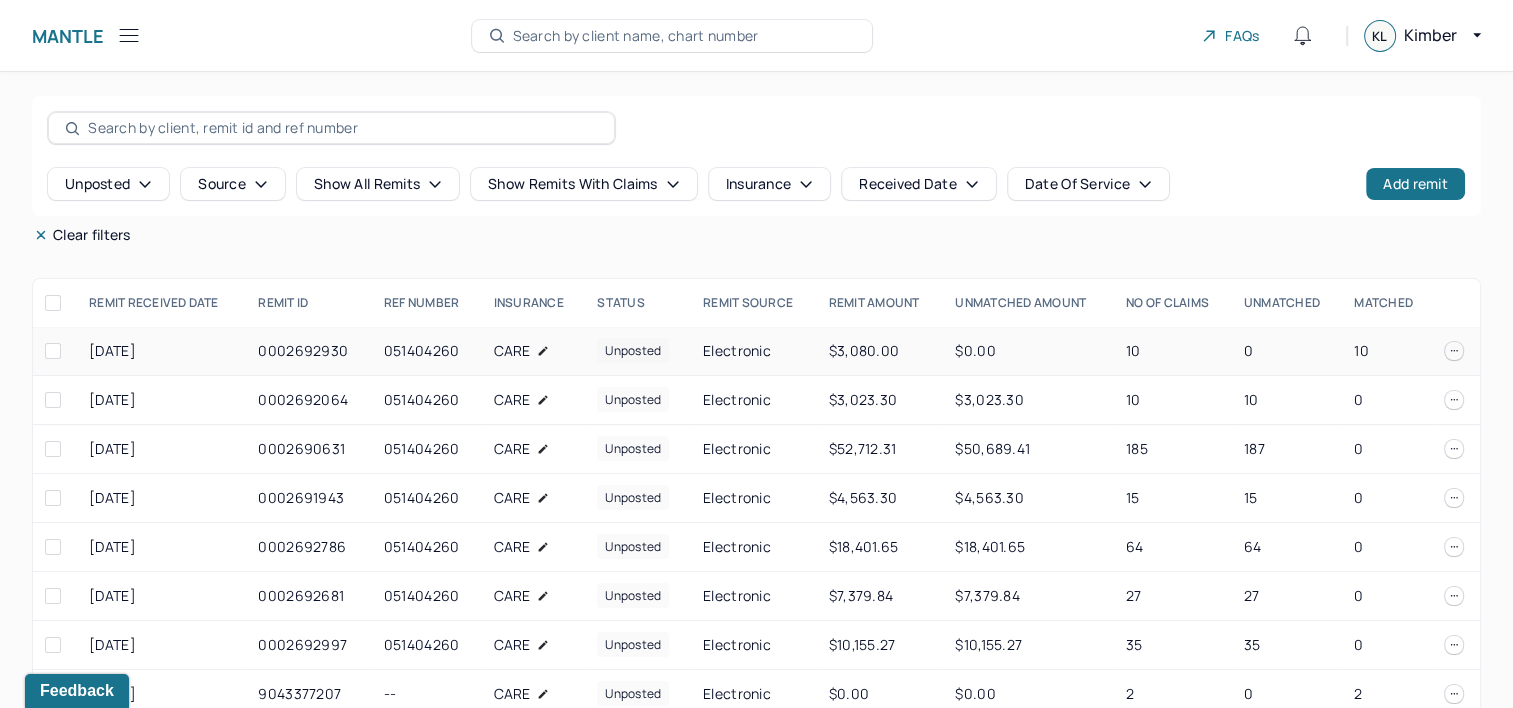 click at bounding box center [53, 351] 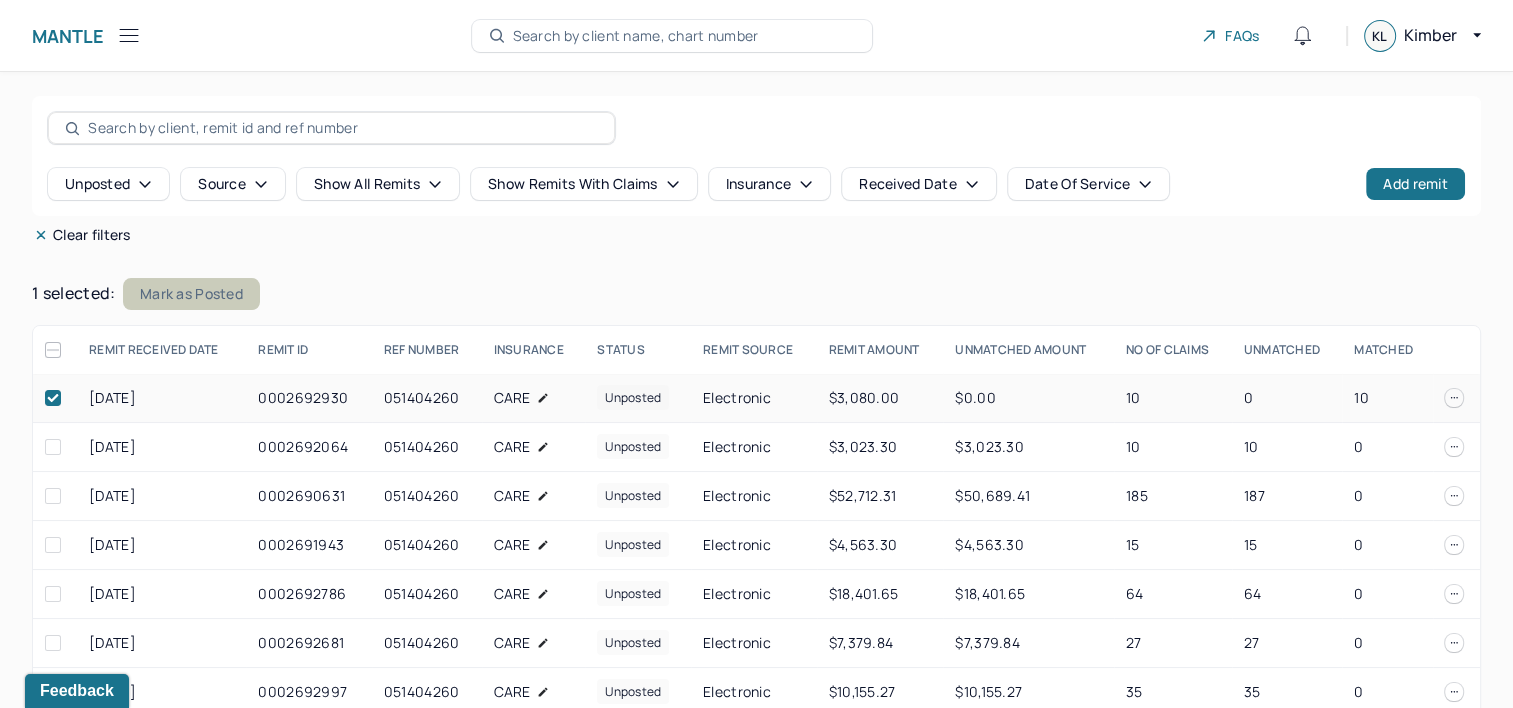 click on "Mark as Posted" at bounding box center (191, 294) 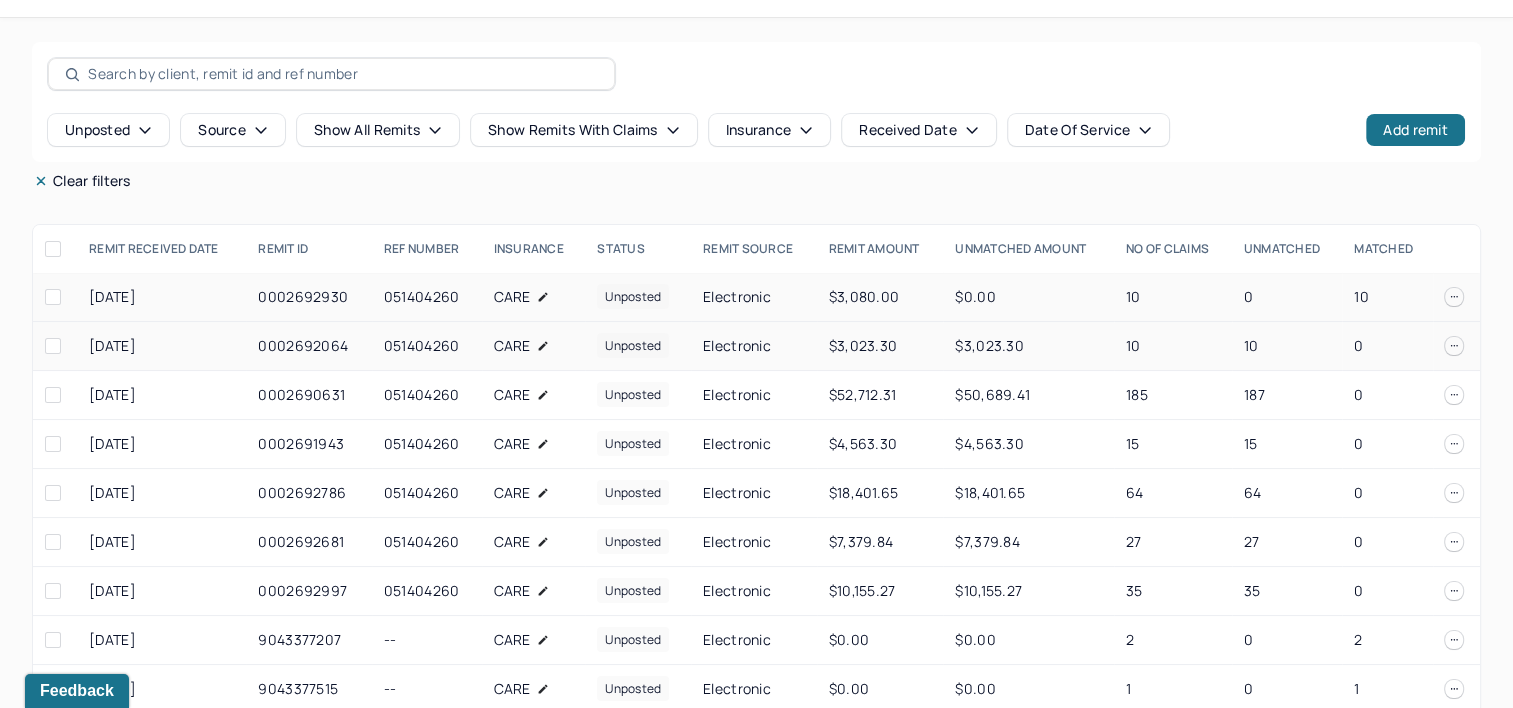 scroll, scrollTop: 82, scrollLeft: 0, axis: vertical 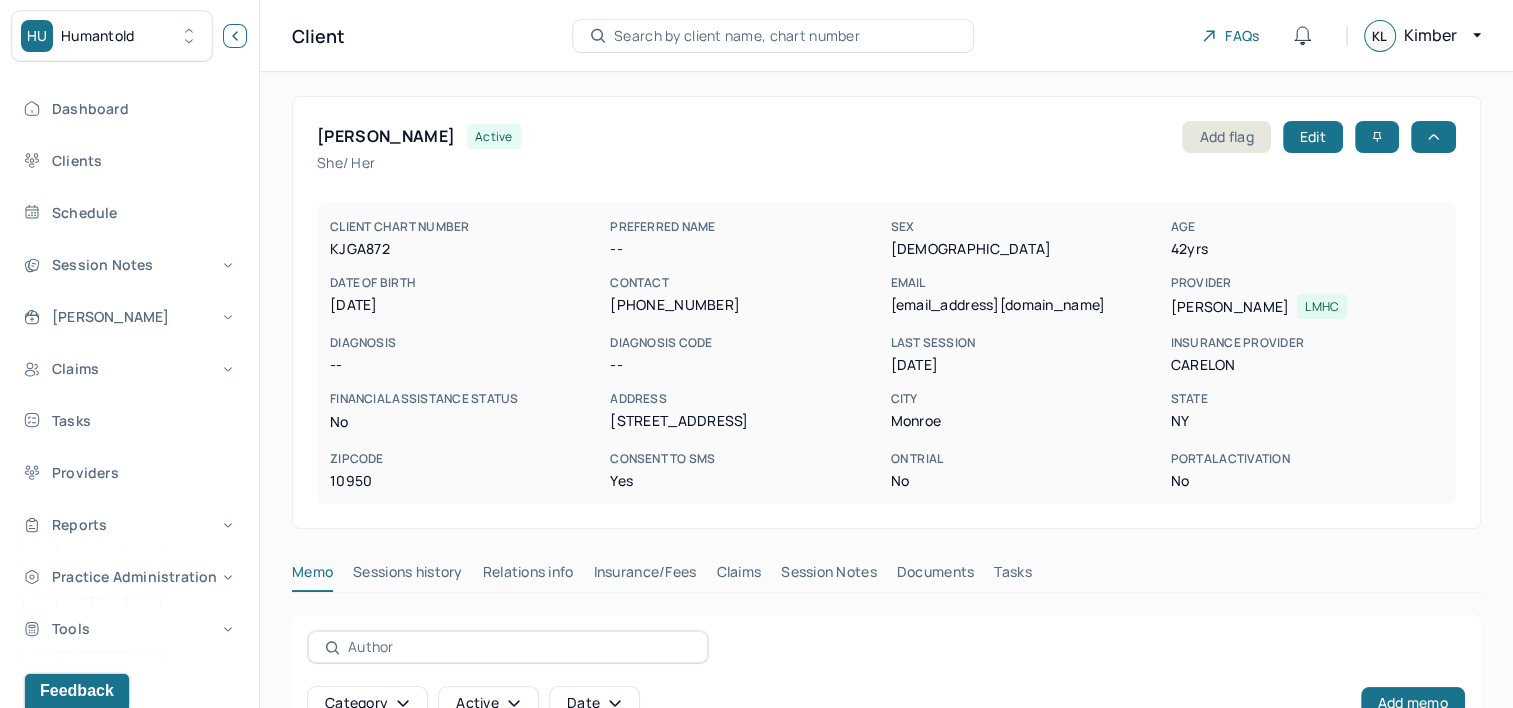 click 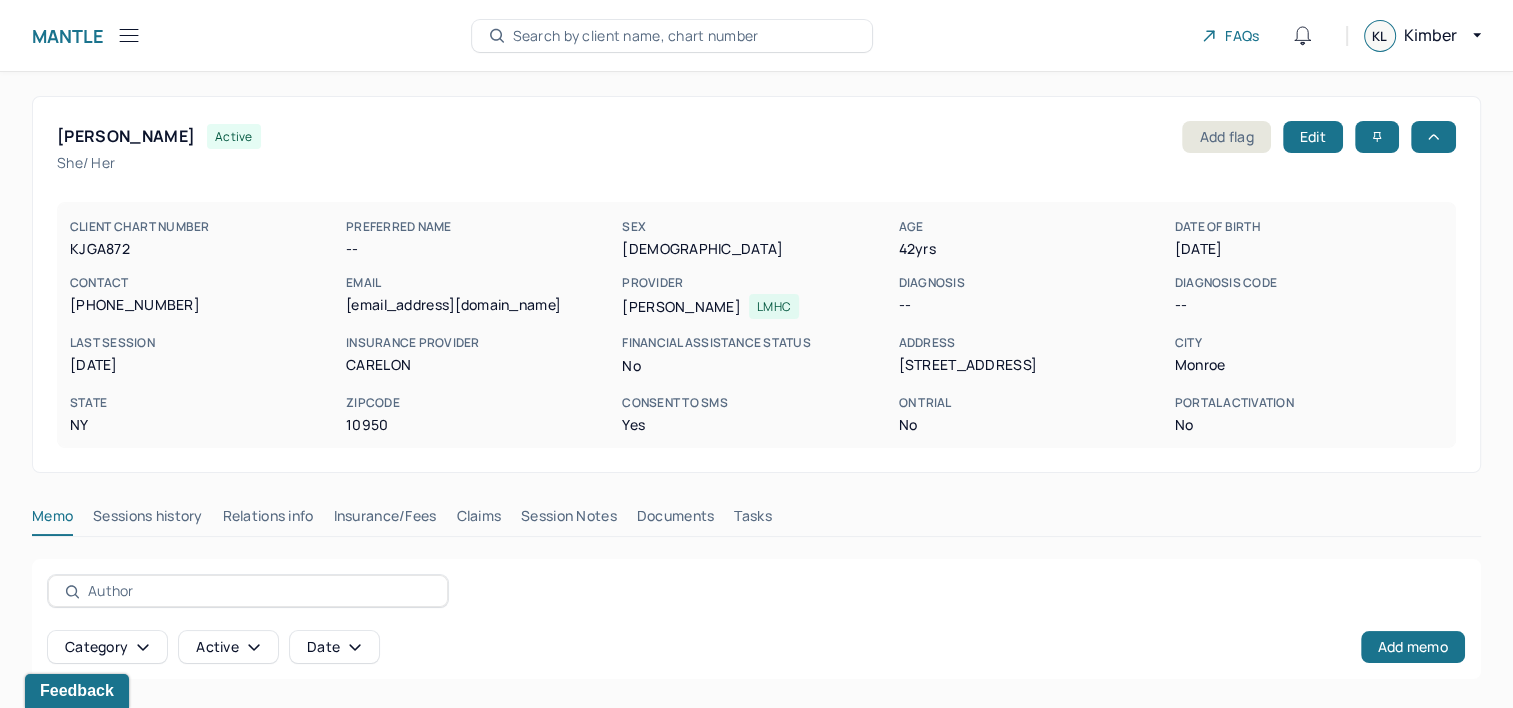 type 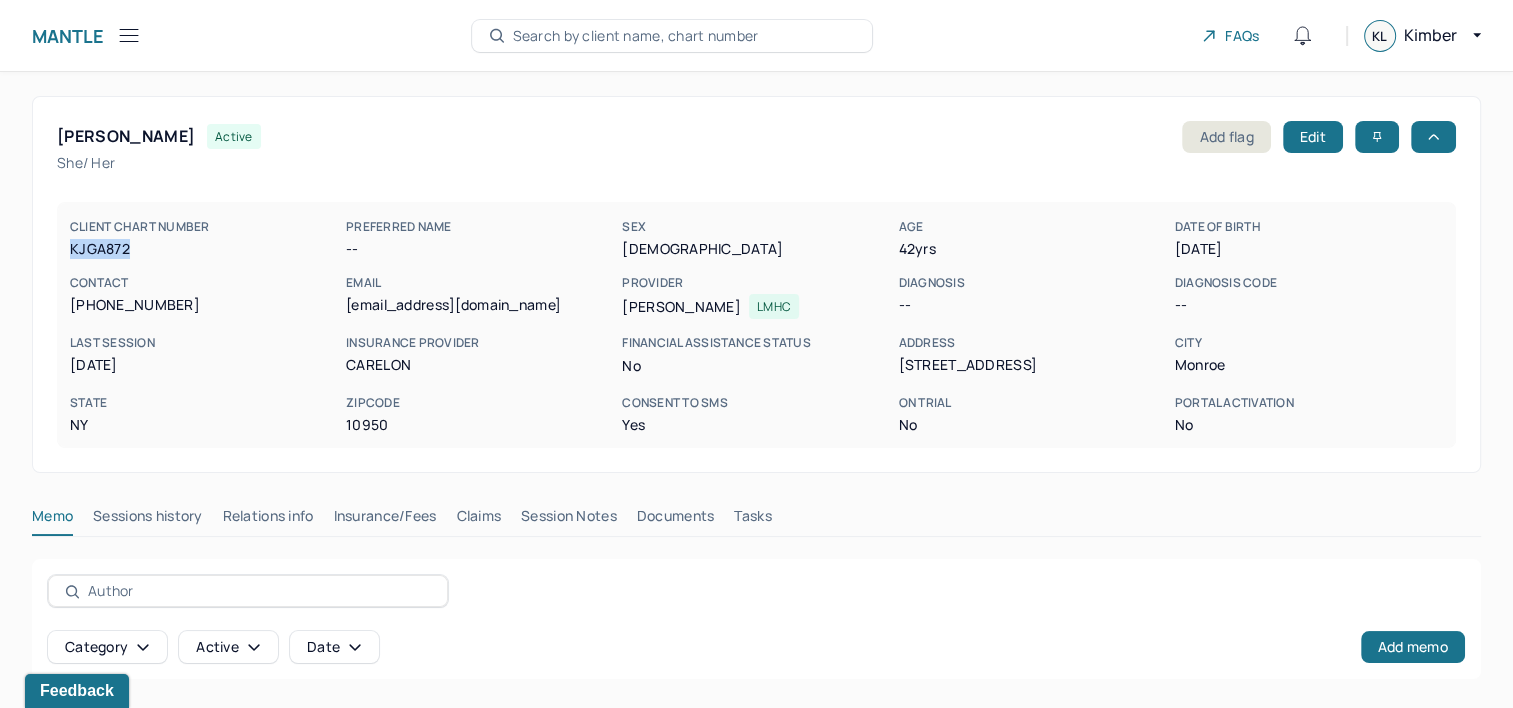 click on "KJGA872" at bounding box center (204, 249) 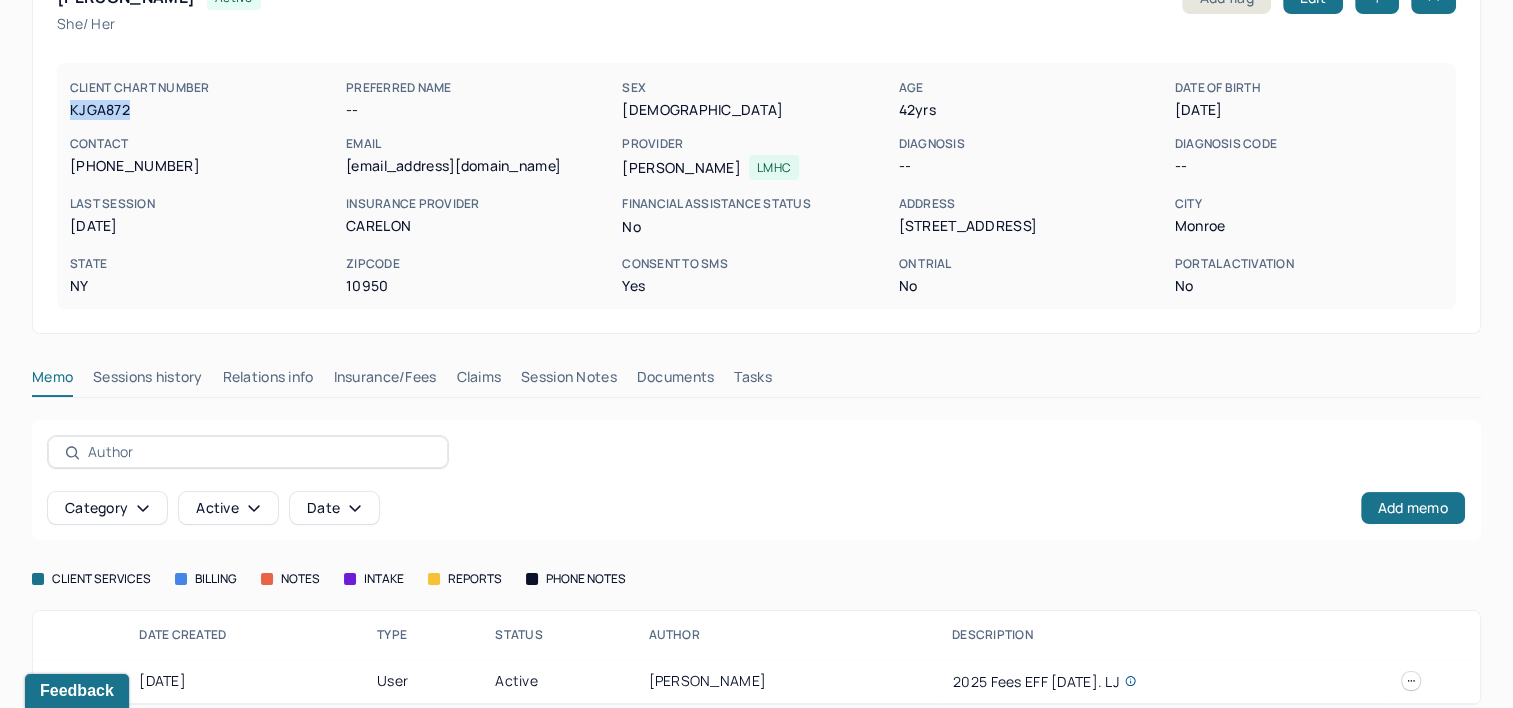scroll, scrollTop: 158, scrollLeft: 0, axis: vertical 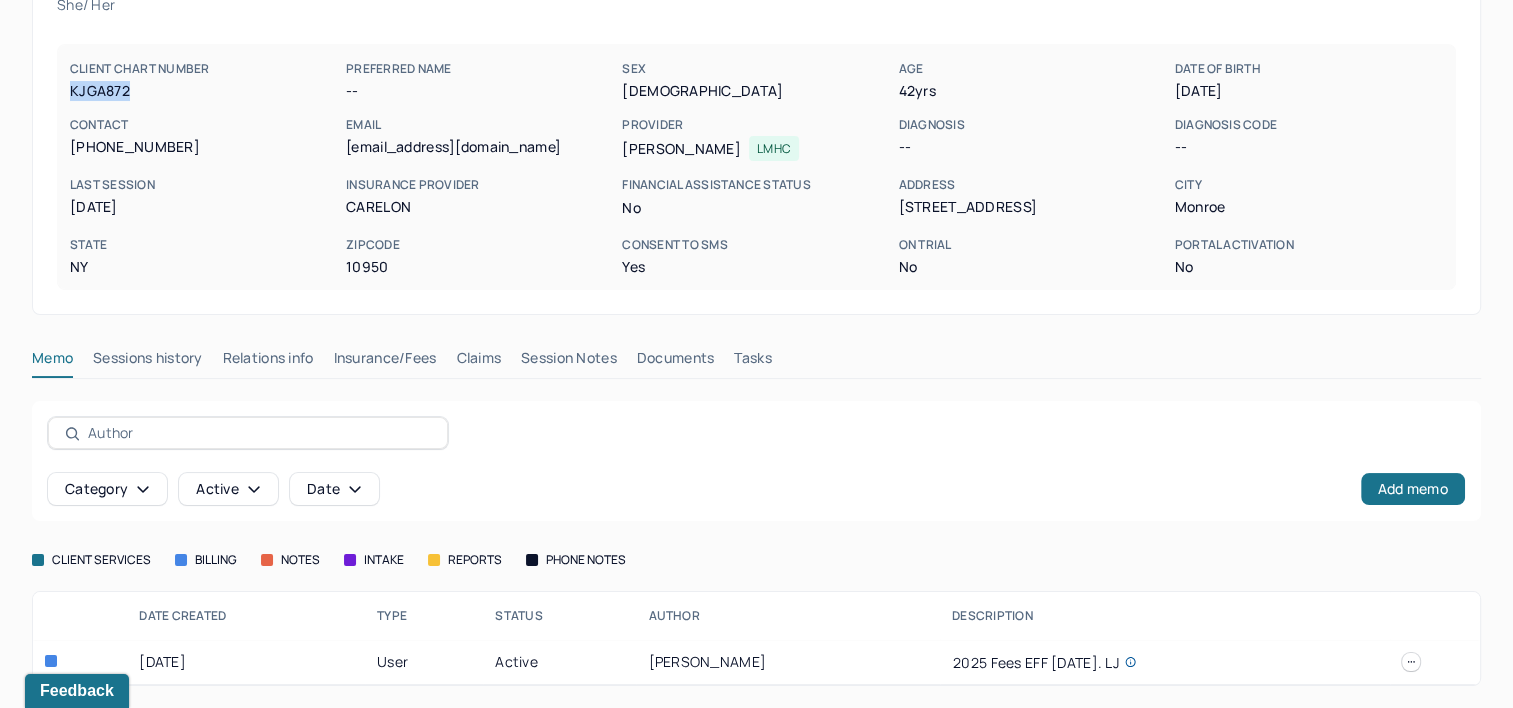 click on "Claims" at bounding box center (478, 362) 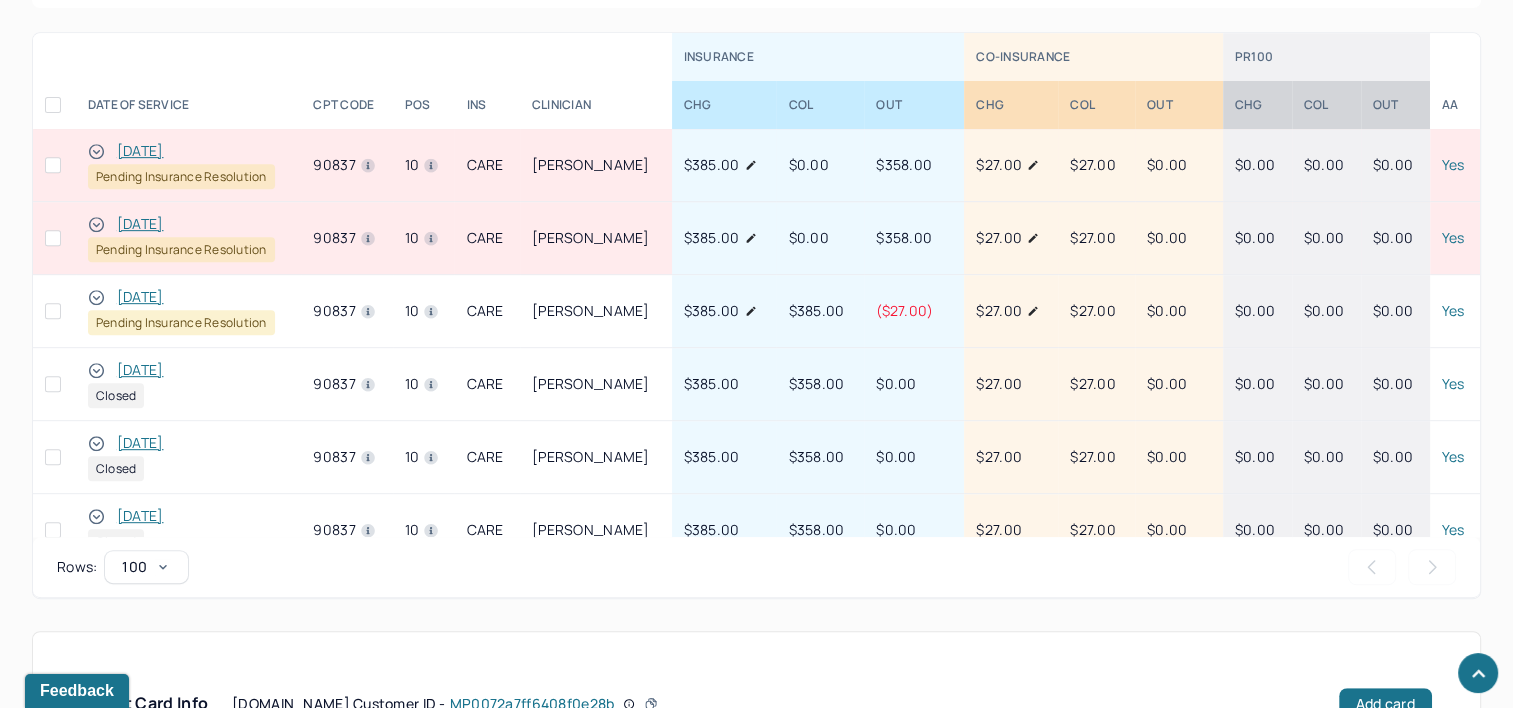 scroll, scrollTop: 958, scrollLeft: 0, axis: vertical 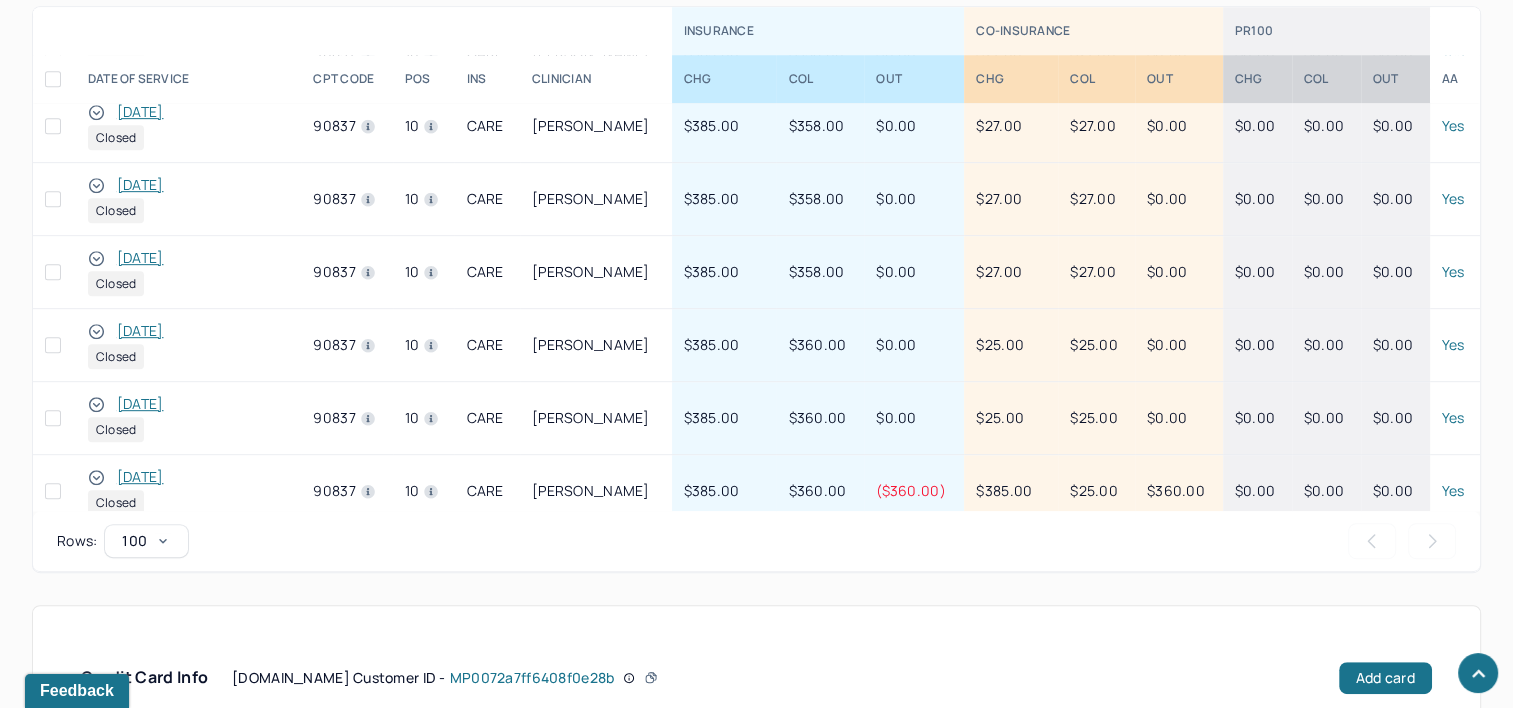 click on "01/02/2025" at bounding box center [140, 404] 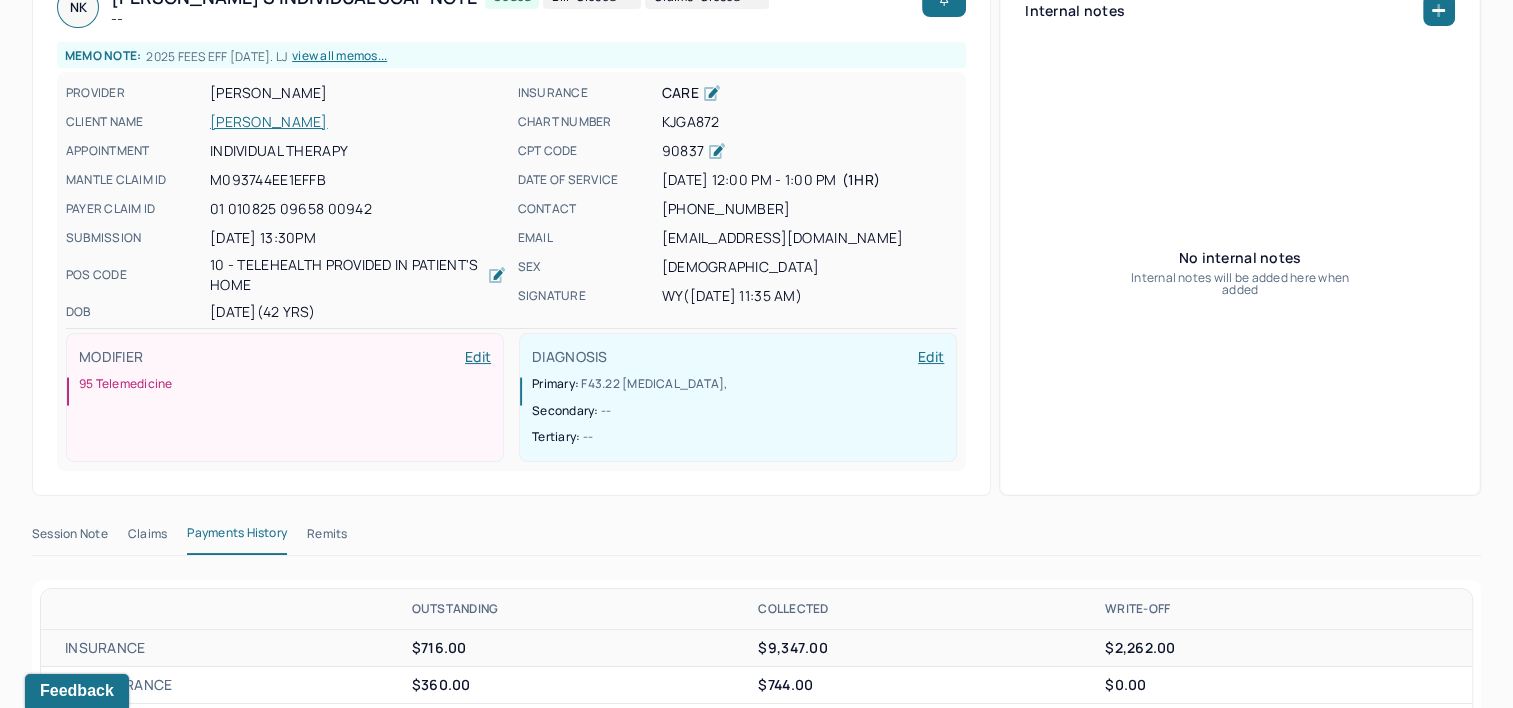 scroll, scrollTop: 958, scrollLeft: 0, axis: vertical 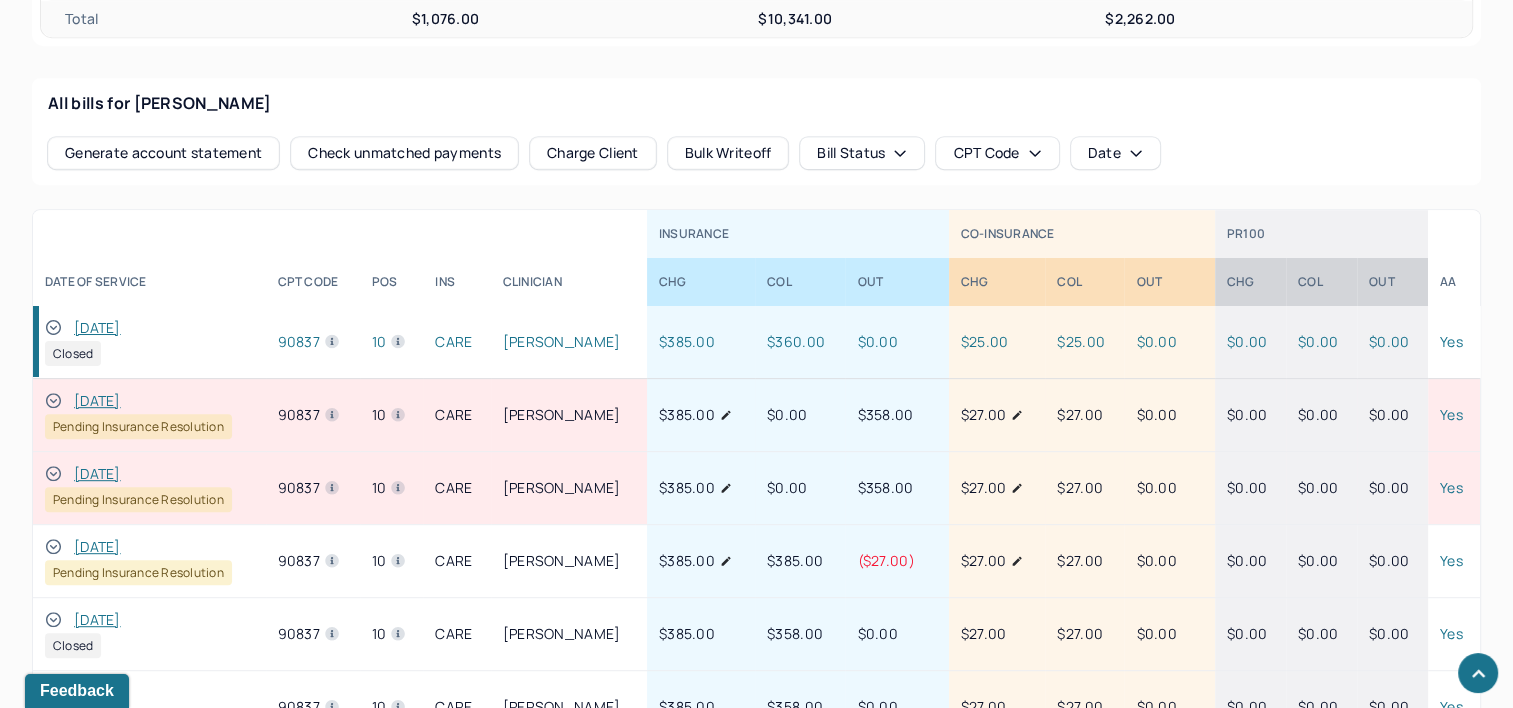 click 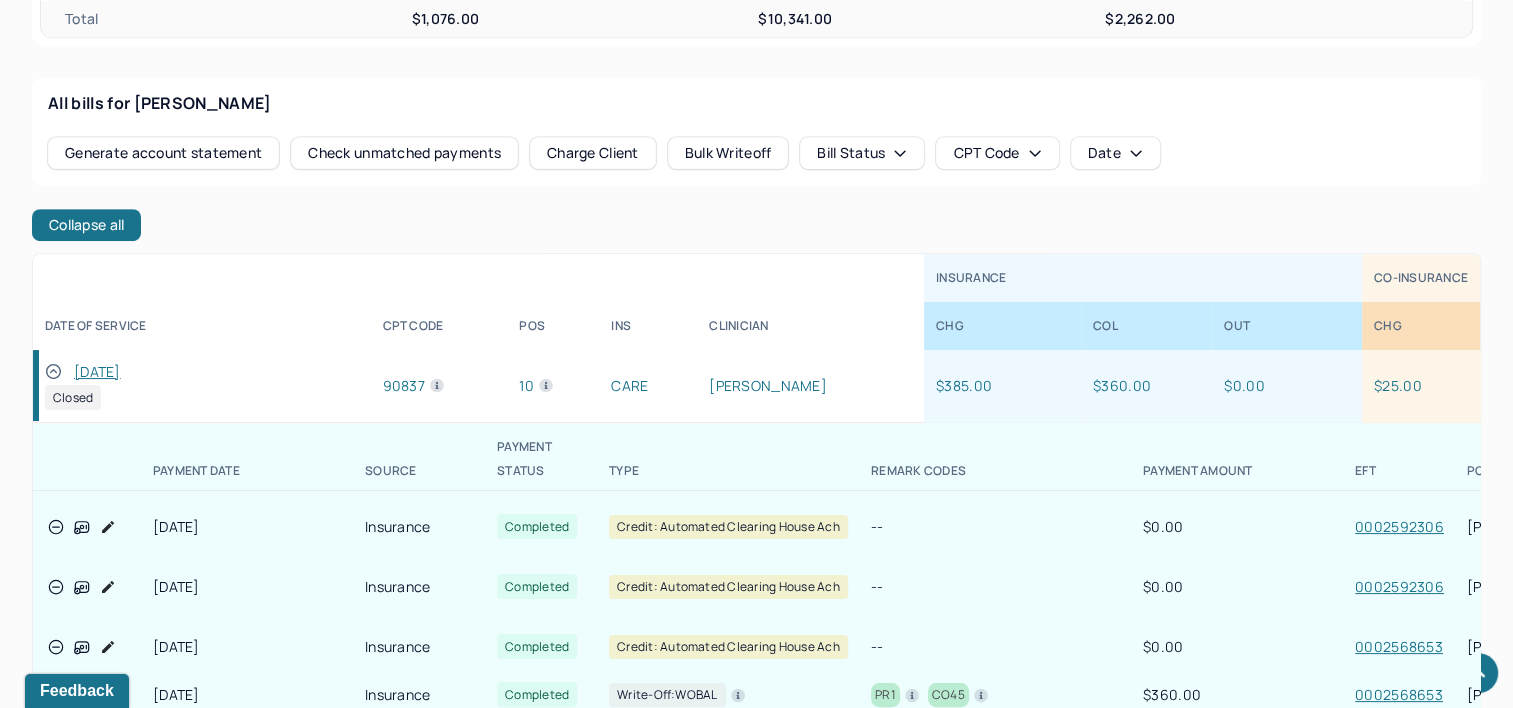 scroll, scrollTop: 500, scrollLeft: 0, axis: vertical 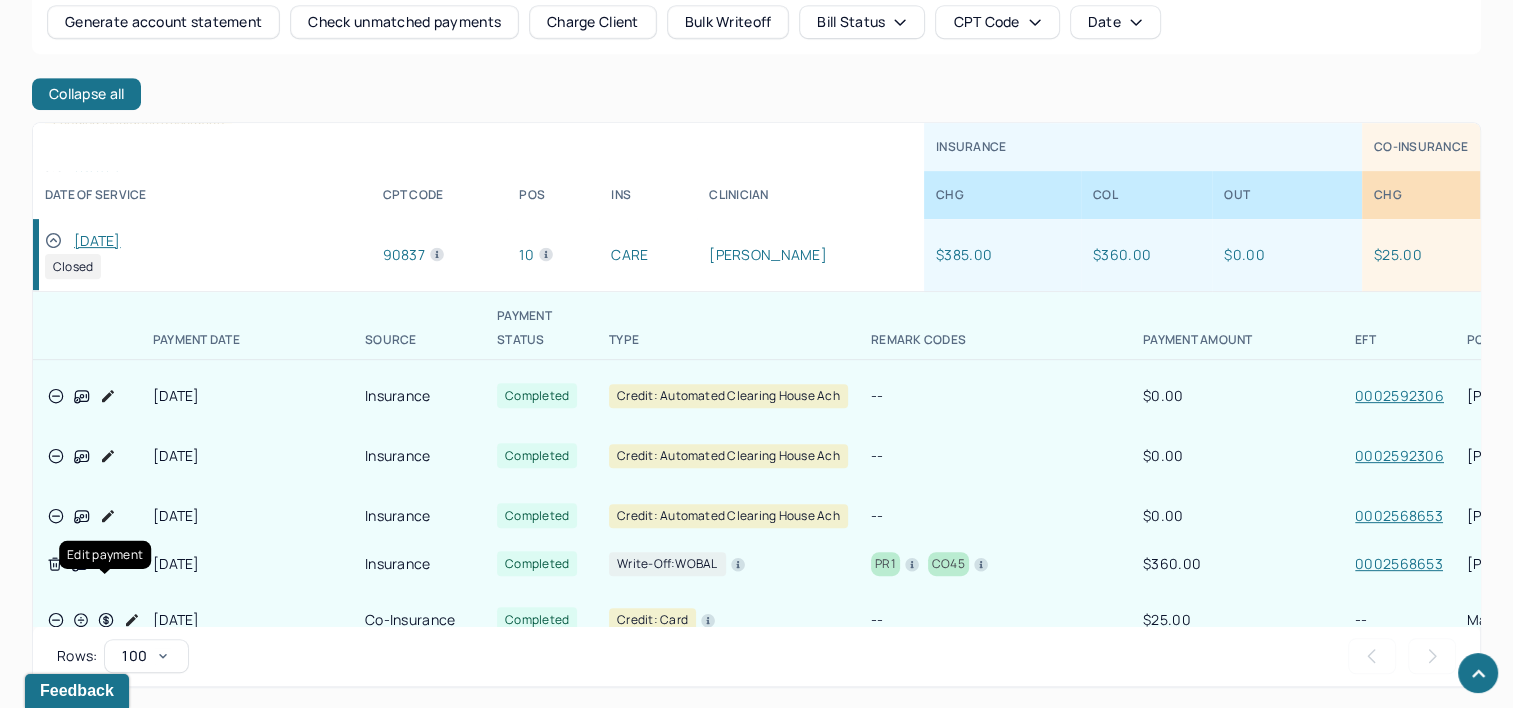 click 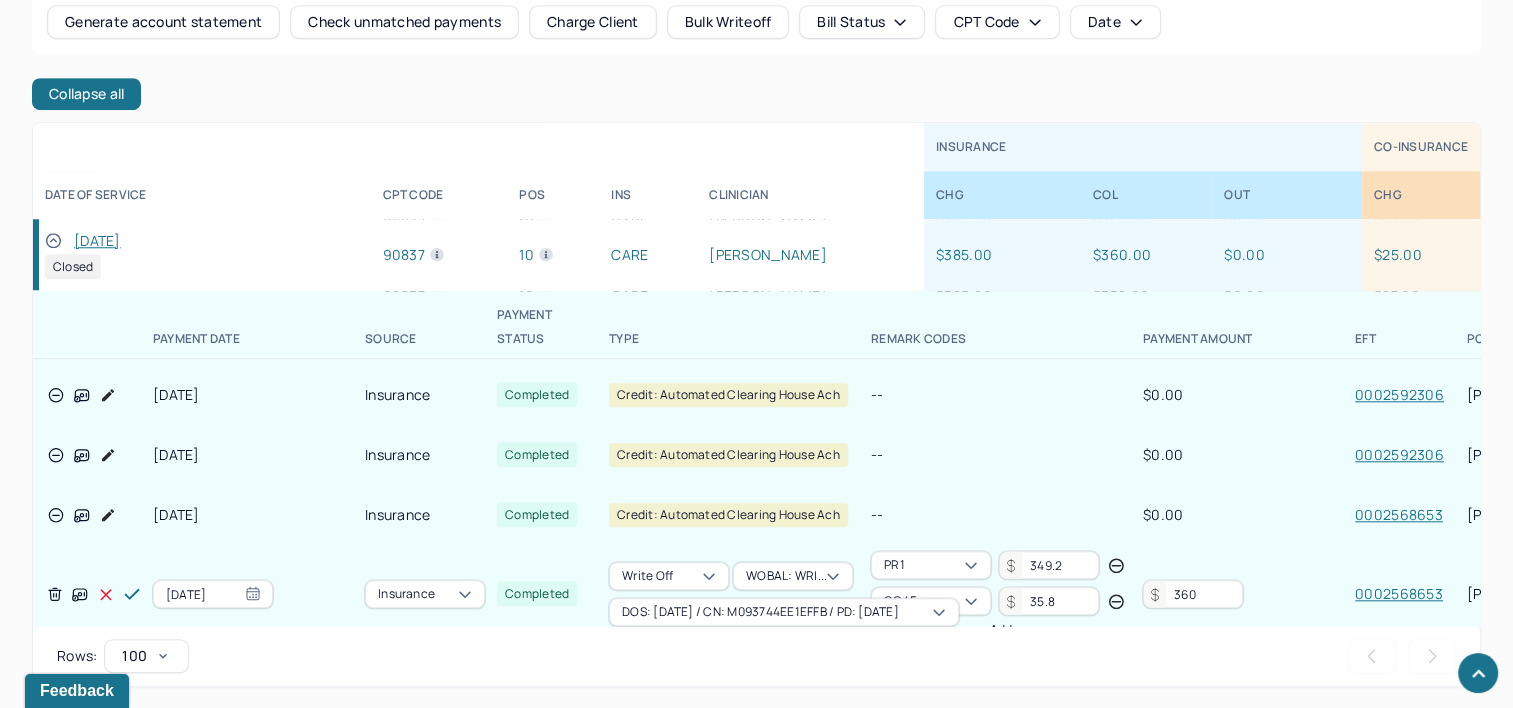 scroll, scrollTop: 2157, scrollLeft: 0, axis: vertical 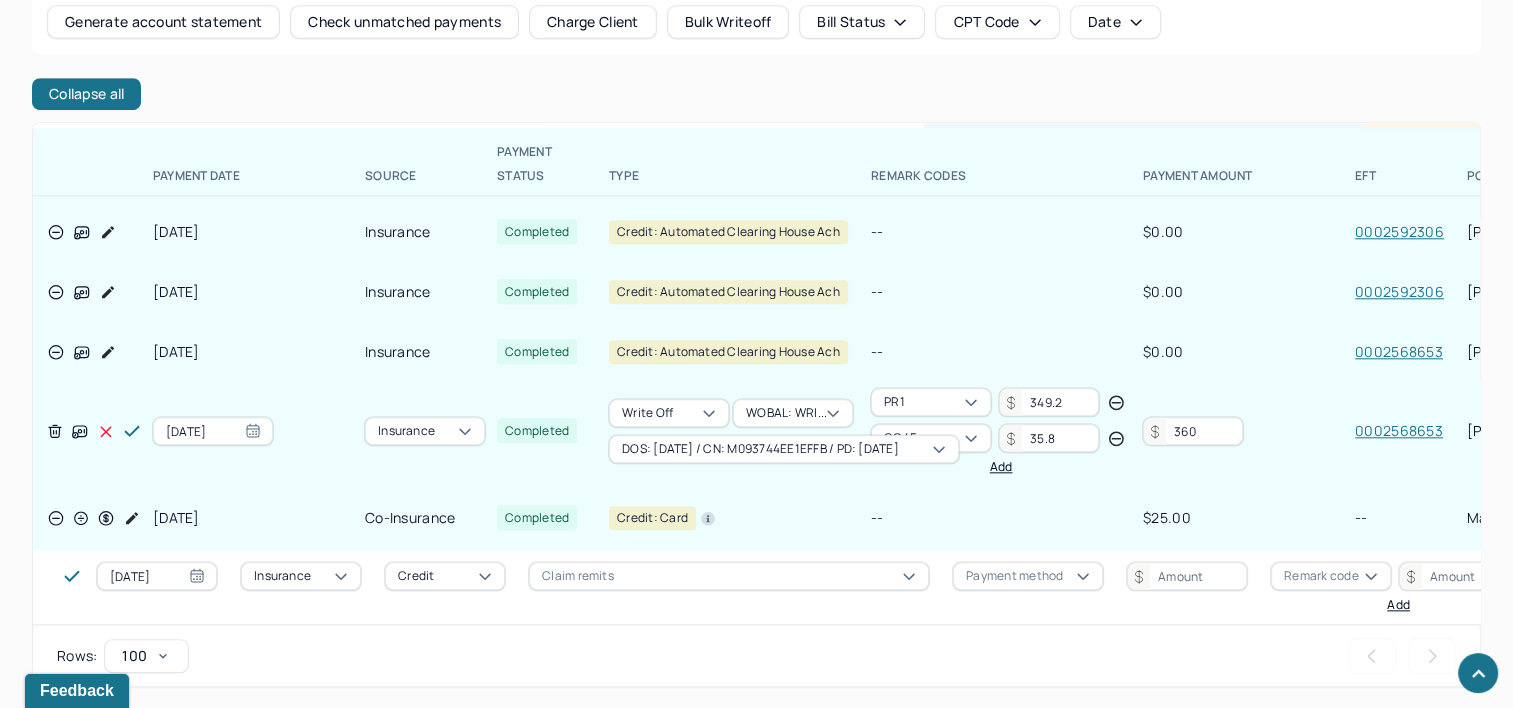 click on "360" at bounding box center [1193, 431] 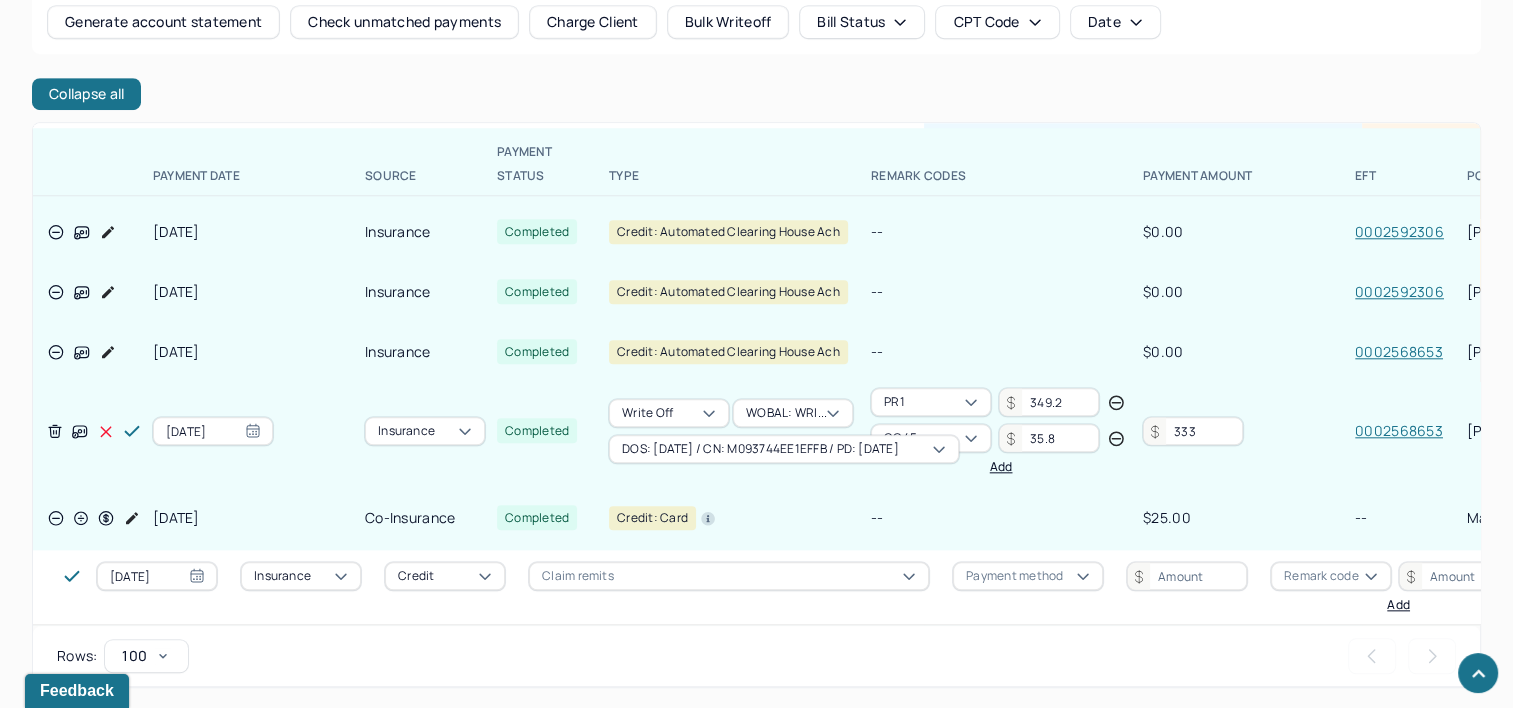 type on "333" 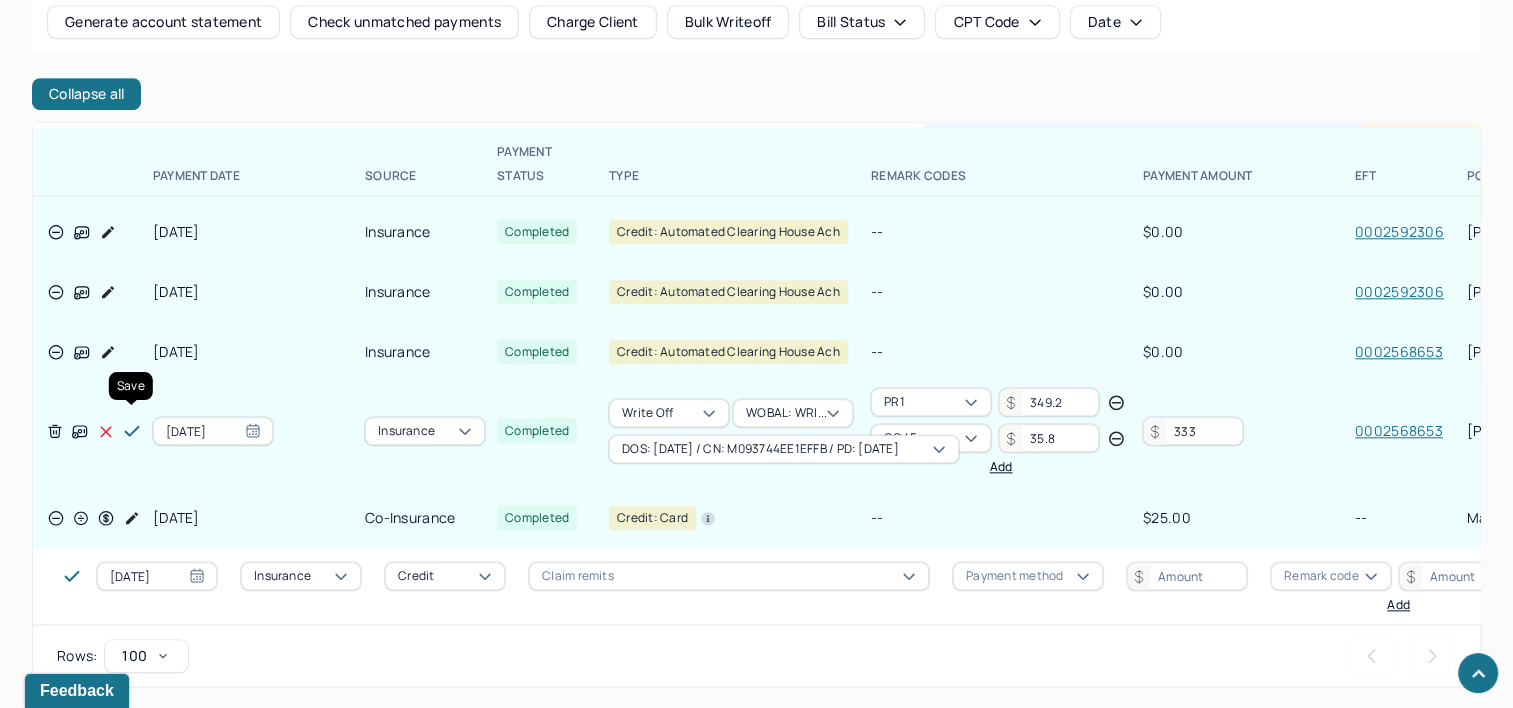 click 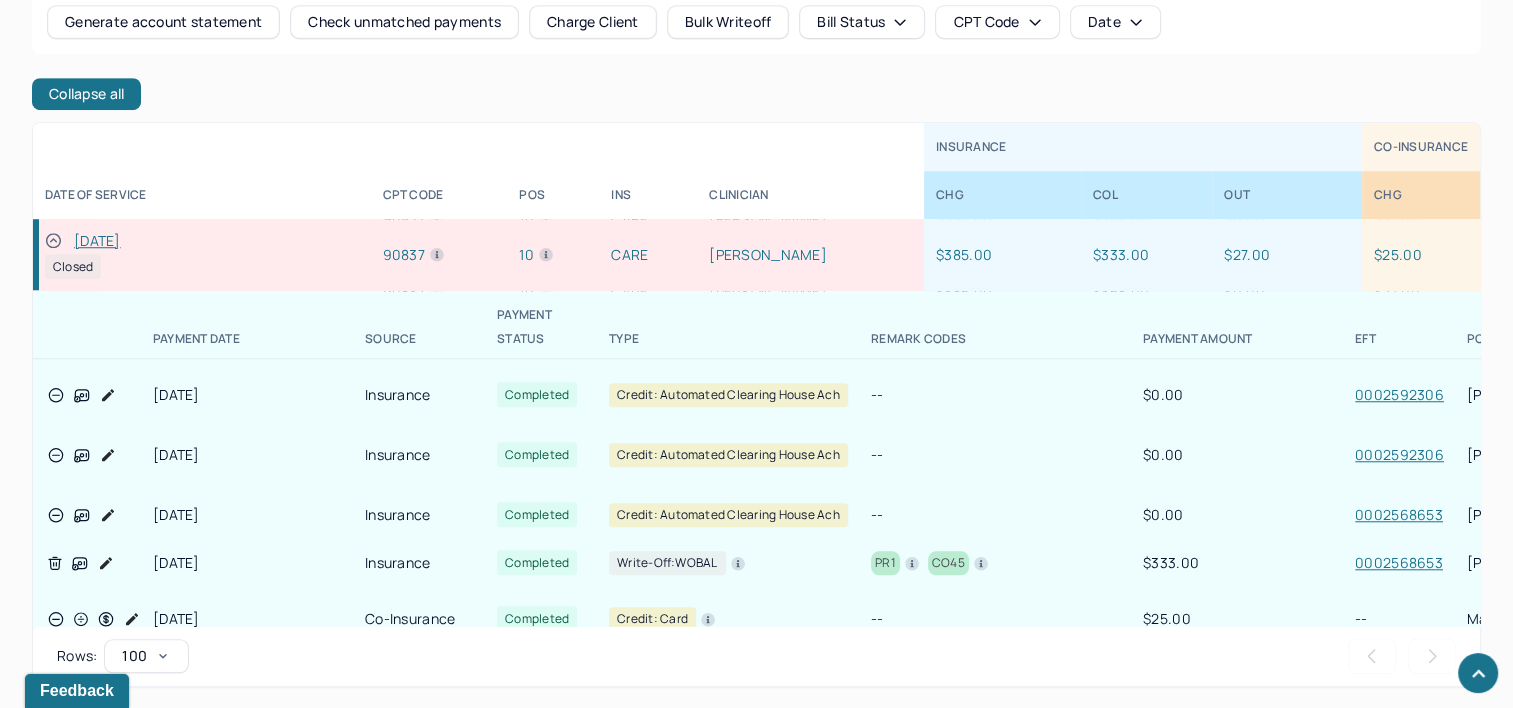 scroll, scrollTop: 1712, scrollLeft: 0, axis: vertical 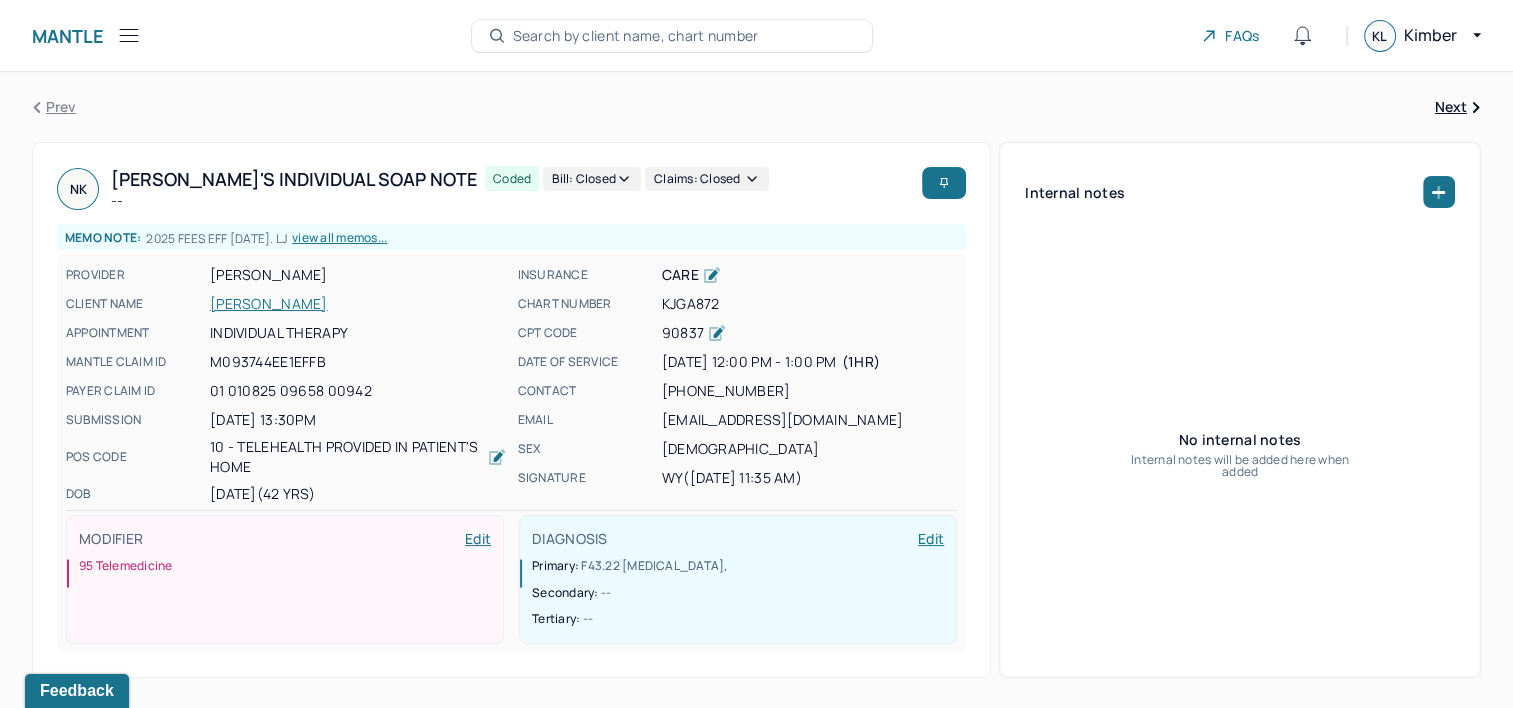 click on "Bill: Closed" at bounding box center [592, 179] 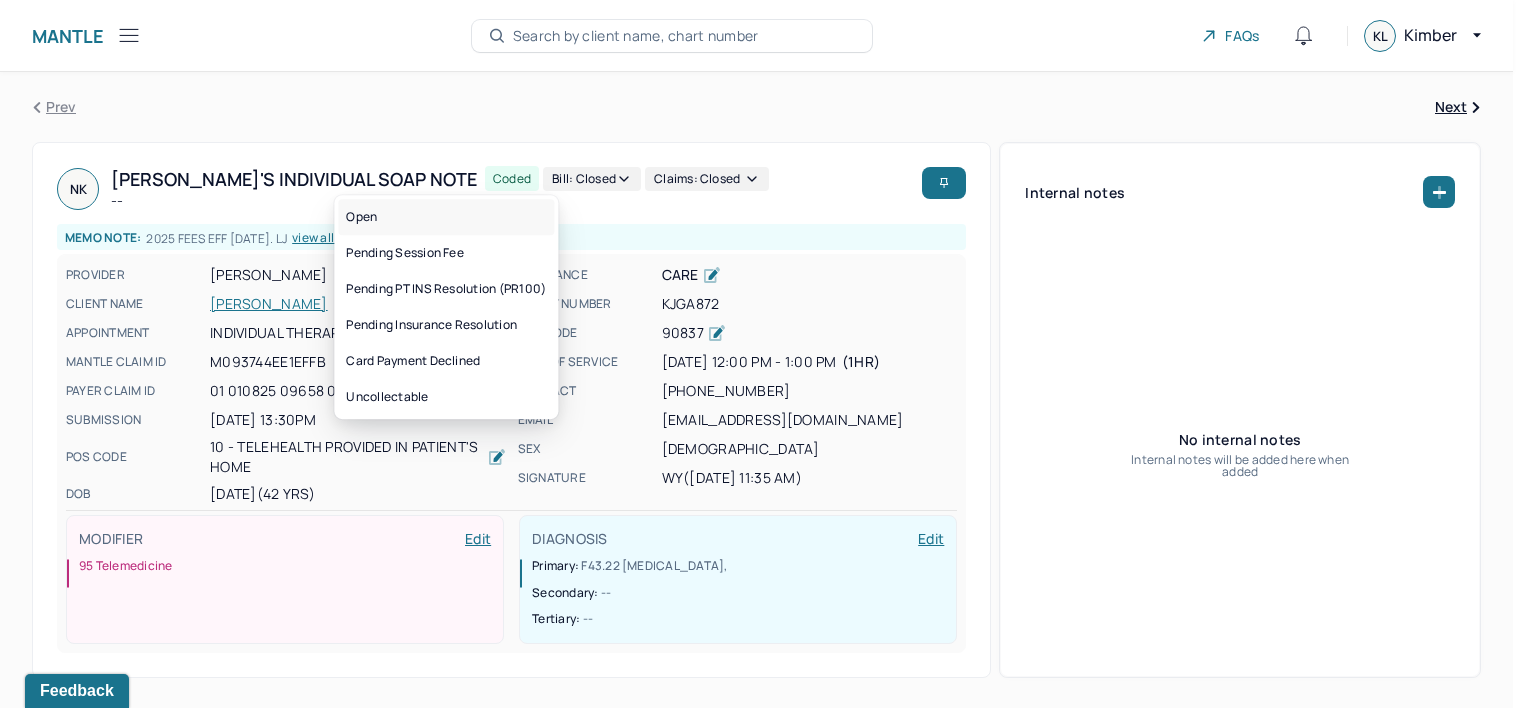 click on "Open" at bounding box center (446, 217) 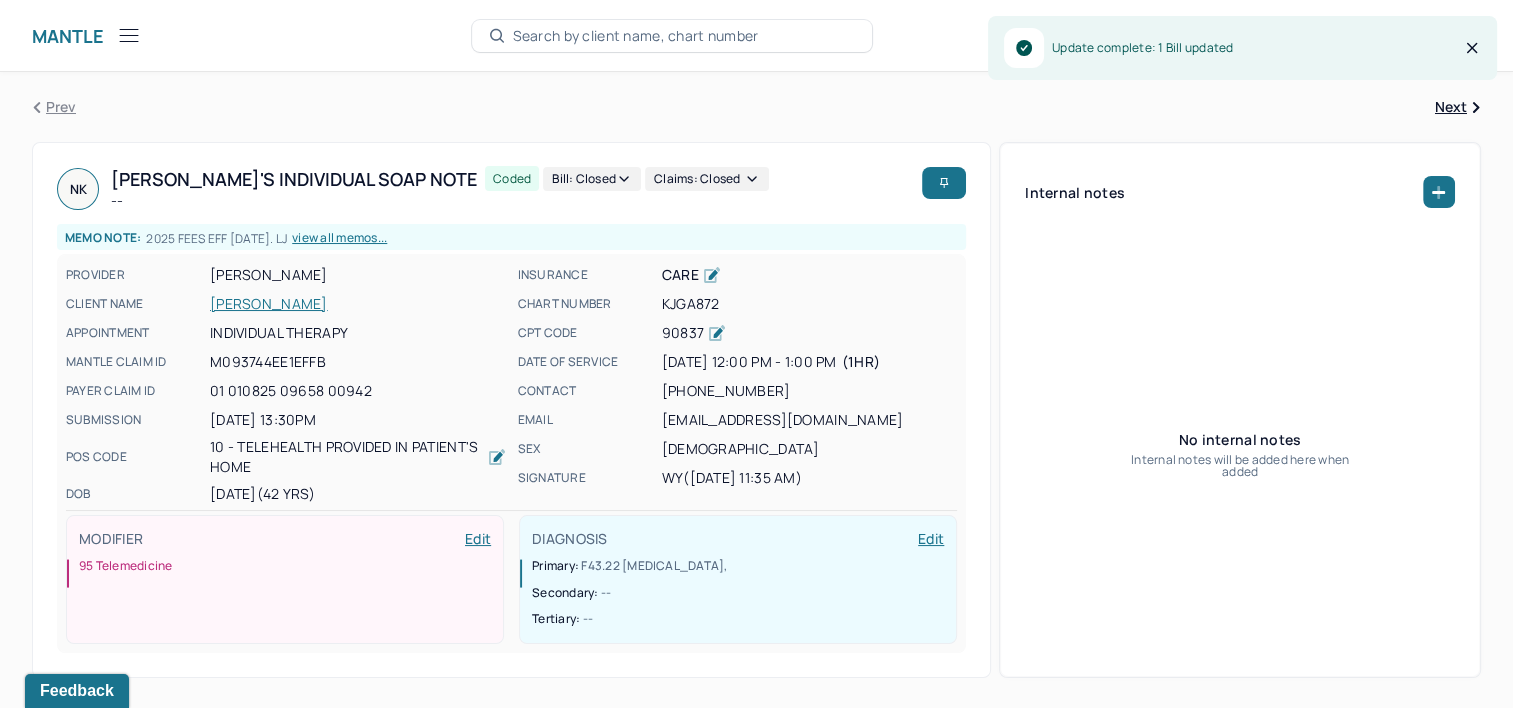 click on "[PERSON_NAME]" at bounding box center [358, 304] 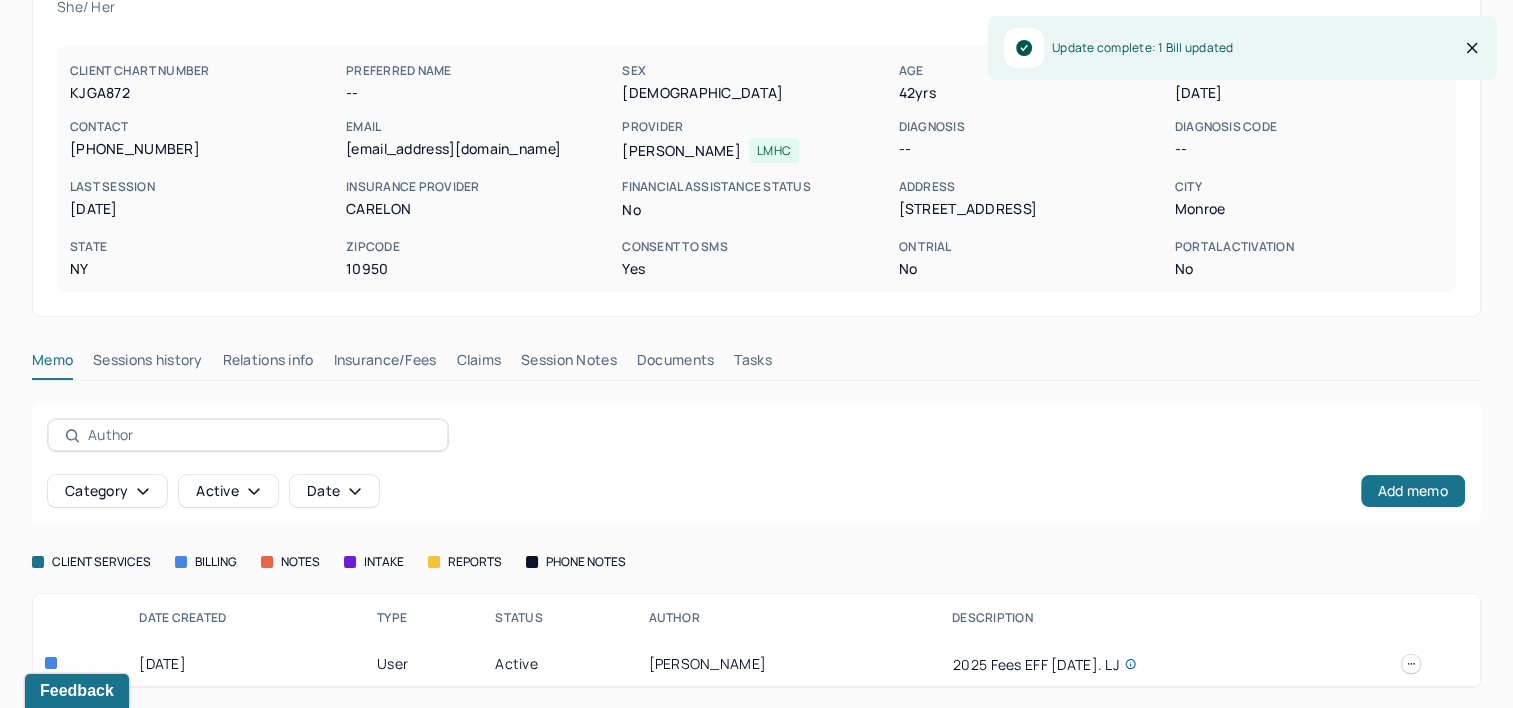 scroll, scrollTop: 158, scrollLeft: 0, axis: vertical 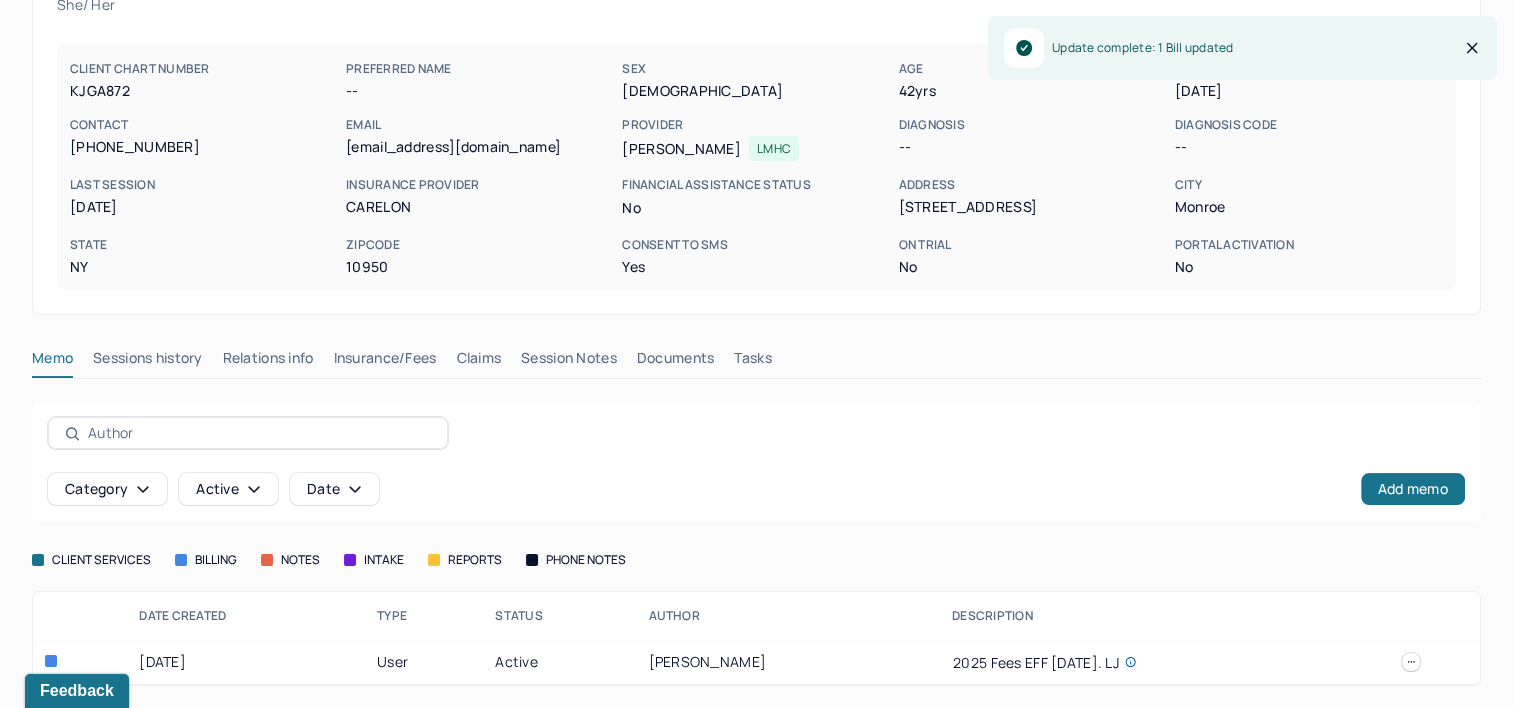 click on "Claims" at bounding box center [478, 362] 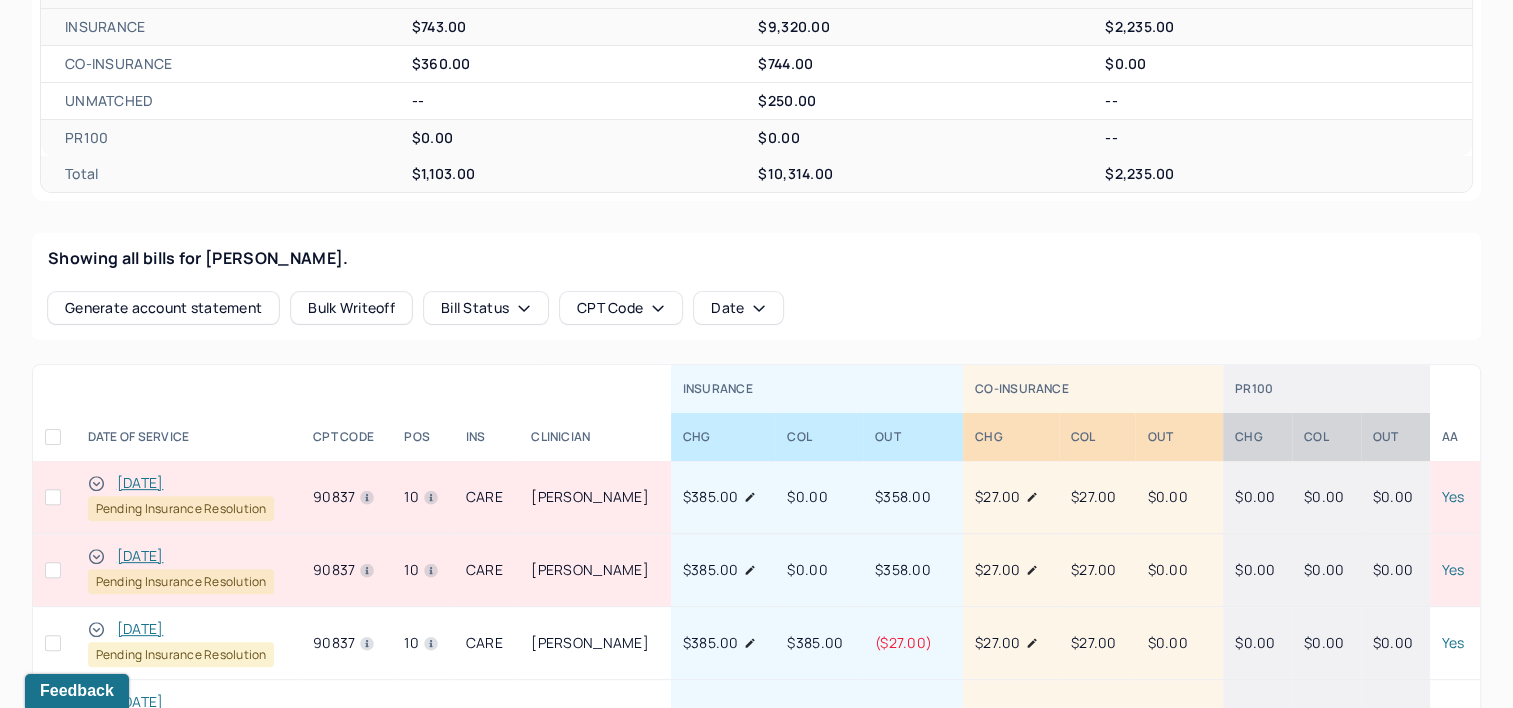 scroll, scrollTop: 658, scrollLeft: 0, axis: vertical 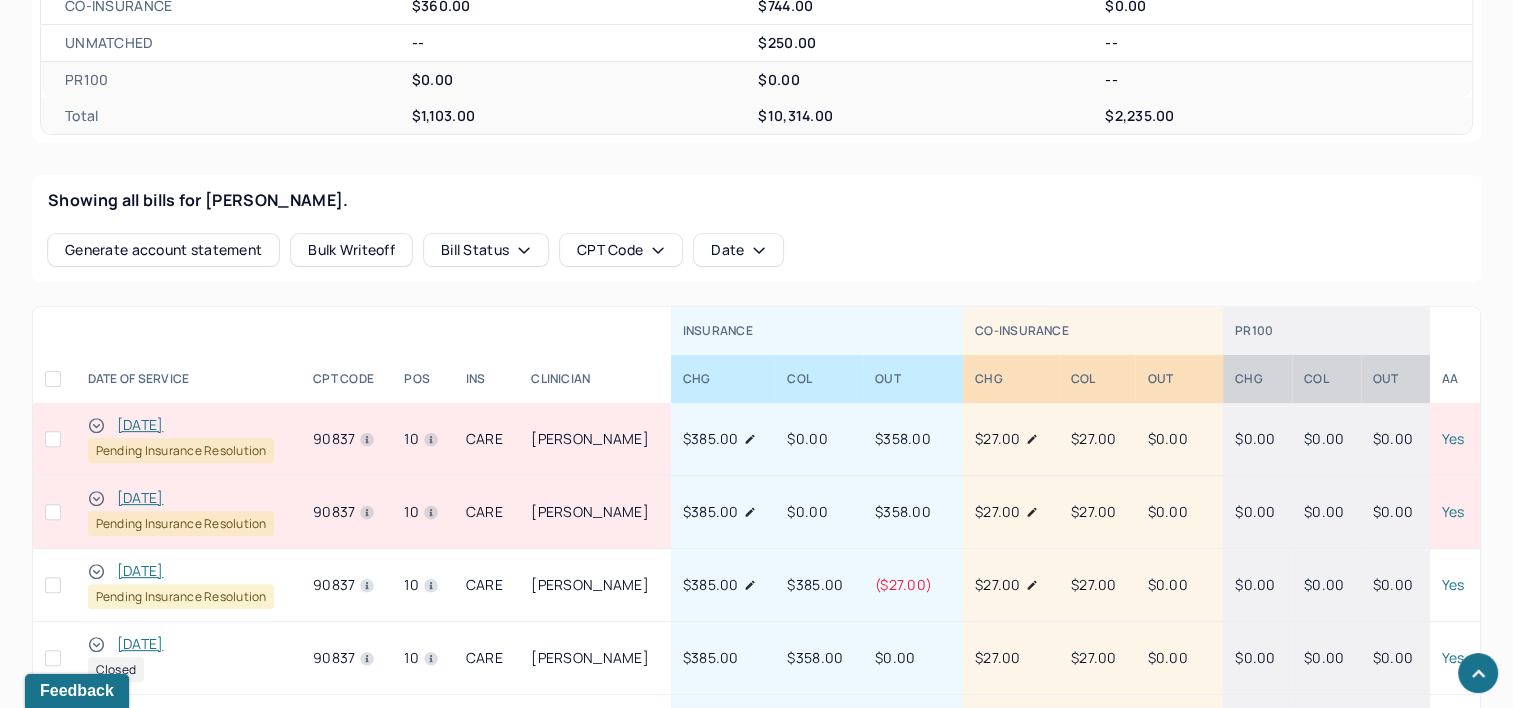 type 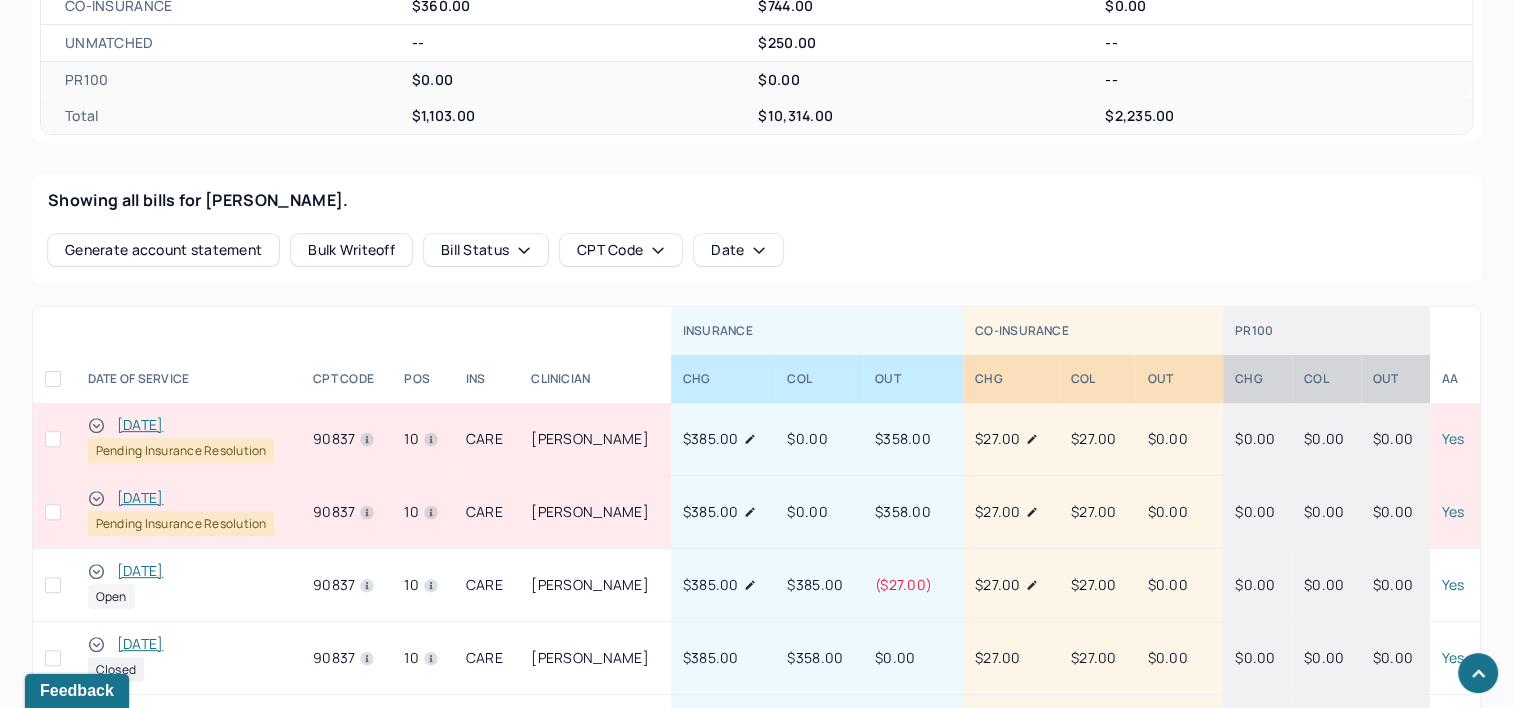 click 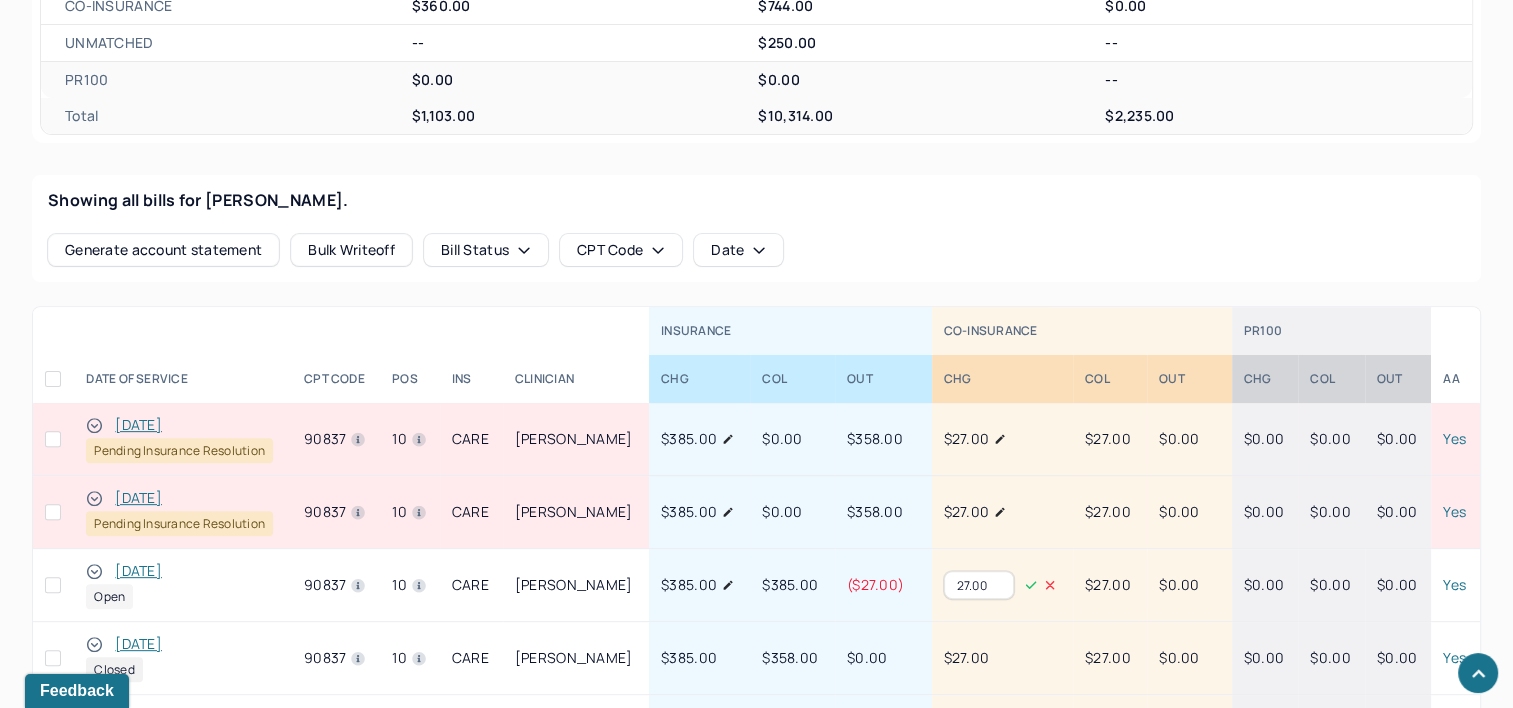click on "27.00" at bounding box center [979, 585] 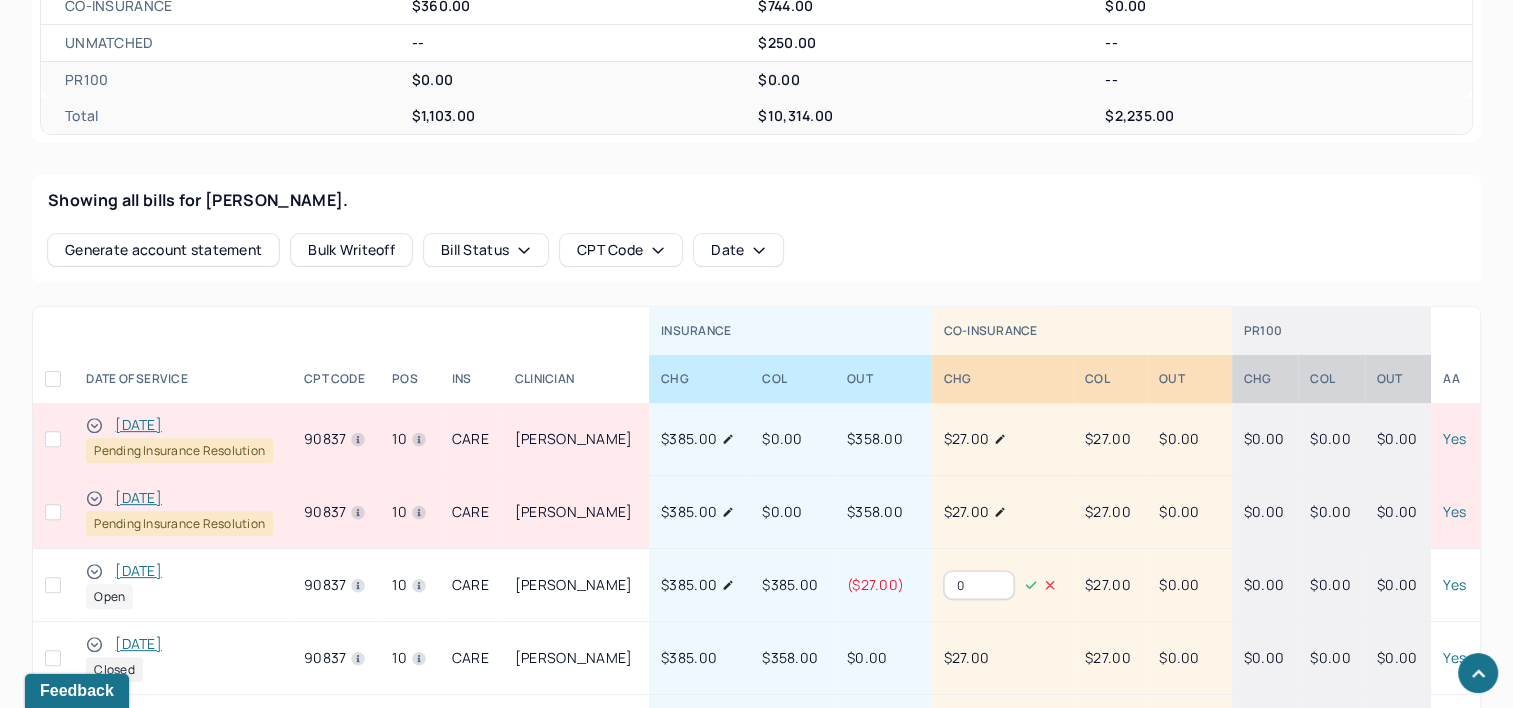 type on "0" 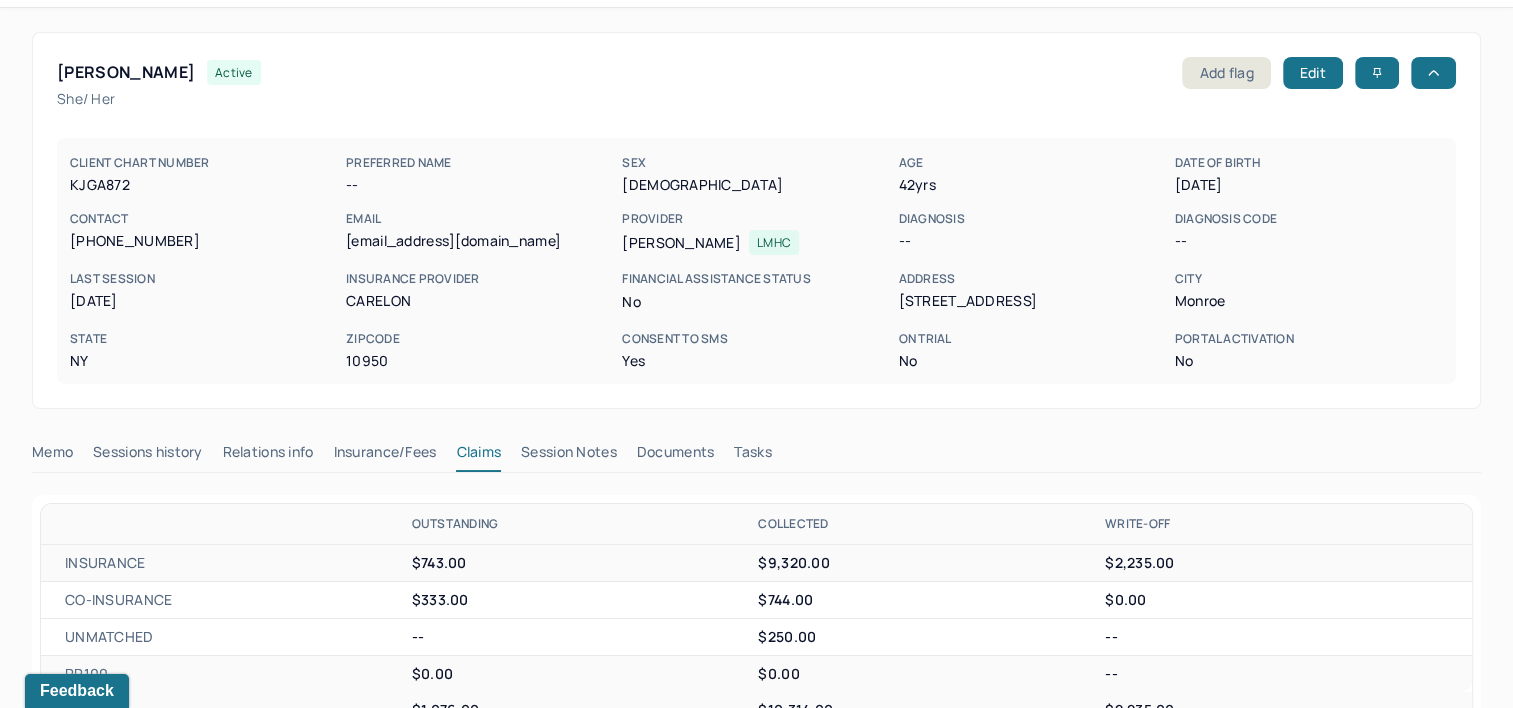 scroll, scrollTop: 0, scrollLeft: 0, axis: both 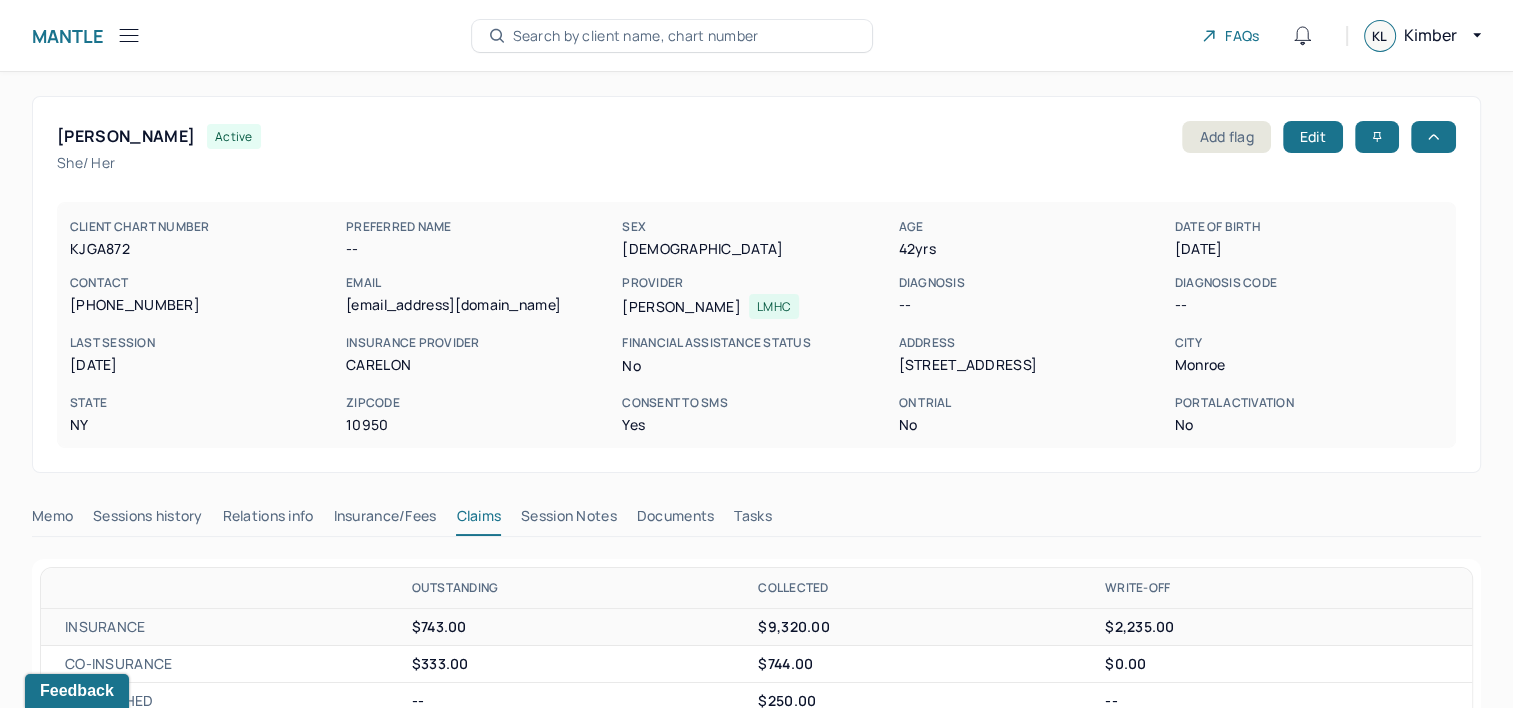 click on "Search by client name, chart number" at bounding box center [636, 36] 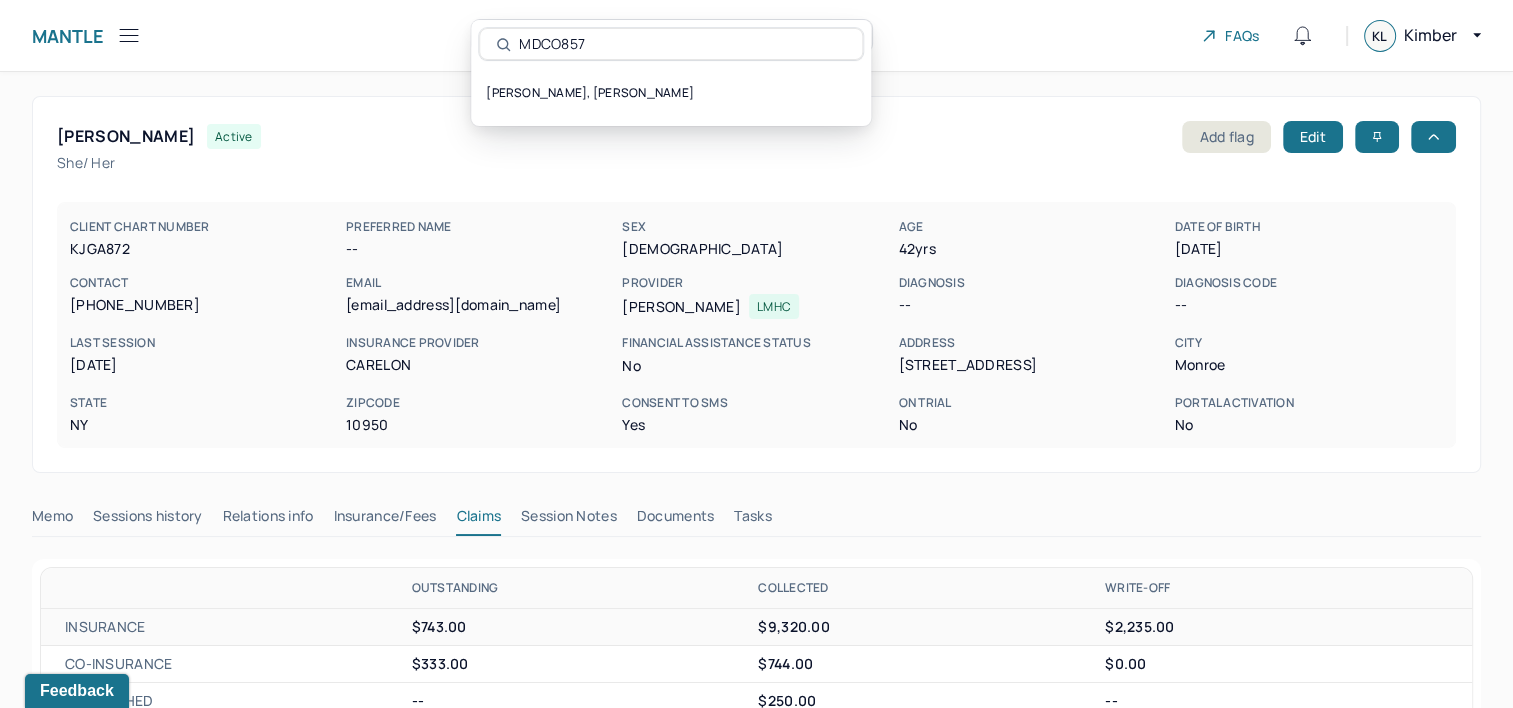 type on "MDCO857" 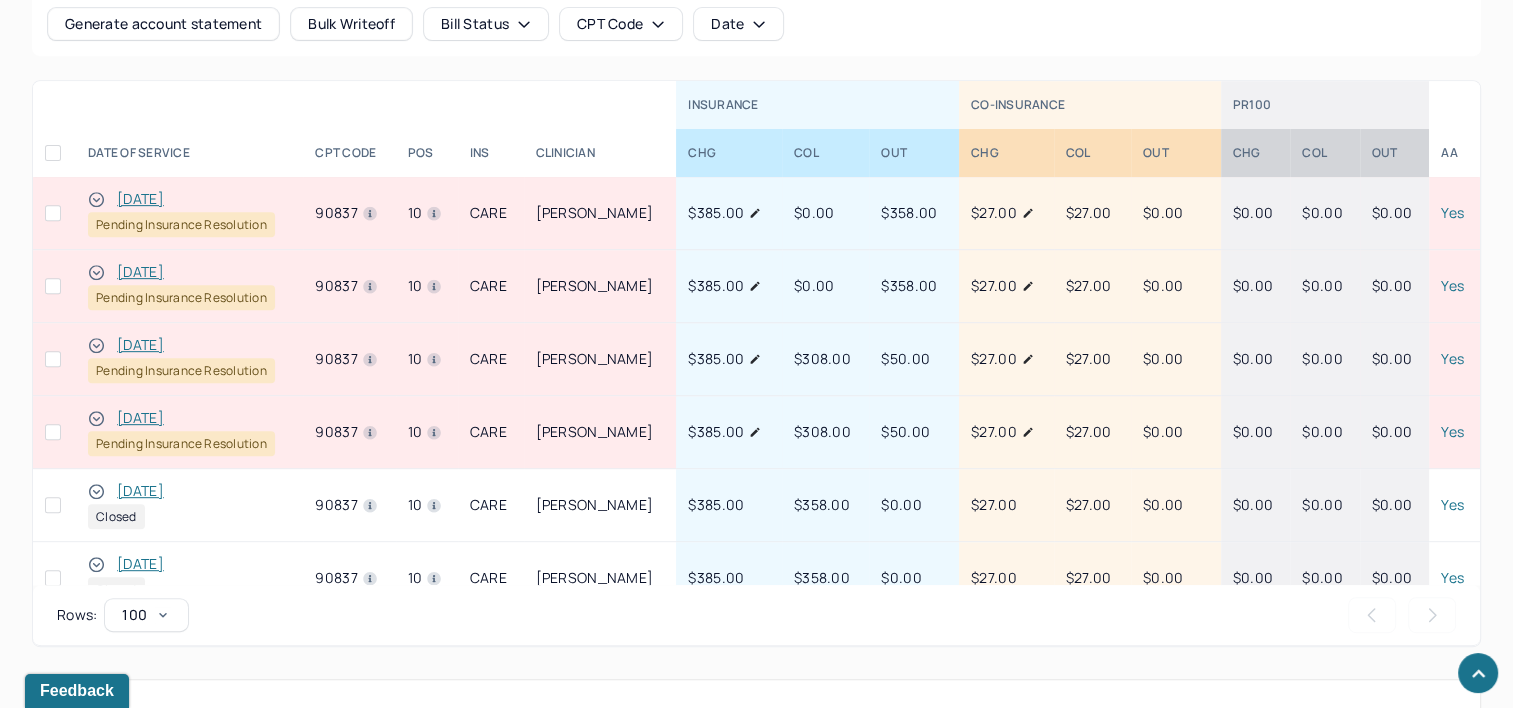 scroll, scrollTop: 1000, scrollLeft: 0, axis: vertical 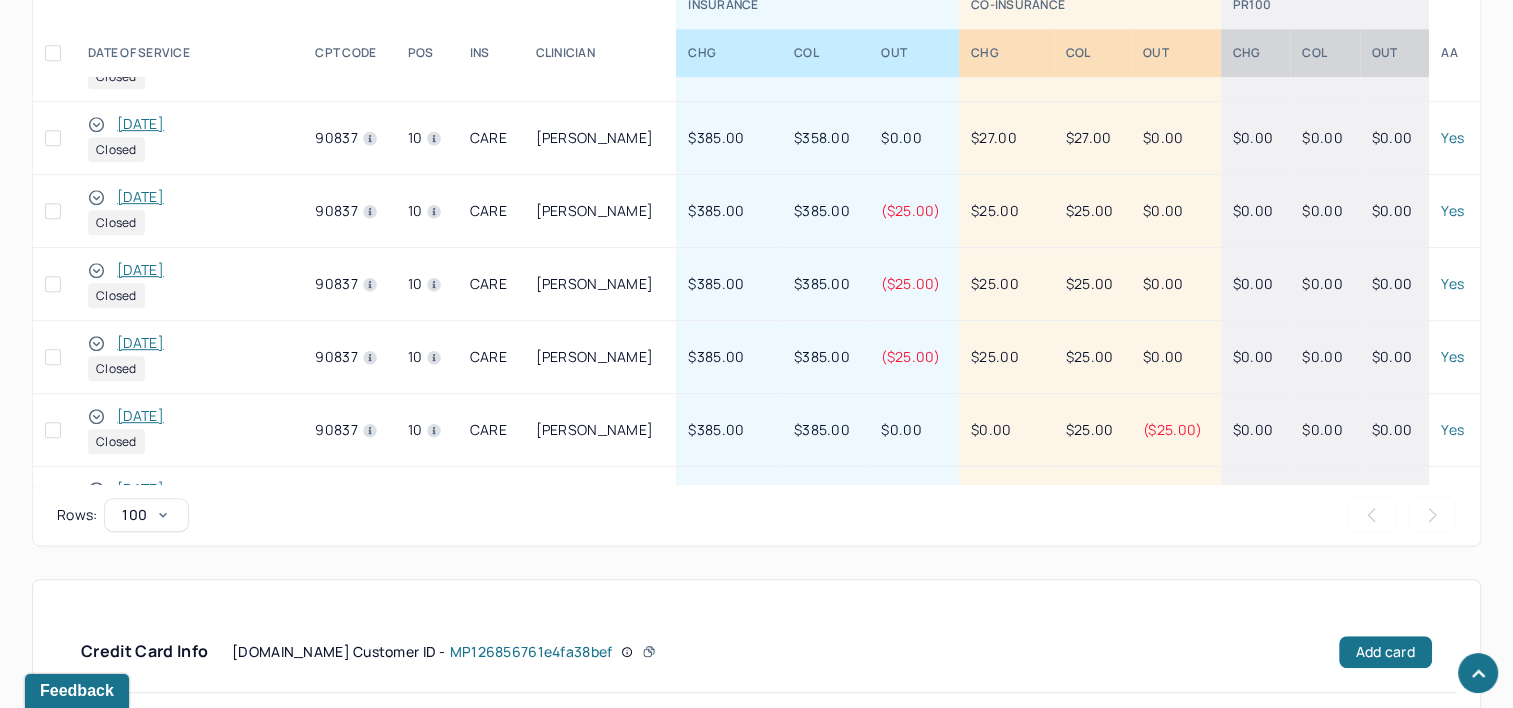 type 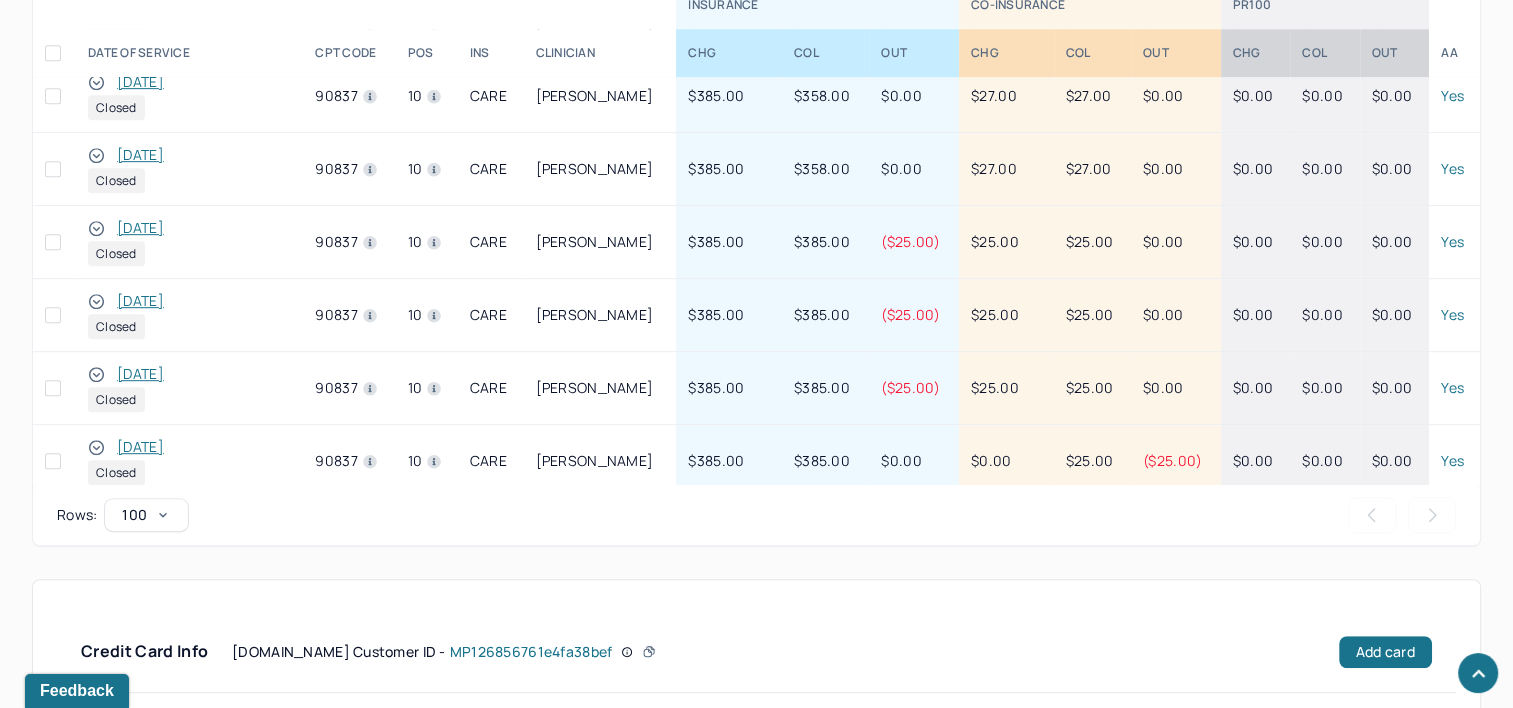 scroll, scrollTop: 1848, scrollLeft: 0, axis: vertical 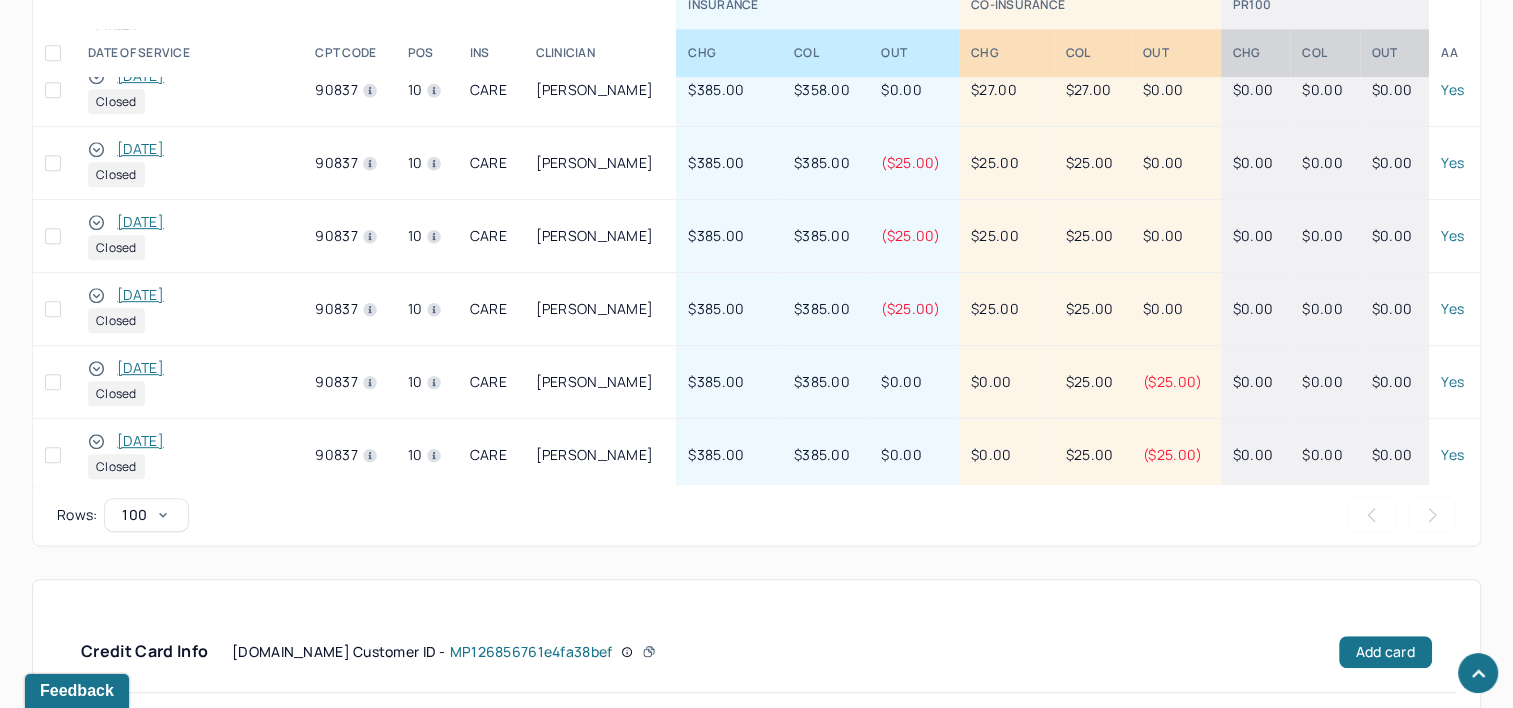 click 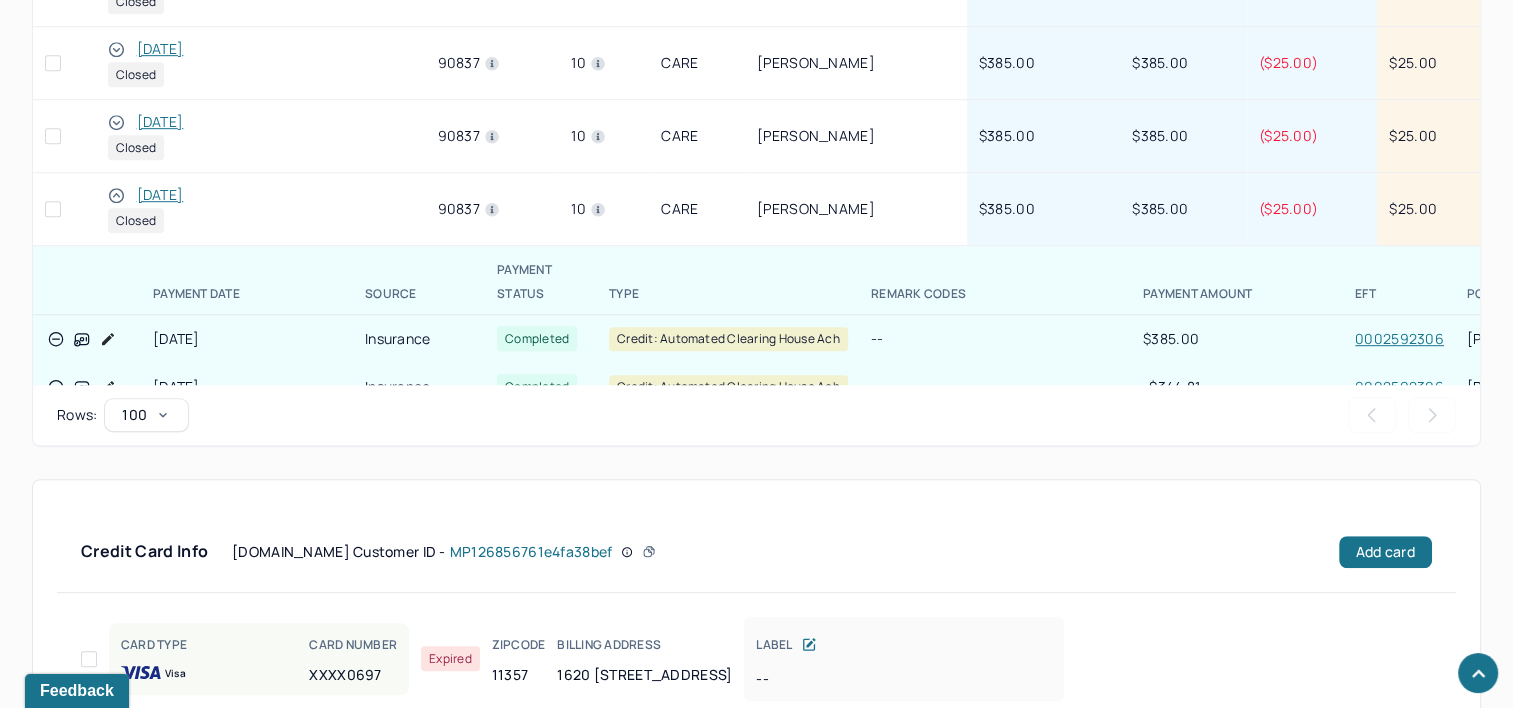 scroll, scrollTop: 1144, scrollLeft: 0, axis: vertical 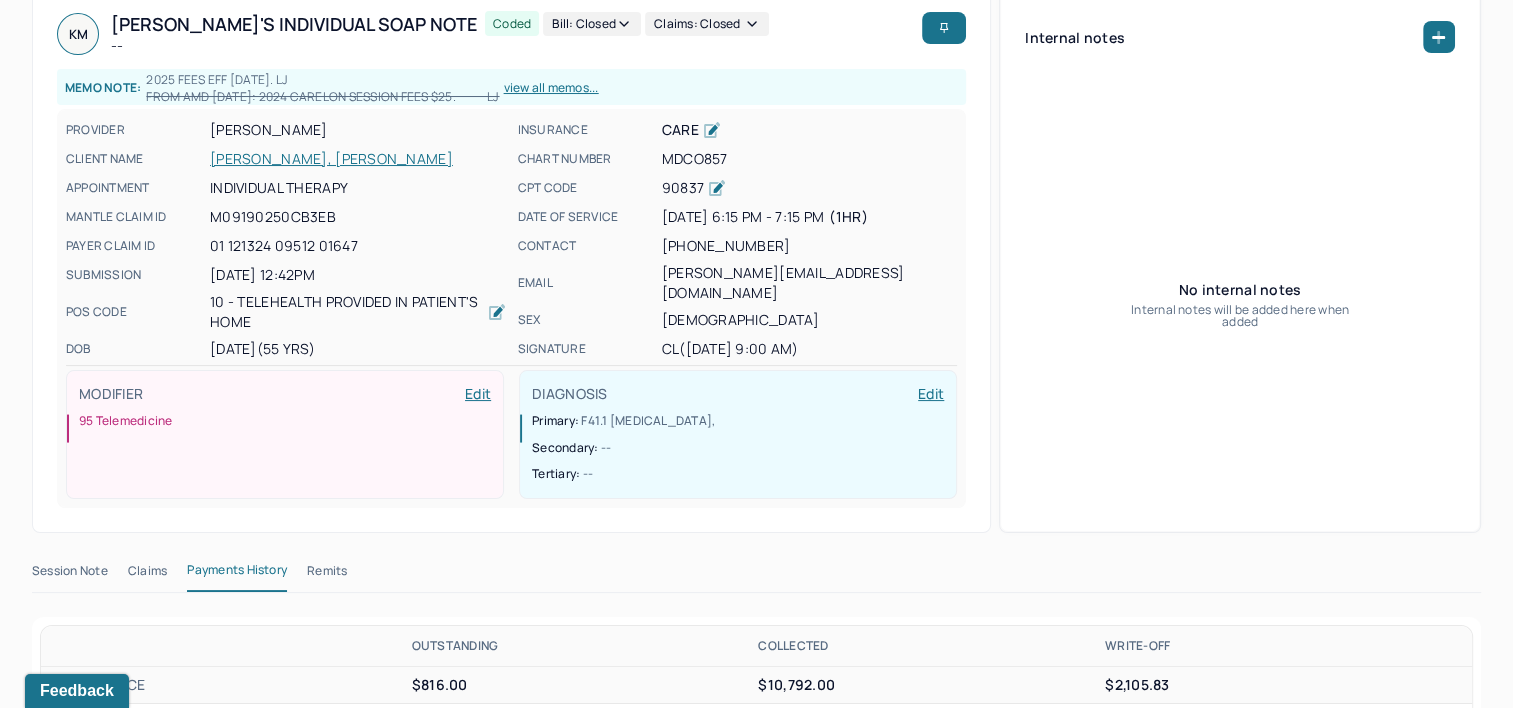 click on "Bill: Closed" at bounding box center [592, 24] 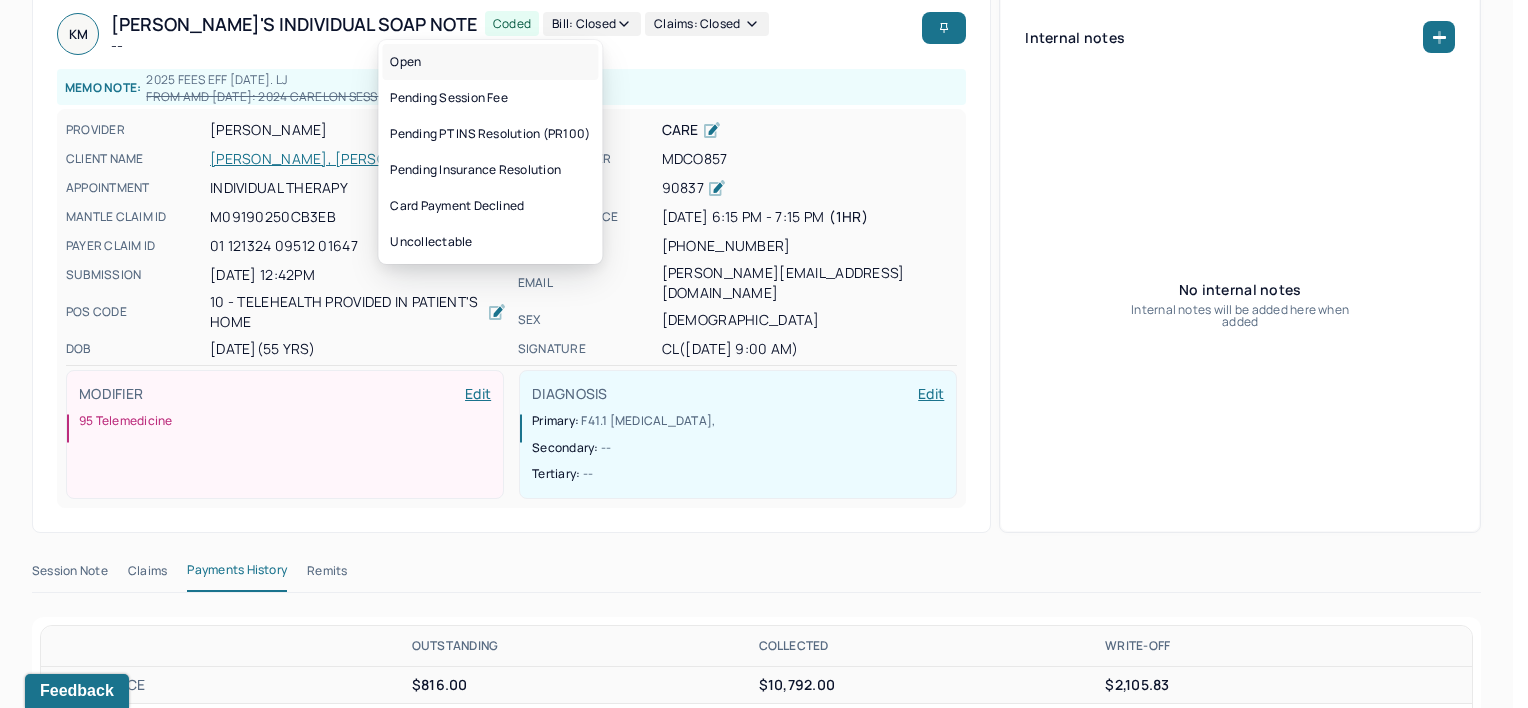 click on "Open" at bounding box center [490, 62] 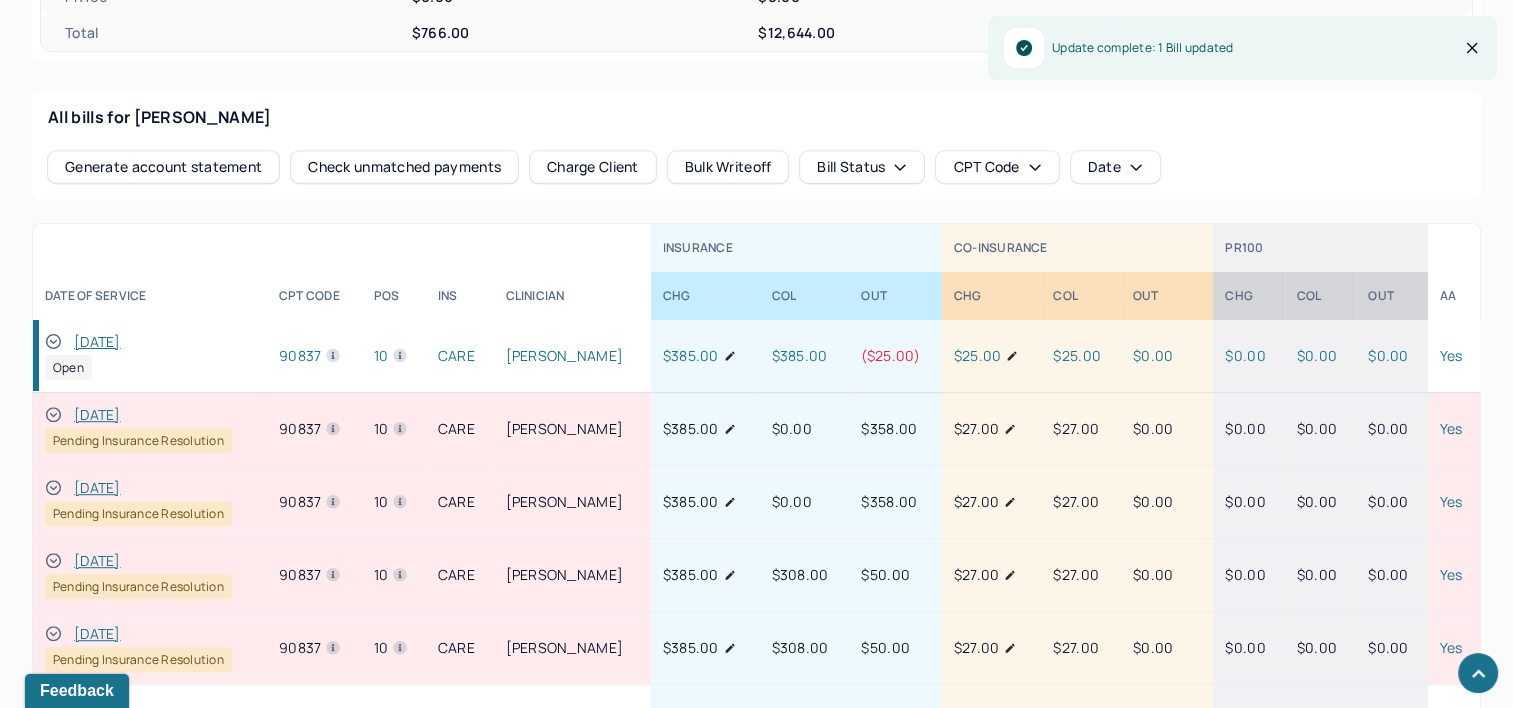 scroll, scrollTop: 955, scrollLeft: 0, axis: vertical 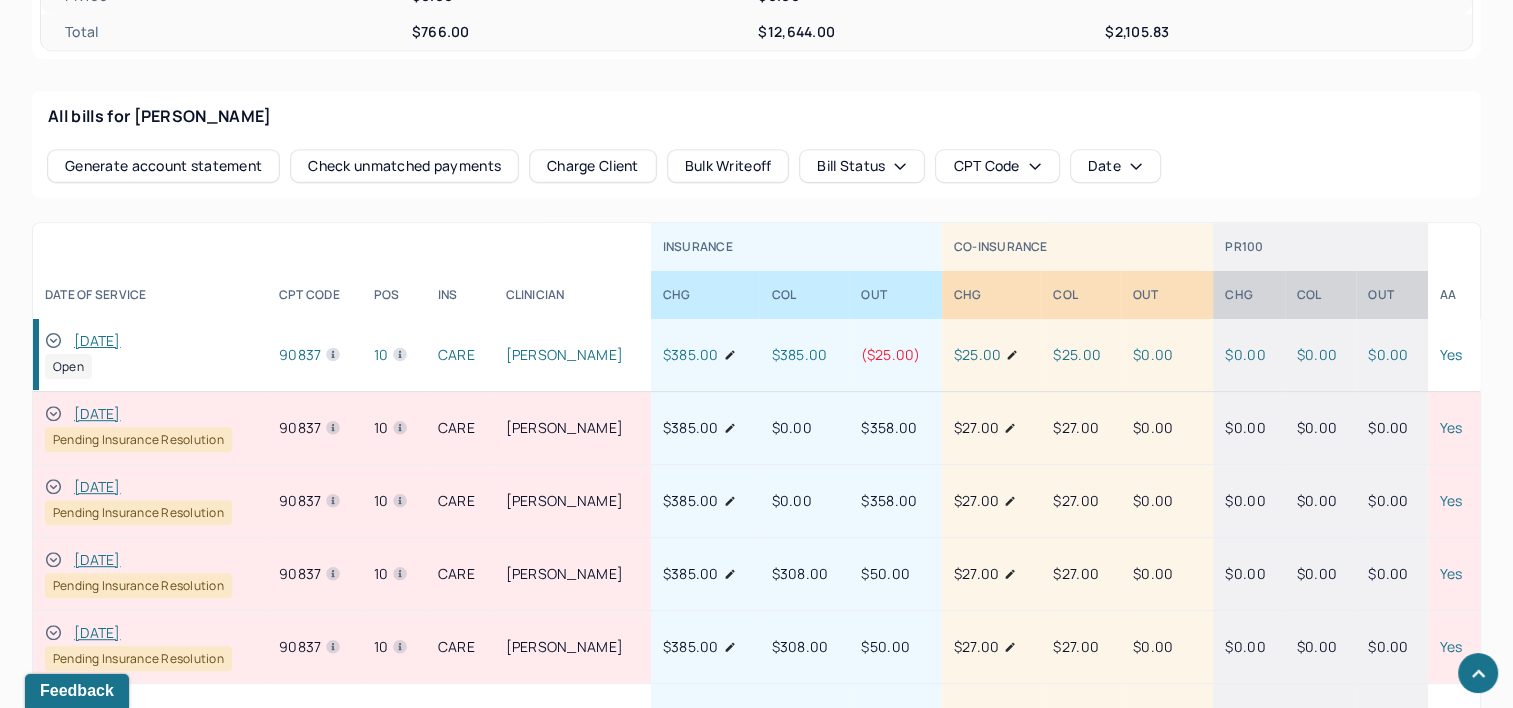 click 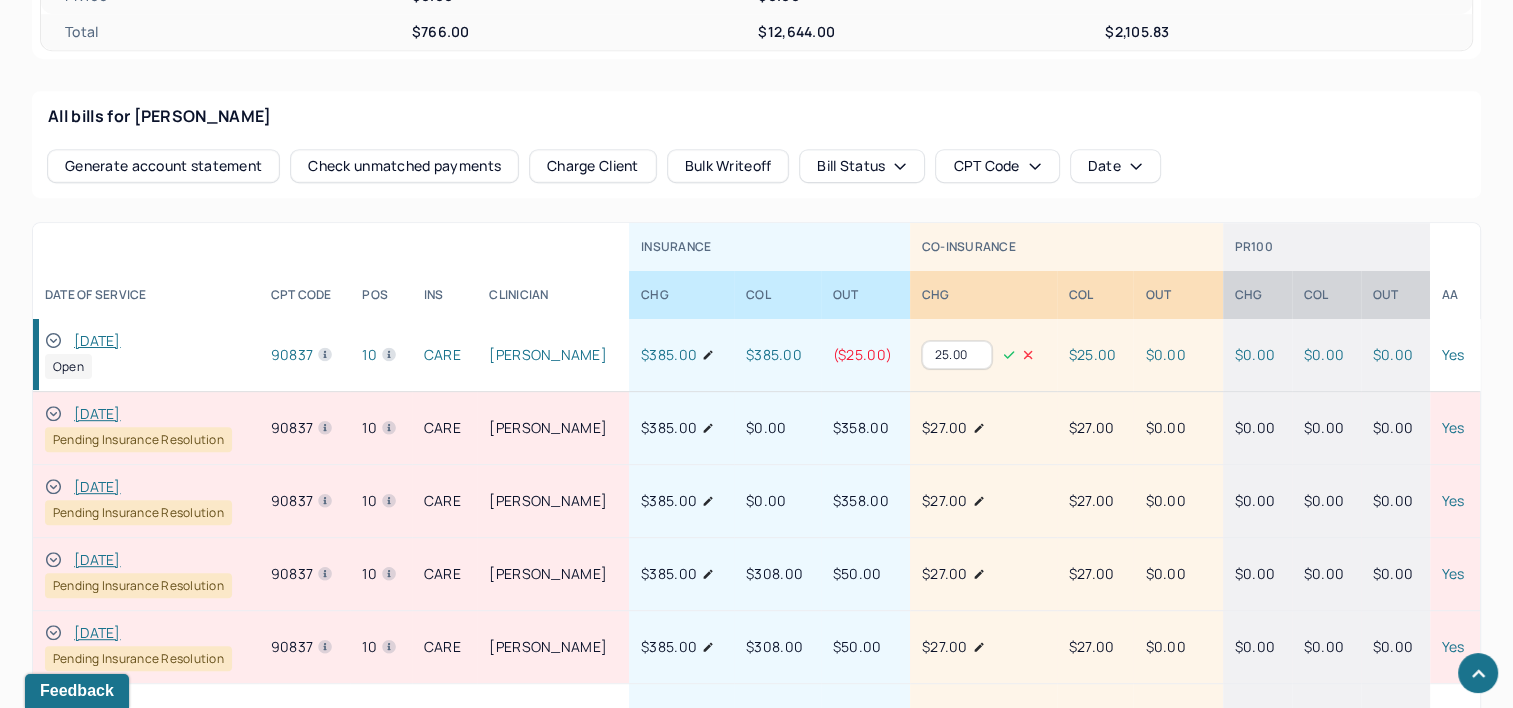 click on "25.00" at bounding box center [957, 355] 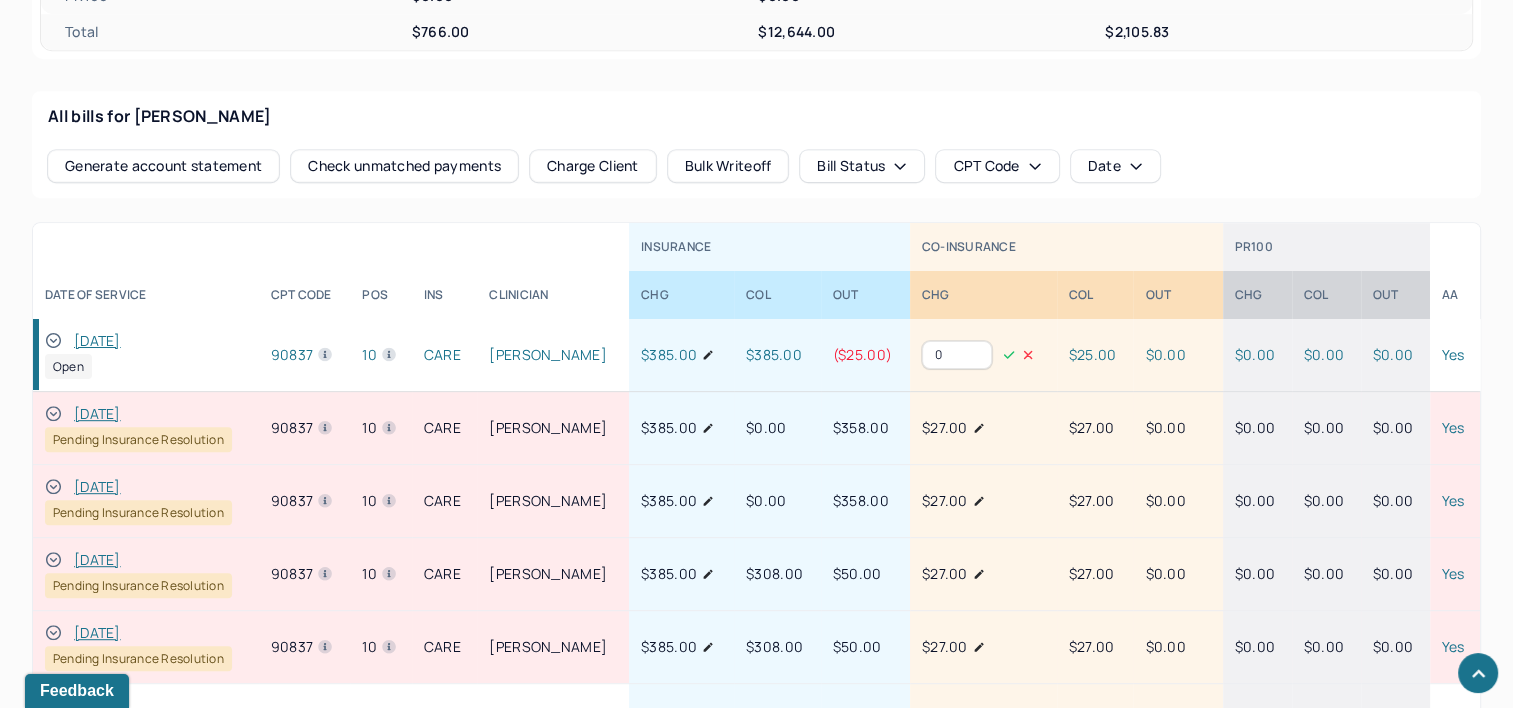 type on "0" 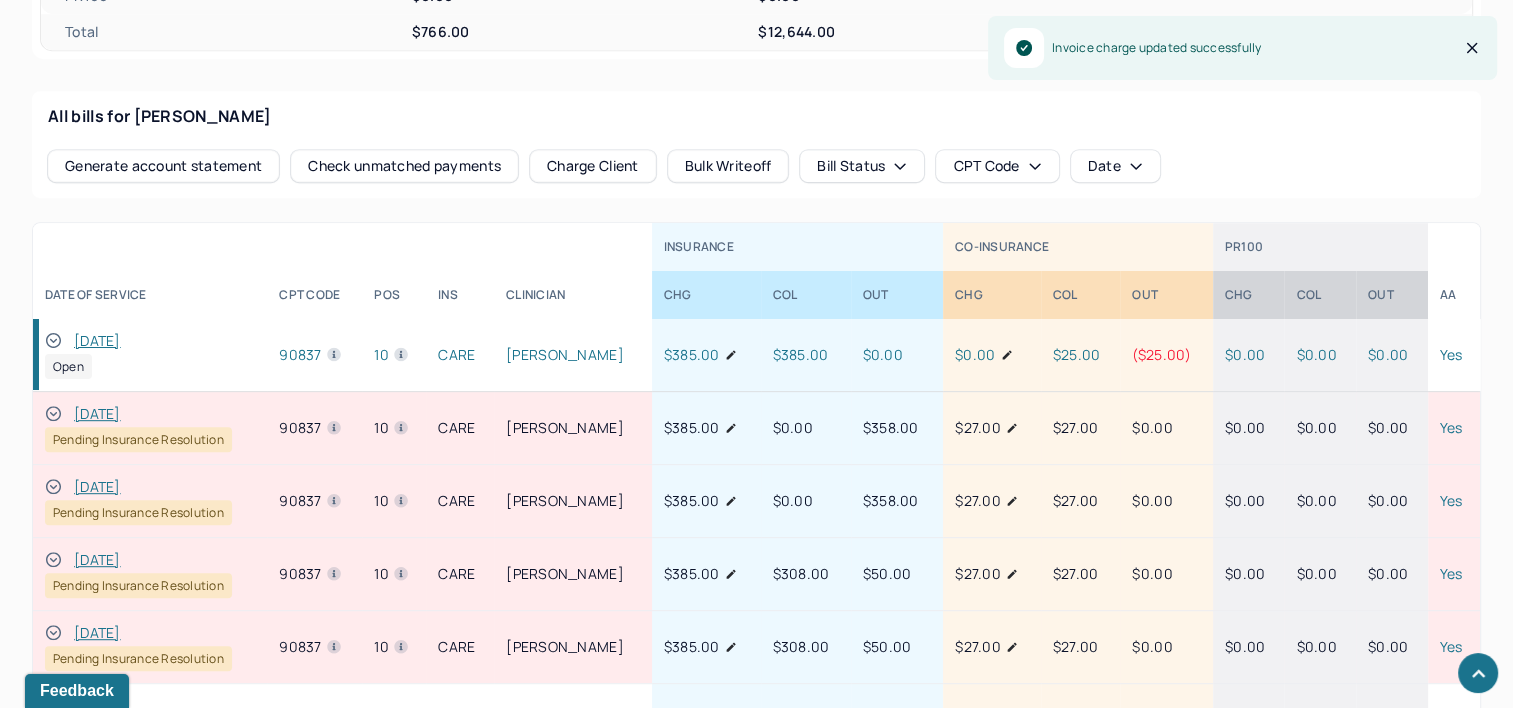 scroll, scrollTop: 1055, scrollLeft: 0, axis: vertical 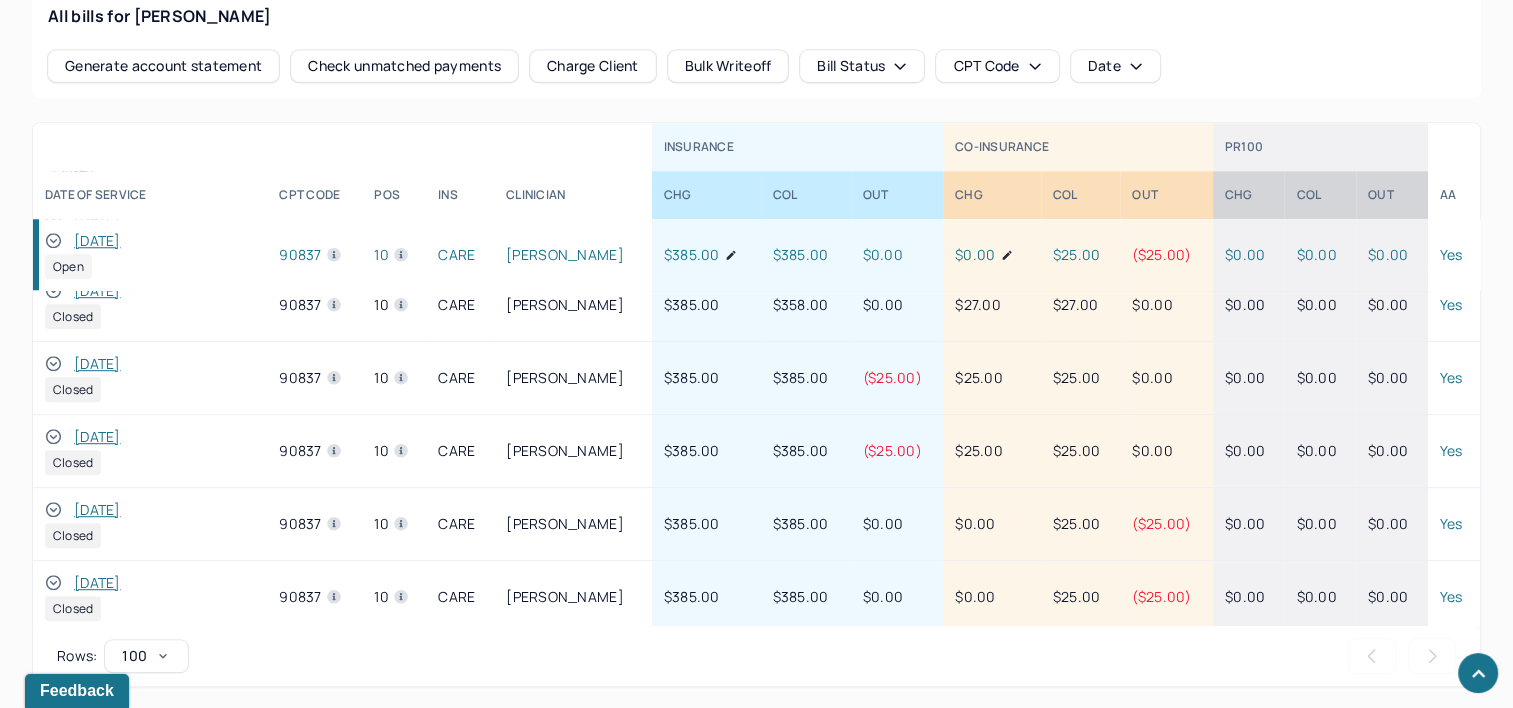click on "12/17/2024" at bounding box center [97, 437] 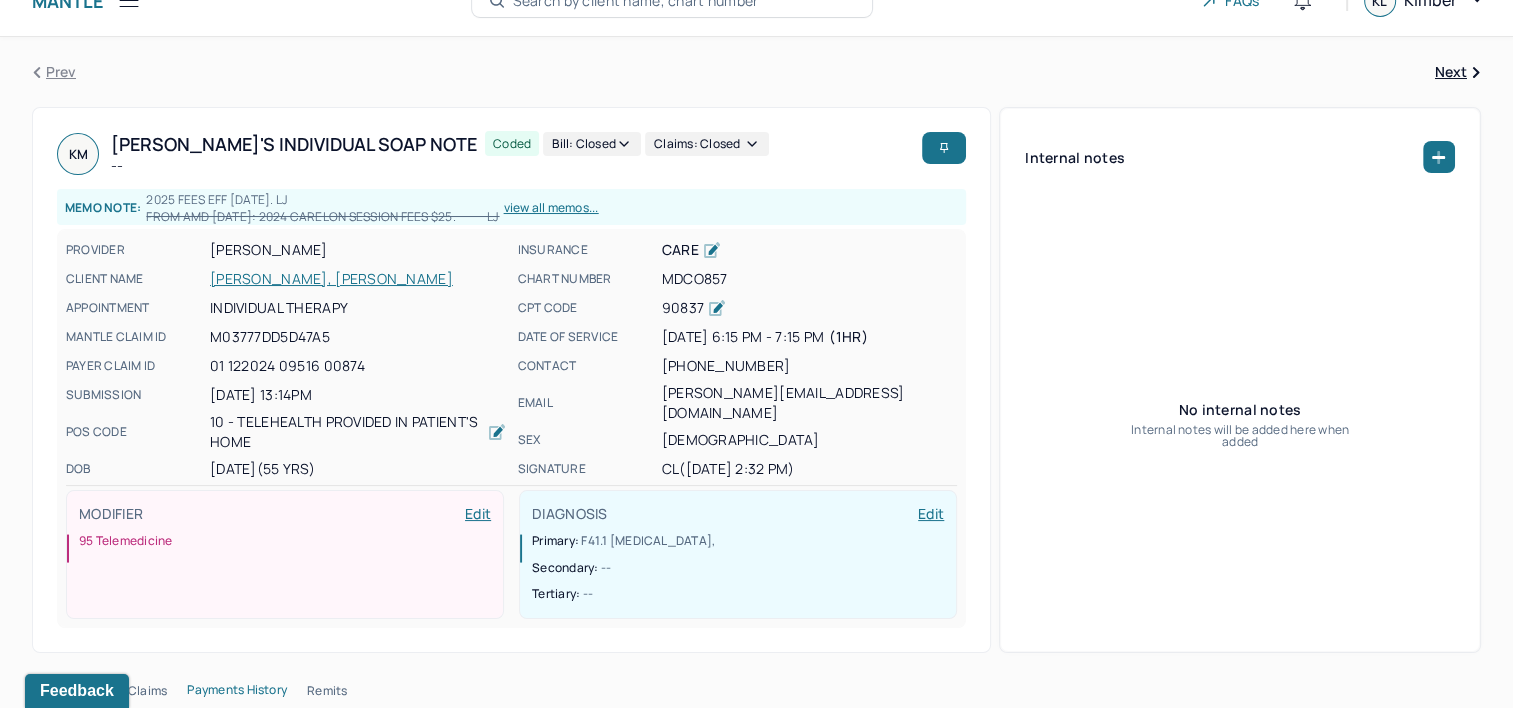 scroll, scrollTop: 0, scrollLeft: 0, axis: both 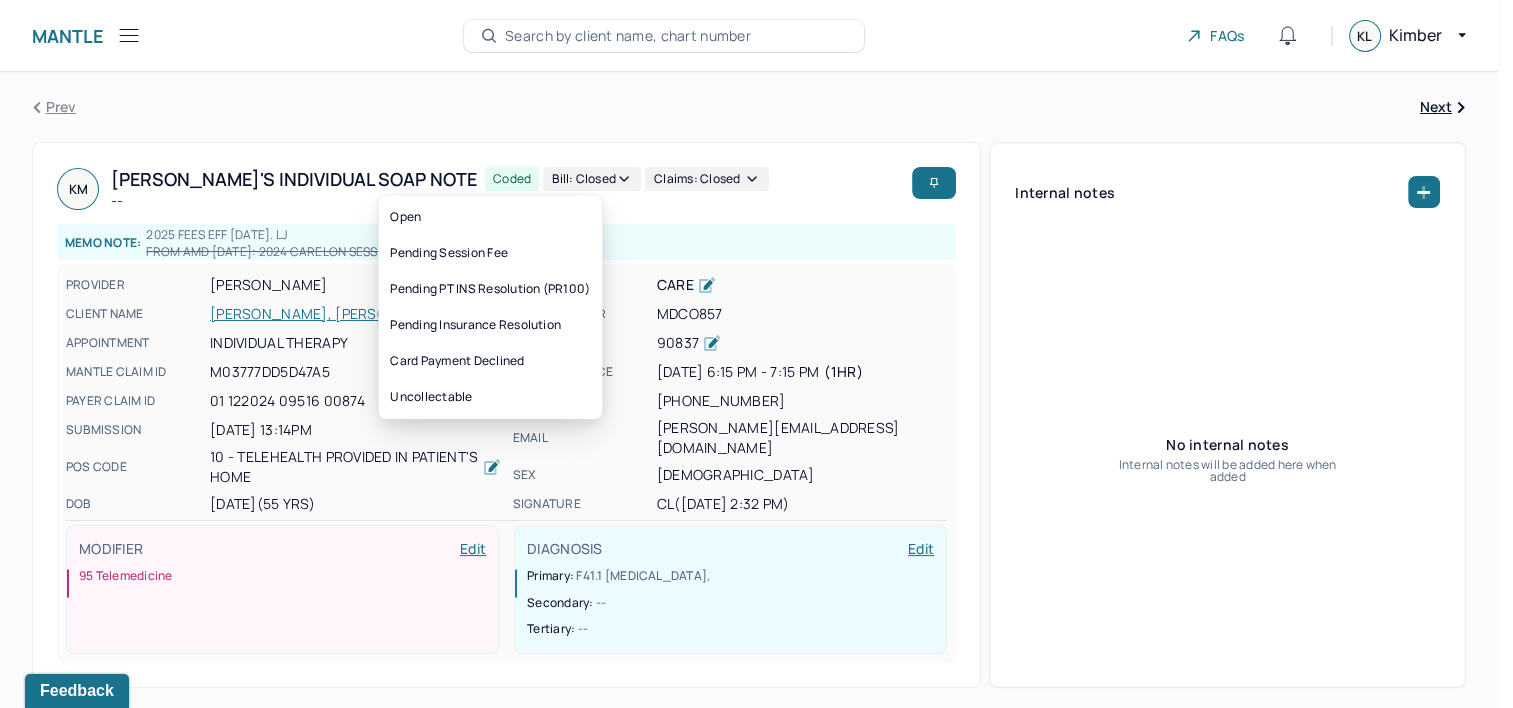 click on "Bill: Closed" at bounding box center [592, 179] 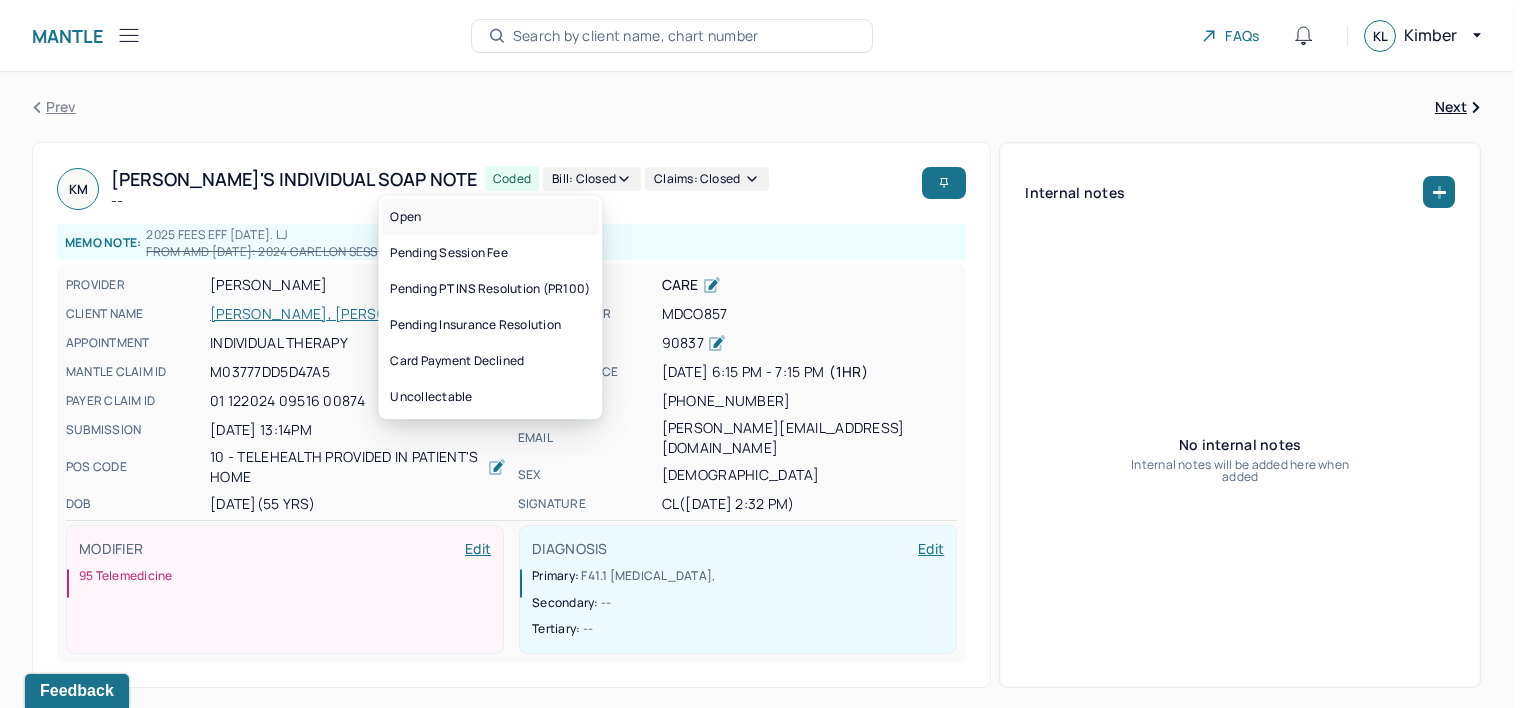click on "Open" at bounding box center [490, 217] 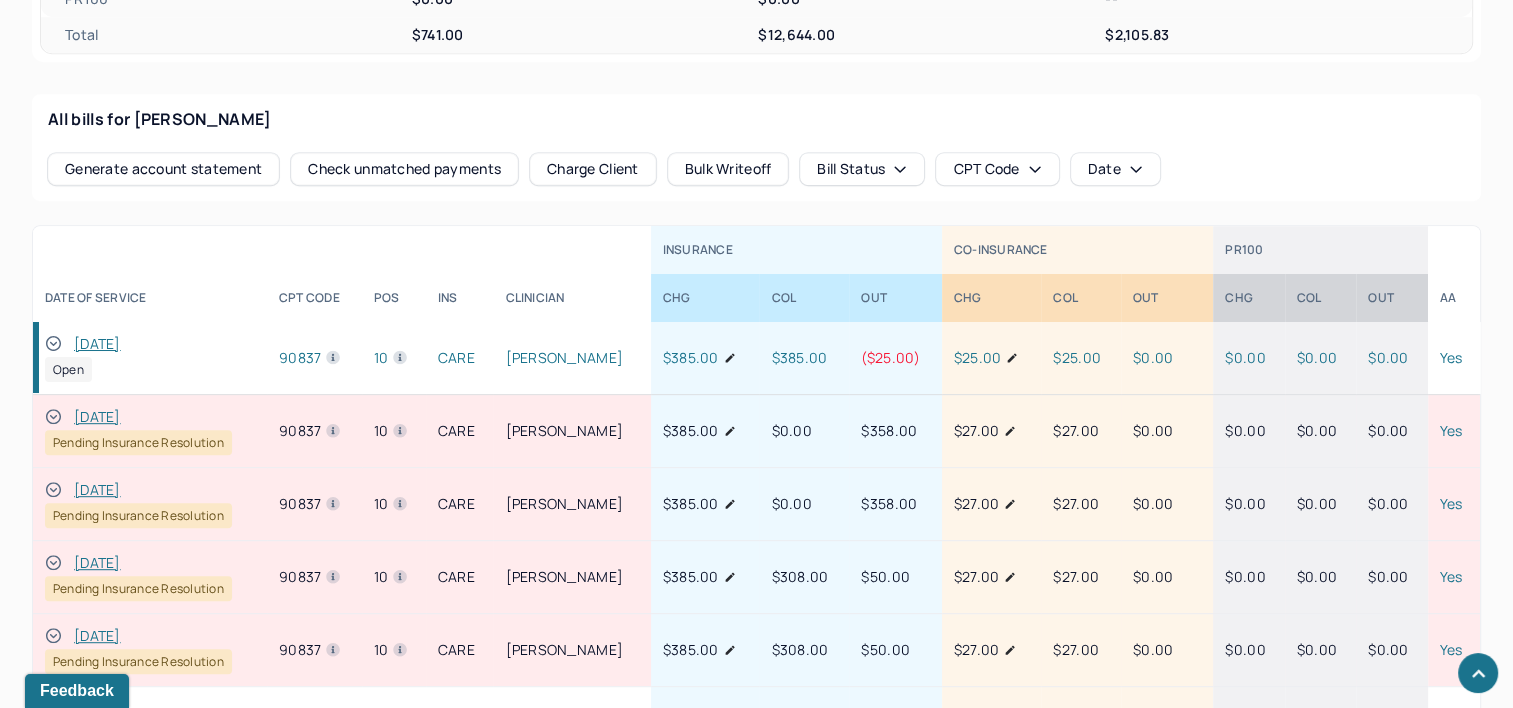 scroll, scrollTop: 1000, scrollLeft: 0, axis: vertical 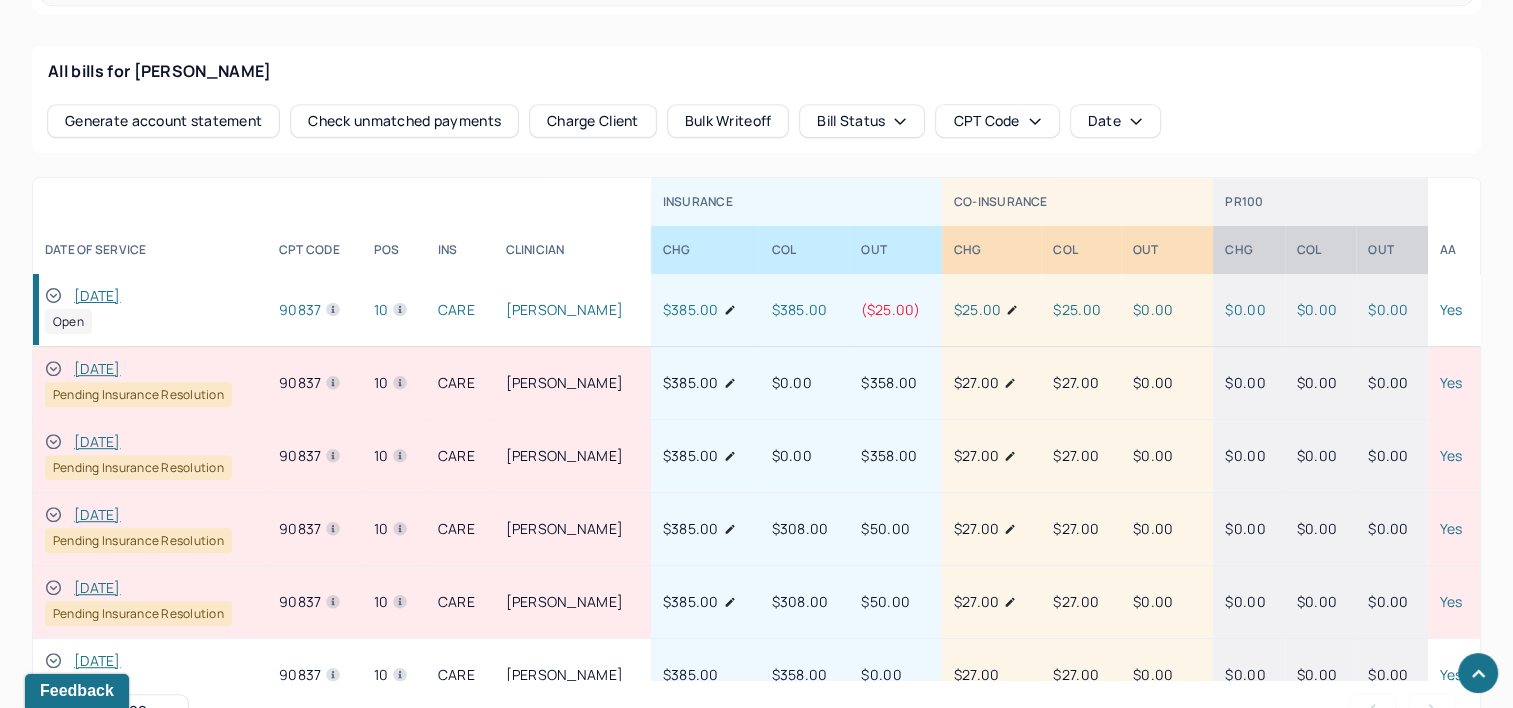 click 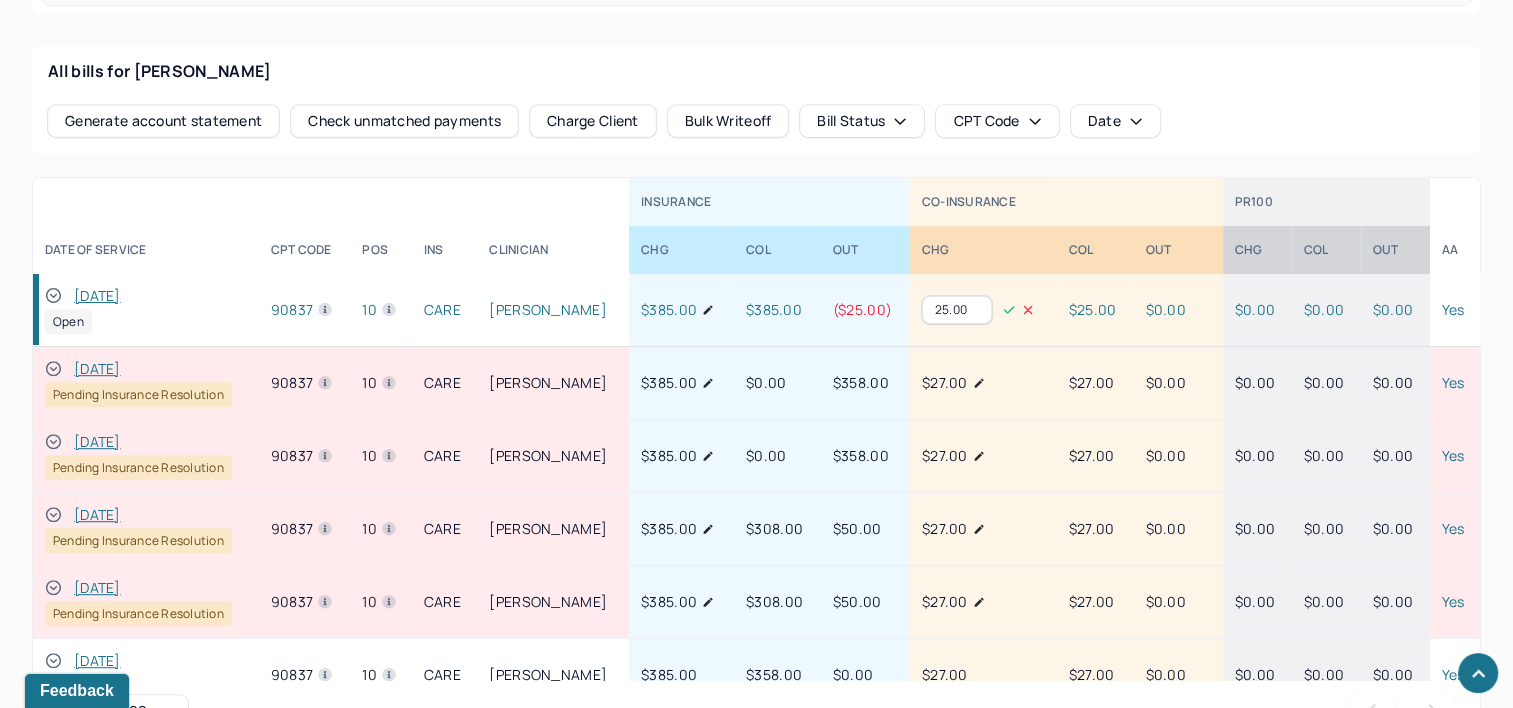 click on "25.00" at bounding box center (957, 310) 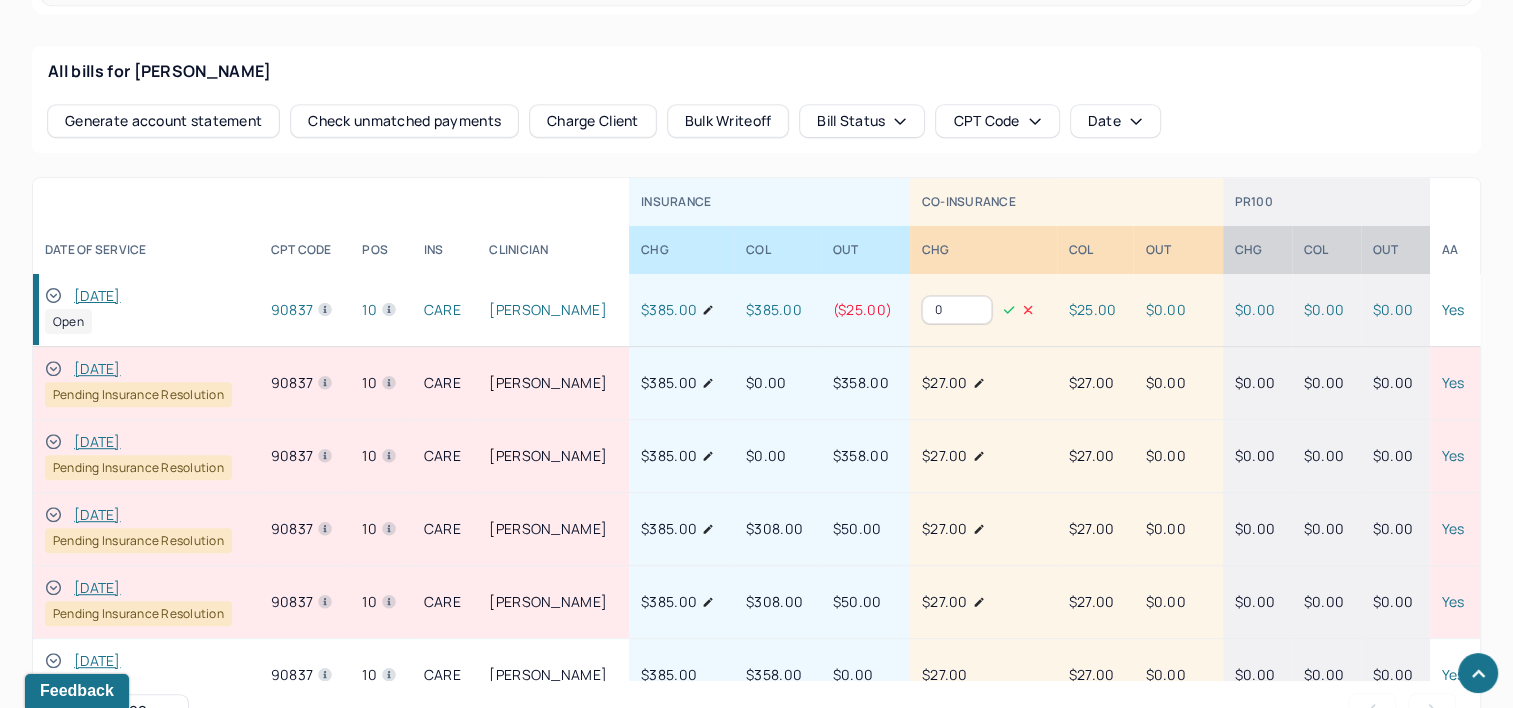 type on "0" 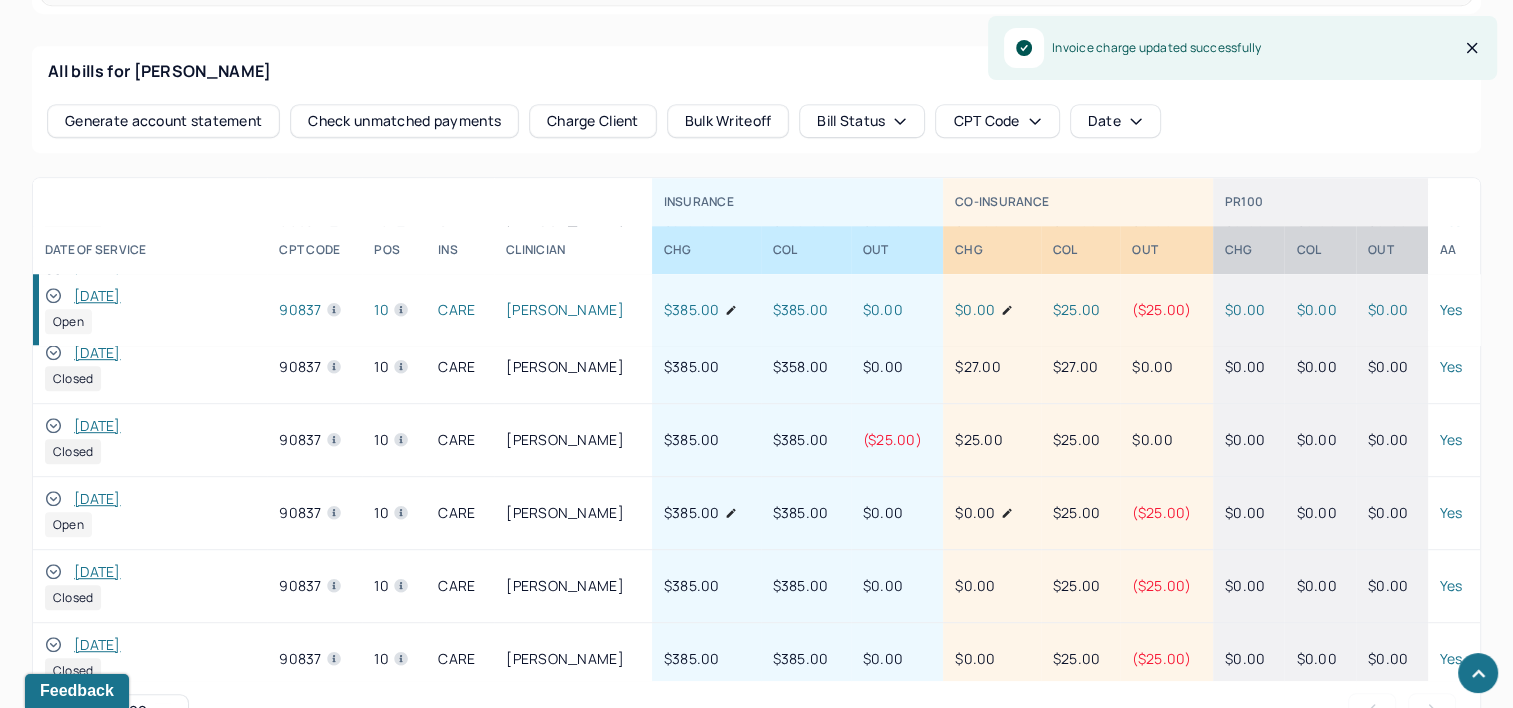 scroll, scrollTop: 1848, scrollLeft: 0, axis: vertical 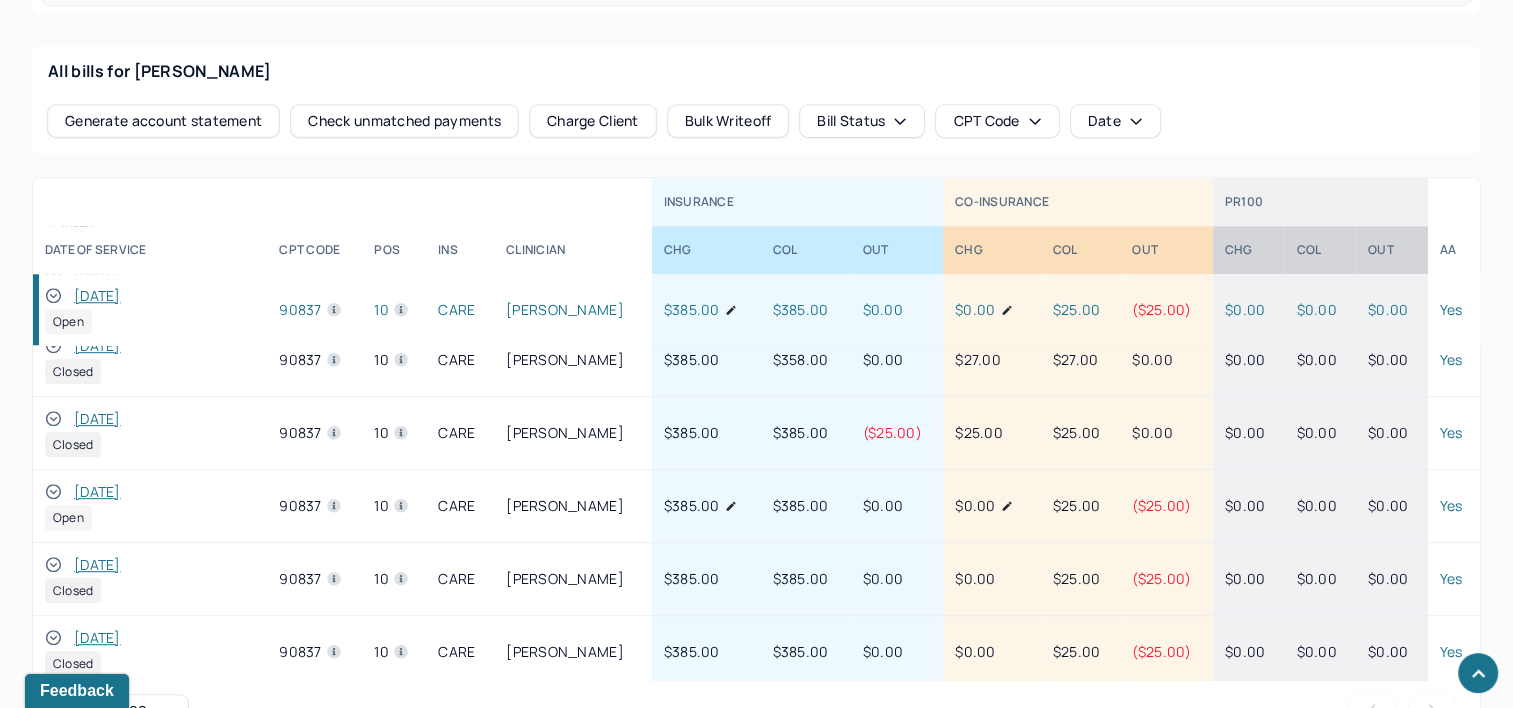 click on "12/31/2024" at bounding box center (97, 419) 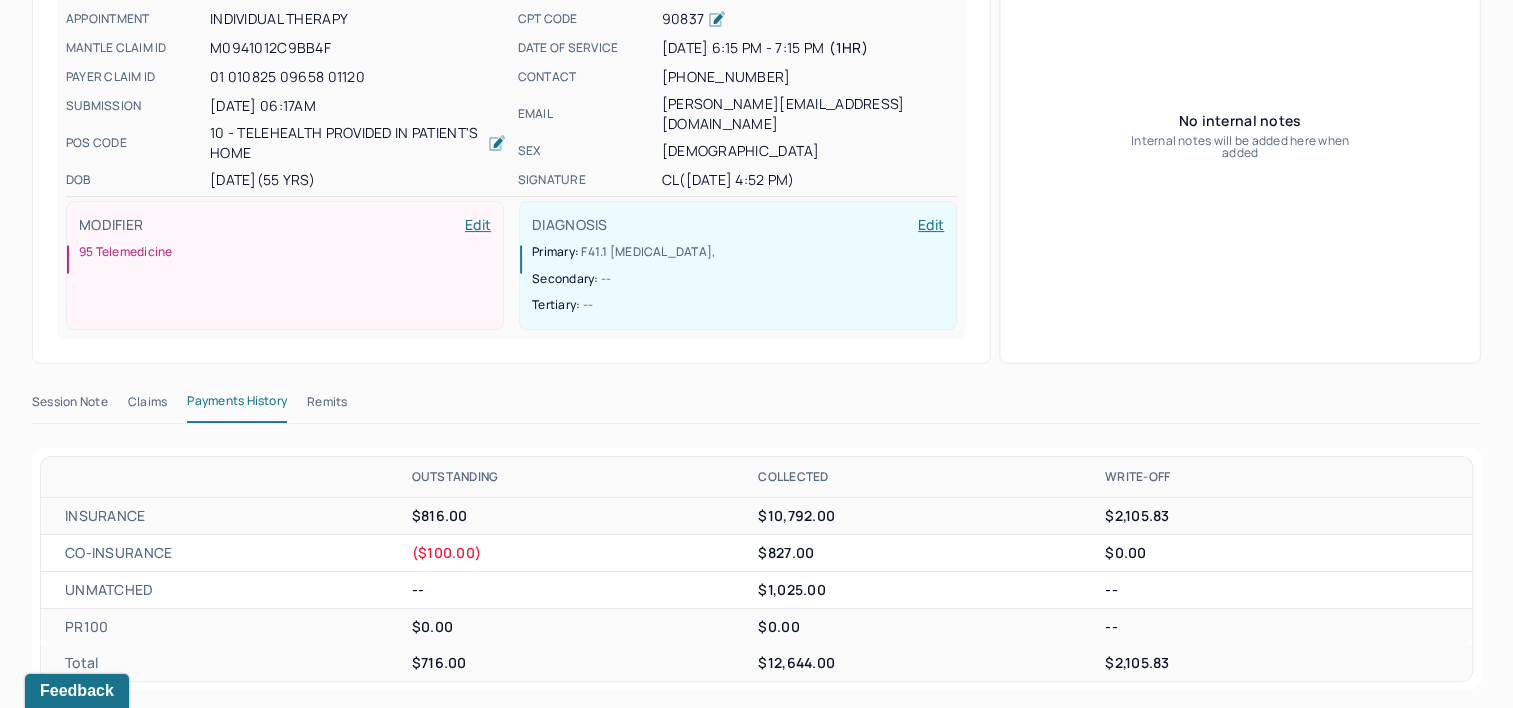 scroll, scrollTop: 0, scrollLeft: 0, axis: both 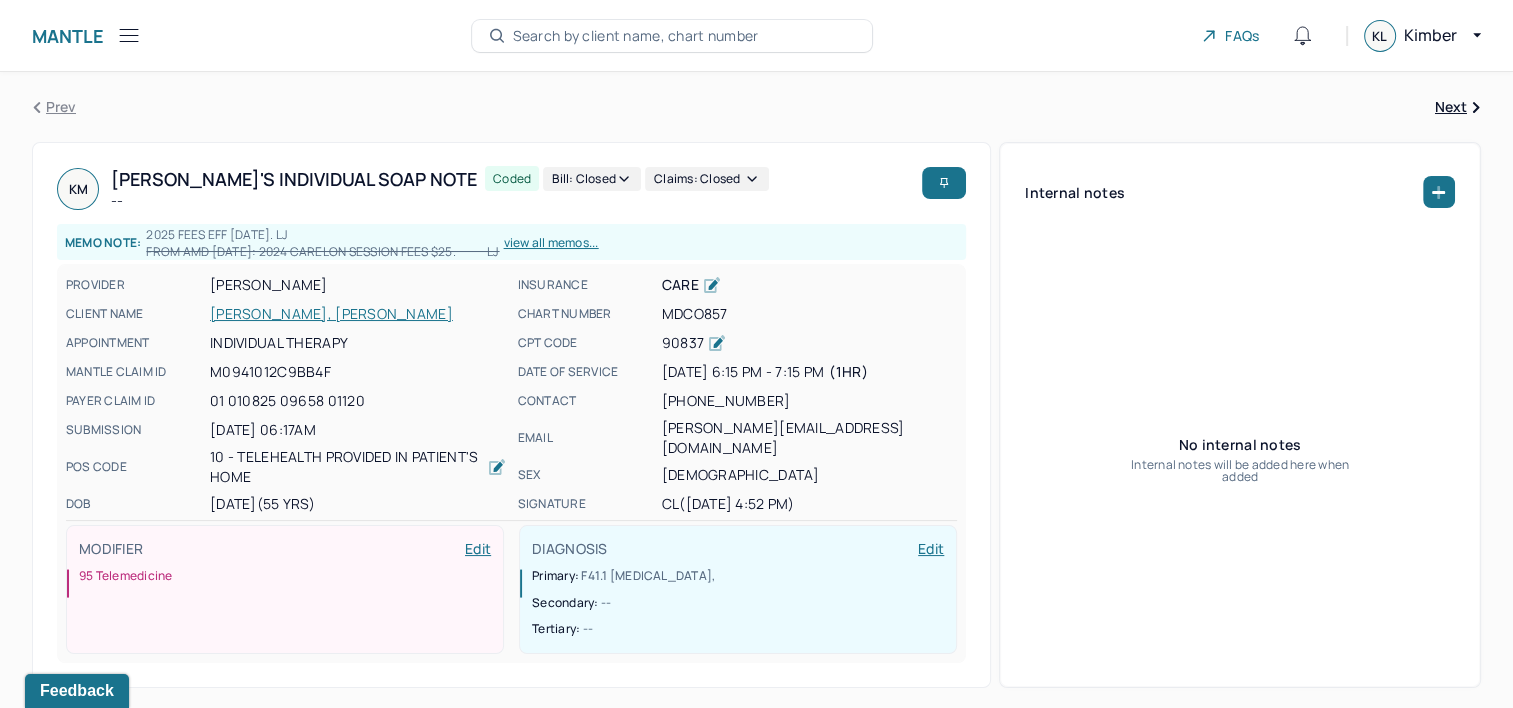 click on "Bill: Closed" at bounding box center [592, 179] 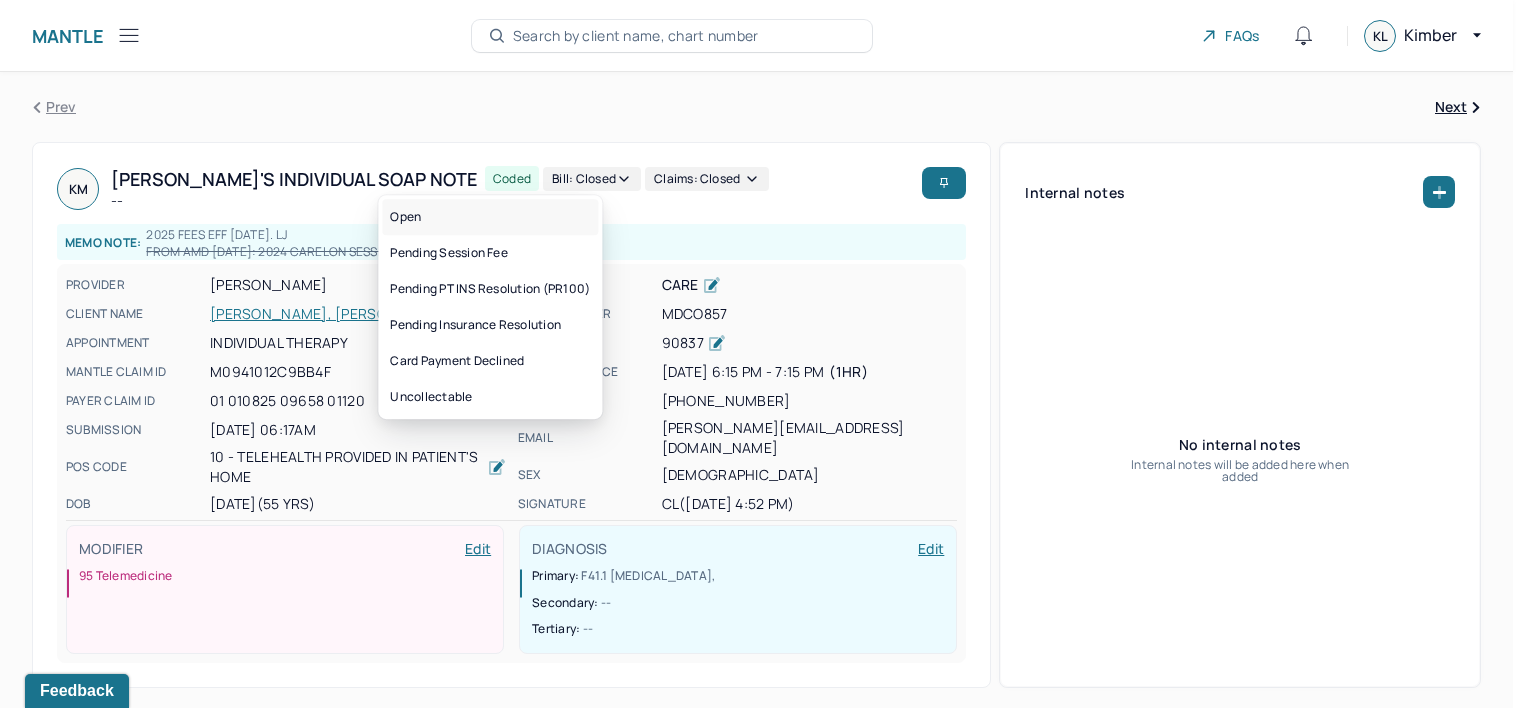 click on "Open" at bounding box center (490, 217) 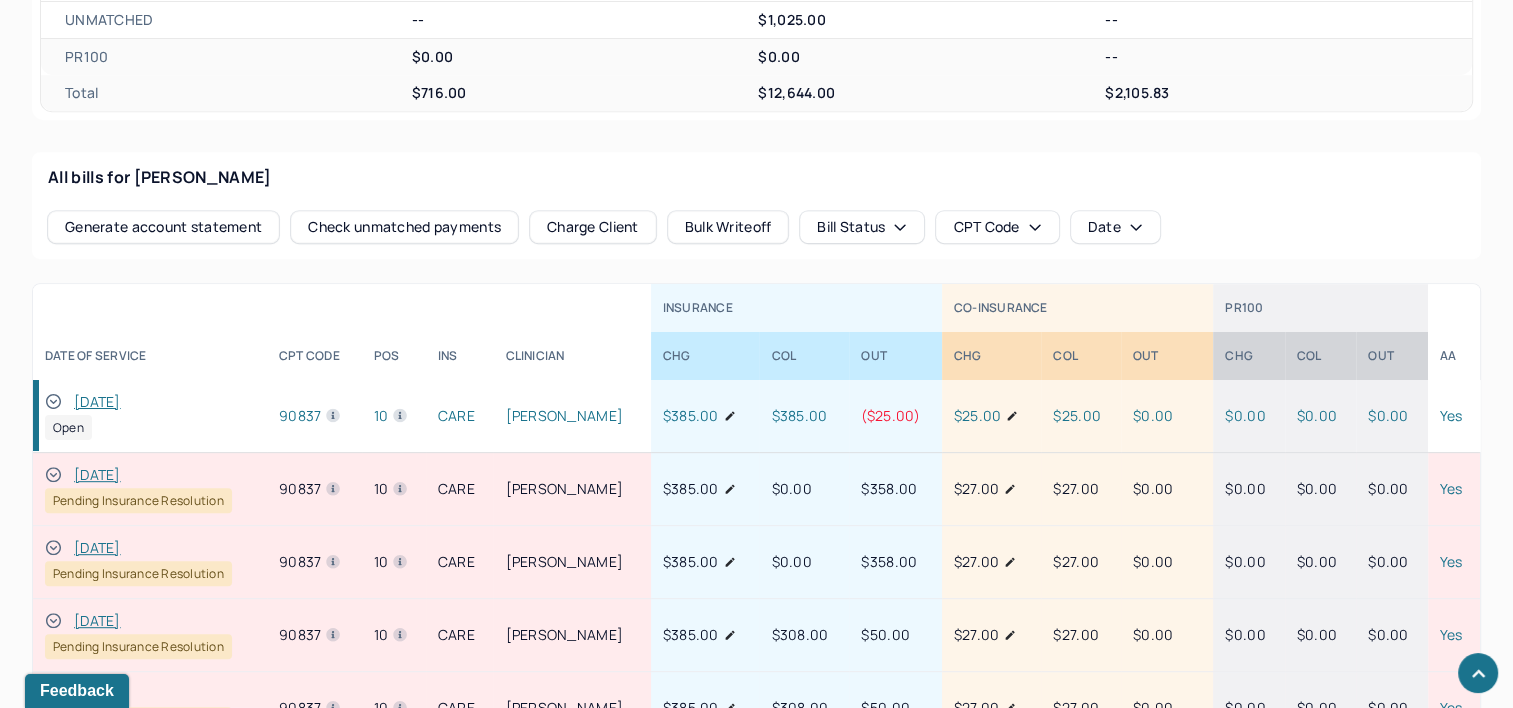 scroll, scrollTop: 900, scrollLeft: 0, axis: vertical 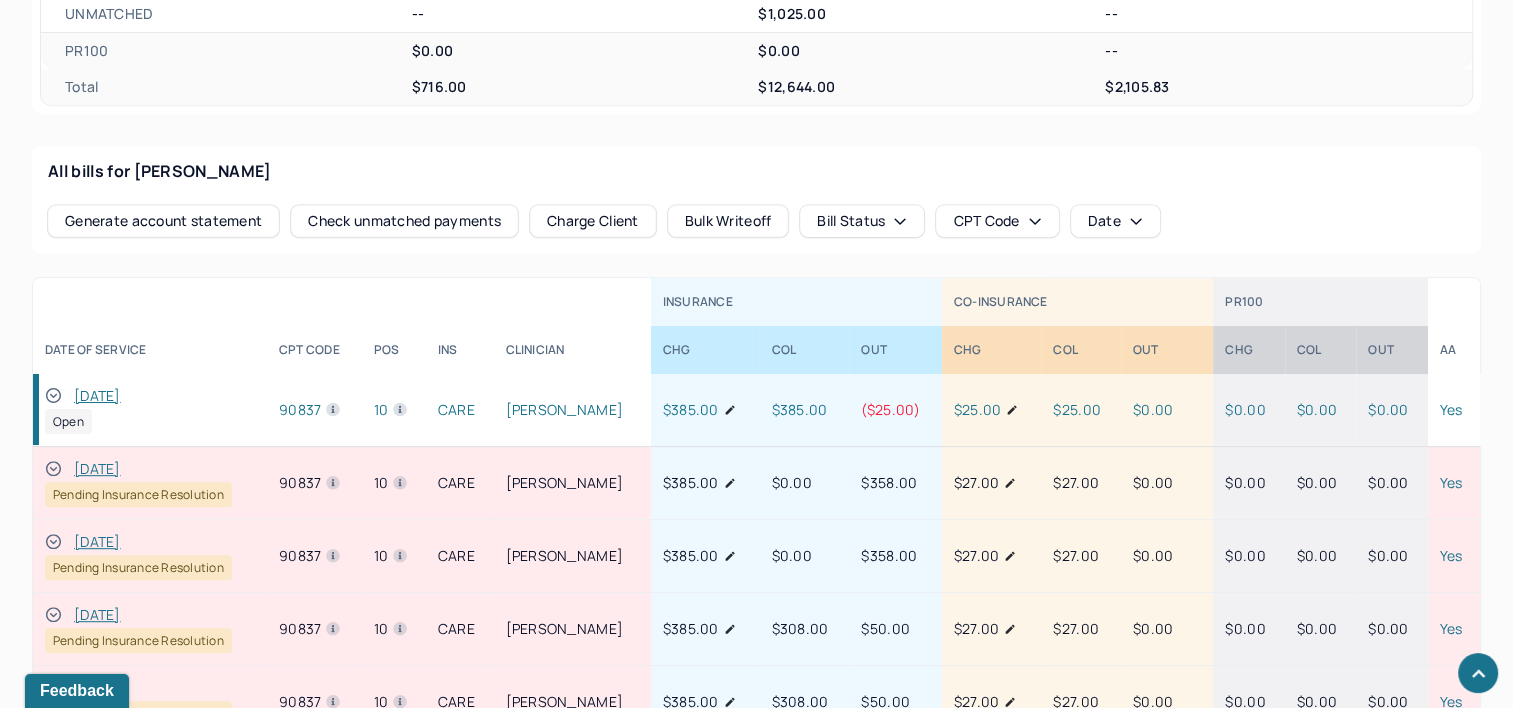 click 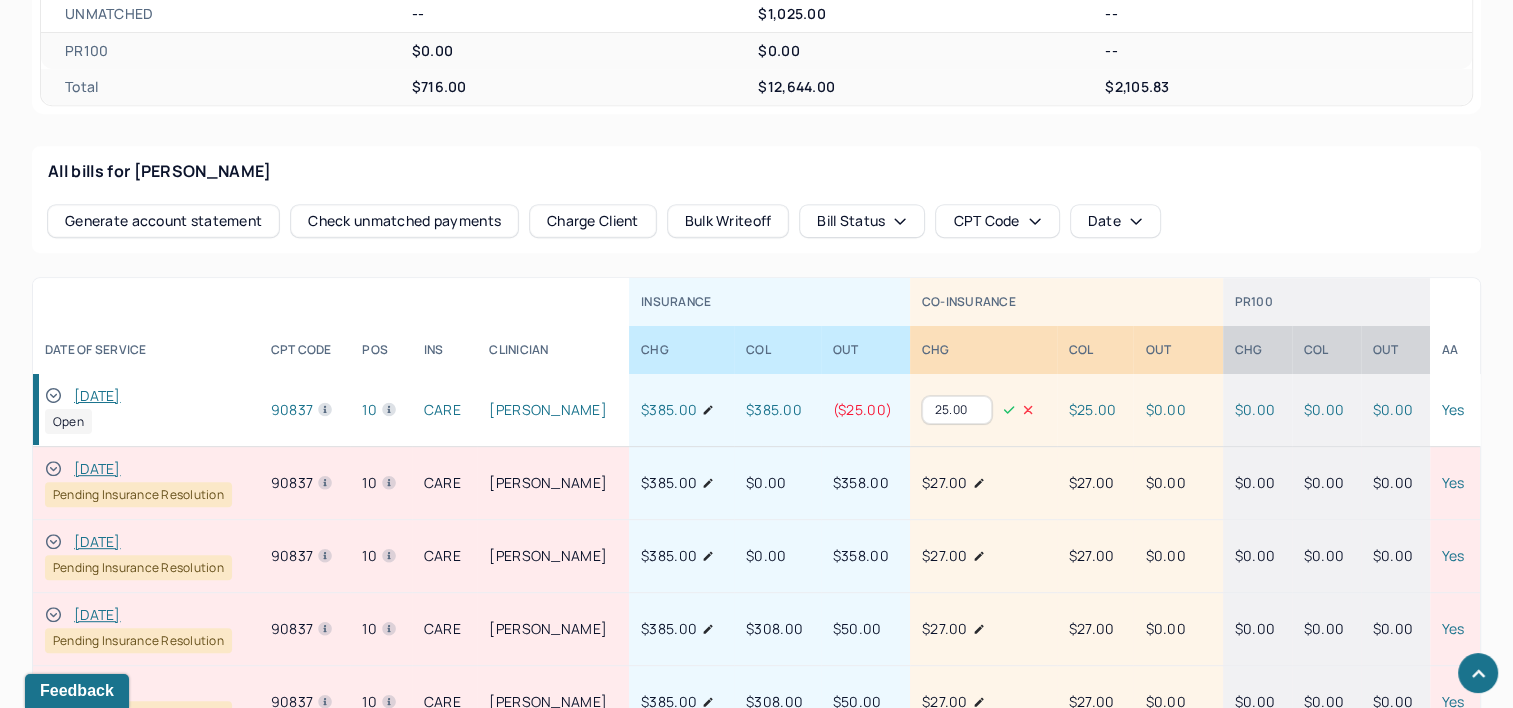 click on "25.00" at bounding box center (957, 410) 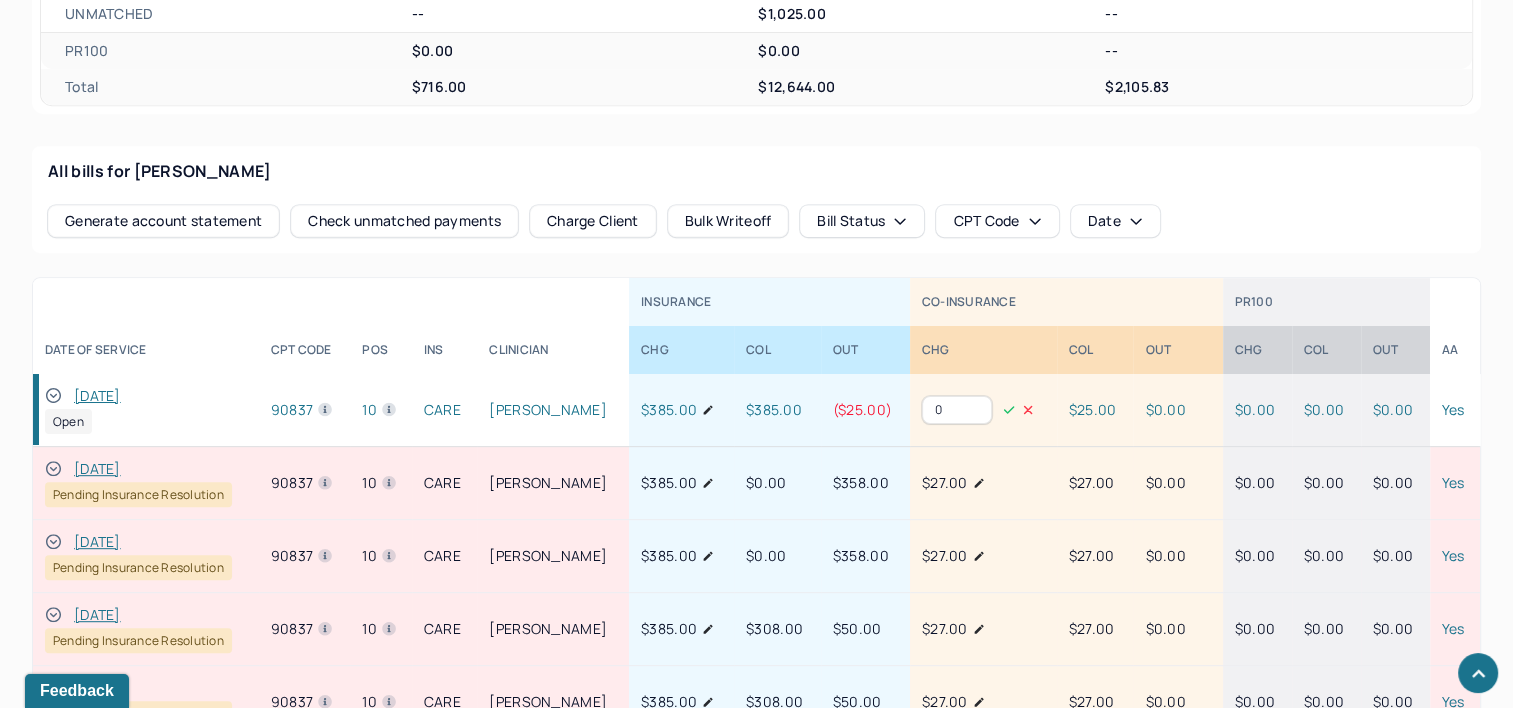 type on "0" 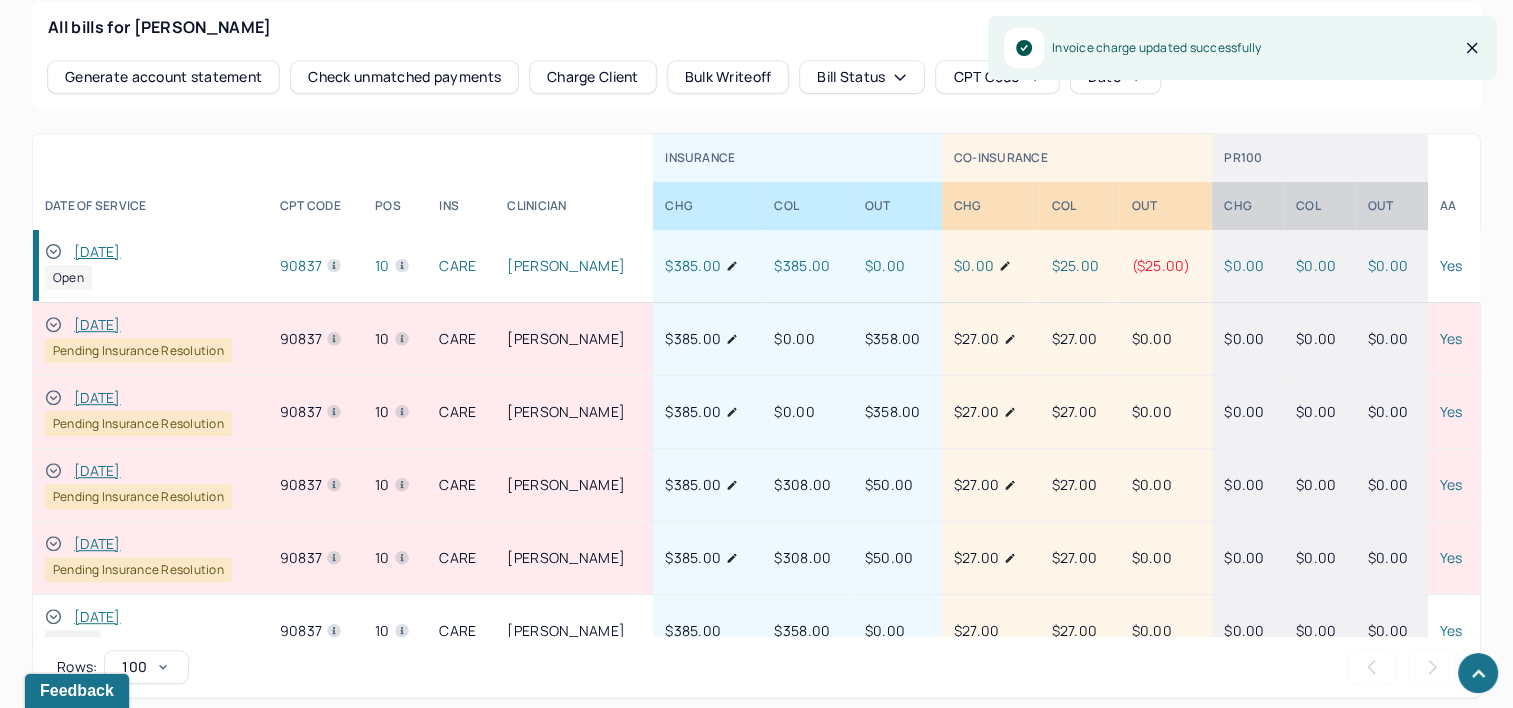 scroll, scrollTop: 1055, scrollLeft: 0, axis: vertical 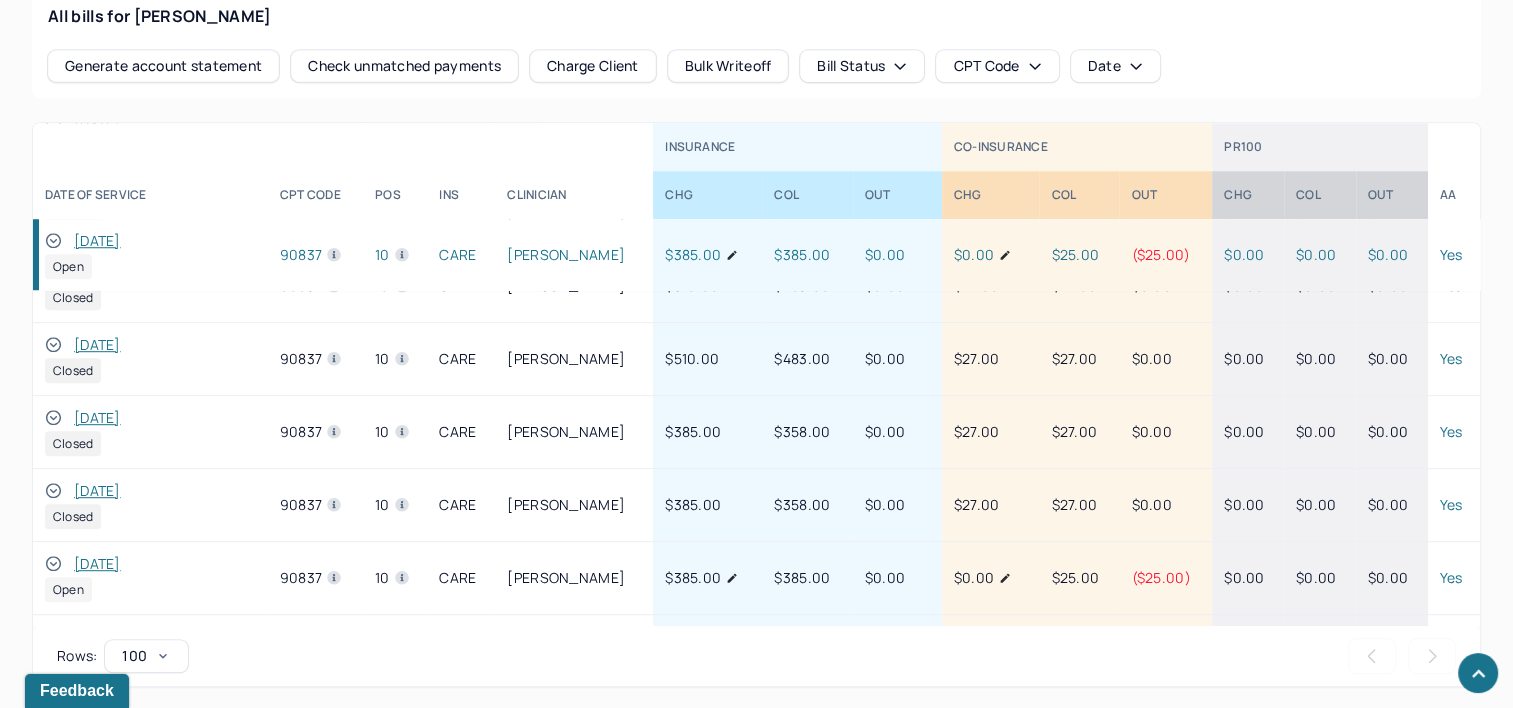 click on "01/11/2025" at bounding box center (97, 491) 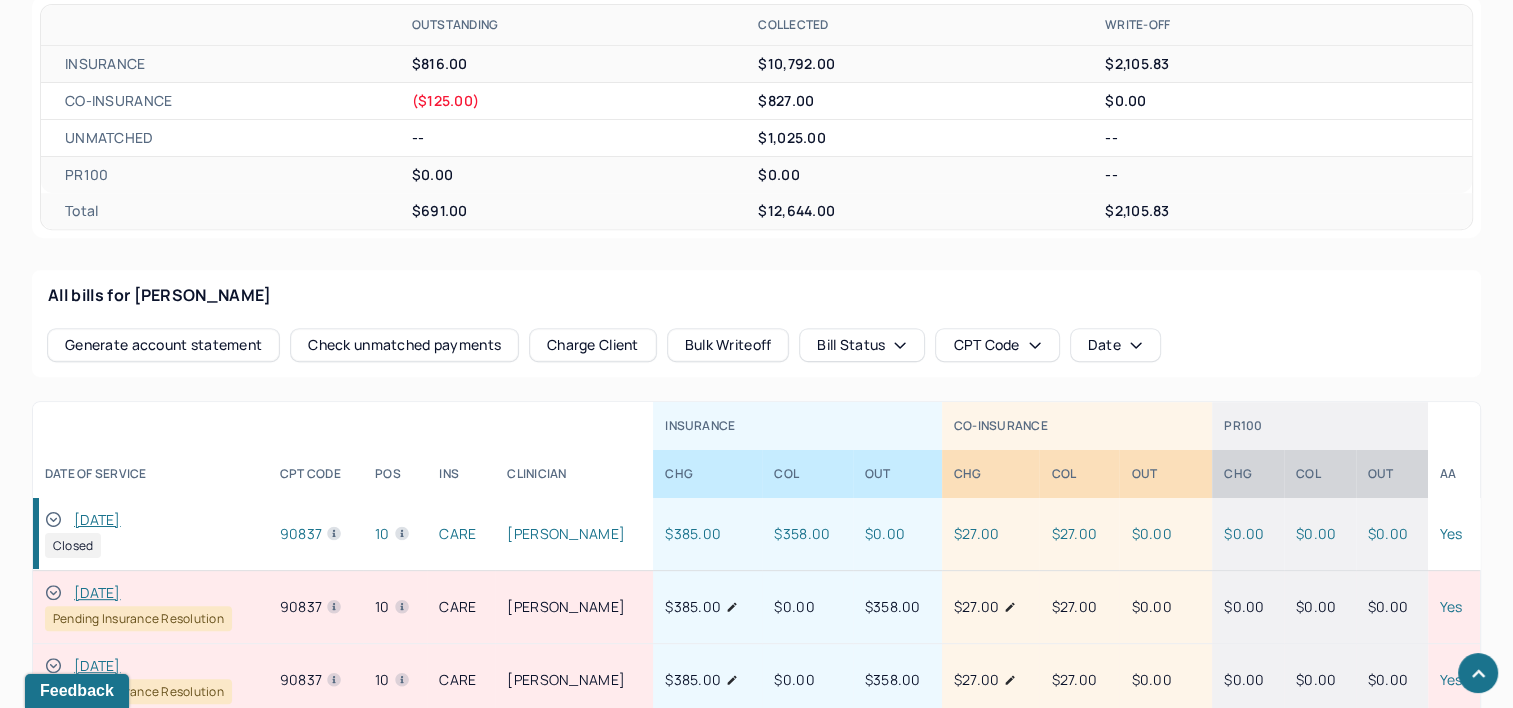 scroll, scrollTop: 1055, scrollLeft: 0, axis: vertical 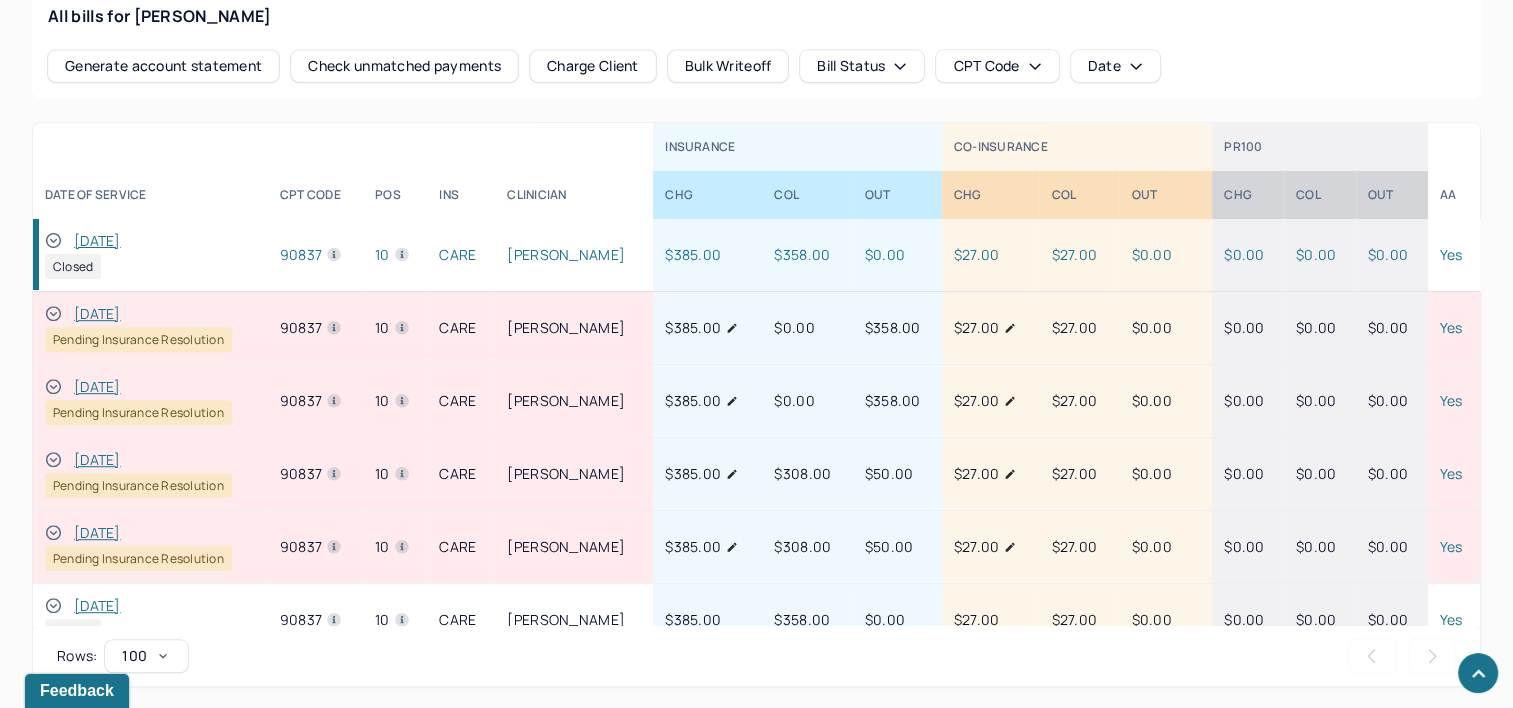 click 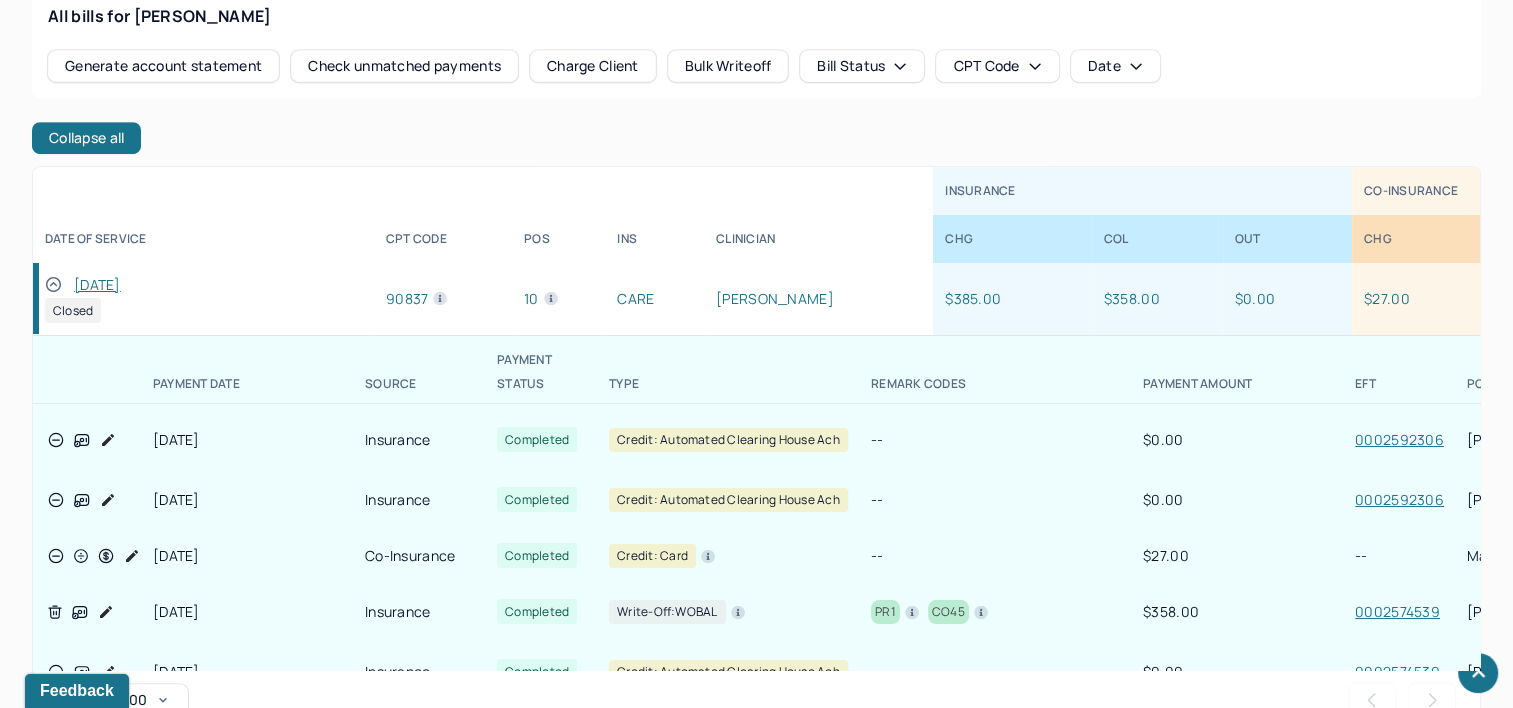scroll, scrollTop: 100, scrollLeft: 0, axis: vertical 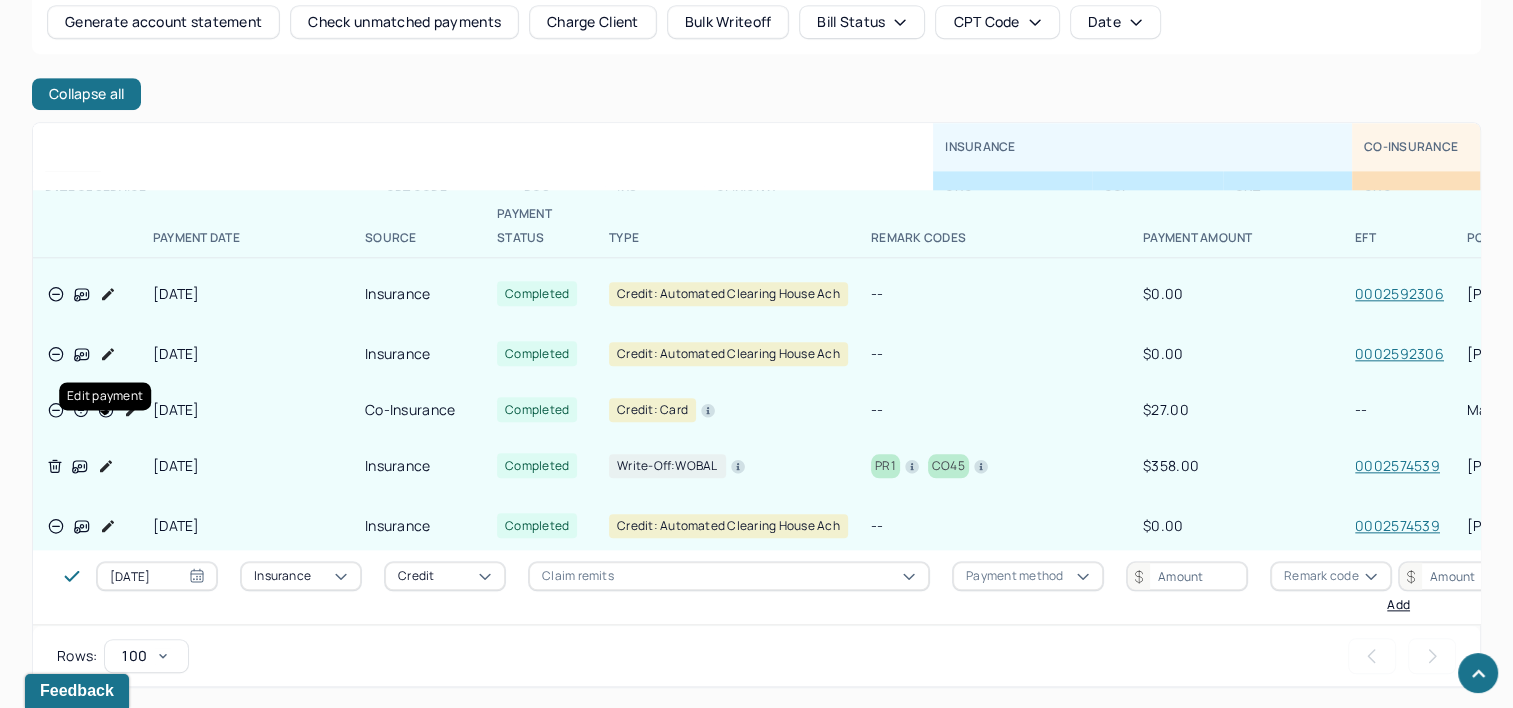 click 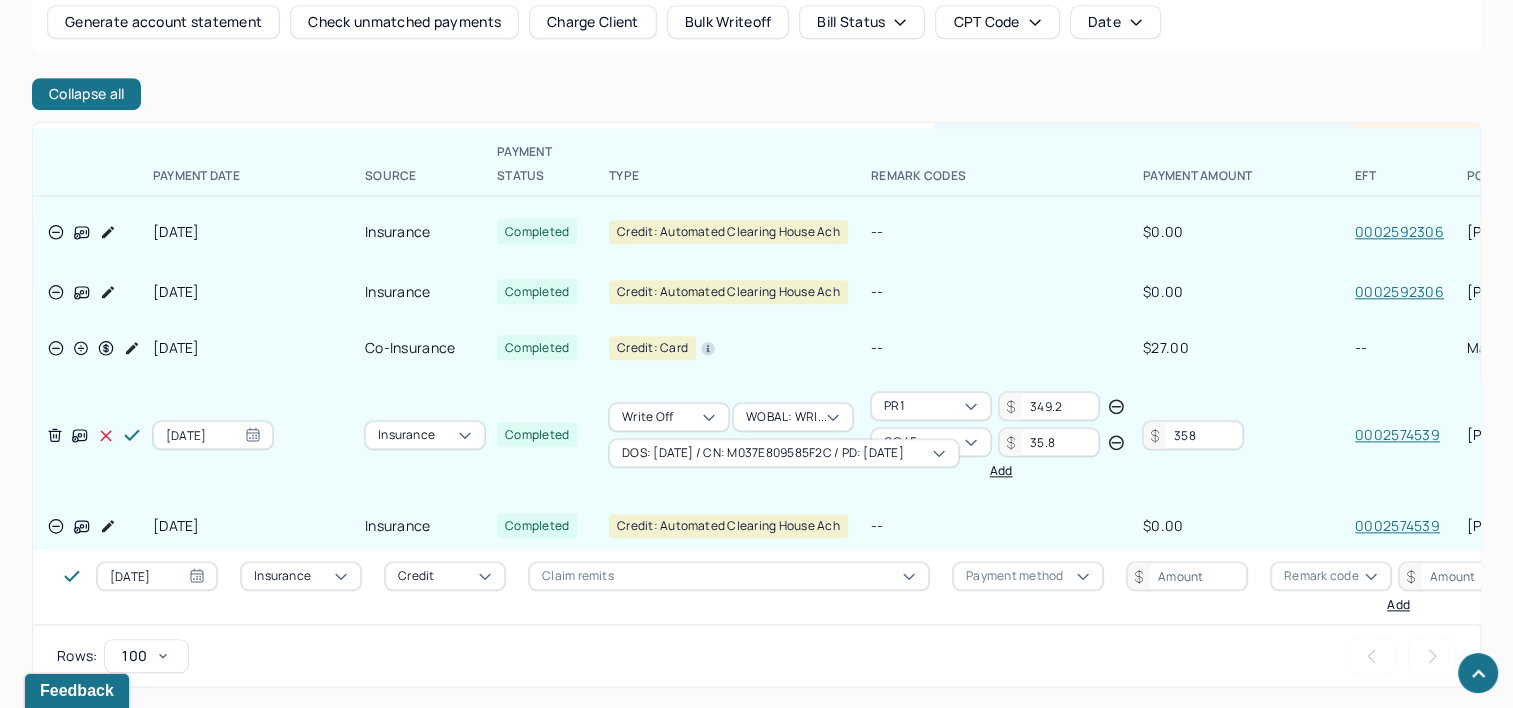 scroll, scrollTop: 2408, scrollLeft: 0, axis: vertical 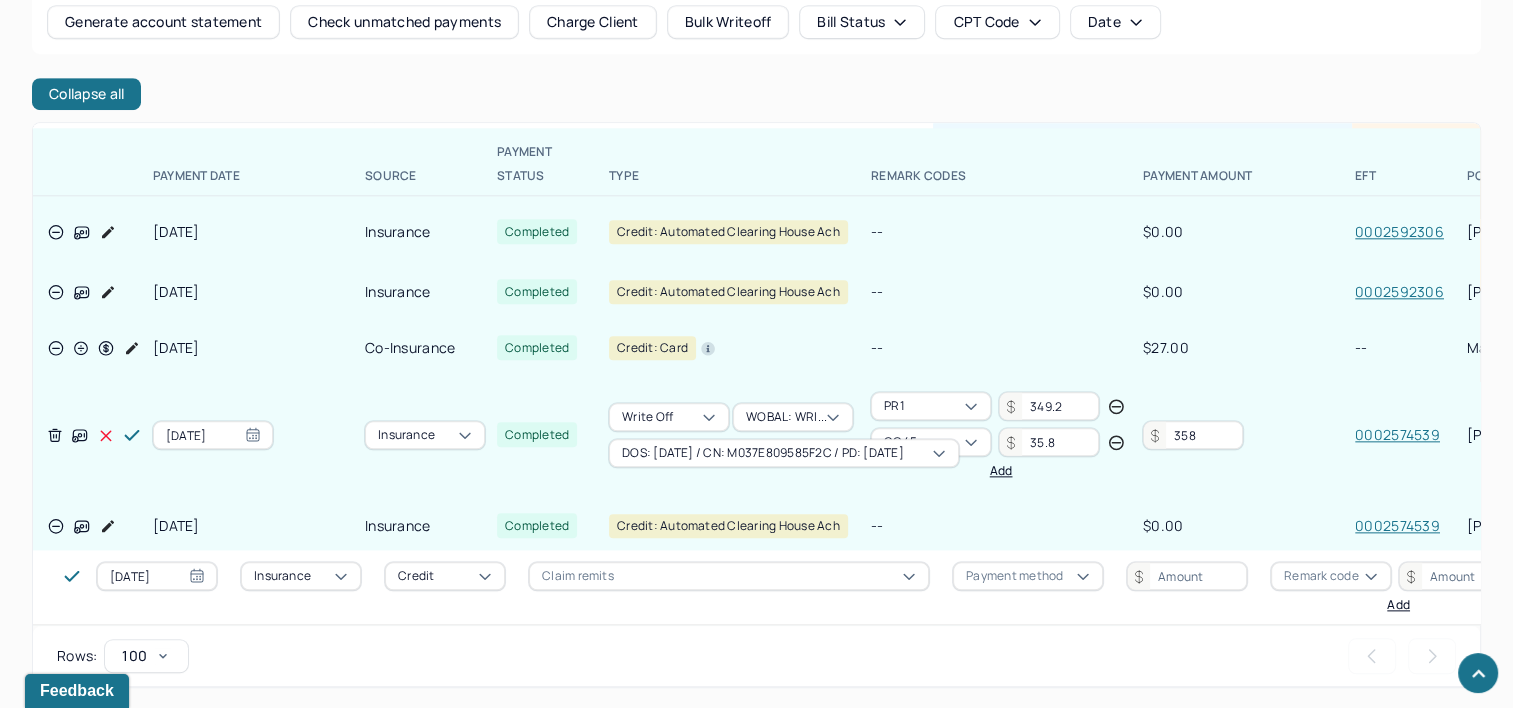click on "358" at bounding box center (1193, 435) 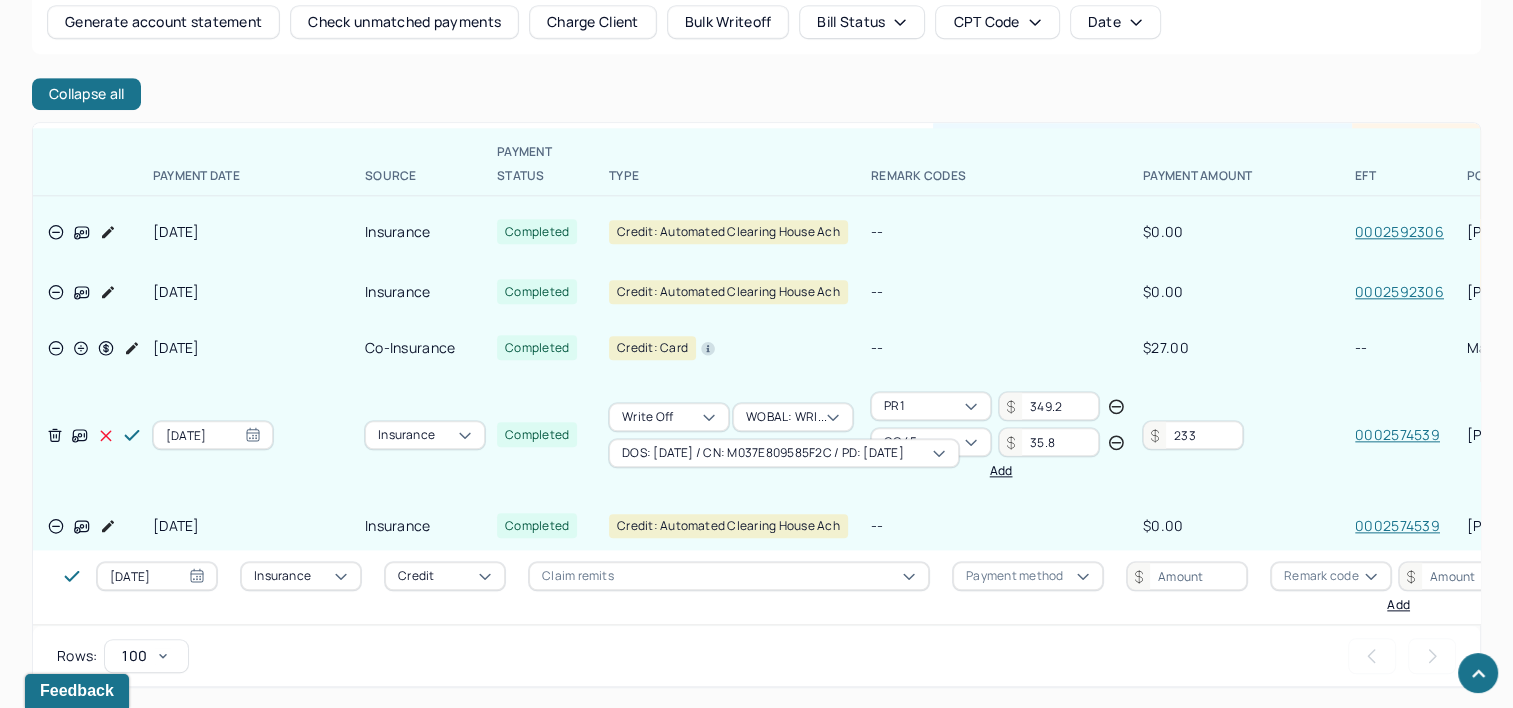 type on "233" 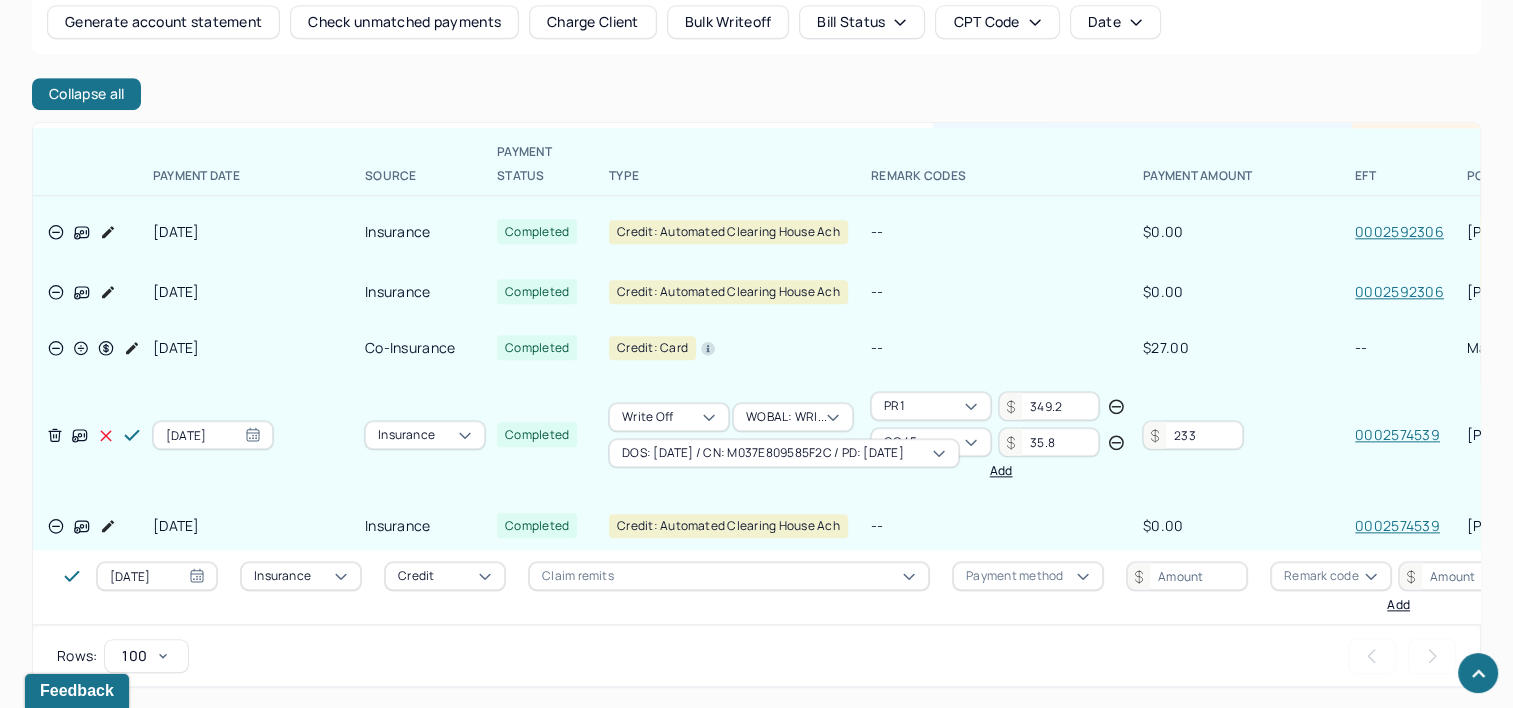 click 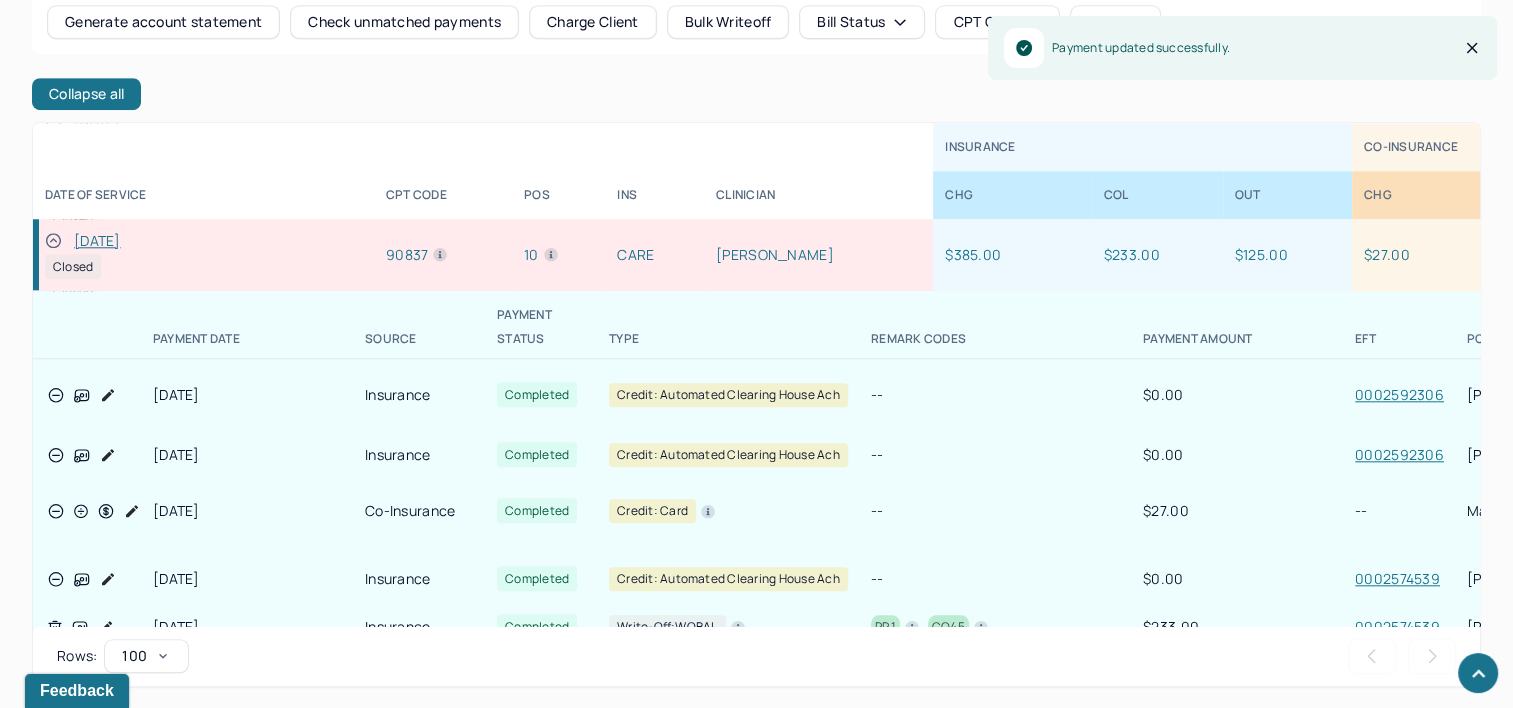 scroll, scrollTop: 2062, scrollLeft: 0, axis: vertical 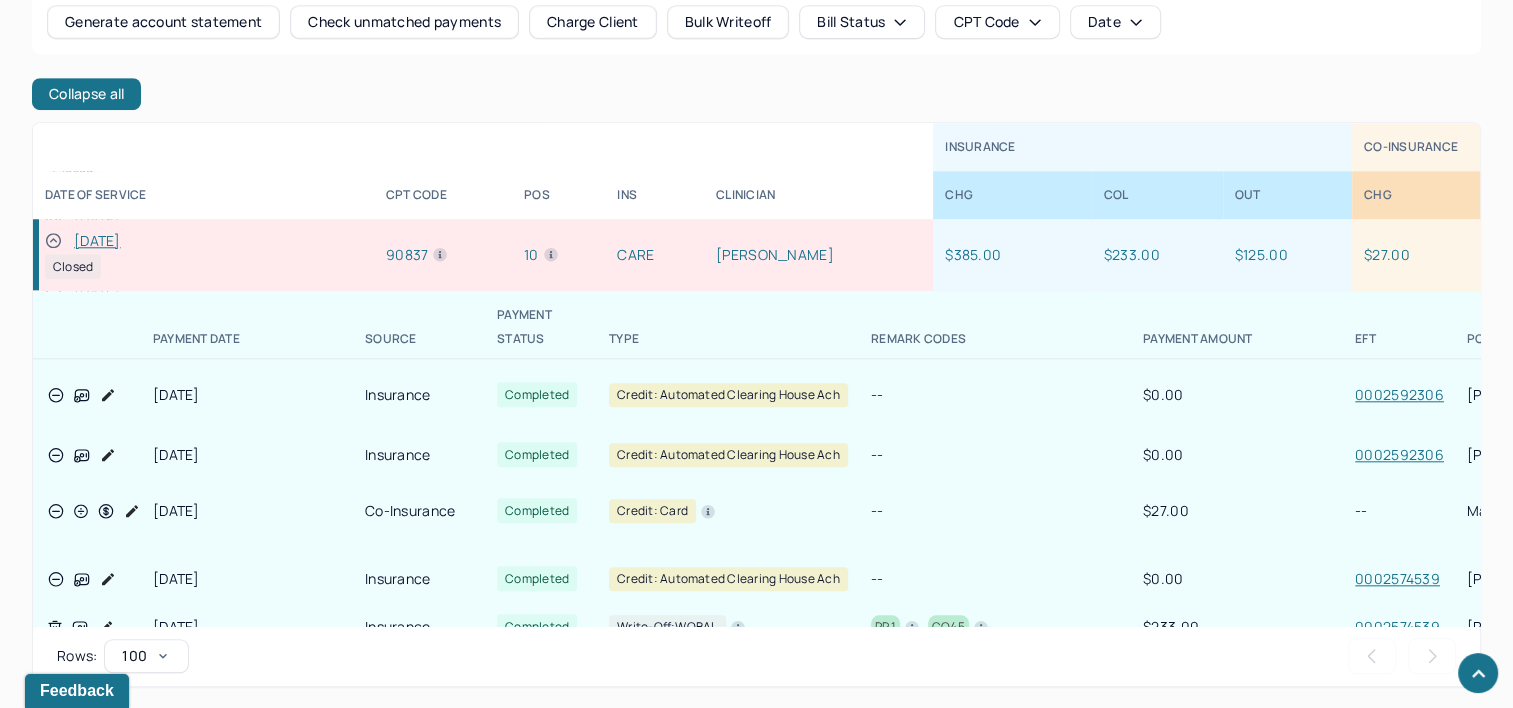 click on "01/11/2025" at bounding box center (97, 241) 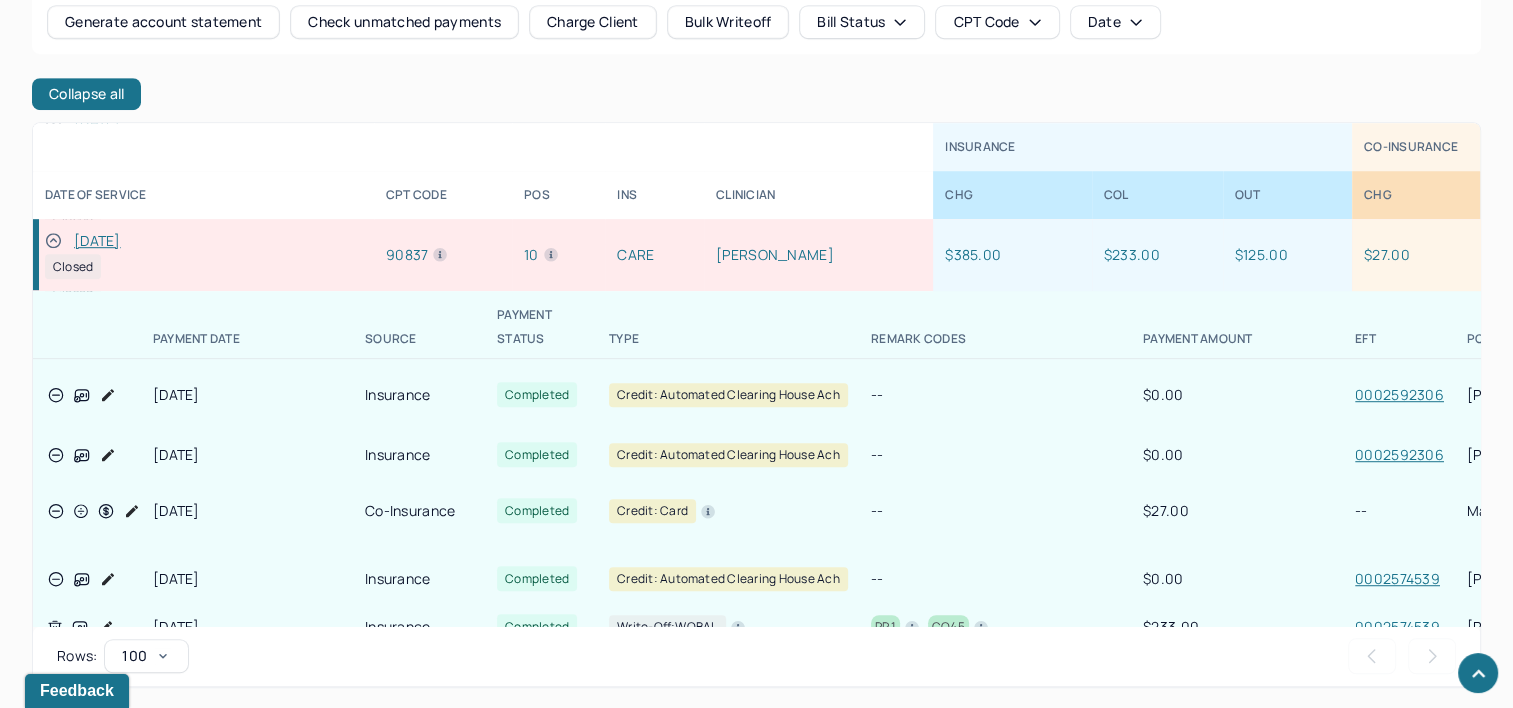 scroll, scrollTop: 1162, scrollLeft: 0, axis: vertical 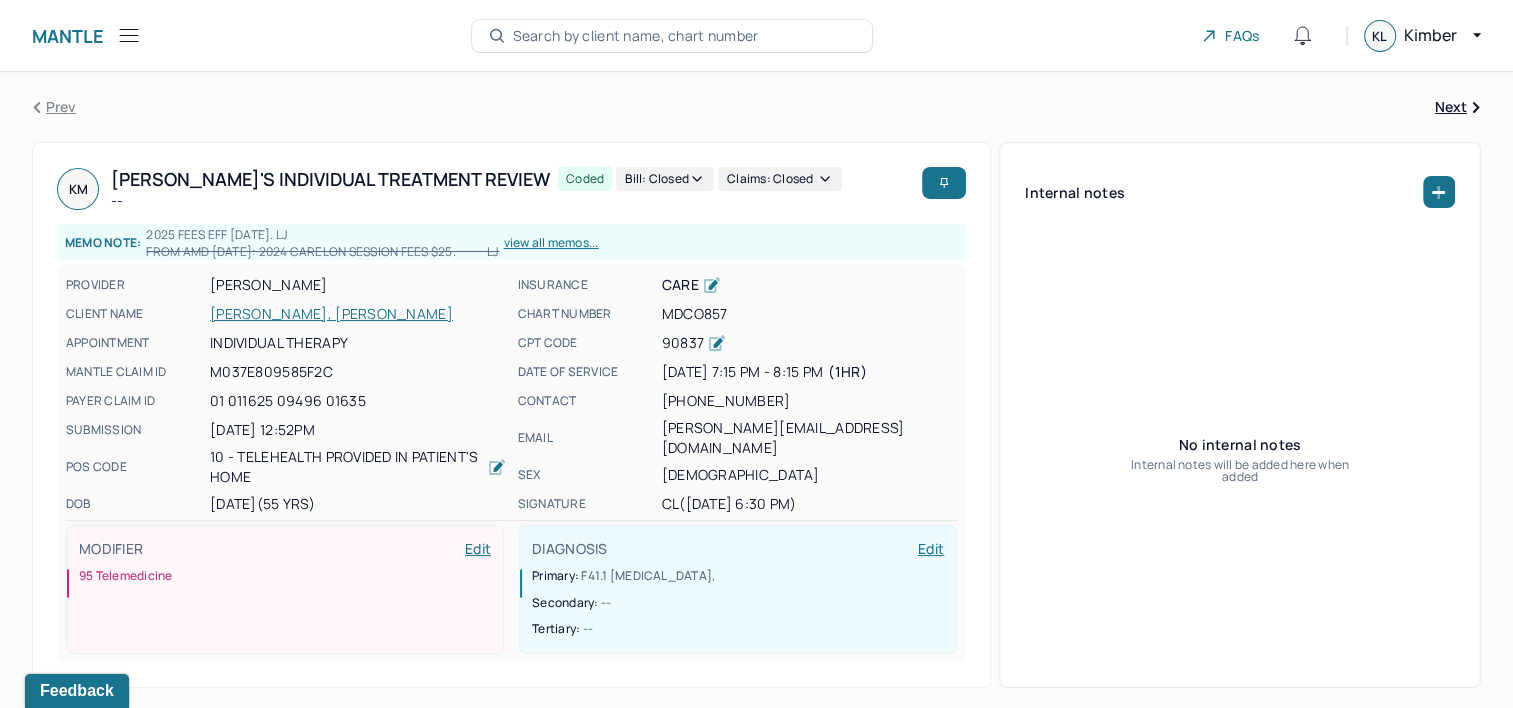 click on "Bill: Closed" at bounding box center [665, 179] 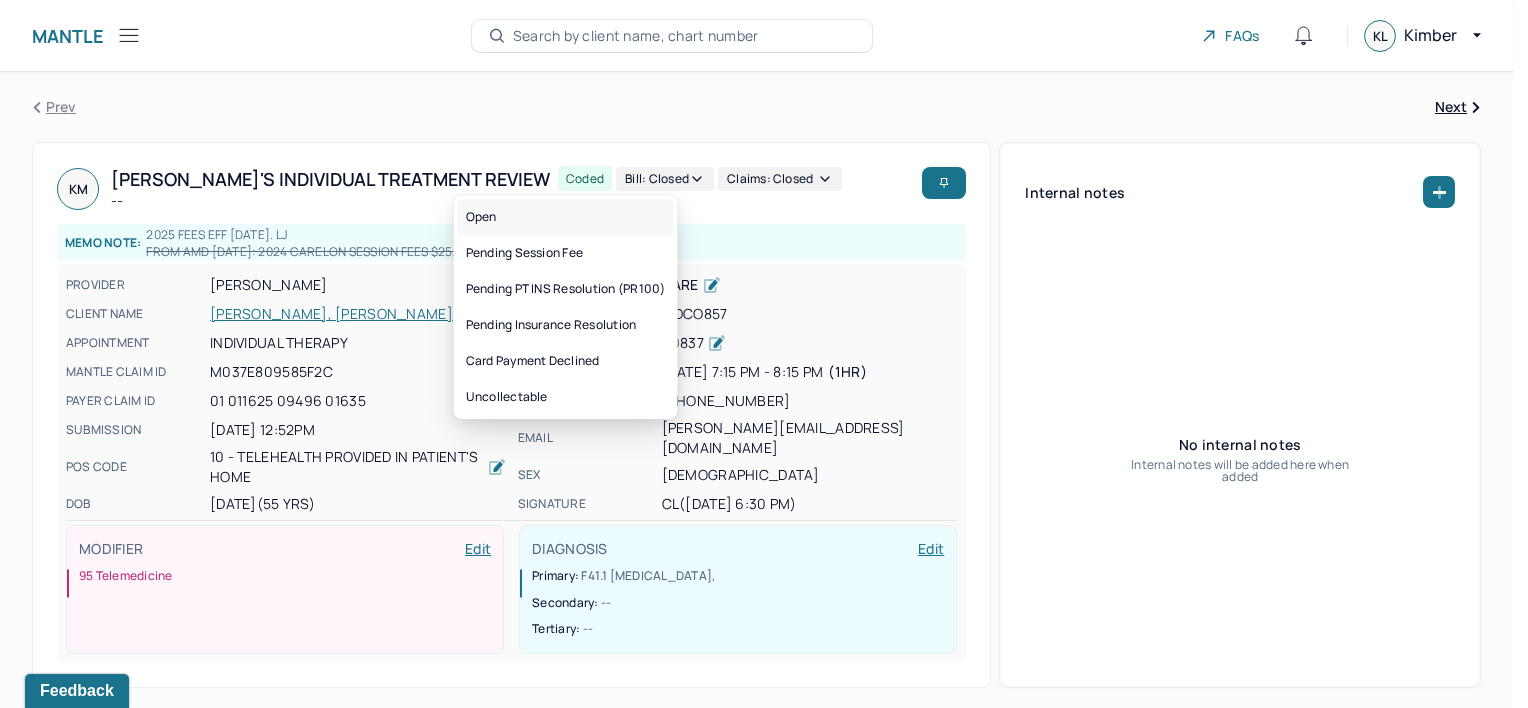 click on "Open" at bounding box center (566, 217) 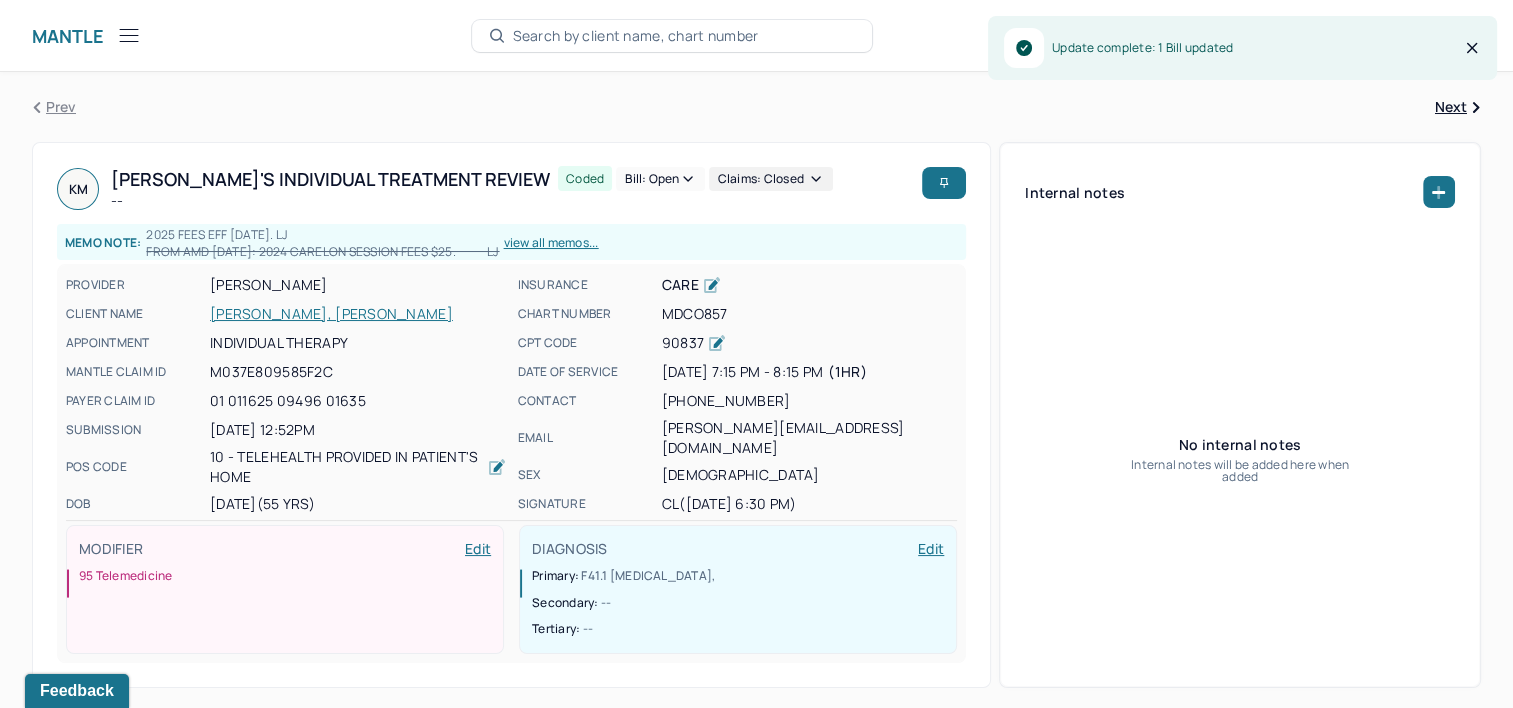 type 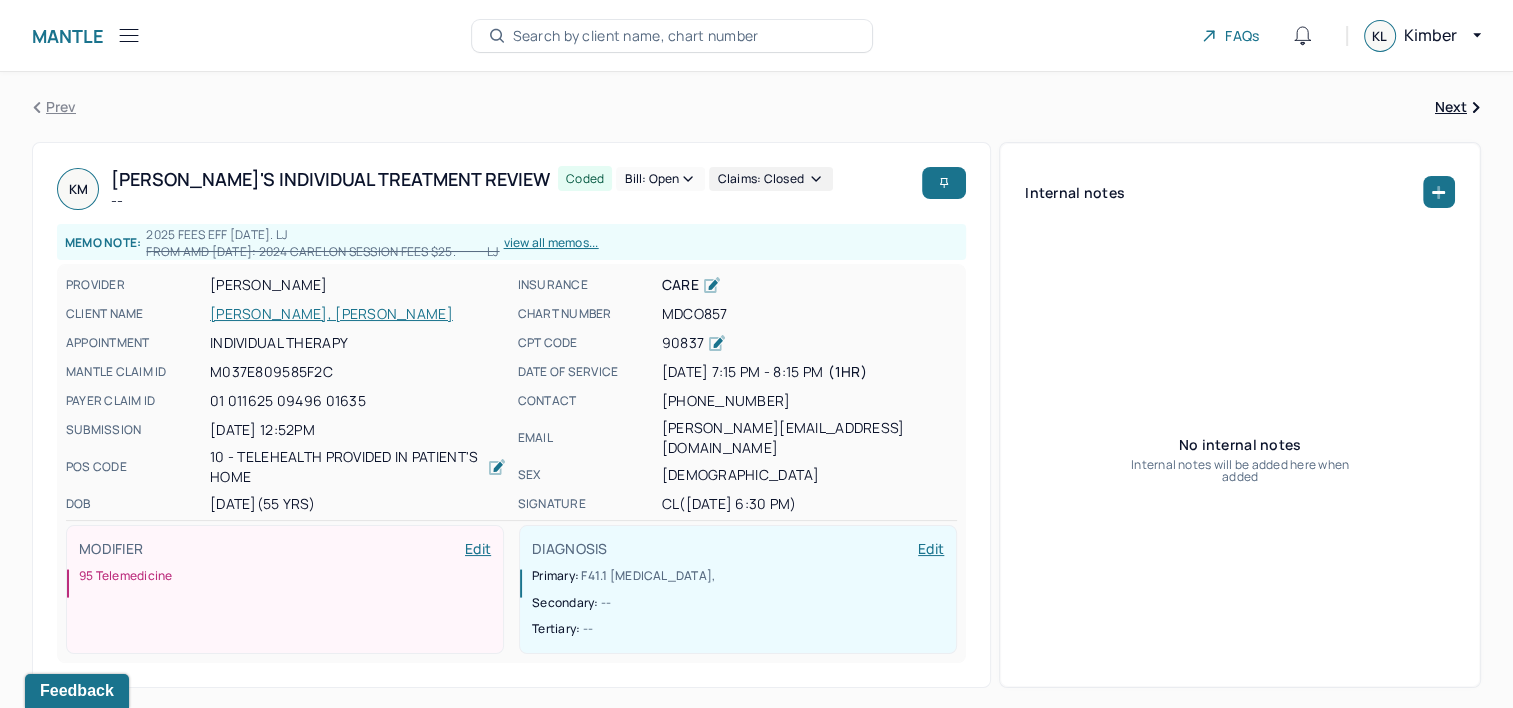 click on "Search by client name, chart number" at bounding box center [636, 36] 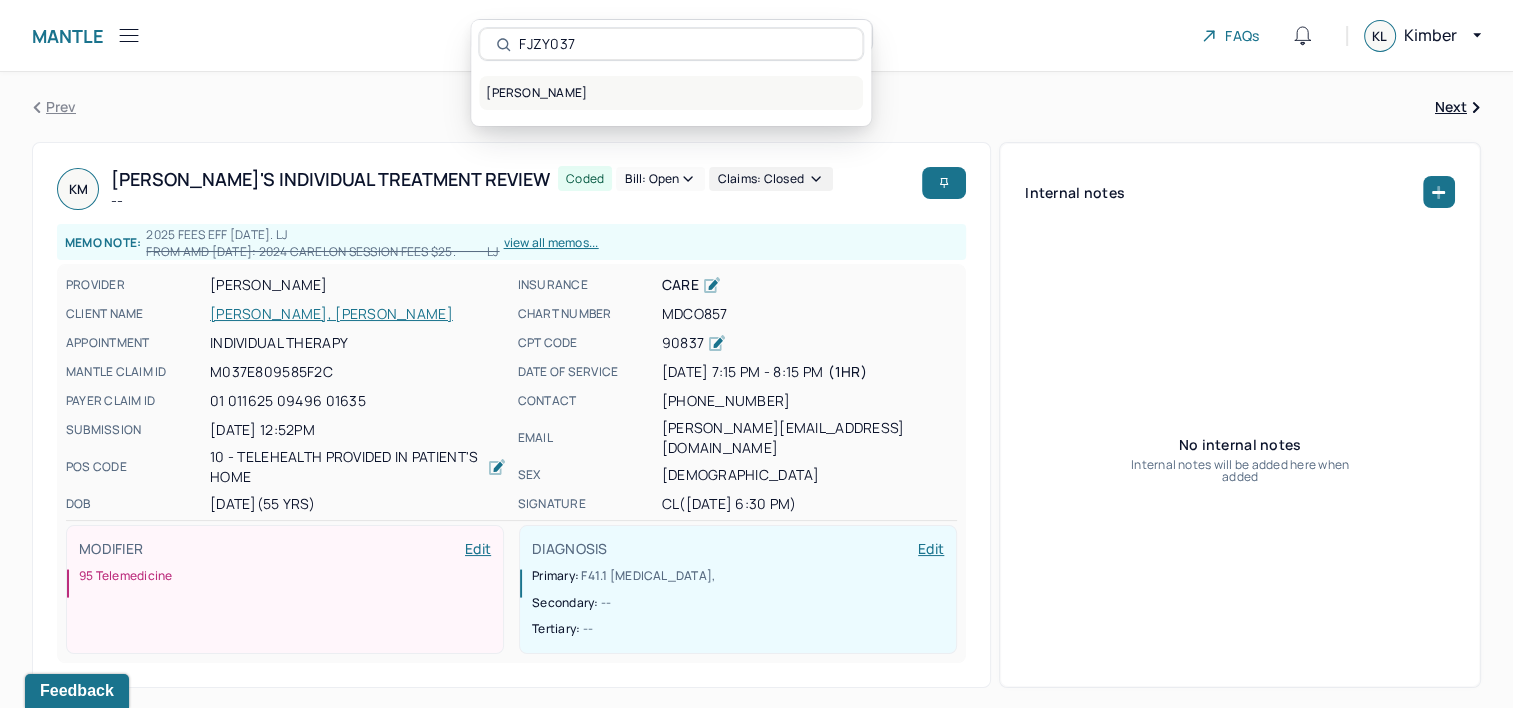 type on "FJZY037" 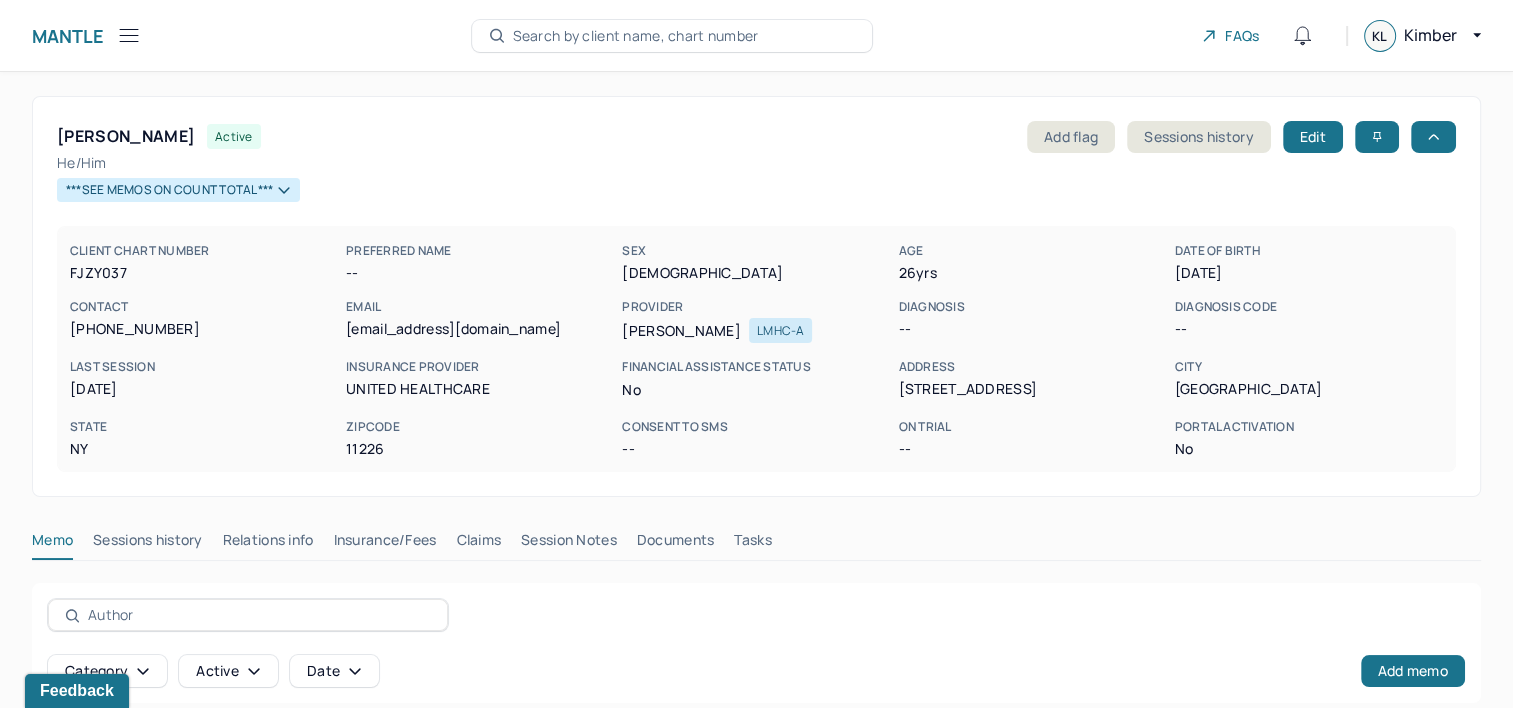 click on "Claims" at bounding box center [478, 544] 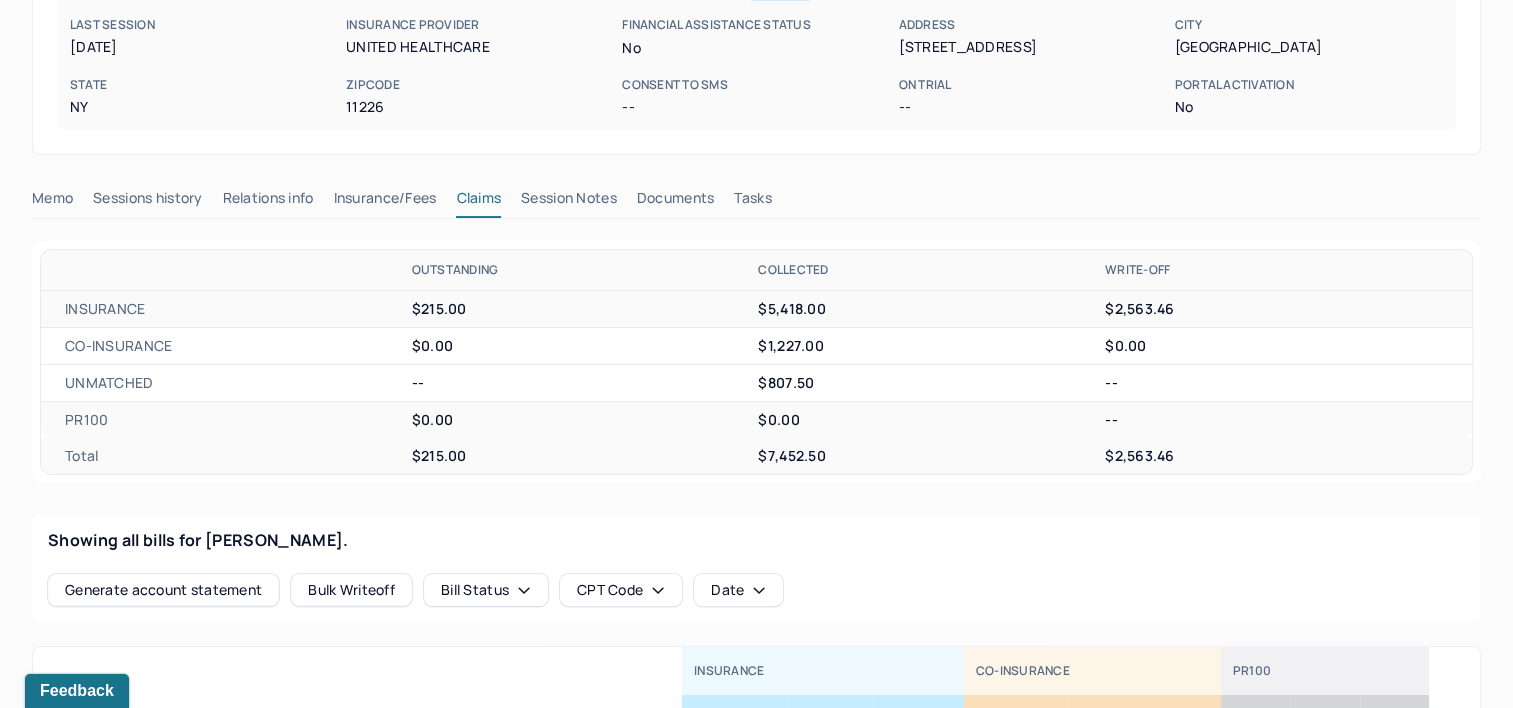 scroll, scrollTop: 400, scrollLeft: 0, axis: vertical 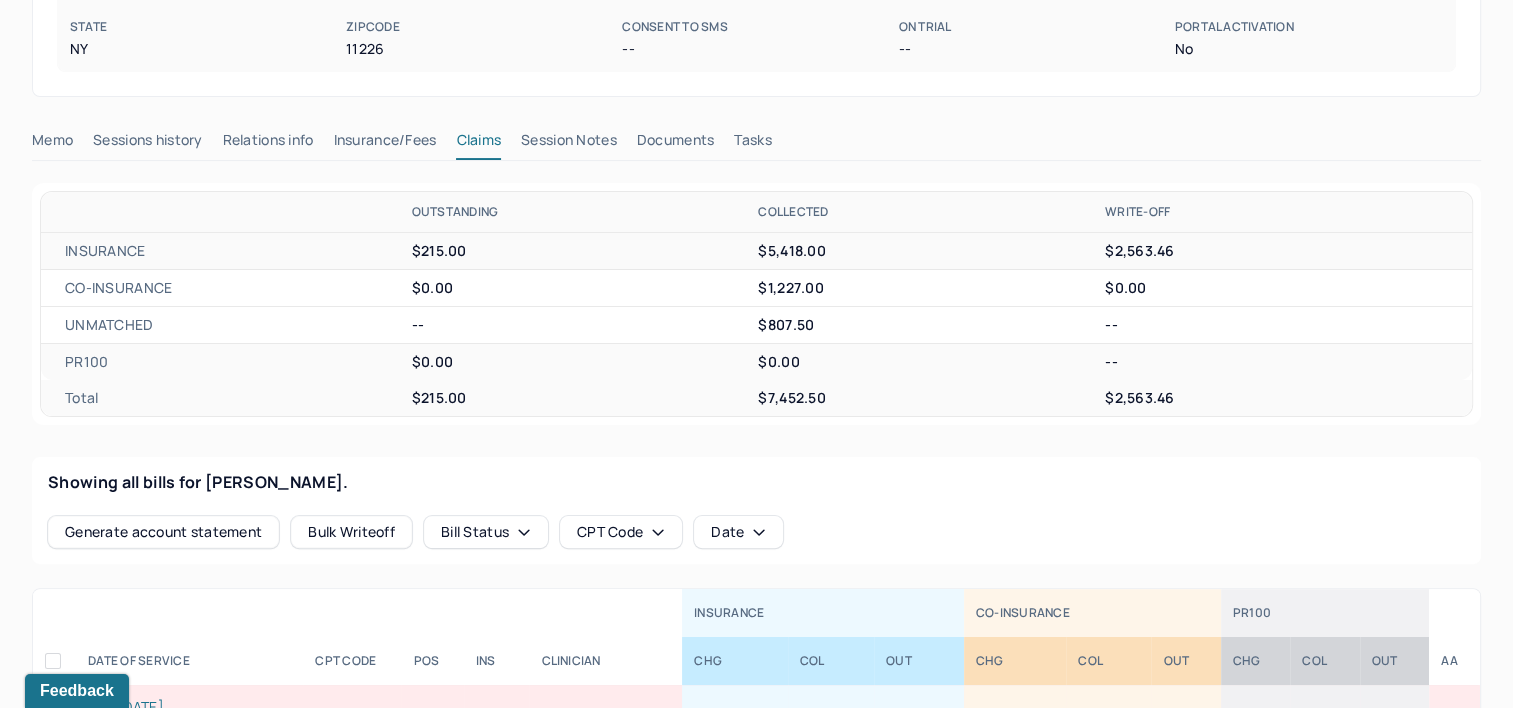 type 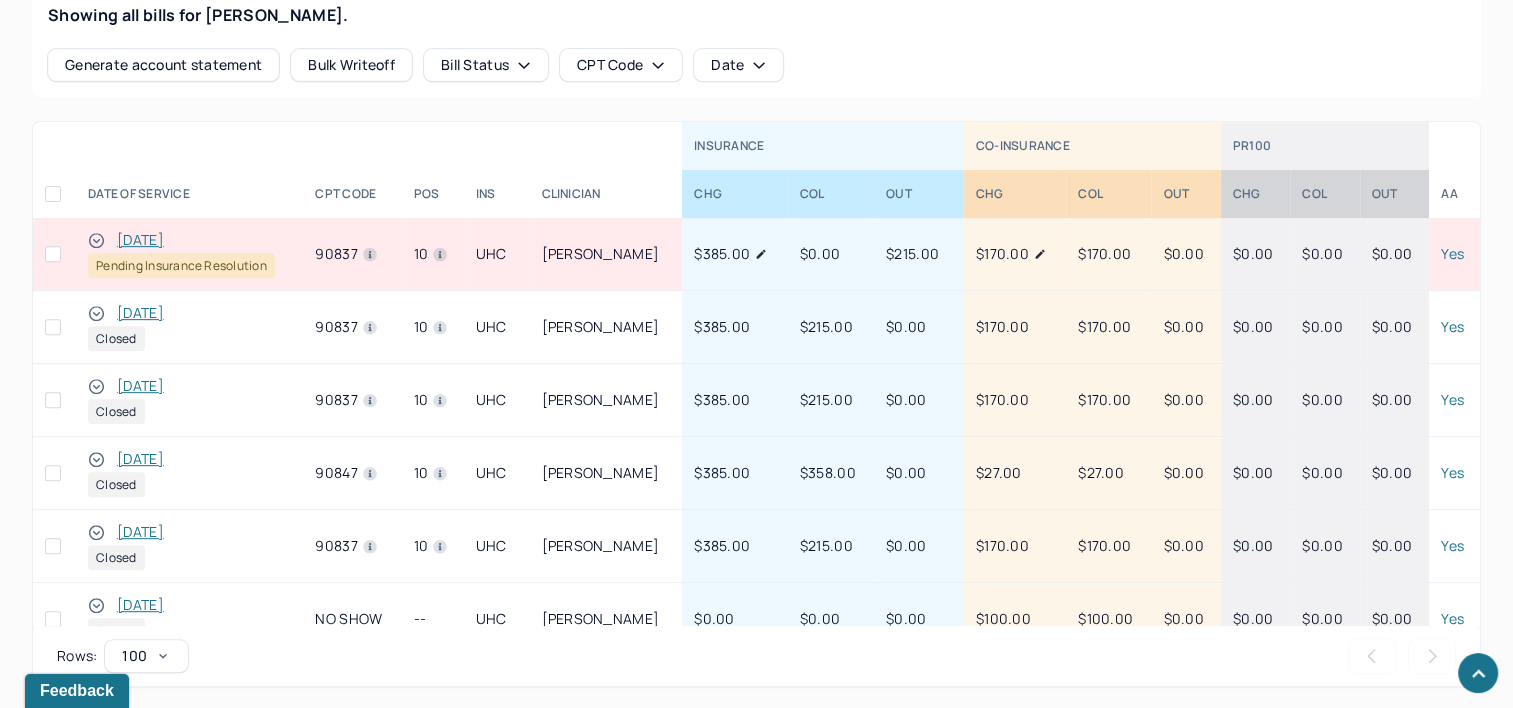 scroll, scrollTop: 900, scrollLeft: 0, axis: vertical 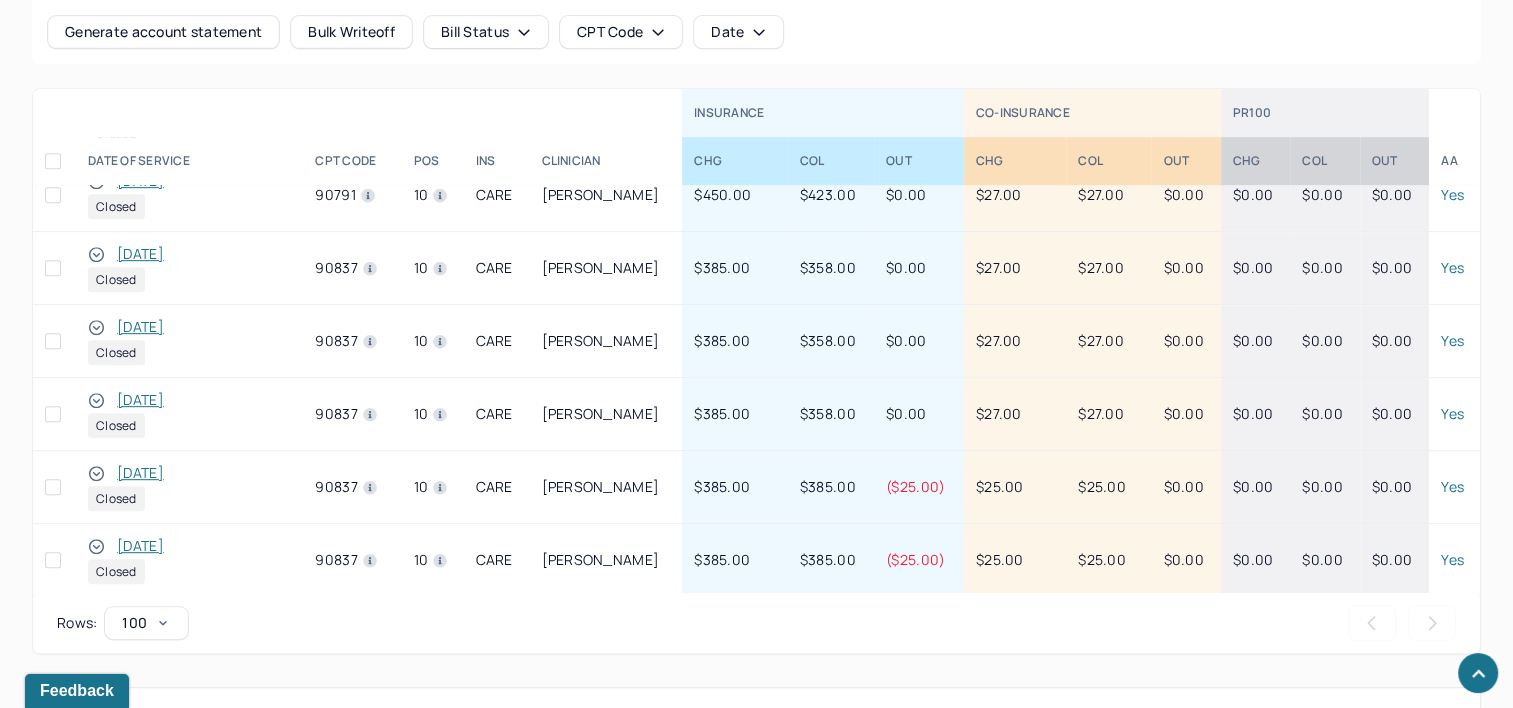 click on "12/19/2024" at bounding box center (140, 473) 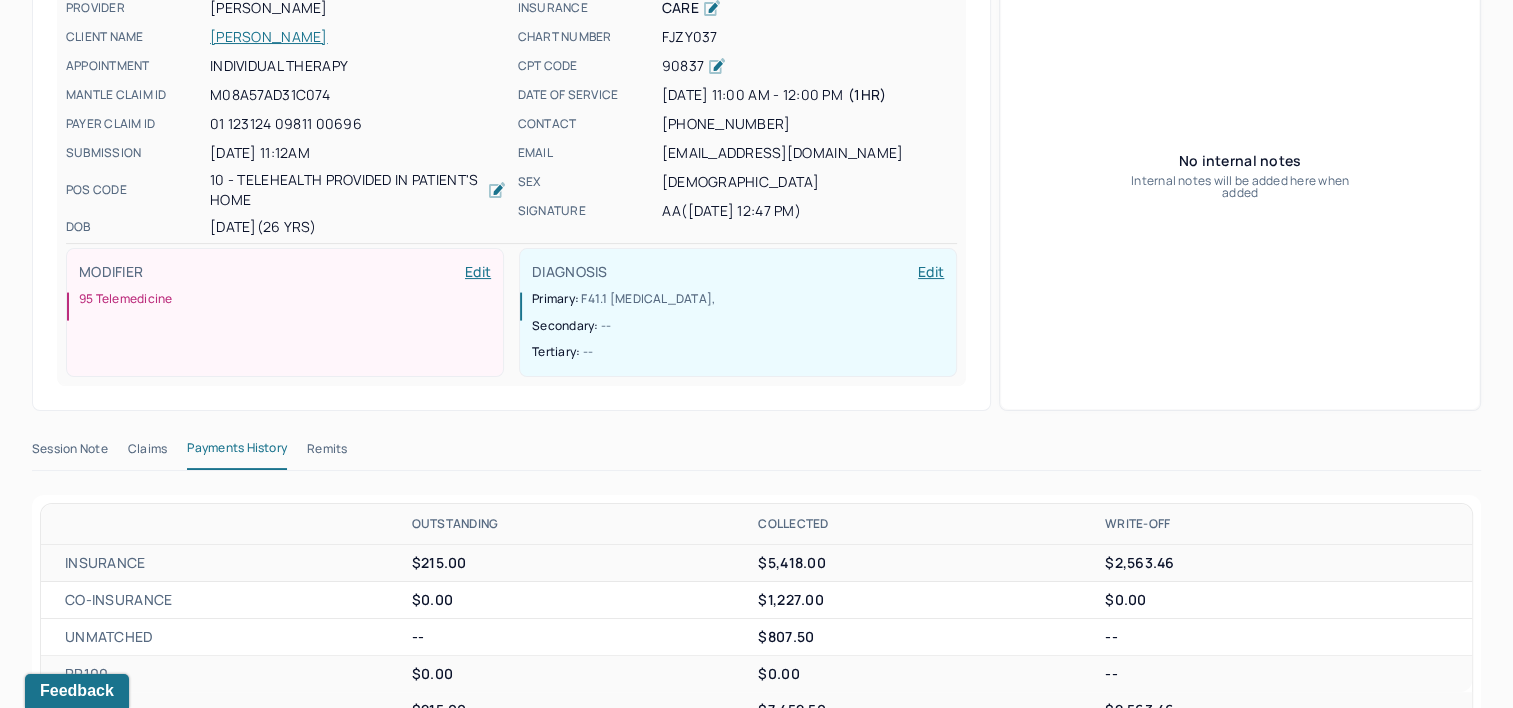 scroll, scrollTop: 0, scrollLeft: 0, axis: both 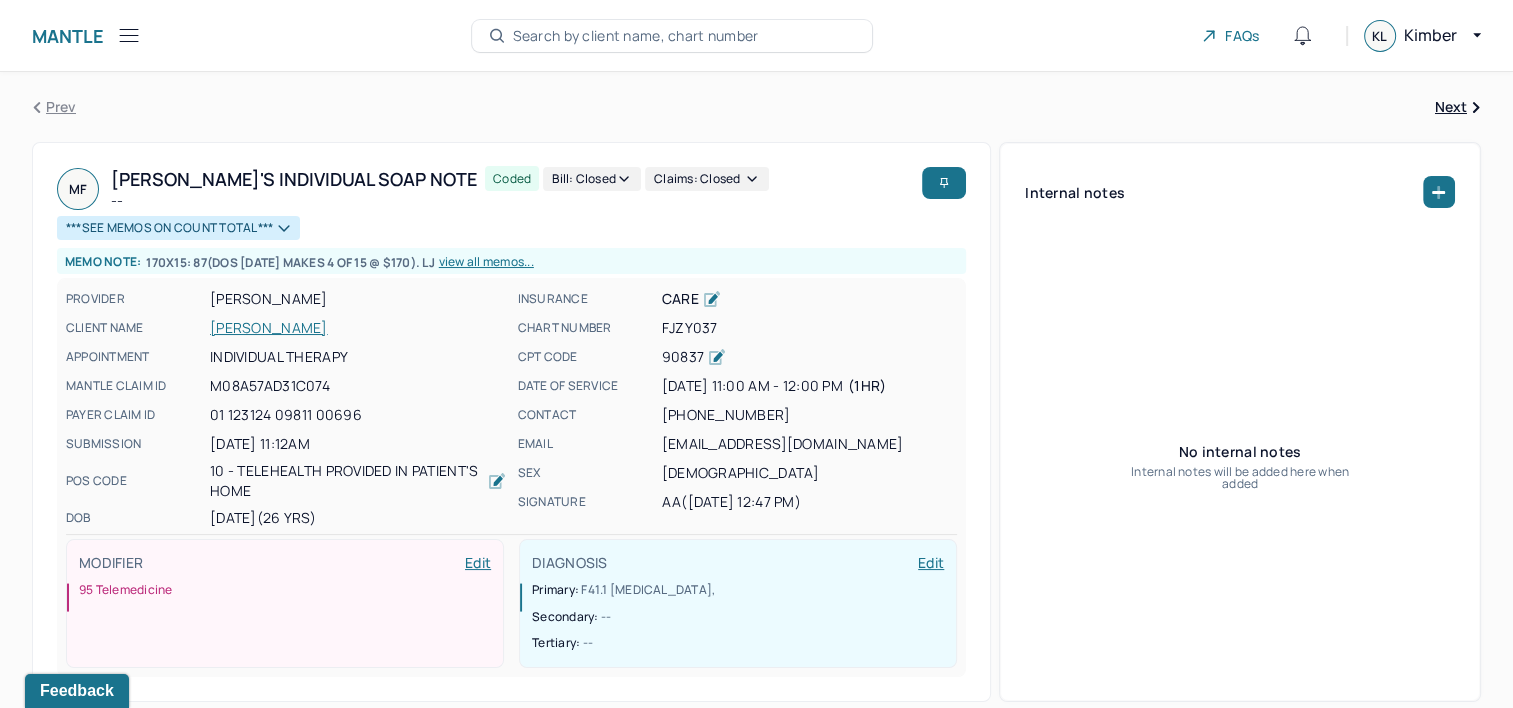 click on "Bill: Closed" at bounding box center [592, 179] 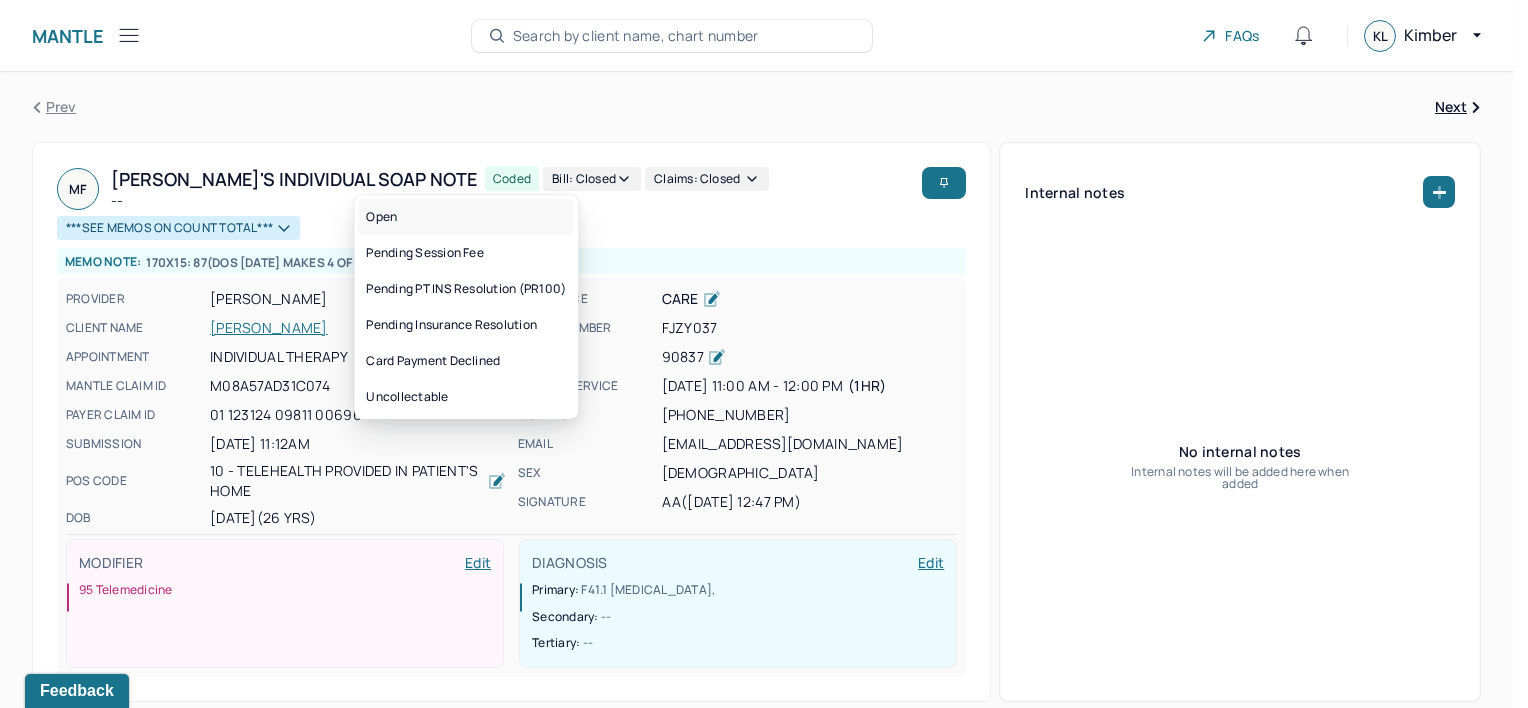 click on "Open" at bounding box center [466, 217] 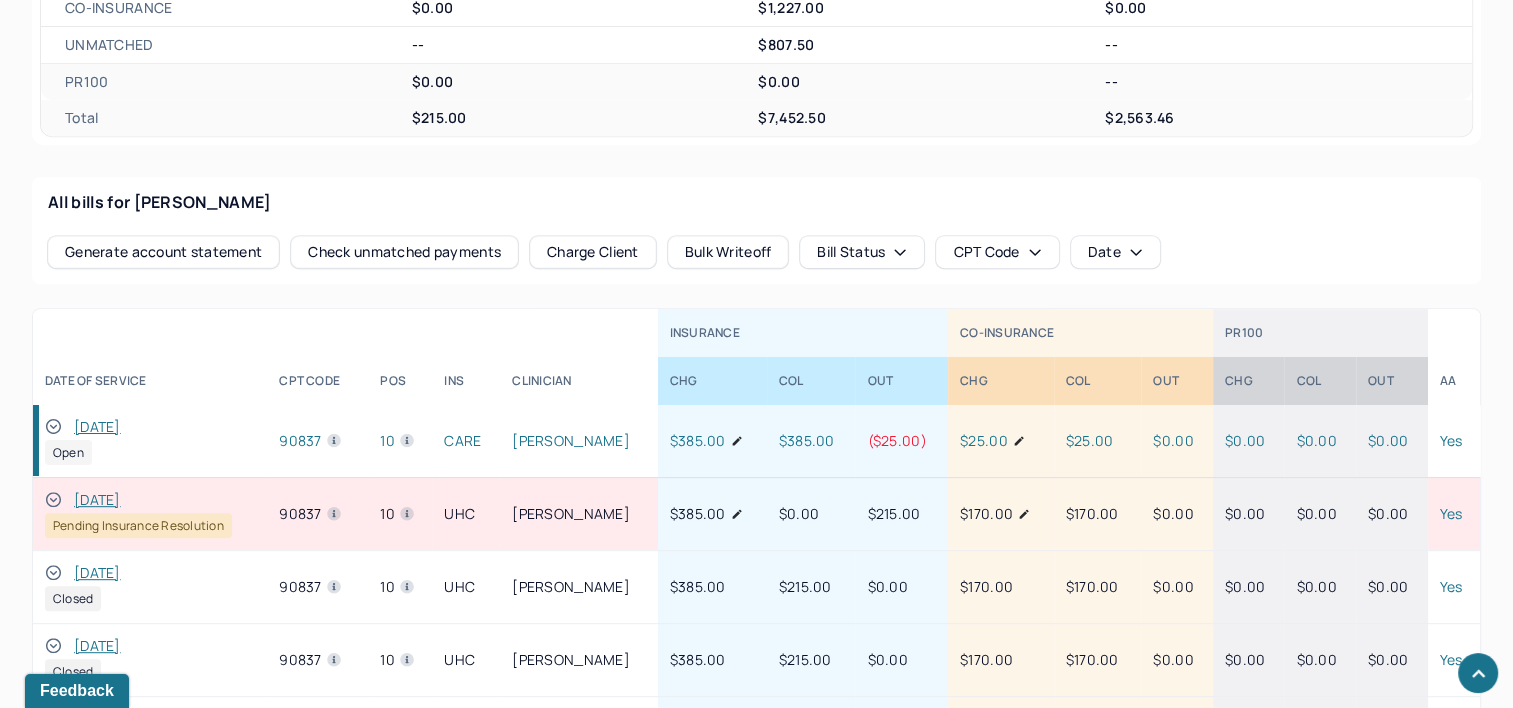 scroll, scrollTop: 900, scrollLeft: 0, axis: vertical 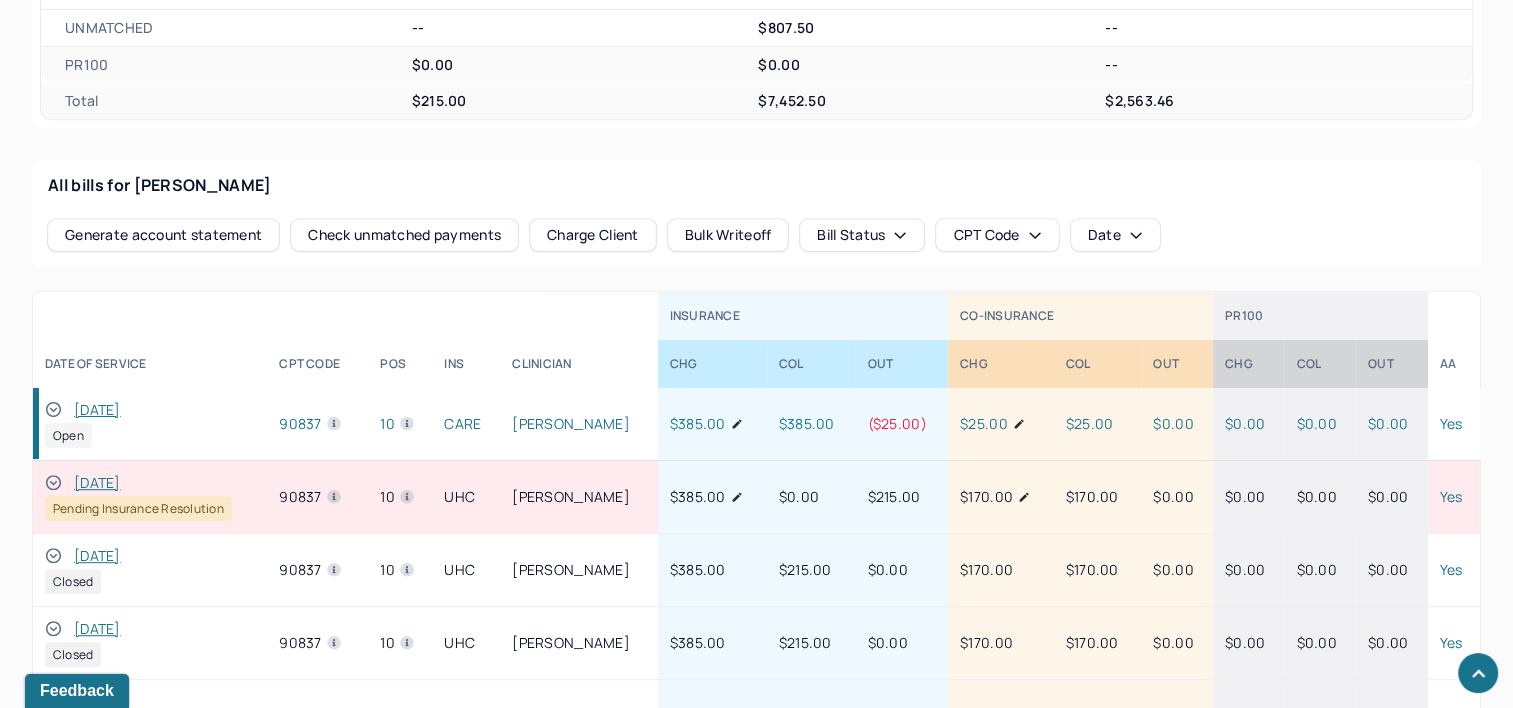 click 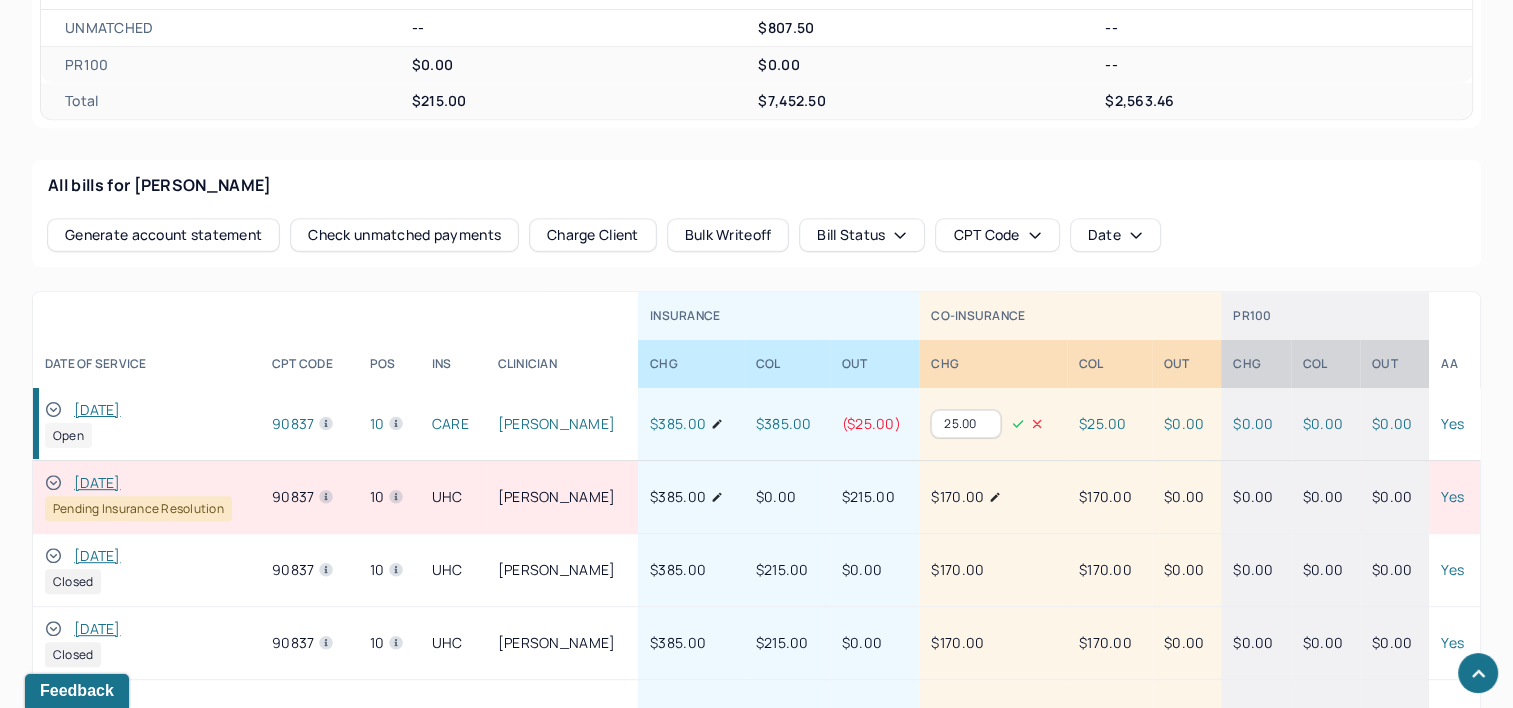 click on "25.00" at bounding box center [966, 424] 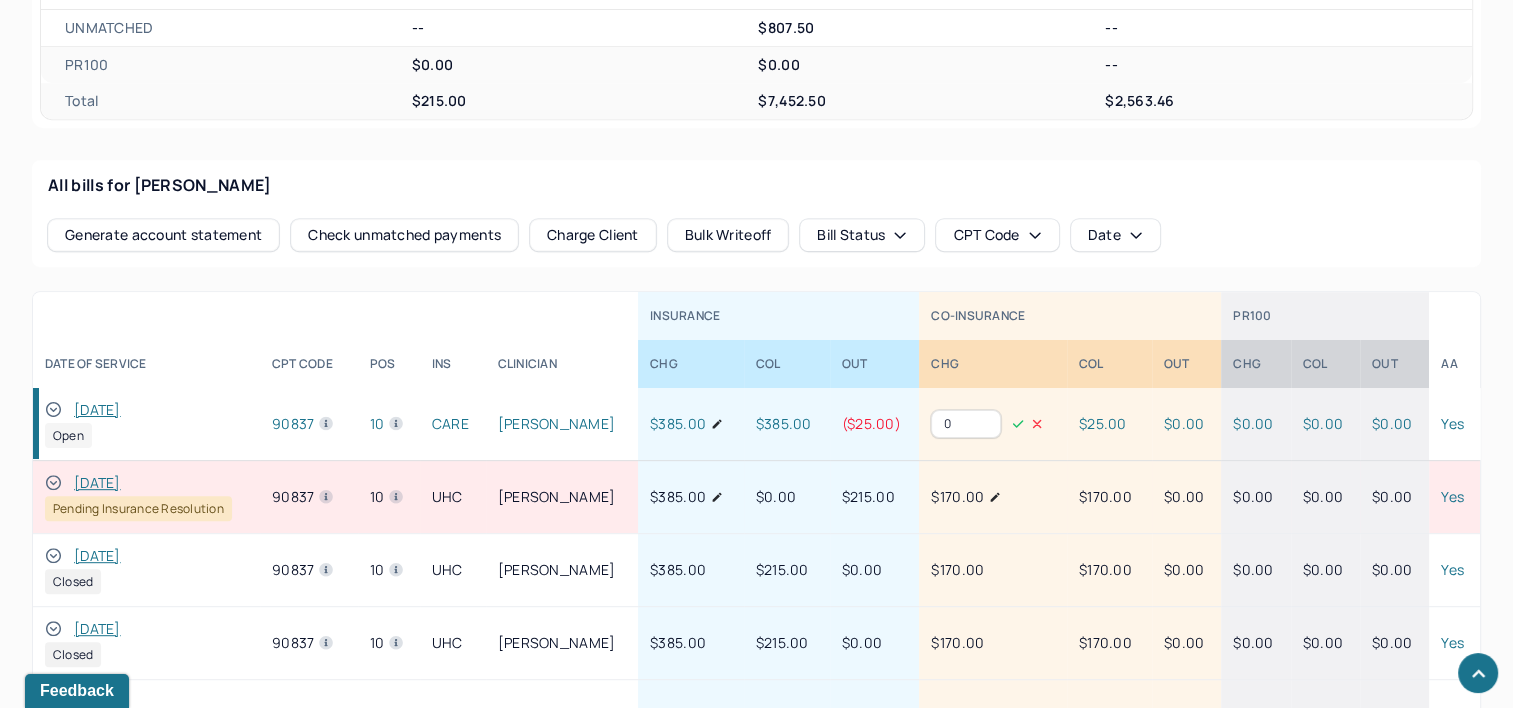 type on "0" 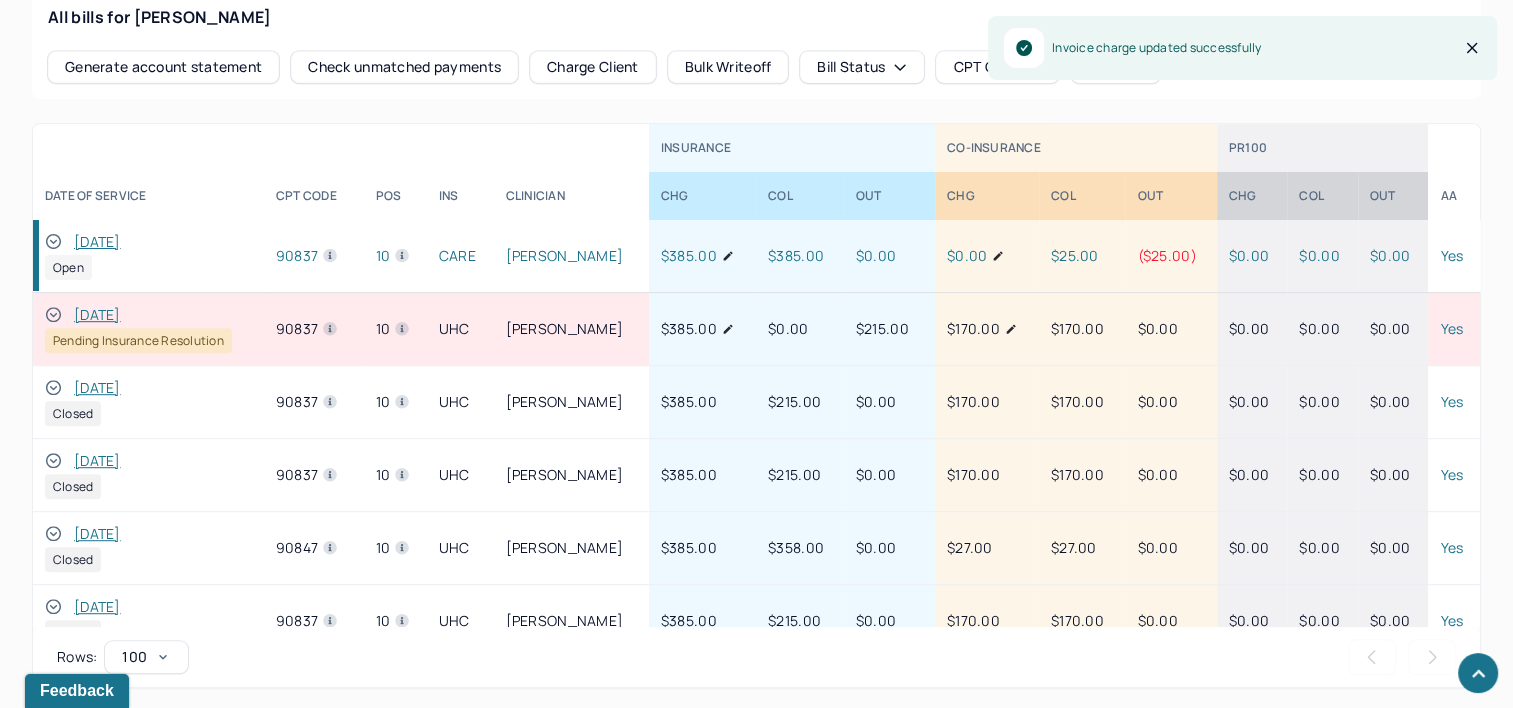 scroll, scrollTop: 1069, scrollLeft: 0, axis: vertical 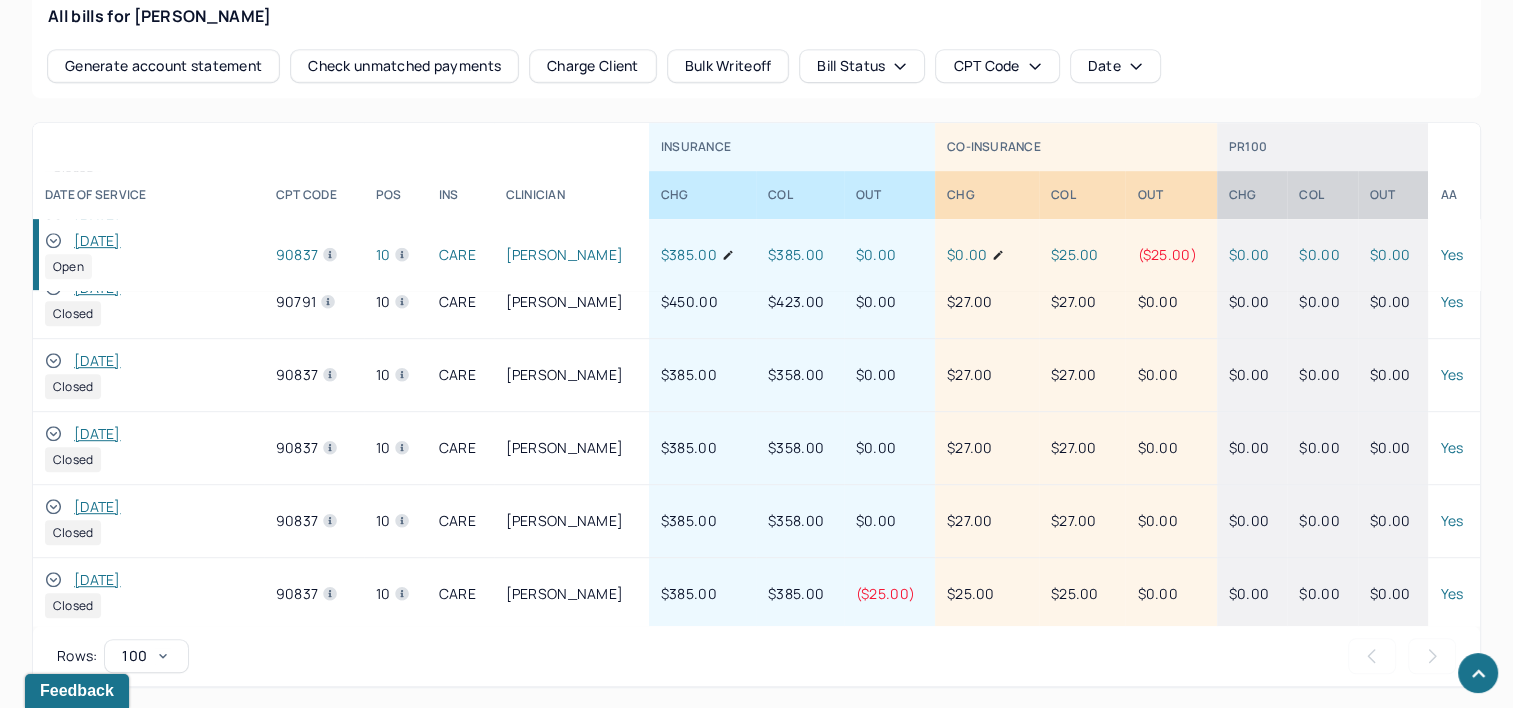 click on "12/05/2024" at bounding box center (97, 580) 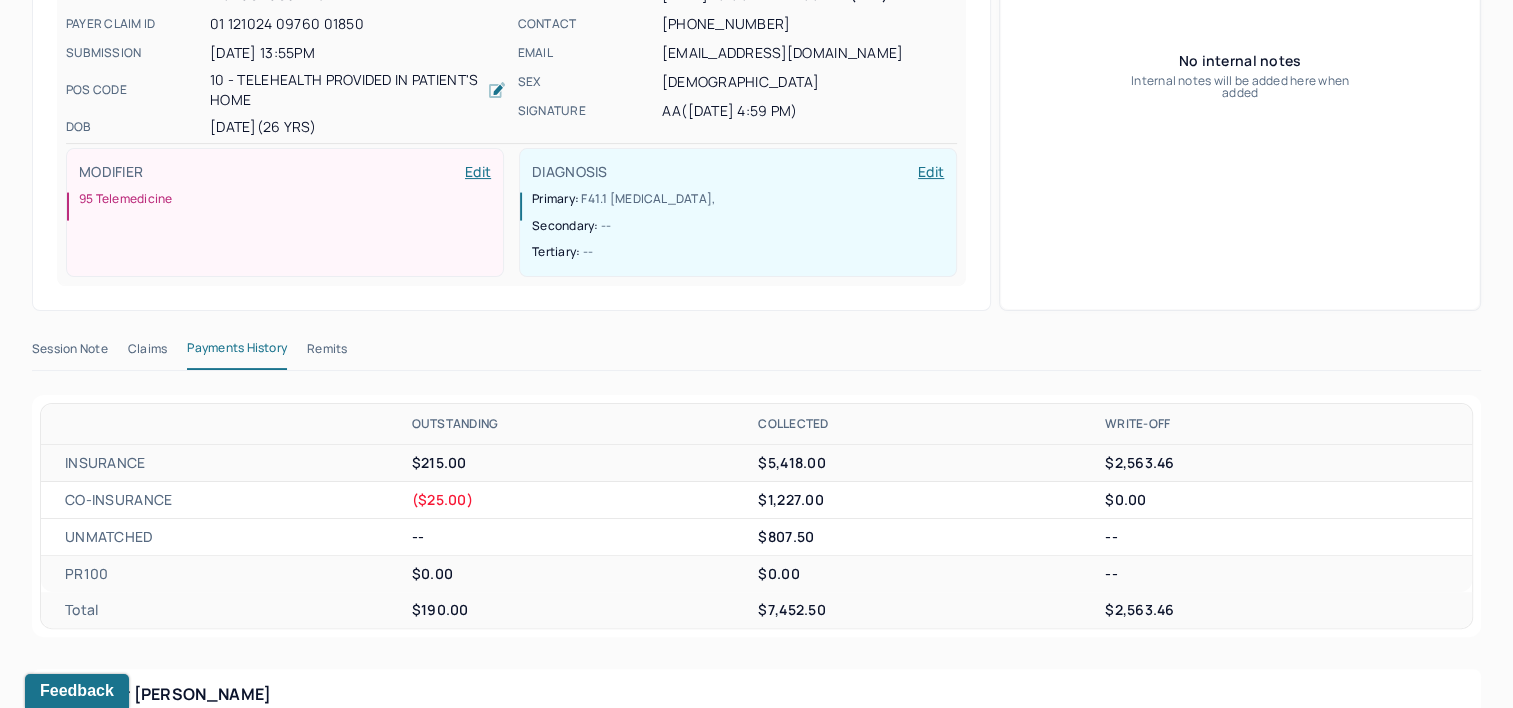 scroll, scrollTop: 0, scrollLeft: 0, axis: both 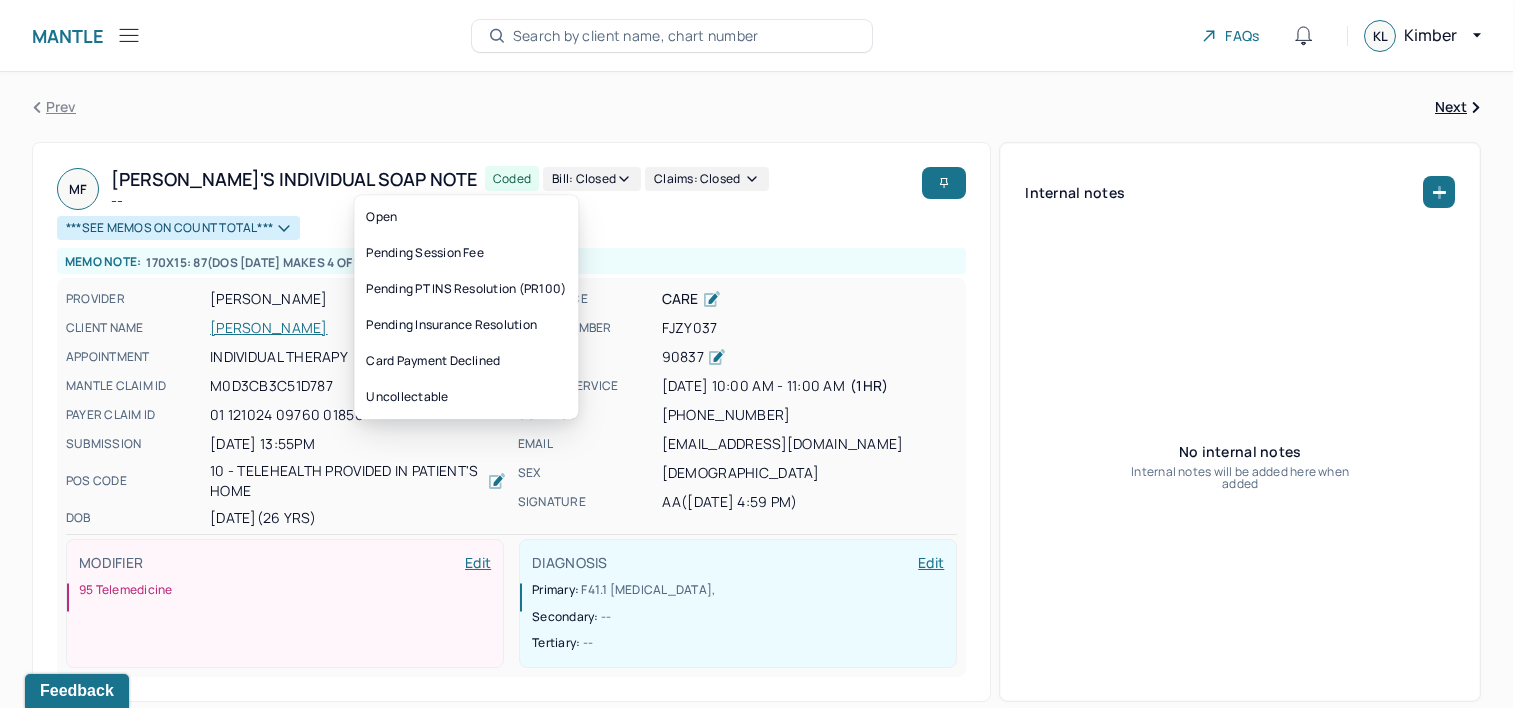 click on "Bill: Closed" at bounding box center [592, 179] 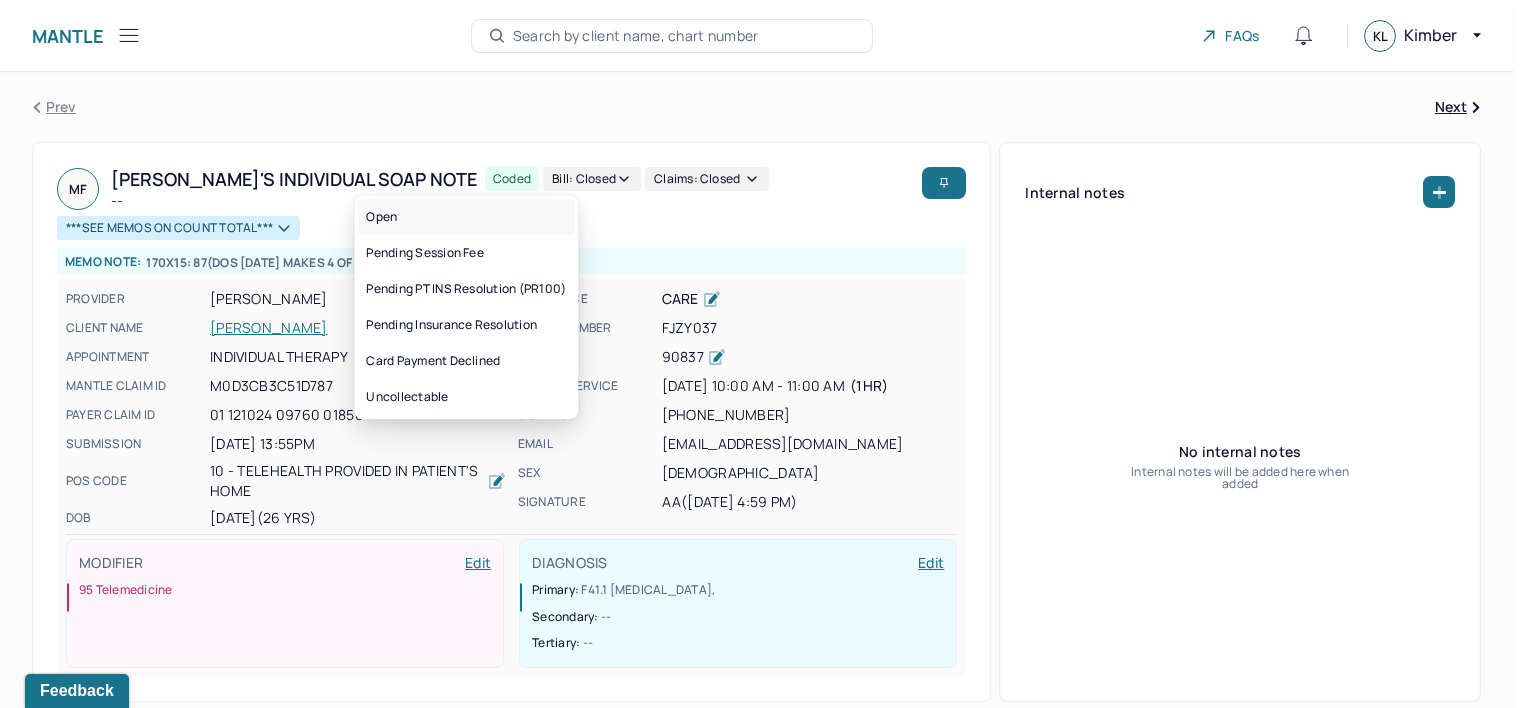 click on "Open" at bounding box center [466, 217] 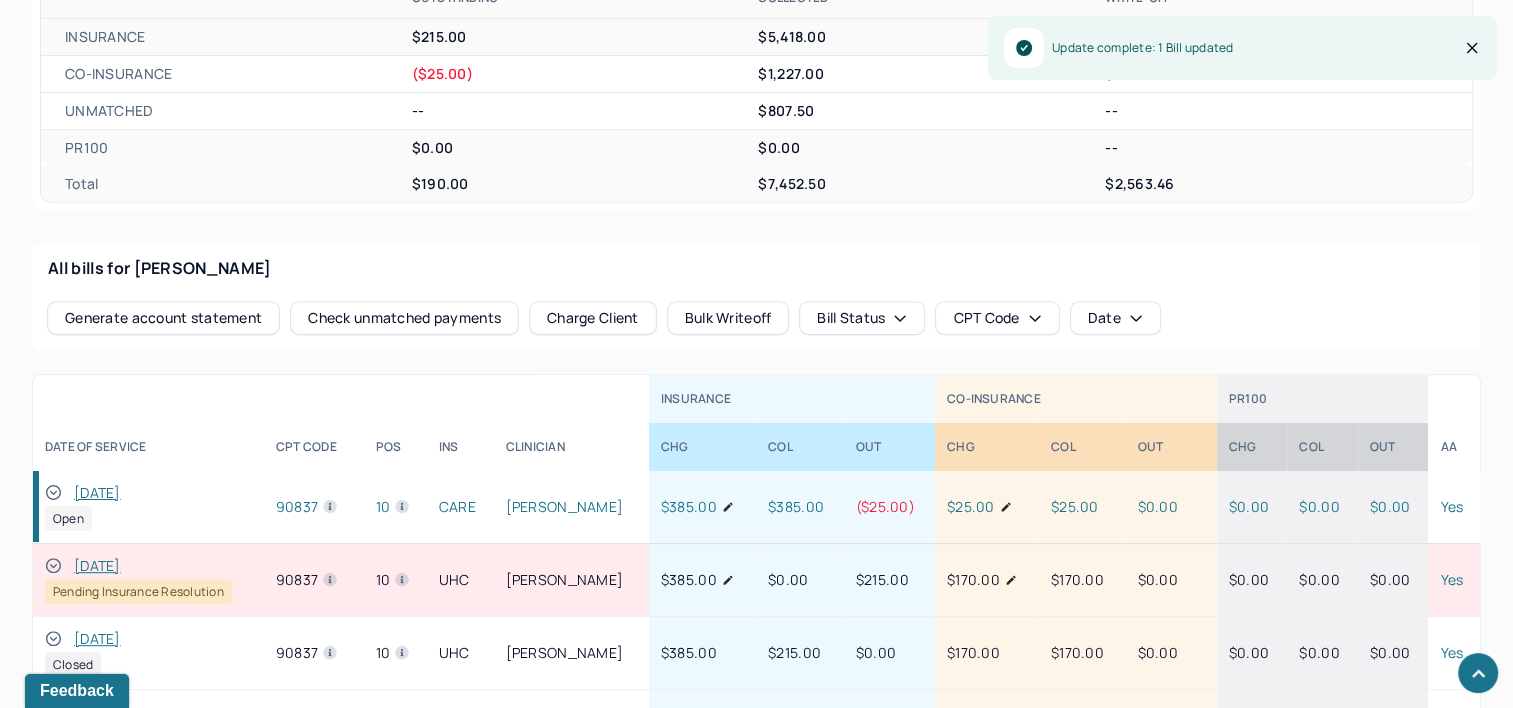 scroll, scrollTop: 900, scrollLeft: 0, axis: vertical 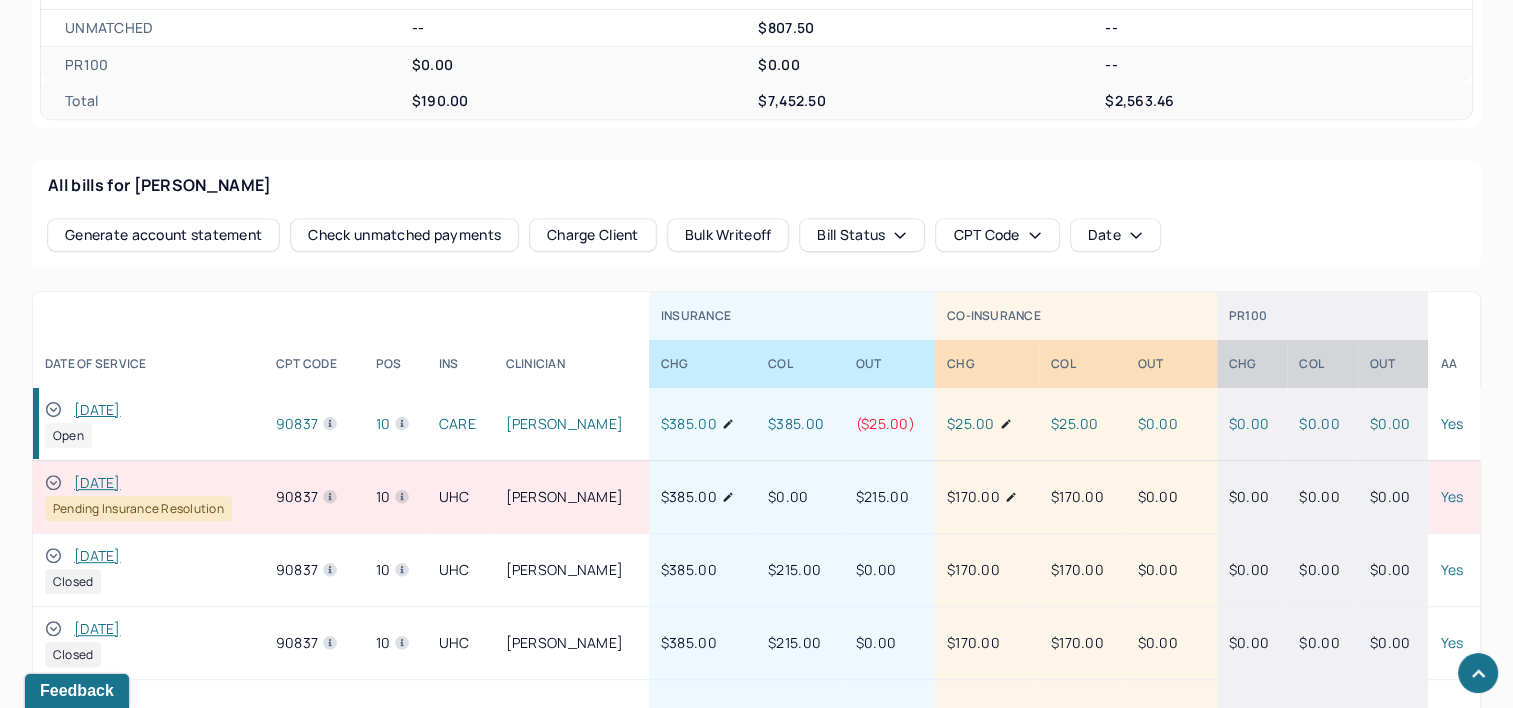 click 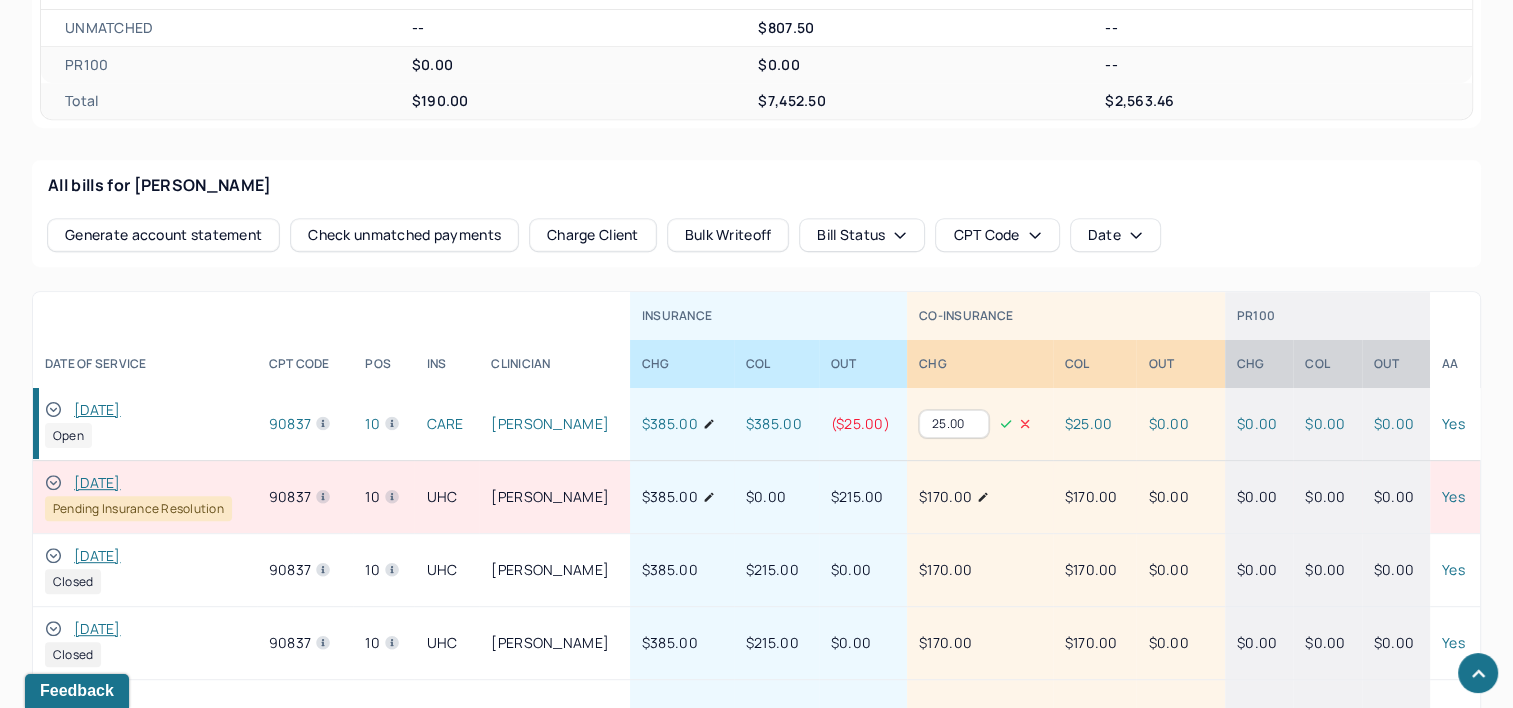 click on "25.00" at bounding box center (954, 424) 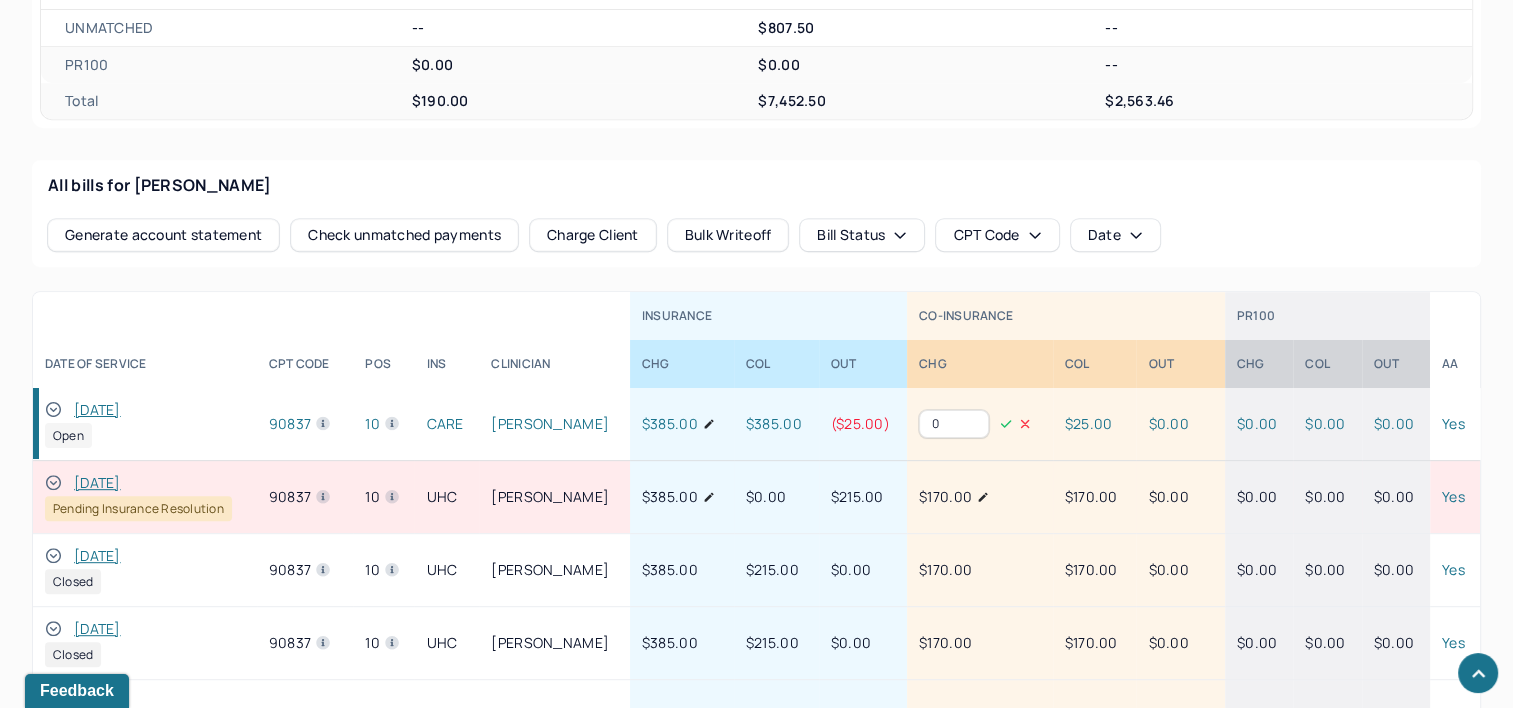 type on "0" 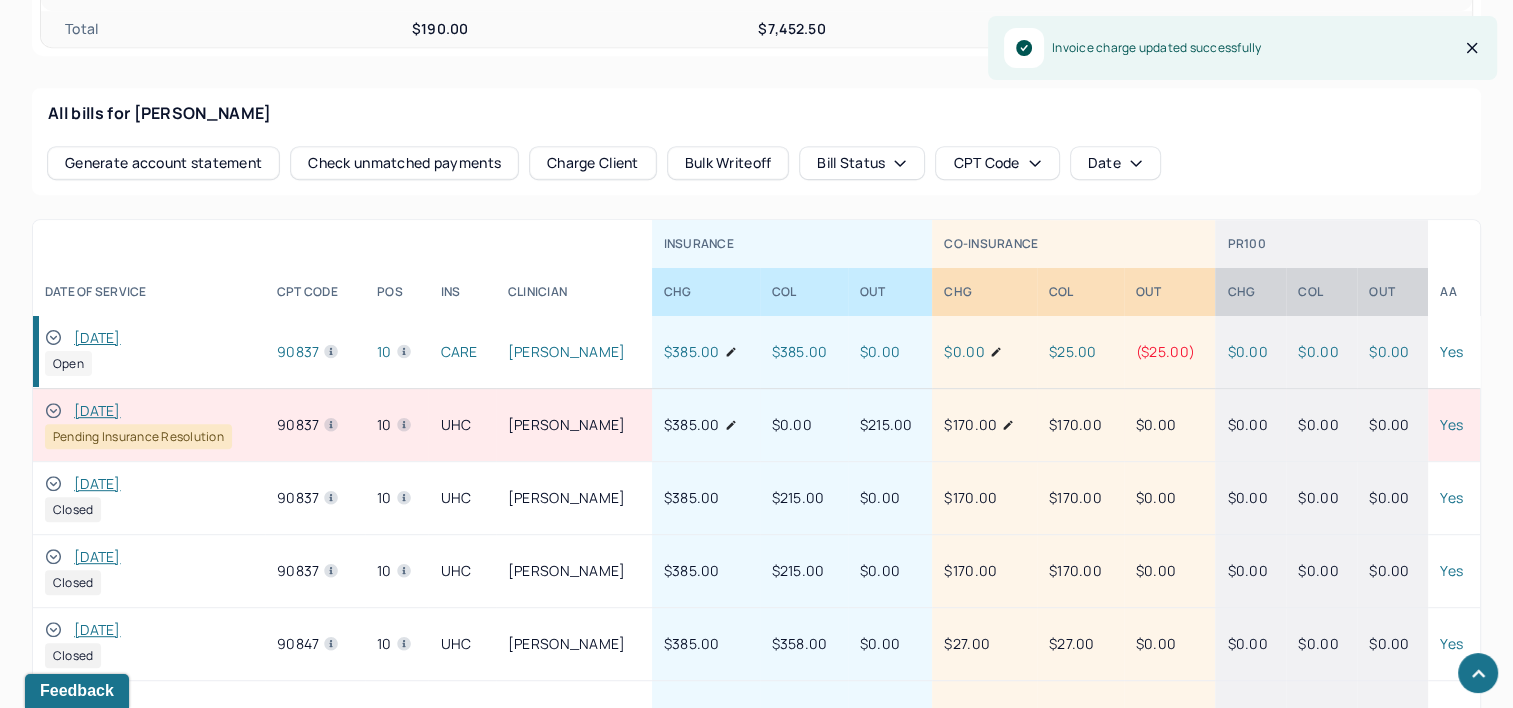 scroll, scrollTop: 1069, scrollLeft: 0, axis: vertical 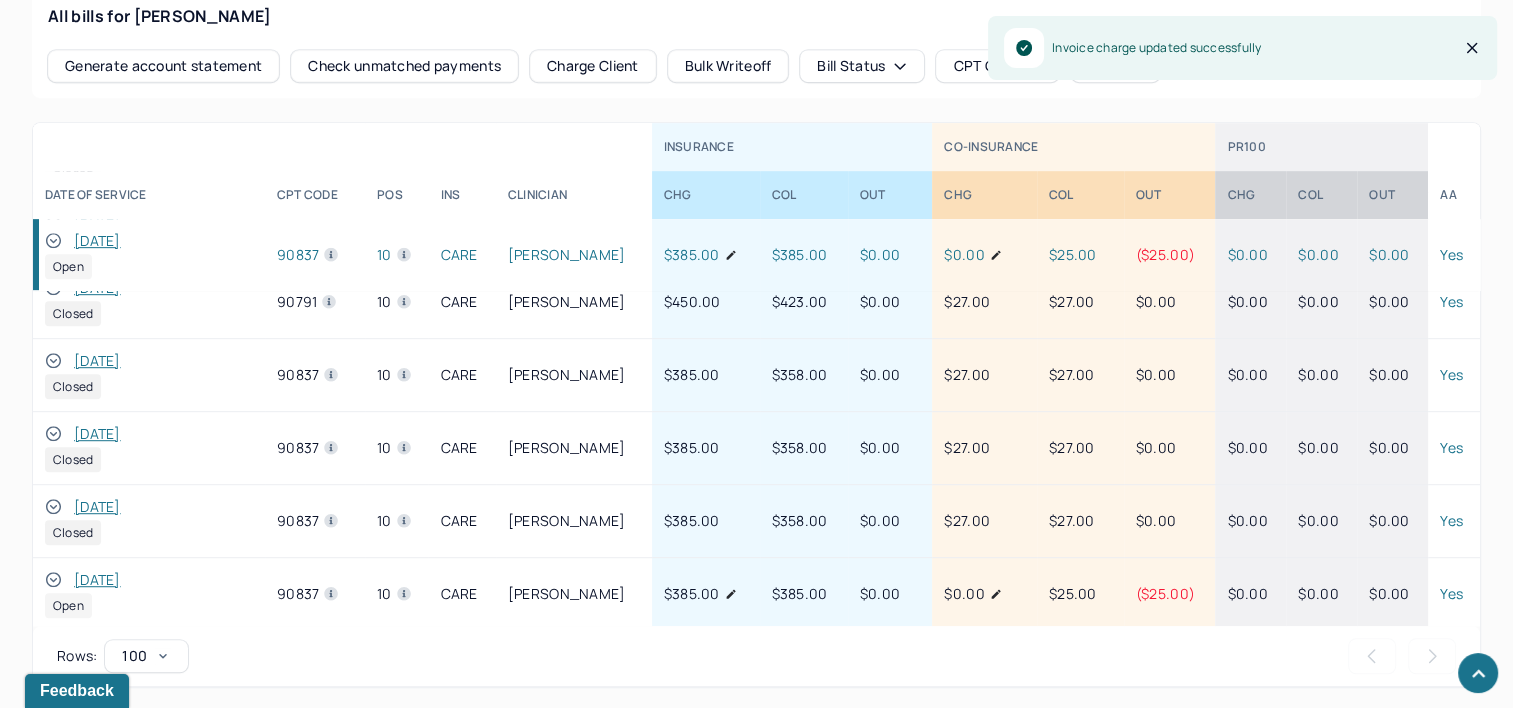 click on "01/27/2025" at bounding box center [97, 507] 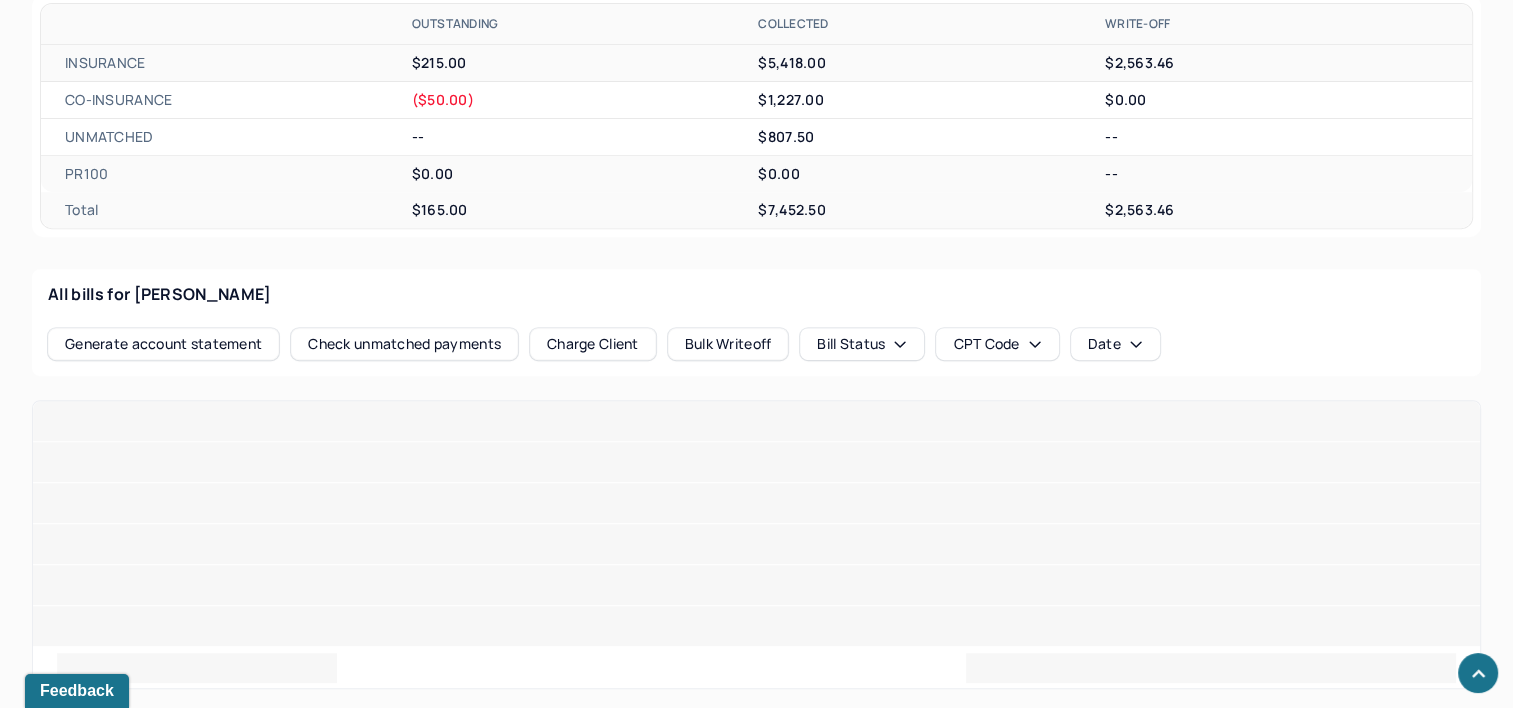 scroll, scrollTop: 1069, scrollLeft: 0, axis: vertical 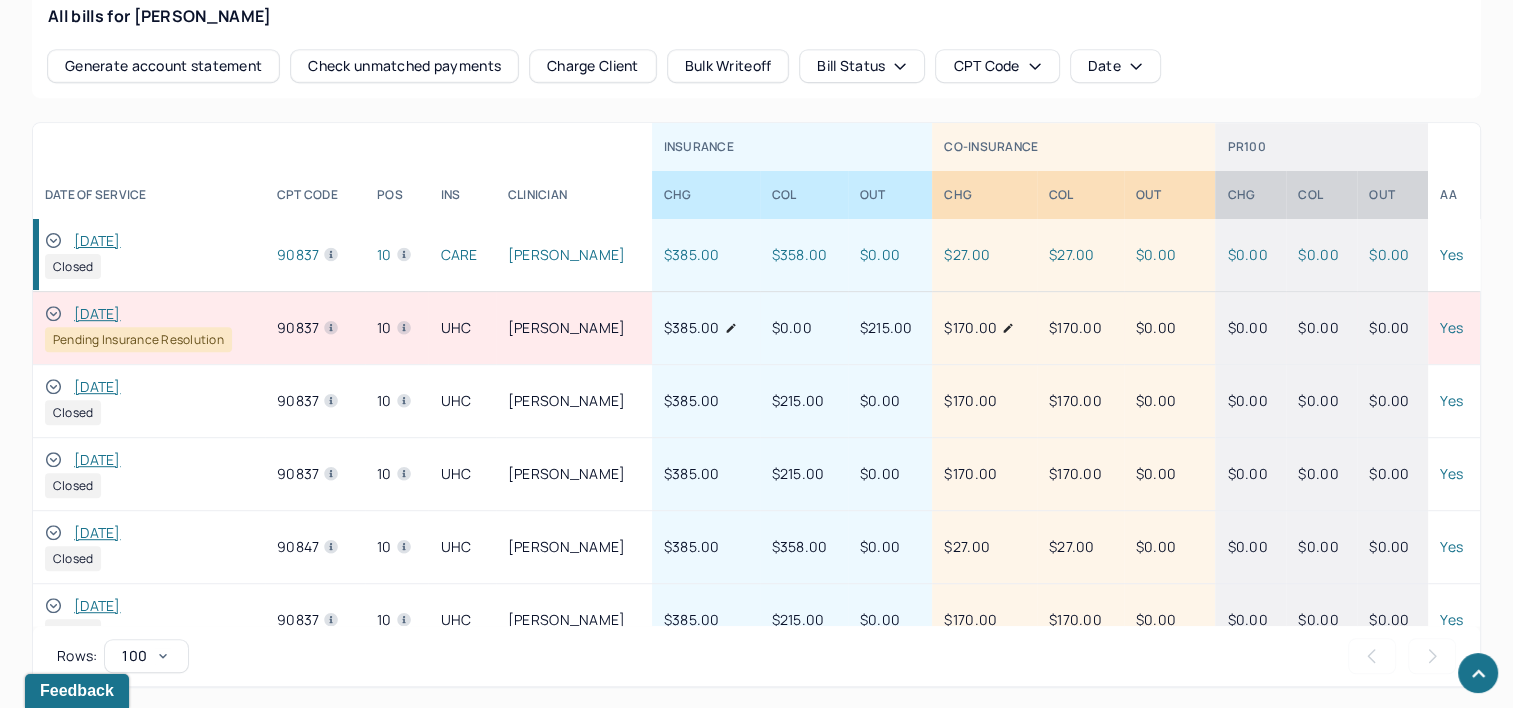 click 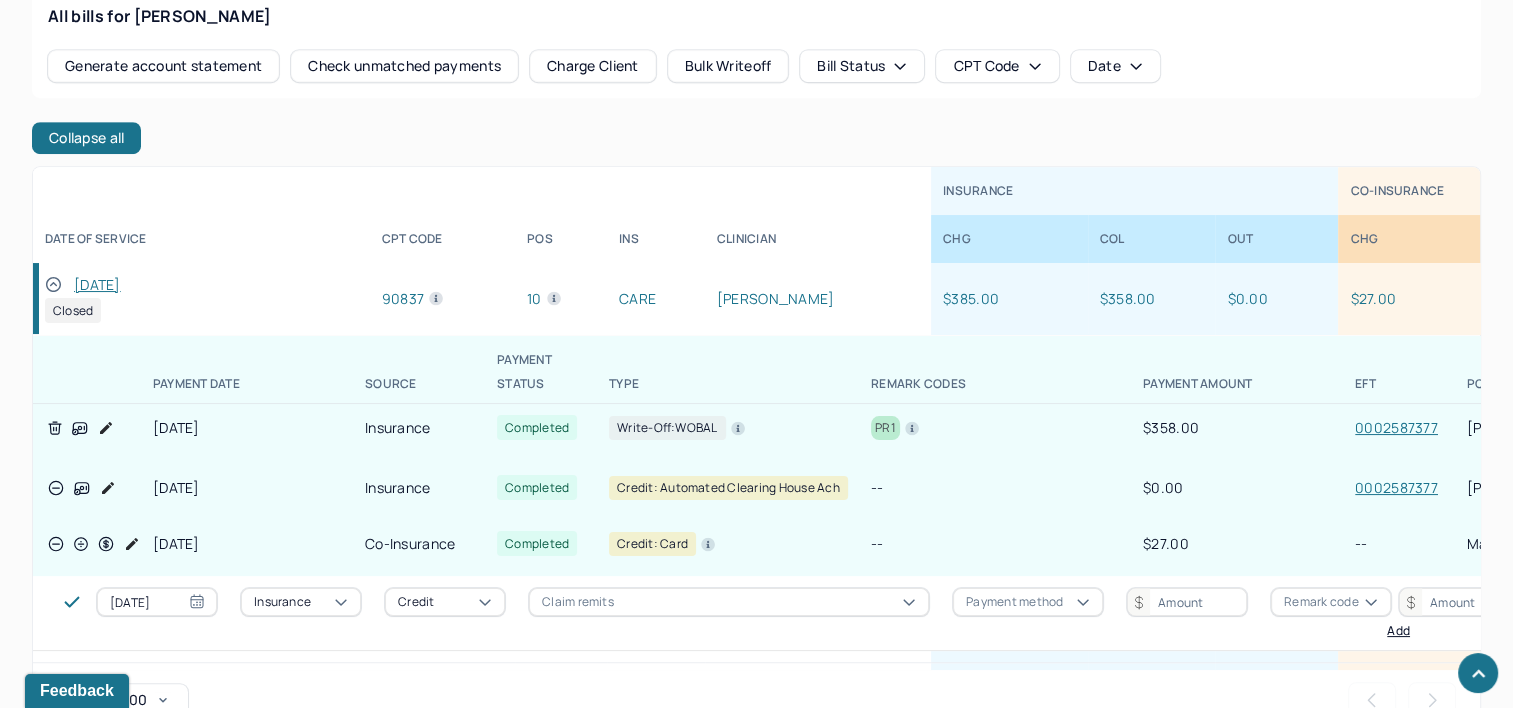 scroll, scrollTop: 300, scrollLeft: 0, axis: vertical 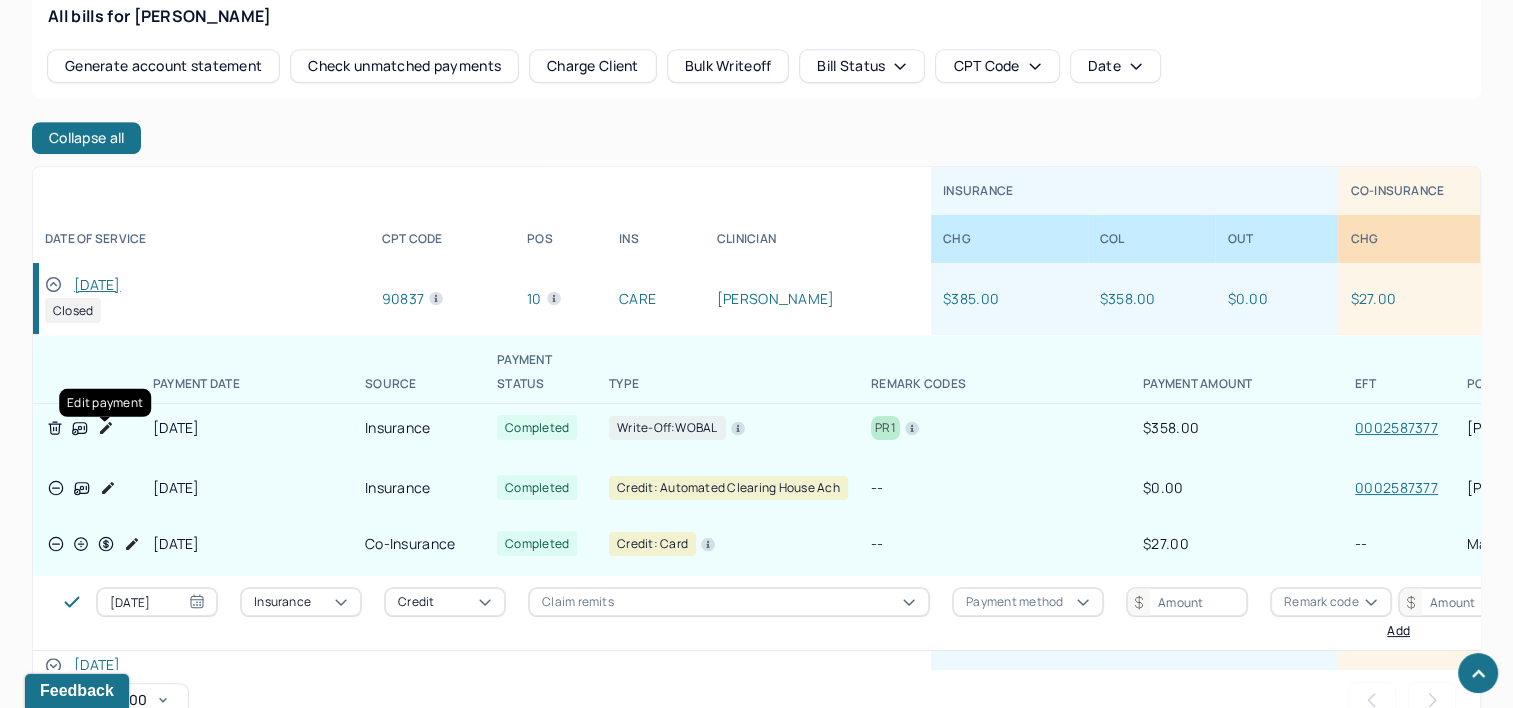 click 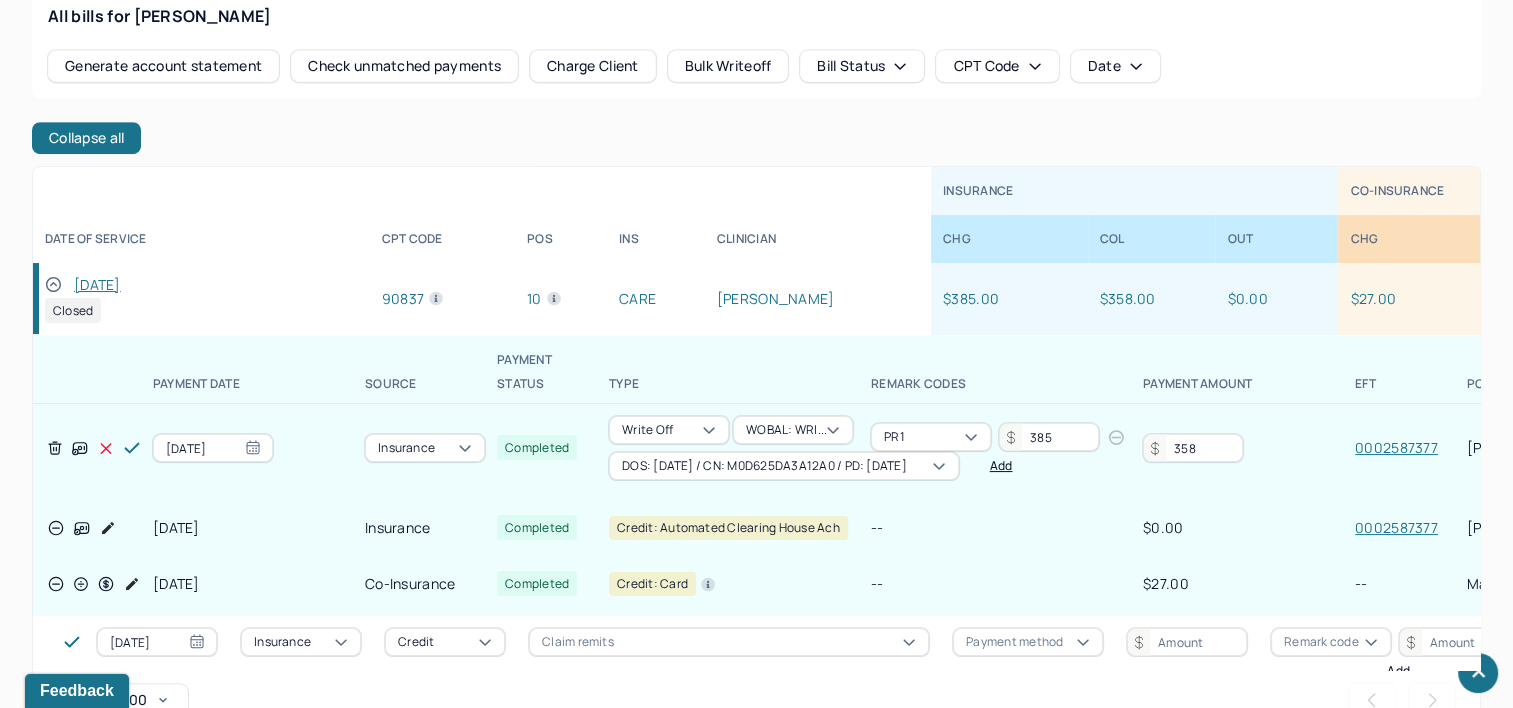 scroll, scrollTop: 324, scrollLeft: 0, axis: vertical 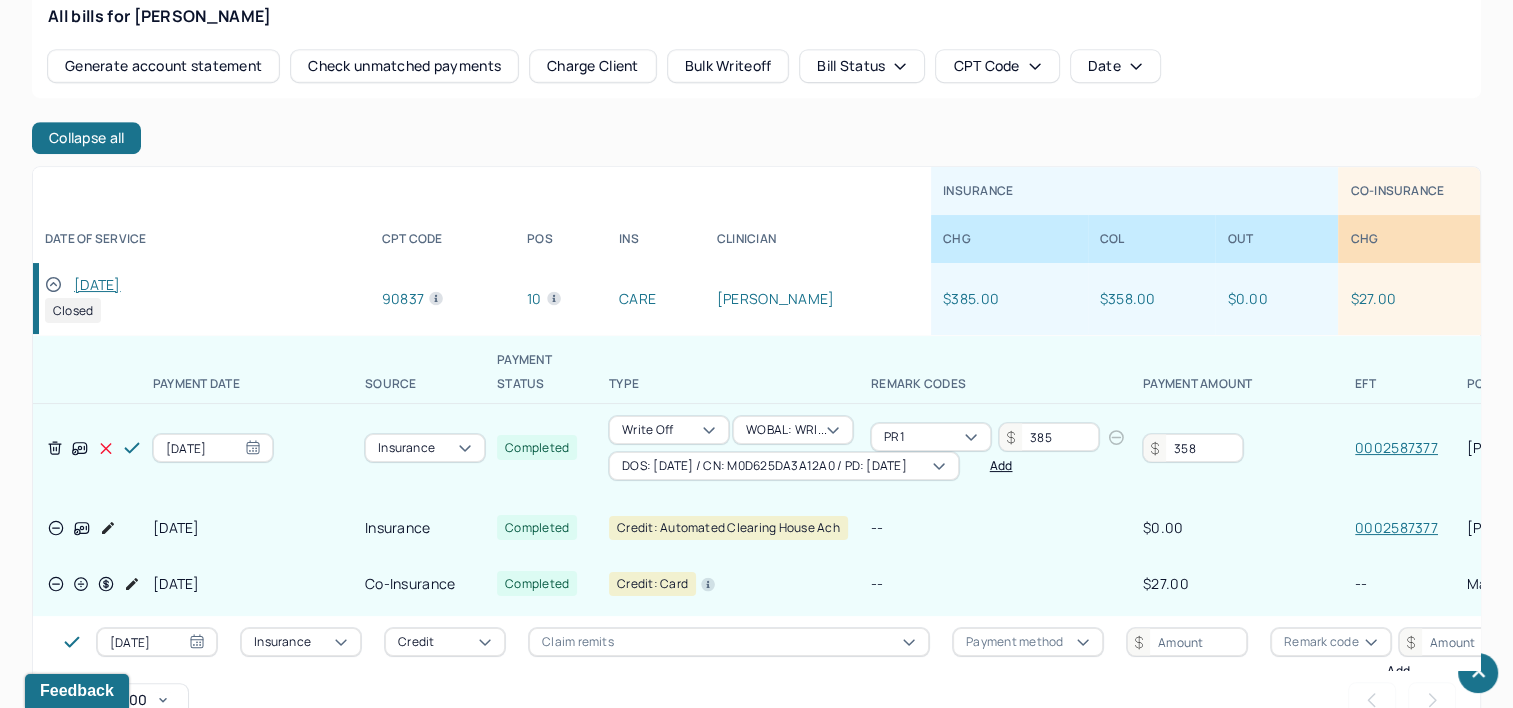 click on "358" at bounding box center (1193, 448) 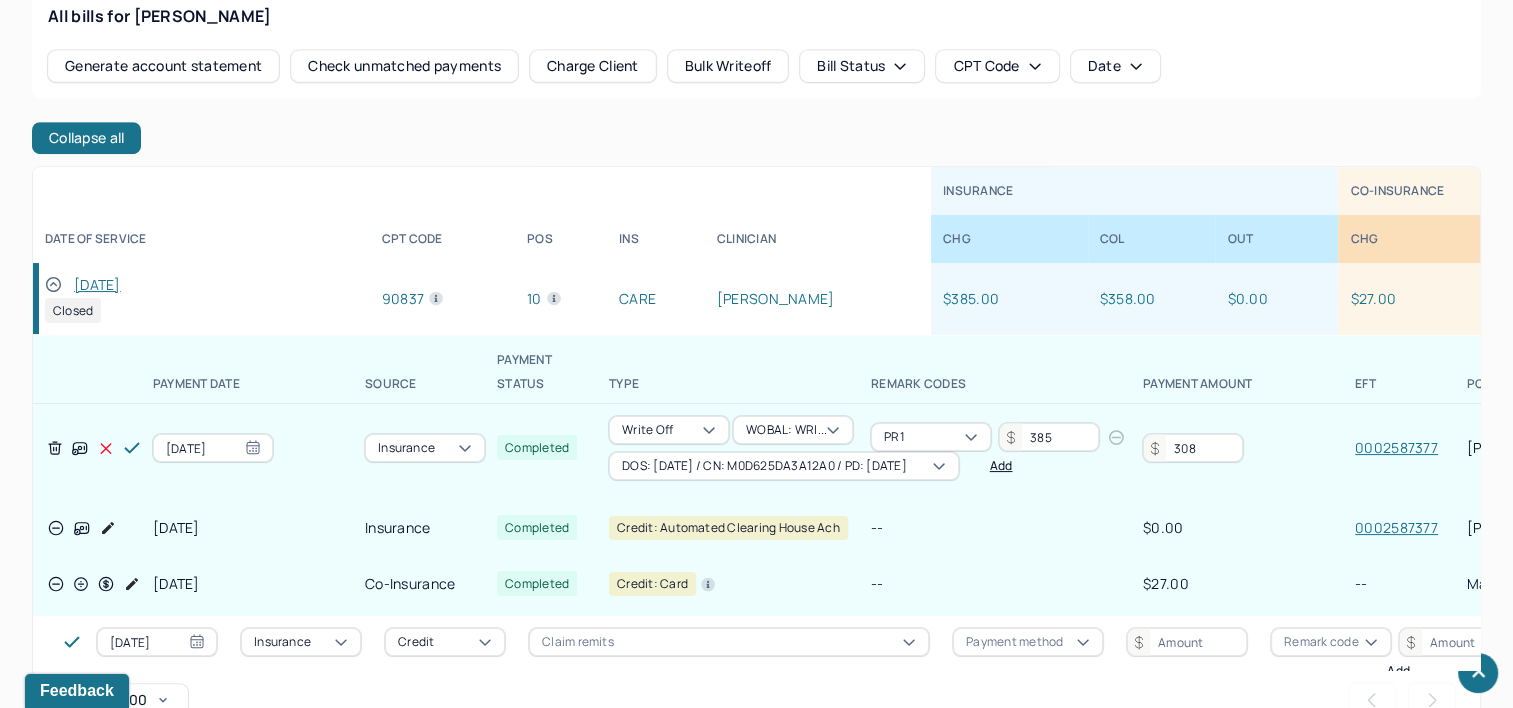 type on "308" 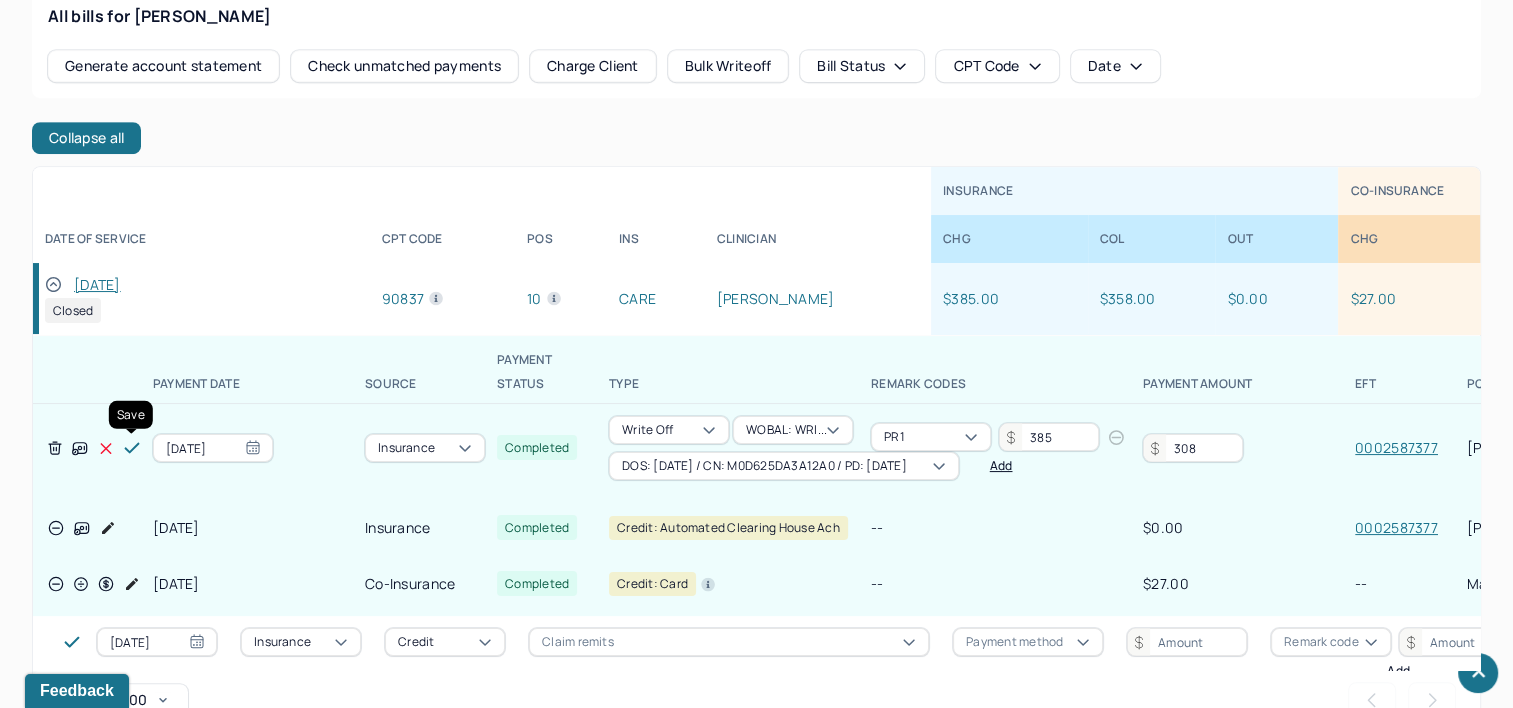 click 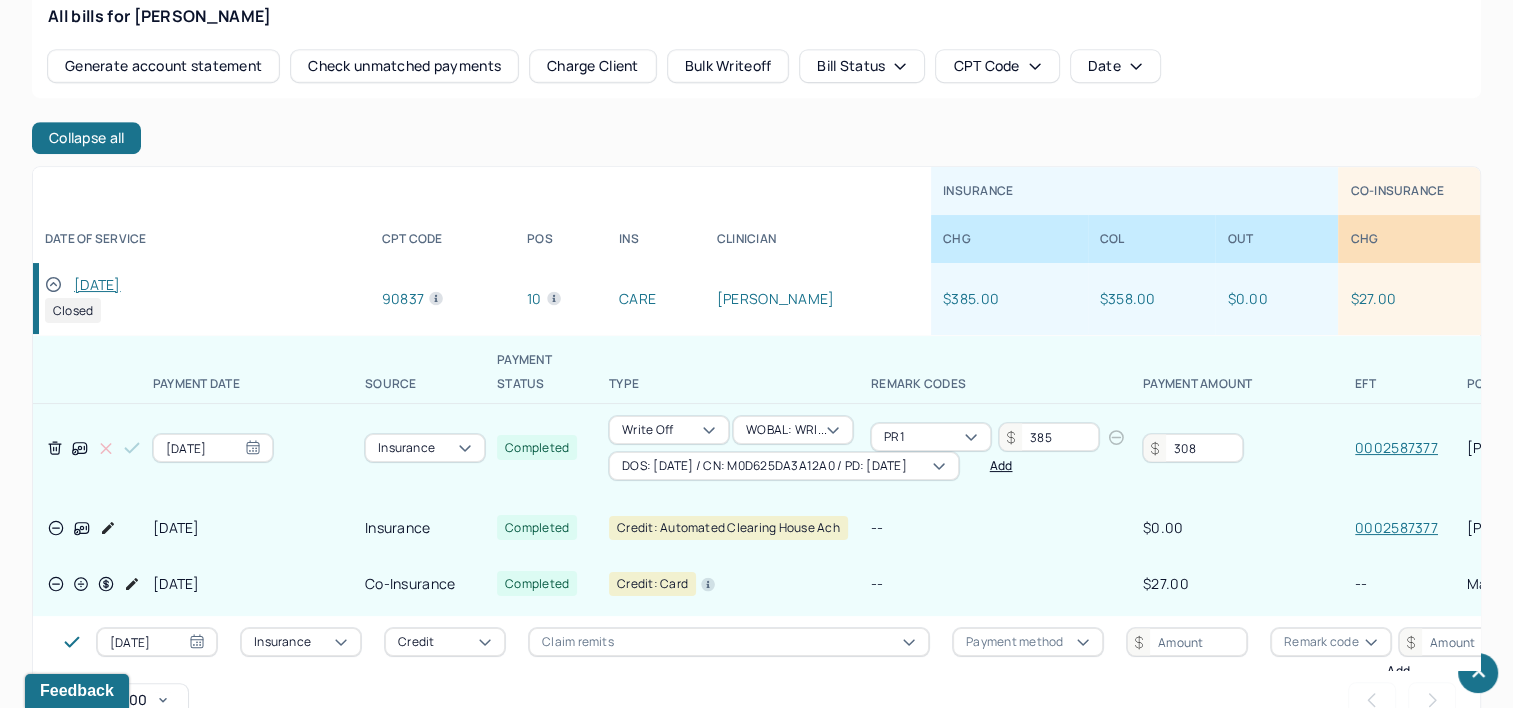 scroll, scrollTop: 300, scrollLeft: 0, axis: vertical 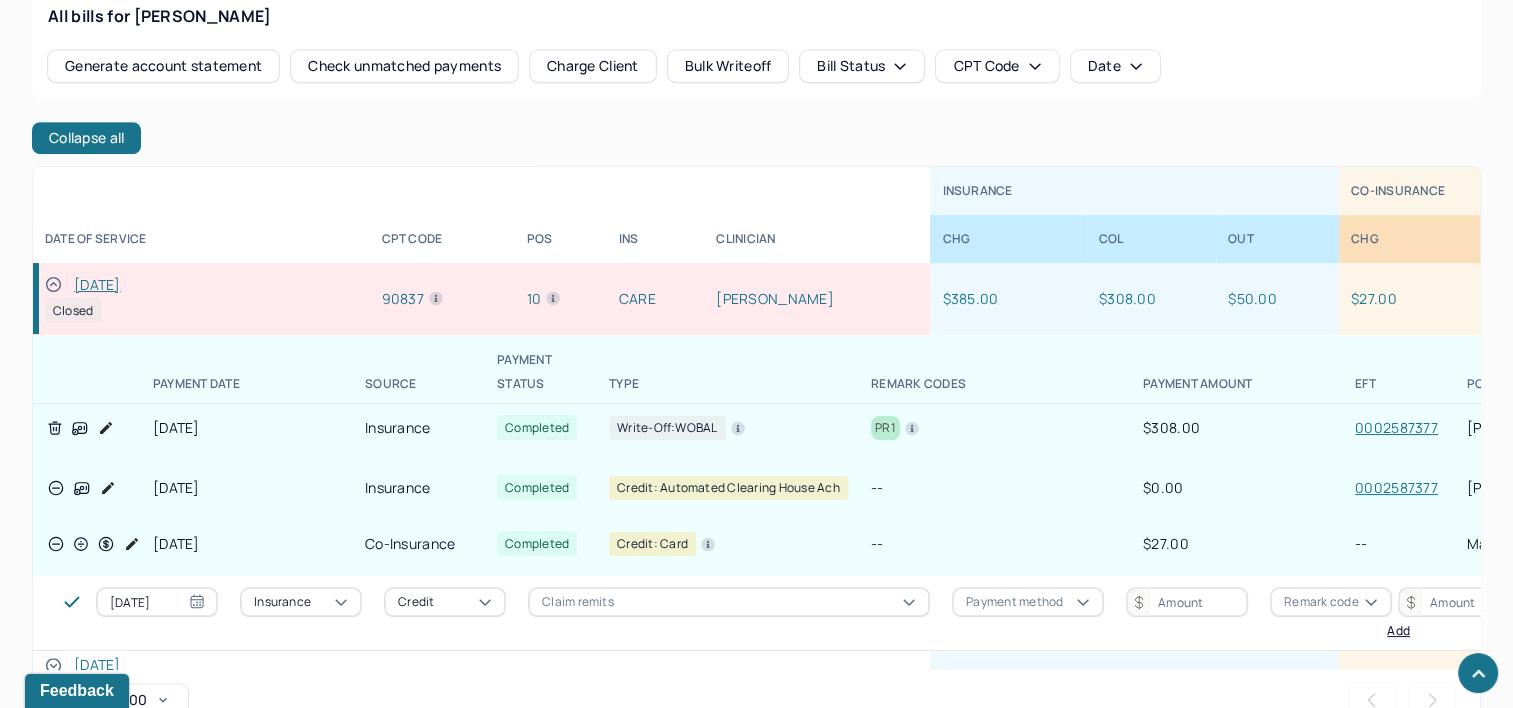 click on "01/27/2025" at bounding box center [97, 285] 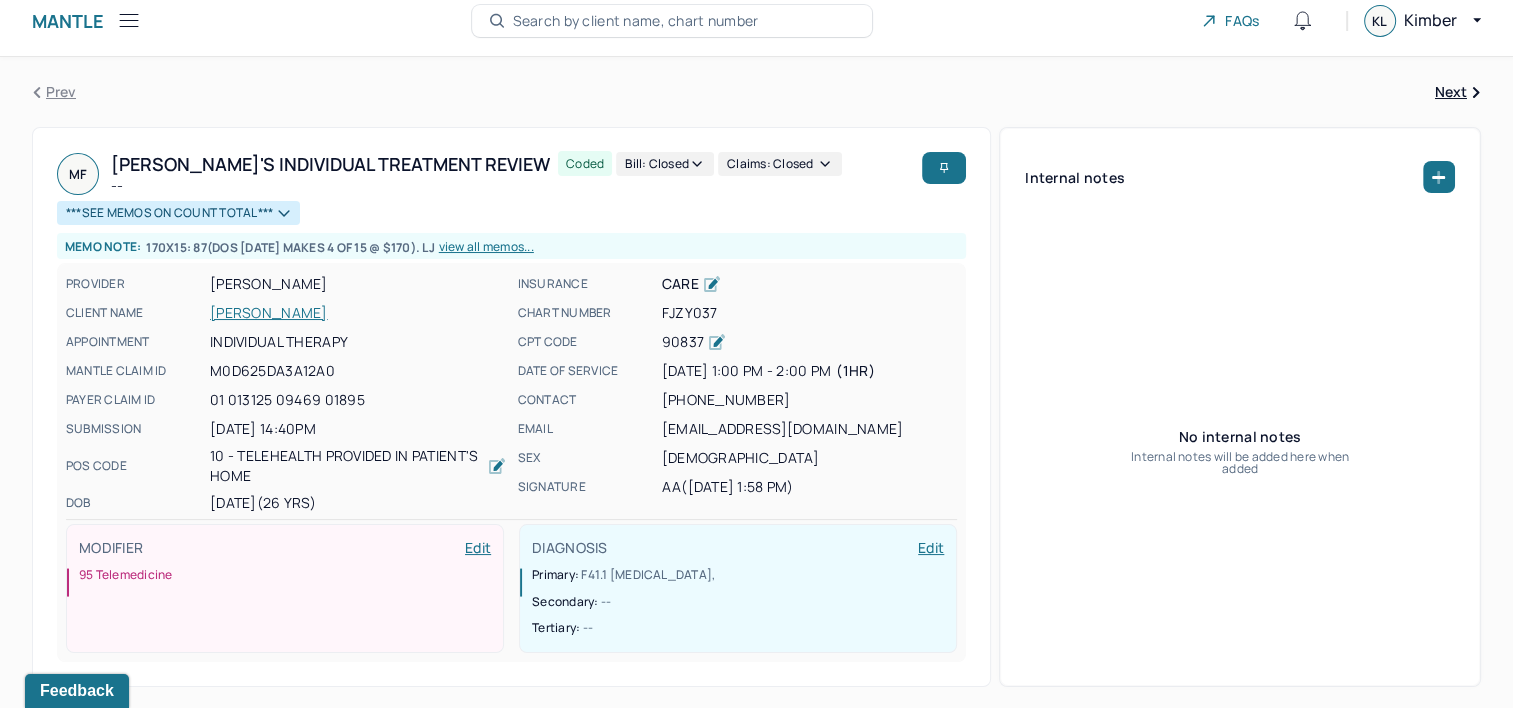 scroll, scrollTop: 0, scrollLeft: 0, axis: both 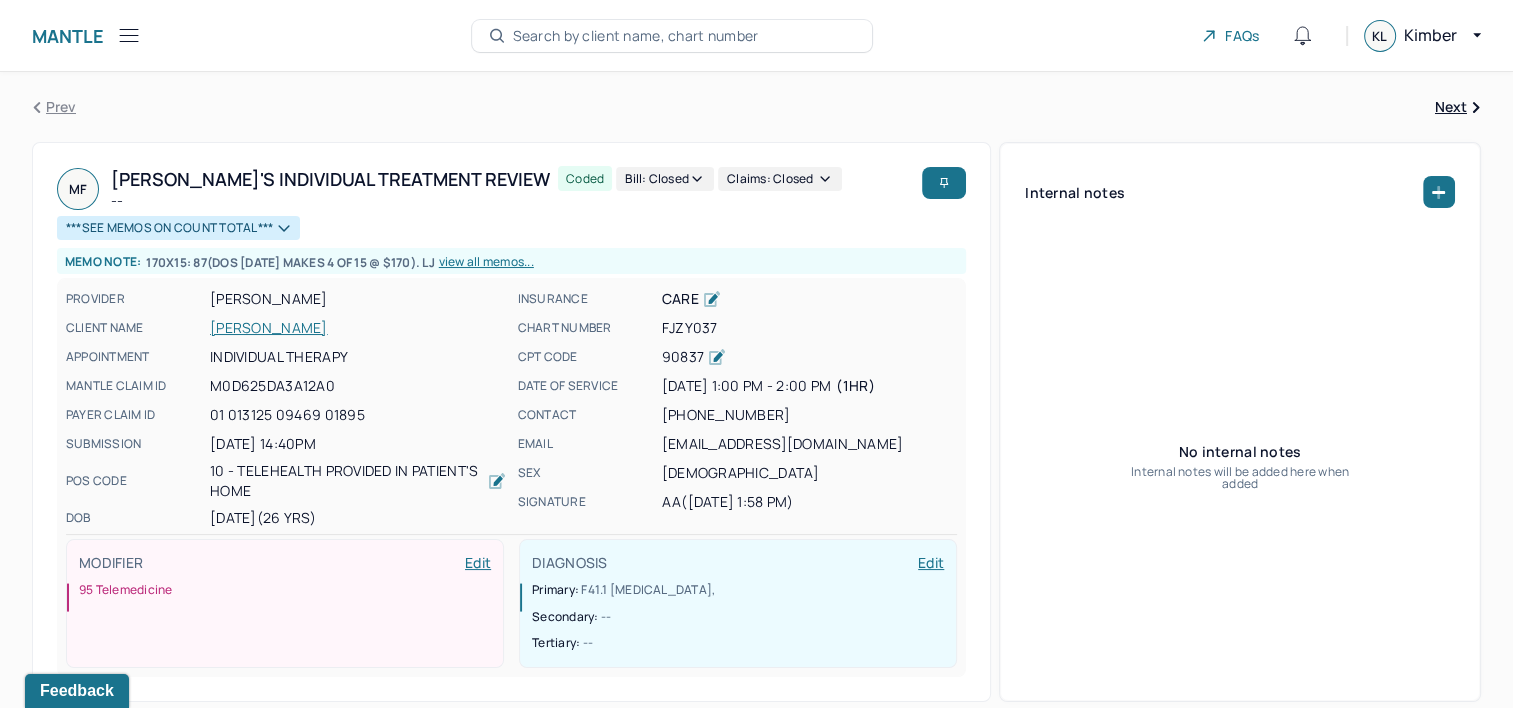 click on "Bill: Closed" at bounding box center [665, 179] 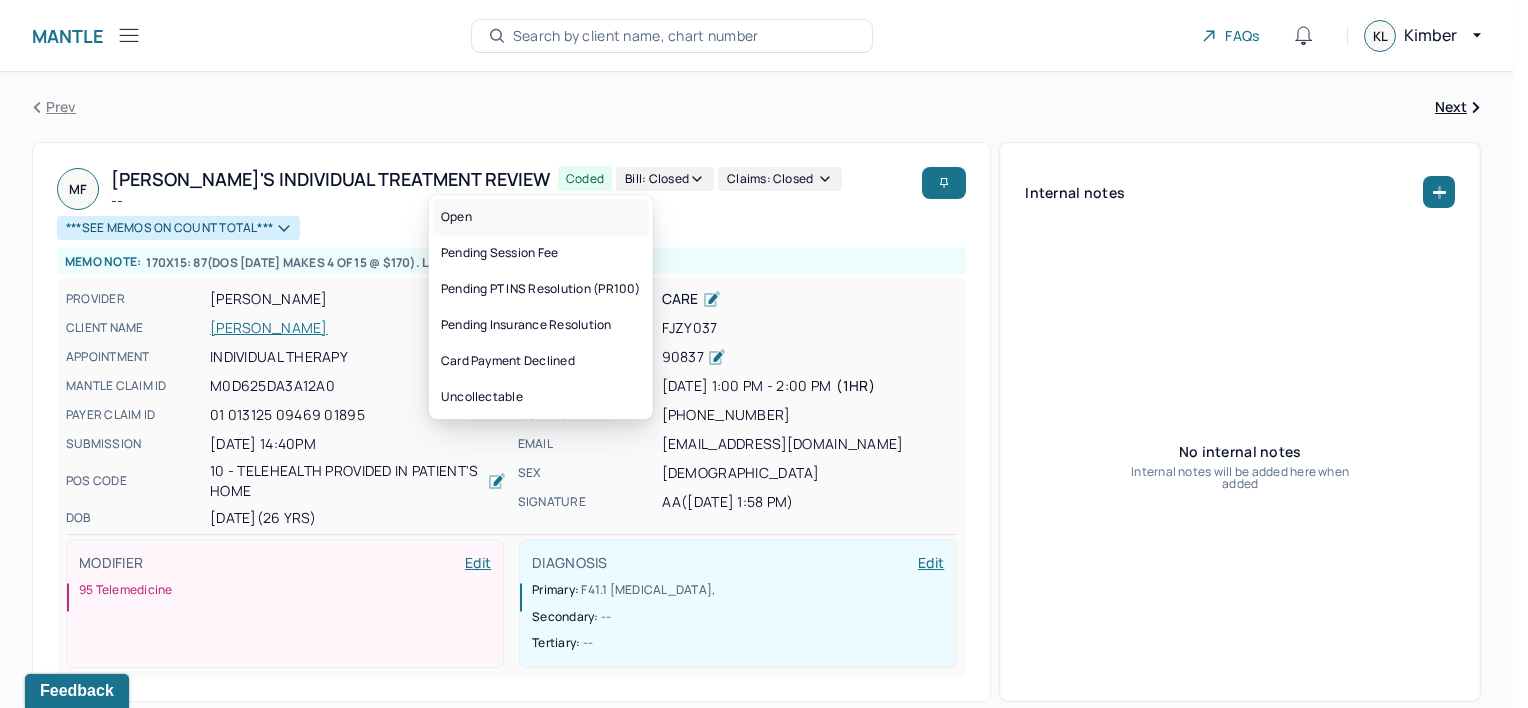 click on "Open" at bounding box center [541, 217] 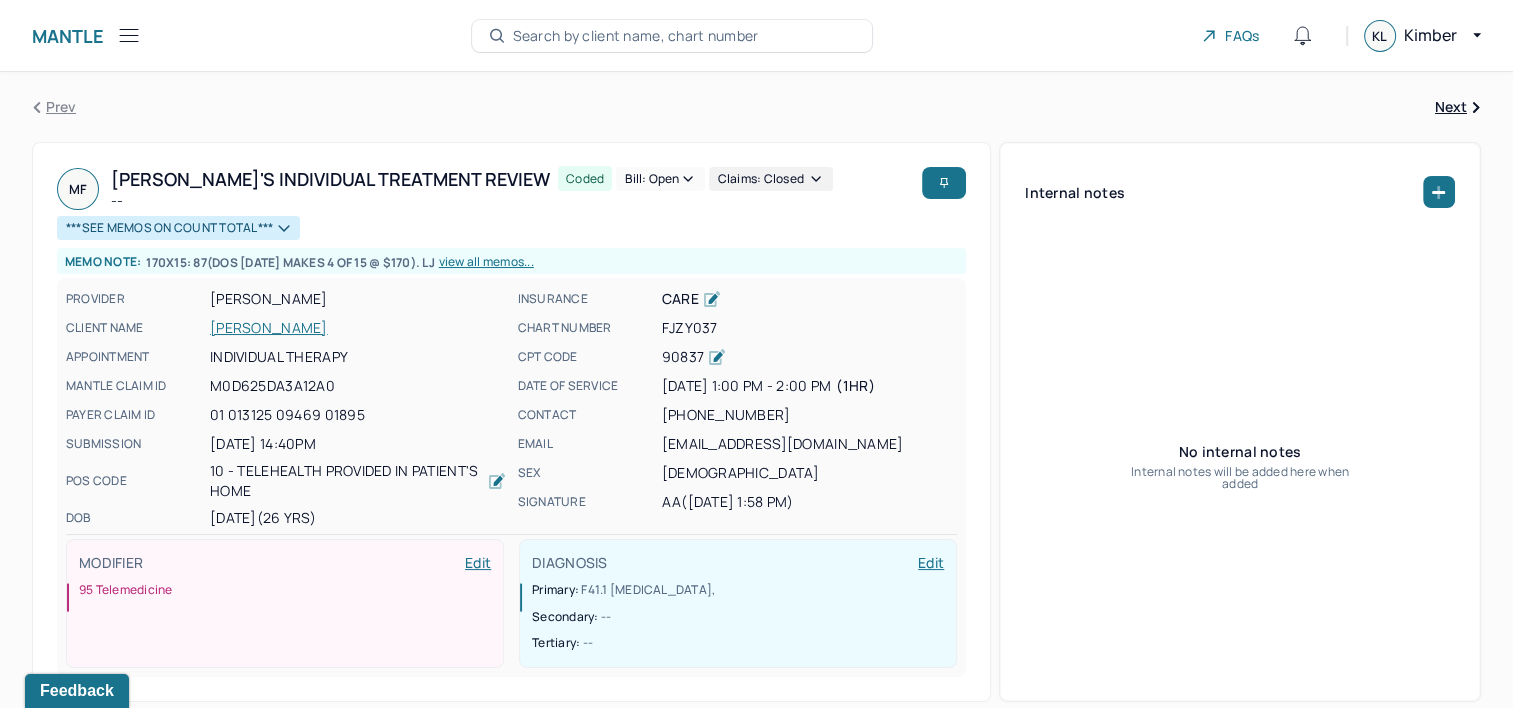 click on "Search by client name, chart number" at bounding box center (636, 36) 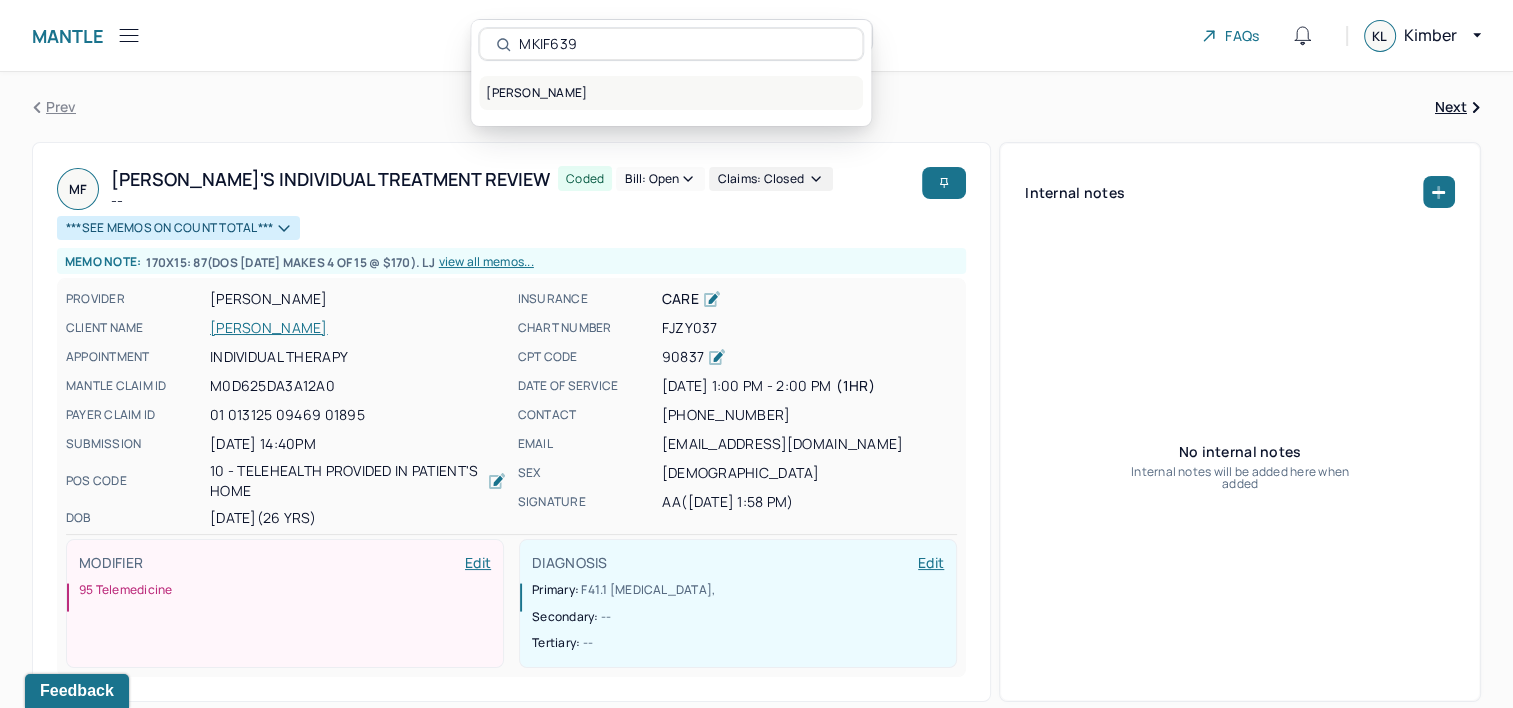 type on "MKIF639" 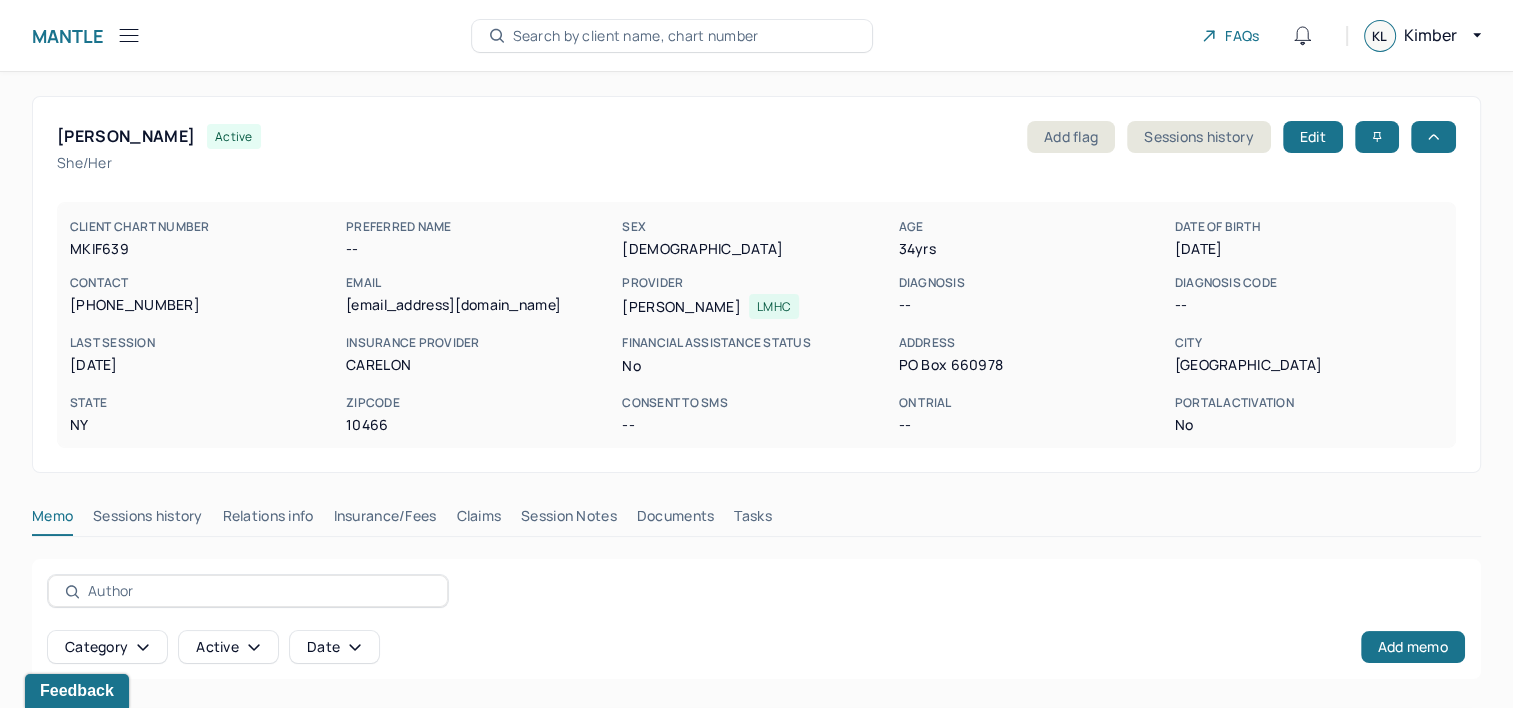 drag, startPoint x: 494, startPoint y: 520, endPoint x: 531, endPoint y: 501, distance: 41.59327 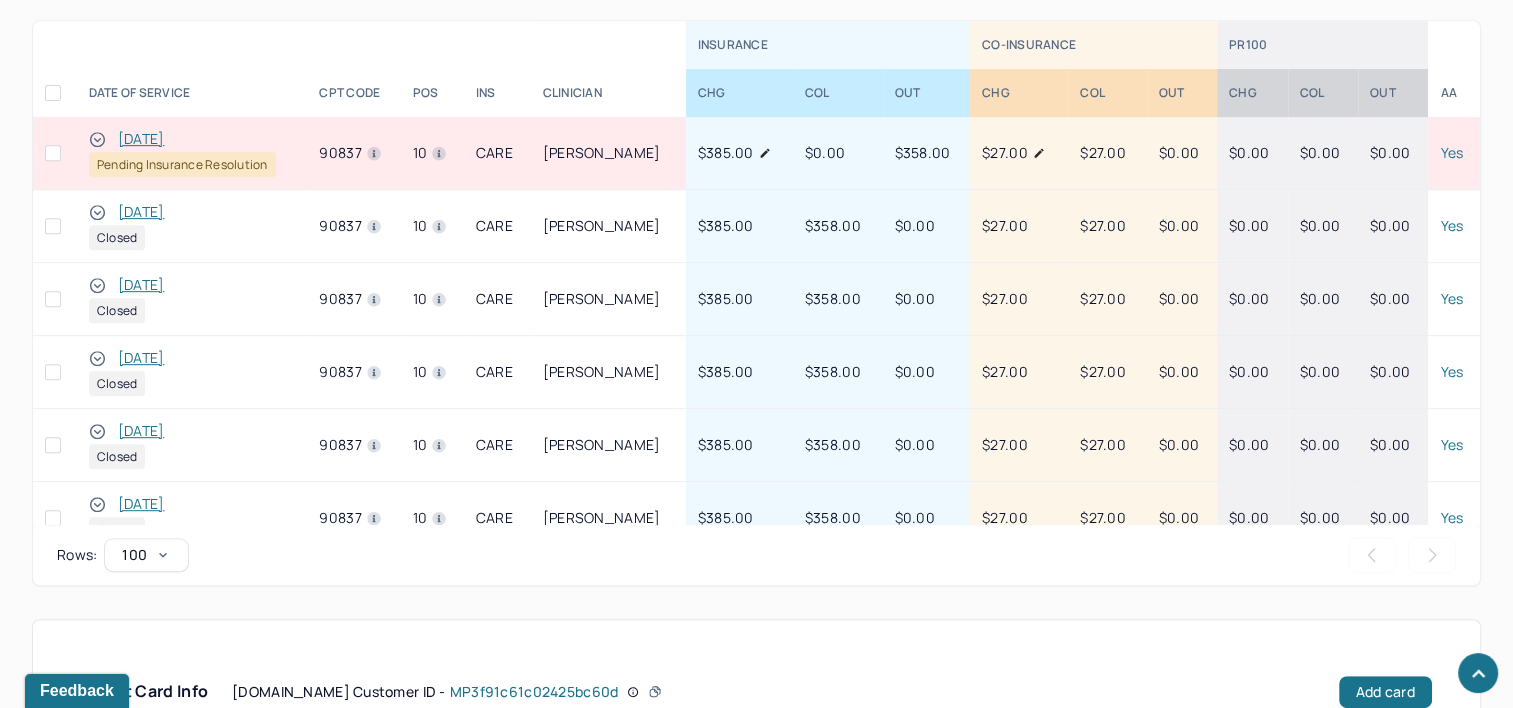 scroll, scrollTop: 900, scrollLeft: 0, axis: vertical 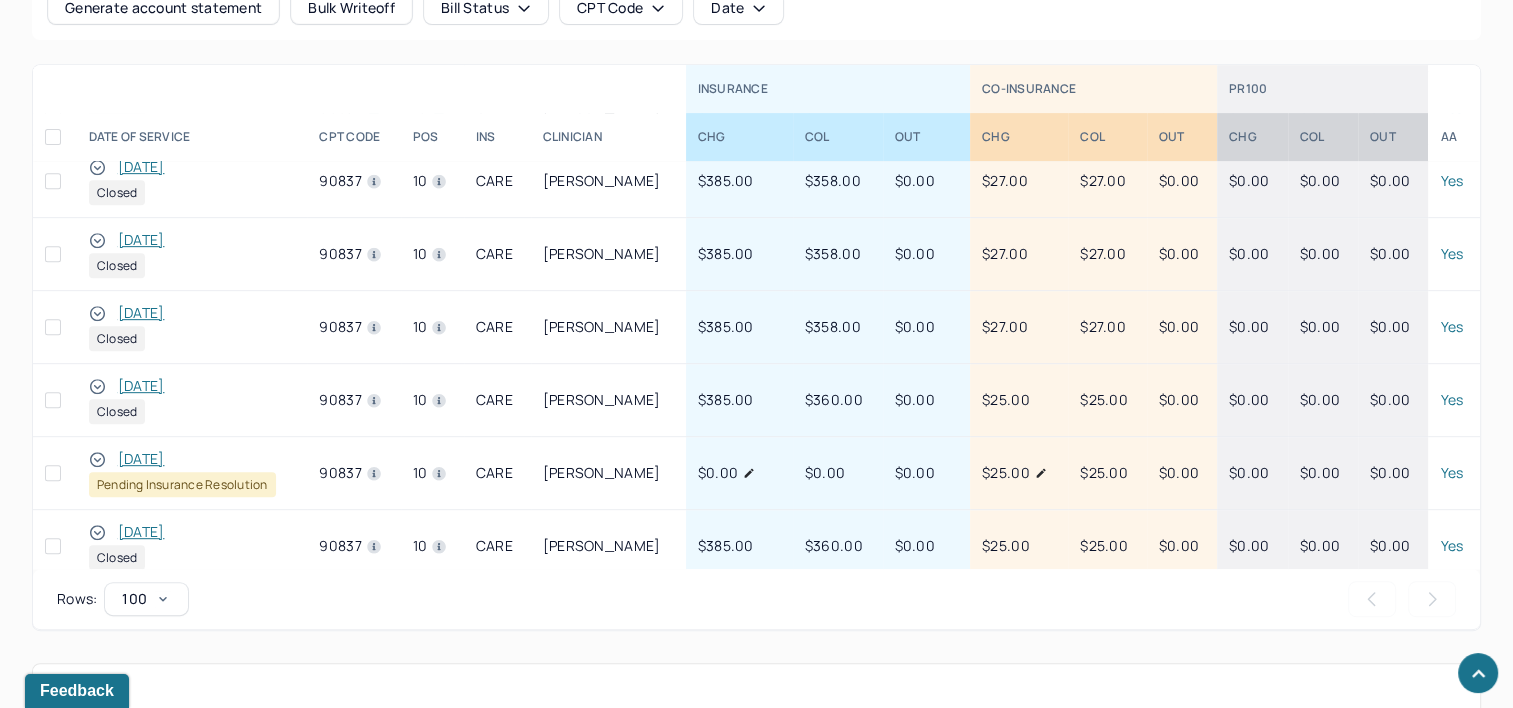 click on "[DATE]" at bounding box center (141, 459) 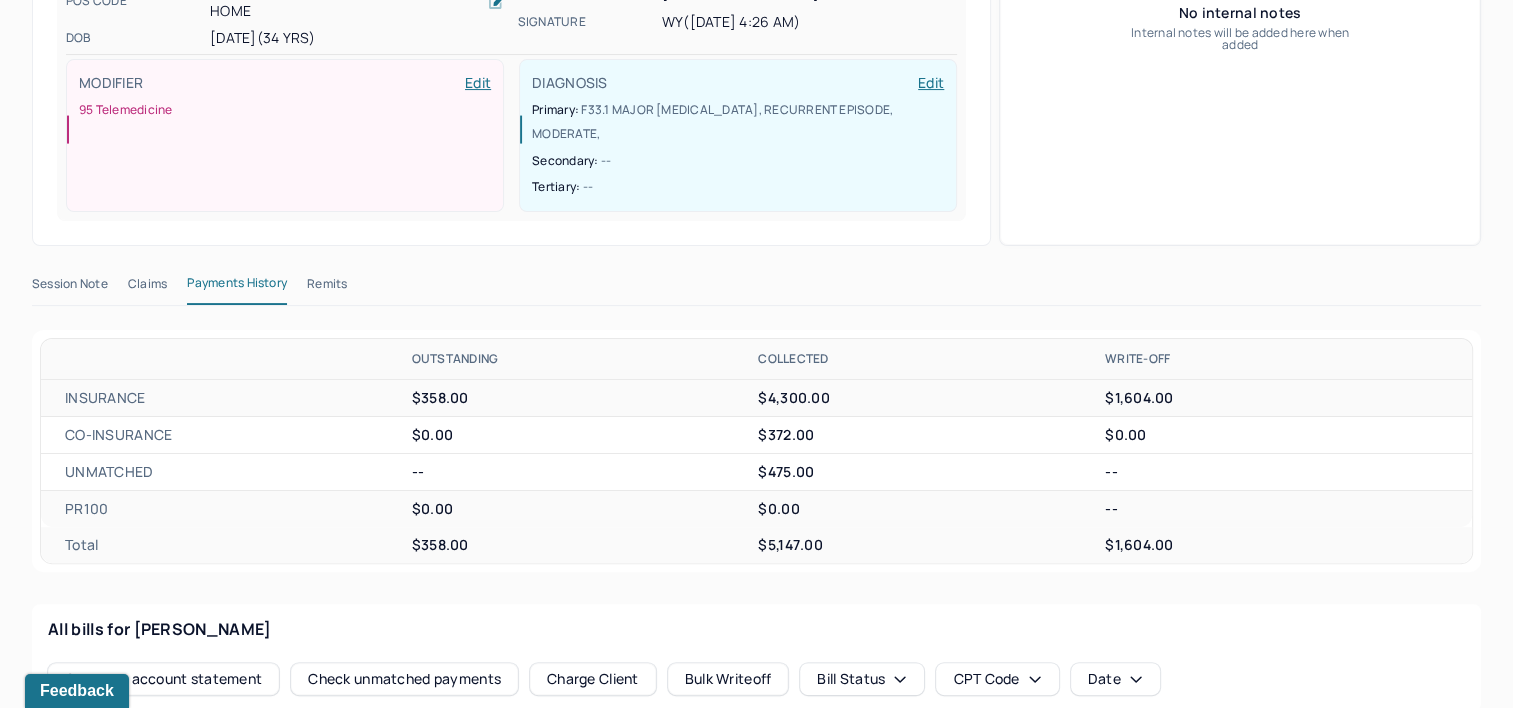 scroll, scrollTop: 400, scrollLeft: 0, axis: vertical 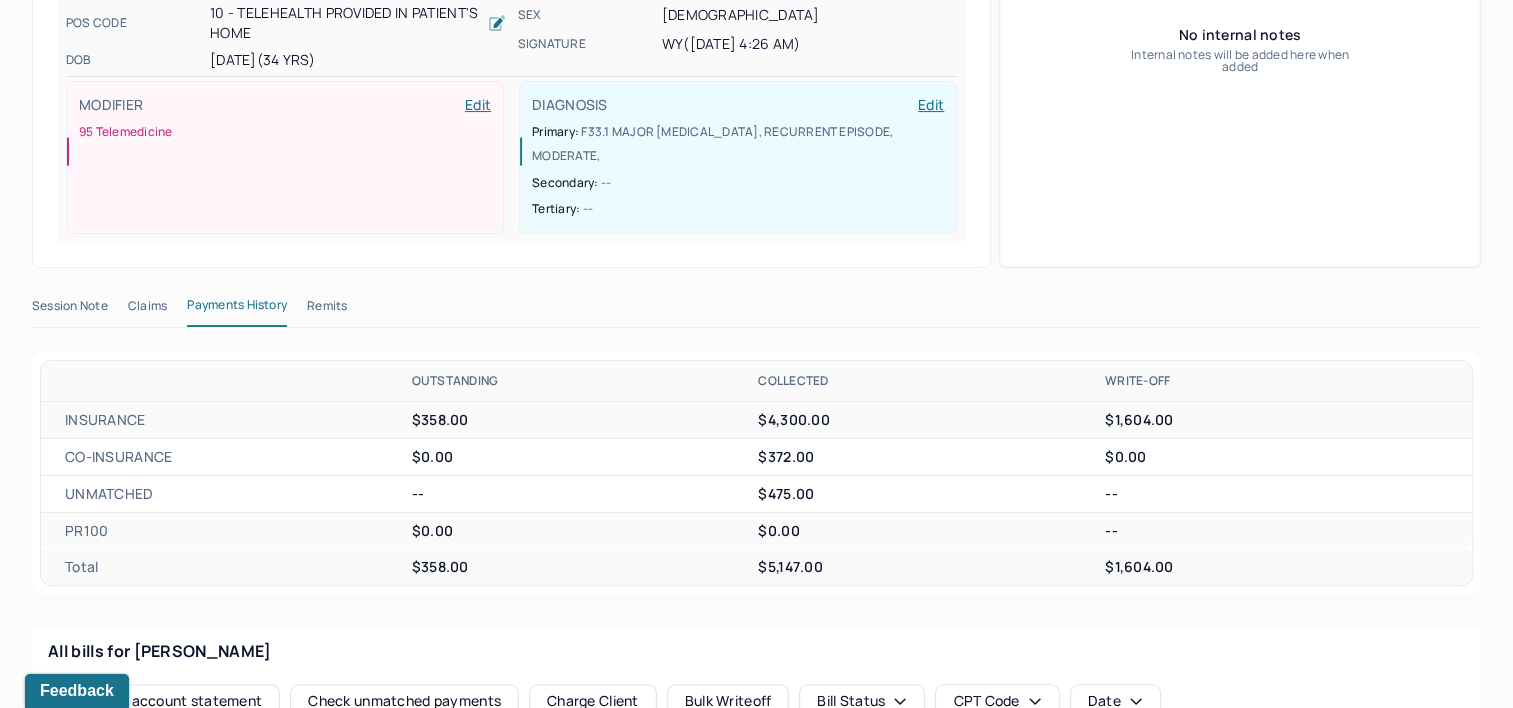 click on "Claims" at bounding box center (147, 310) 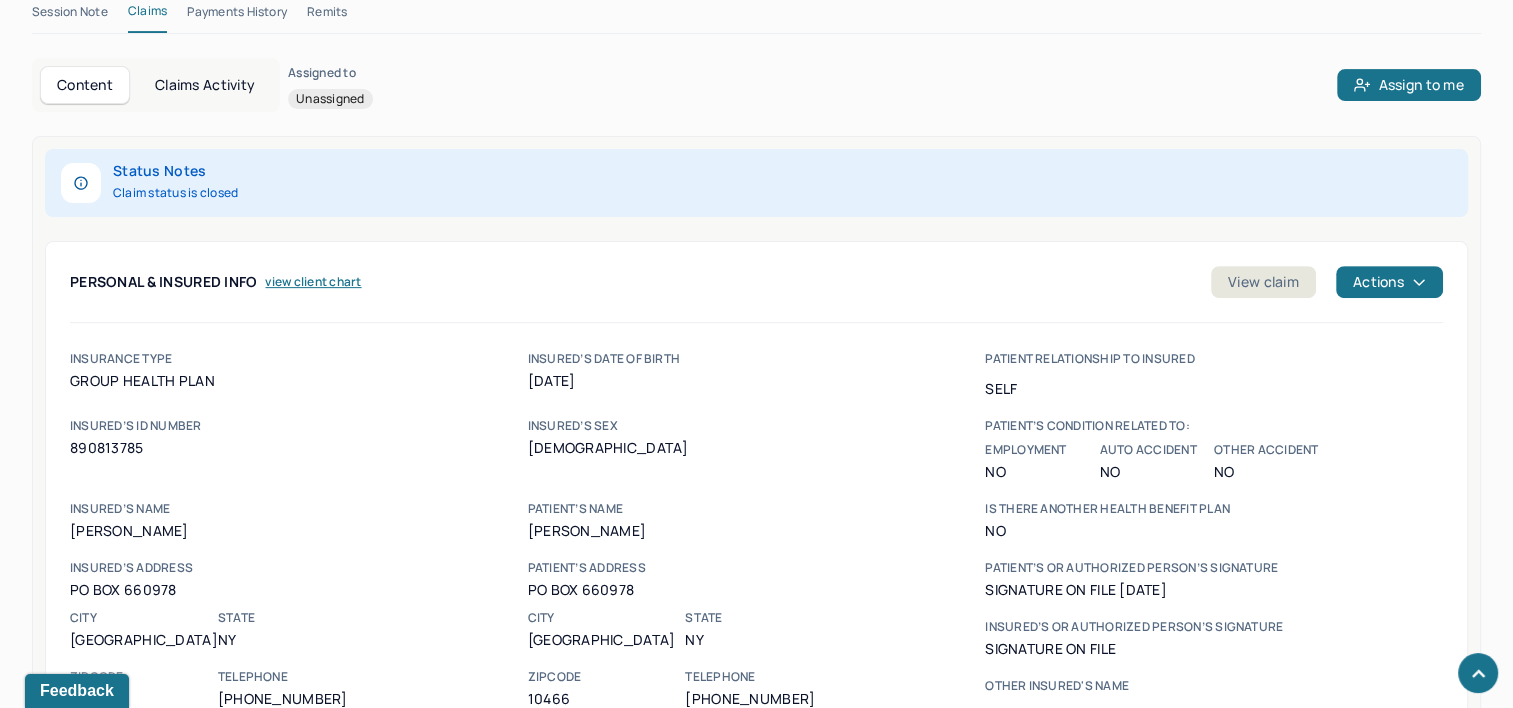 scroll, scrollTop: 700, scrollLeft: 0, axis: vertical 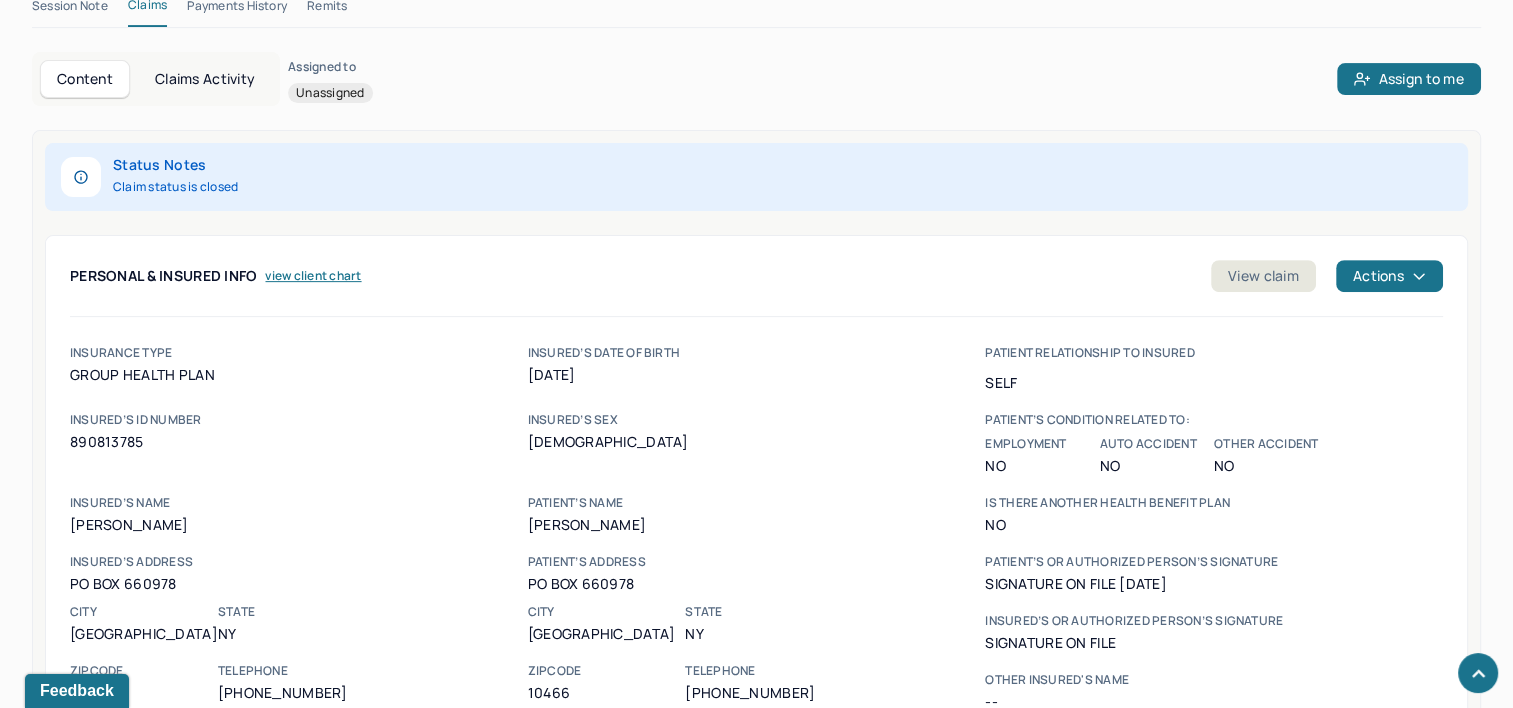 click on "Claims Activity" at bounding box center (205, 79) 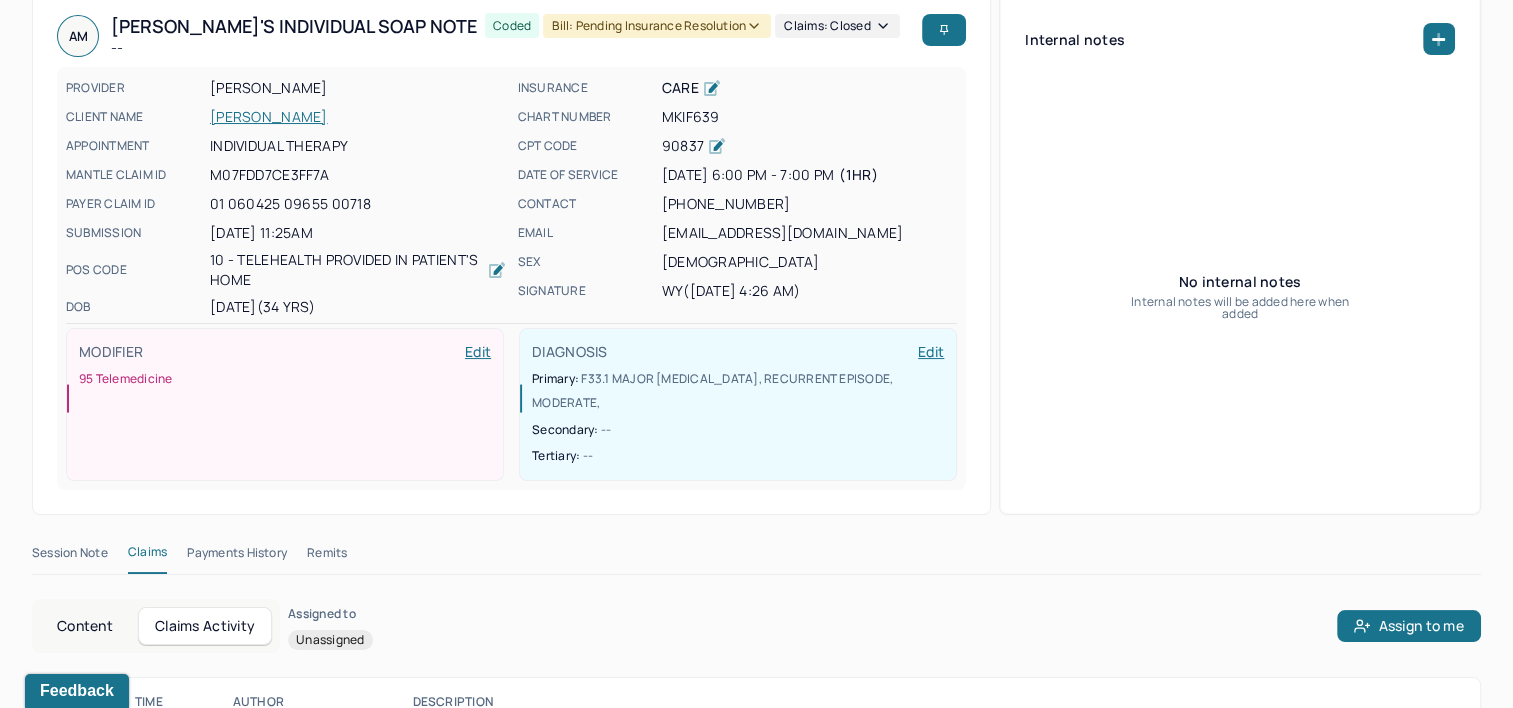 scroll, scrollTop: 150, scrollLeft: 0, axis: vertical 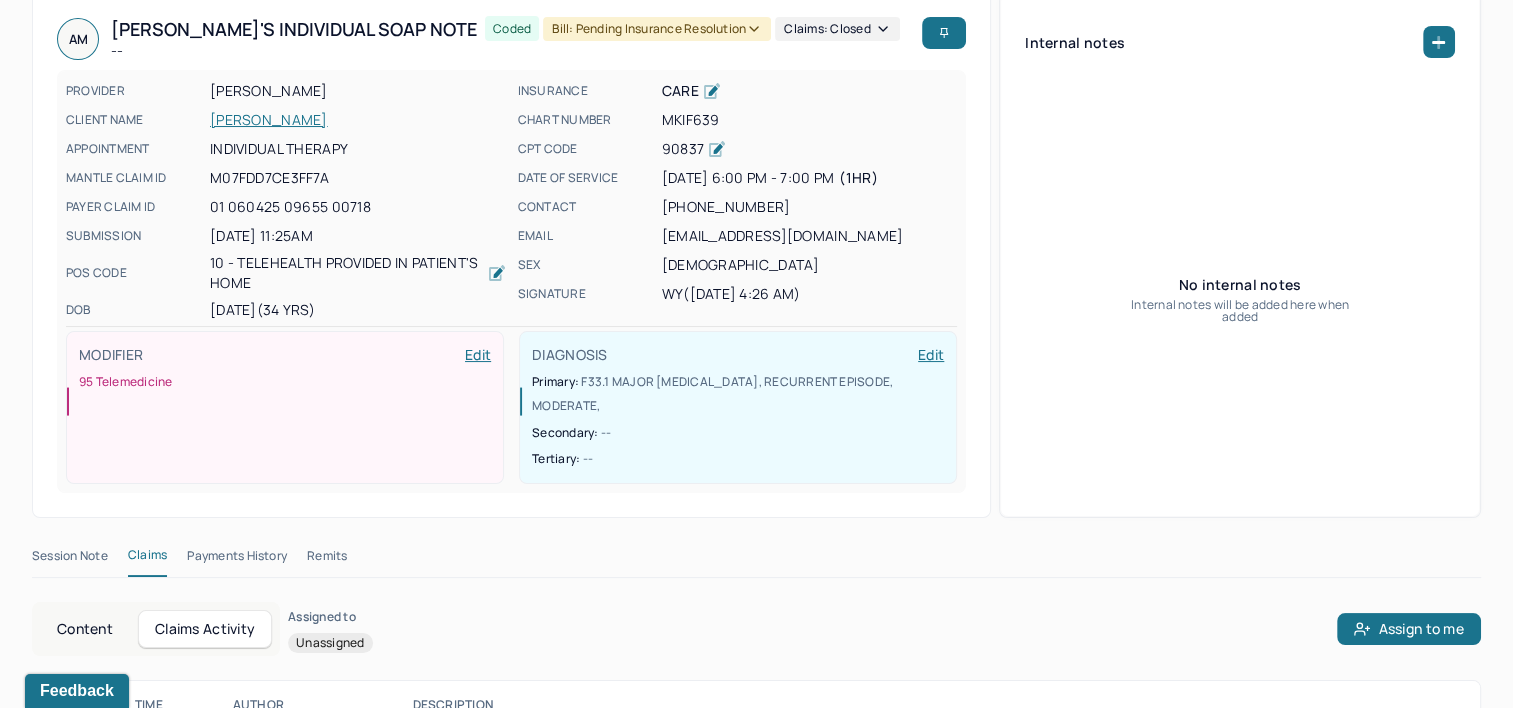 click on "Remits" at bounding box center (327, 560) 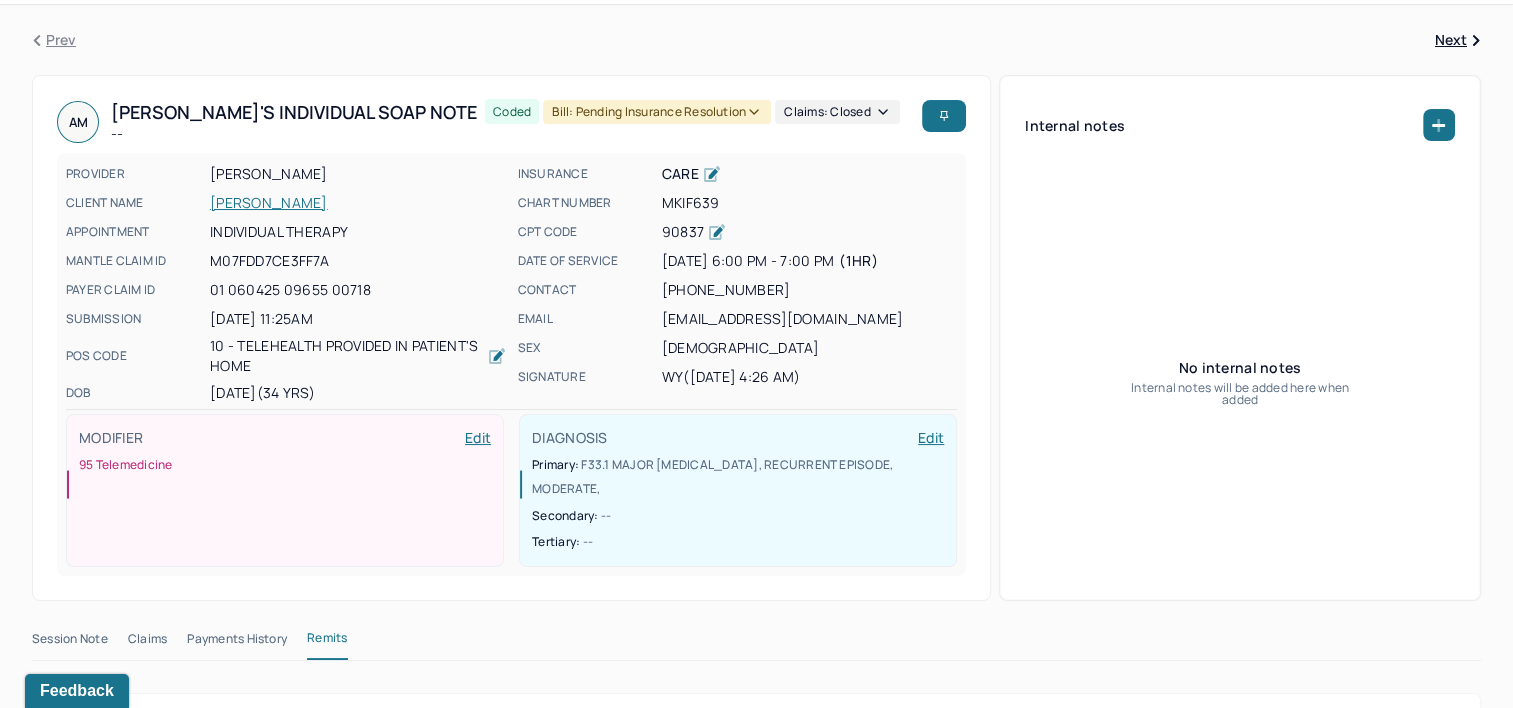 scroll, scrollTop: 50, scrollLeft: 0, axis: vertical 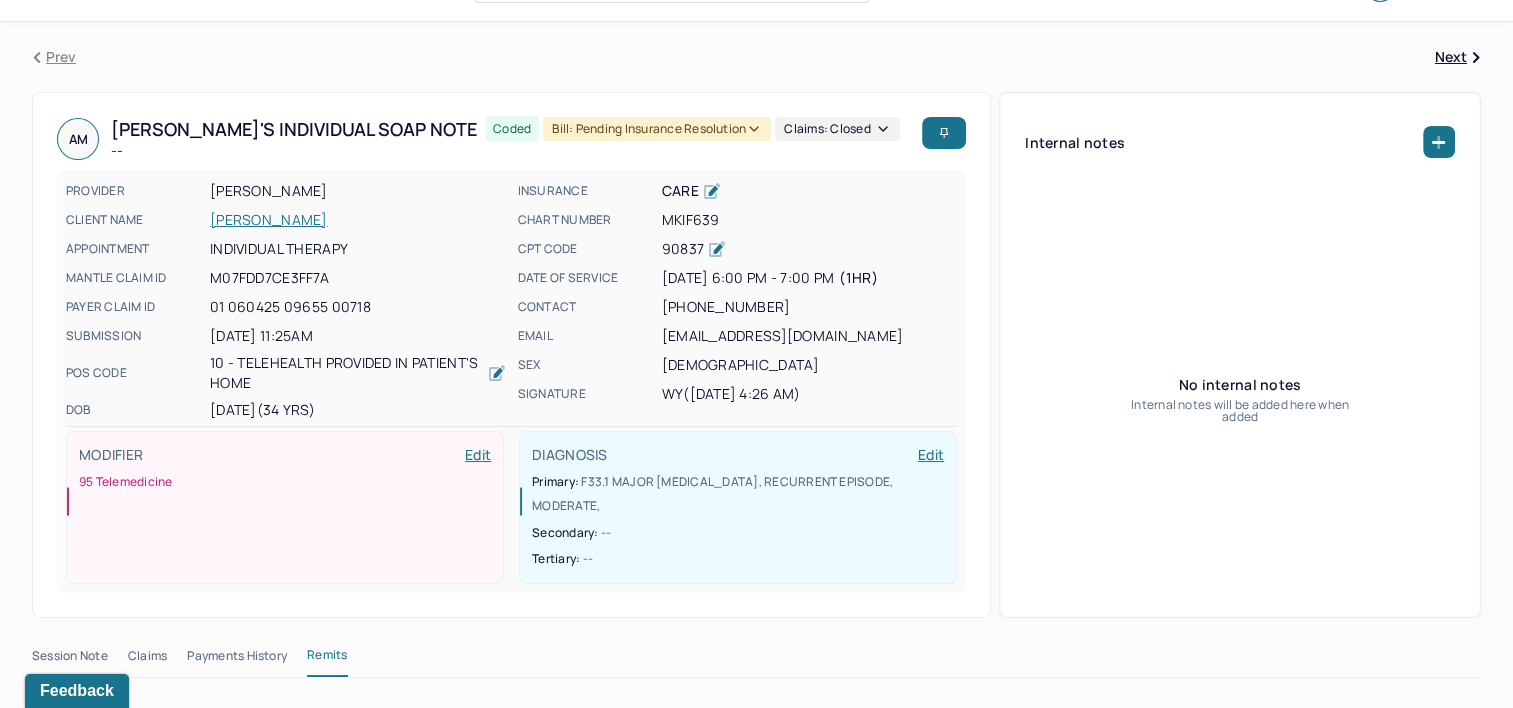 click on "Payments History" at bounding box center [237, 660] 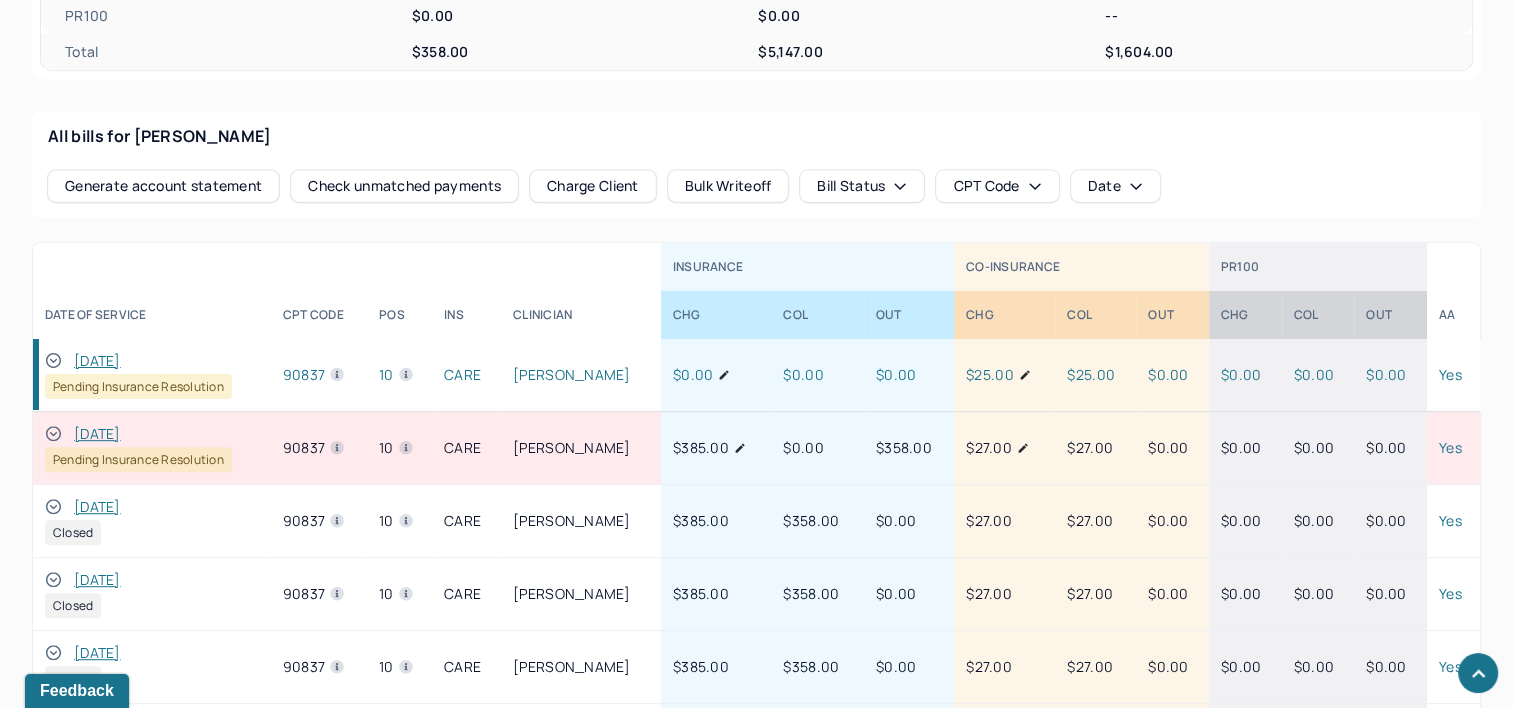 scroll, scrollTop: 950, scrollLeft: 0, axis: vertical 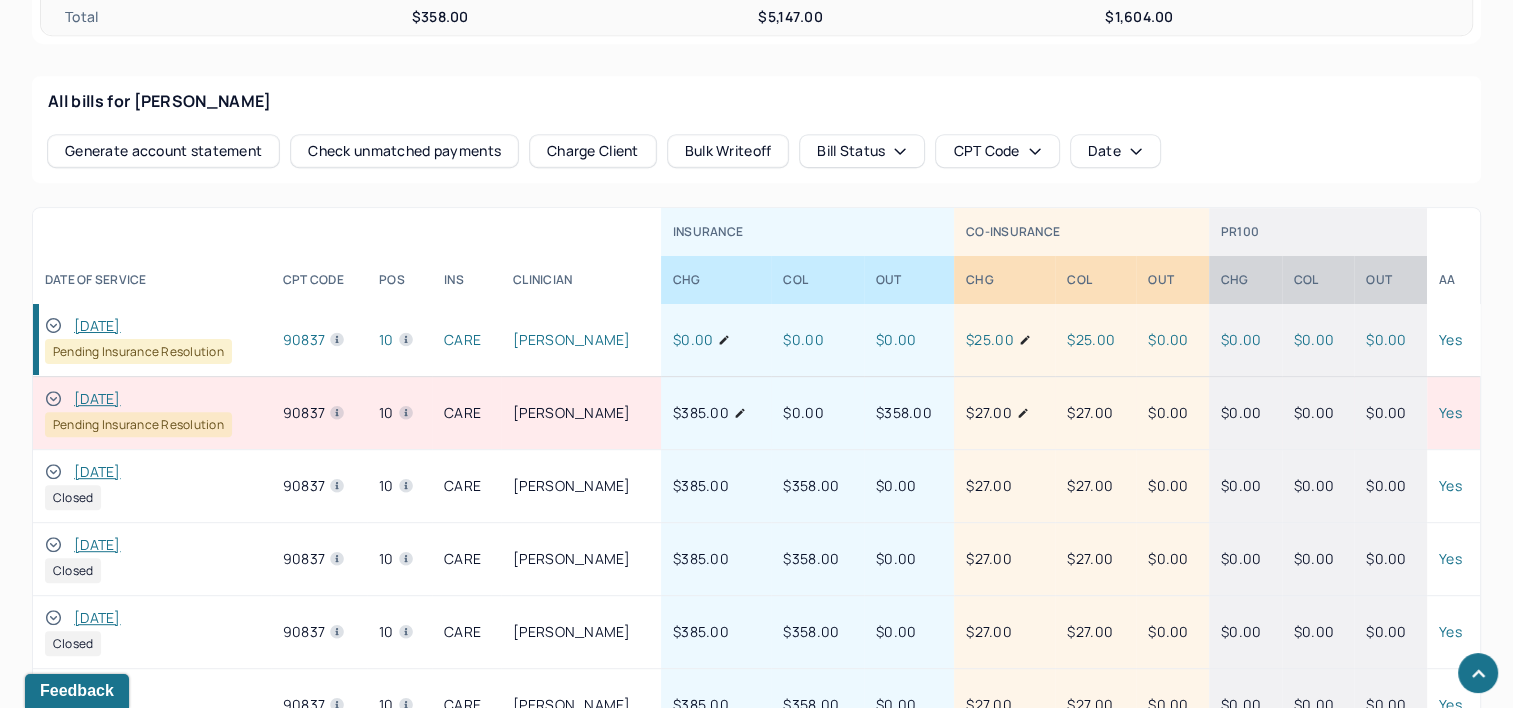 click 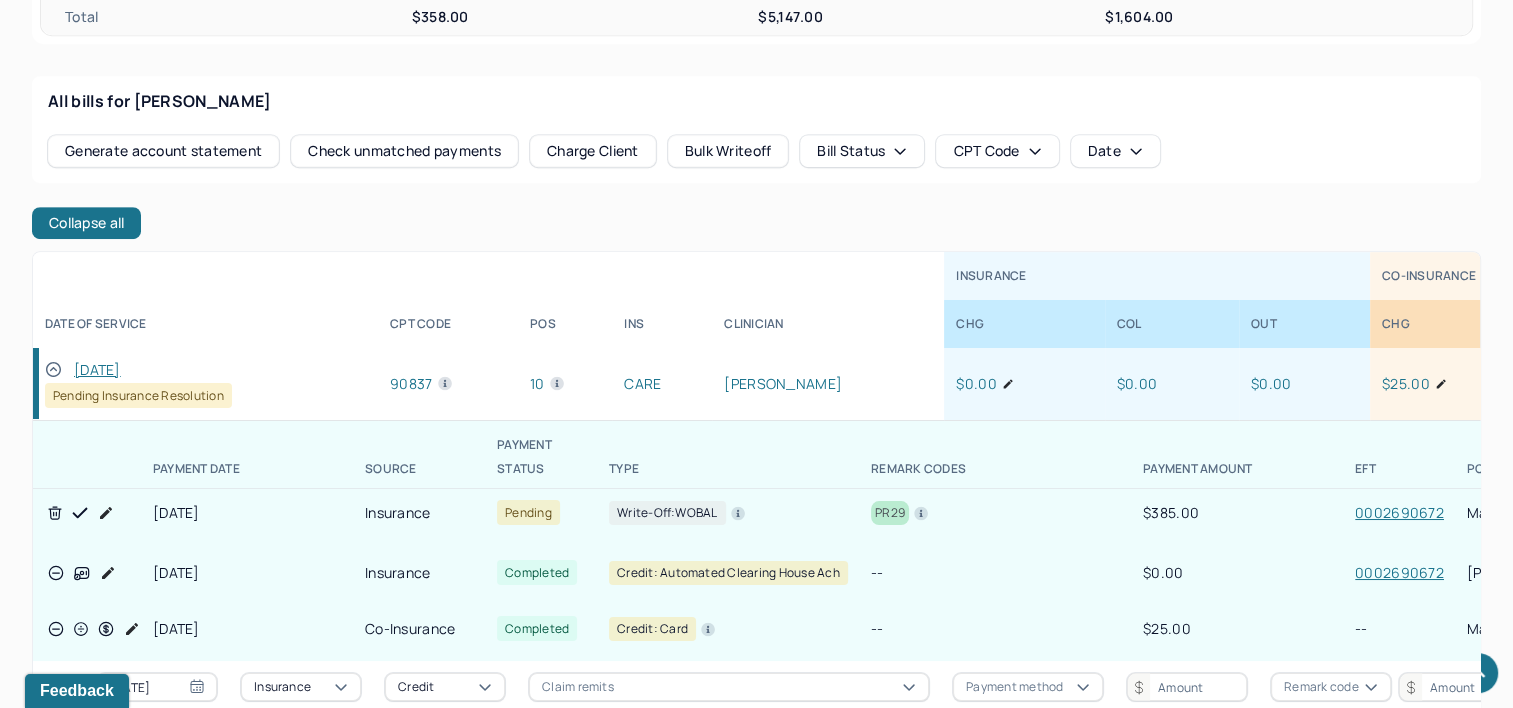 click 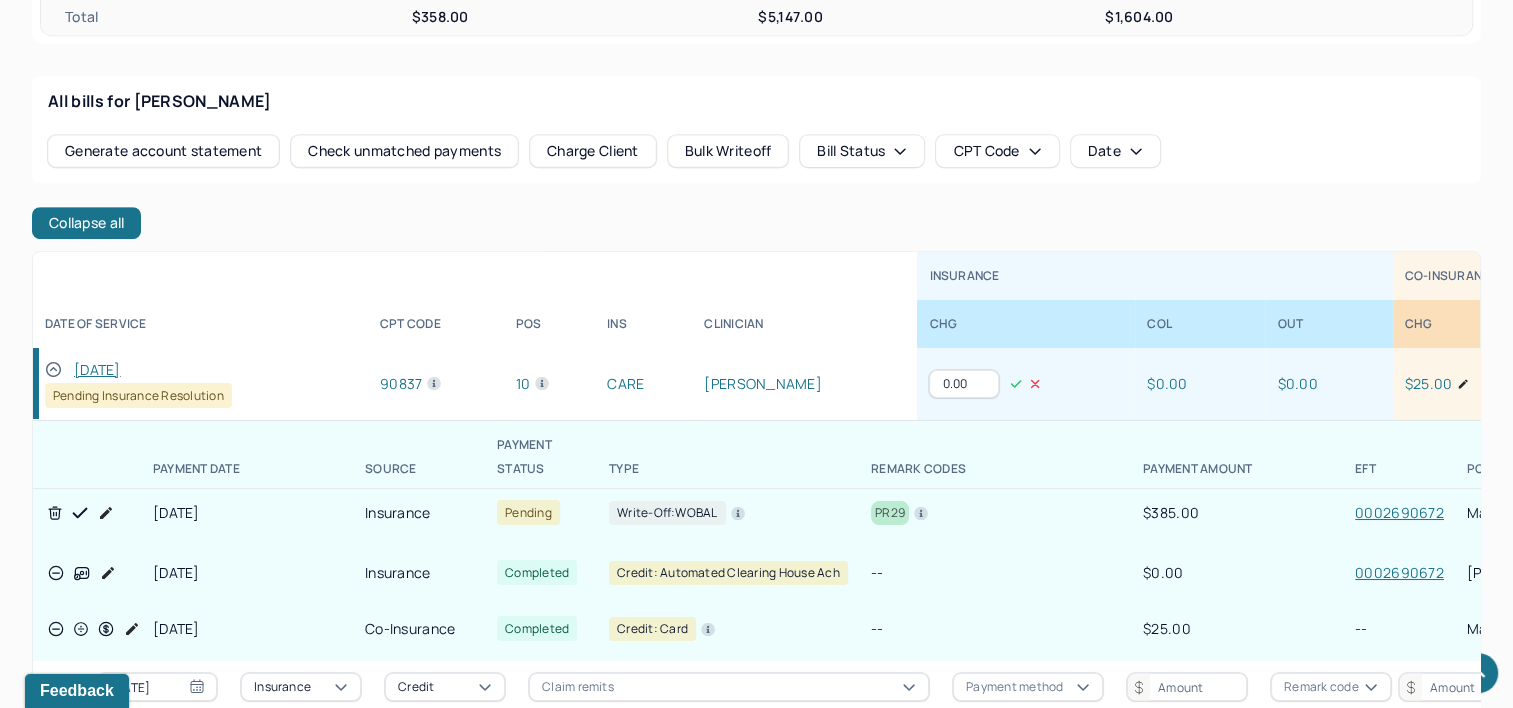 click on "0.00" at bounding box center [964, 384] 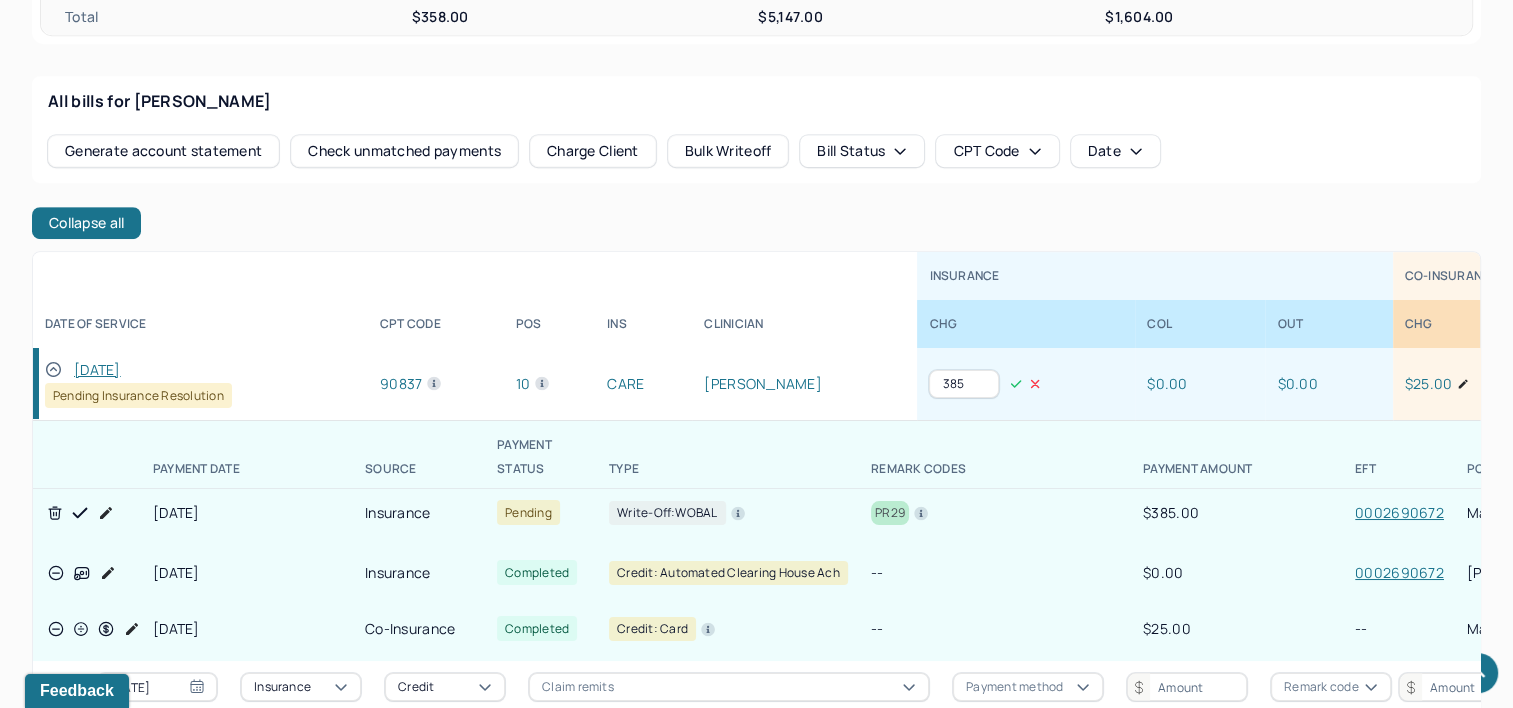 type on "385" 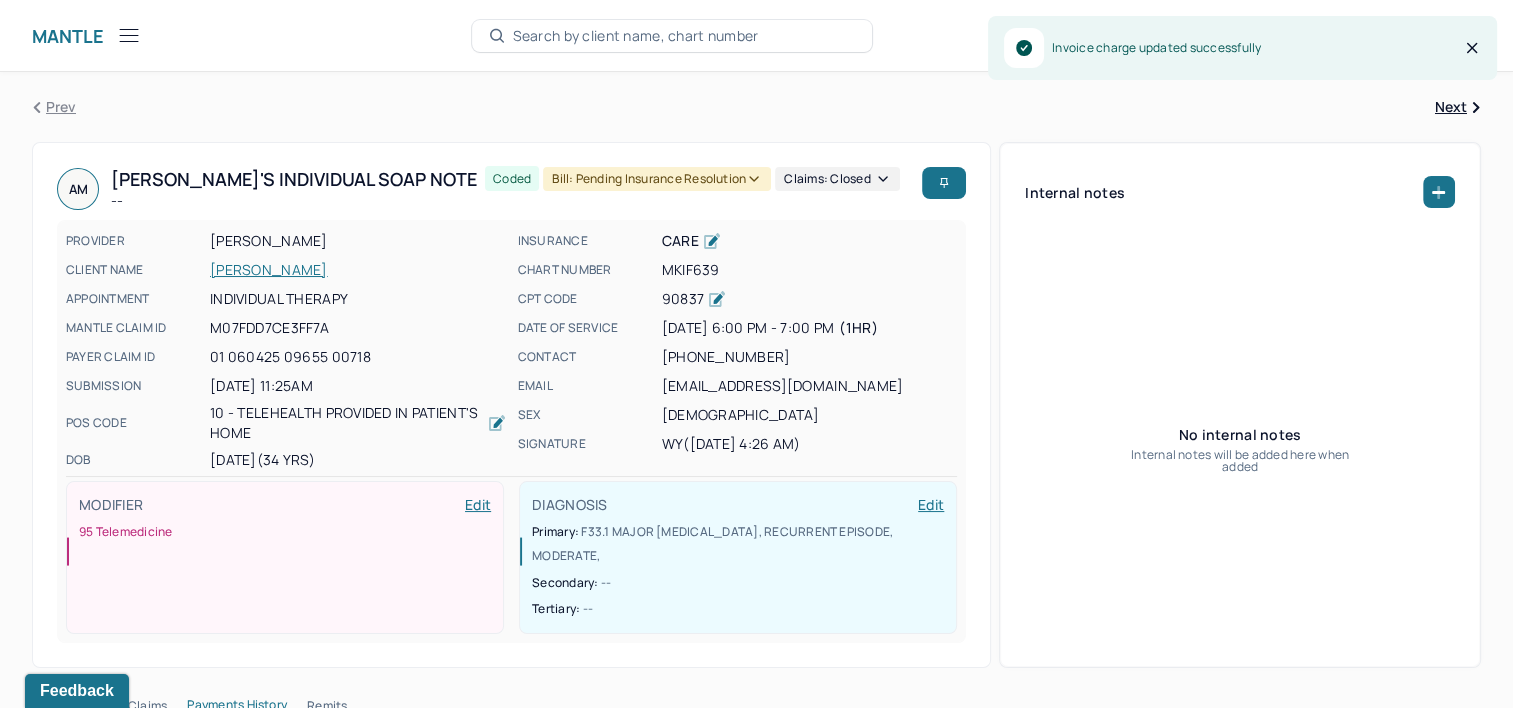 scroll, scrollTop: 0, scrollLeft: 0, axis: both 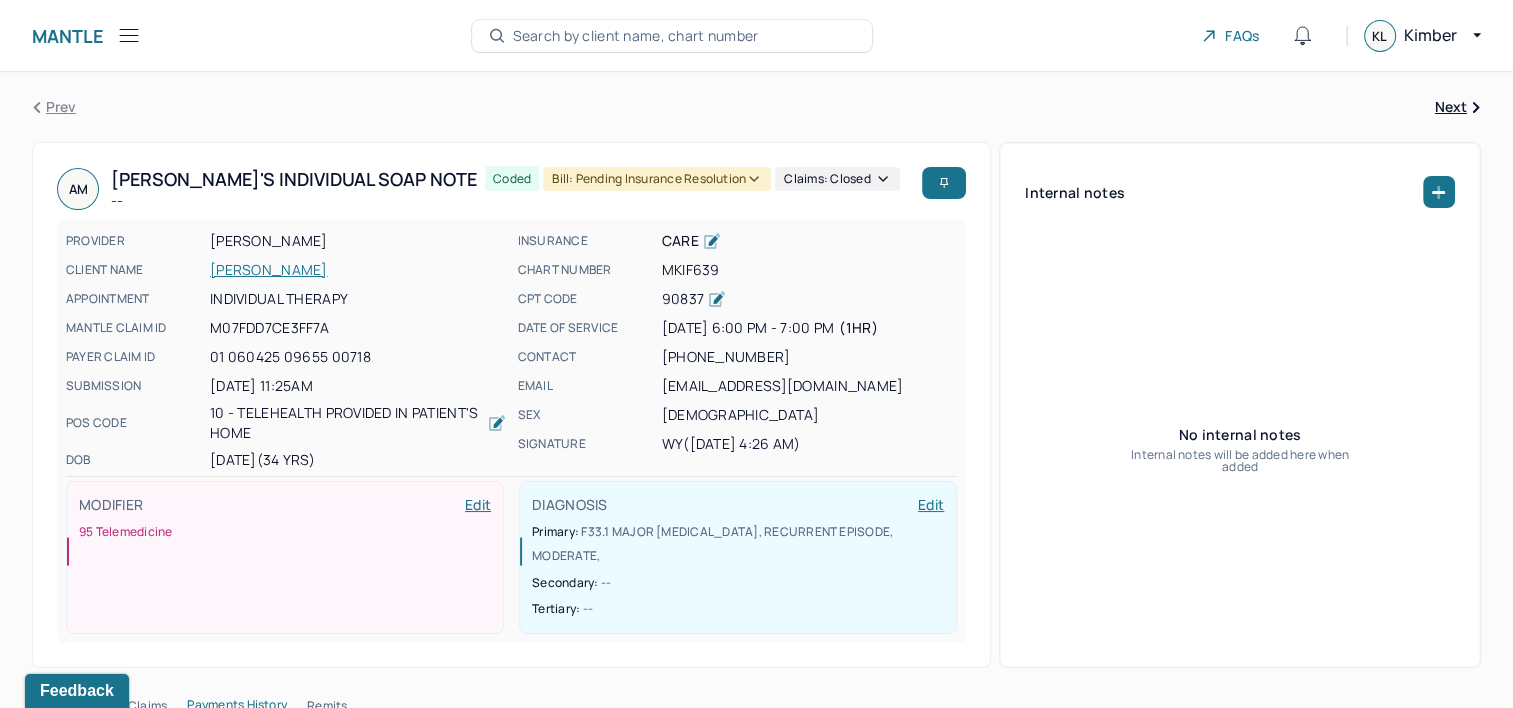 click 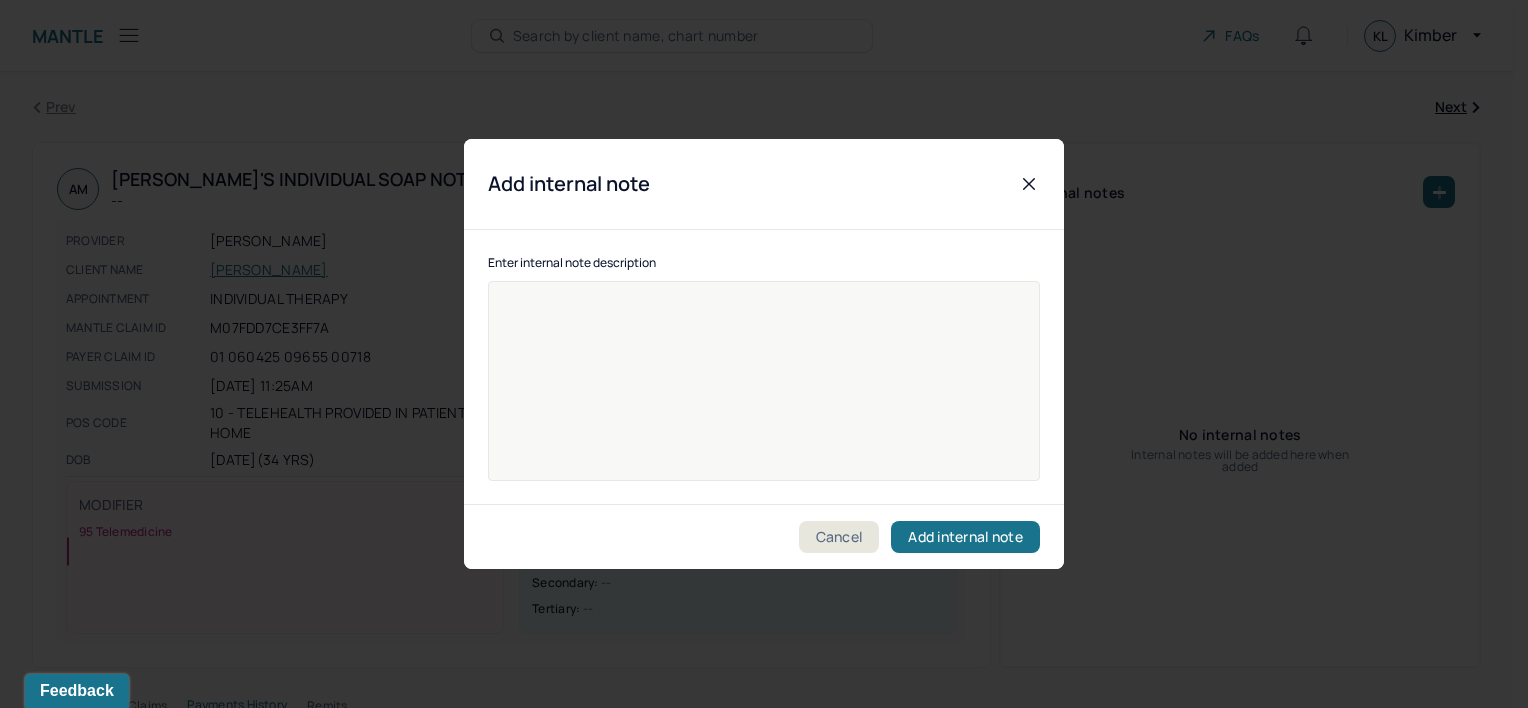 click at bounding box center (764, 394) 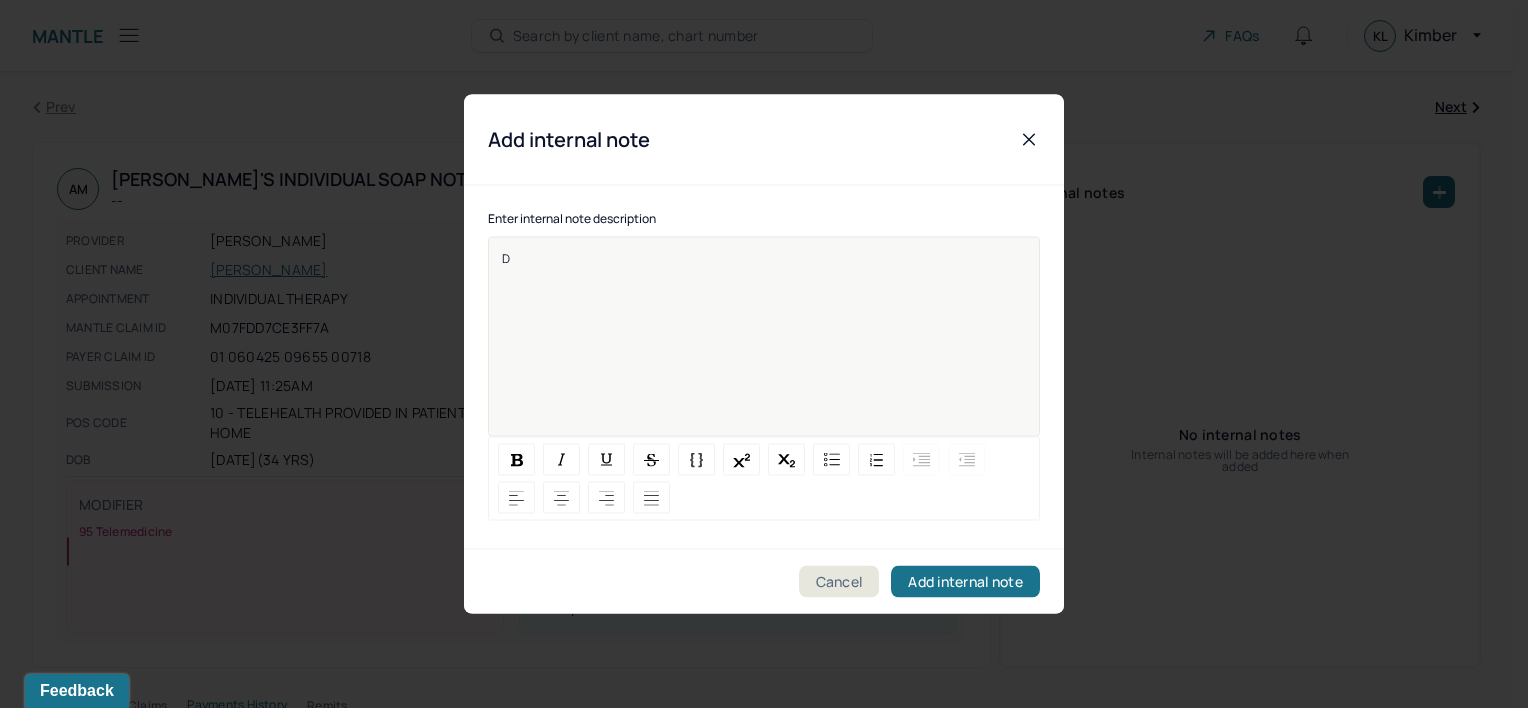 type 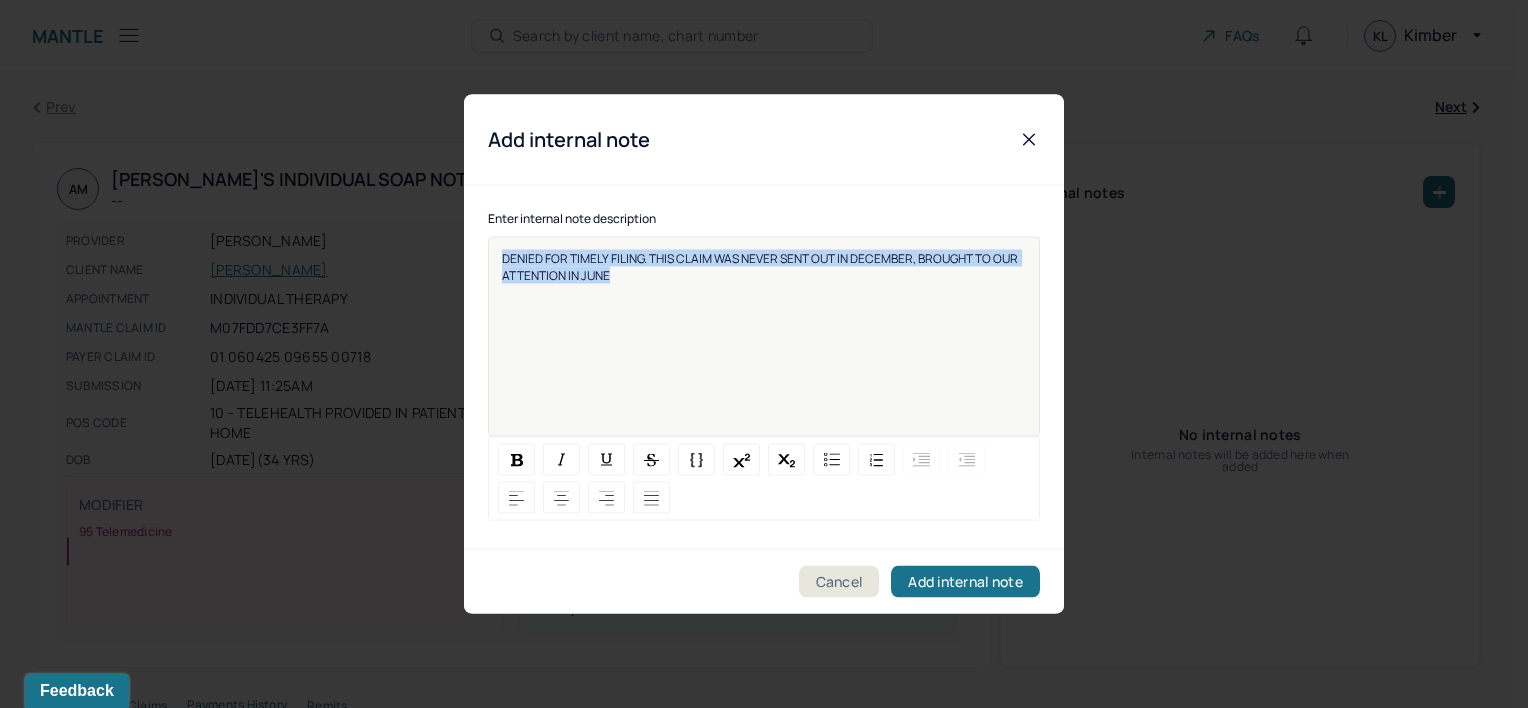 drag, startPoint x: 648, startPoint y: 283, endPoint x: 484, endPoint y: 256, distance: 166.2077 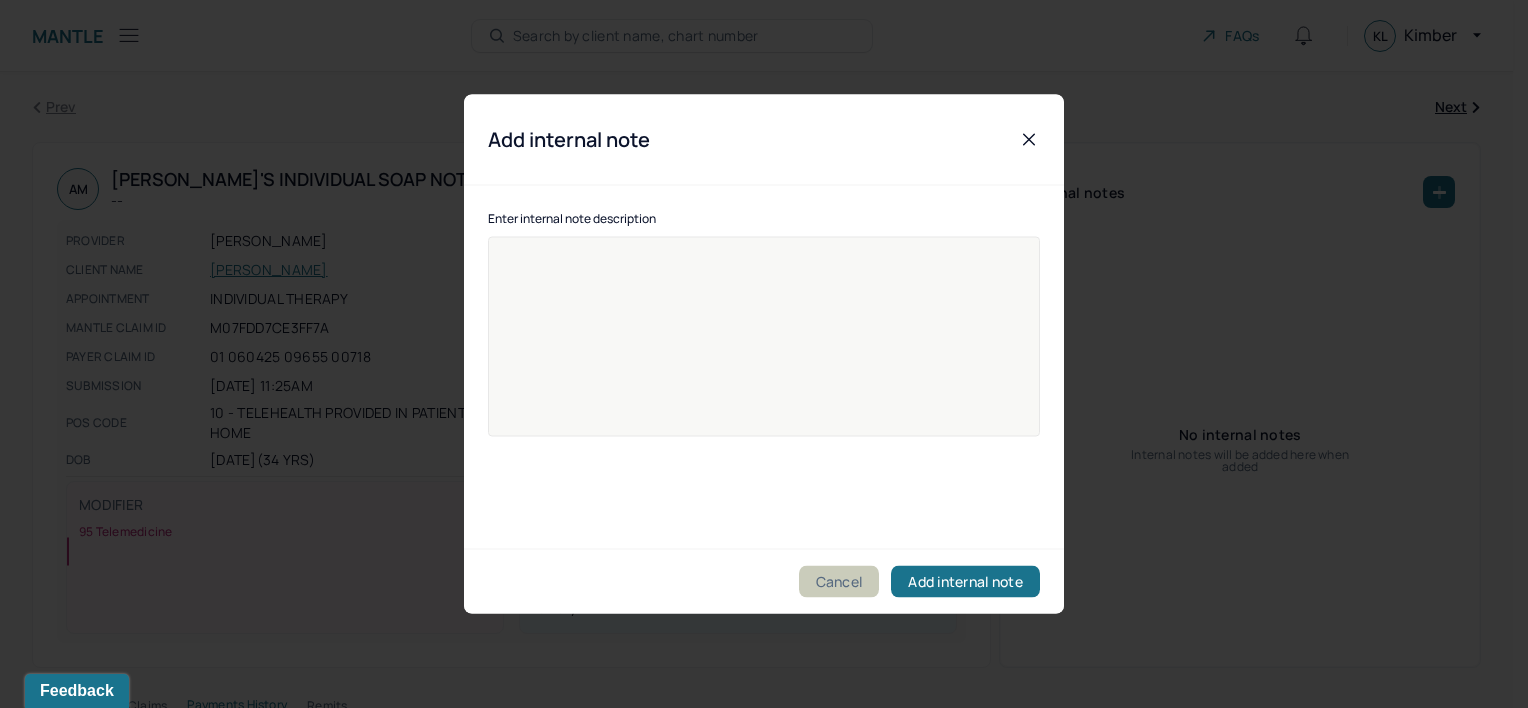 click on "Cancel" at bounding box center (839, 582) 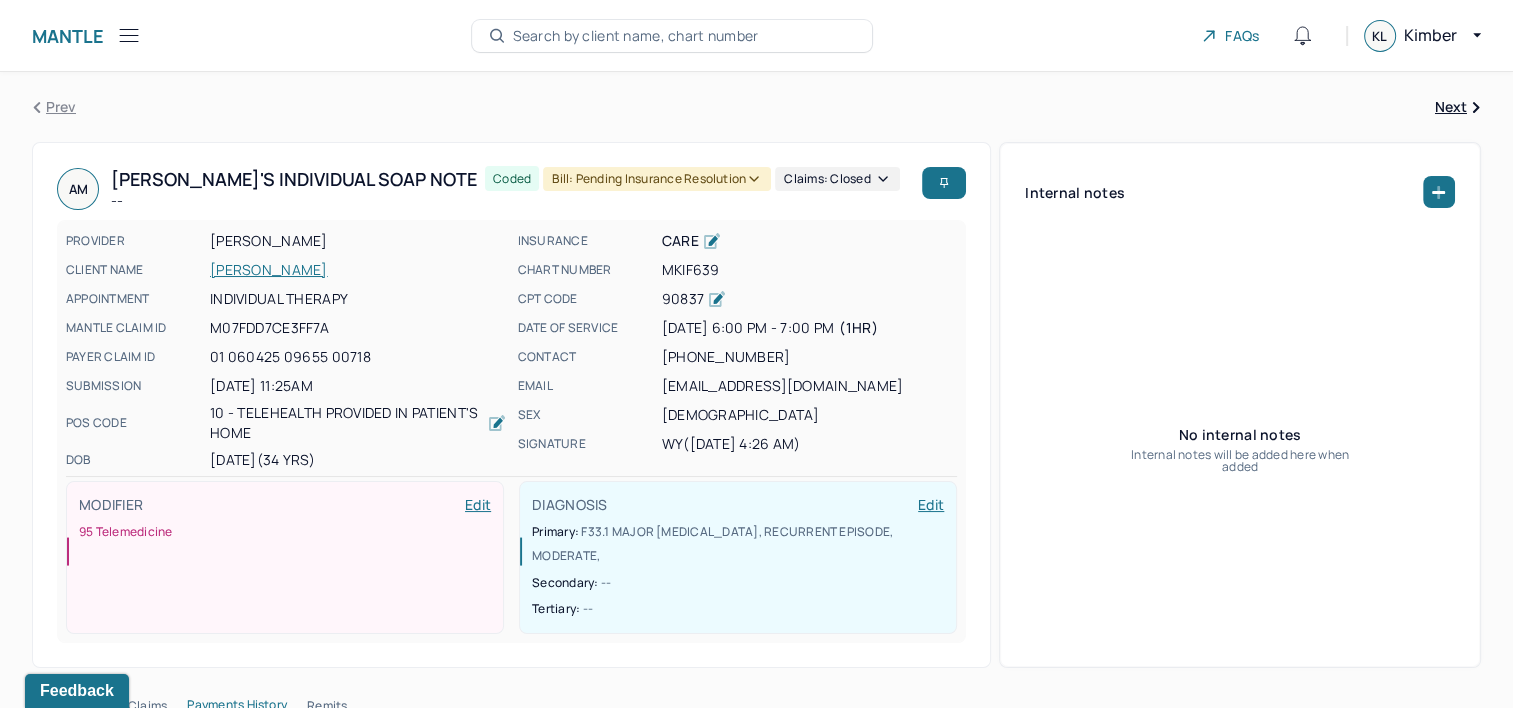 click 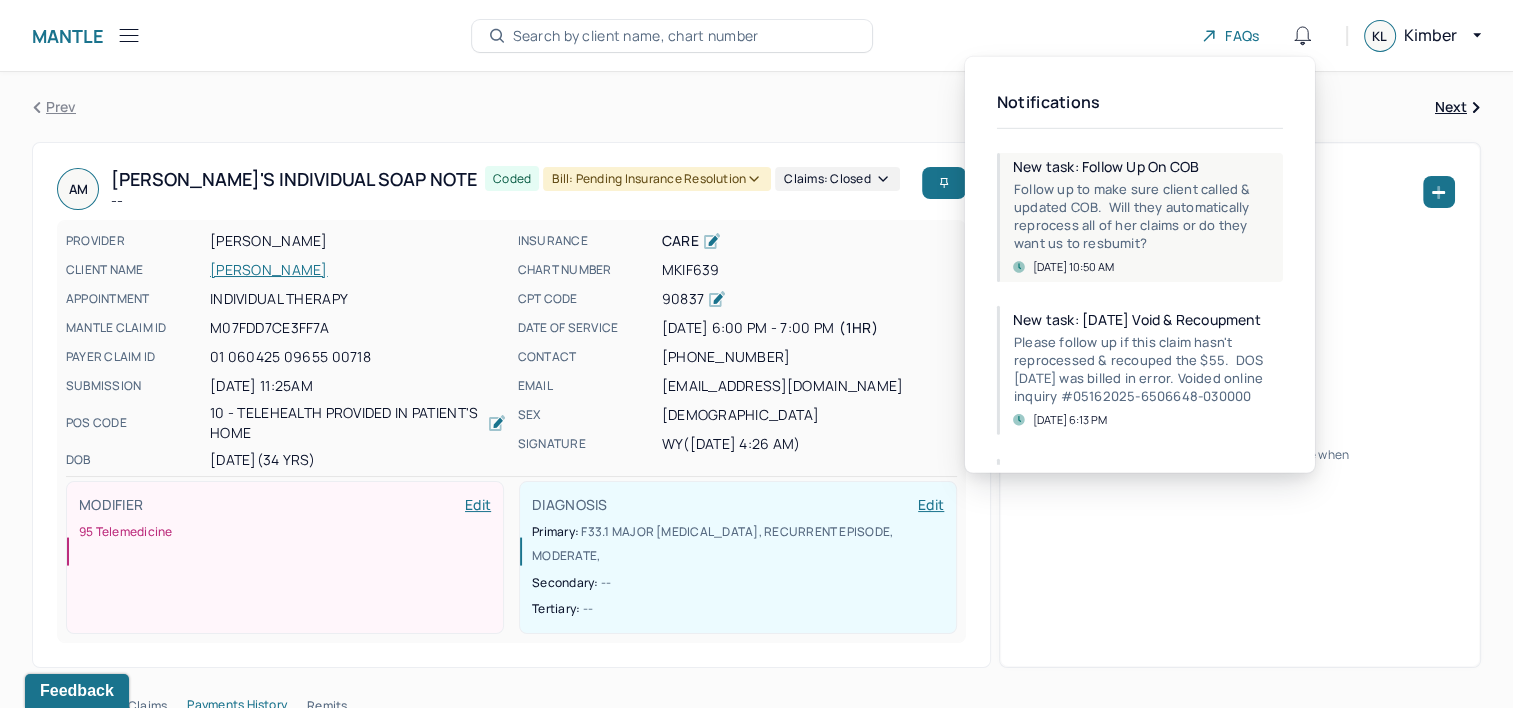 click on "New task: Follow Up On COB Follow up to make sure client called & updated COB.  Will they automatically reprocess all of her claims or do they want us to resbumit? 07/08/2025, 10:50 AM" at bounding box center [1140, 215] 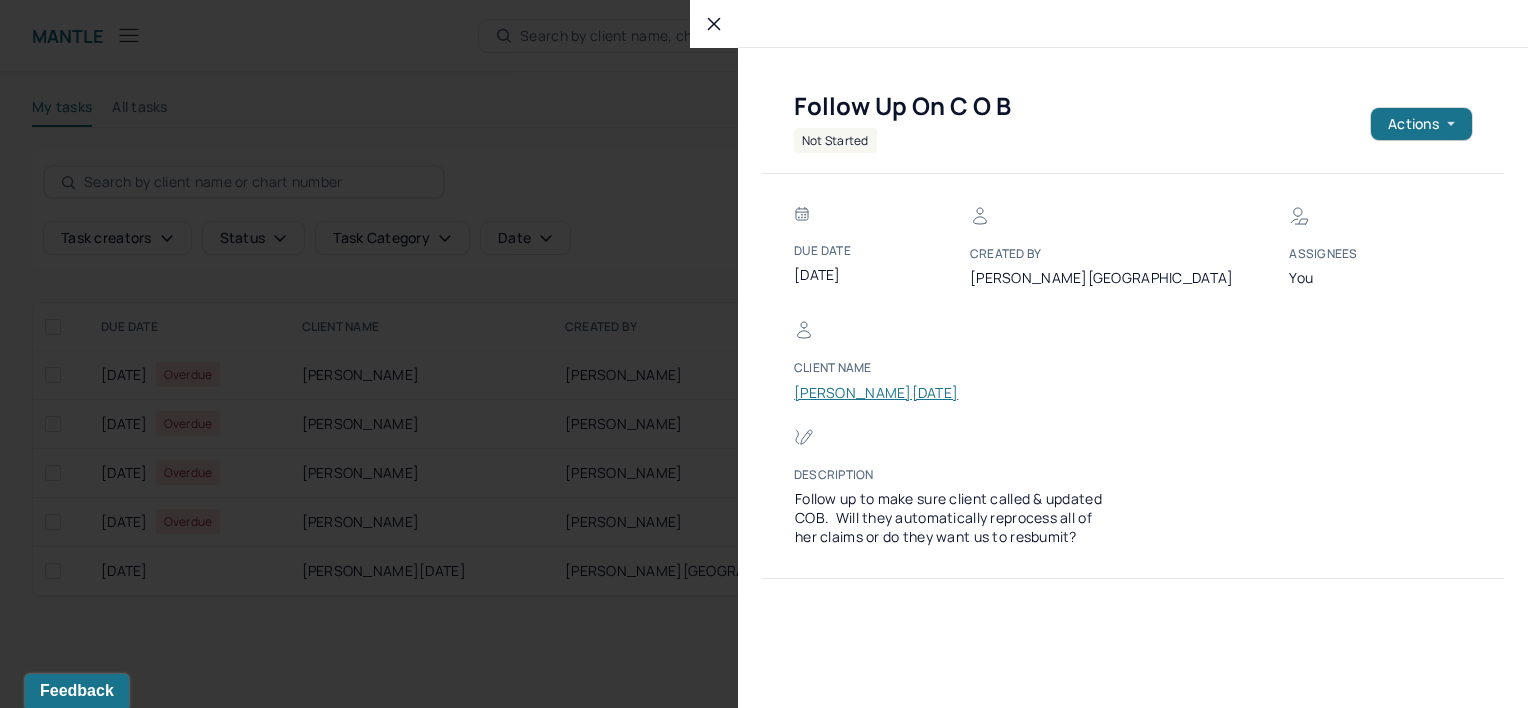 click 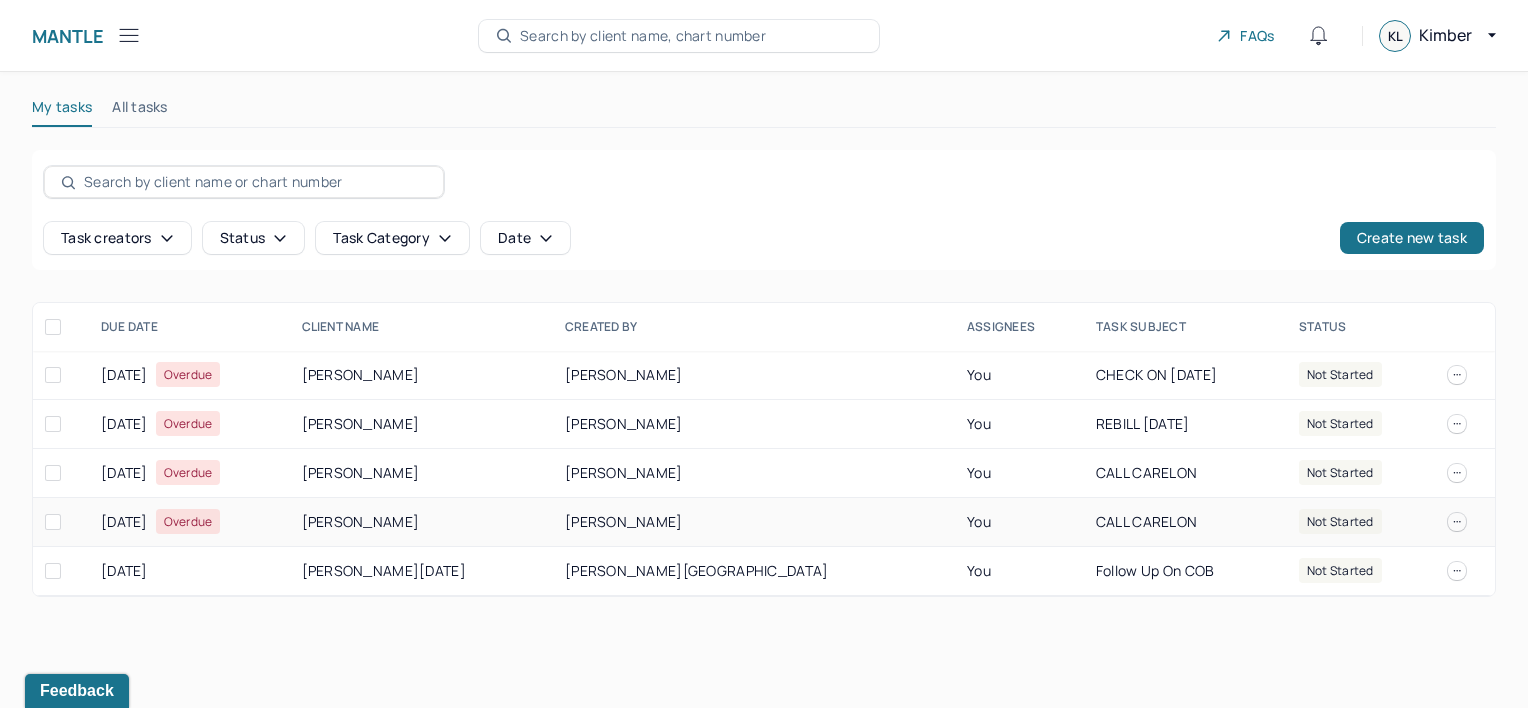 click on "[PERSON_NAME]" at bounding box center (421, 522) 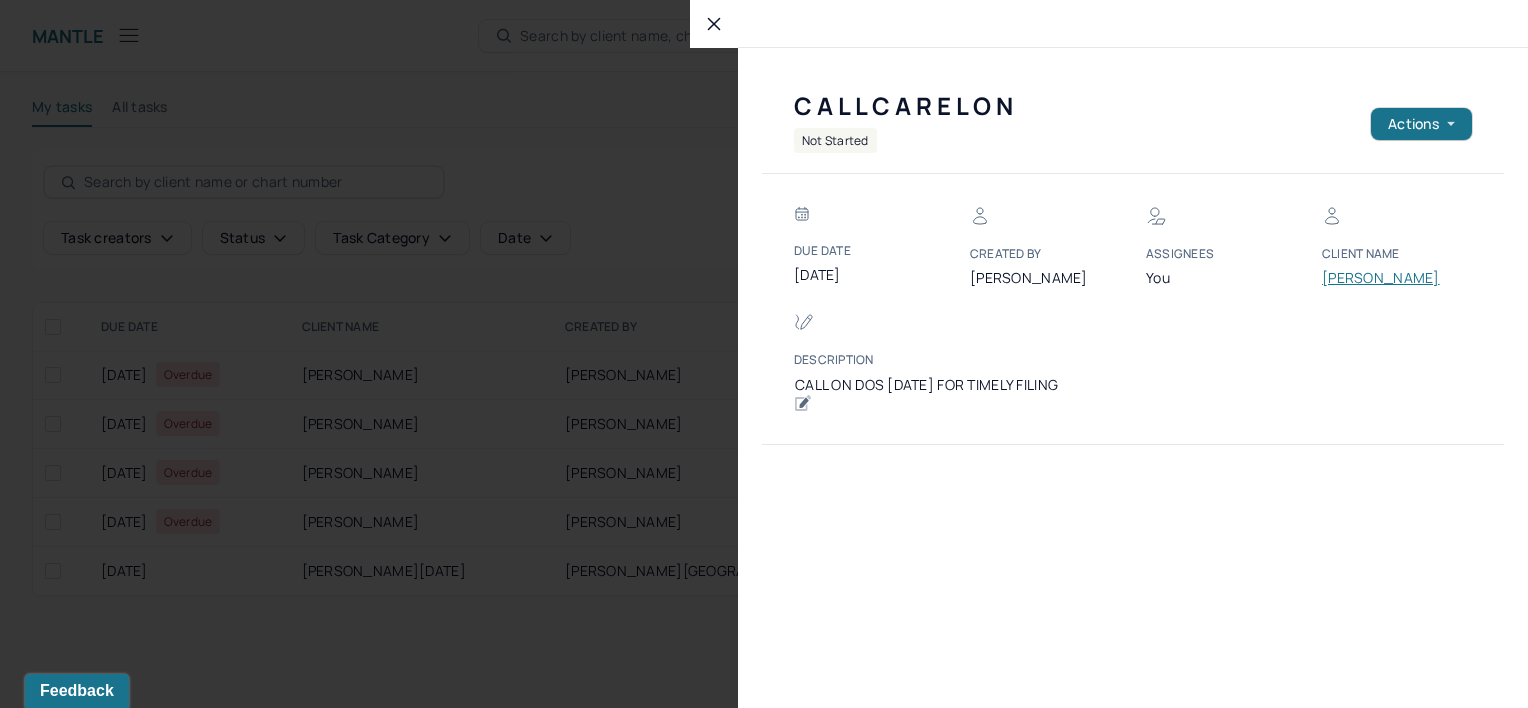click 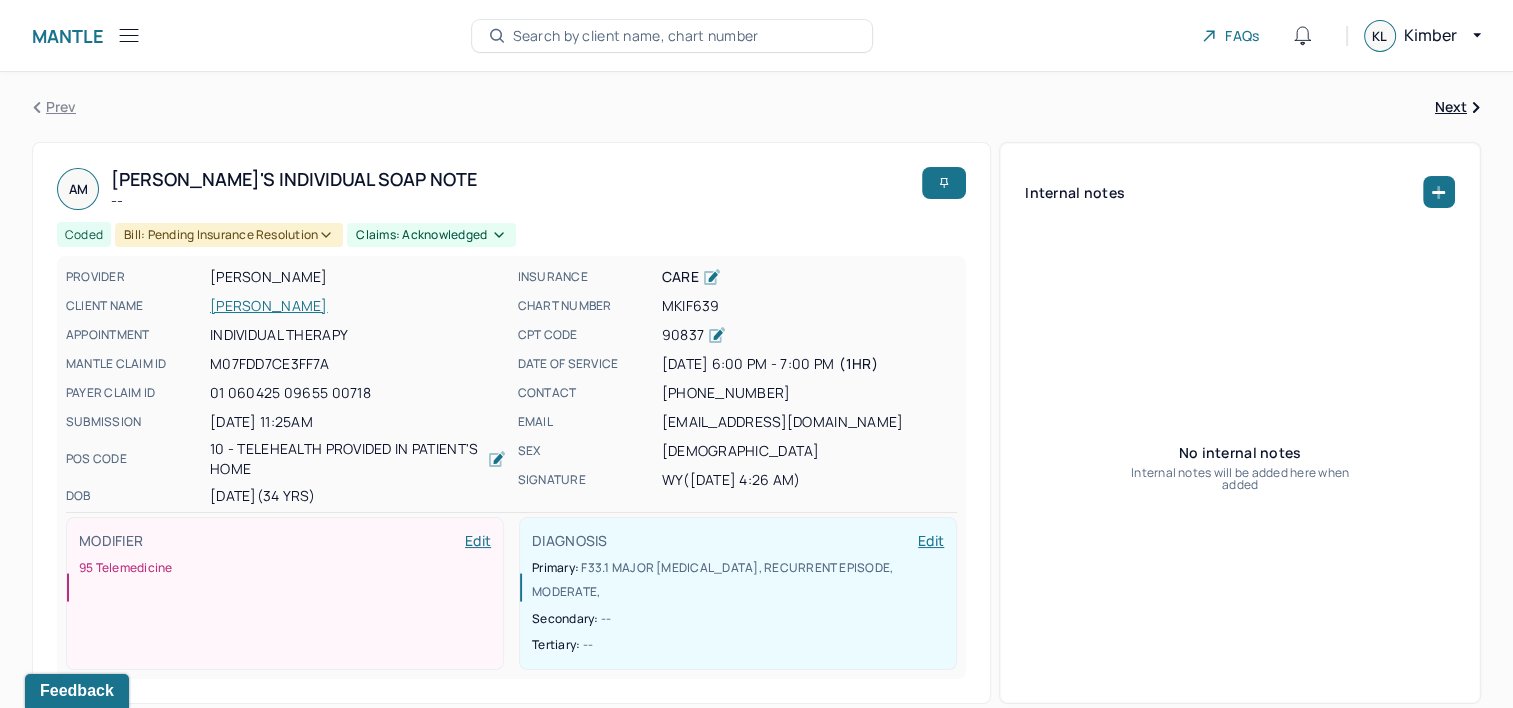 click on "[PERSON_NAME]" at bounding box center [358, 306] 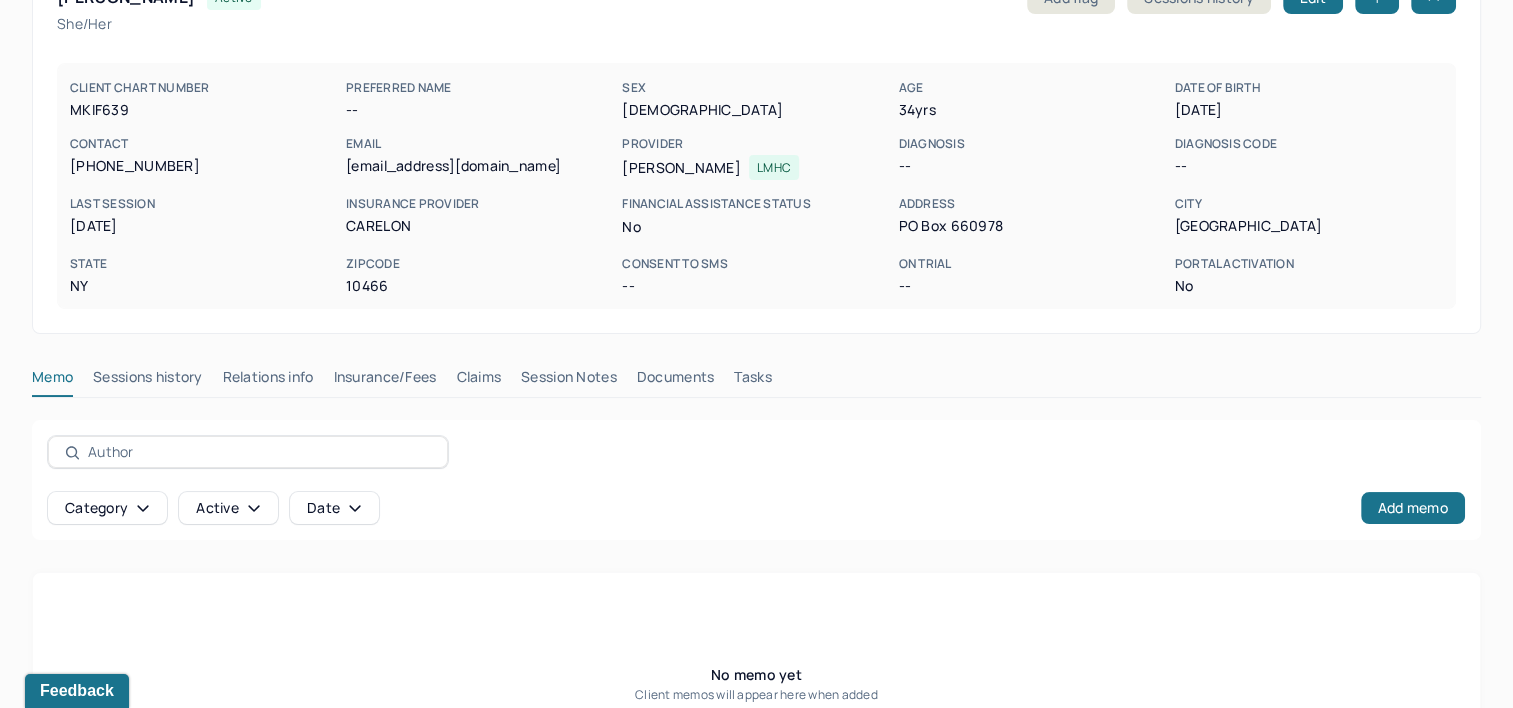 scroll, scrollTop: 200, scrollLeft: 0, axis: vertical 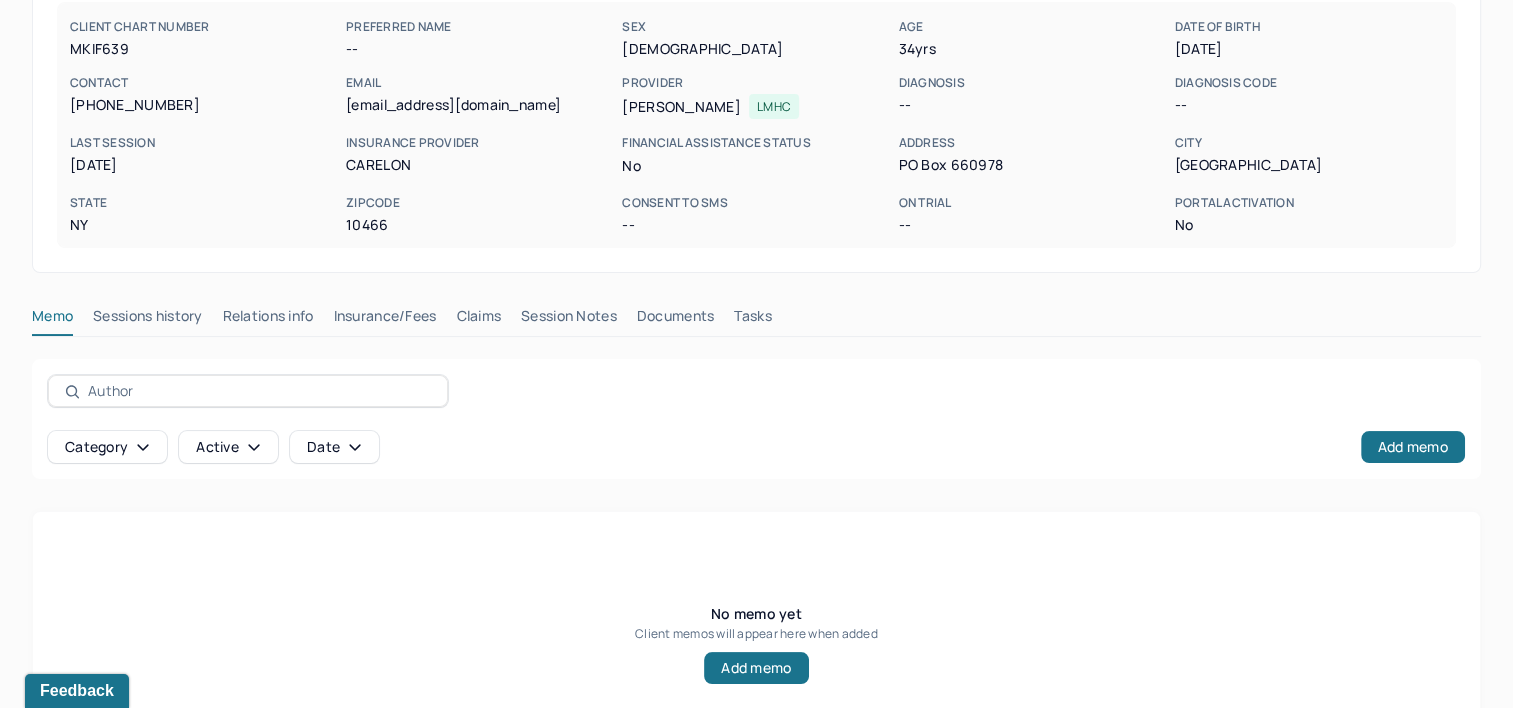 click on "Tasks" at bounding box center [752, 320] 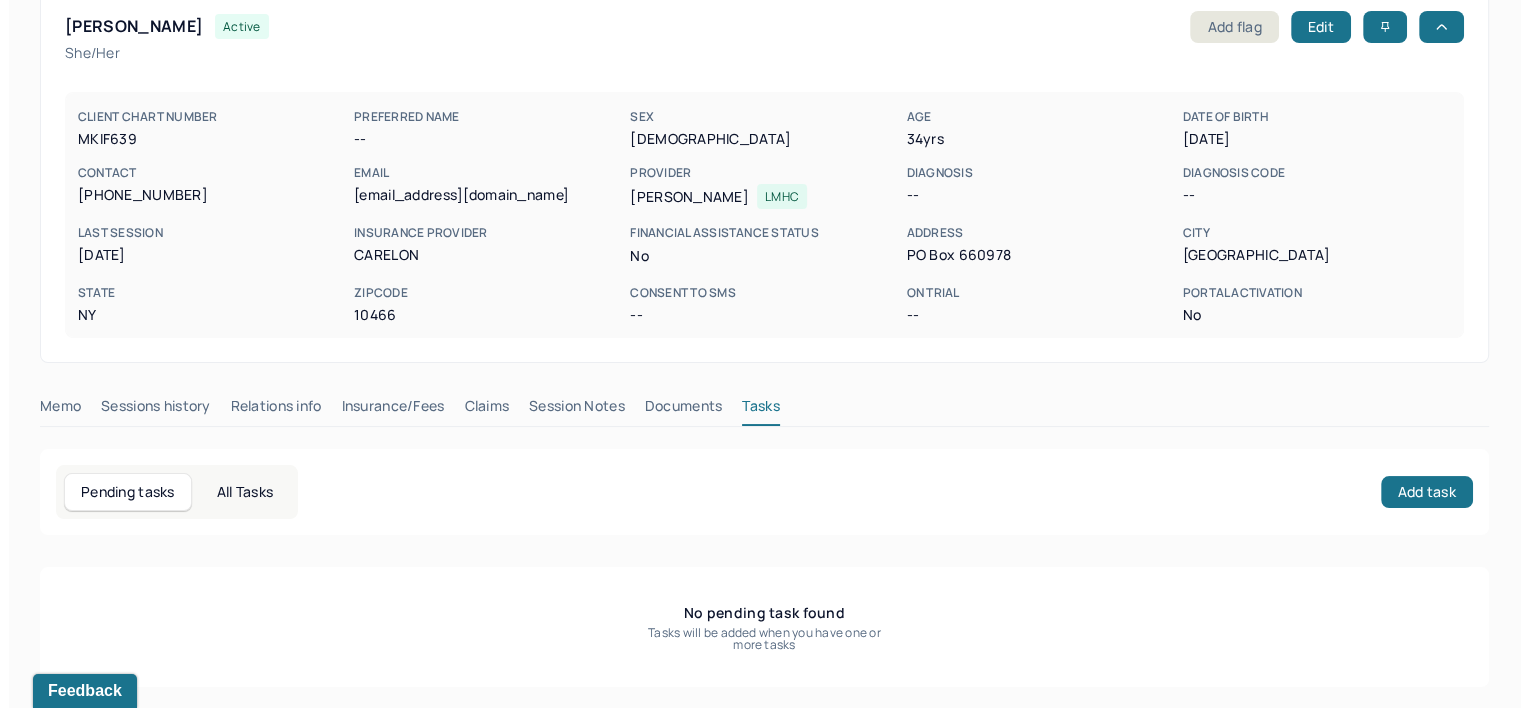 scroll, scrollTop: 111, scrollLeft: 0, axis: vertical 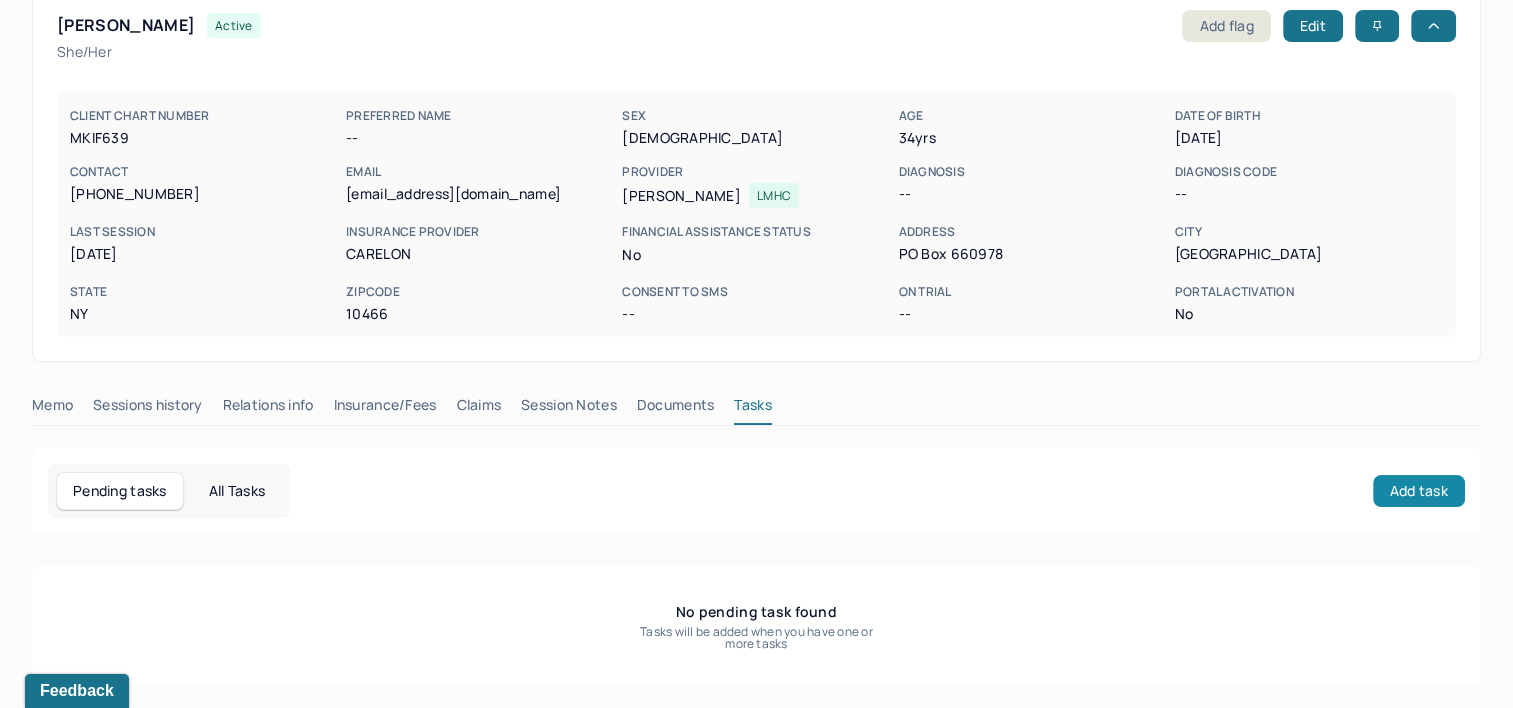 click on "Add task" at bounding box center [1419, 491] 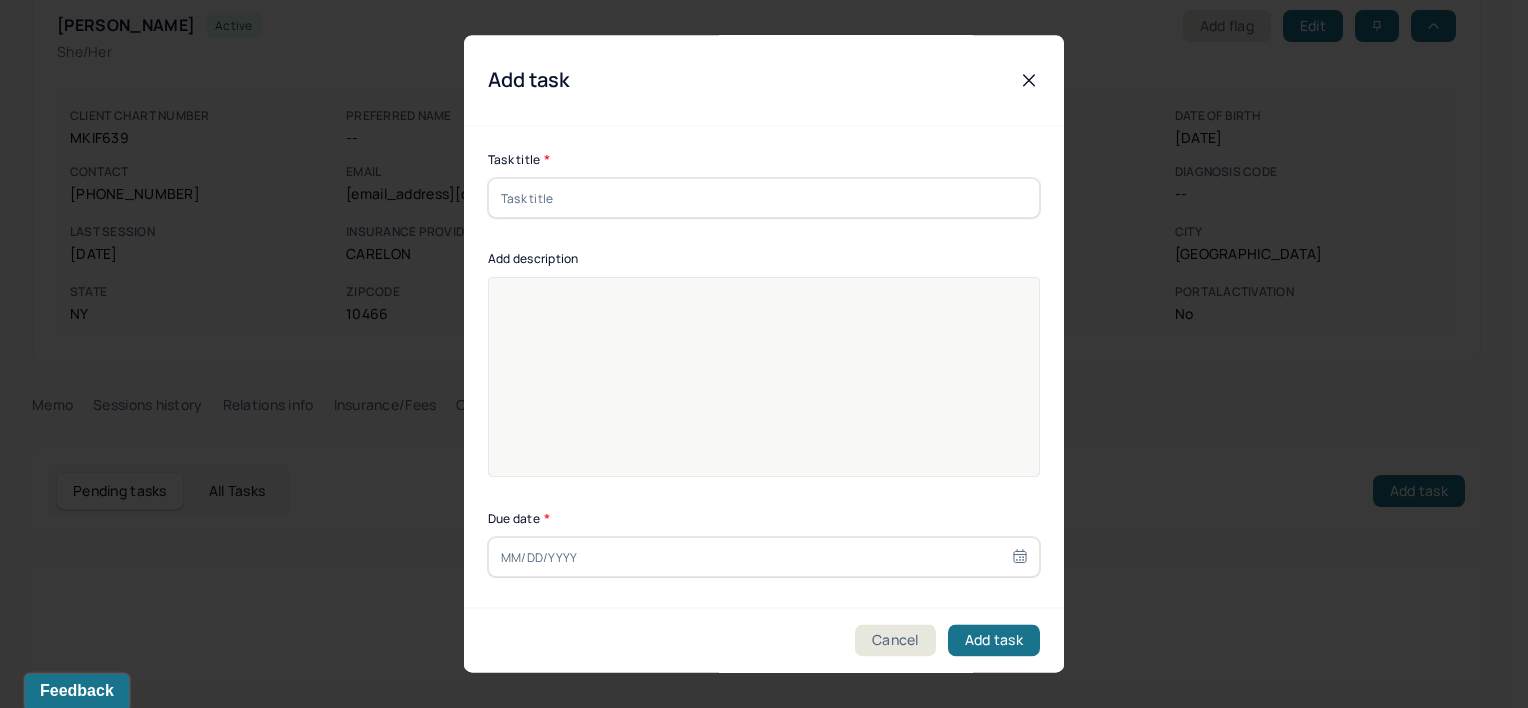 click at bounding box center (764, 198) 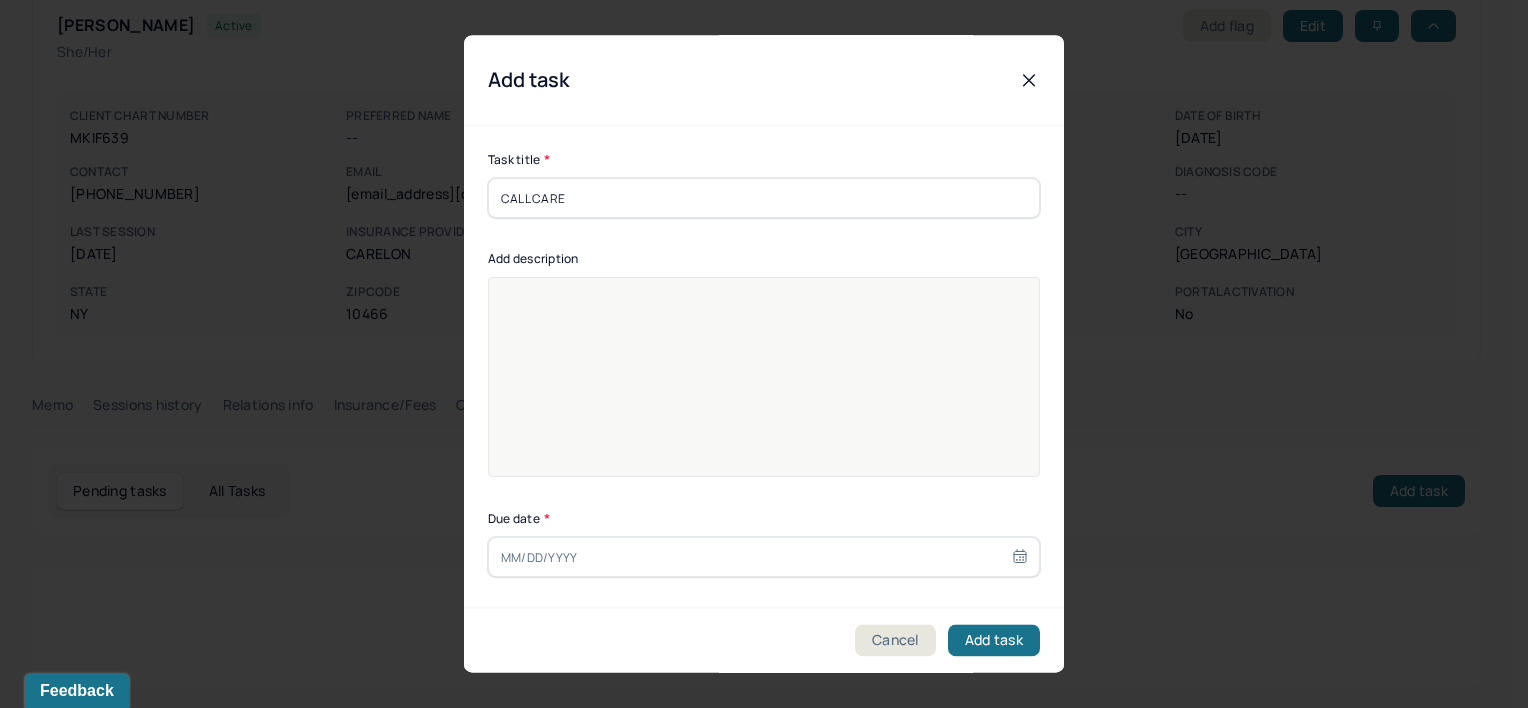 type on "CALL CARELON" 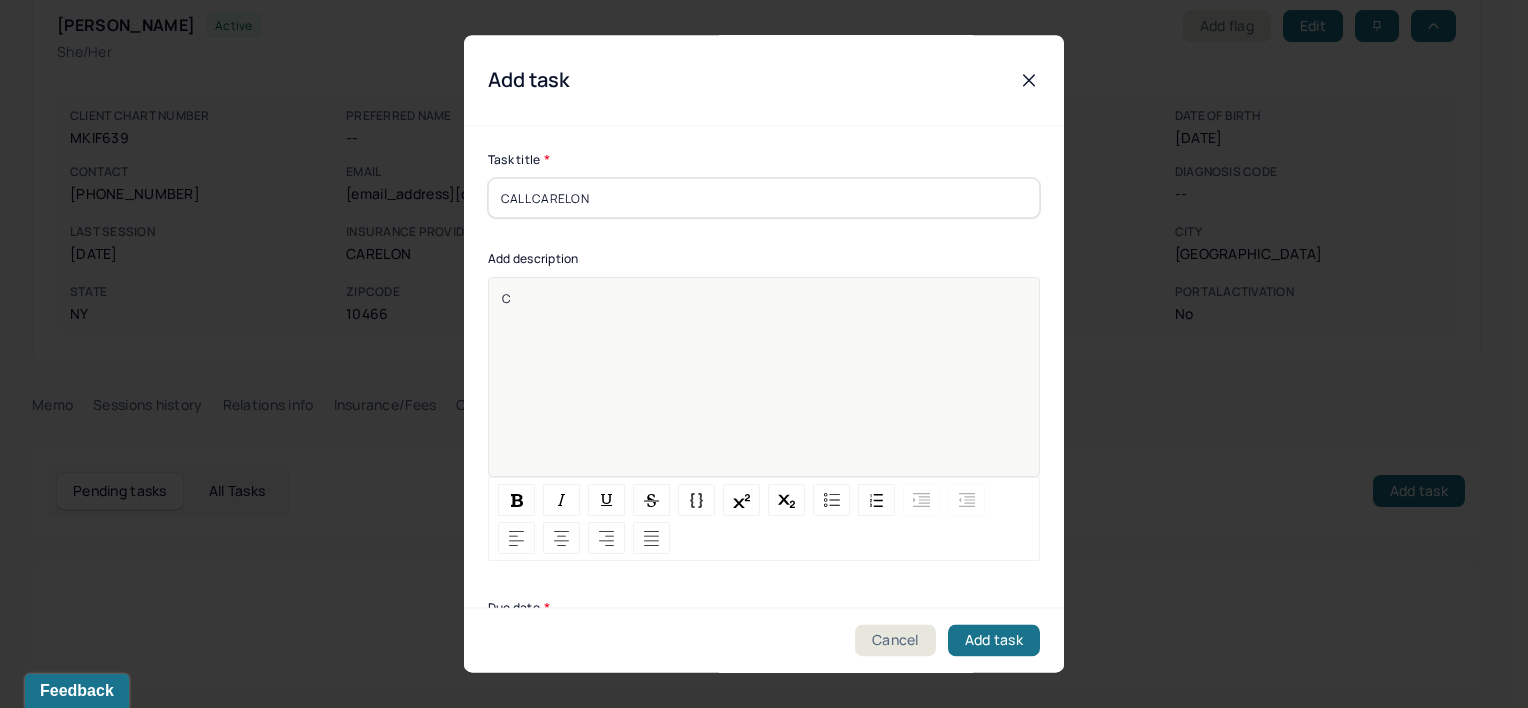type 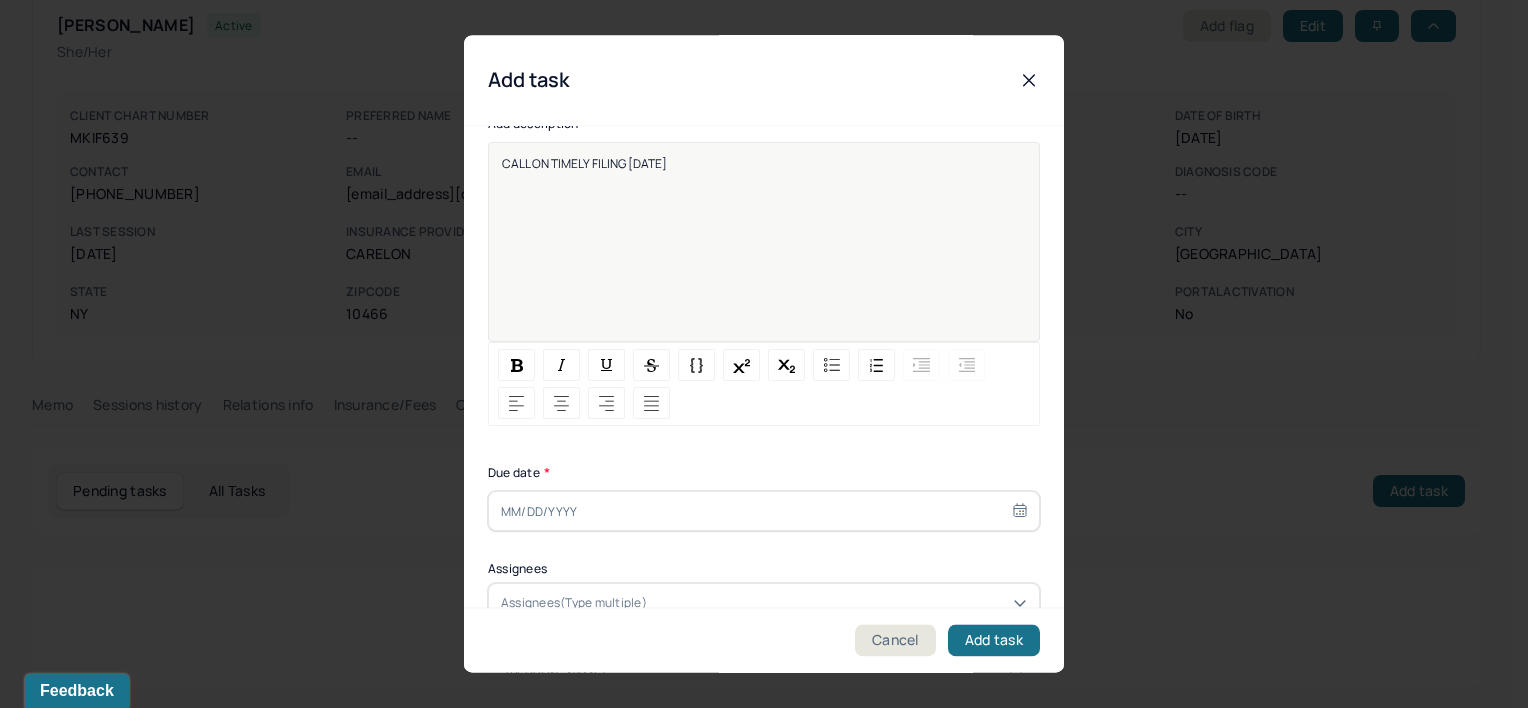 scroll, scrollTop: 244, scrollLeft: 0, axis: vertical 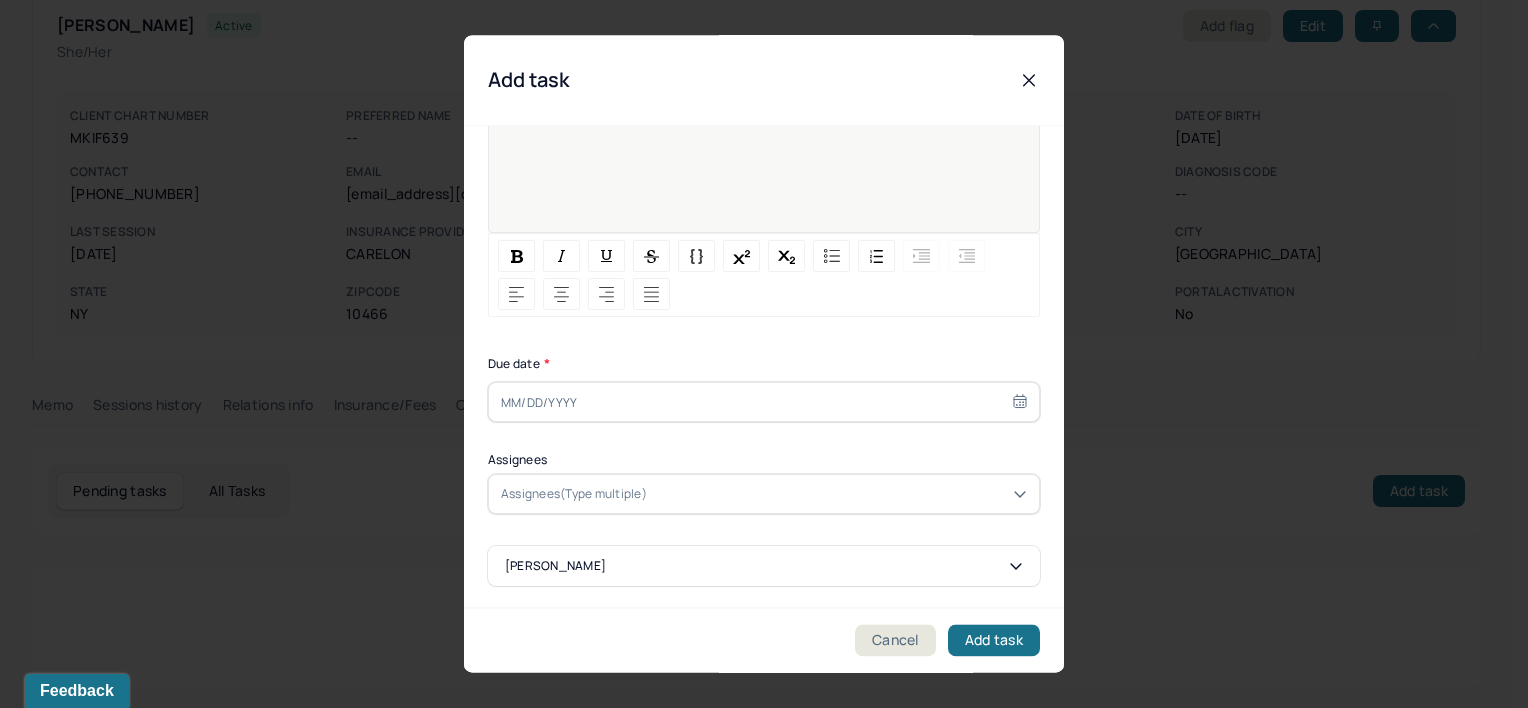 click at bounding box center (764, 402) 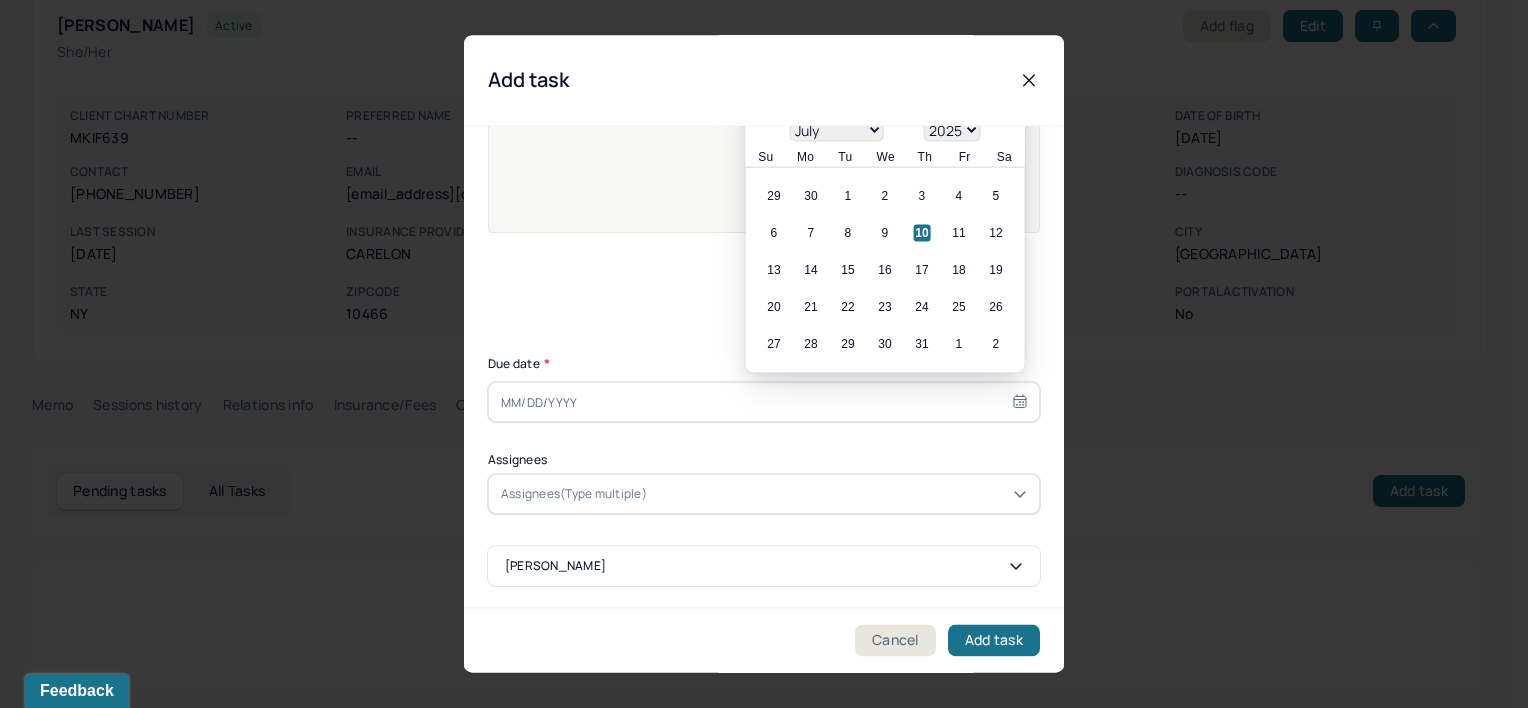 click on "6 7 8 9 10 11 12" at bounding box center [885, 233] 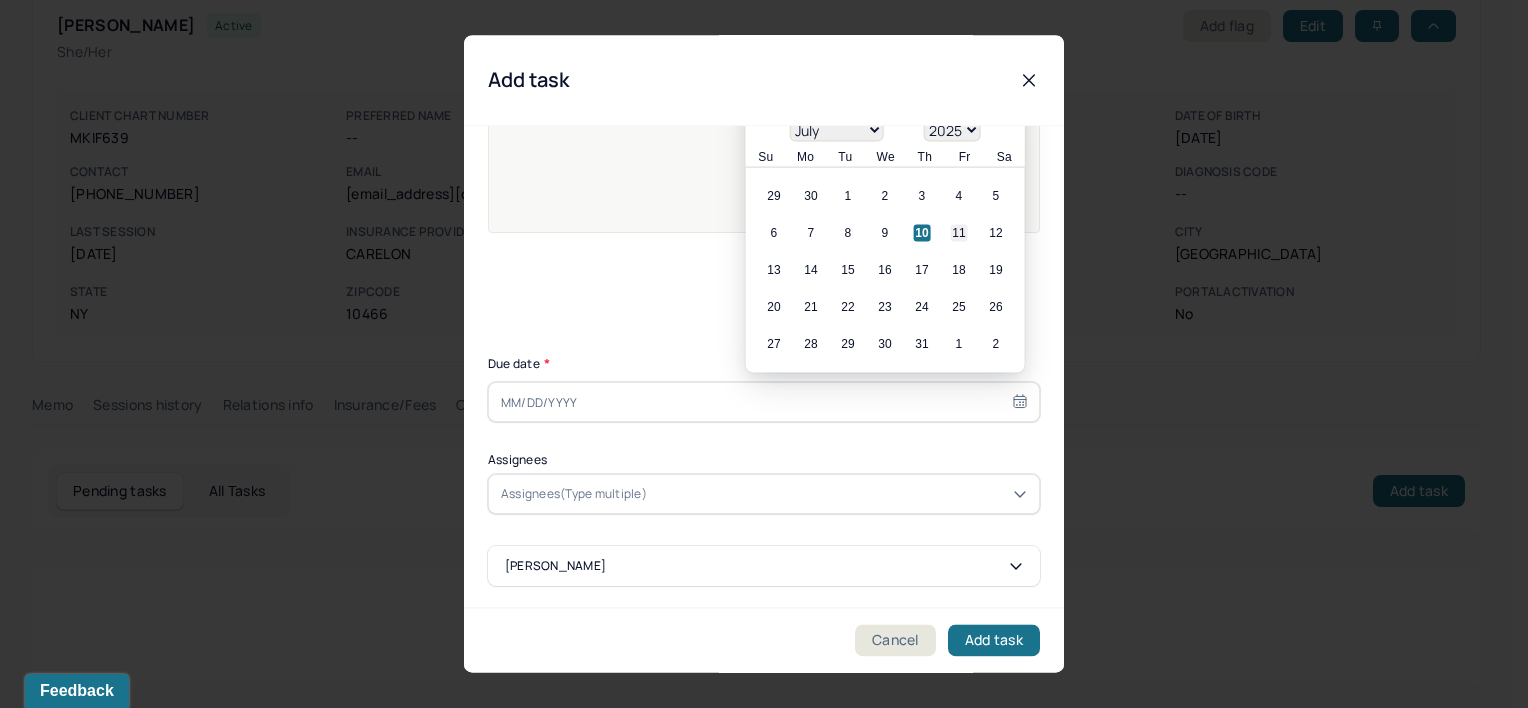 click on "11" at bounding box center (959, 233) 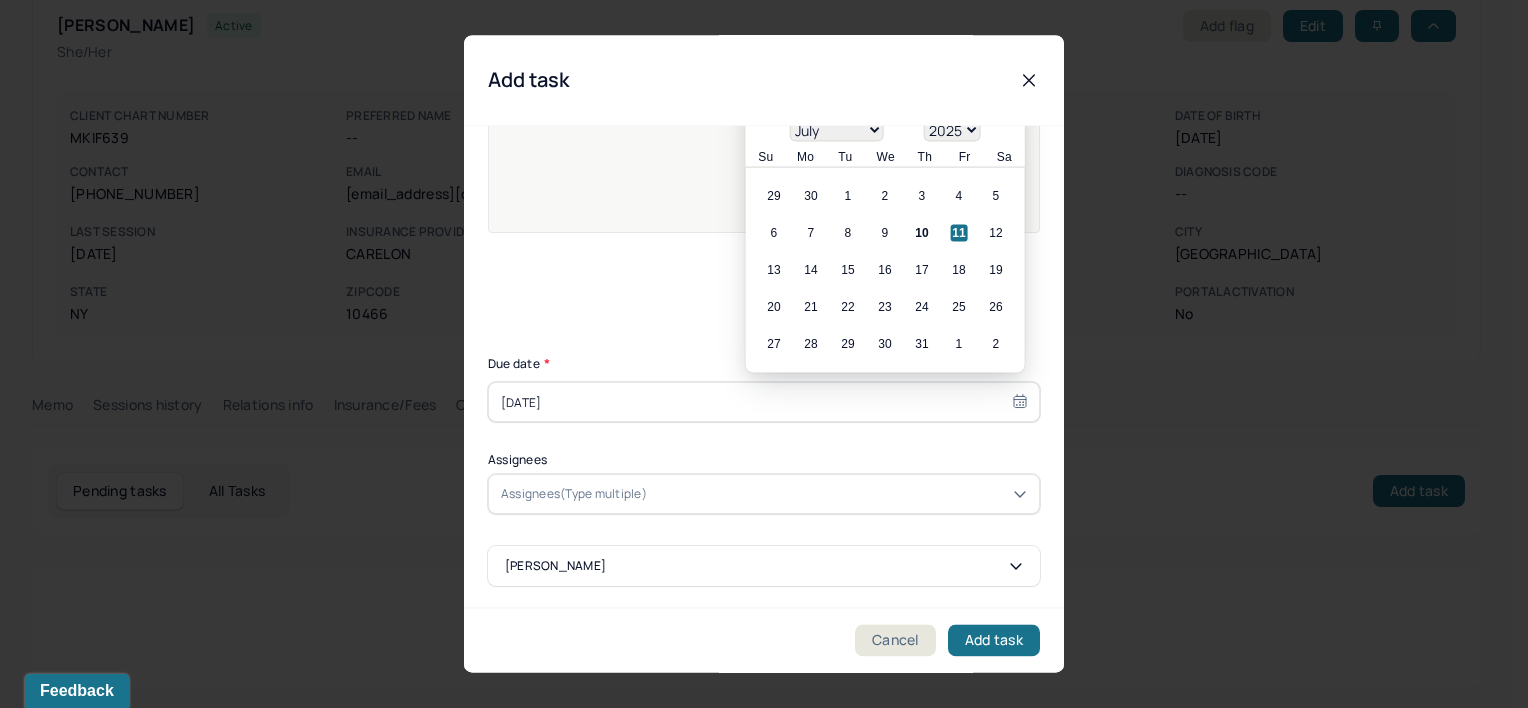 click on "Task title * CALL CARELON Add description CALL ON TIMELY FILING 12/18/2025 Due date * 07/11/2025 Next Month July 2025 January February March April May June July August September October November December 2025 2026 2027 2028 2029 2030 2031 2032 2033 2034 2035 2036 2037 2038 2039 2040 2041 2042 2043 2044 2045 2046 2047 2048 2049 2050 2051 2052 2053 2054 2055 2056 2057 2058 2059 2060 2061 2062 2063 2064 2065 2066 2067 2068 2069 2070 2071 2072 2073 2074 2075 2076 2077 2078 2079 2080 2081 2082 2083 2084 2085 2086 2087 2088 2089 2090 2091 2092 2093 2094 2095 2096 2097 2098 2099 2100 Su Mo Tu We Th Fr Sa 29 30 1 2 3 4 5 6 7 8 9 10 11 12 13 14 15 16 17 18 19 20 21 22 23 24 25 26 27 28 29 30 31 1 2 Assignees Assignees(Type multiple)   Amina Martin" at bounding box center (764, 246) 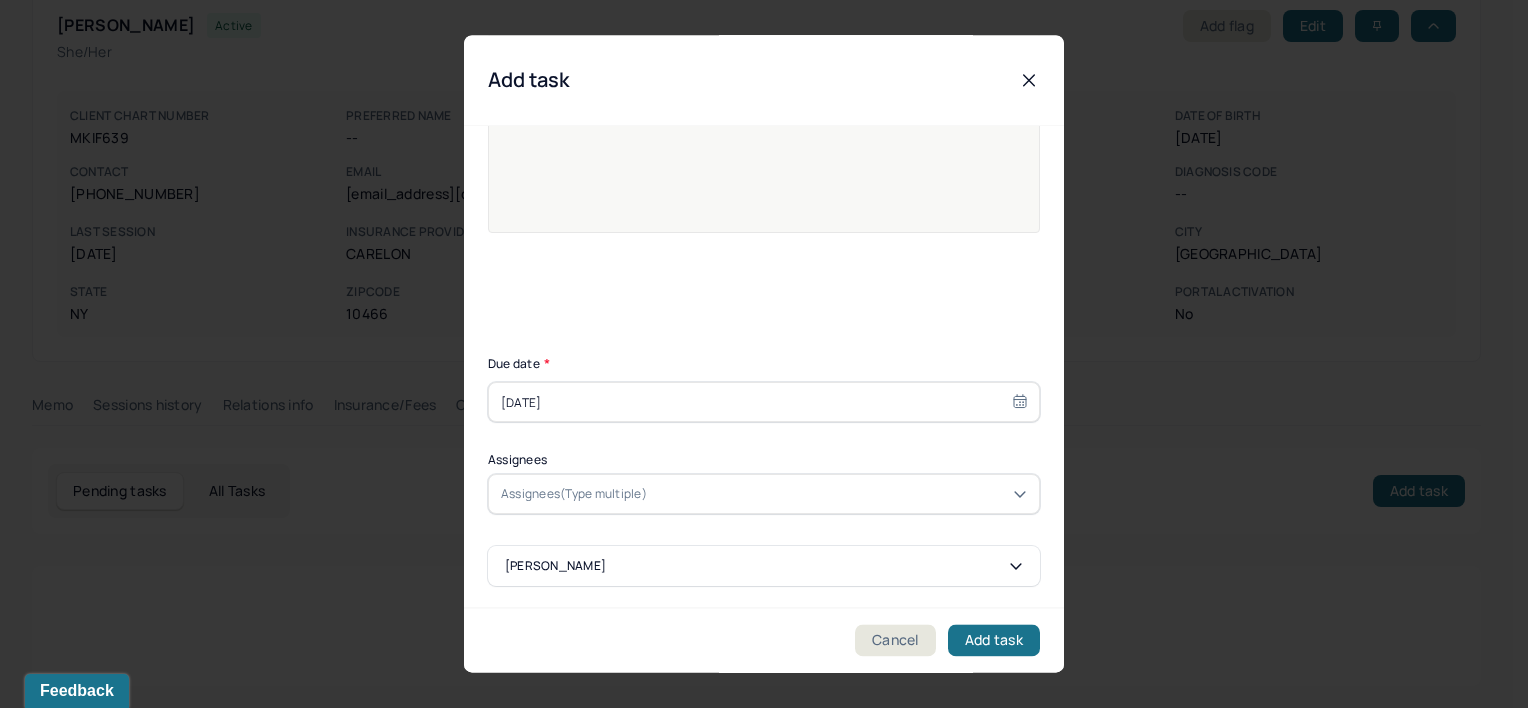click at bounding box center [839, 494] 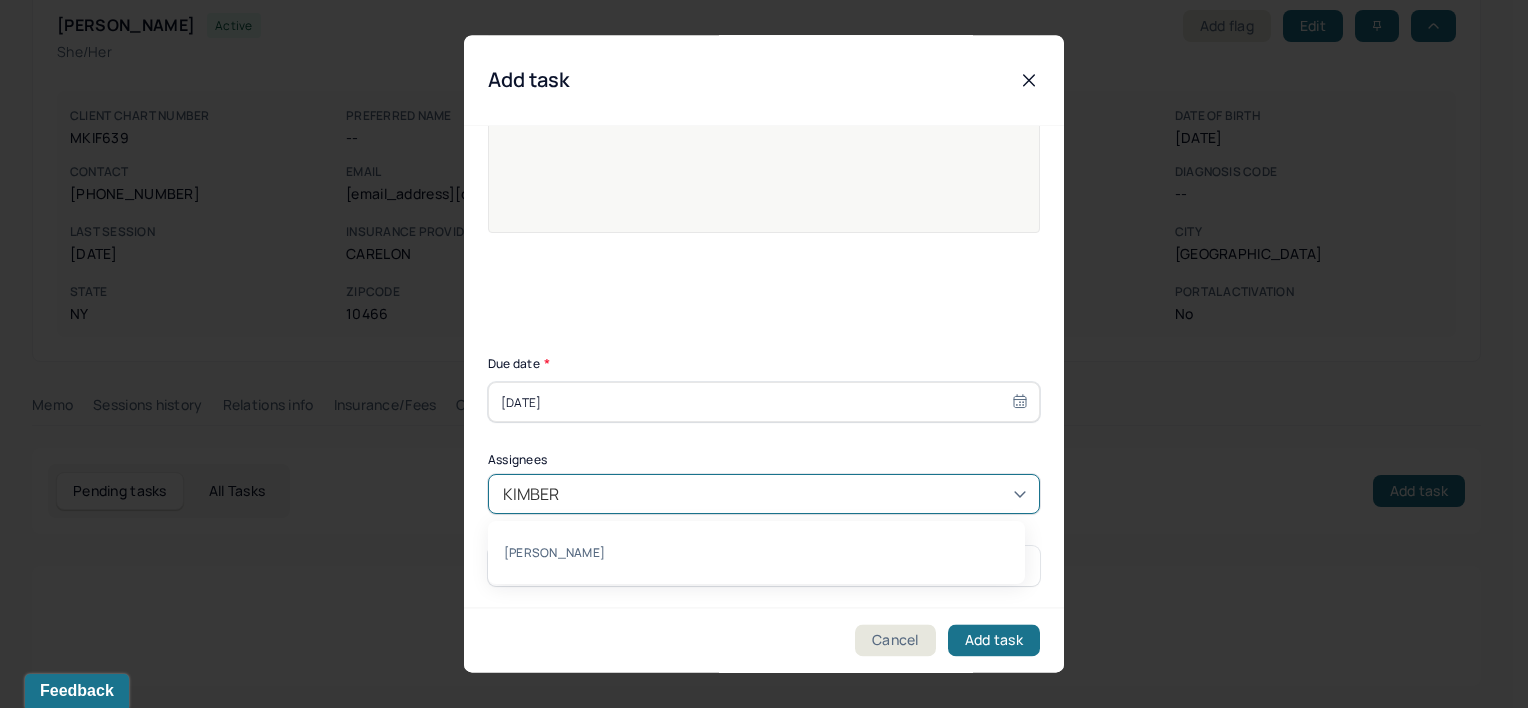 type on "KIMBER L" 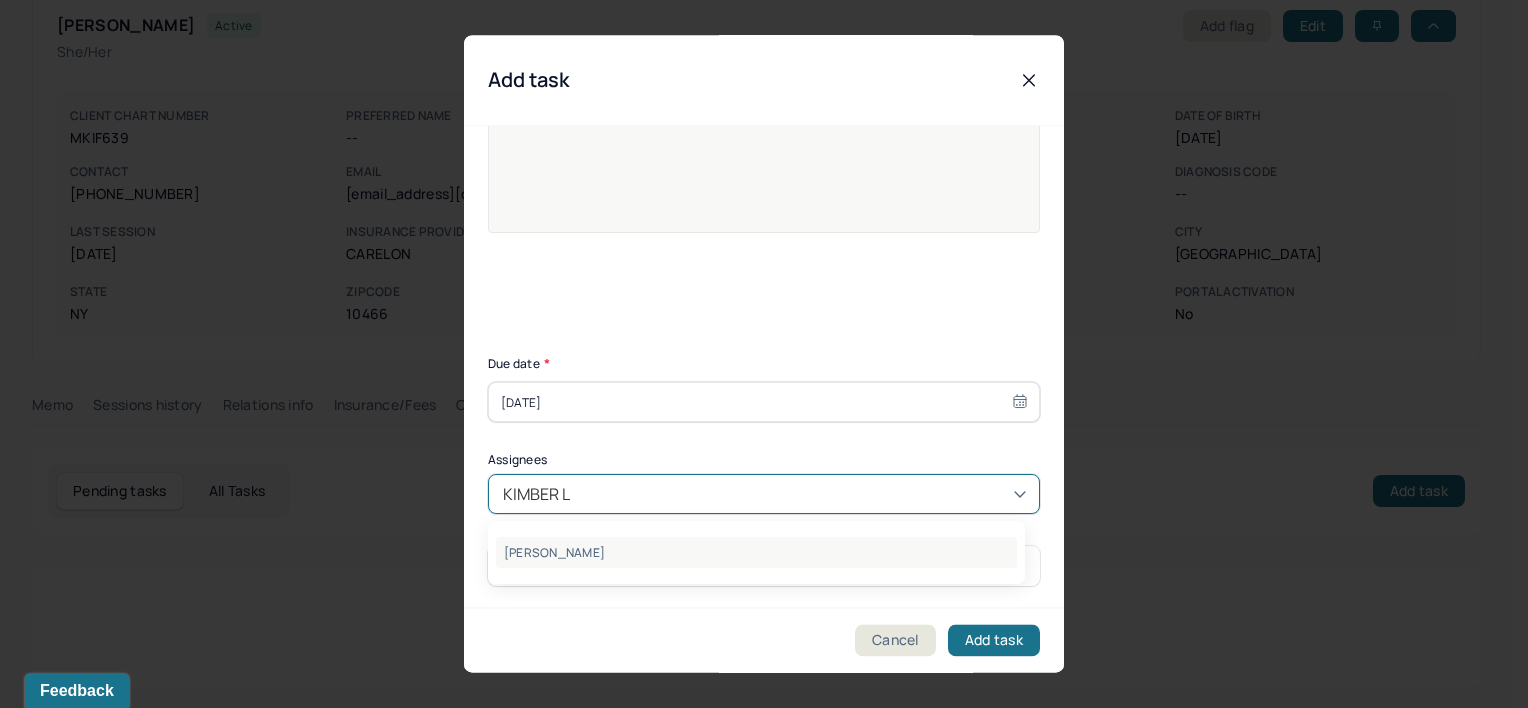 click on "Kimber Lockstone" at bounding box center [756, 552] 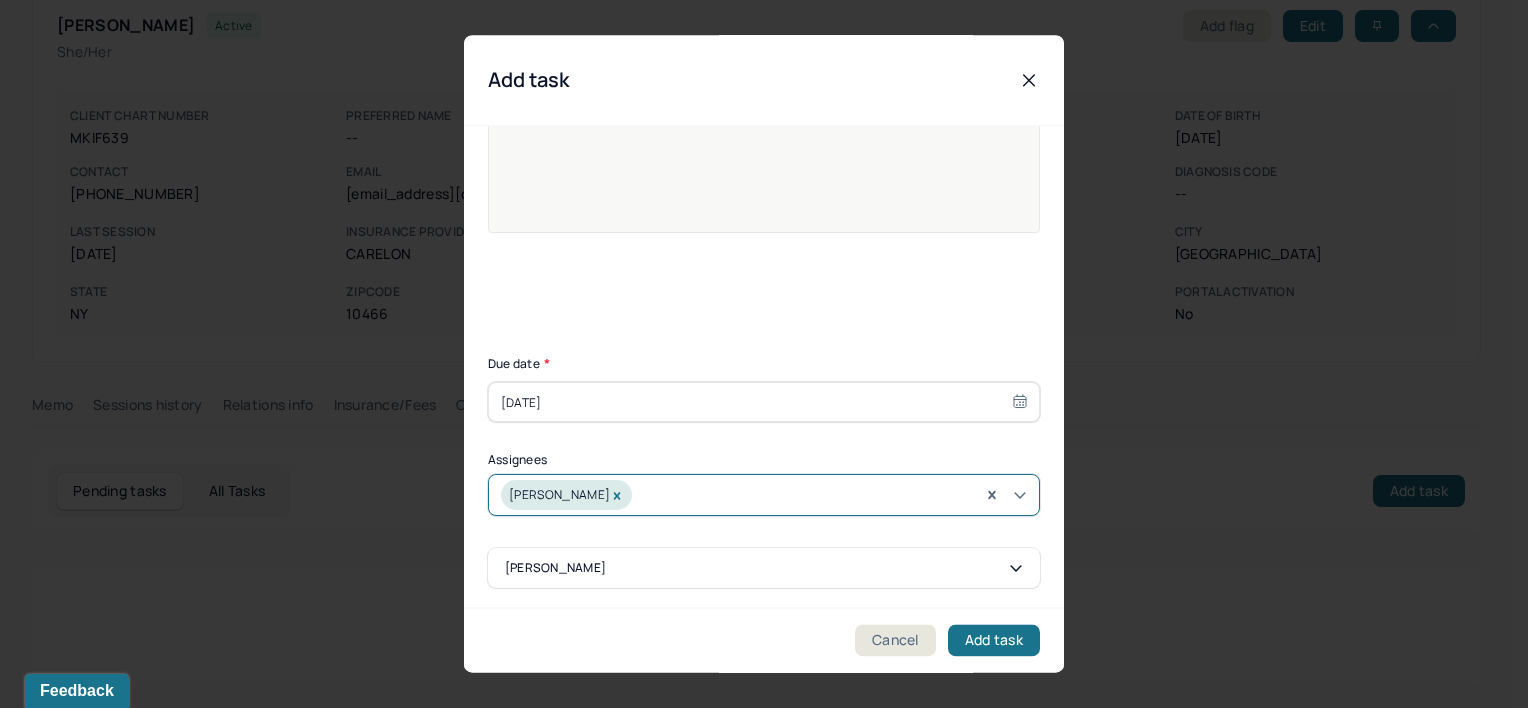 click on "Task title * CALL CARELON Add description CALL ON TIMELY FILING 12/18/2025 Due date * 07/11/2025 Assignees option Kimber Lockstone, selected. Kimber Lockstone   Amina Martin" at bounding box center (764, 247) 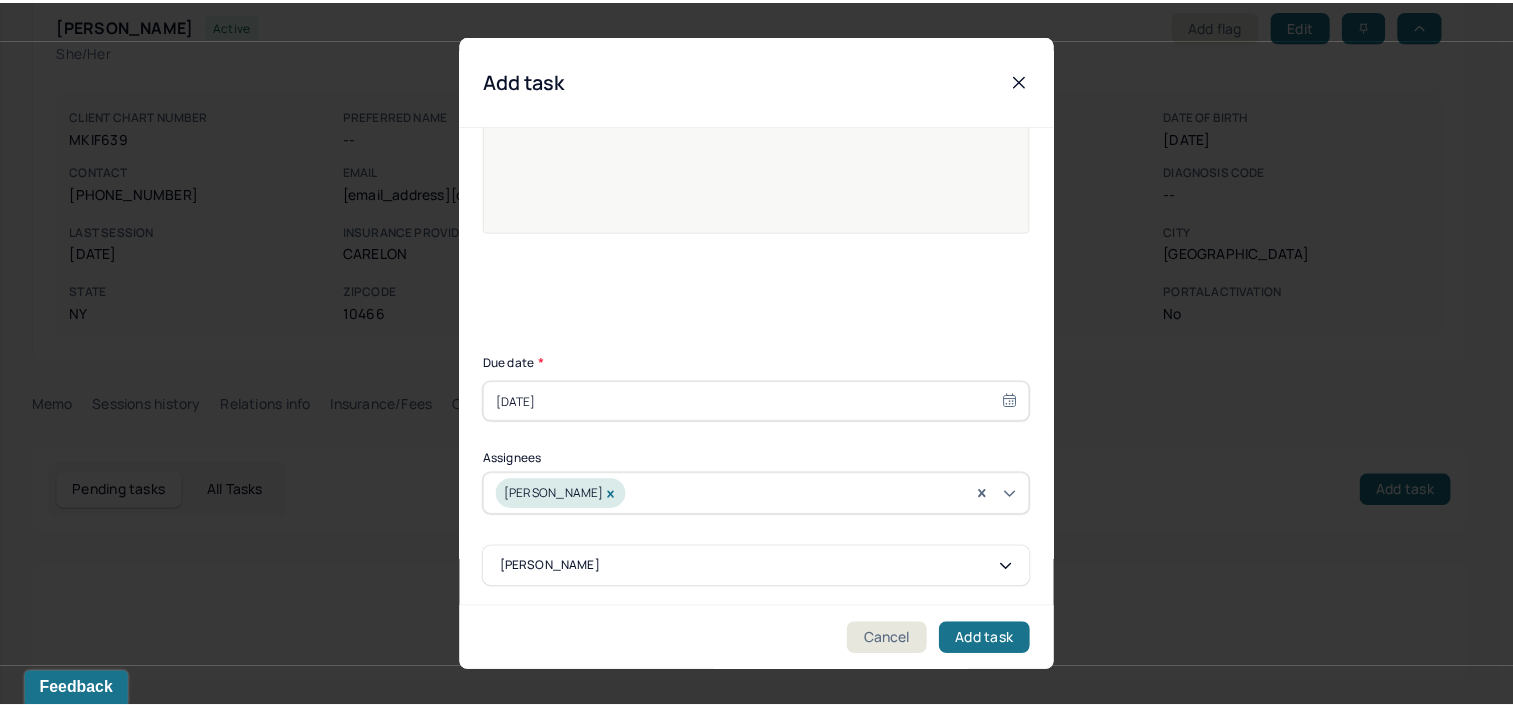 scroll, scrollTop: 245, scrollLeft: 0, axis: vertical 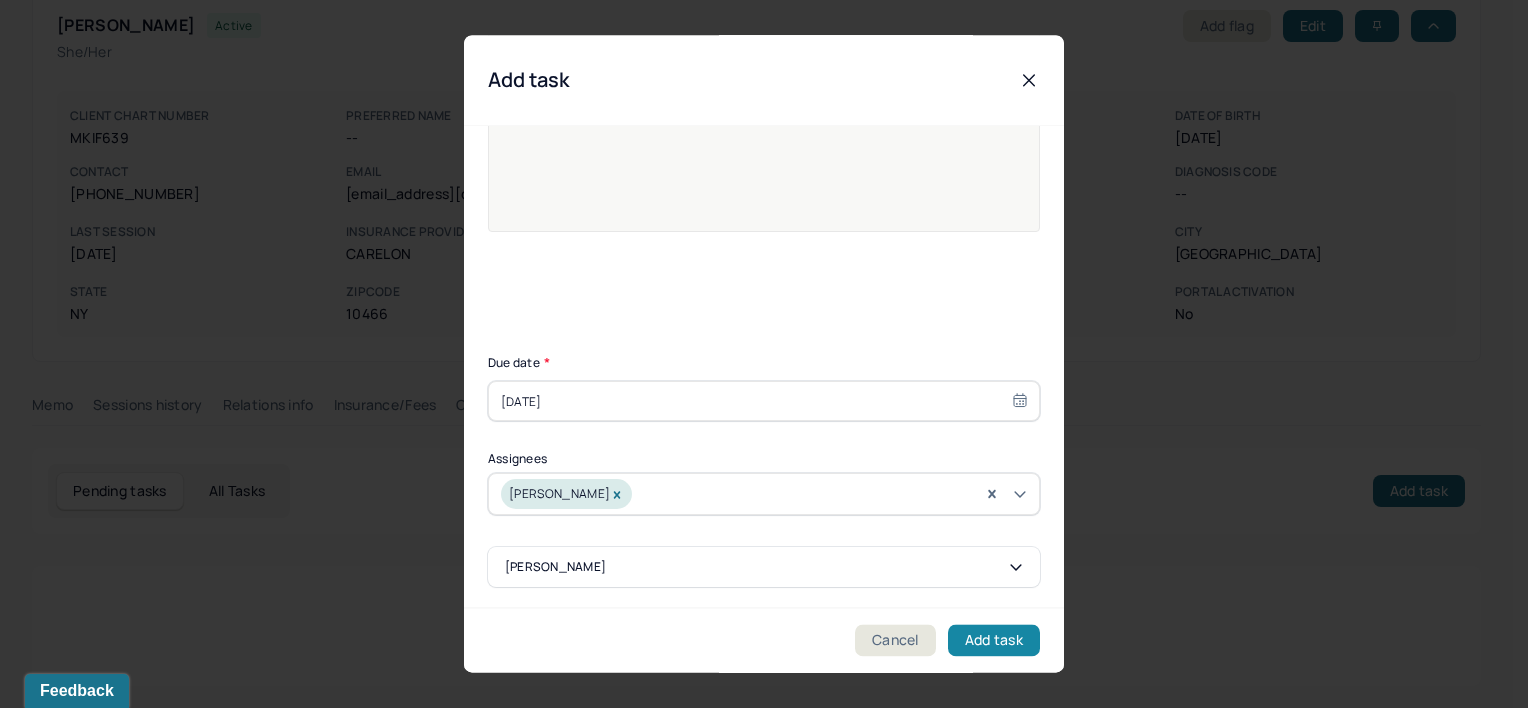 click on "Add task" at bounding box center (994, 641) 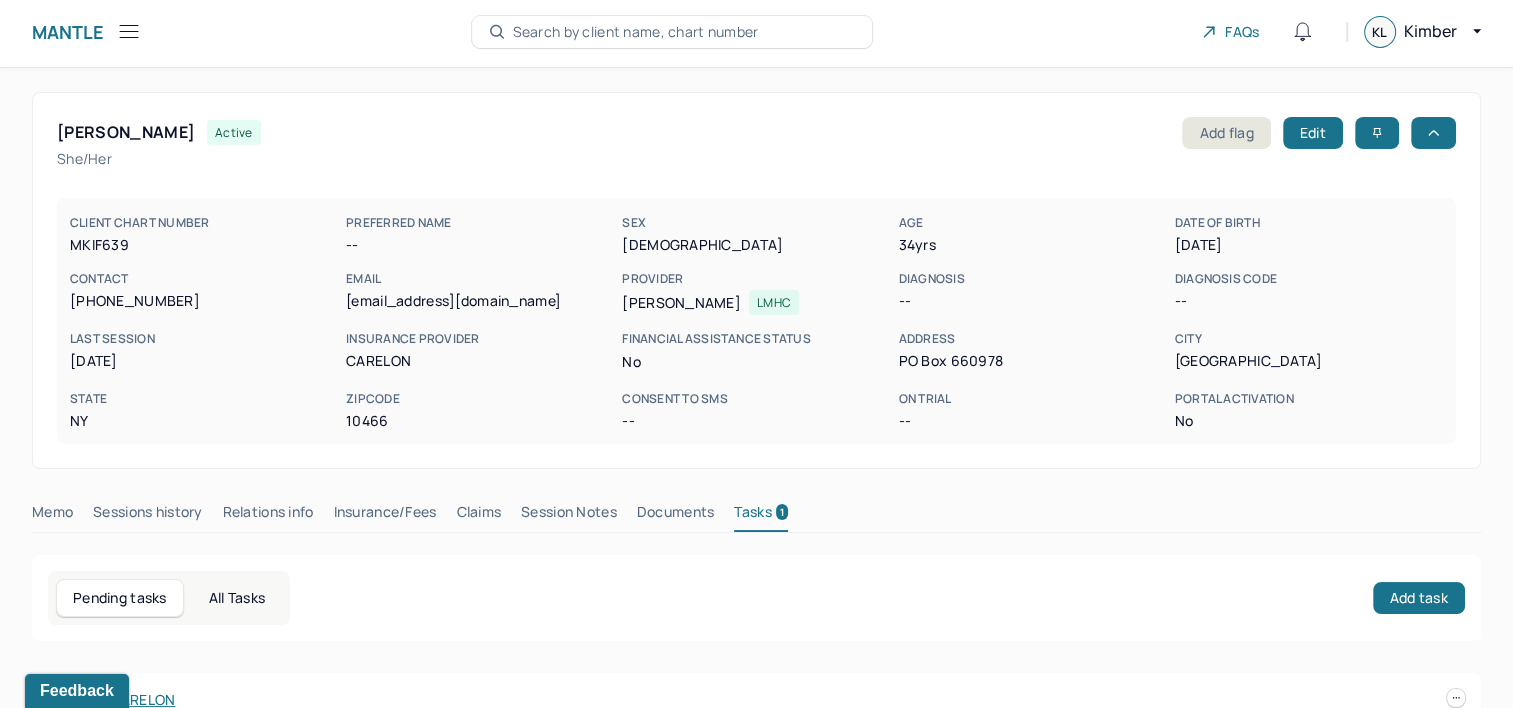 scroll, scrollTop: 0, scrollLeft: 0, axis: both 